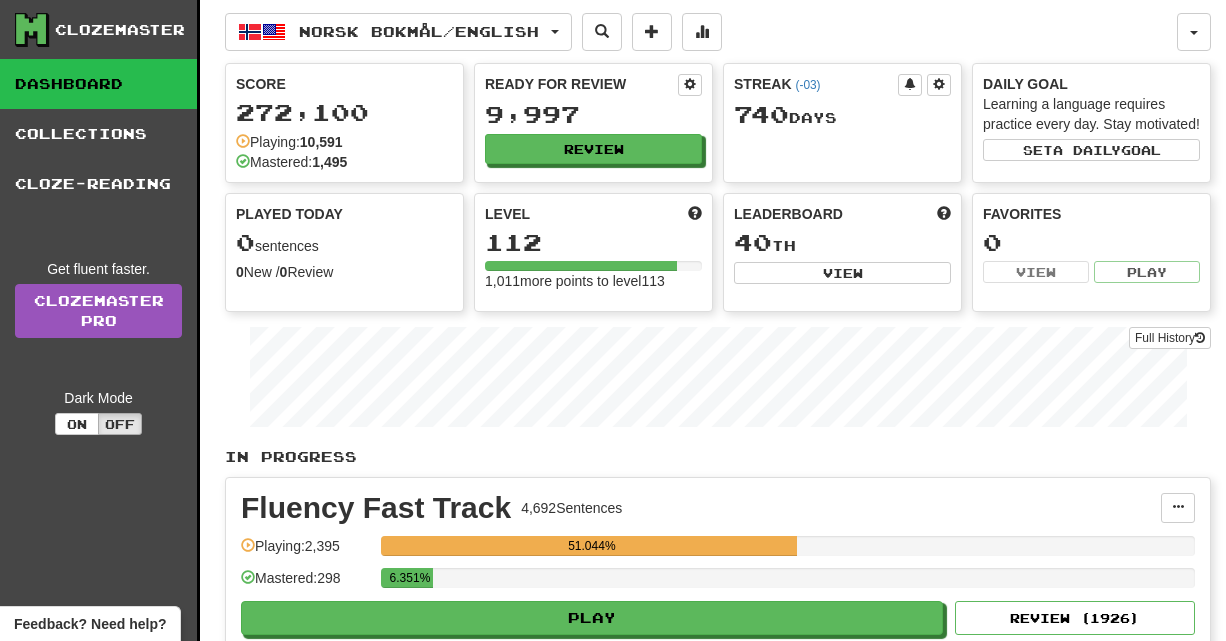 scroll, scrollTop: 0, scrollLeft: 0, axis: both 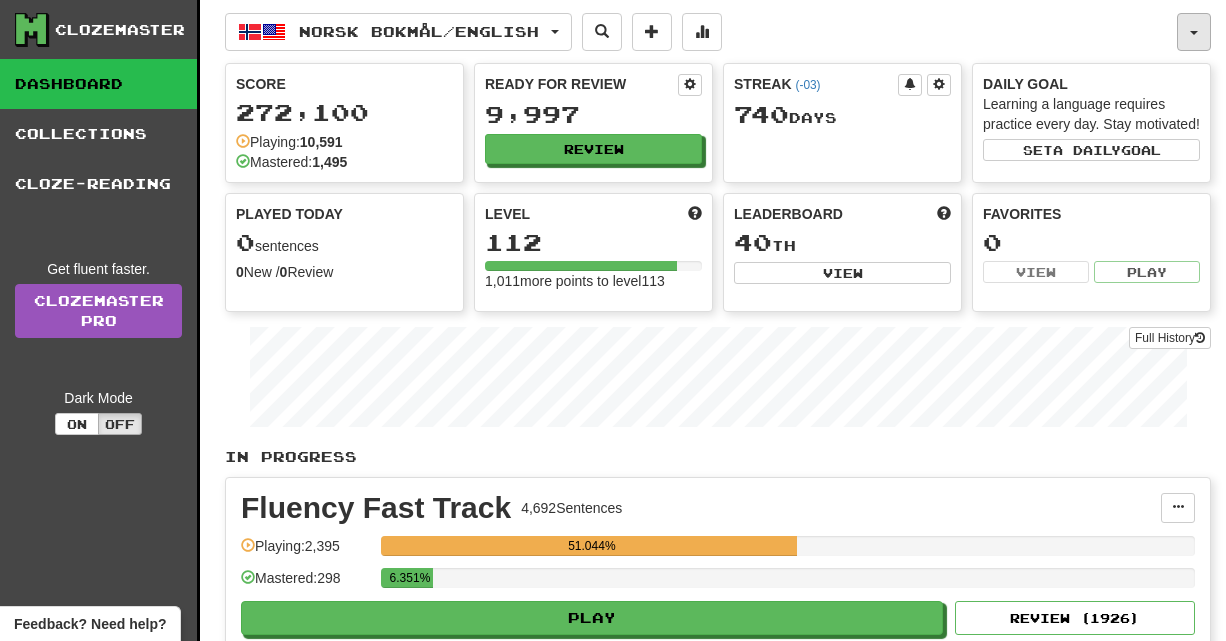 click at bounding box center (1194, 32) 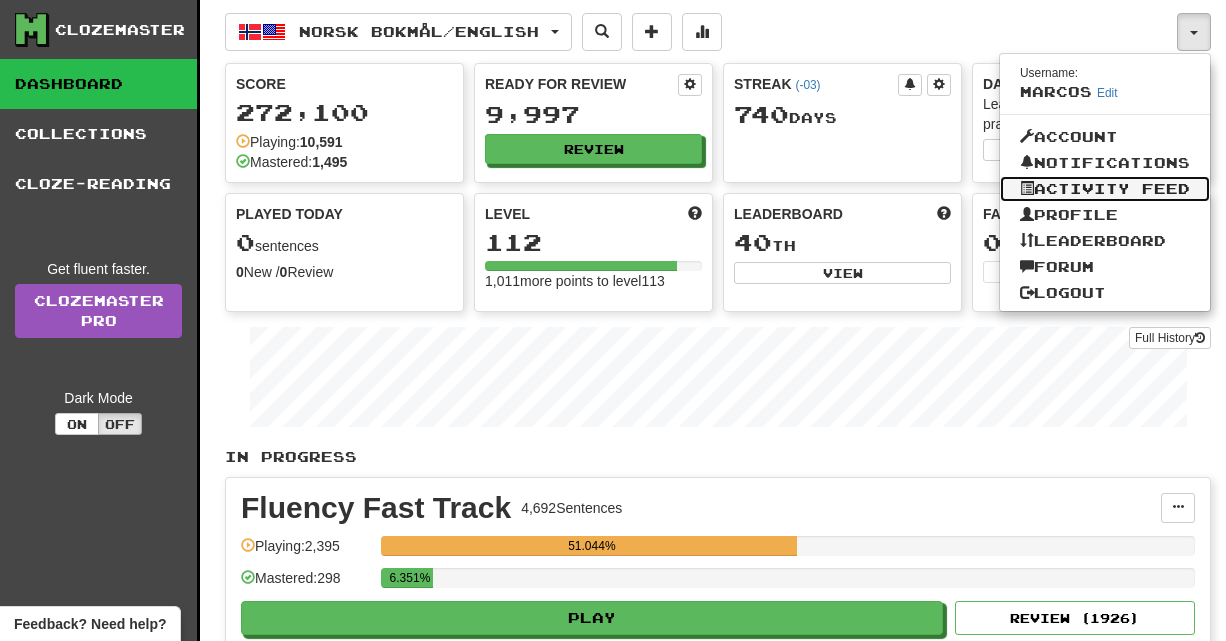click on "Activity Feed" at bounding box center [1105, 189] 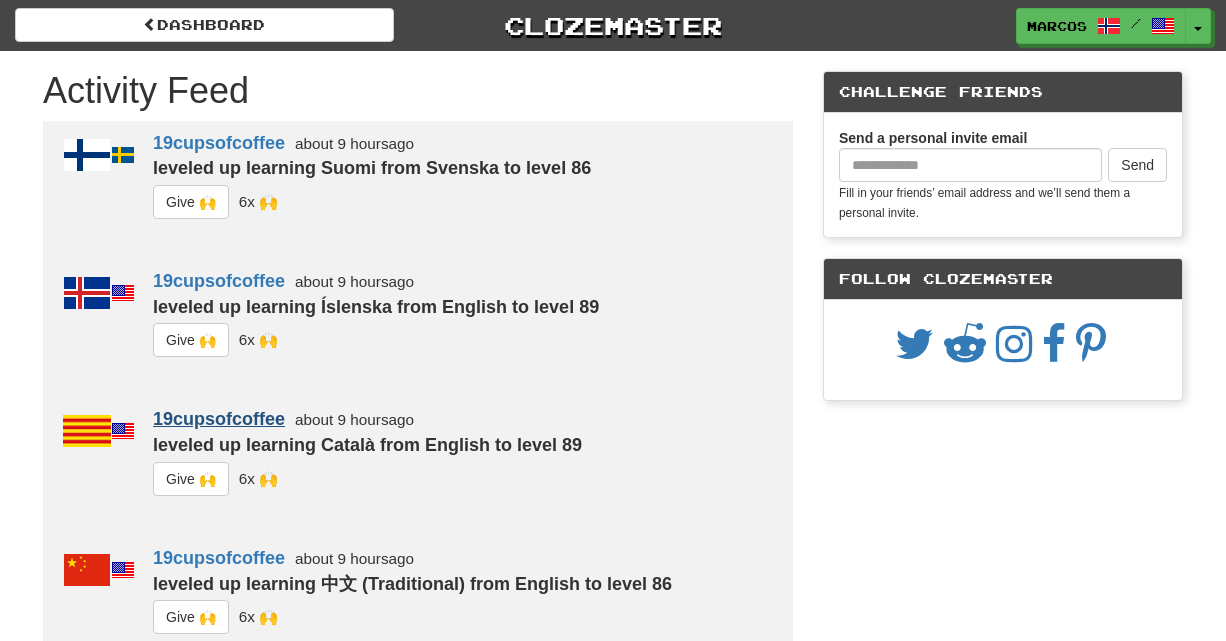 scroll, scrollTop: 560, scrollLeft: 0, axis: vertical 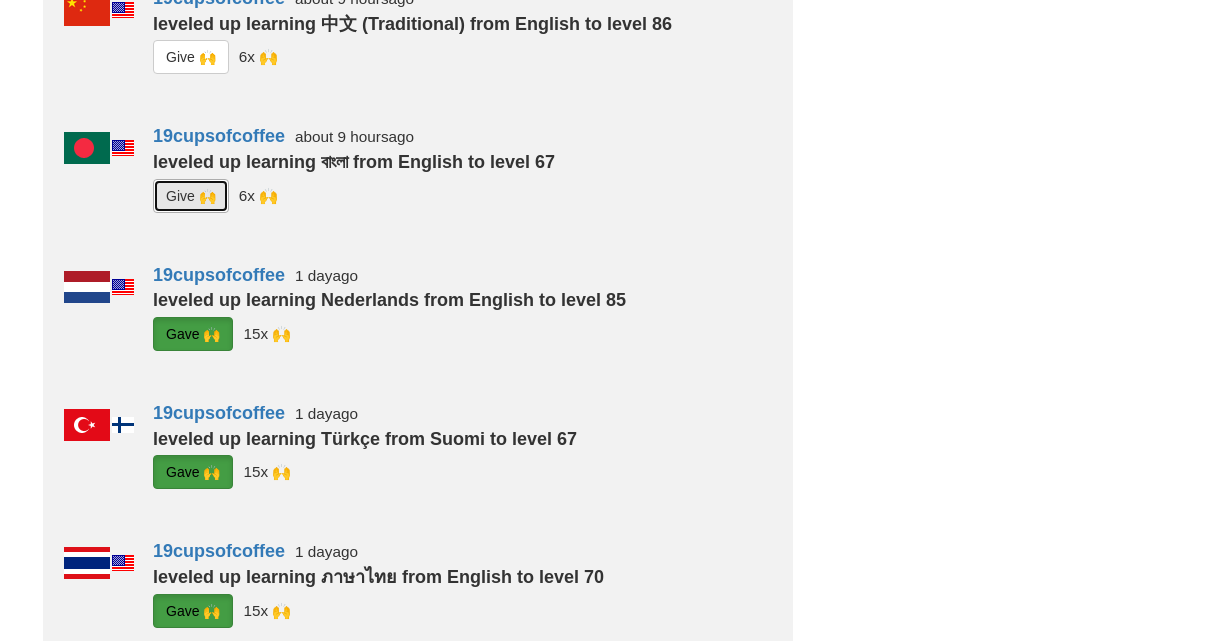 click on "G i ve 🙌" at bounding box center [191, 196] 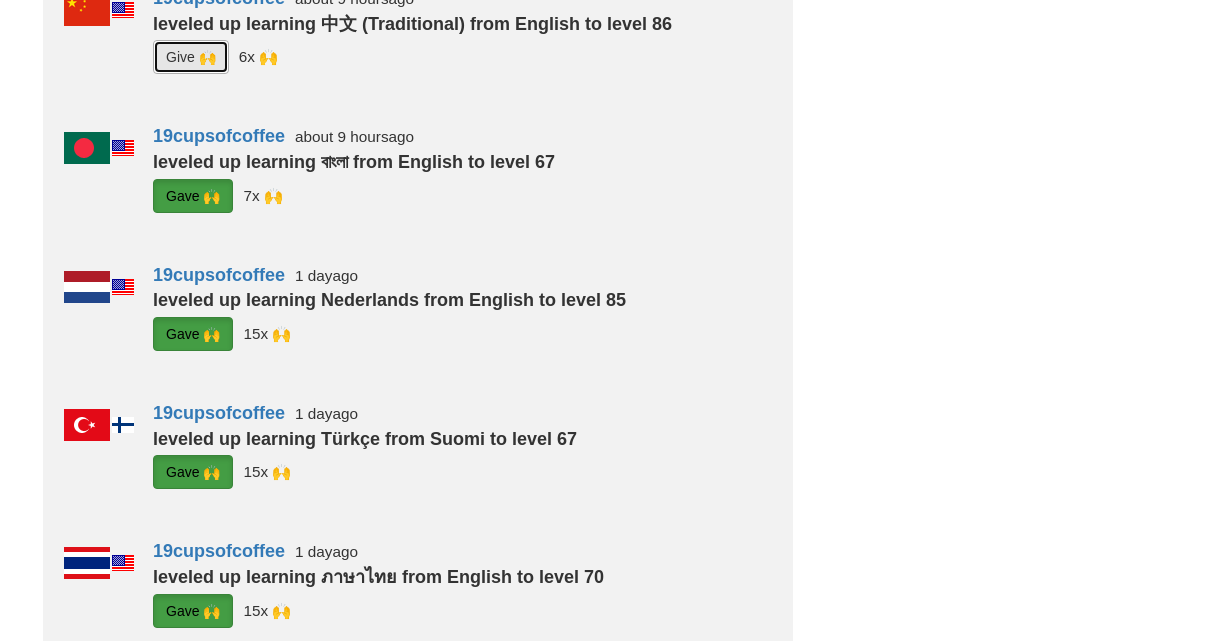 click on "G i ve 🙌" at bounding box center [191, 57] 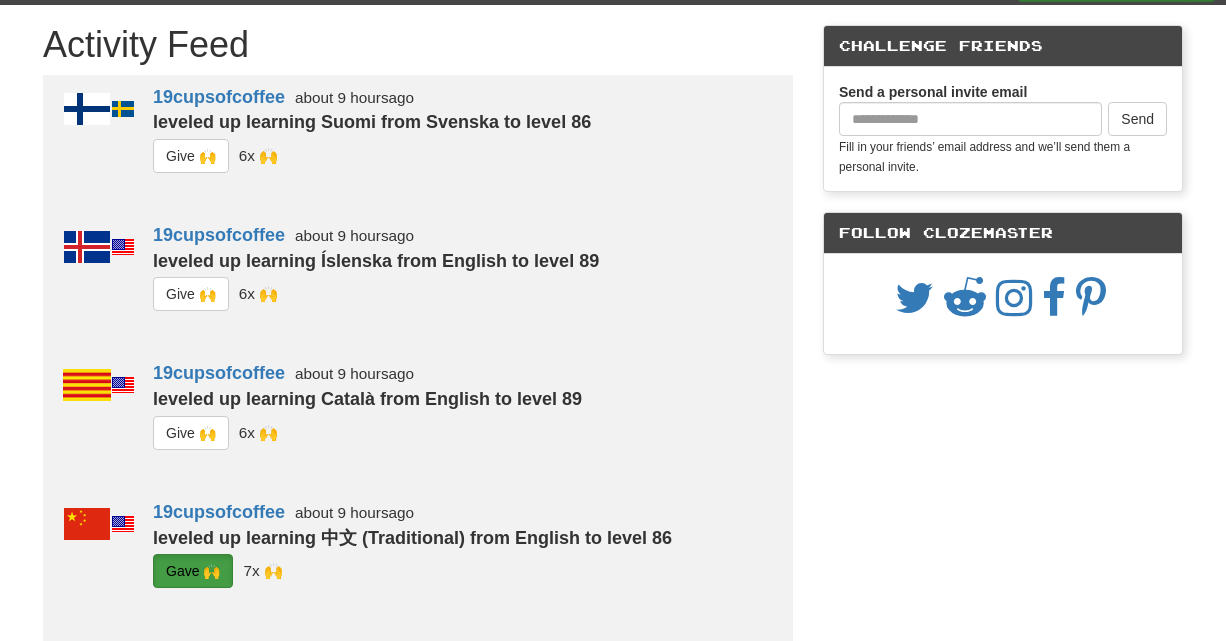 scroll, scrollTop: 0, scrollLeft: 0, axis: both 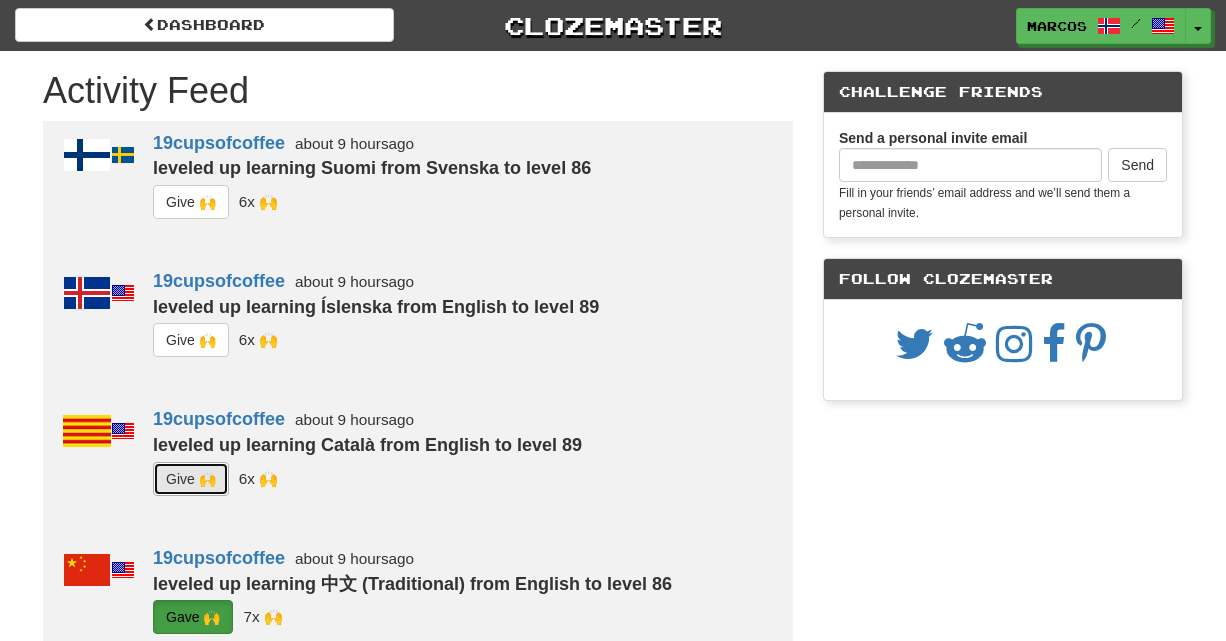 click on "G i ve 🙌" at bounding box center [191, 479] 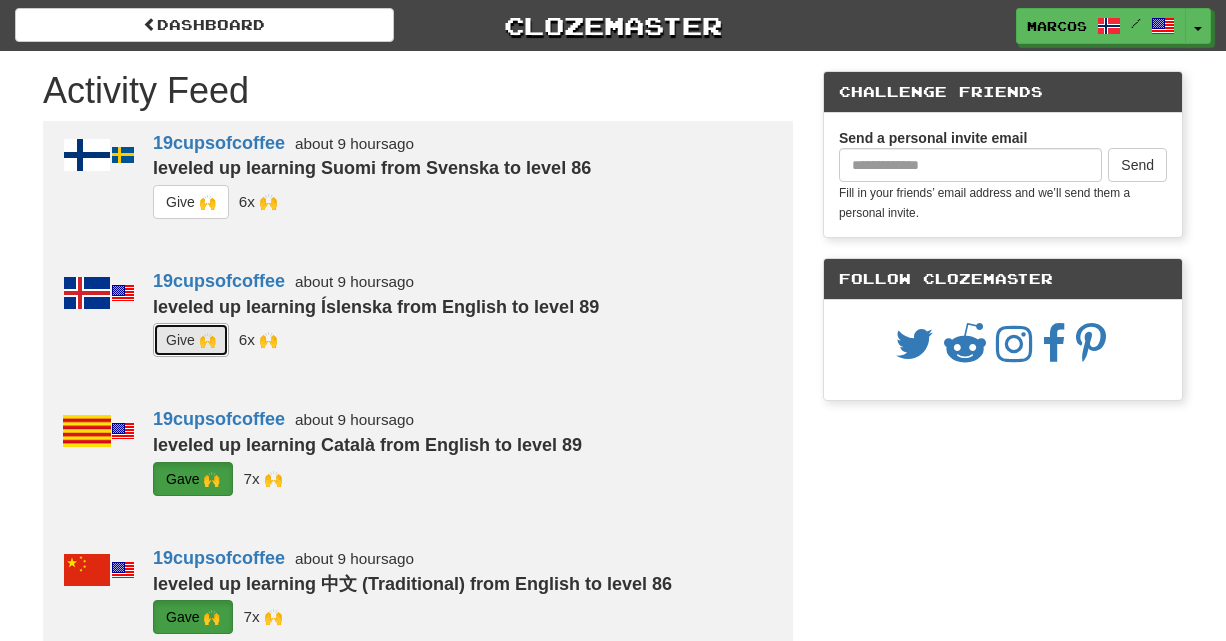 click on "G i ve 🙌" at bounding box center [191, 340] 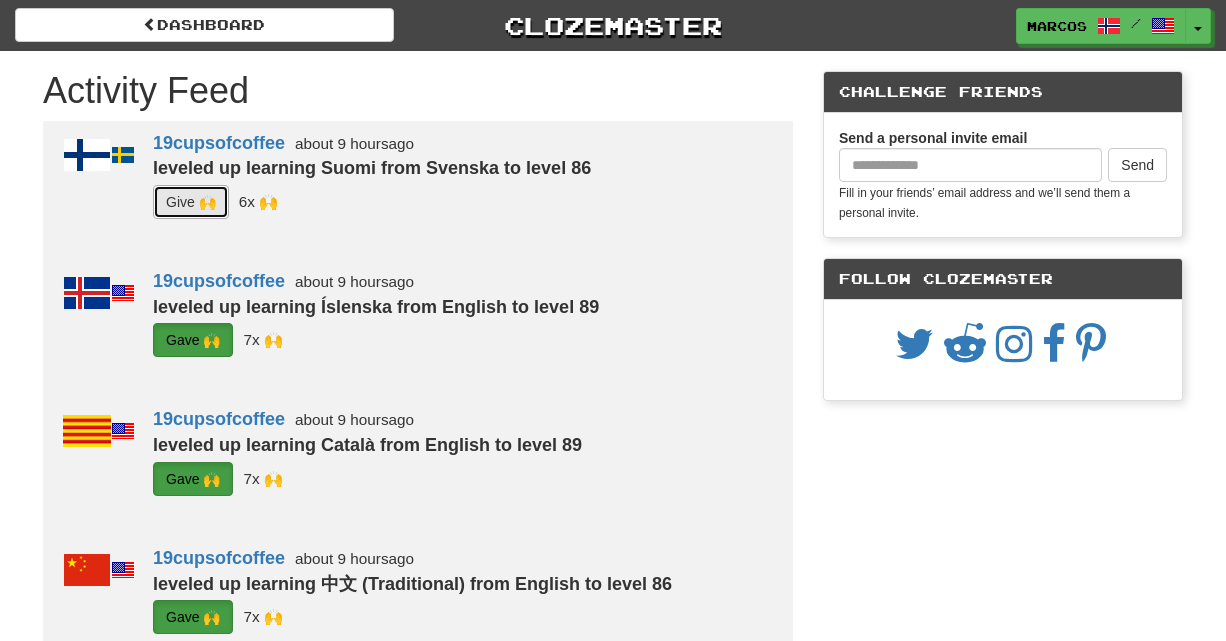click on "G i ve 🙌" at bounding box center (191, 202) 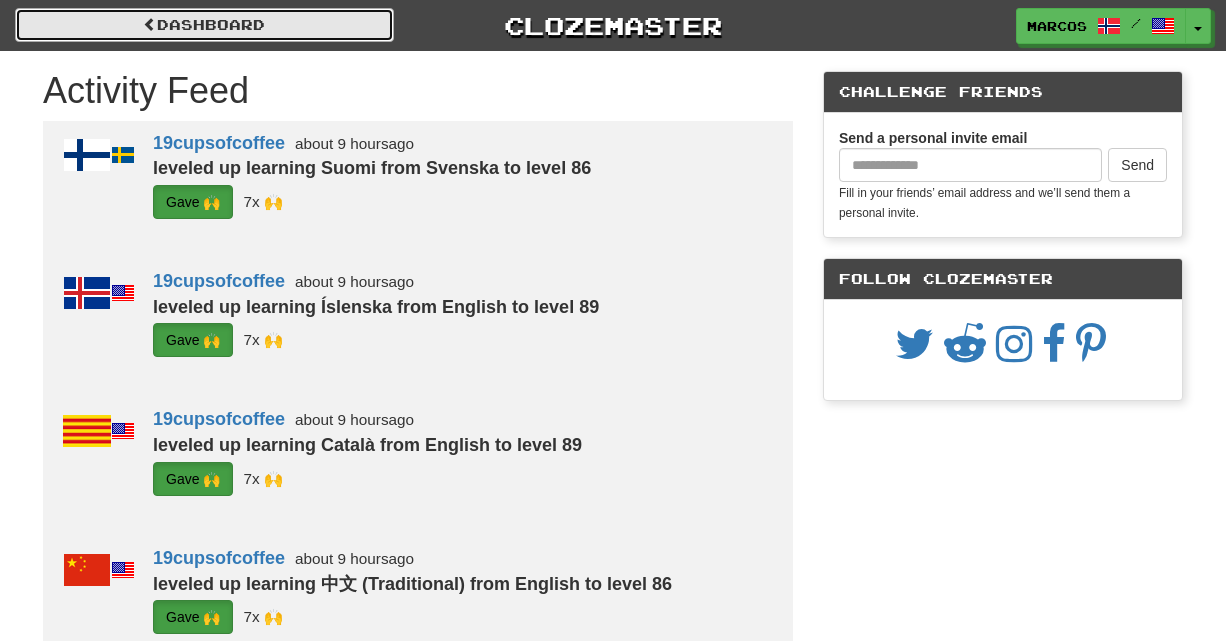 click on "Dashboard" at bounding box center (204, 25) 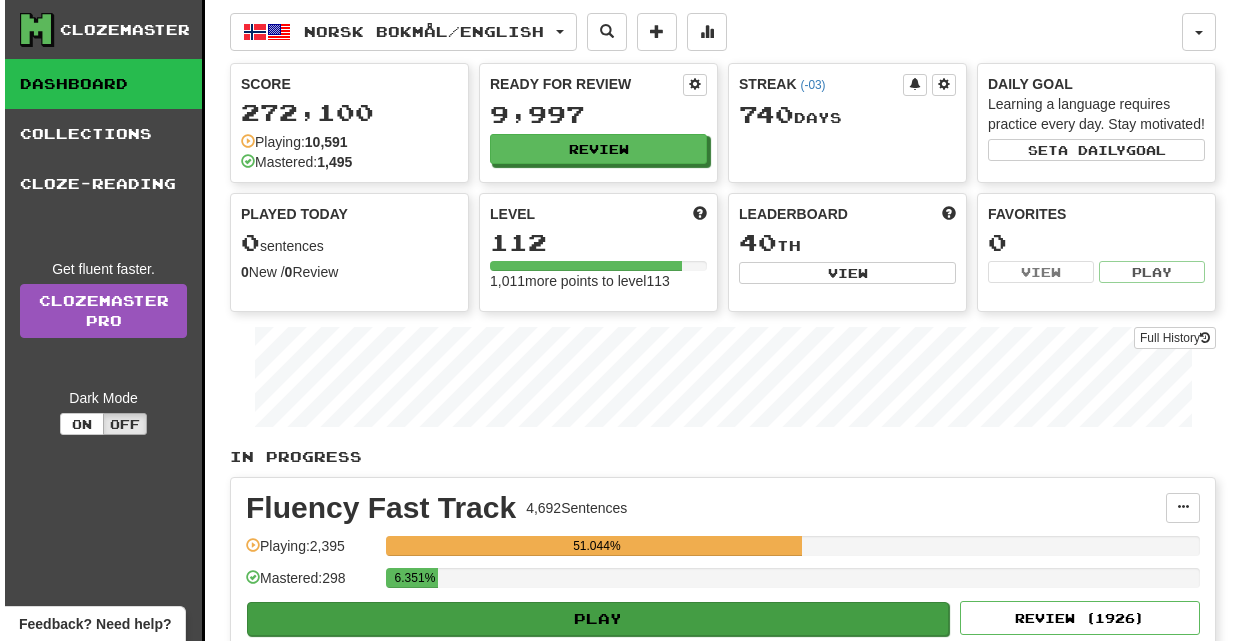 scroll, scrollTop: 0, scrollLeft: 0, axis: both 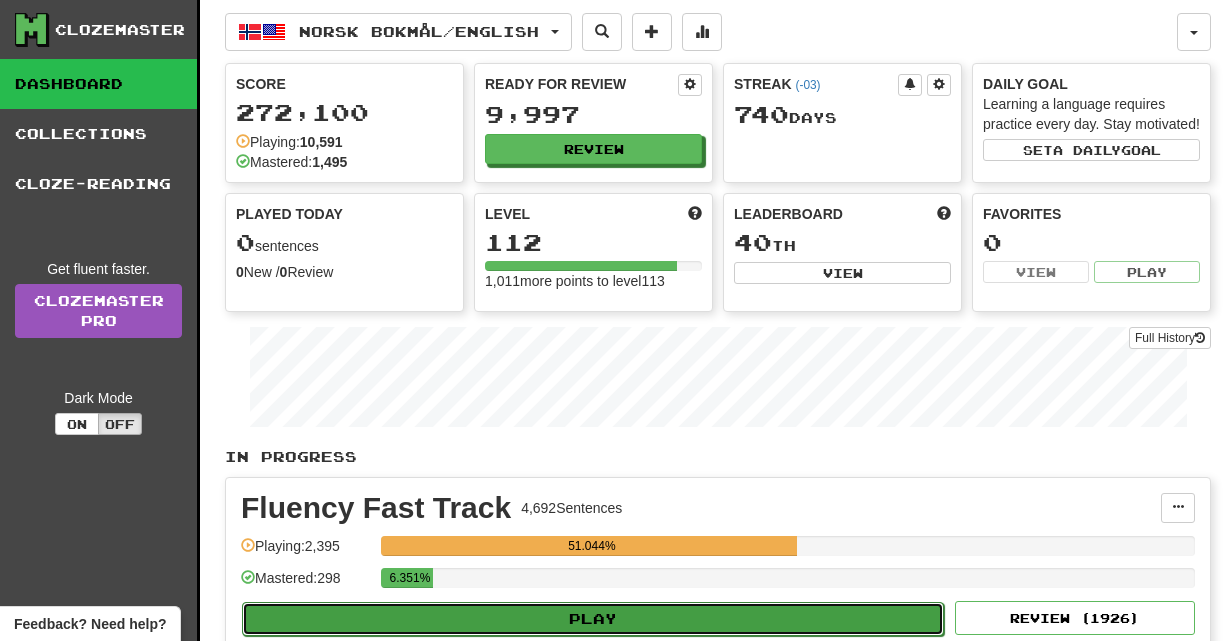 click on "Play" at bounding box center (593, 619) 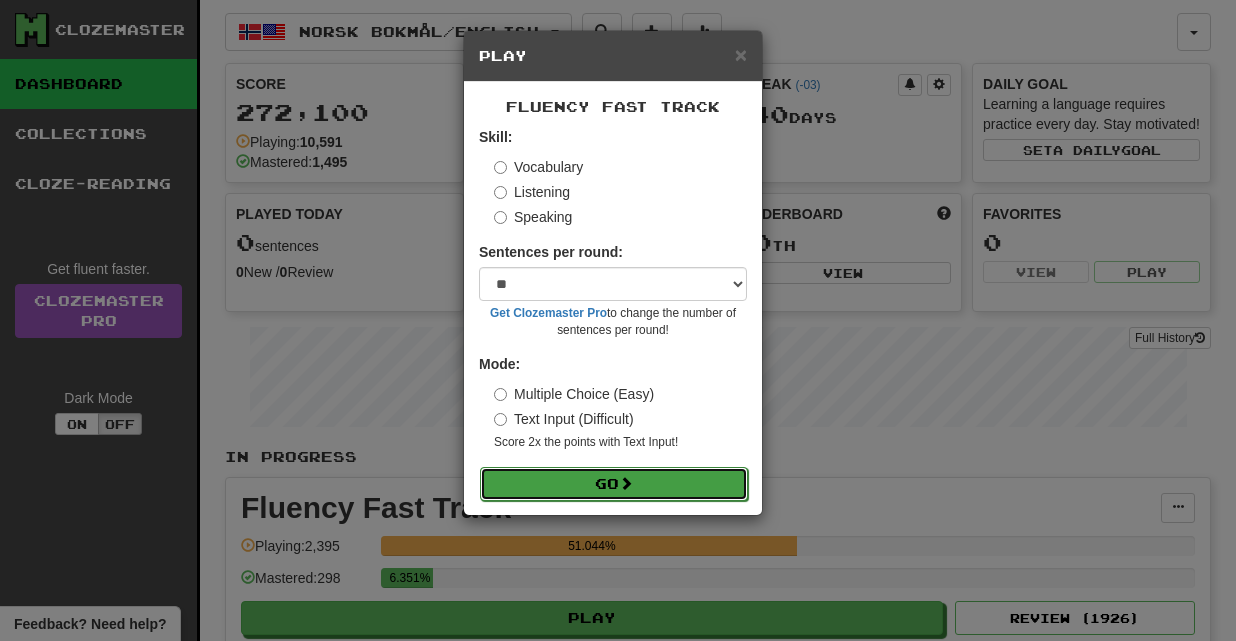click on "Go" at bounding box center (614, 484) 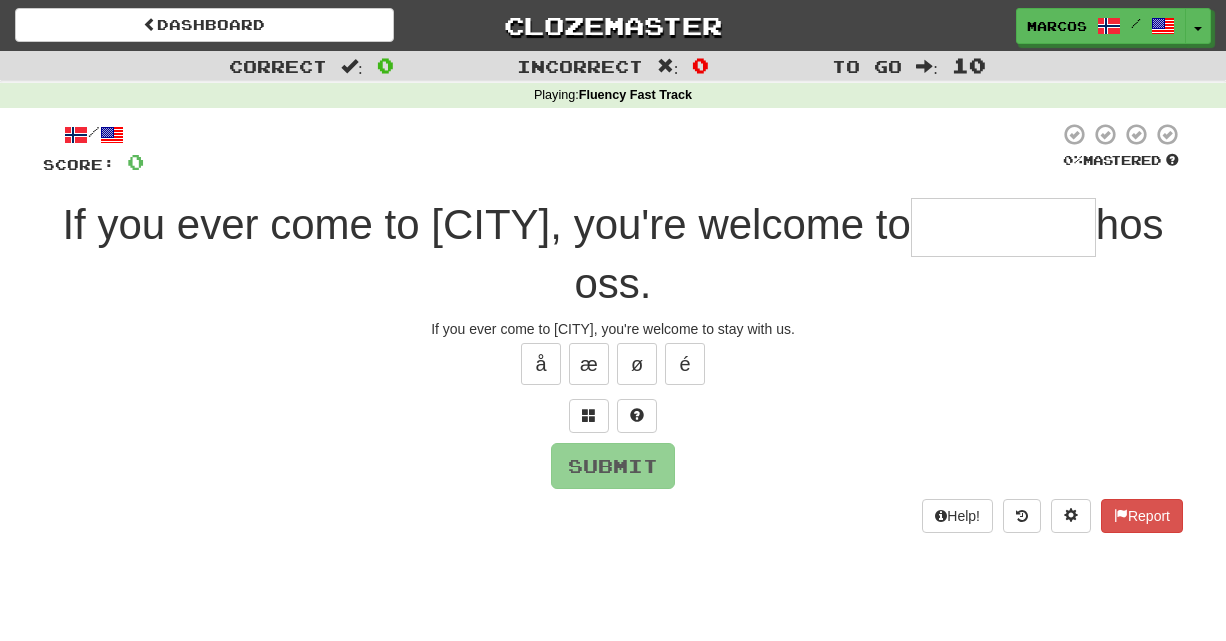 scroll, scrollTop: 0, scrollLeft: 0, axis: both 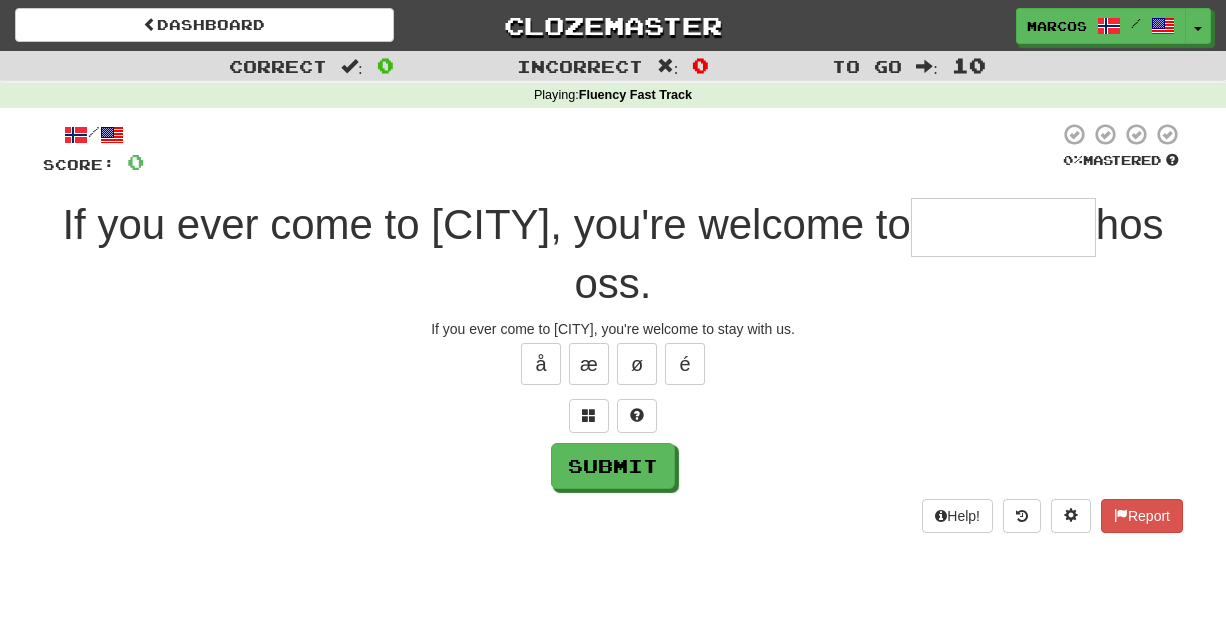 type on "*" 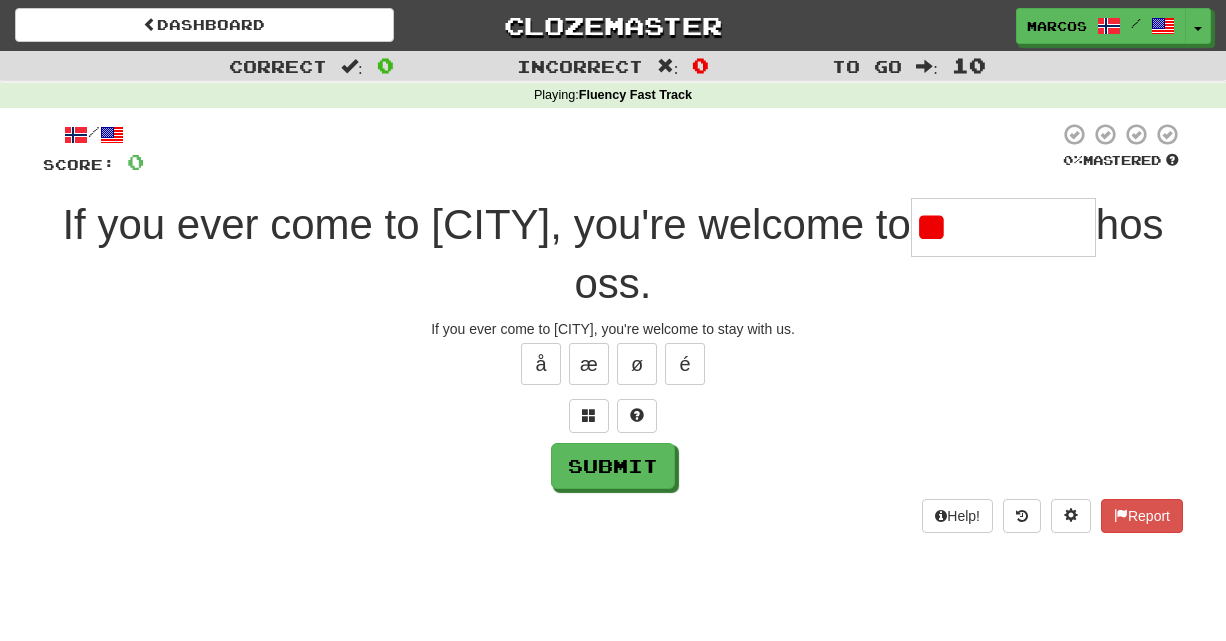 type on "*" 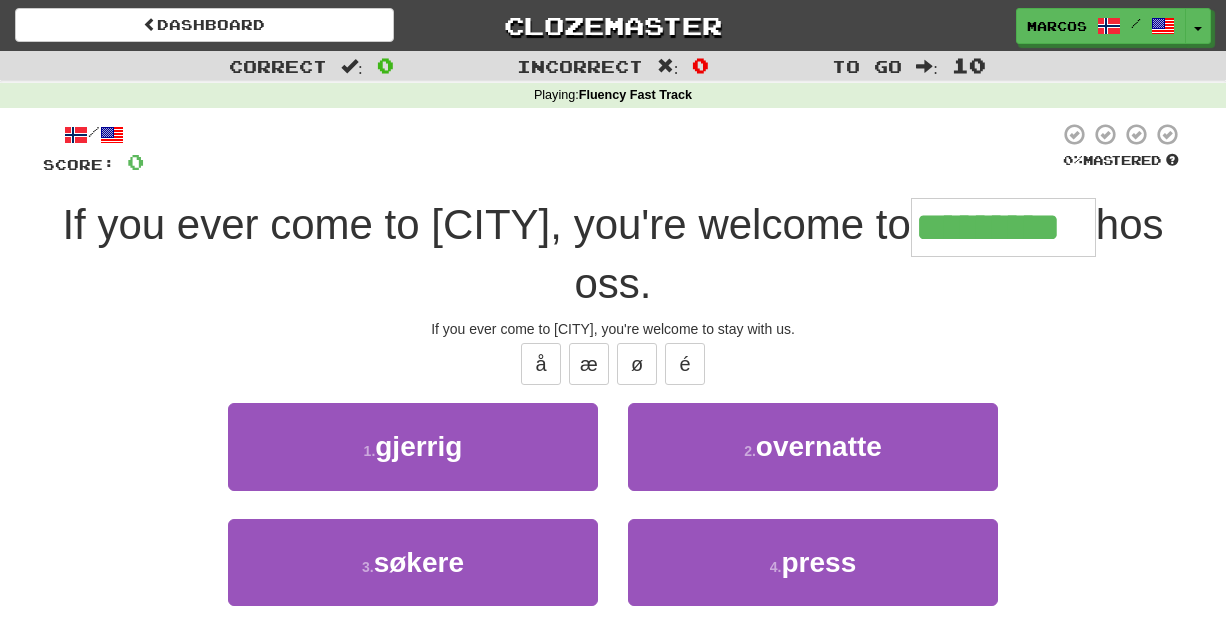type on "*********" 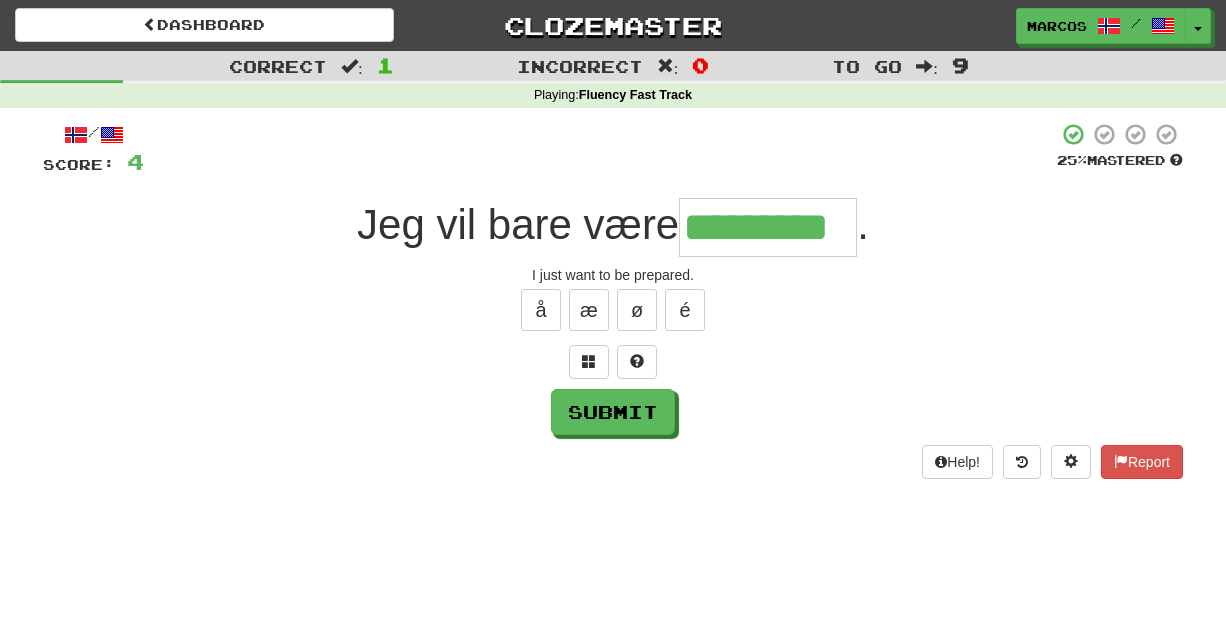 type on "*********" 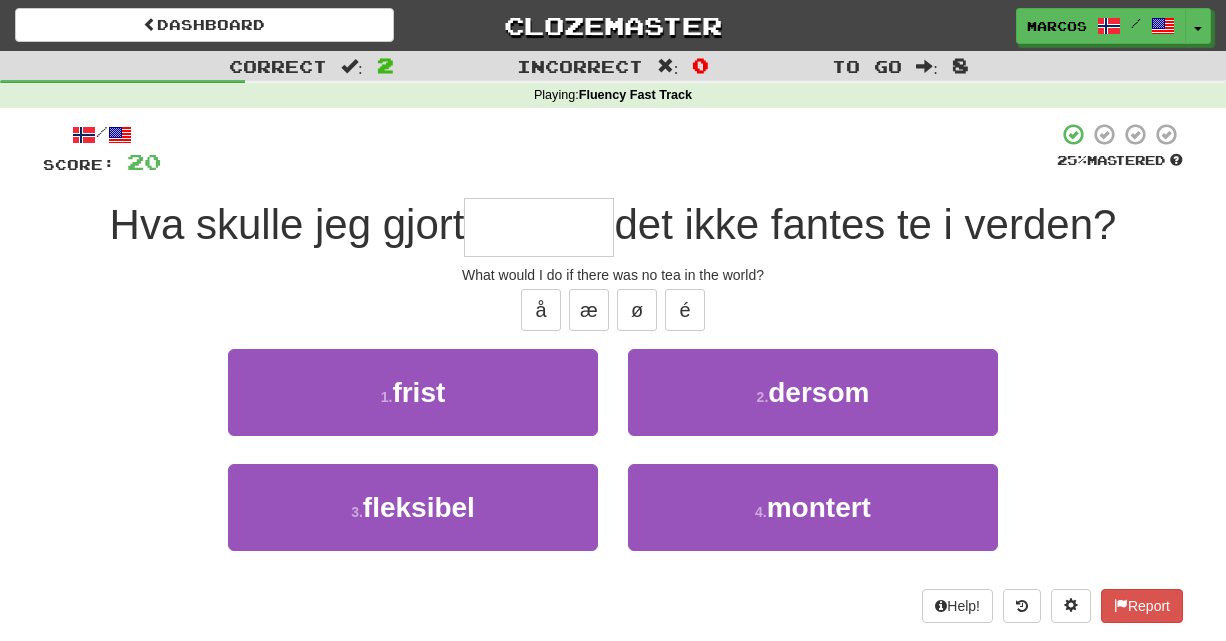type on "*" 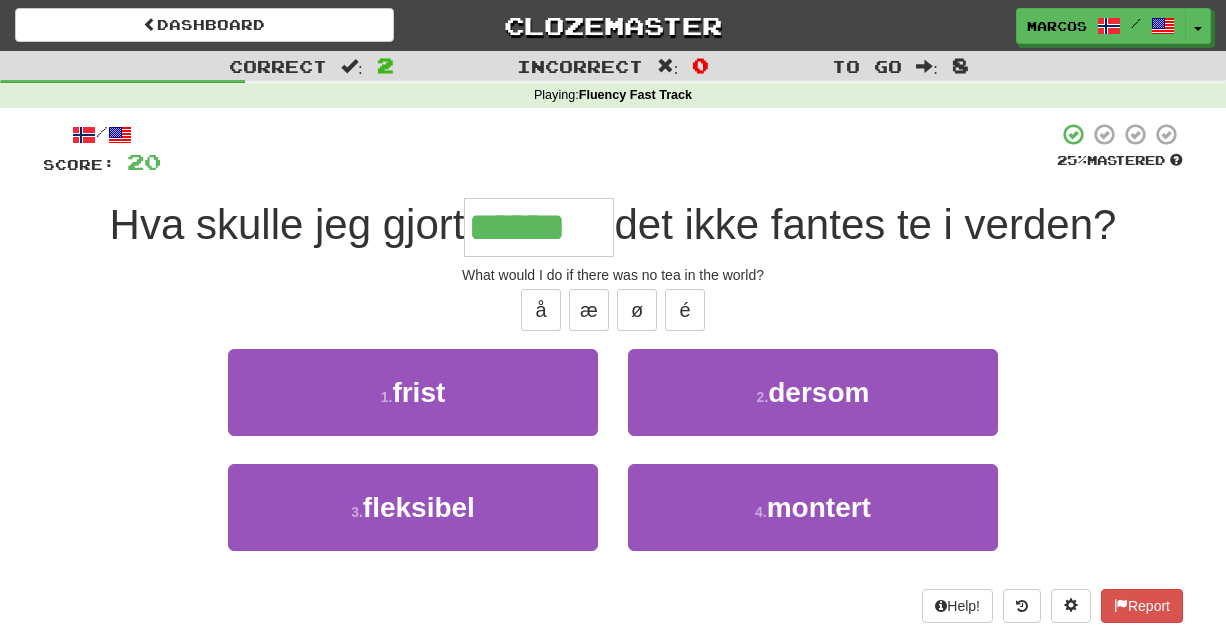 type on "******" 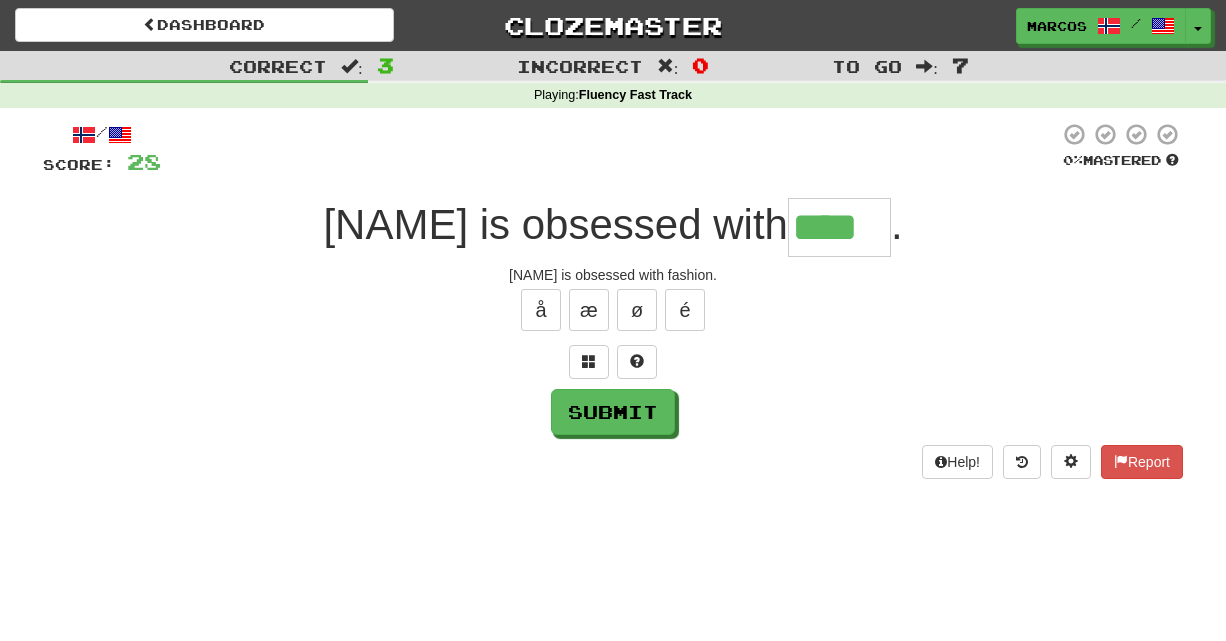 type on "****" 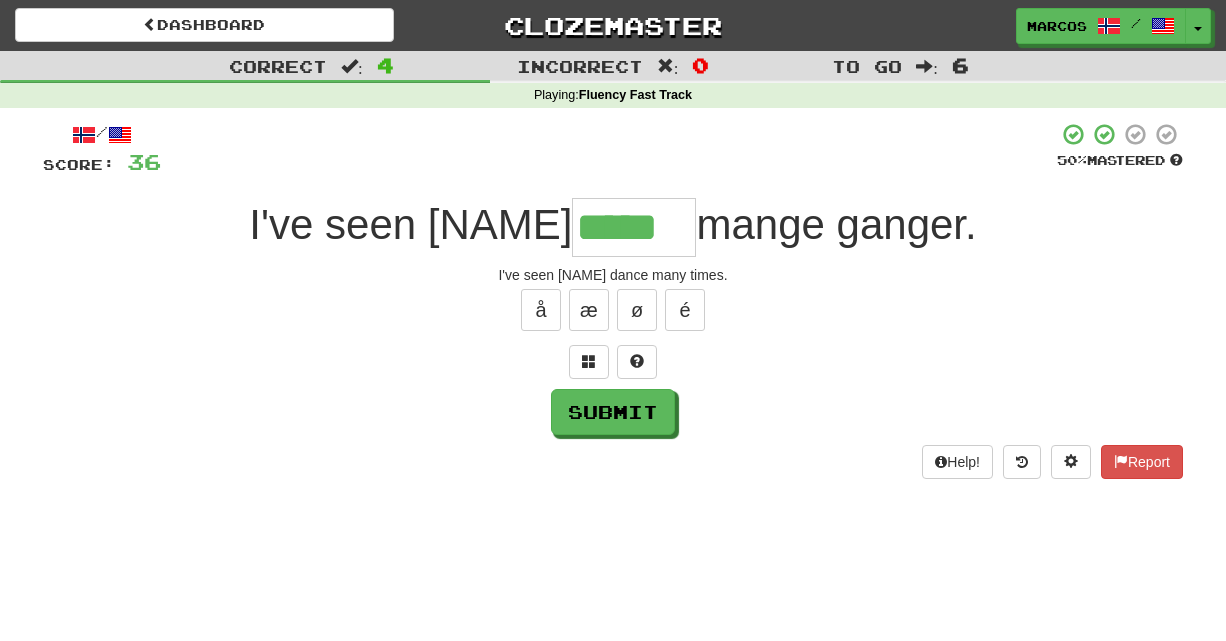 type on "*****" 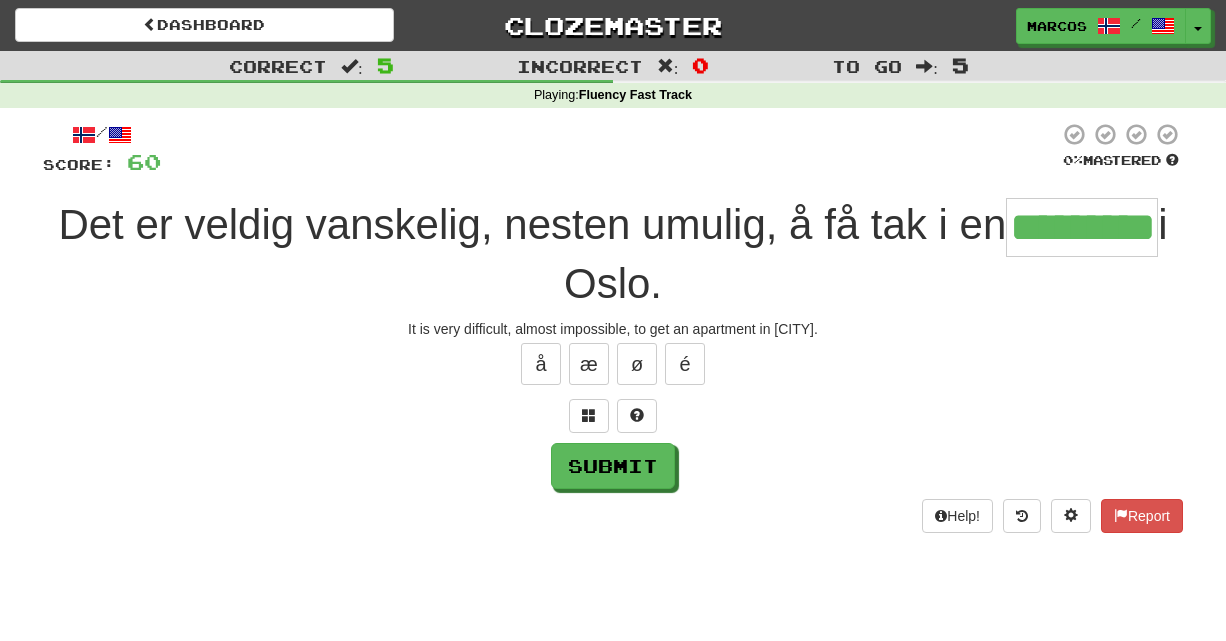 type on "*********" 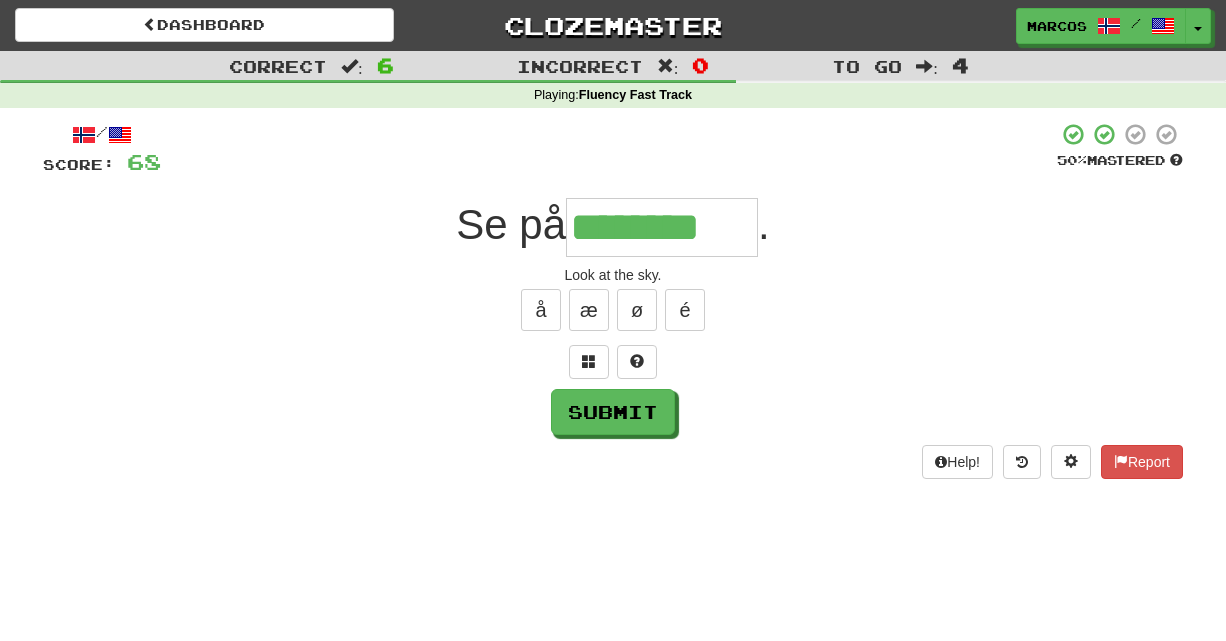 type on "********" 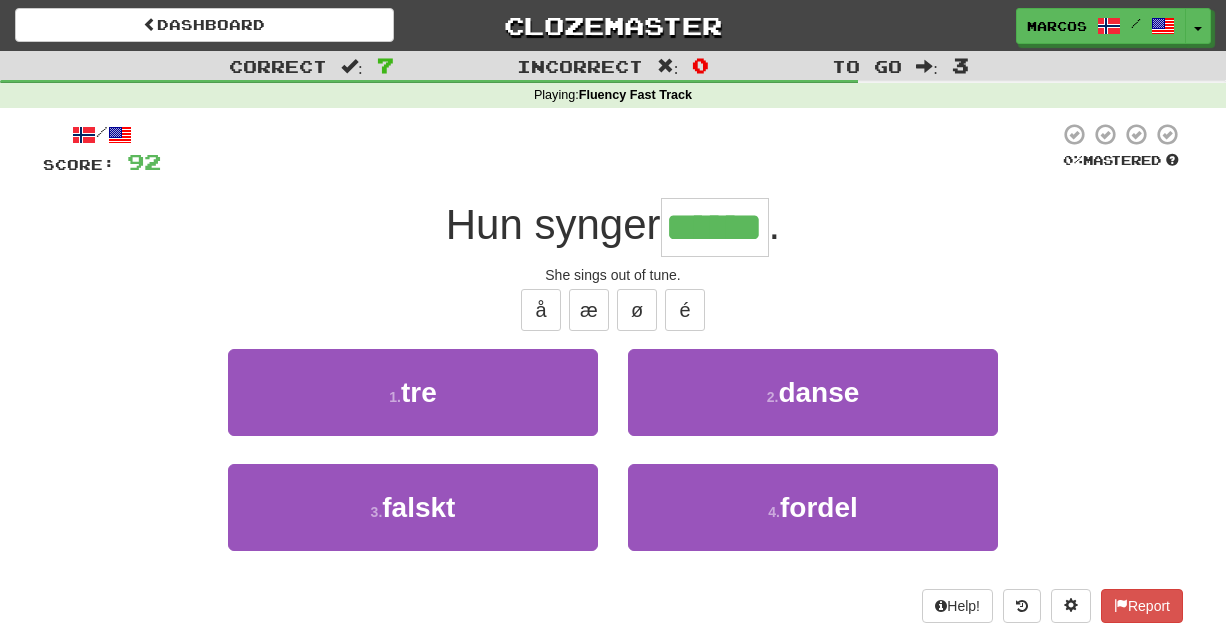 type on "******" 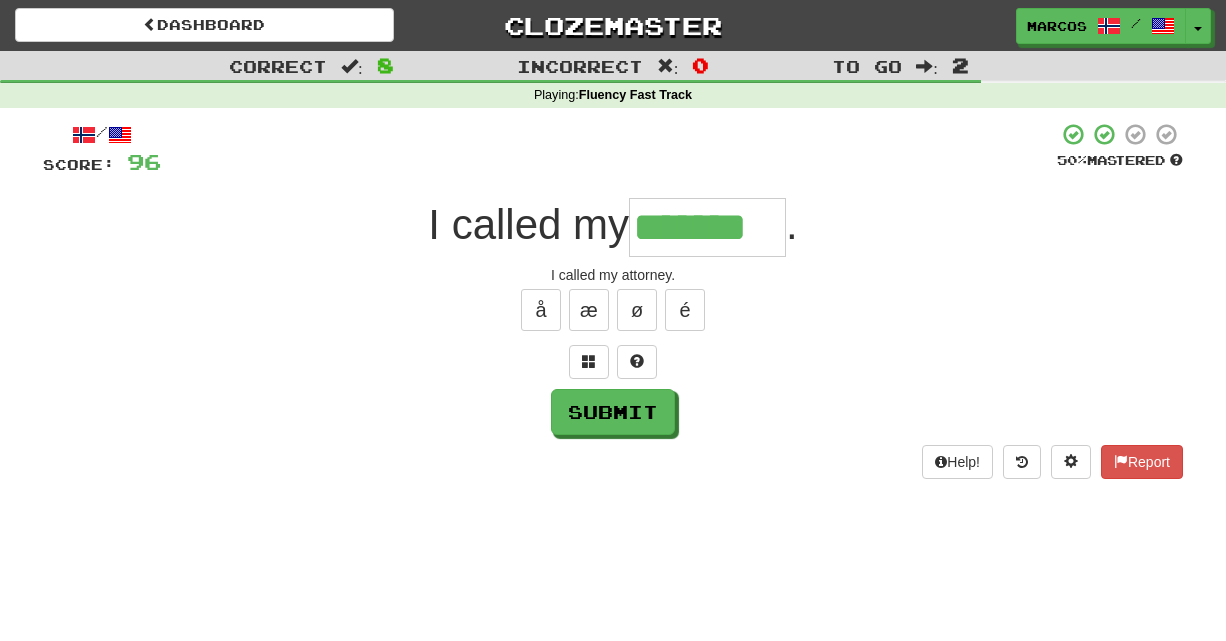 type on "*******" 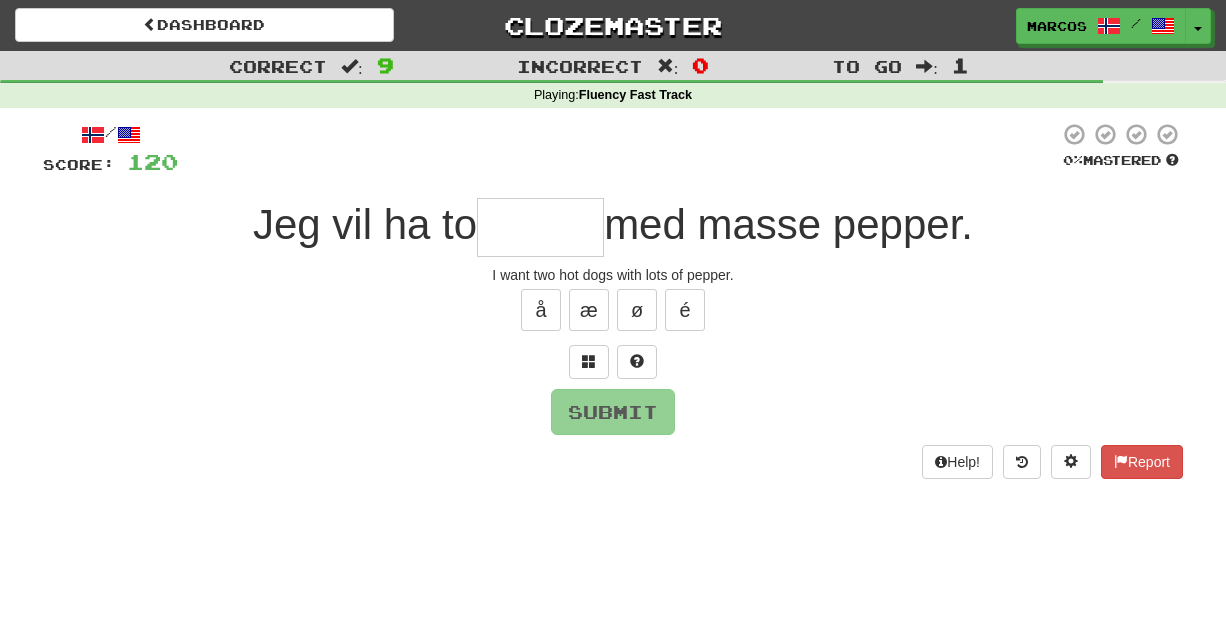 type on "*" 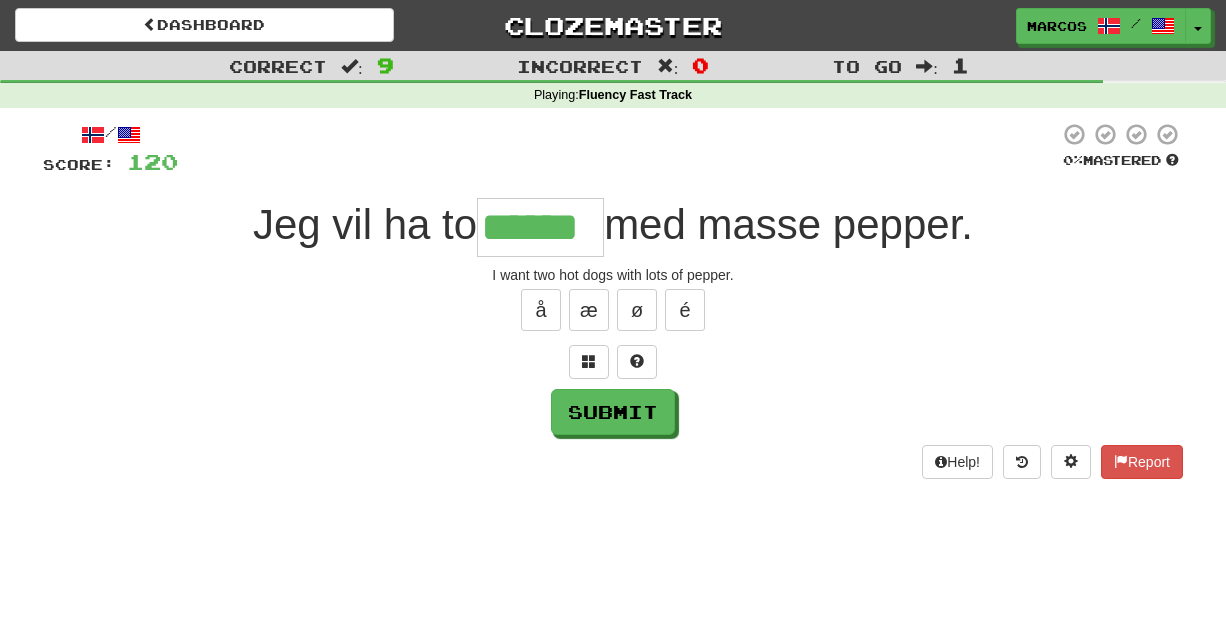 type on "******" 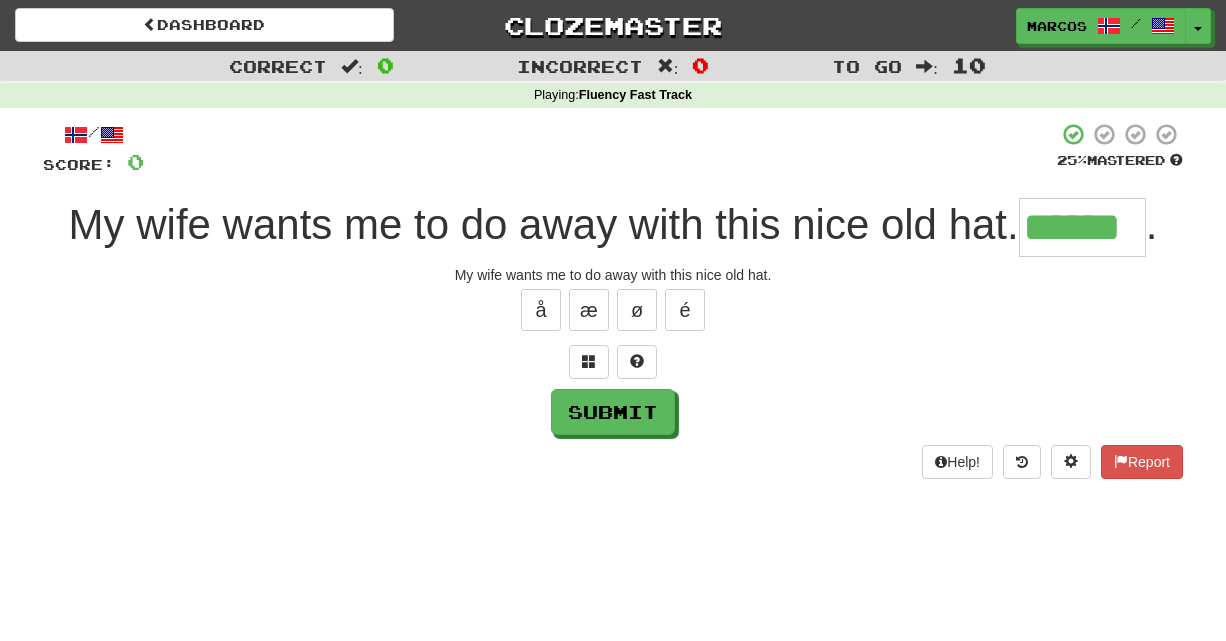 type on "******" 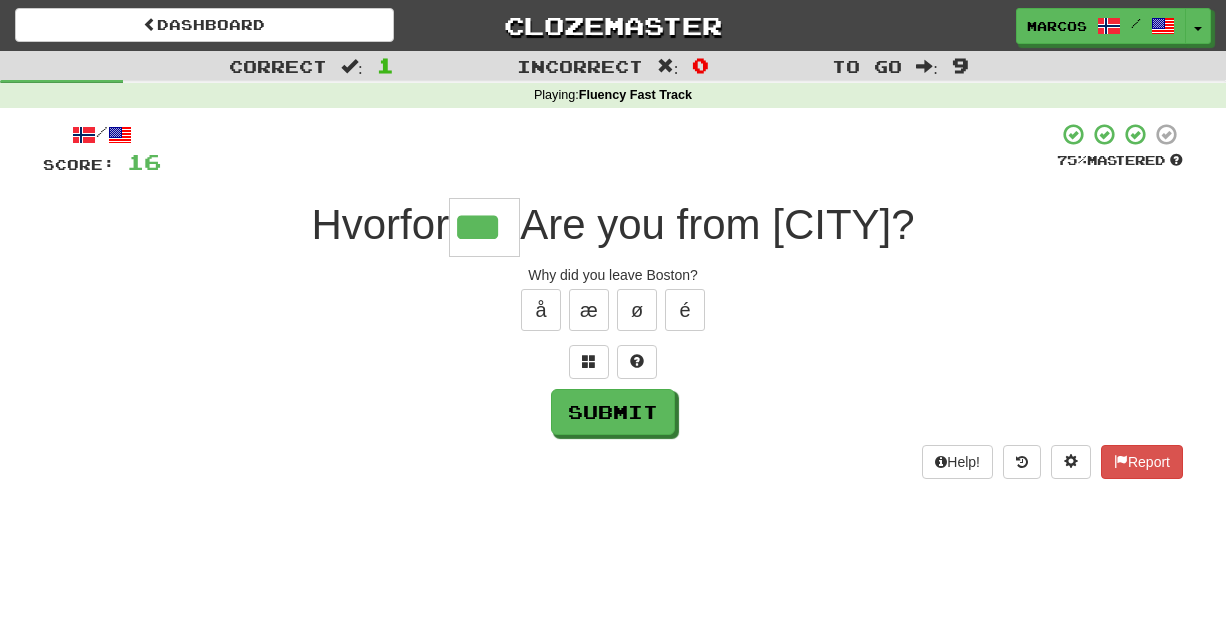 type on "***" 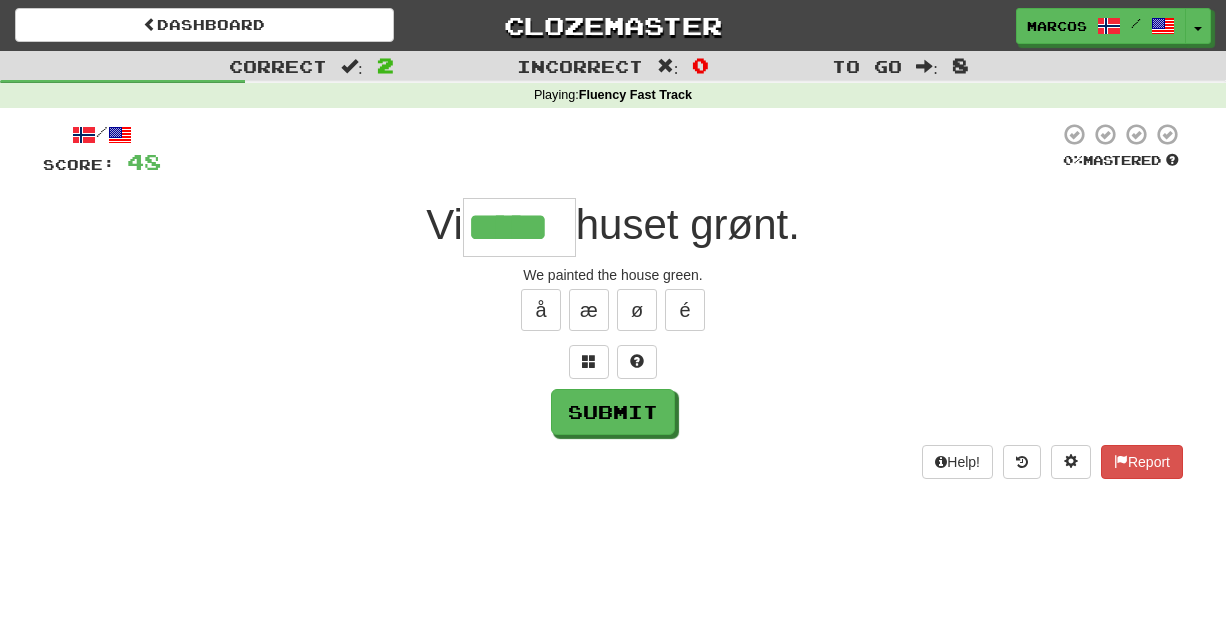 type on "*****" 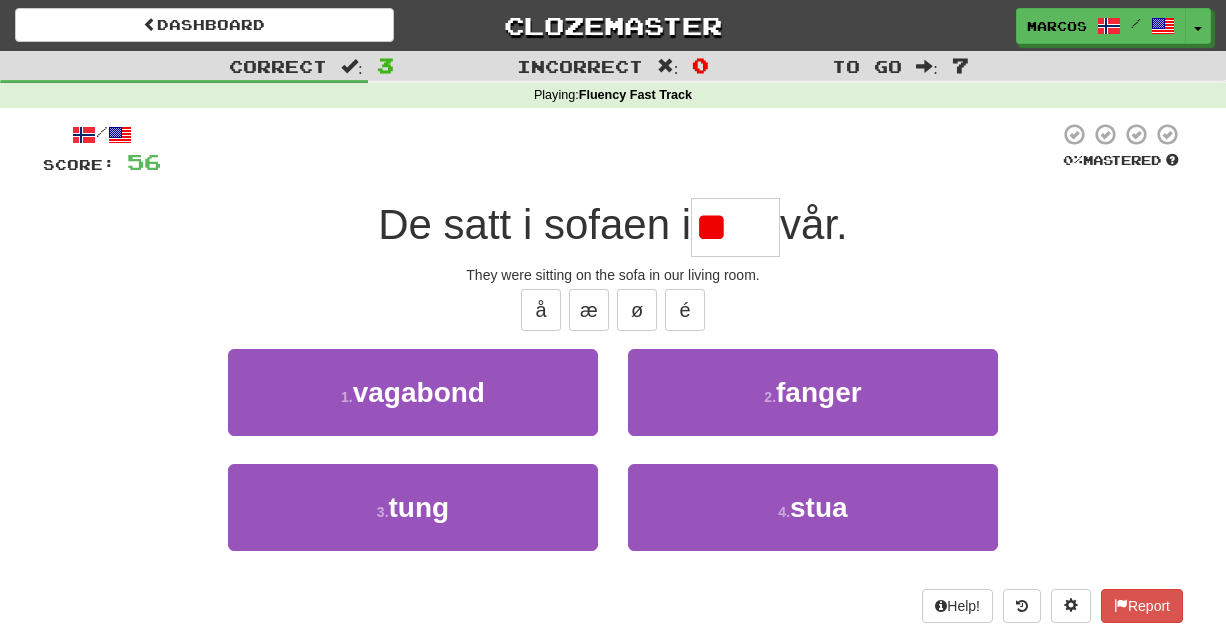 type on "*" 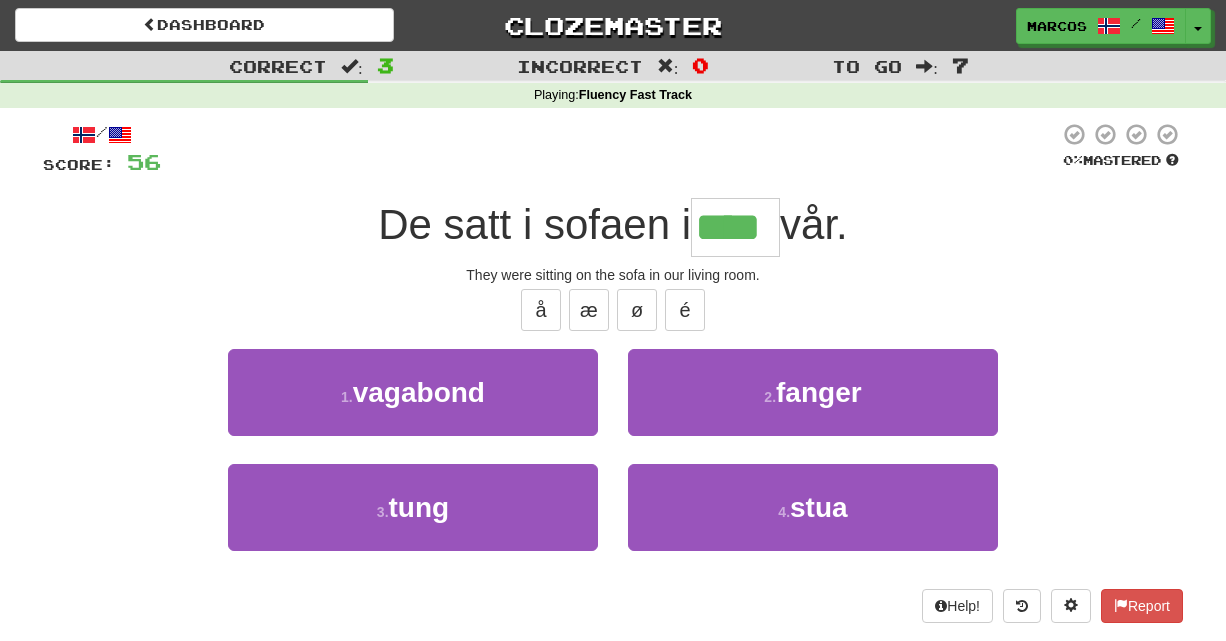 type on "****" 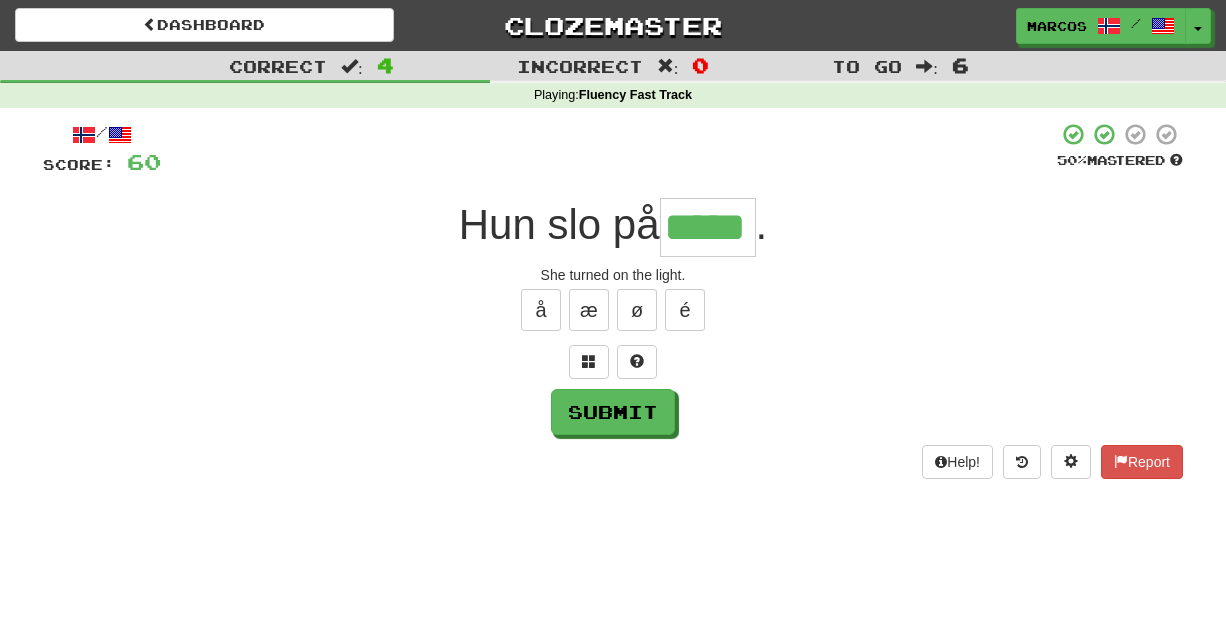 type on "*****" 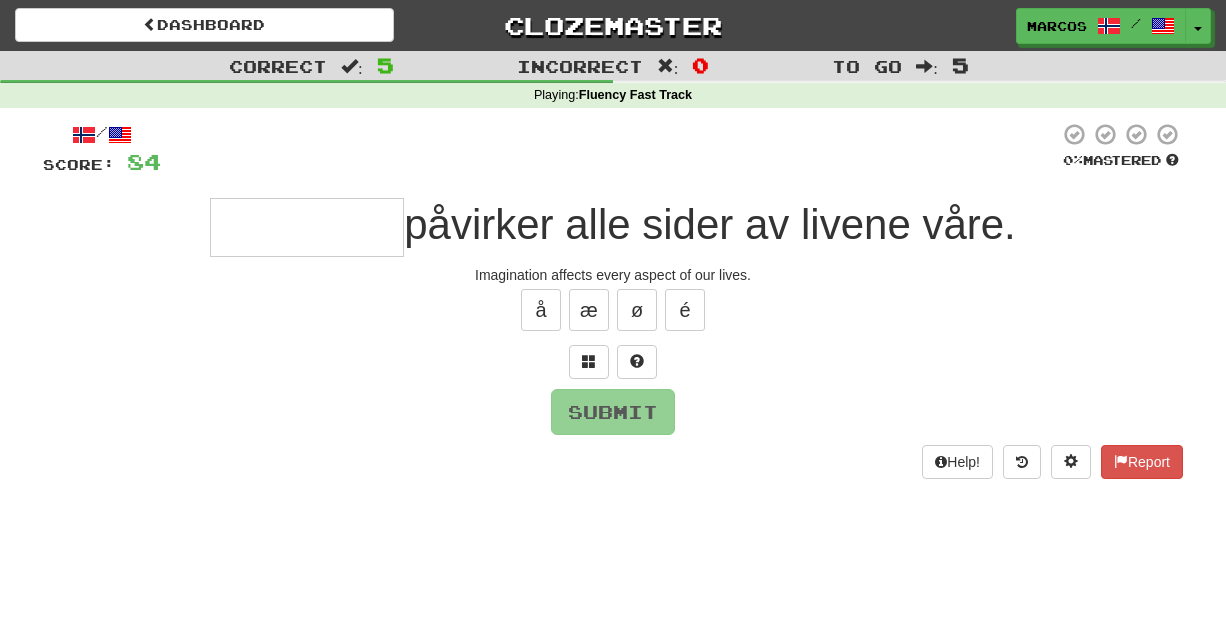 type on "*" 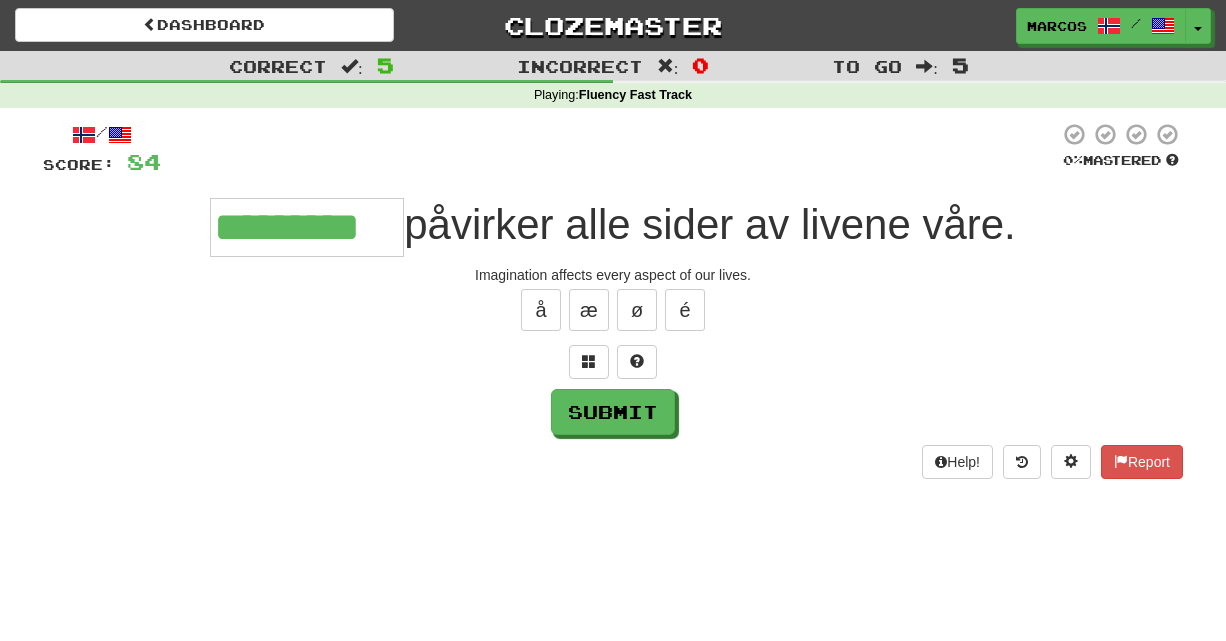 type on "*********" 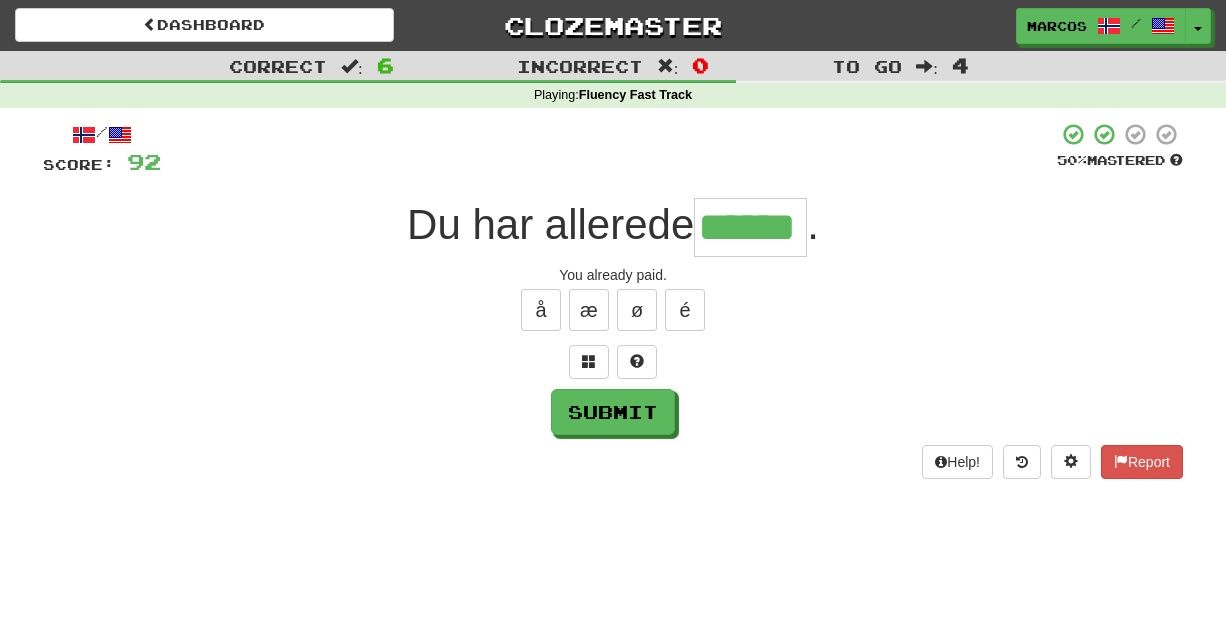 type on "******" 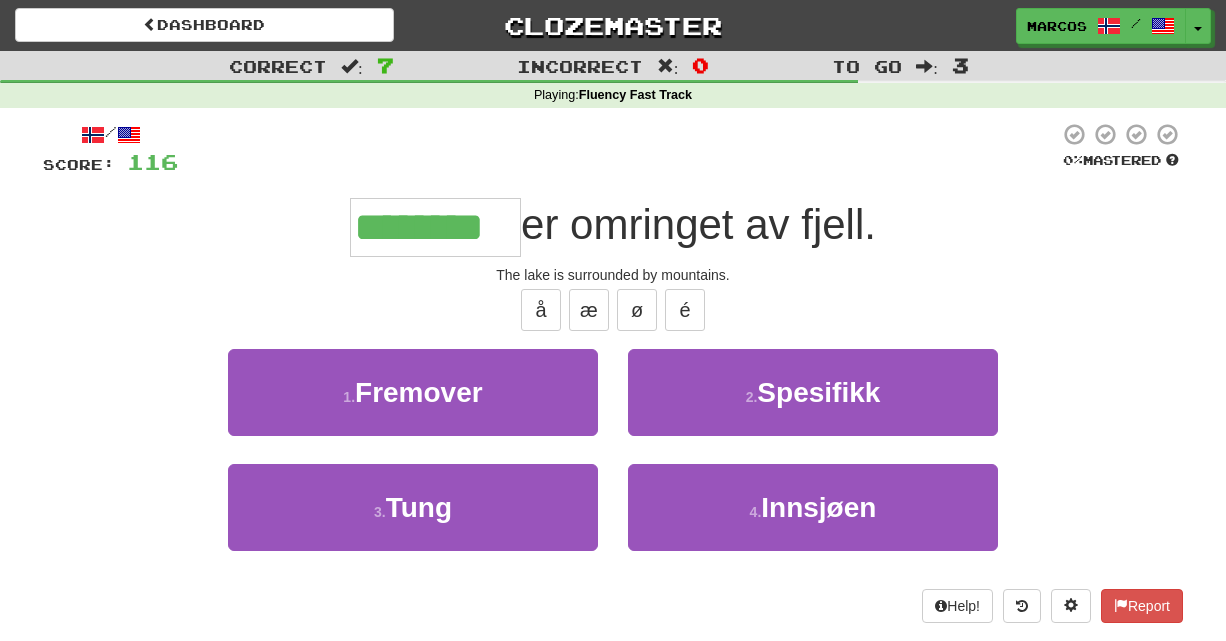 type on "********" 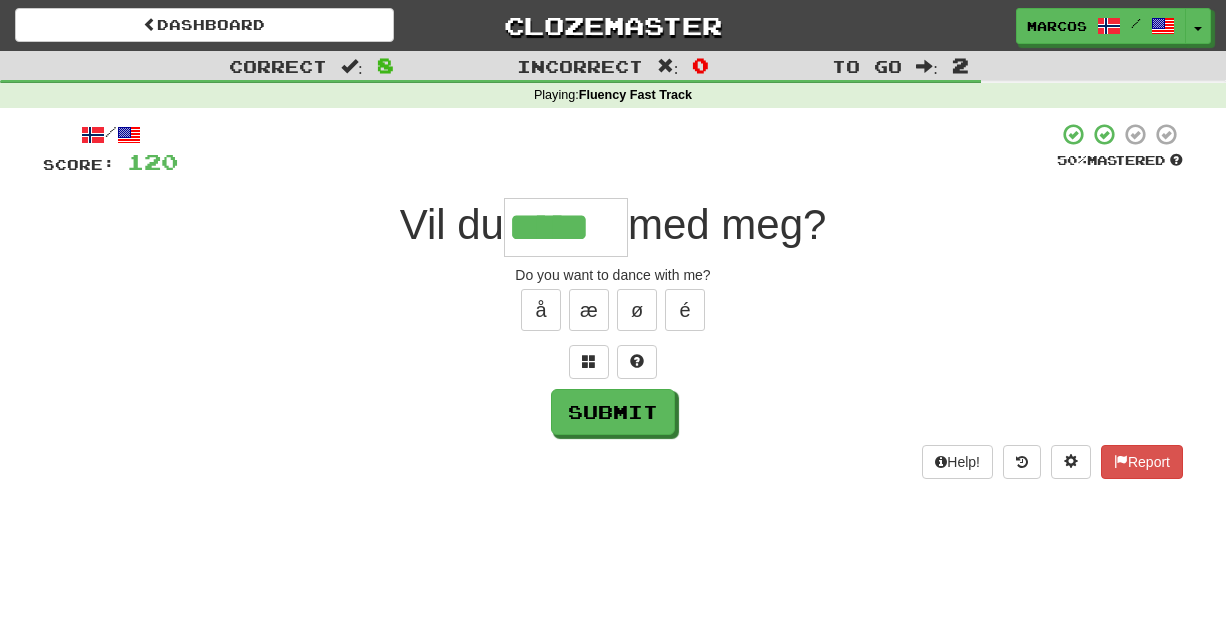 type on "*****" 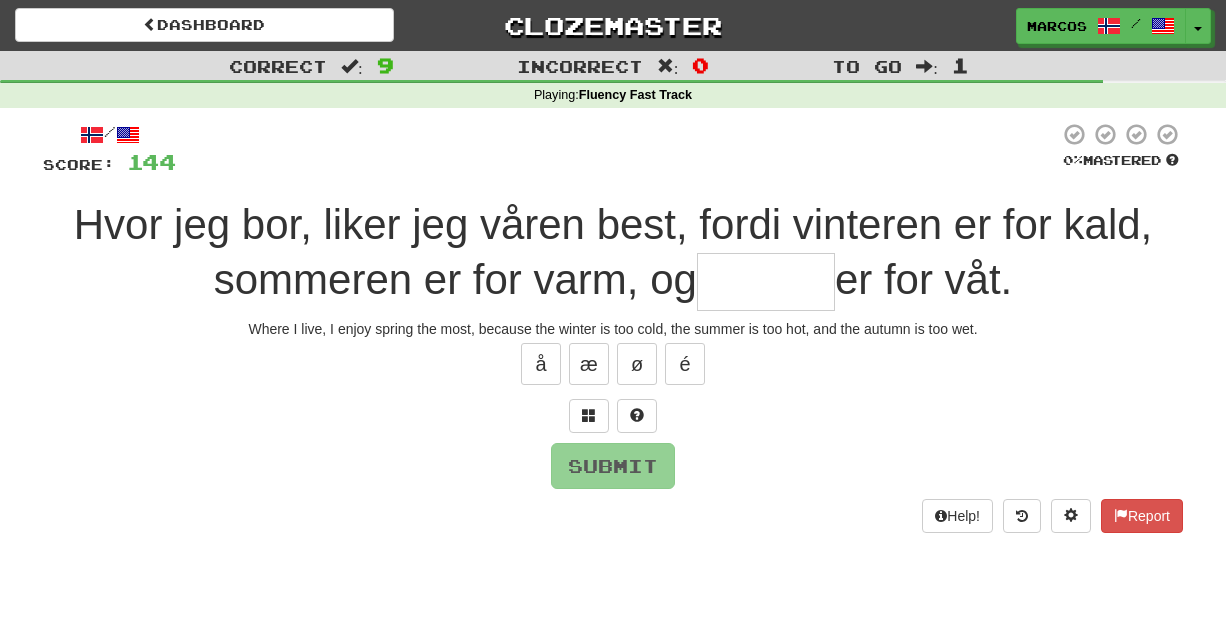 type on "*" 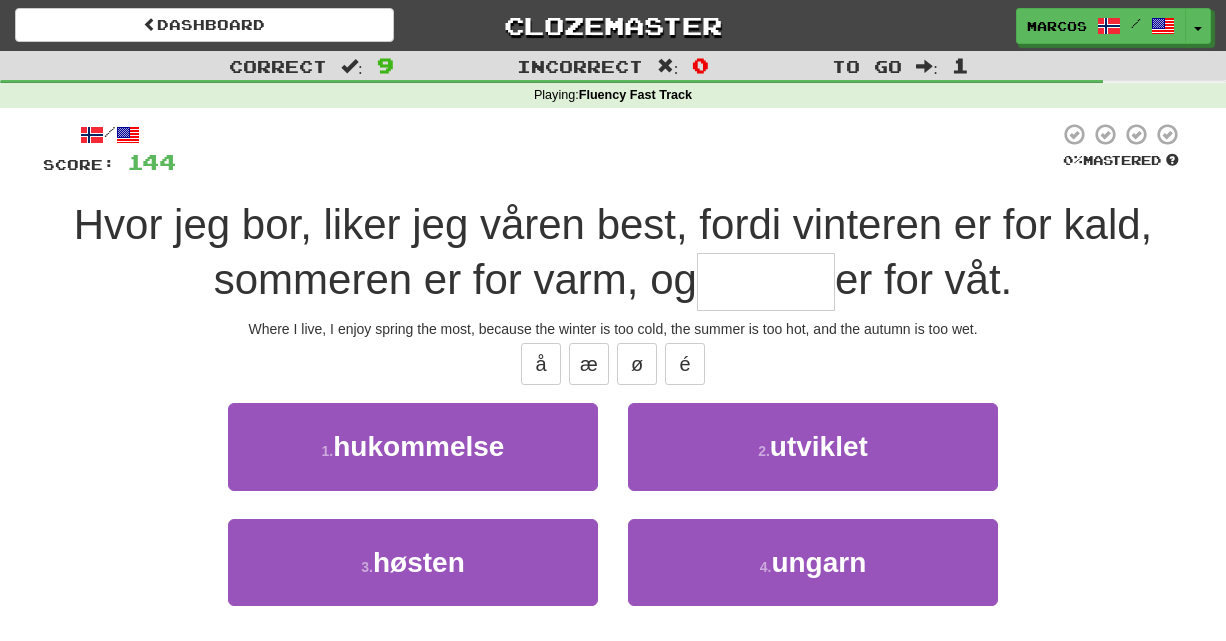 type on "*" 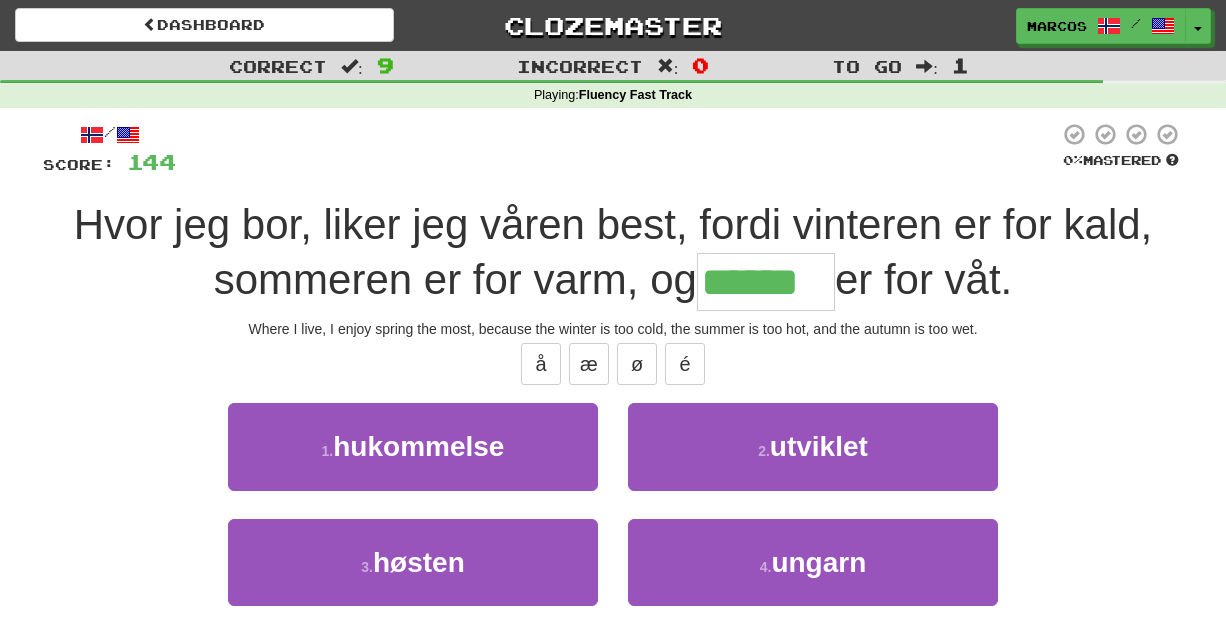 type on "******" 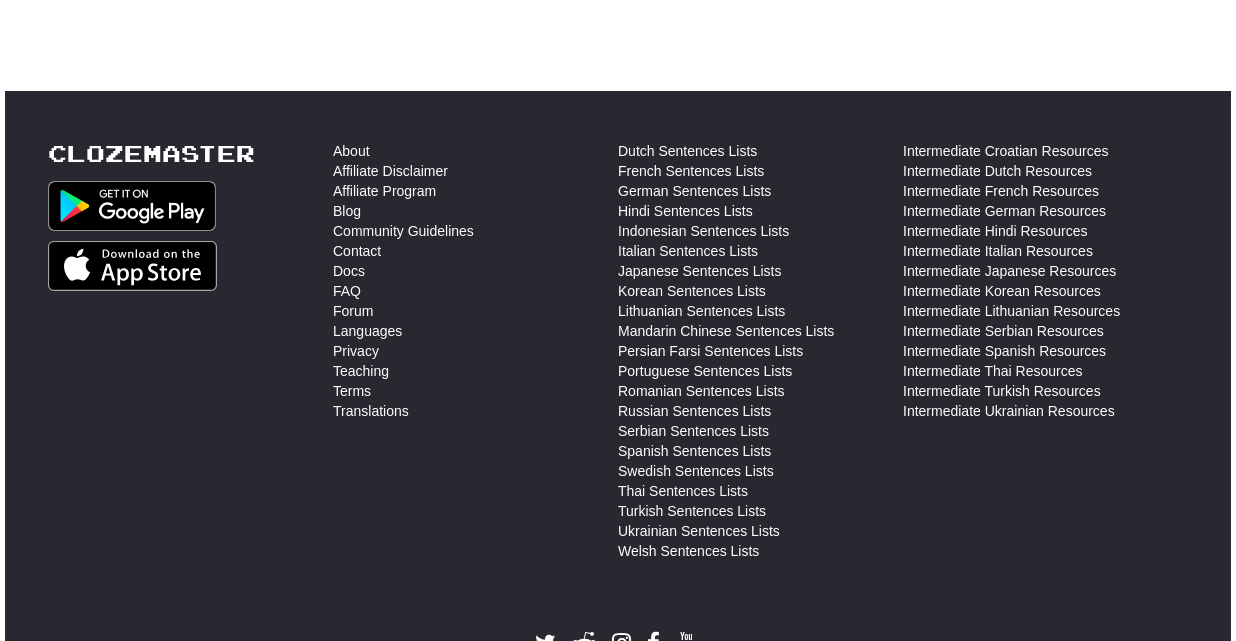 scroll, scrollTop: 0, scrollLeft: 0, axis: both 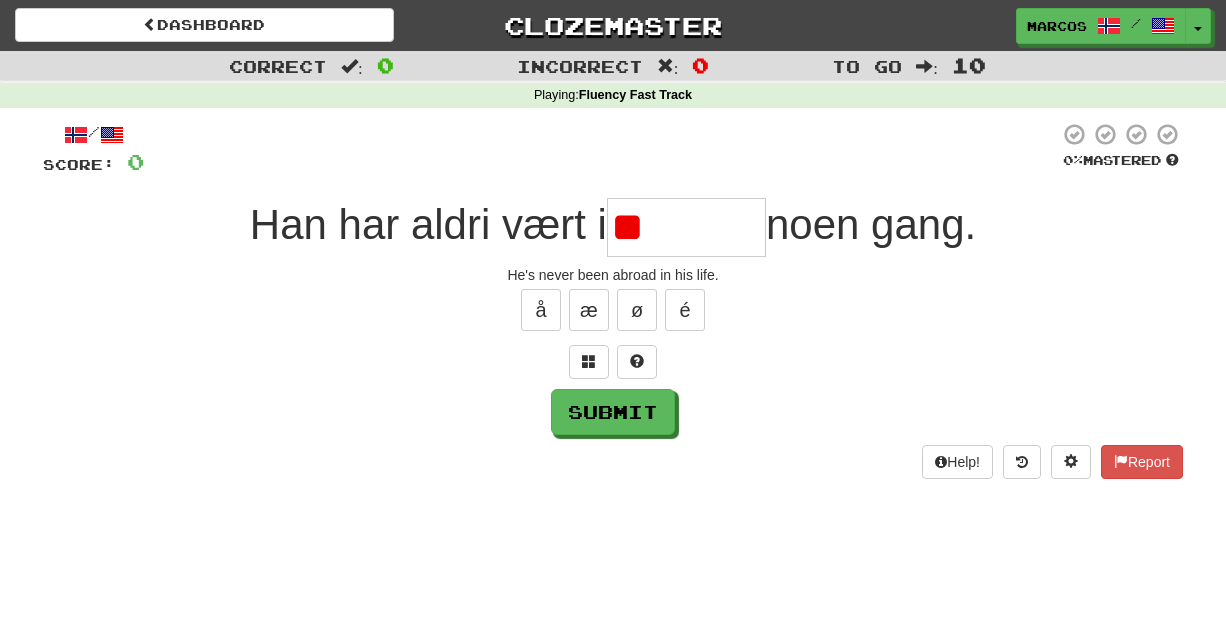 type on "*" 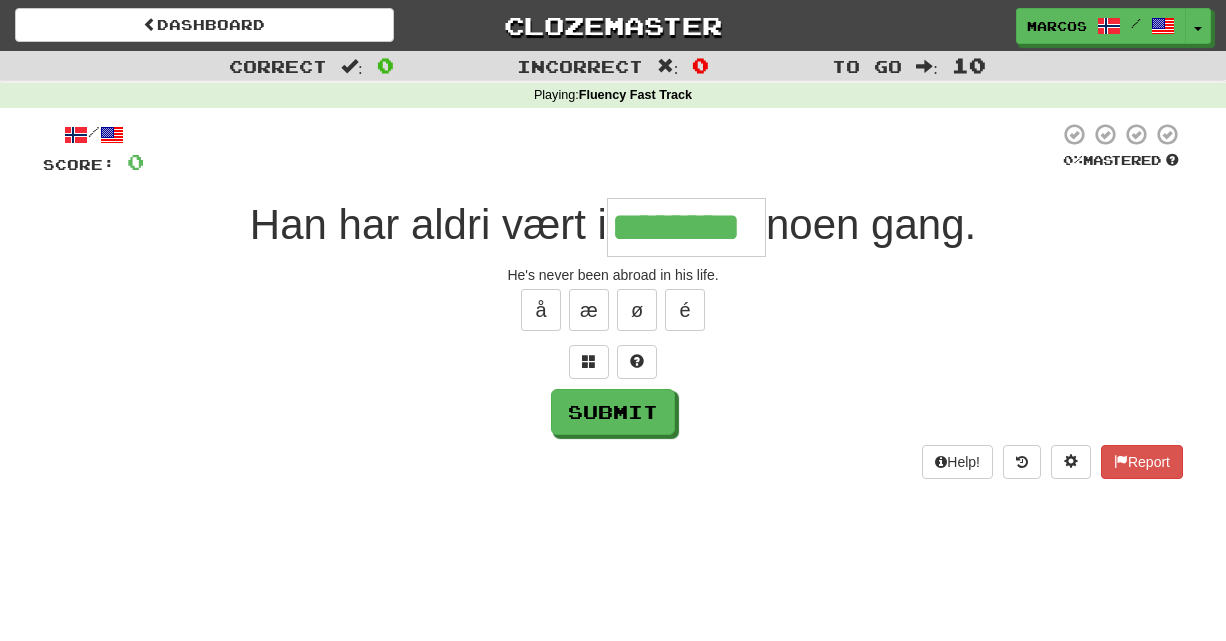type on "********" 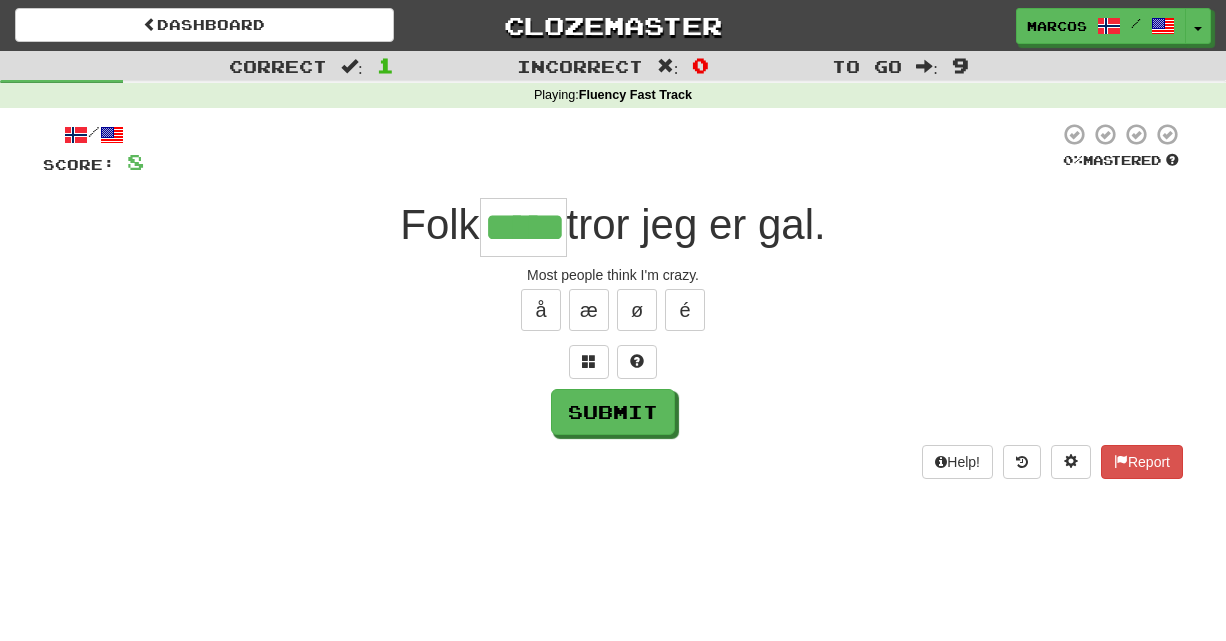 type on "*****" 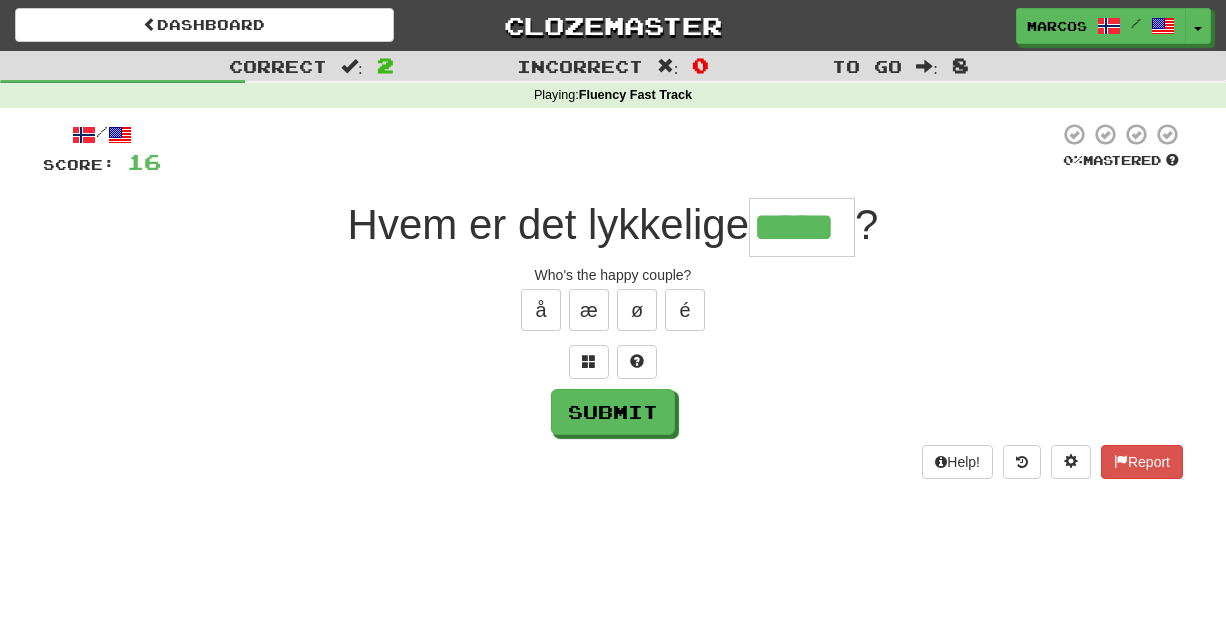 type on "*****" 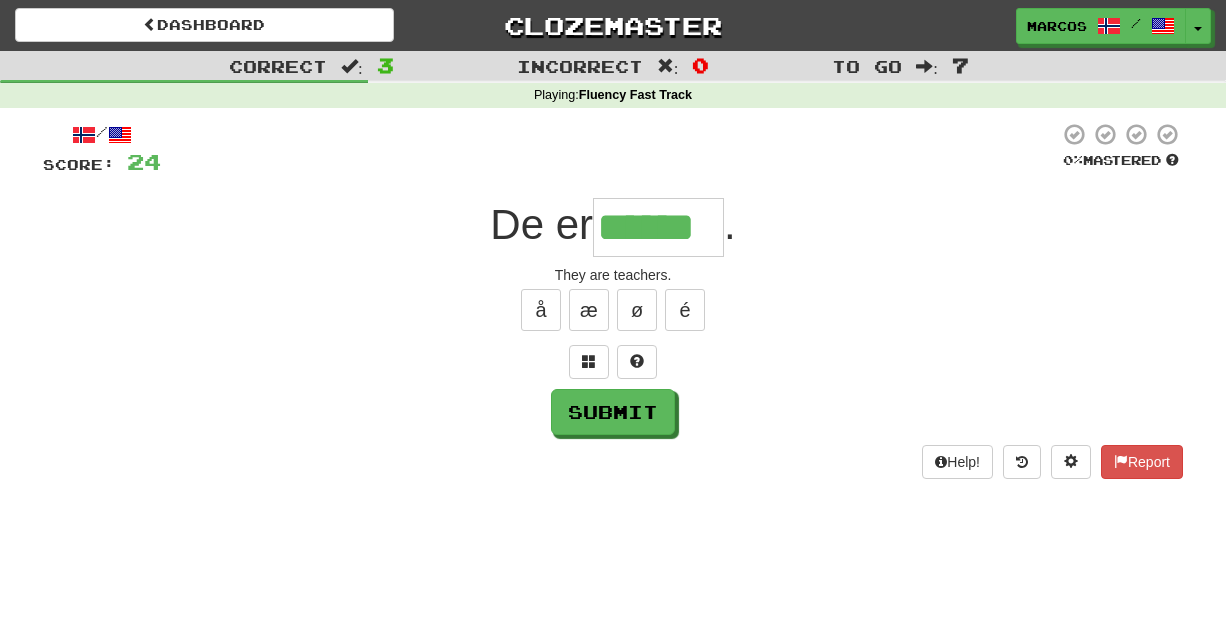 type on "******" 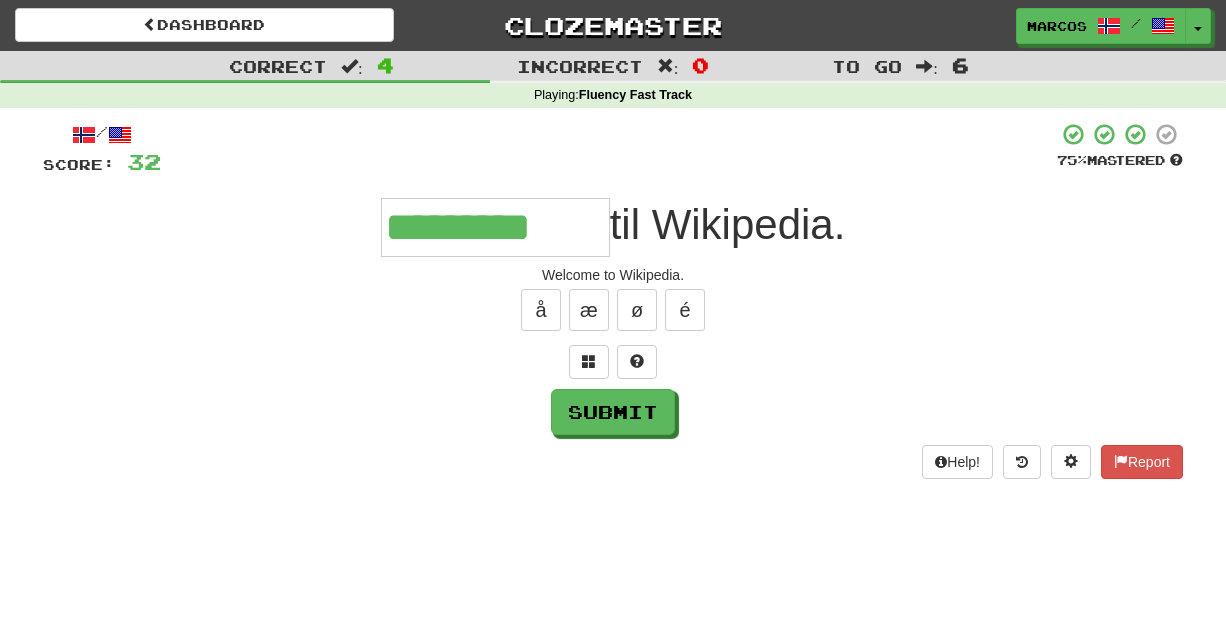 type on "*********" 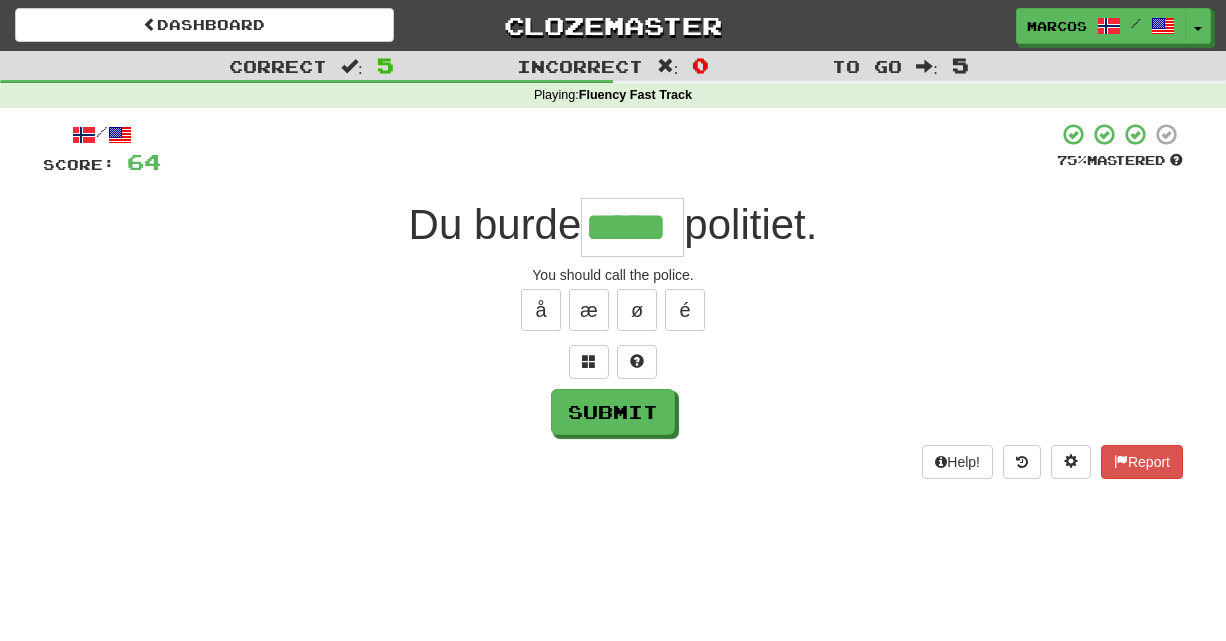 type on "*****" 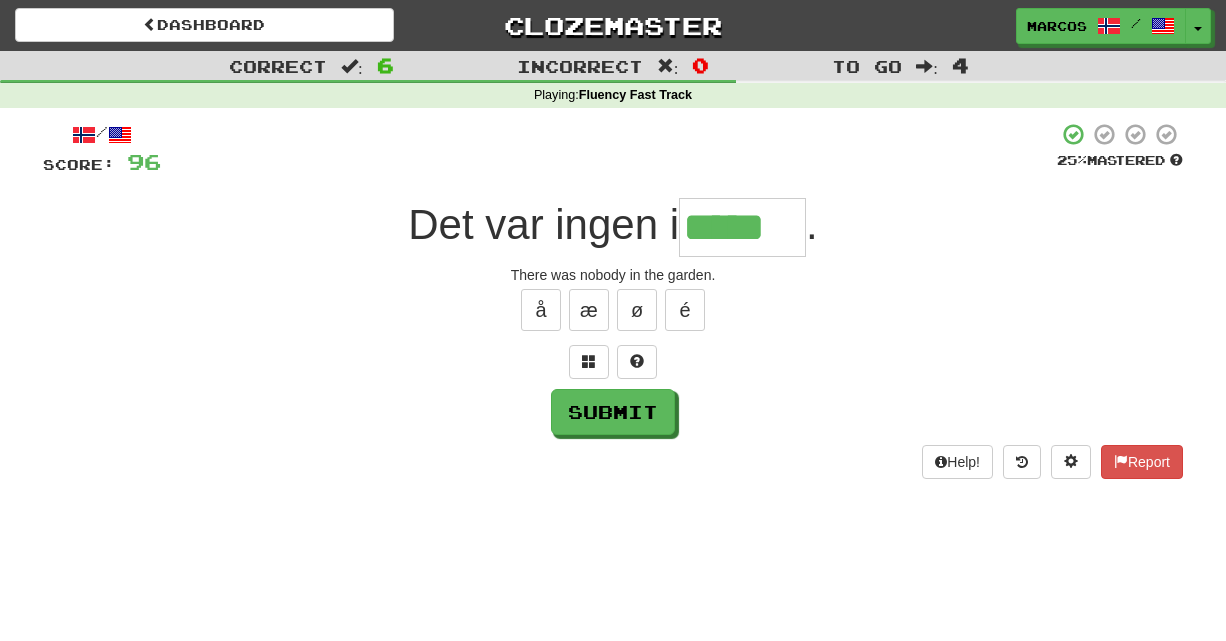 type on "*****" 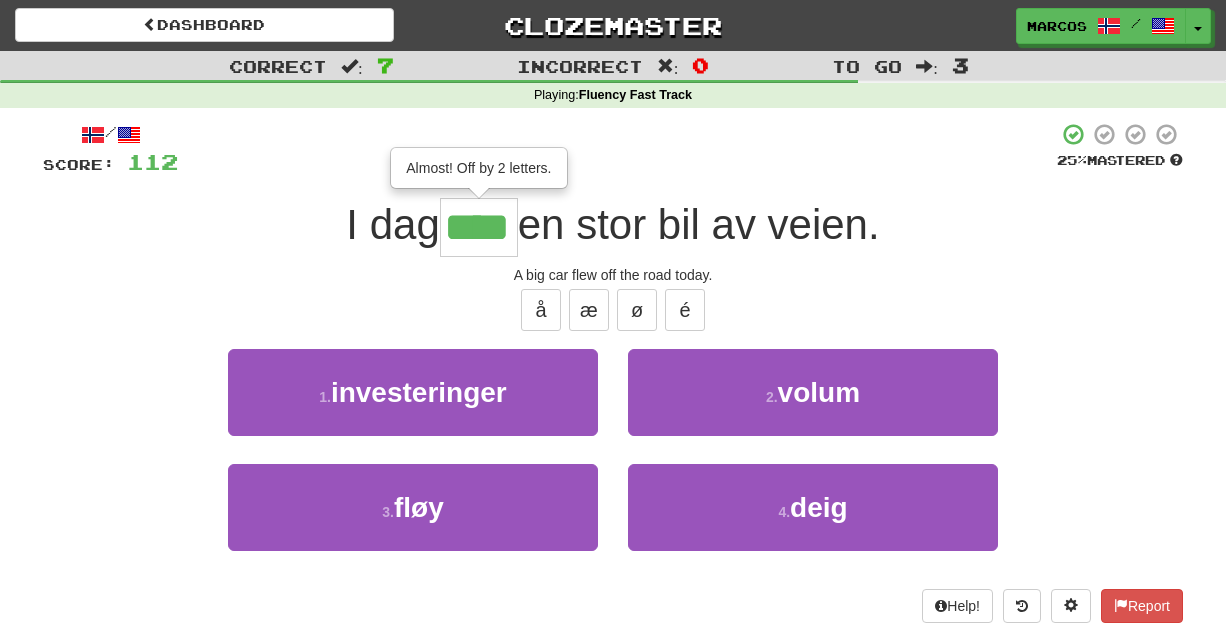 type on "****" 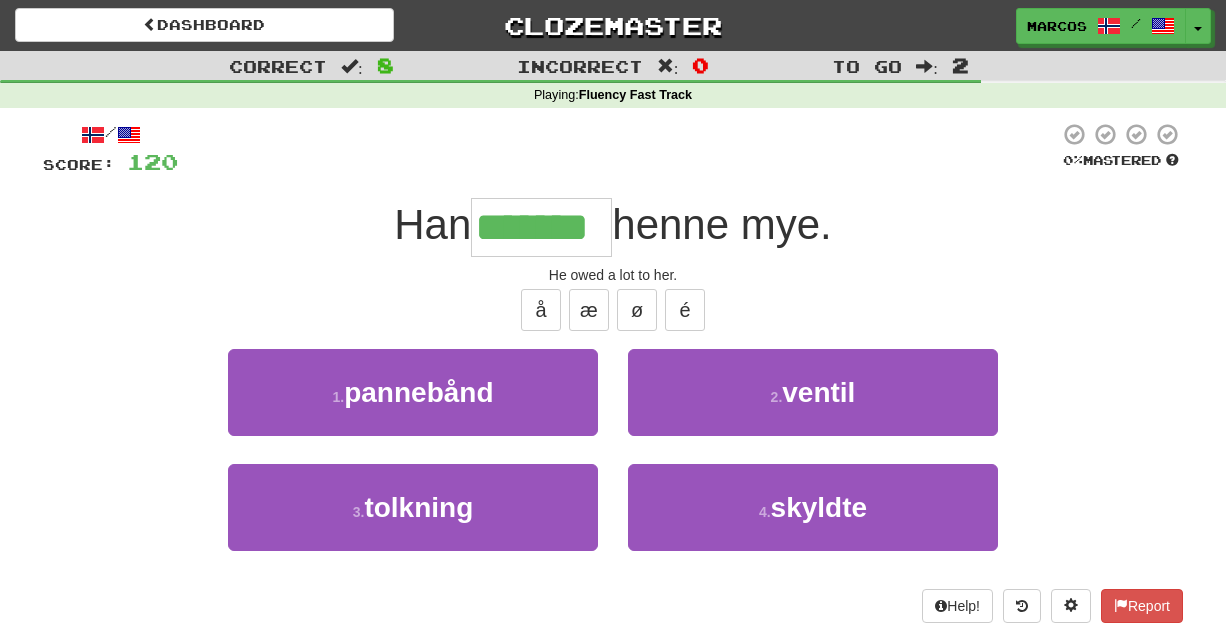 type on "*******" 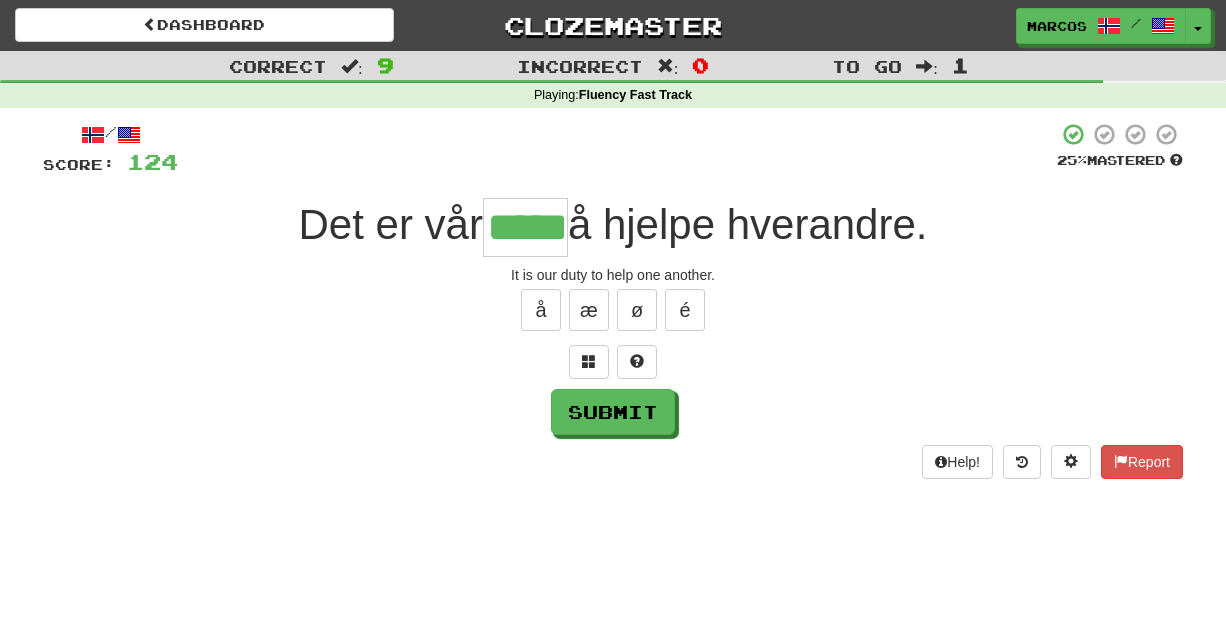 type on "*****" 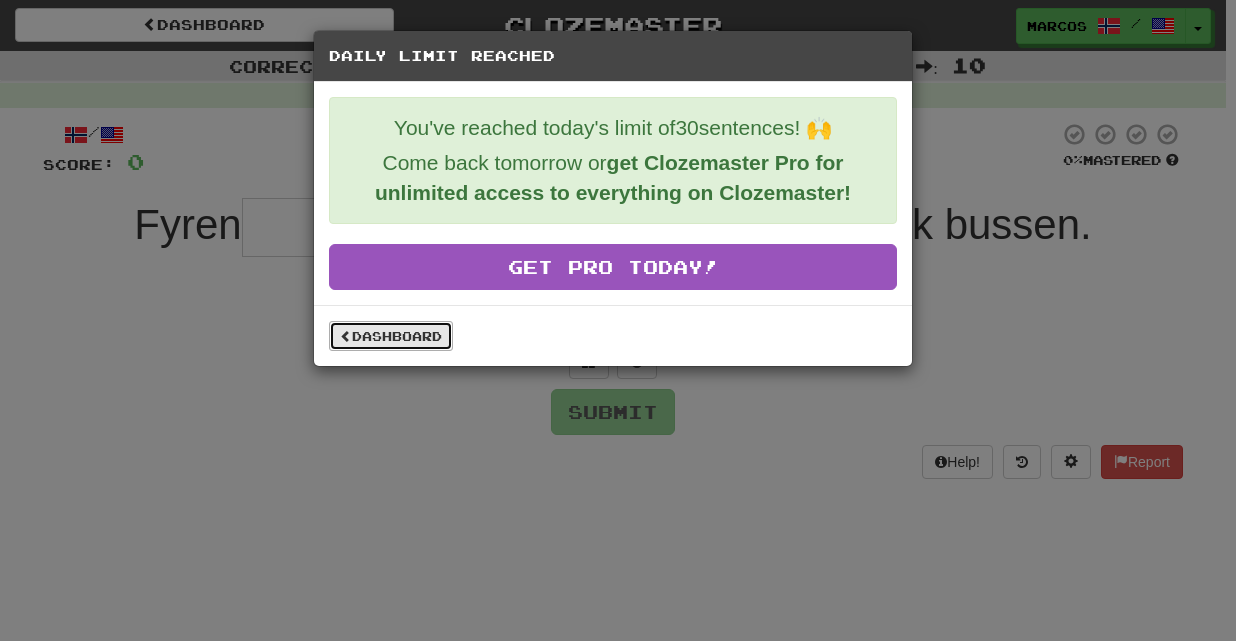 click on "Dashboard" at bounding box center (391, 336) 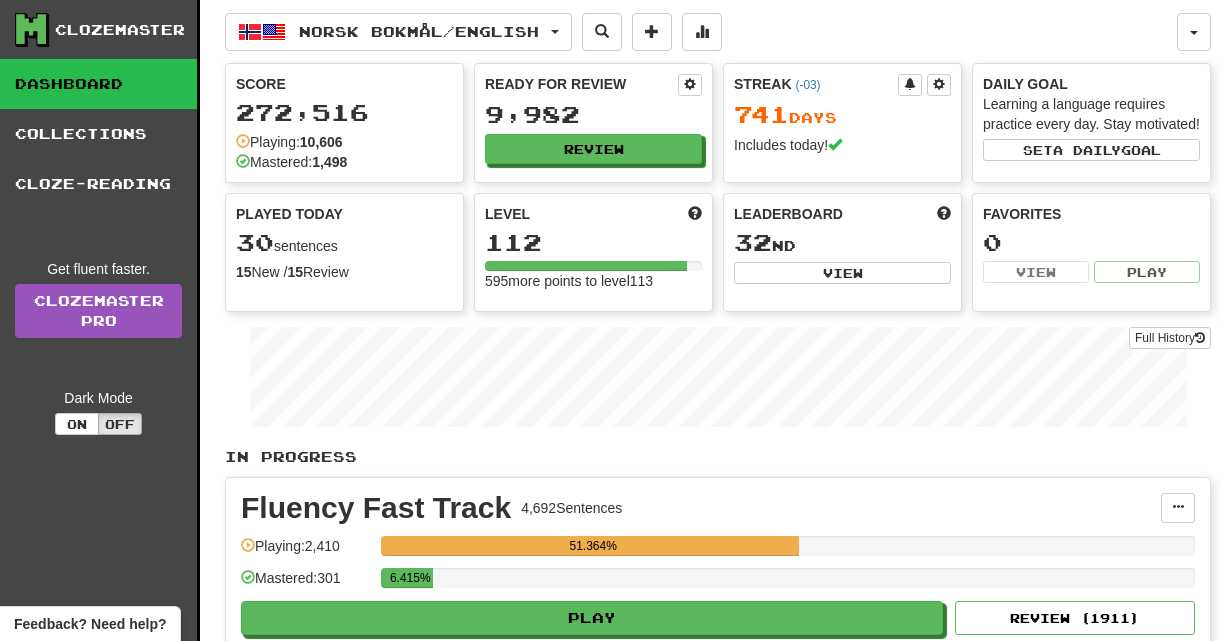 scroll, scrollTop: 0, scrollLeft: 0, axis: both 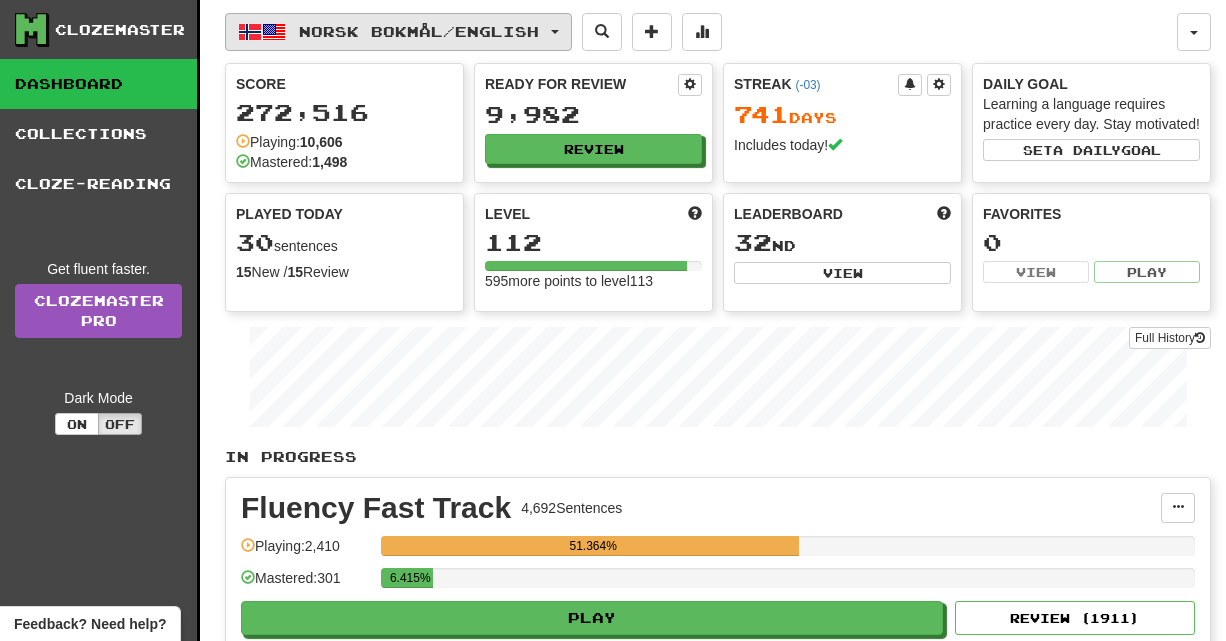 click on "Norsk bokmål  /  English" 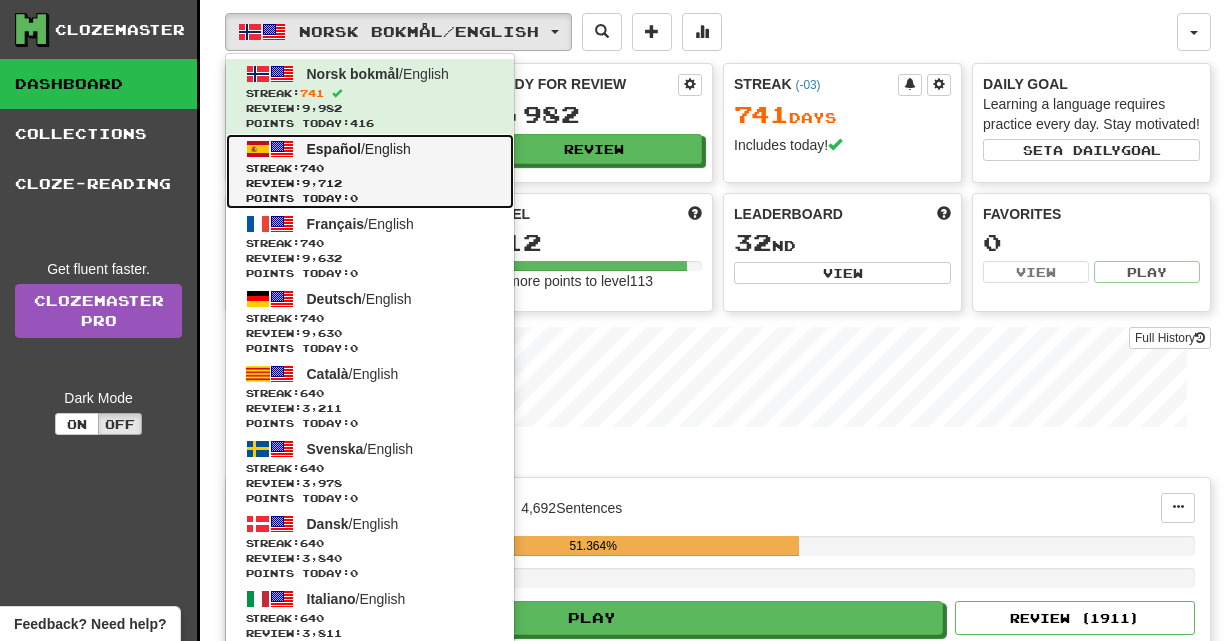 click on "Streak:  [NUMBER]" 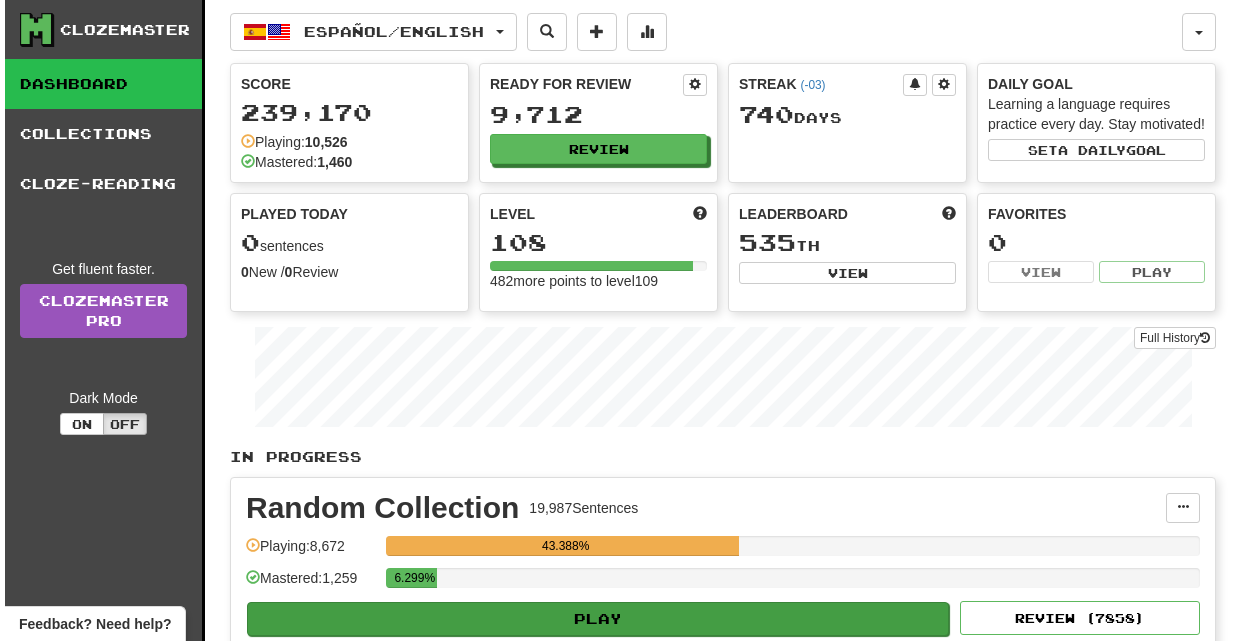 scroll, scrollTop: 0, scrollLeft: 0, axis: both 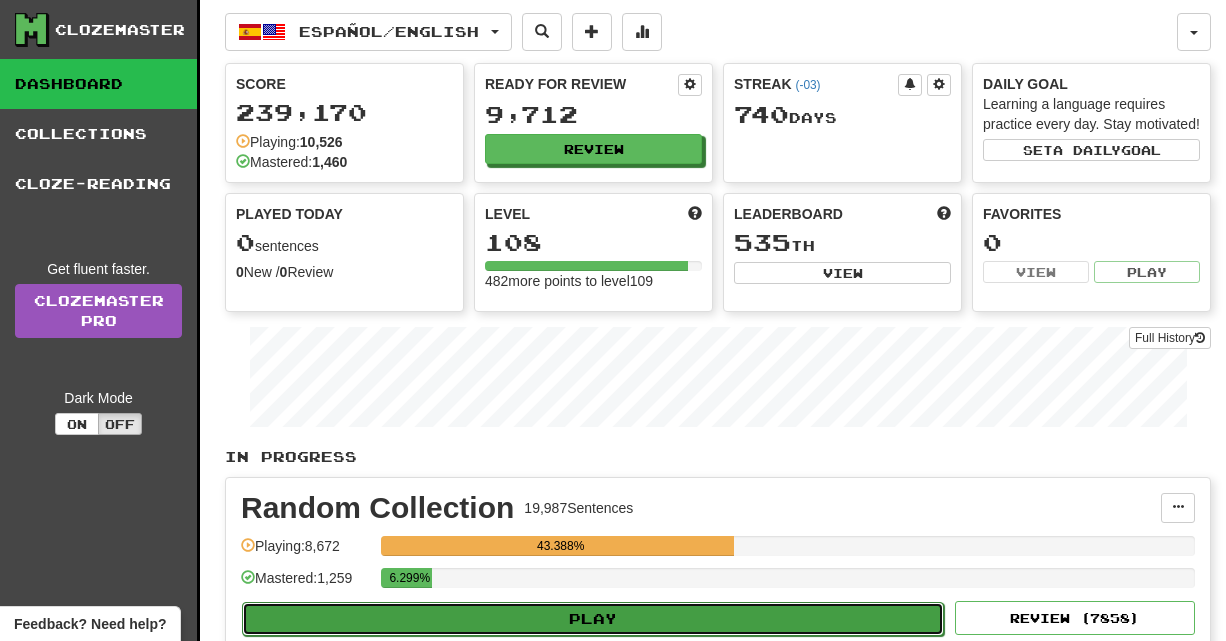 click on "Play" 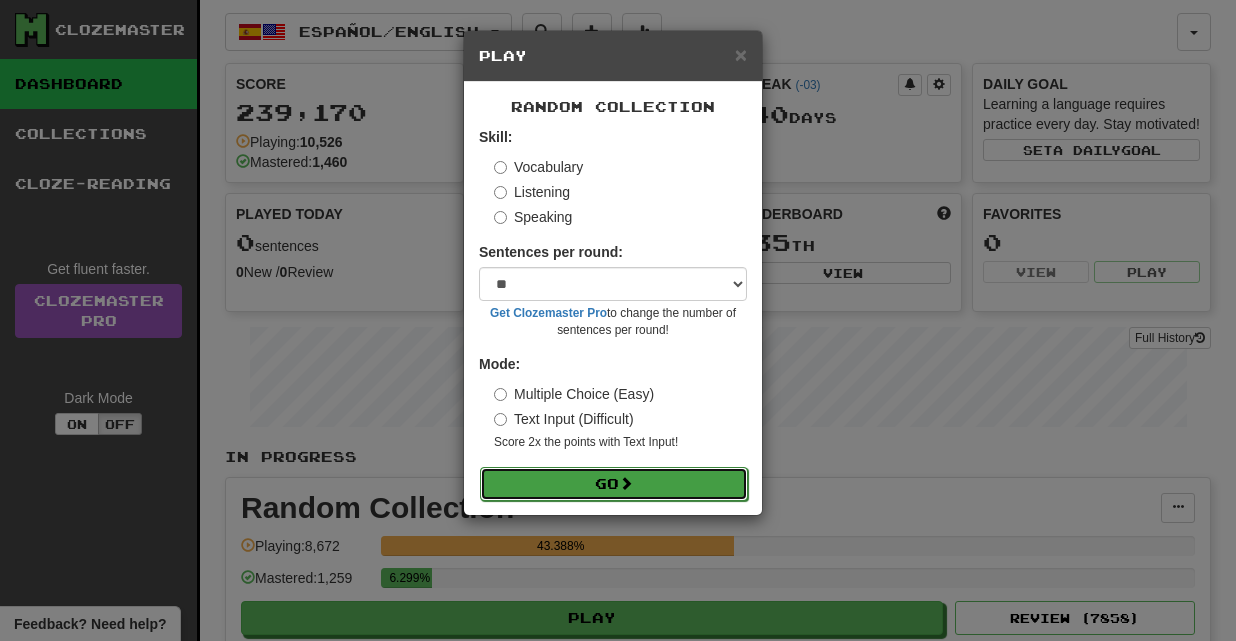 click on "Go" at bounding box center [614, 484] 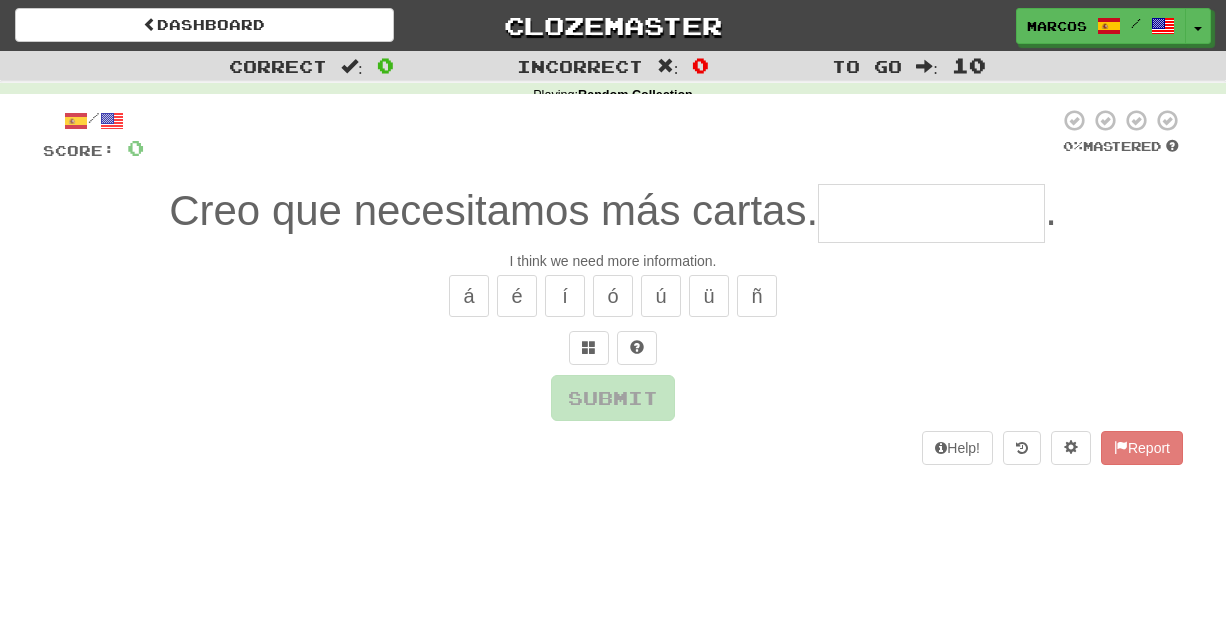 scroll, scrollTop: 0, scrollLeft: 0, axis: both 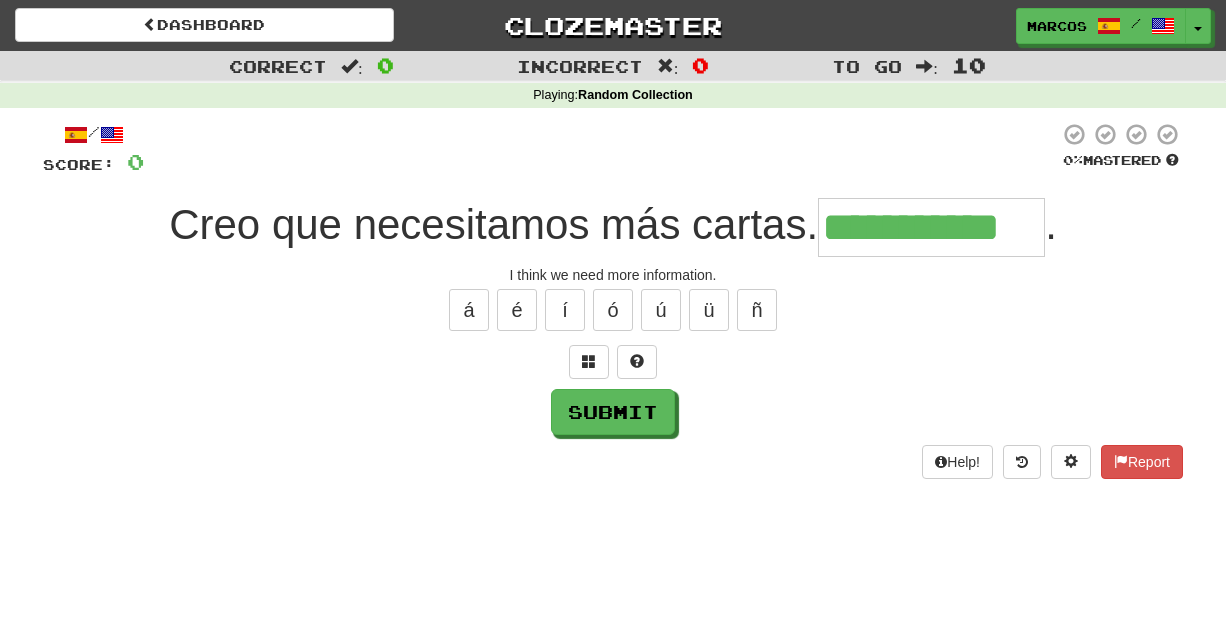 type on "**********" 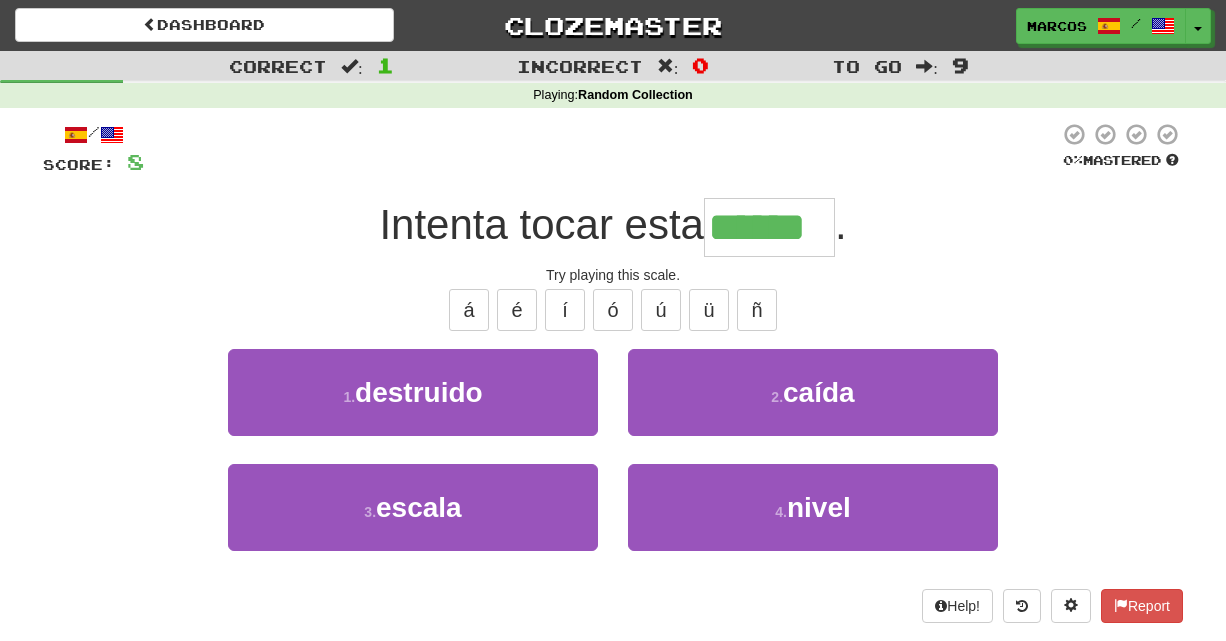 type on "******" 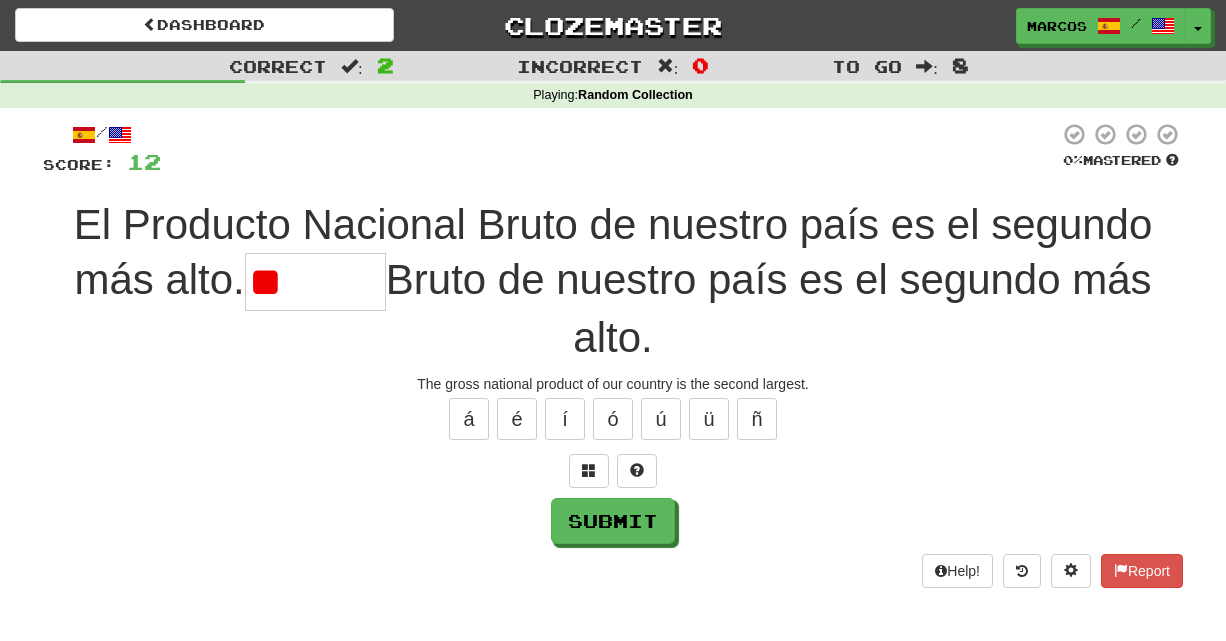 type on "*" 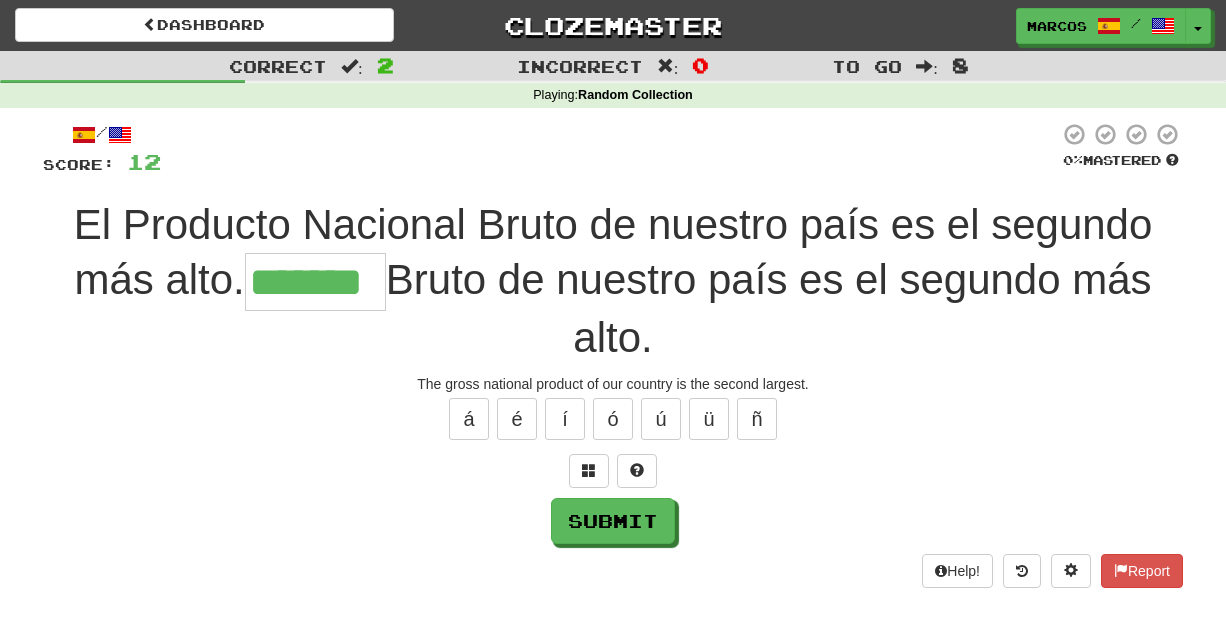 type on "*******" 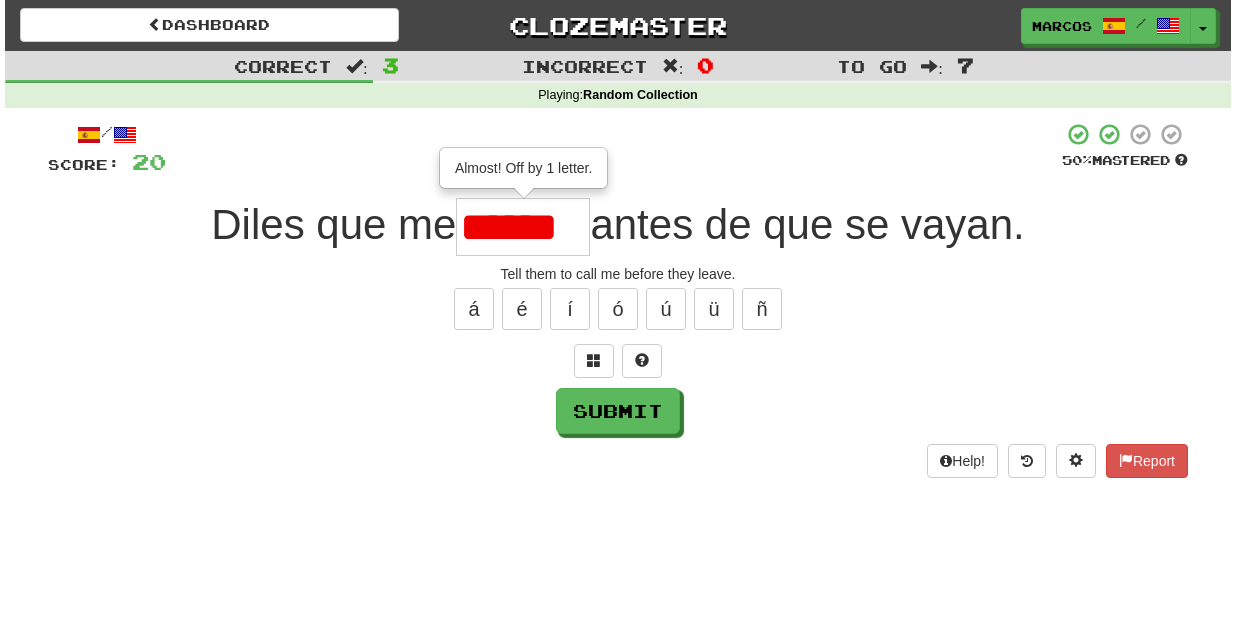 scroll, scrollTop: 0, scrollLeft: 0, axis: both 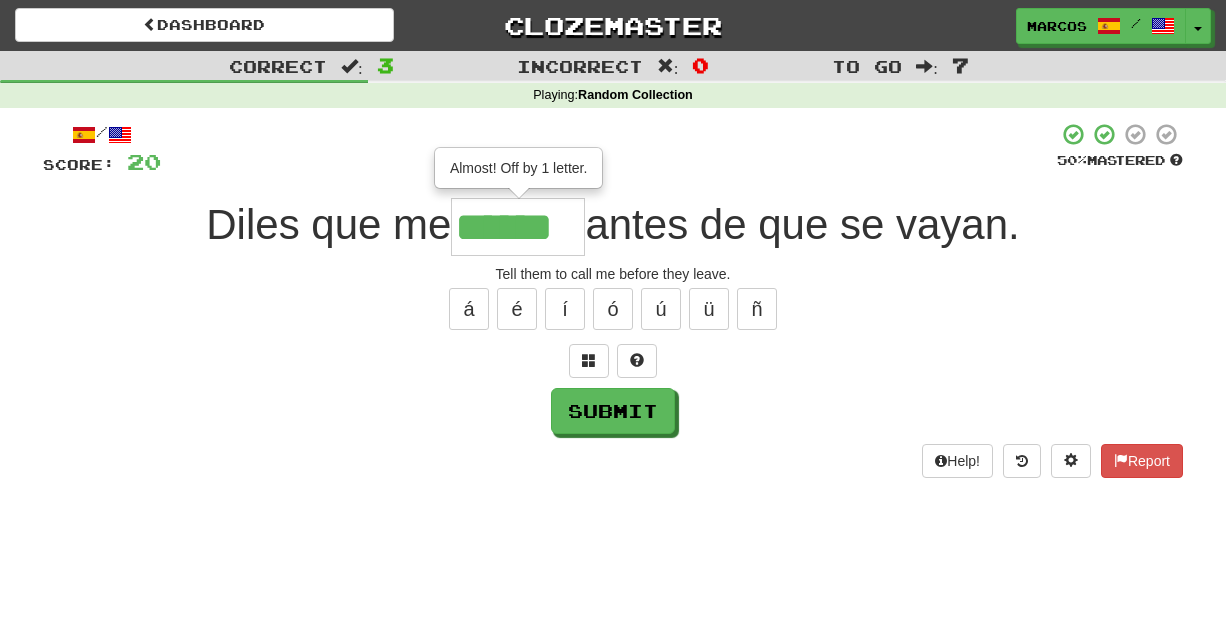 type on "******" 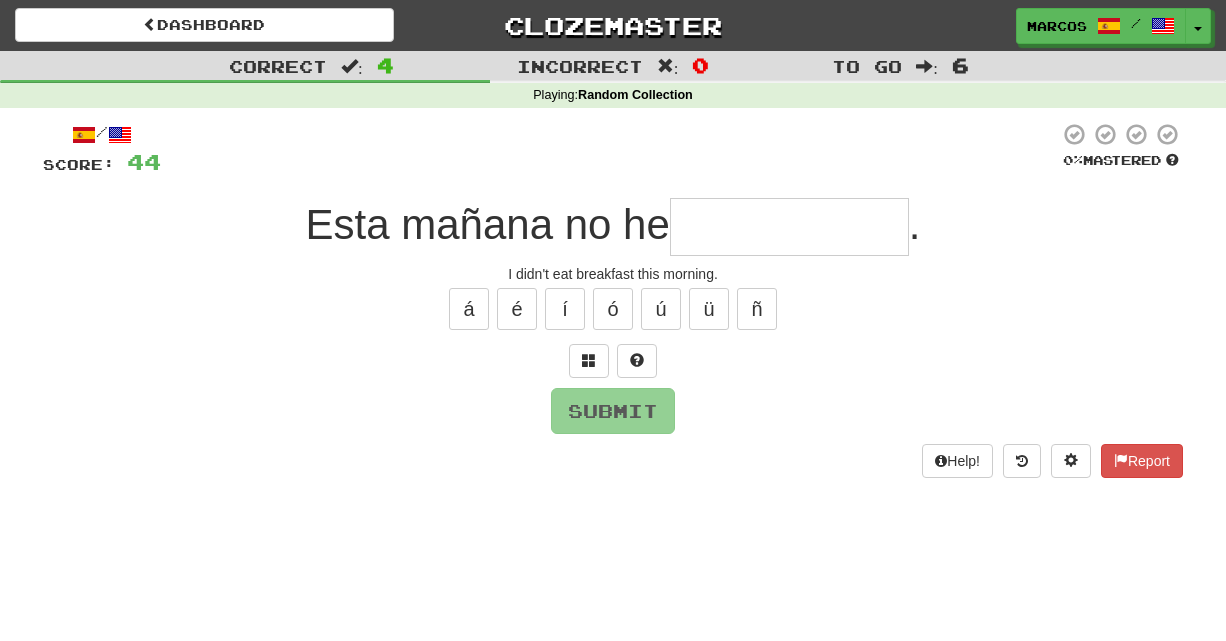 type on "*" 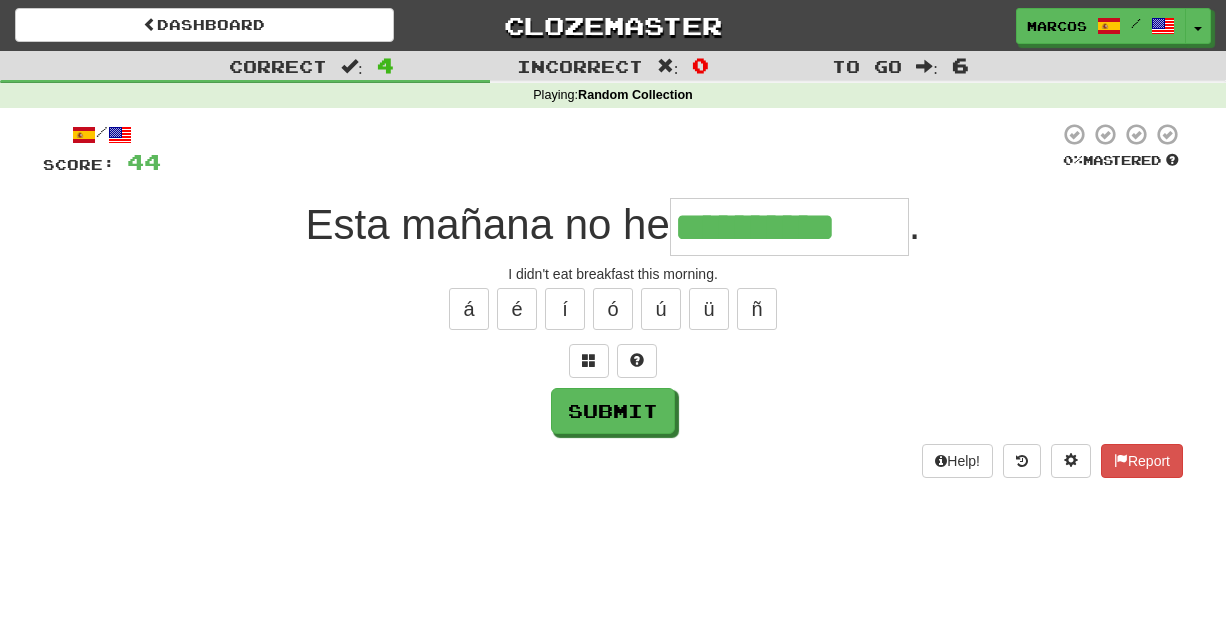 type on "**********" 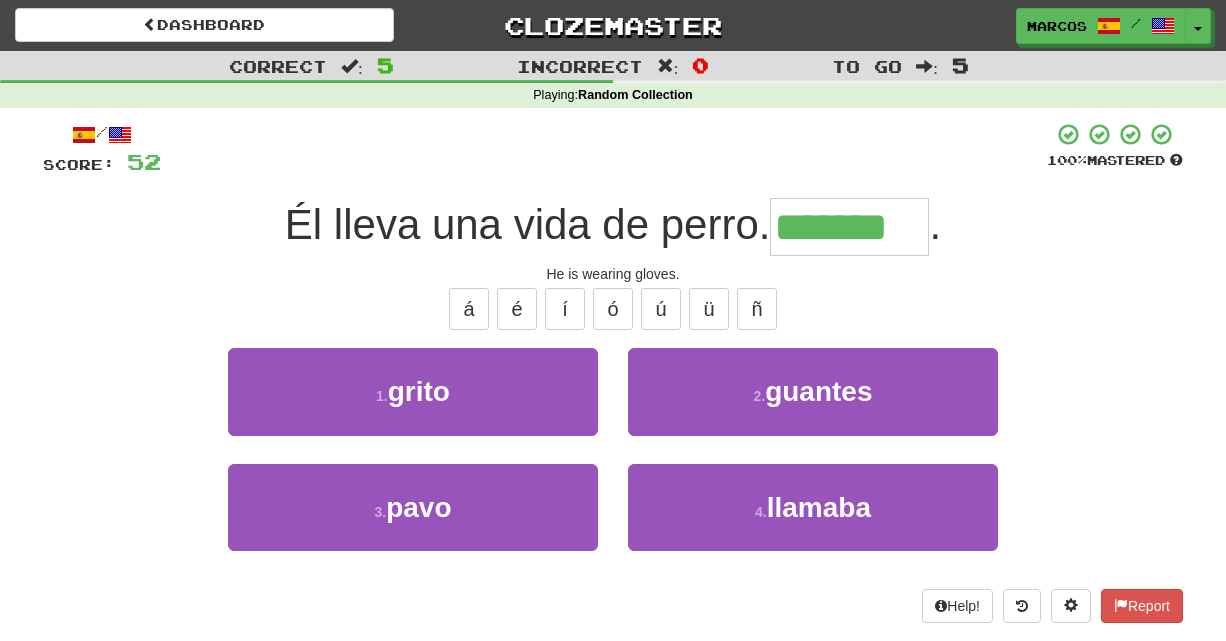 type on "*******" 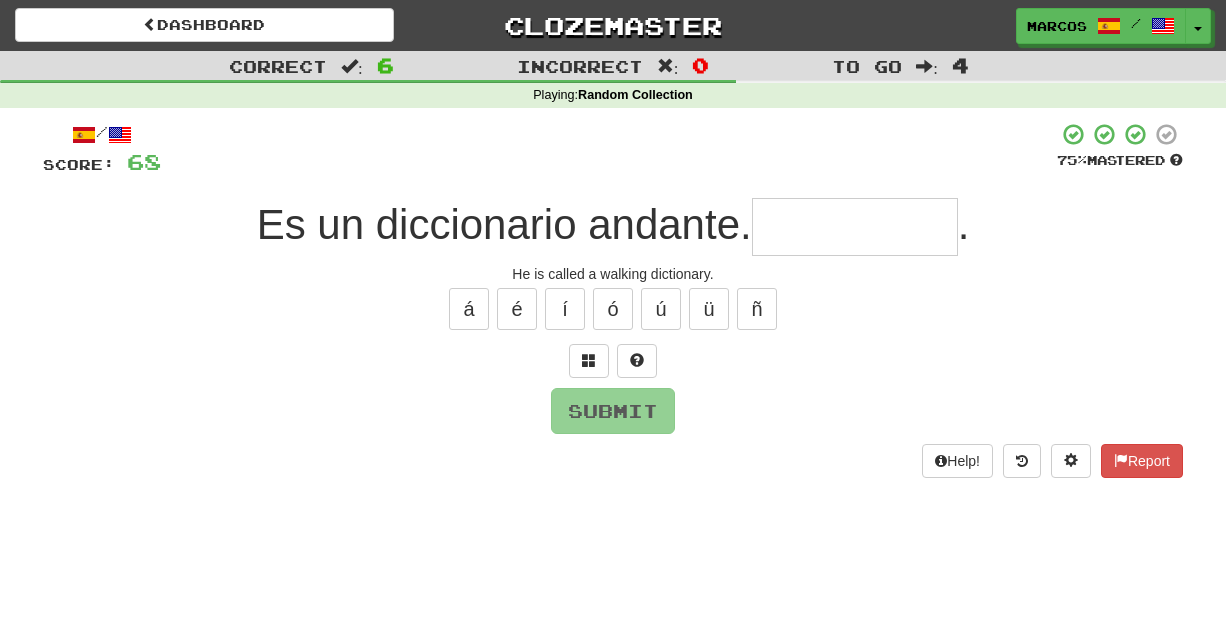 type on "*" 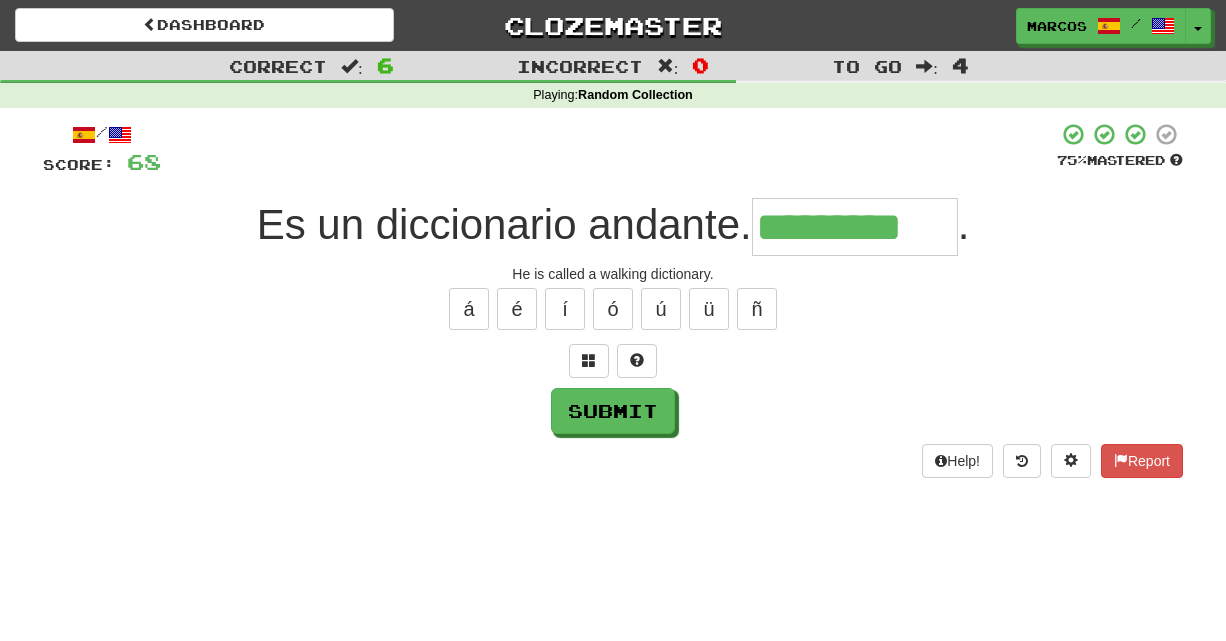 type on "*********" 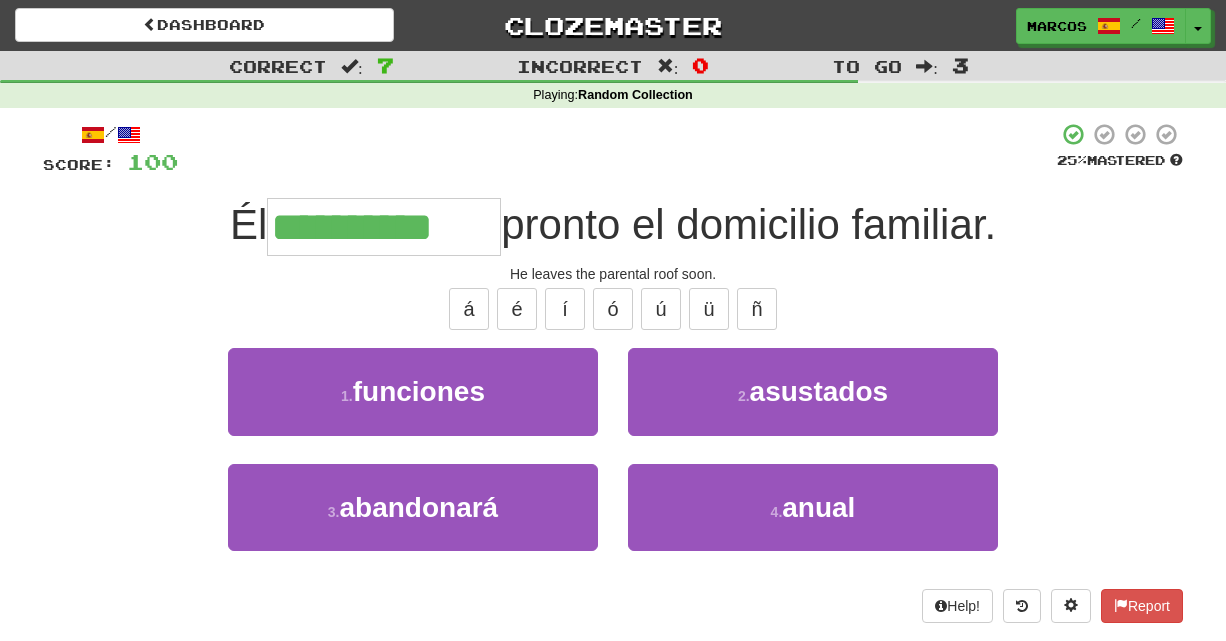 type on "**********" 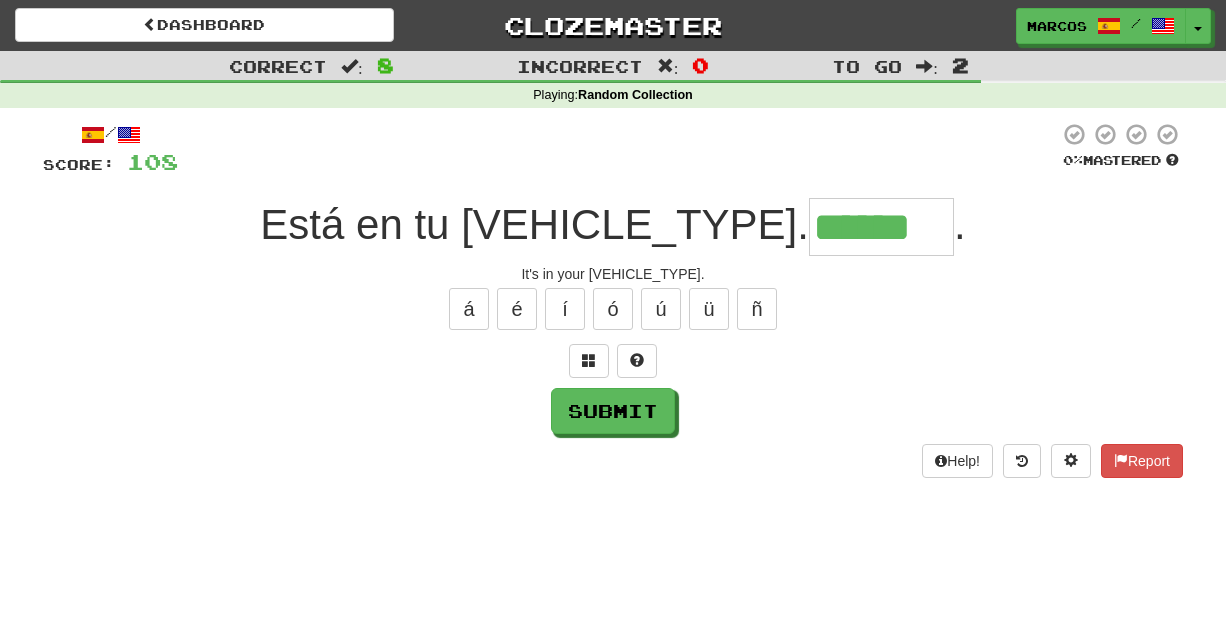 type on "******" 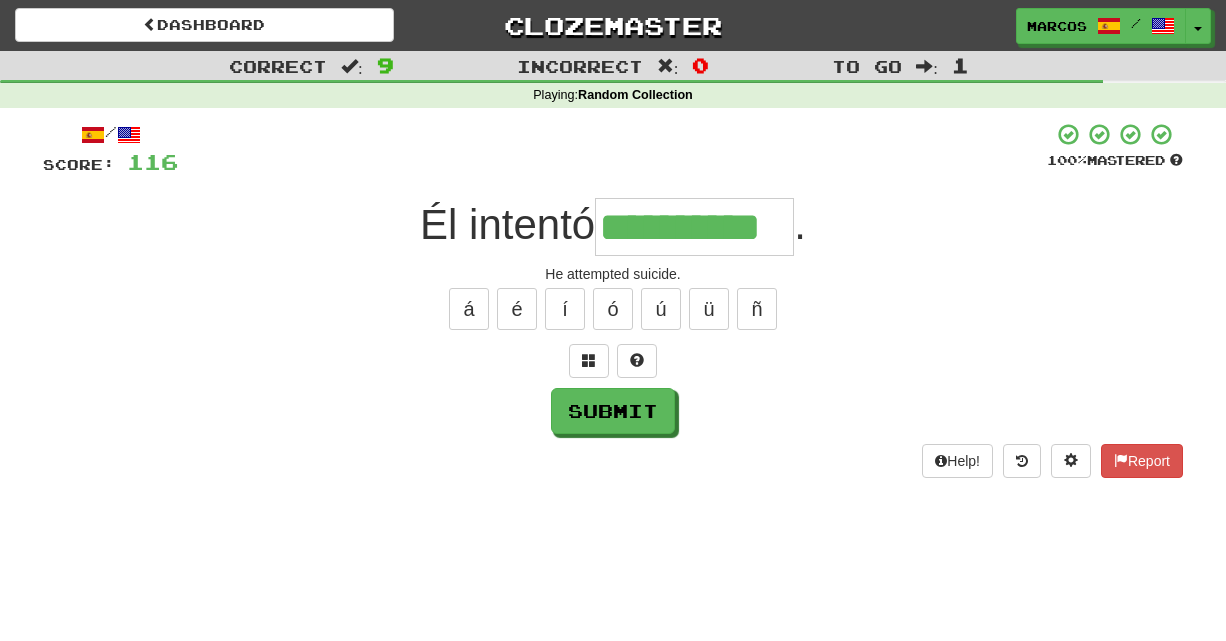 type on "**********" 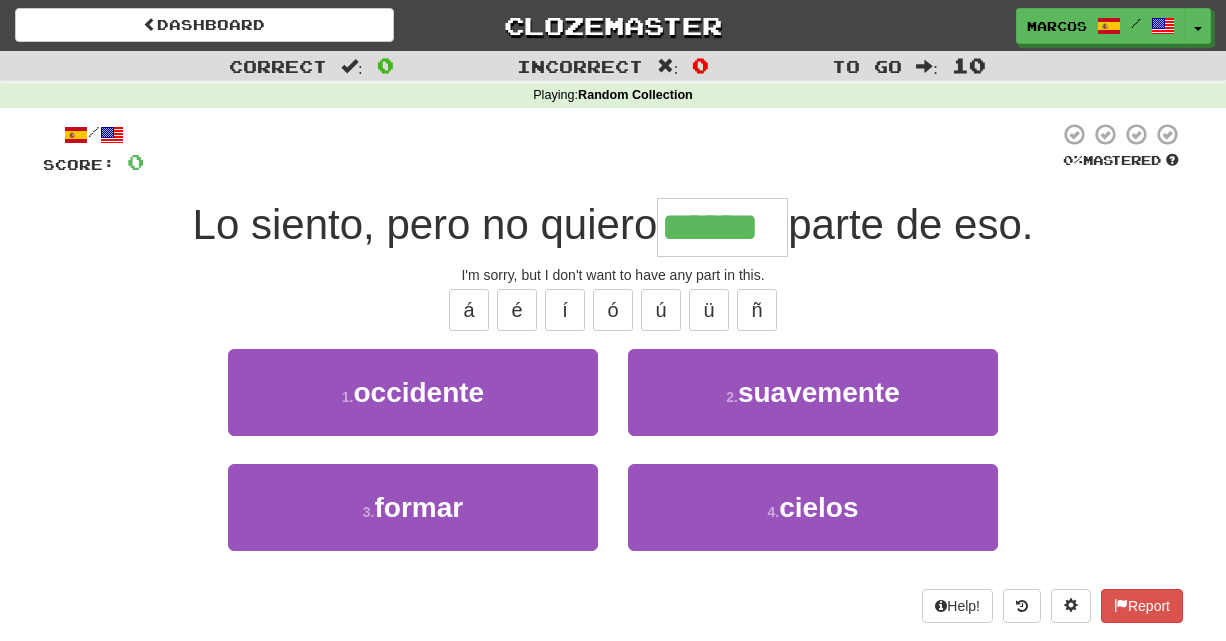 type on "******" 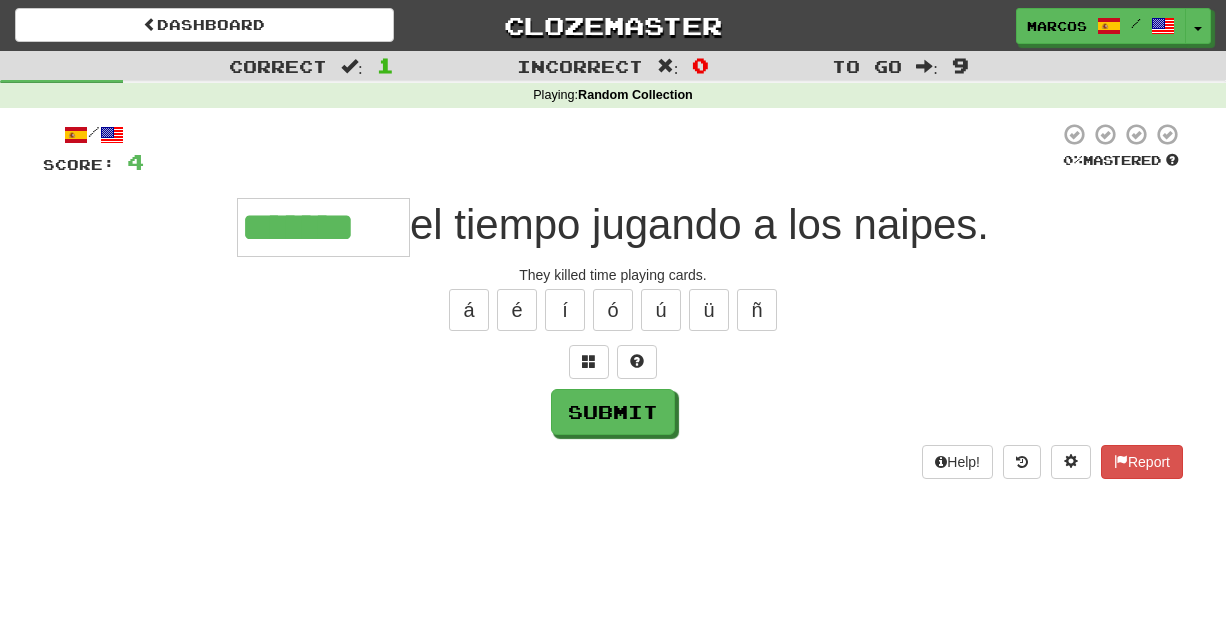 type on "*******" 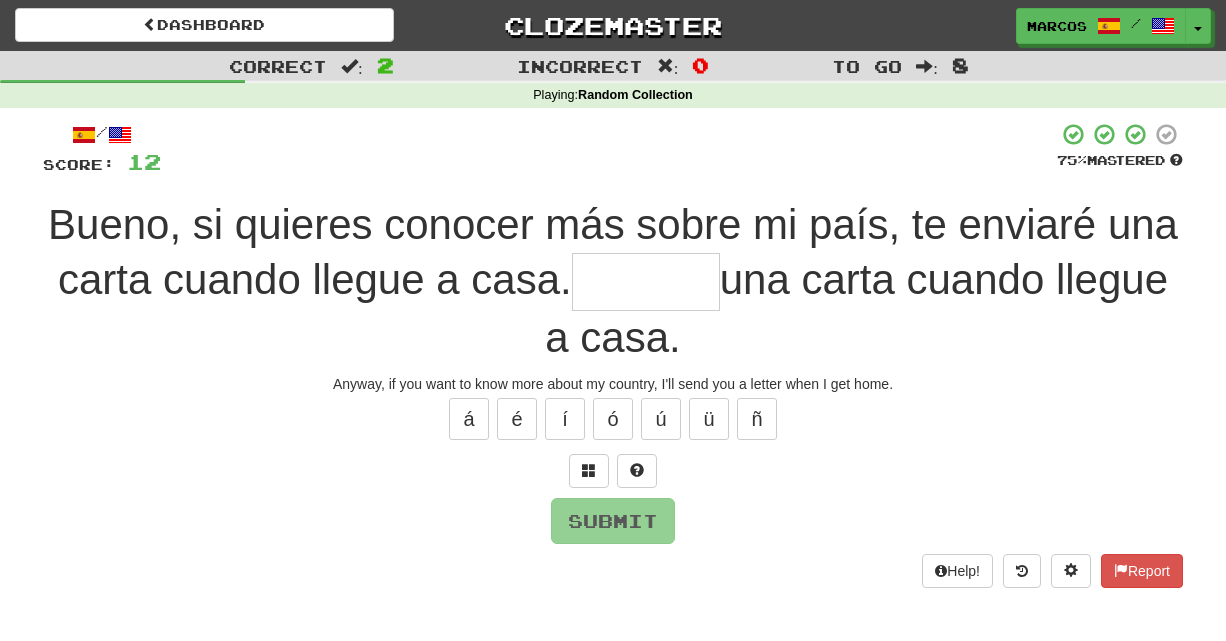 type on "*" 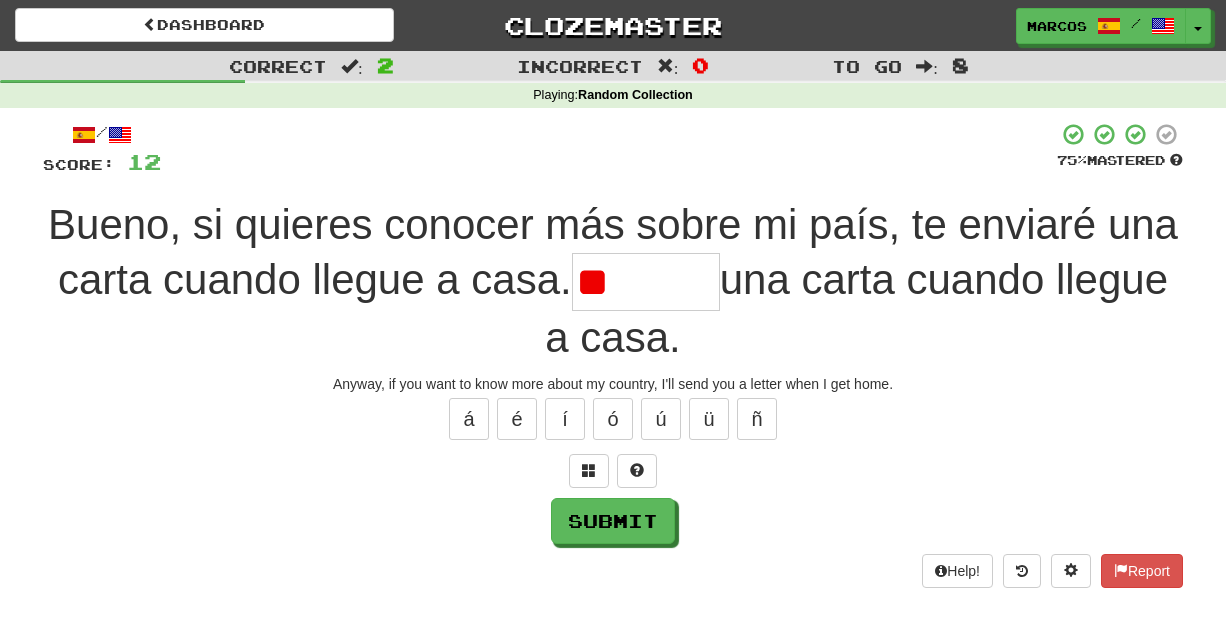 type on "*" 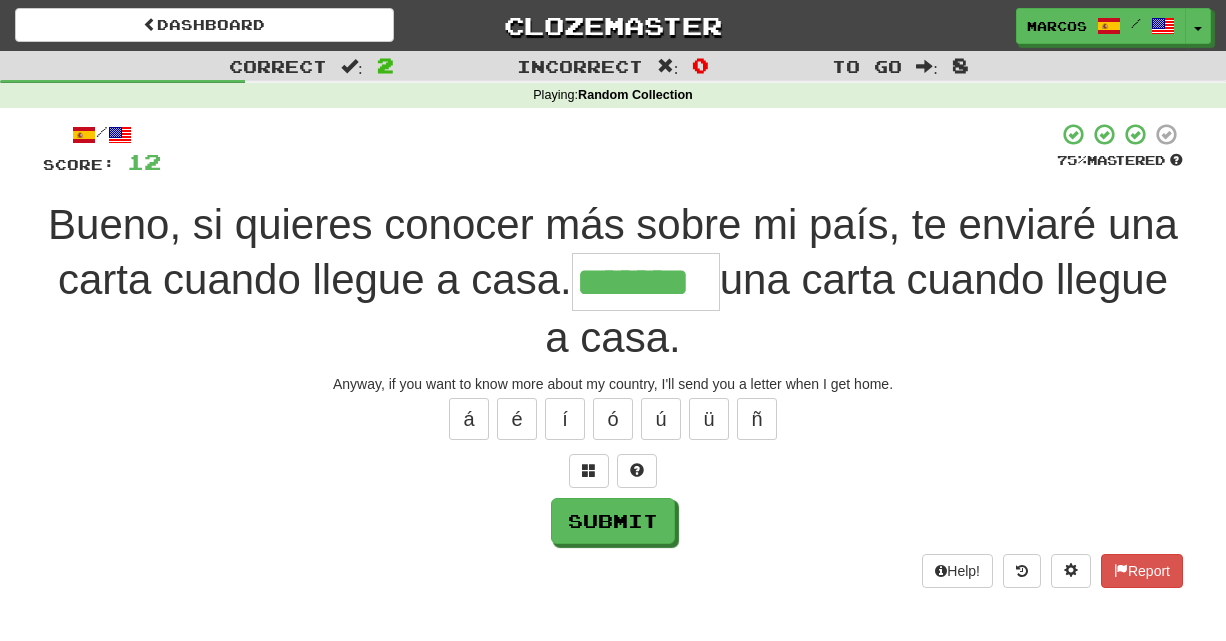 type on "*******" 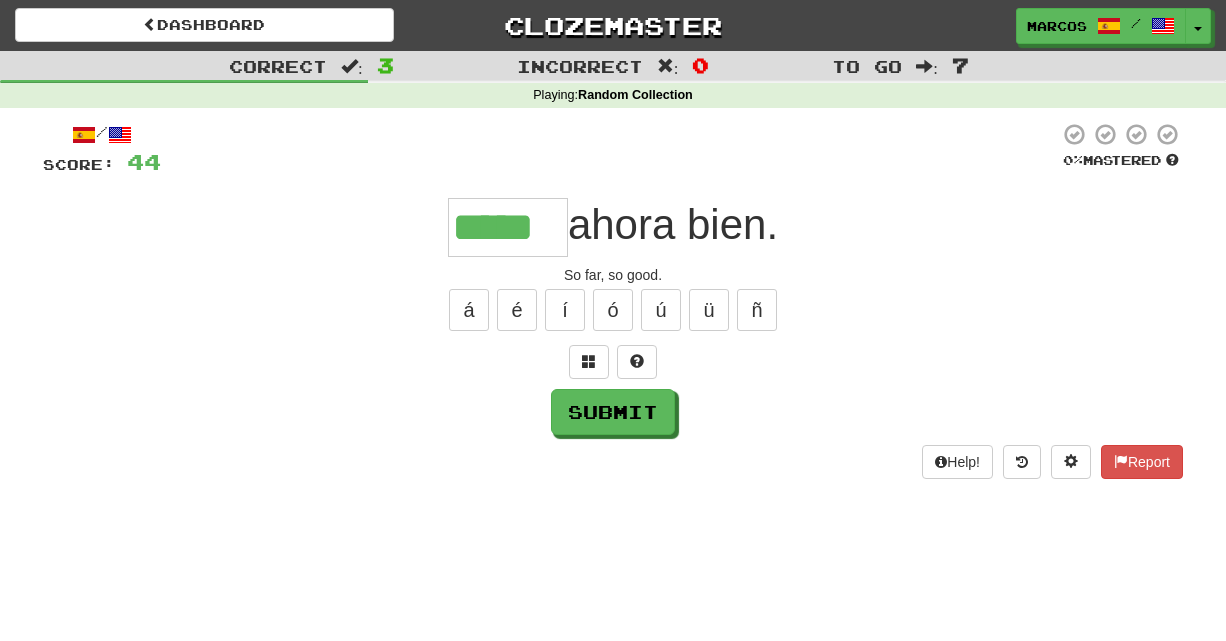 type on "*****" 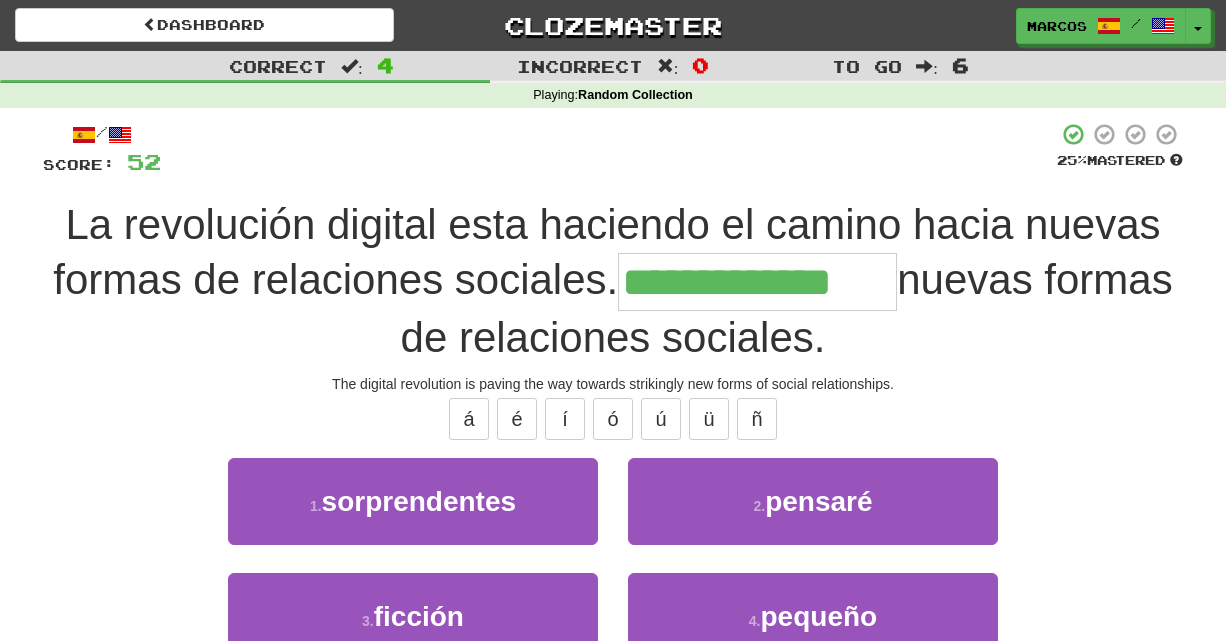 type on "**********" 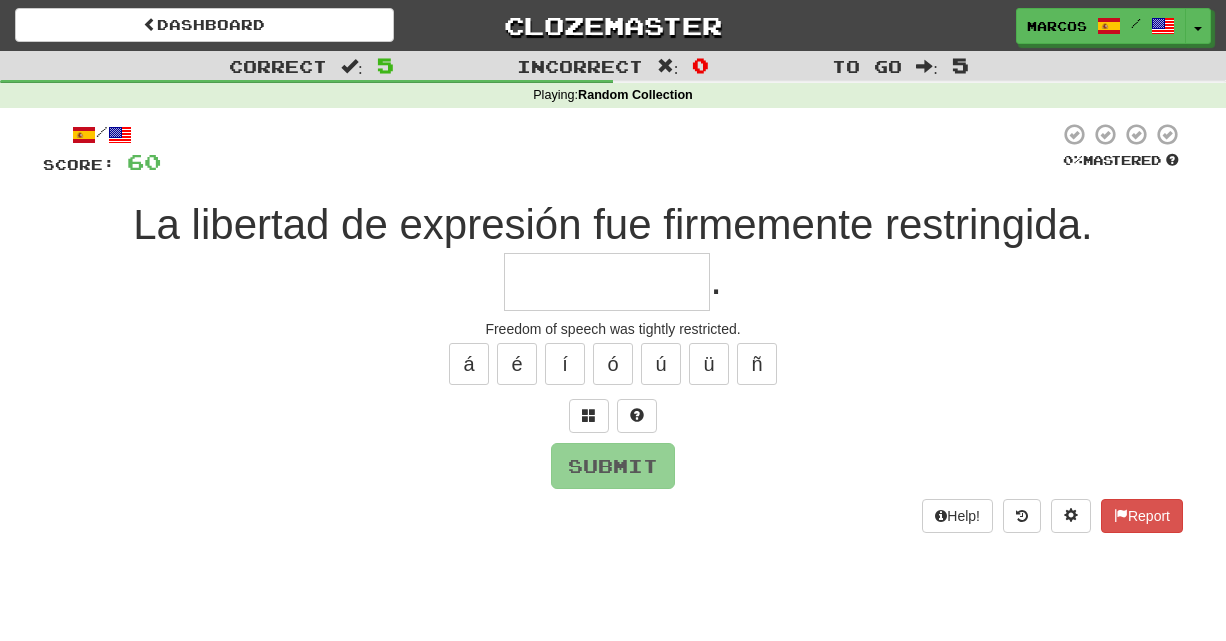 type on "*" 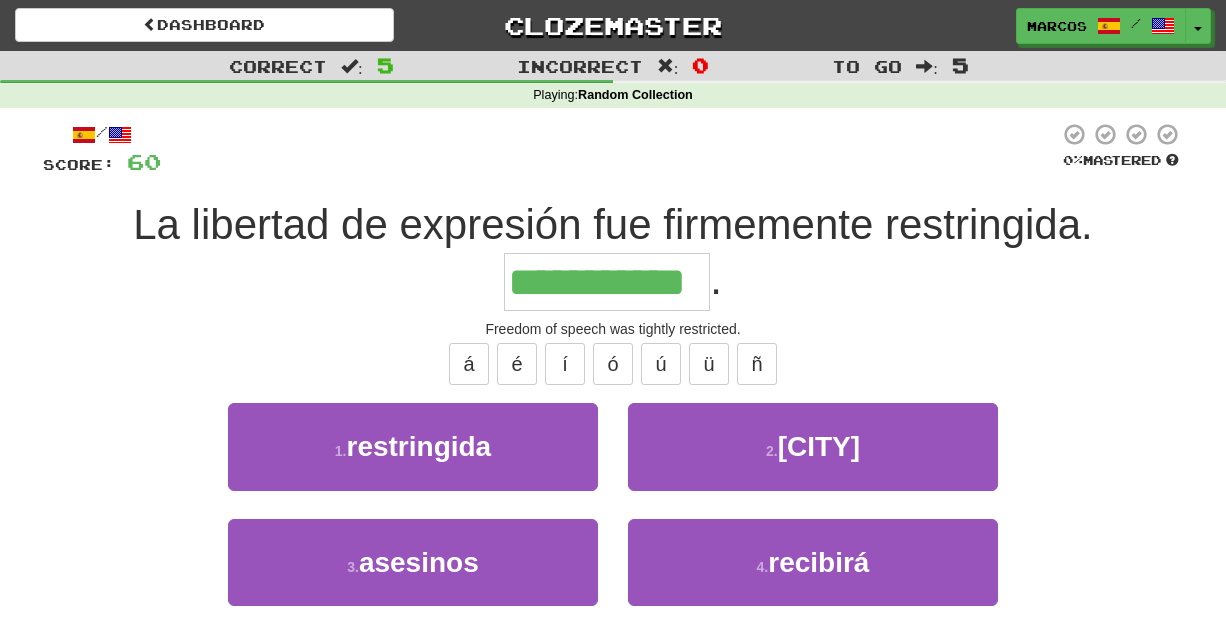 type on "**********" 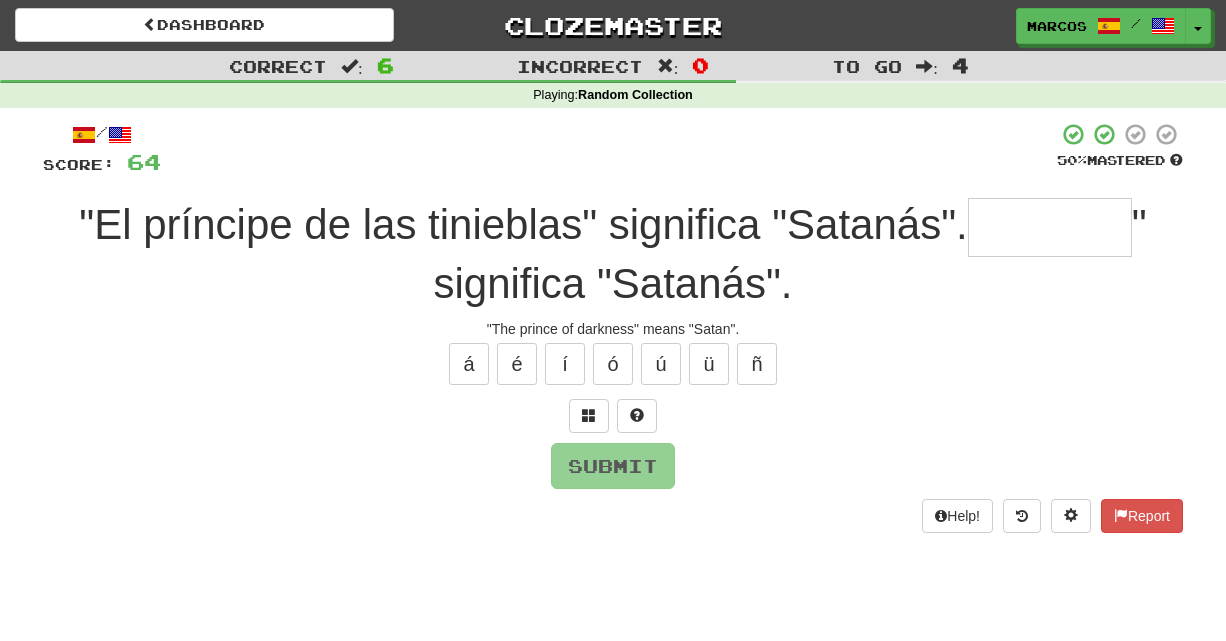 type on "*" 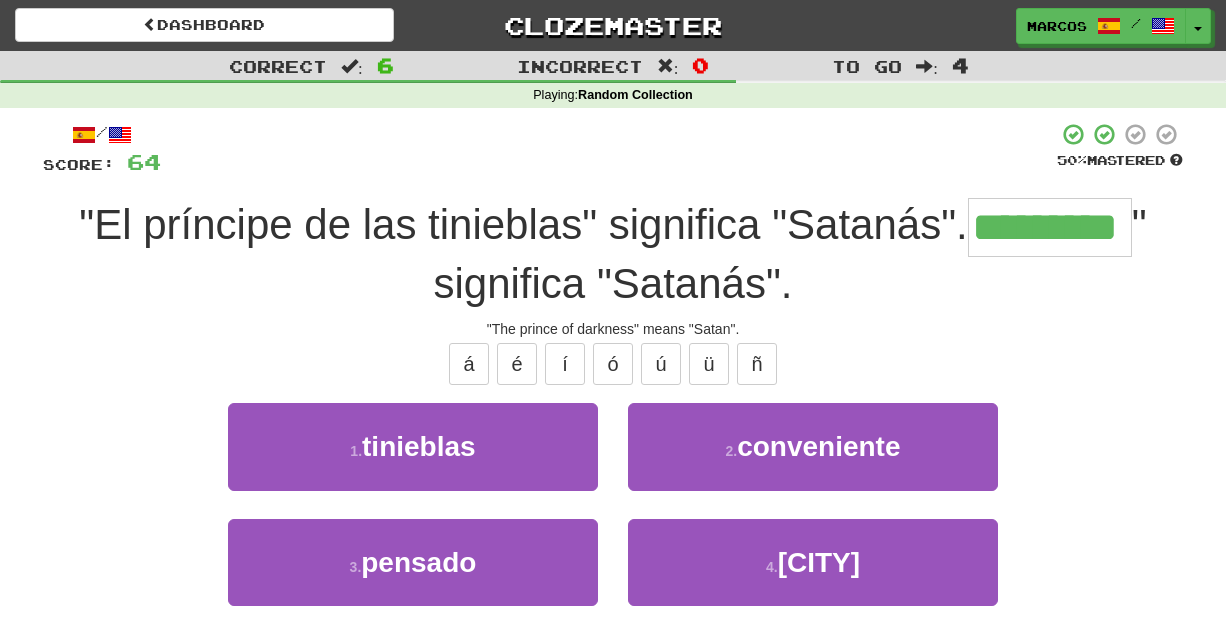 type on "*********" 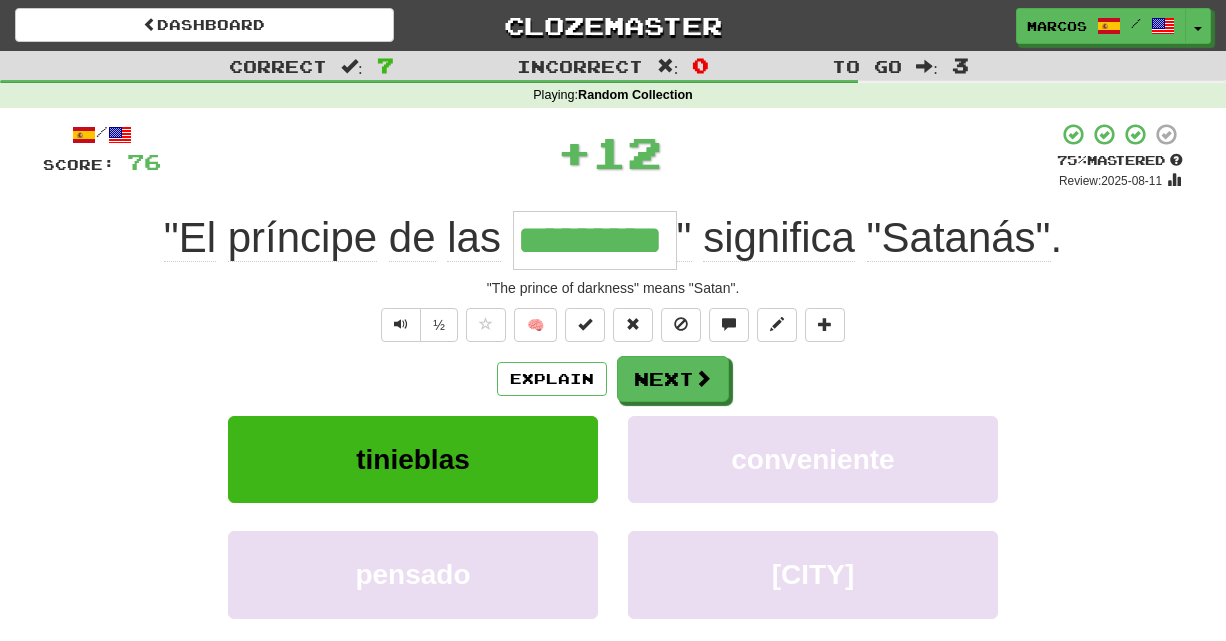 click on "Explain Next tinieblas conveniente pensado parís Learn more: tinieblas conveniente pensado parís" at bounding box center [613, 516] 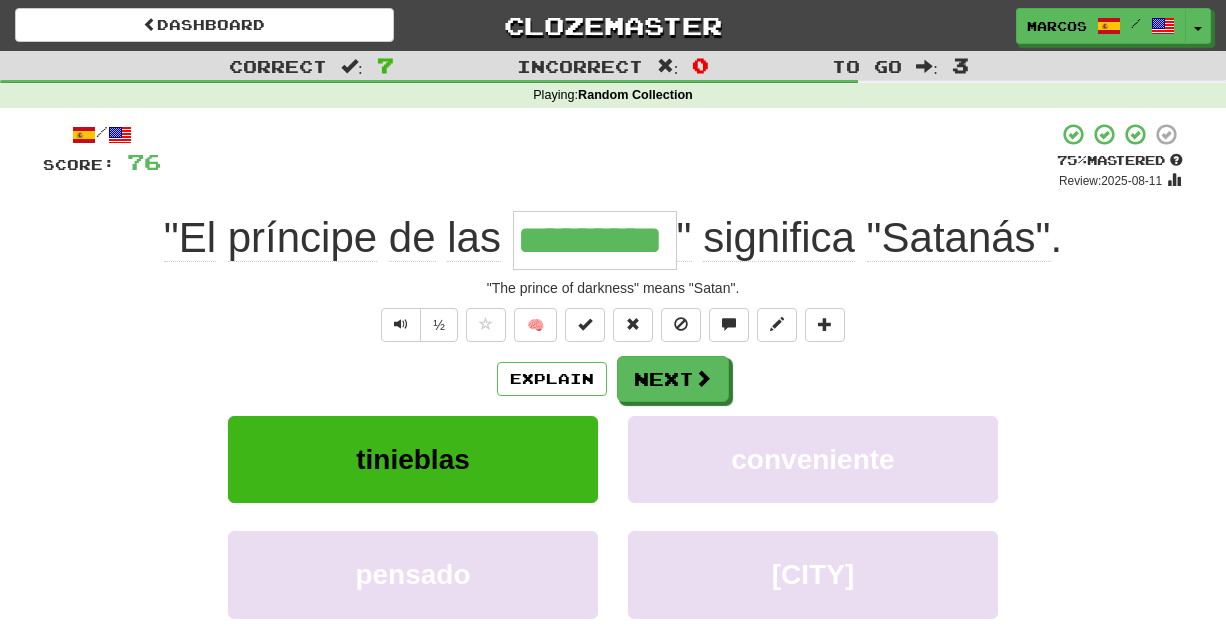 click on "½ 🧠" at bounding box center (613, 325) 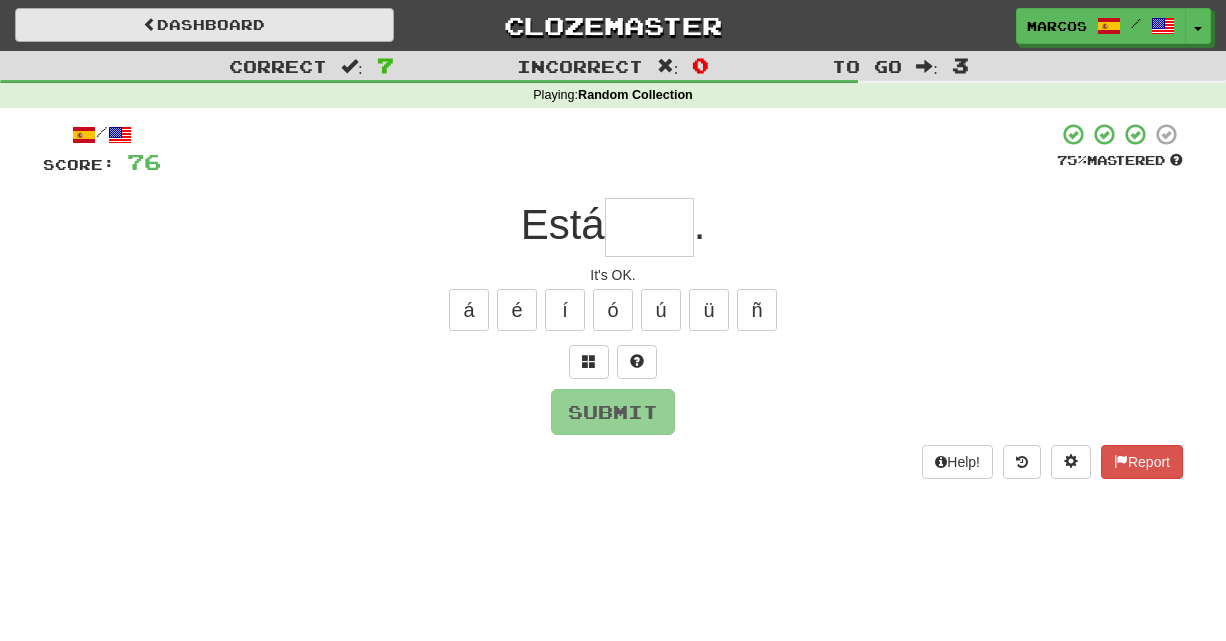 type on "*" 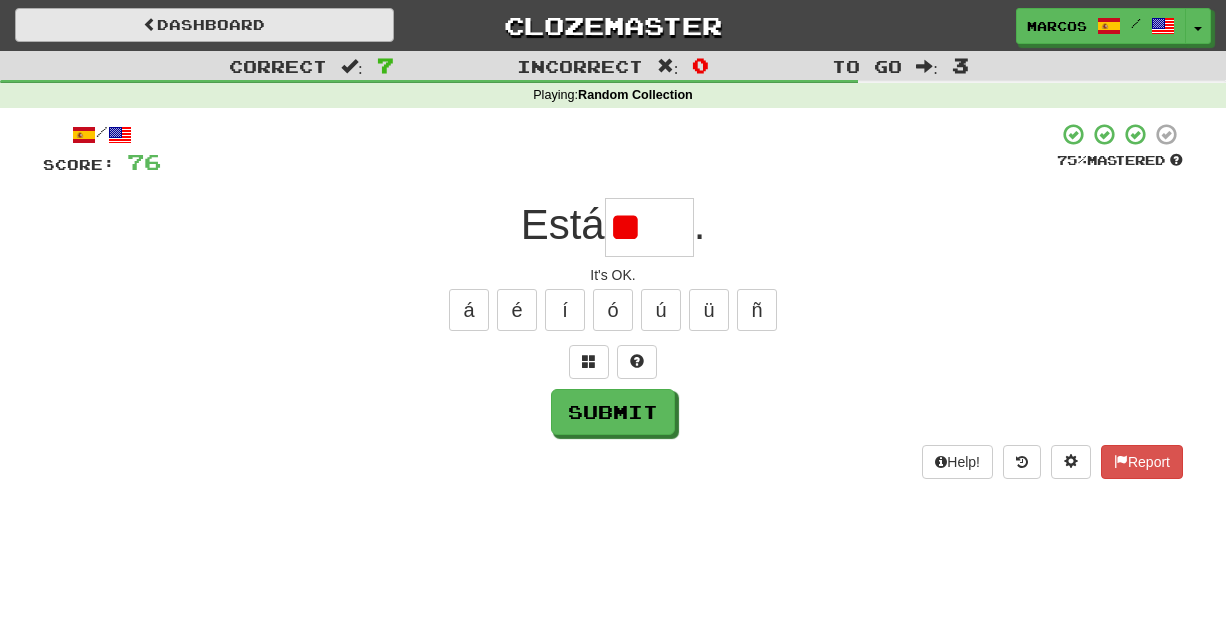 type on "*" 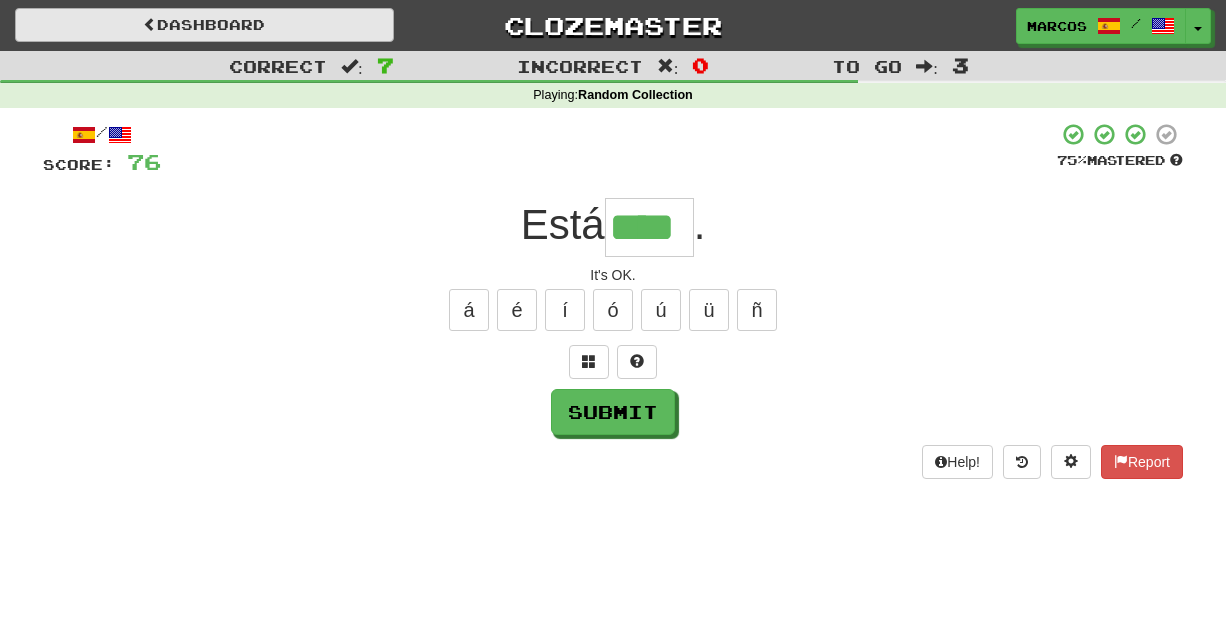 type on "****" 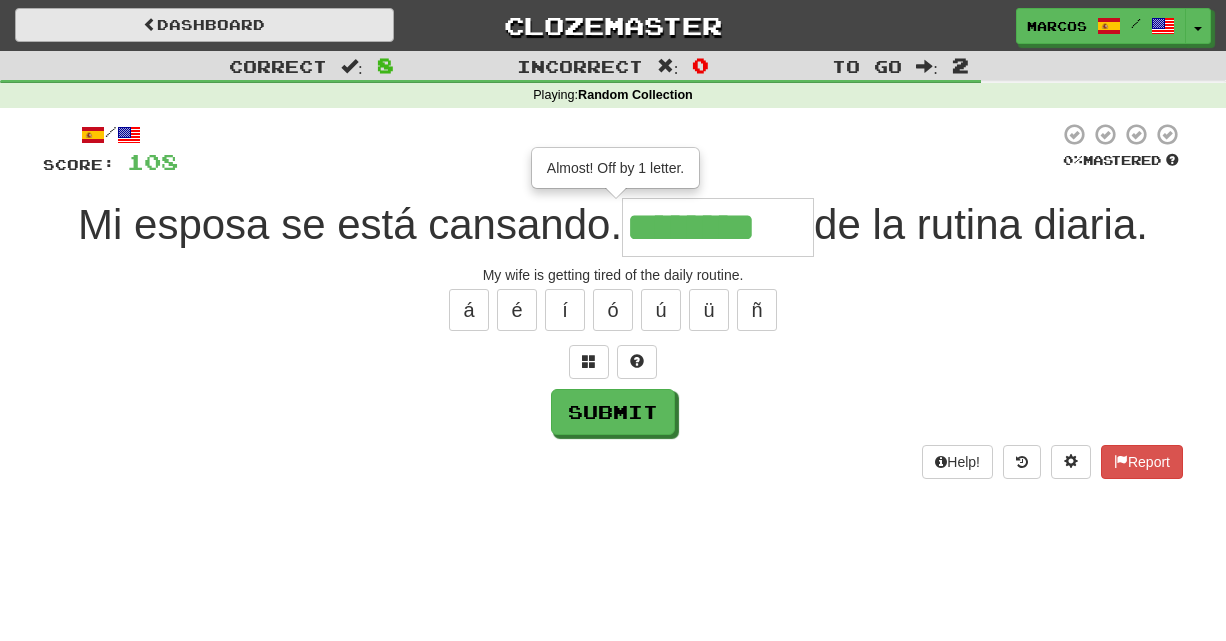 type on "********" 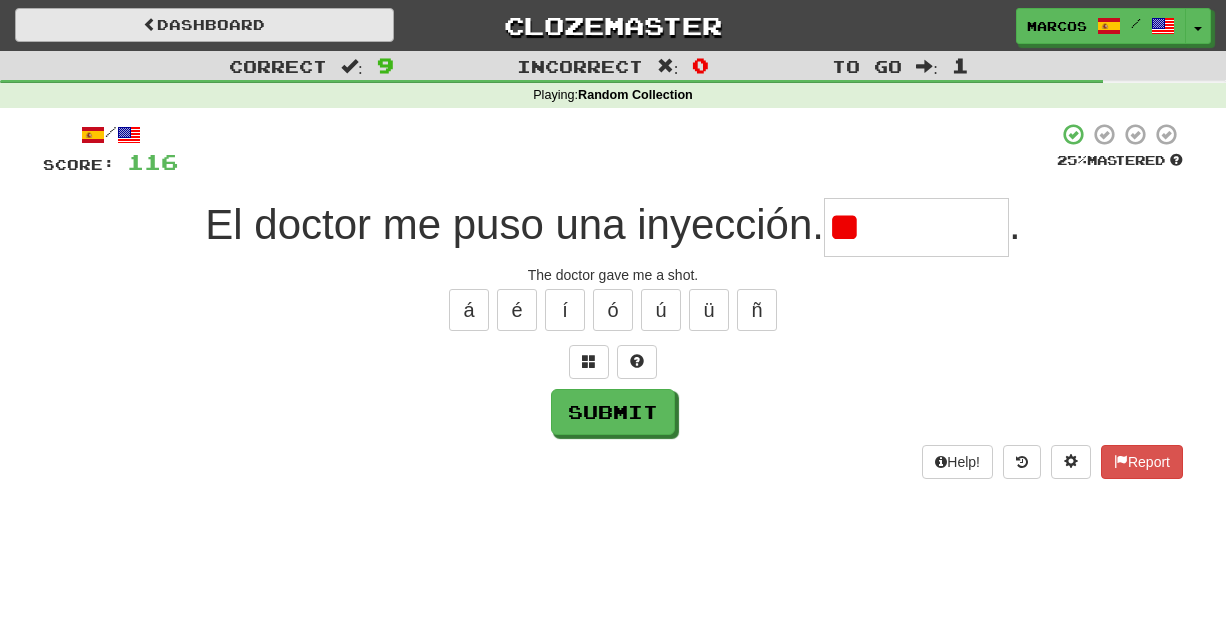 type on "*" 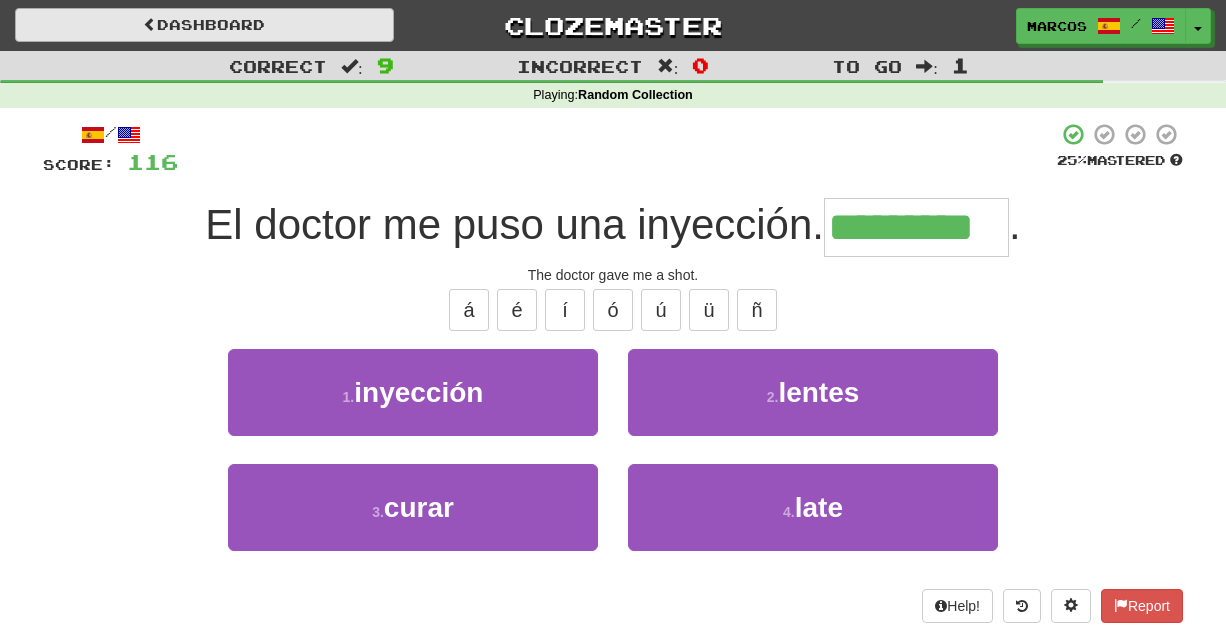 type on "*********" 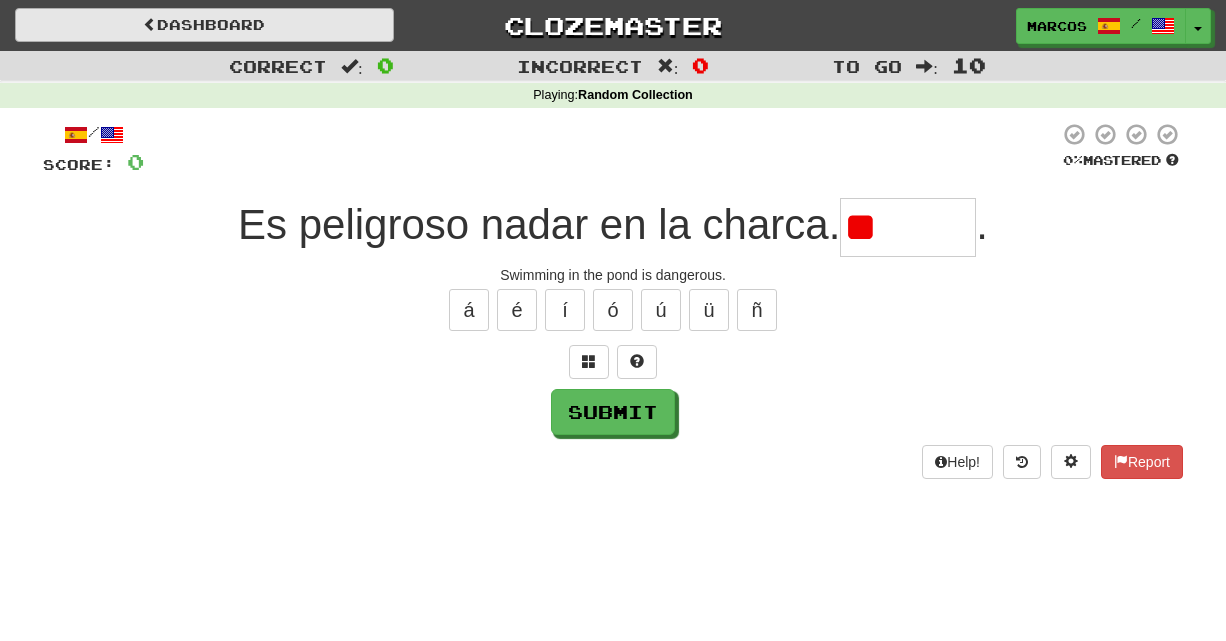 type on "*" 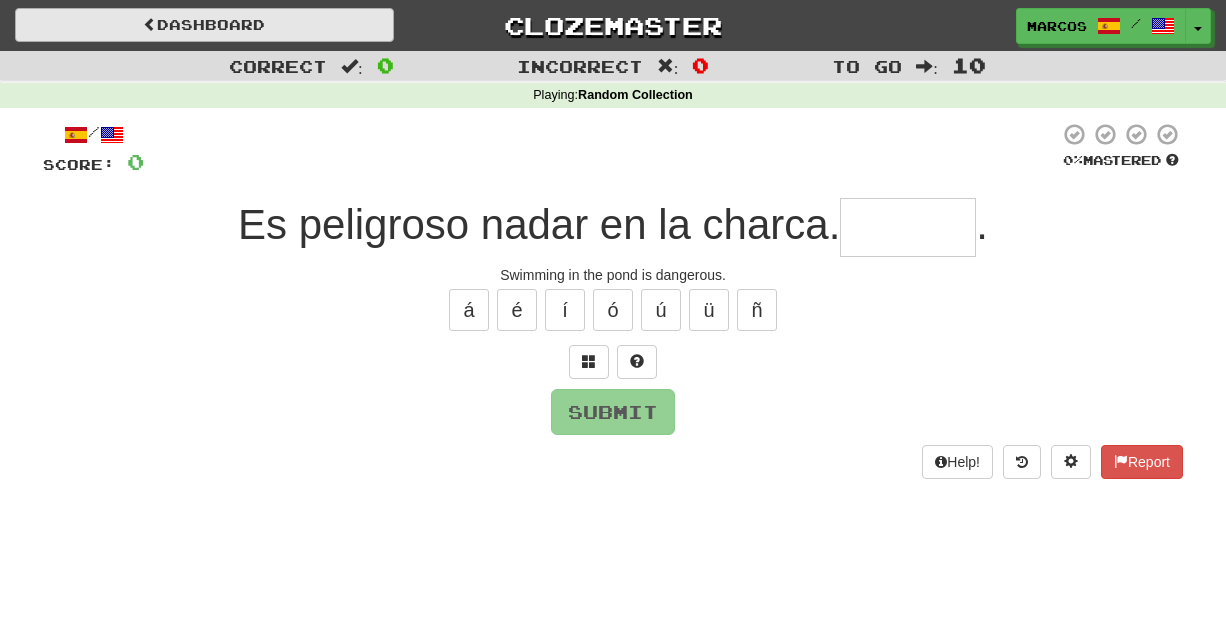type on "*" 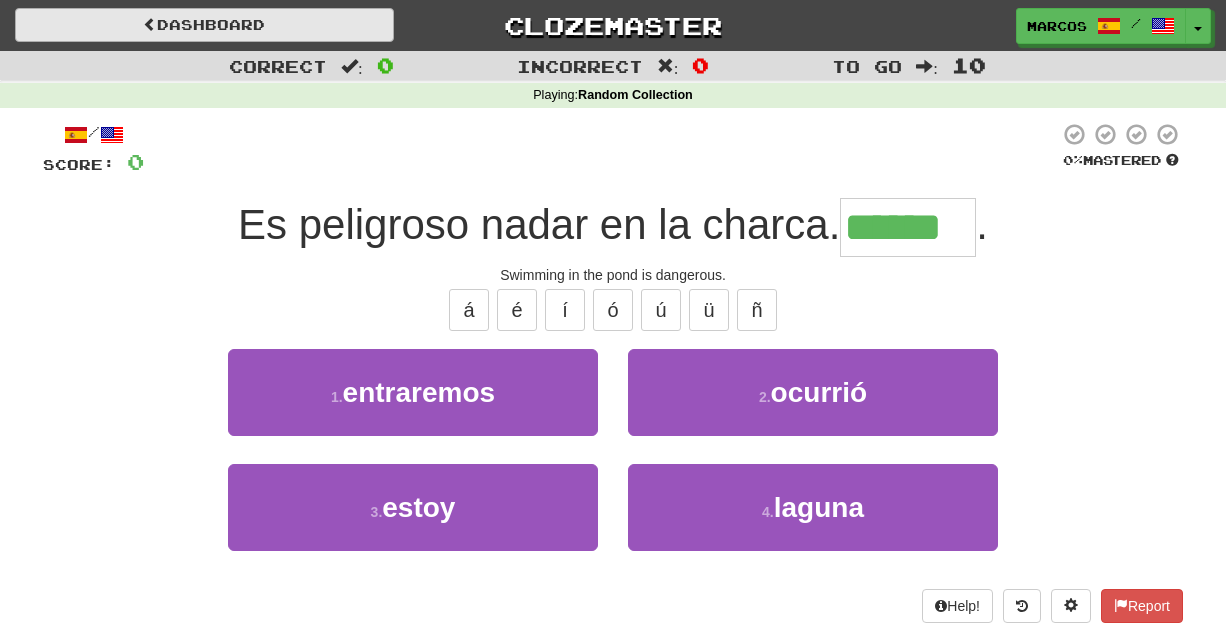 type on "******" 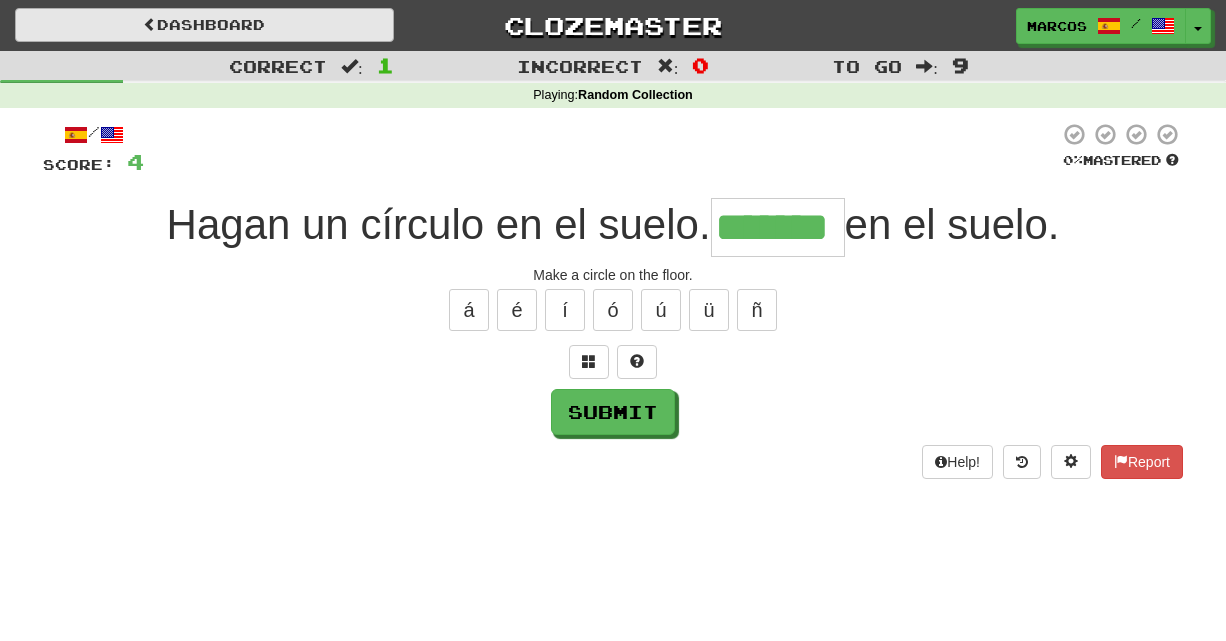 type on "*******" 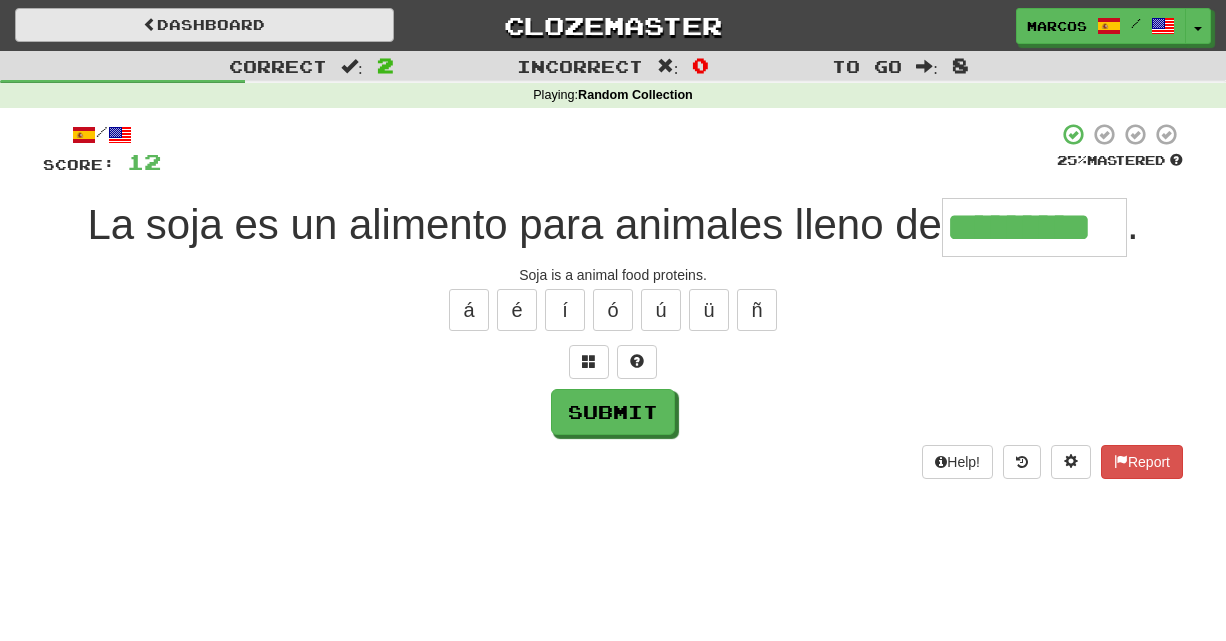 type on "*********" 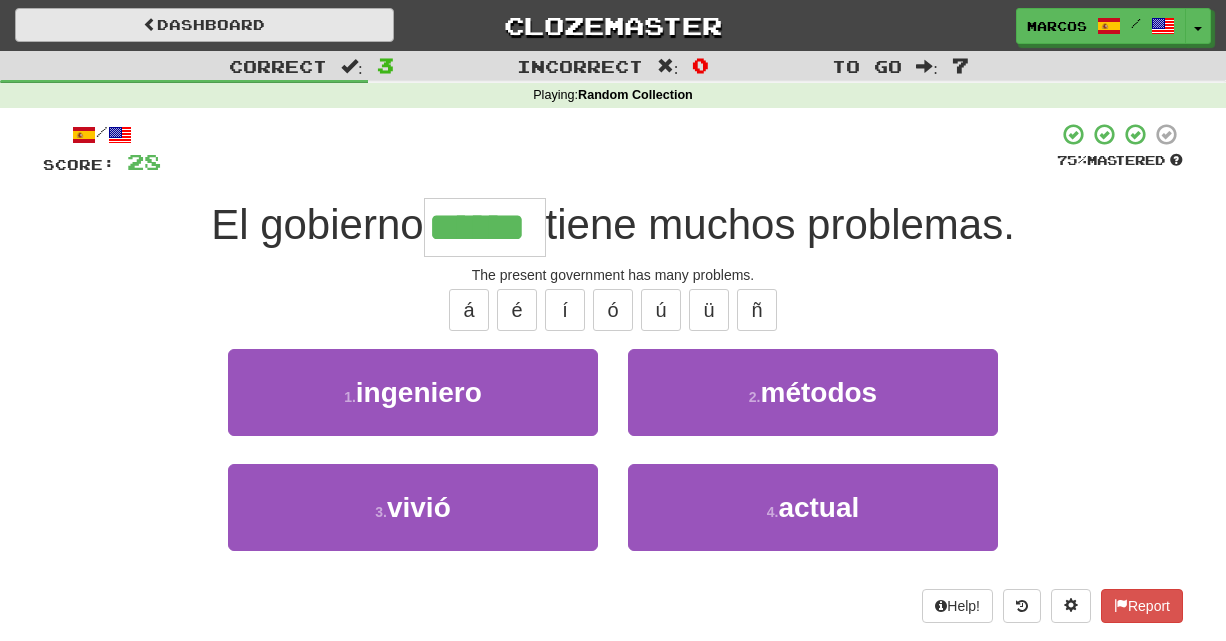 type on "******" 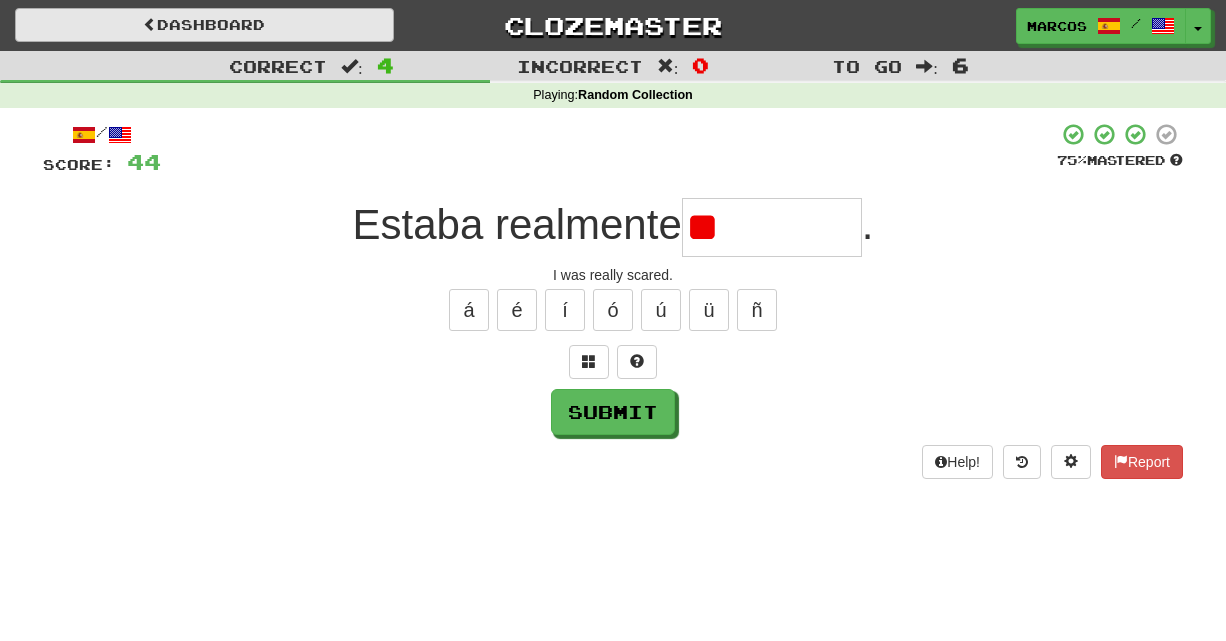 type on "*" 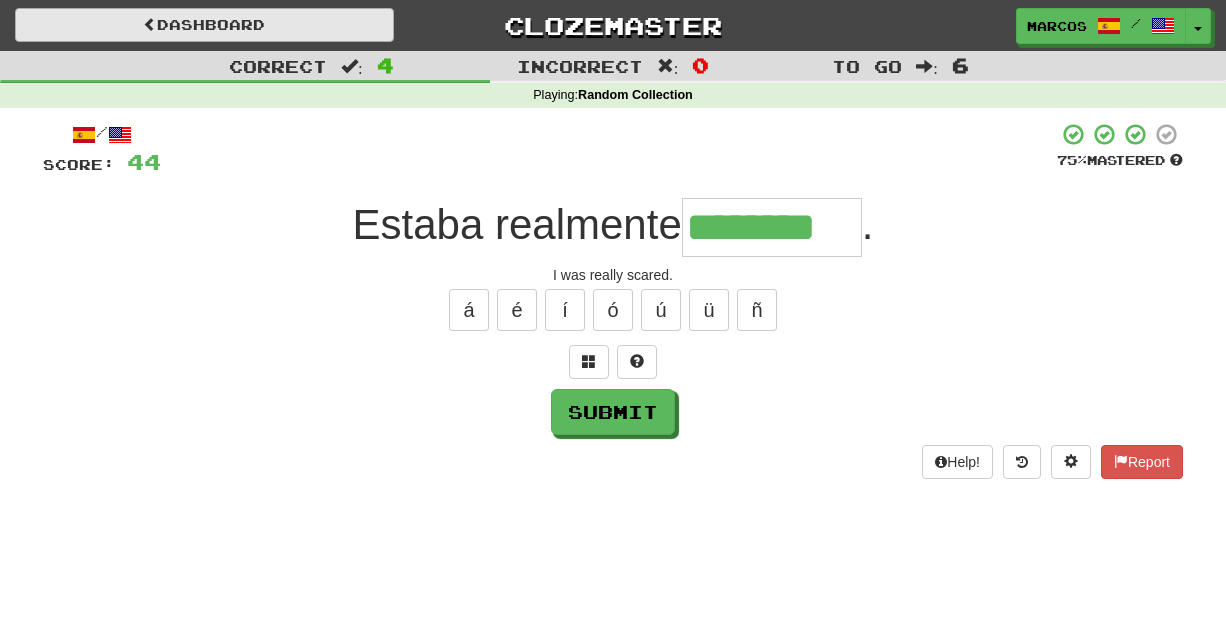 type on "********" 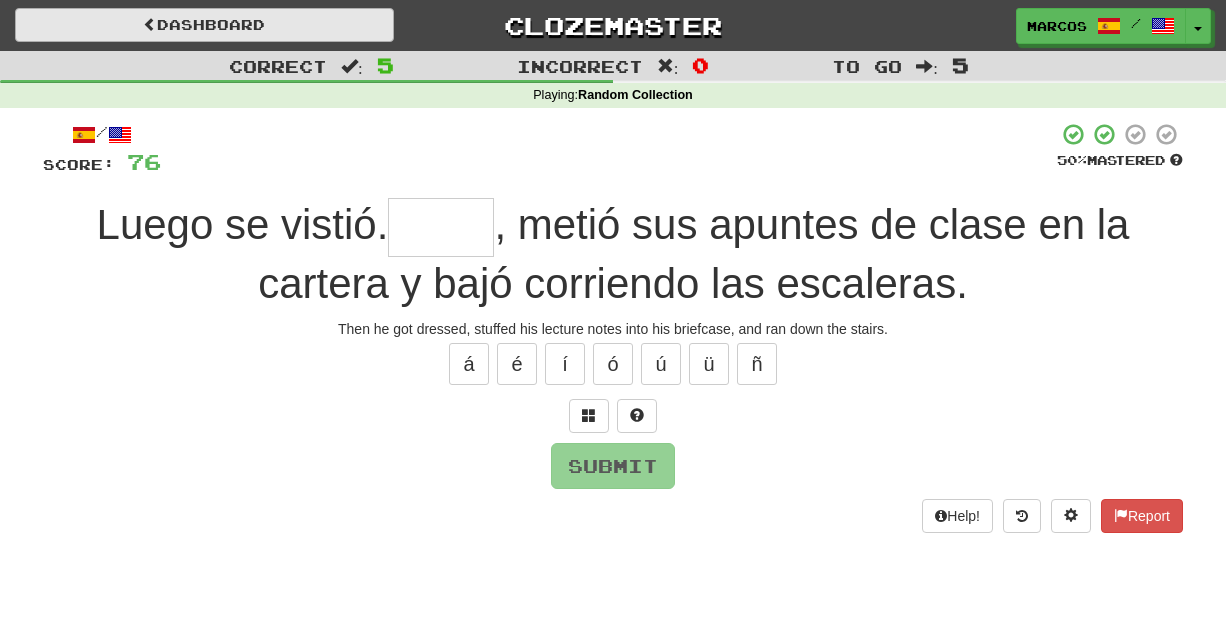 type on "*" 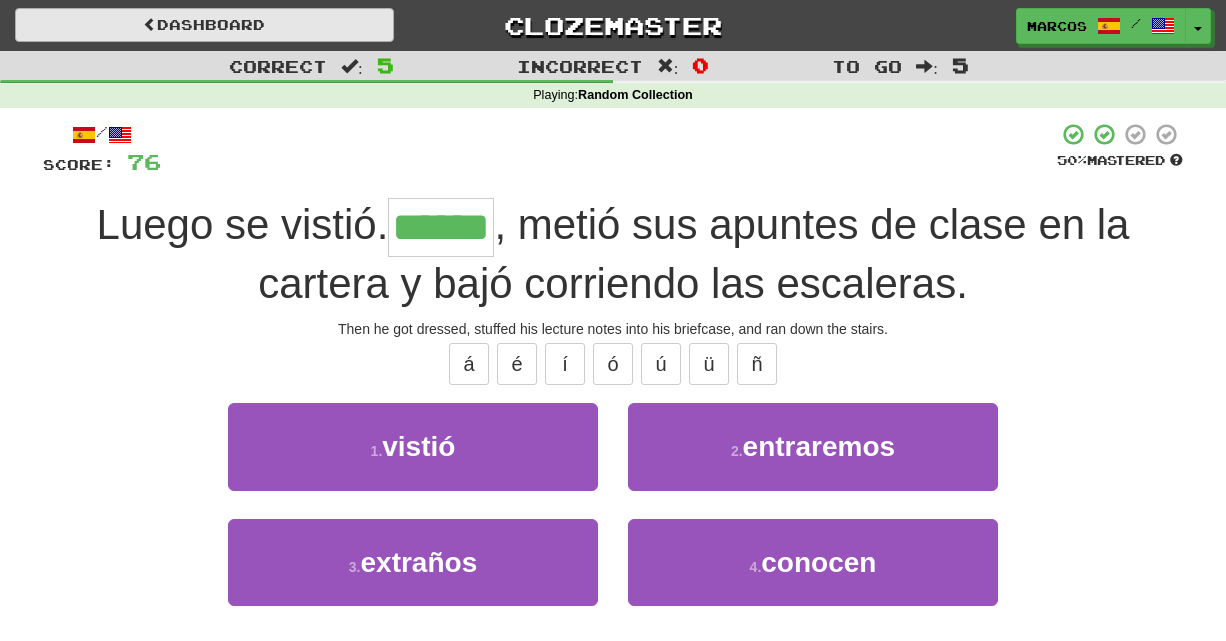 type on "******" 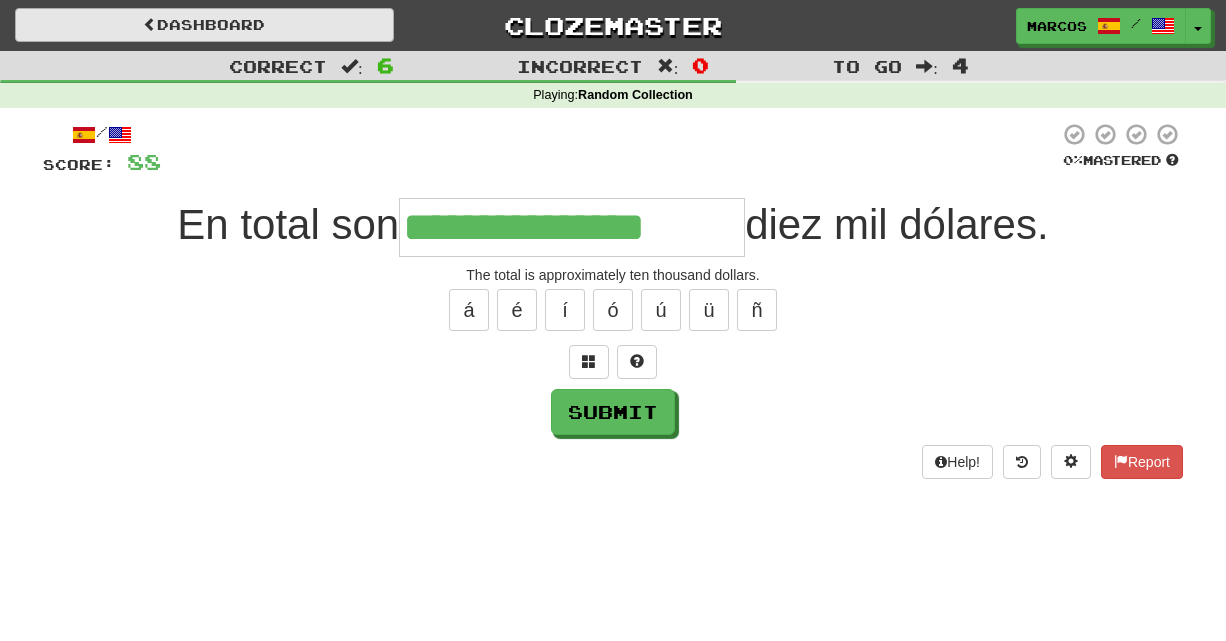 type on "**********" 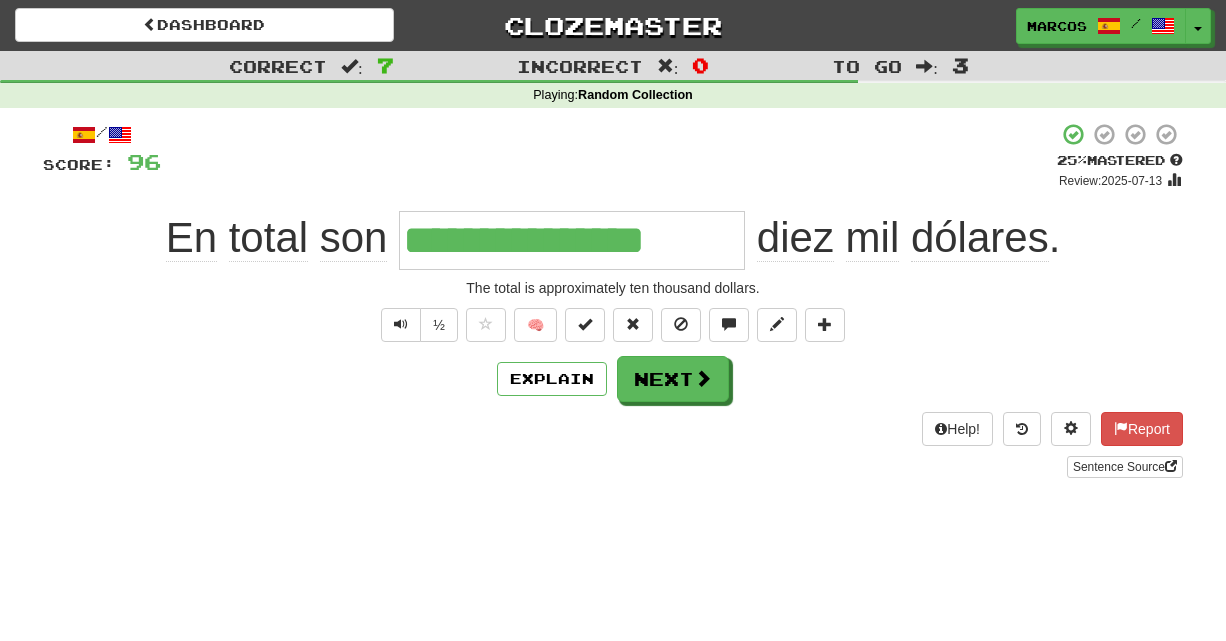 click on "Explain Next" at bounding box center (613, 379) 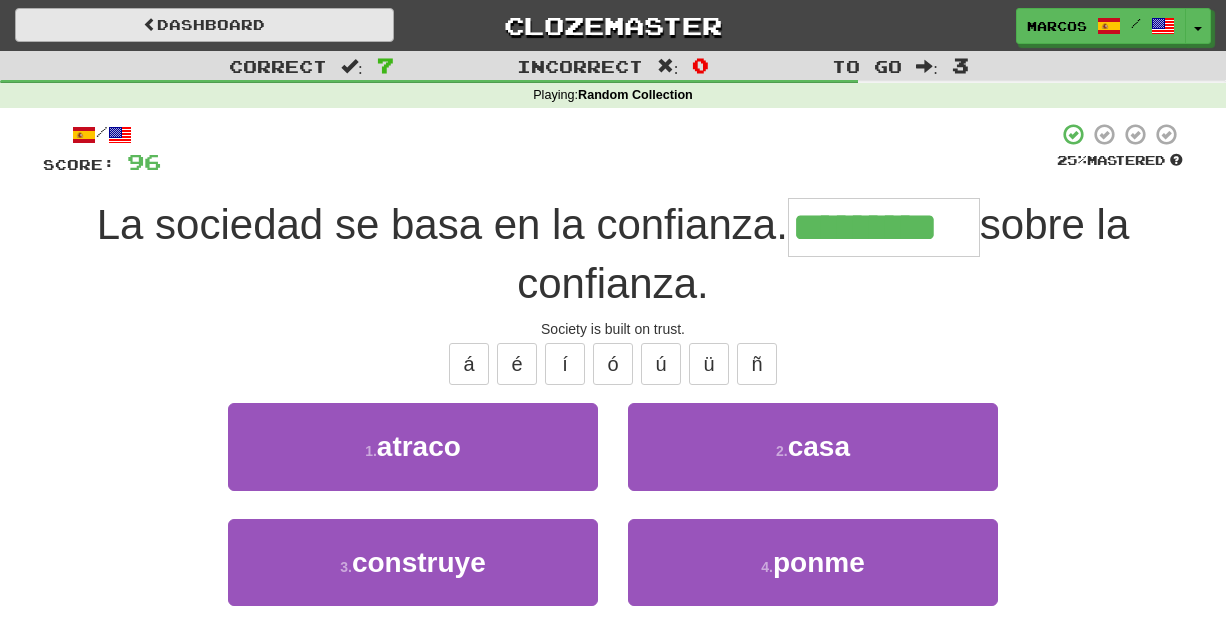 type on "*********" 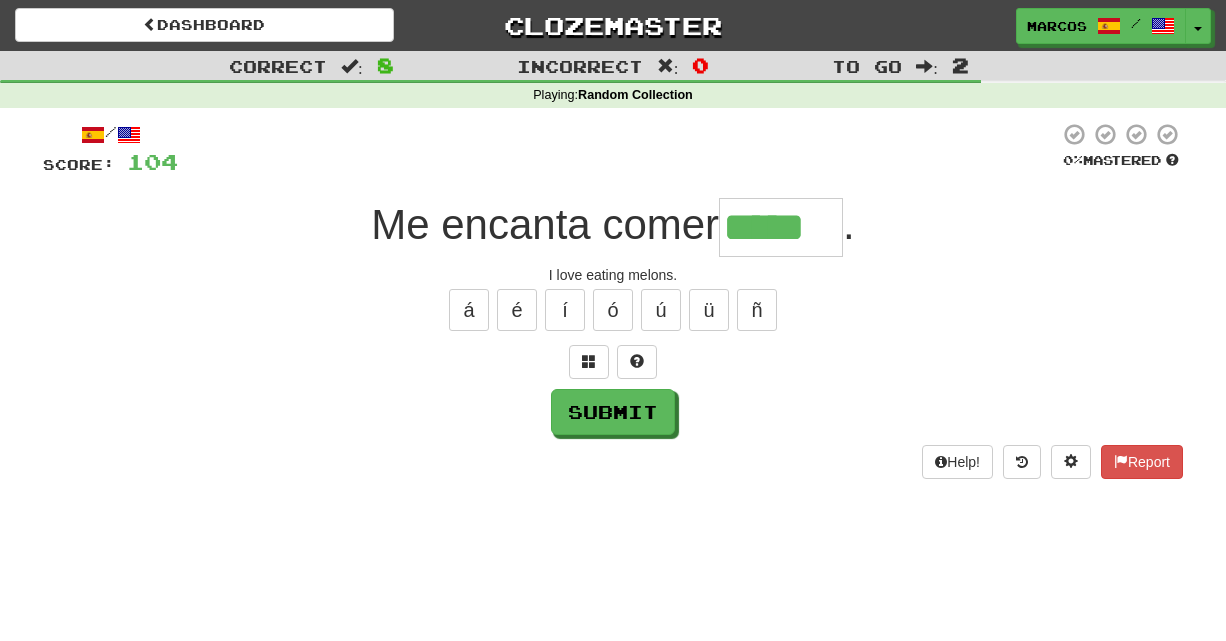 type on "*****" 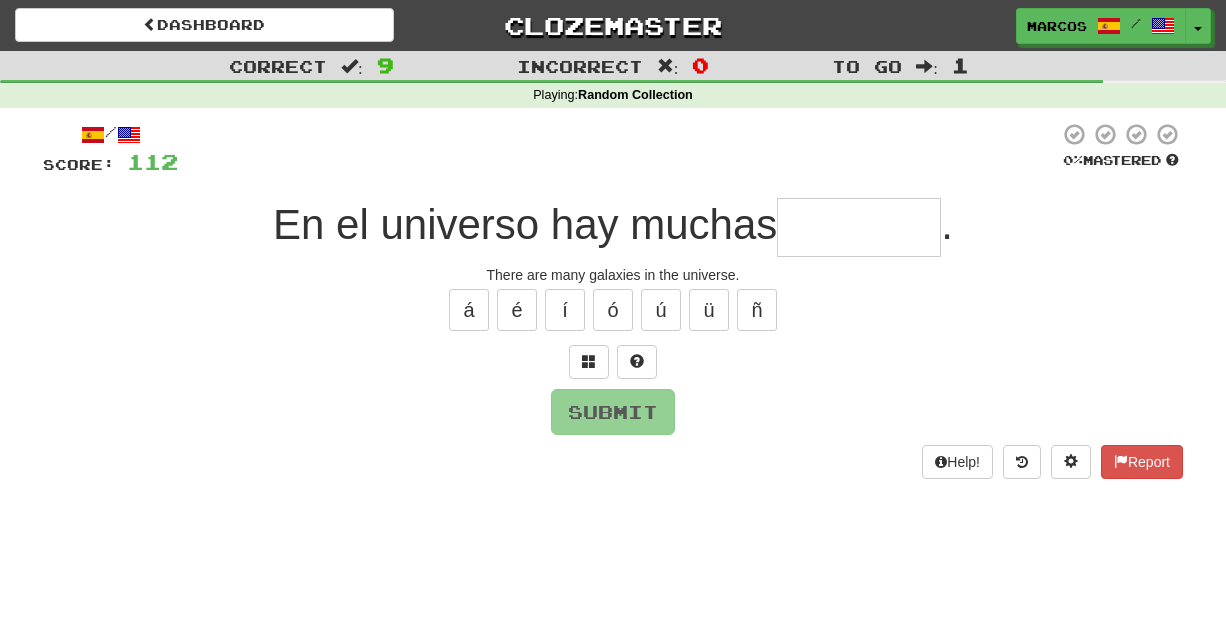type on "*" 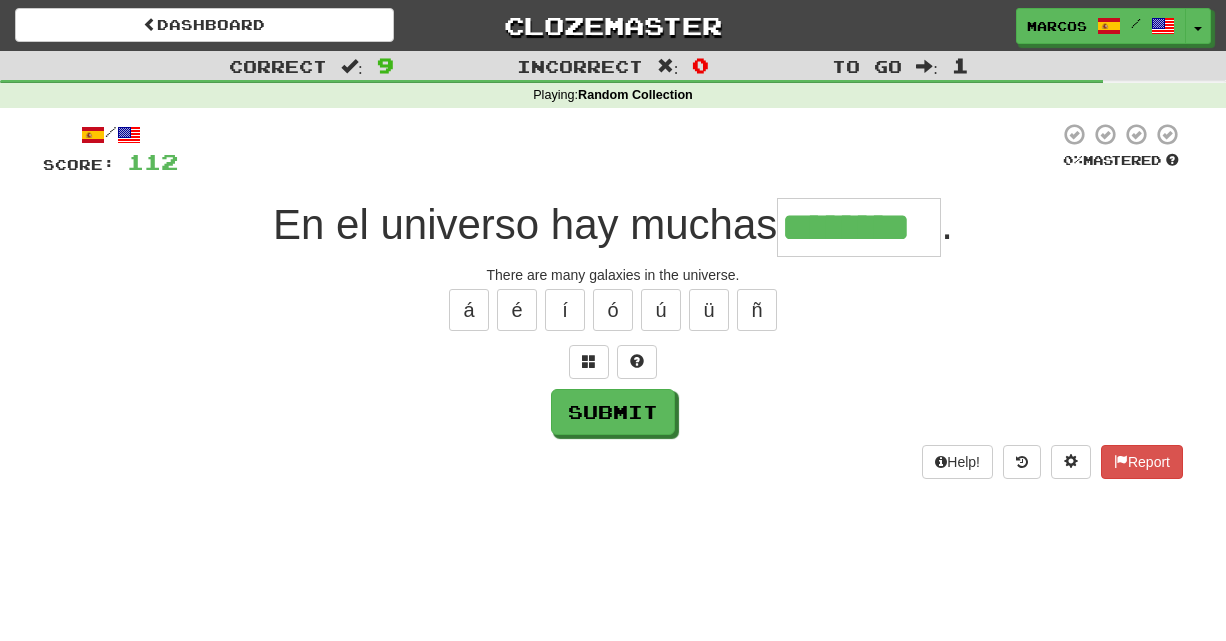 type on "********" 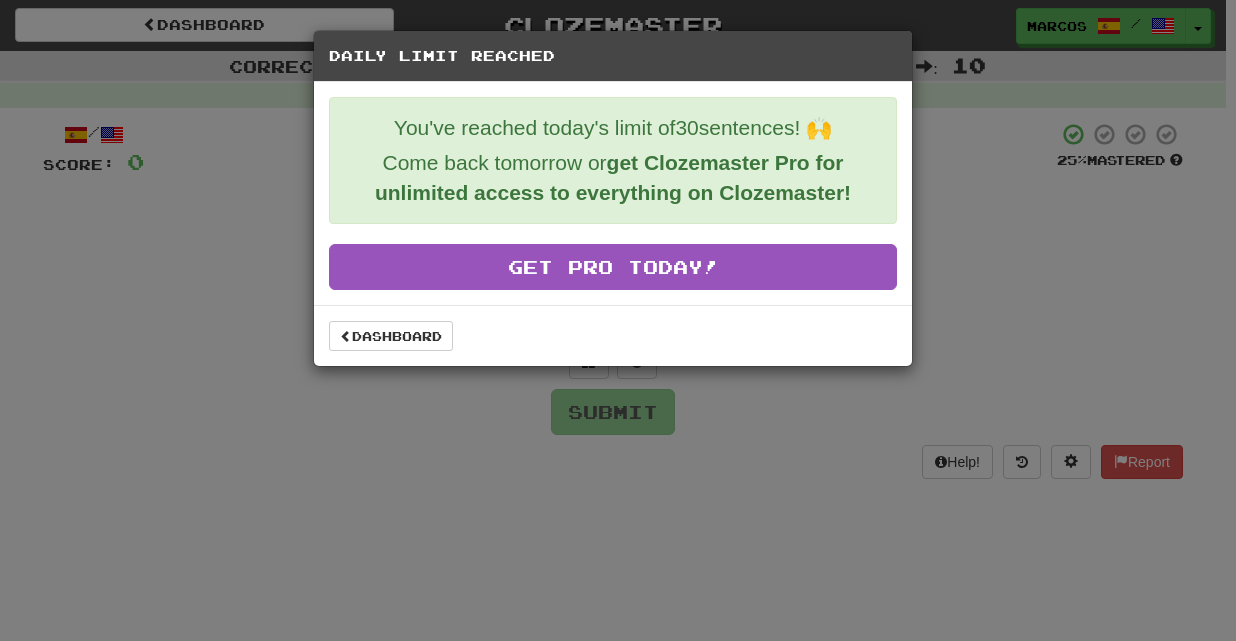 click on "Dashboard" at bounding box center [613, 335] 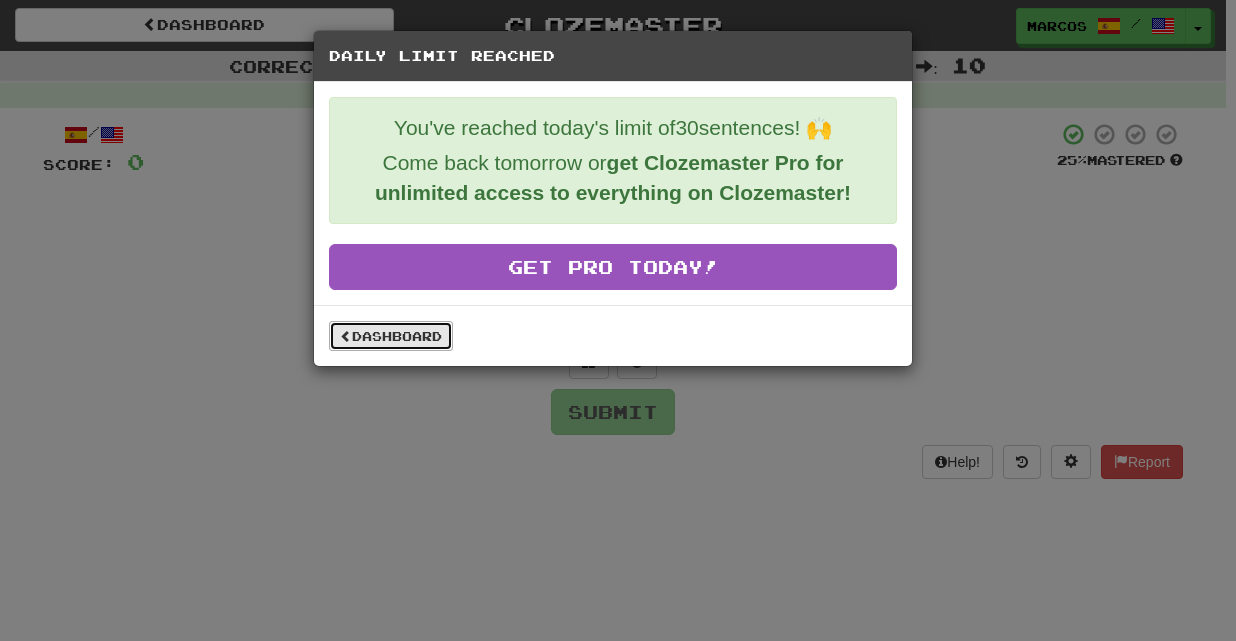 click at bounding box center (346, 336) 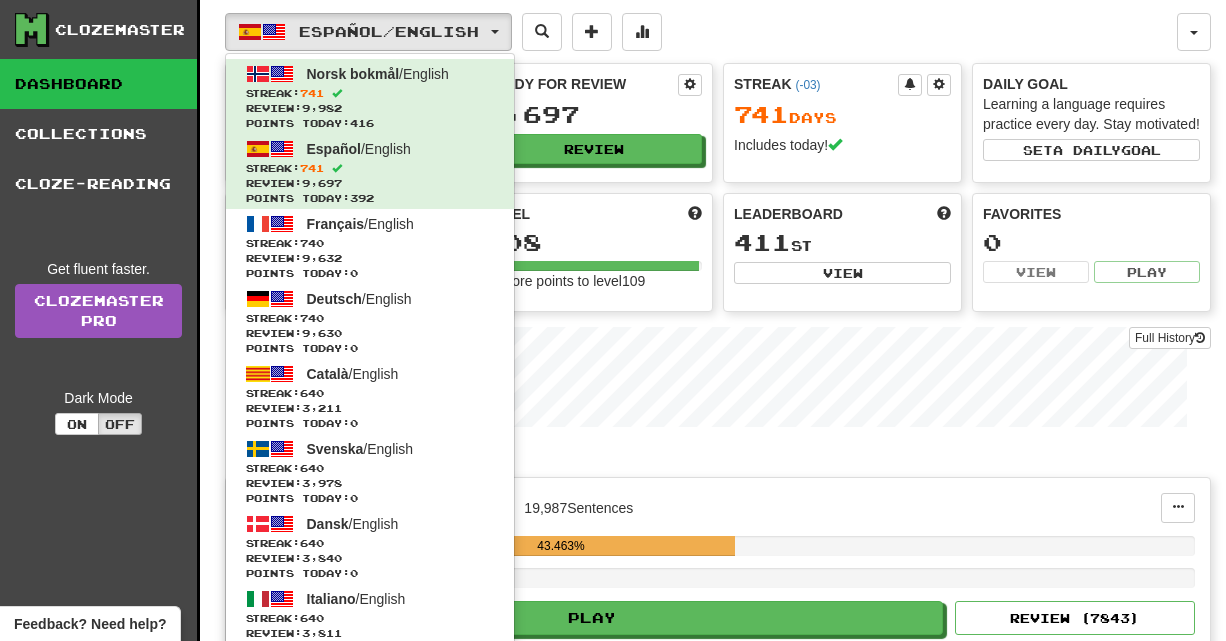 scroll, scrollTop: 0, scrollLeft: 0, axis: both 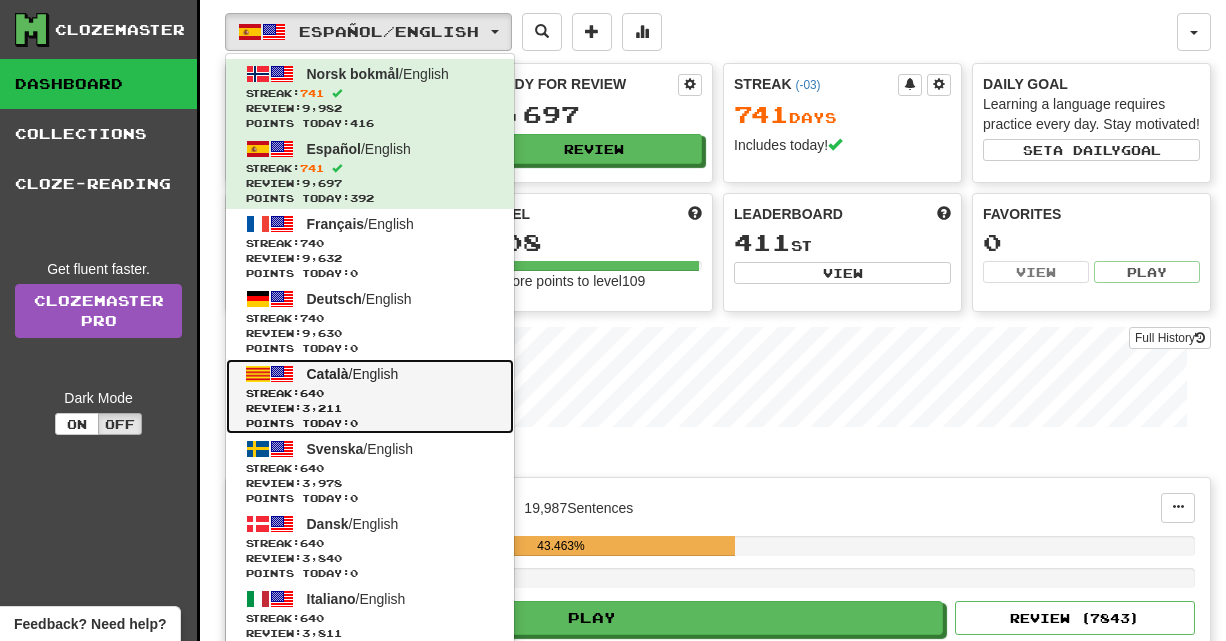 click on "Streak:  640" at bounding box center [370, 393] 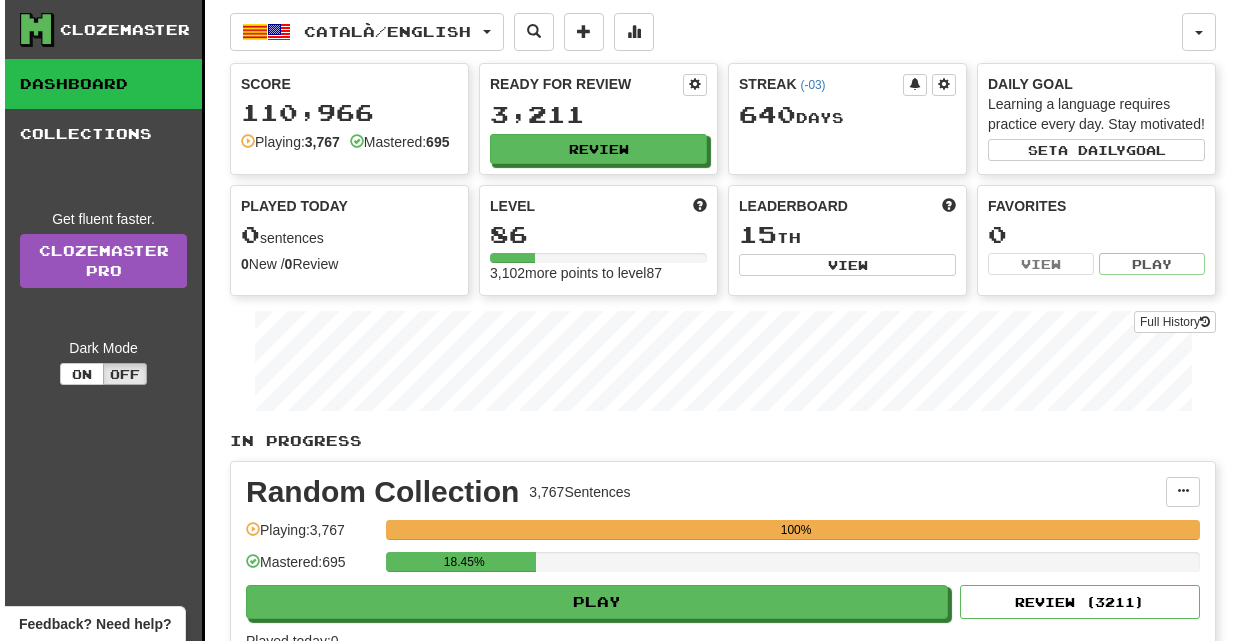 scroll, scrollTop: 0, scrollLeft: 0, axis: both 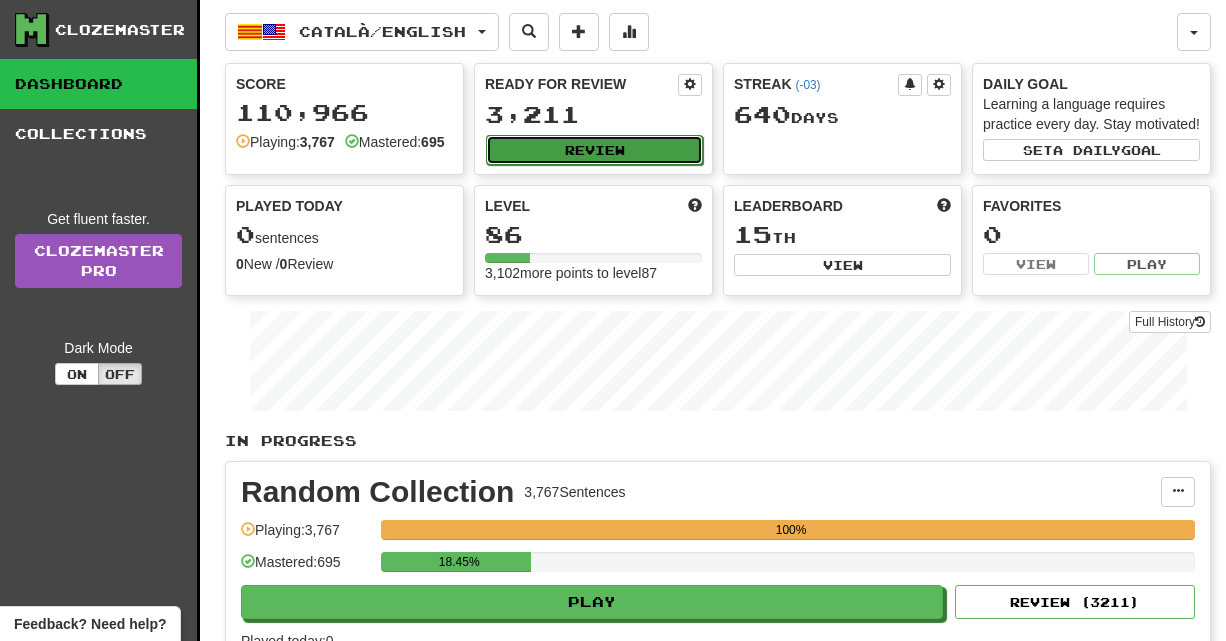 click on "Review" at bounding box center [594, 150] 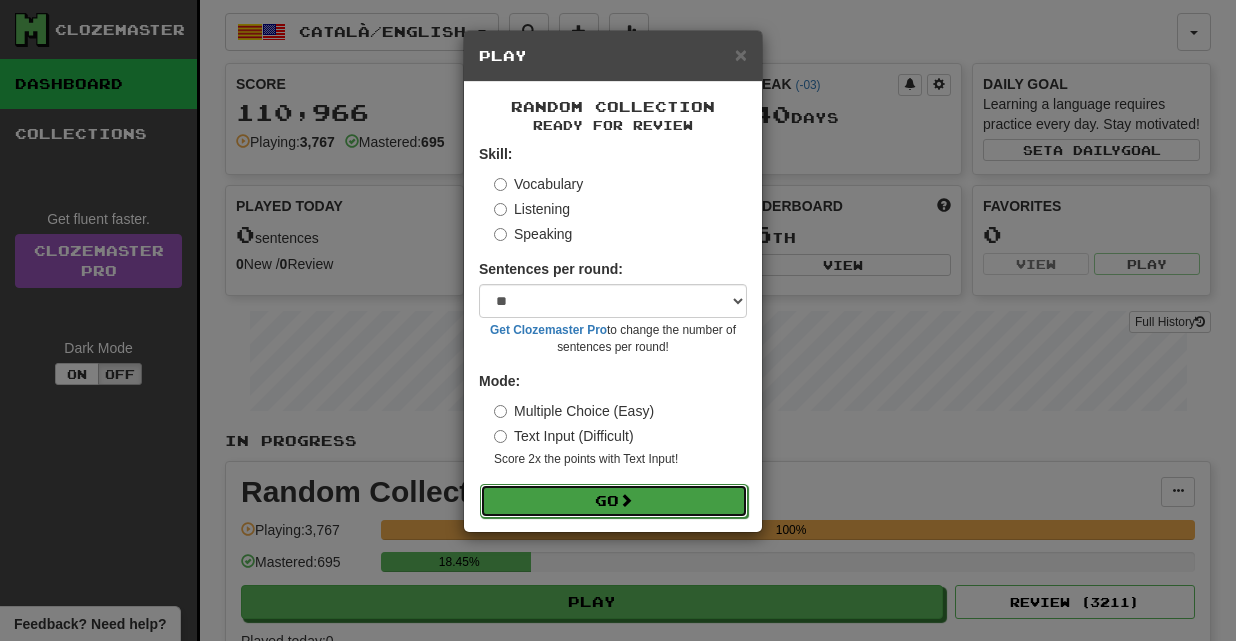 click on "Go" at bounding box center (614, 501) 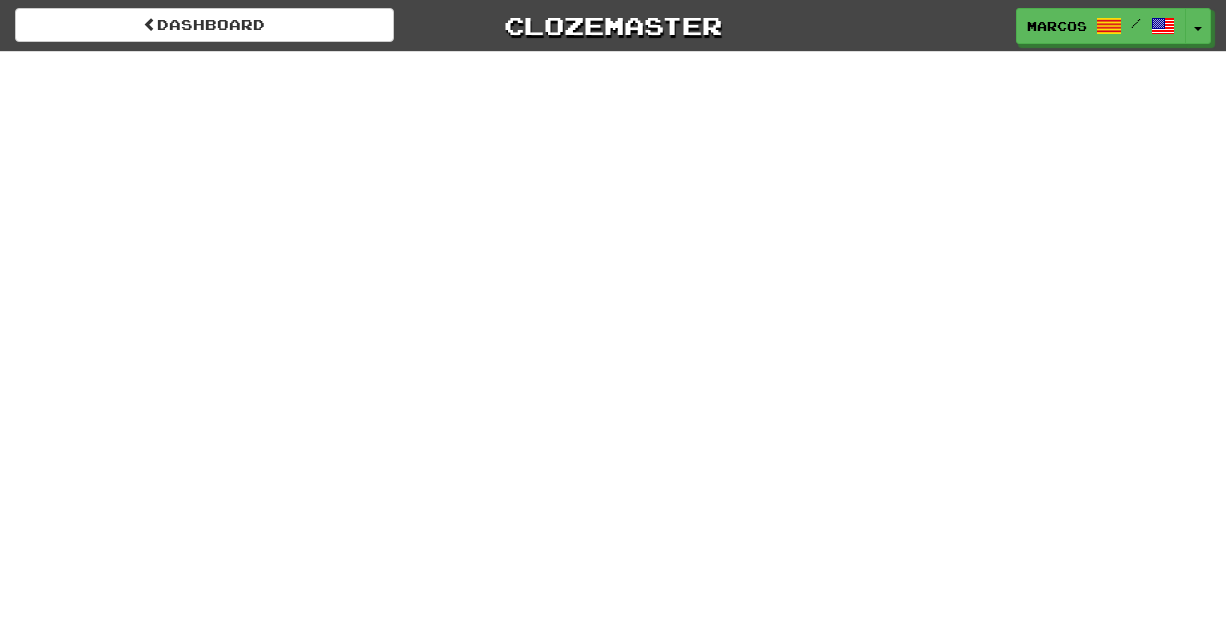 scroll, scrollTop: 0, scrollLeft: 0, axis: both 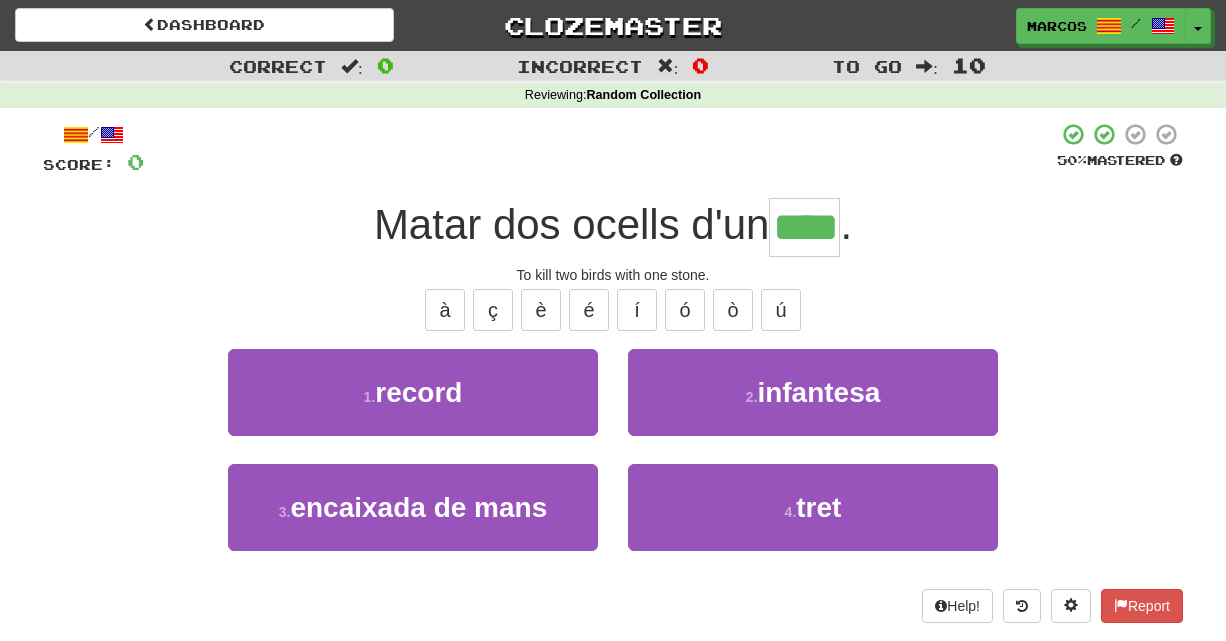 type on "****" 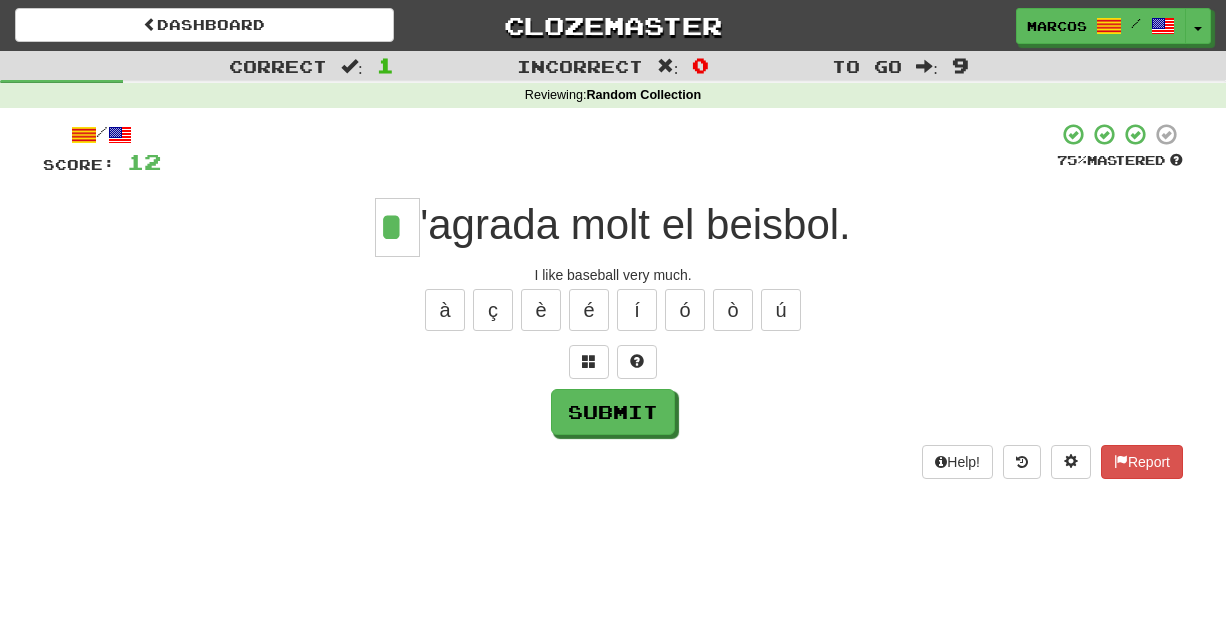 type on "*" 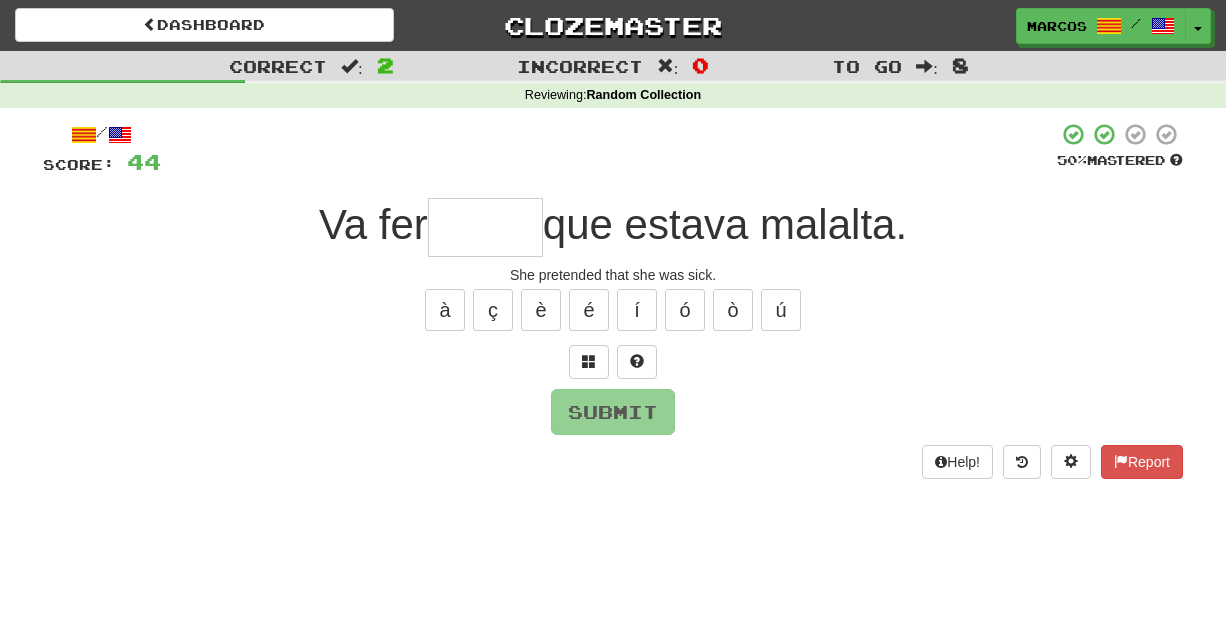 type on "*" 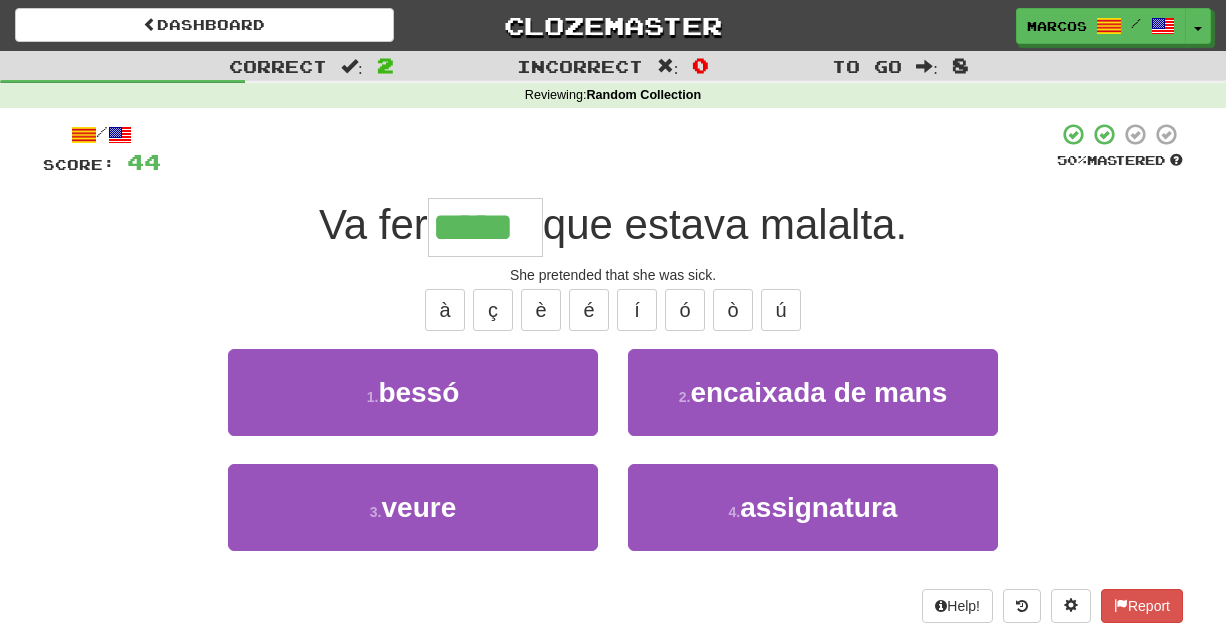 type on "*****" 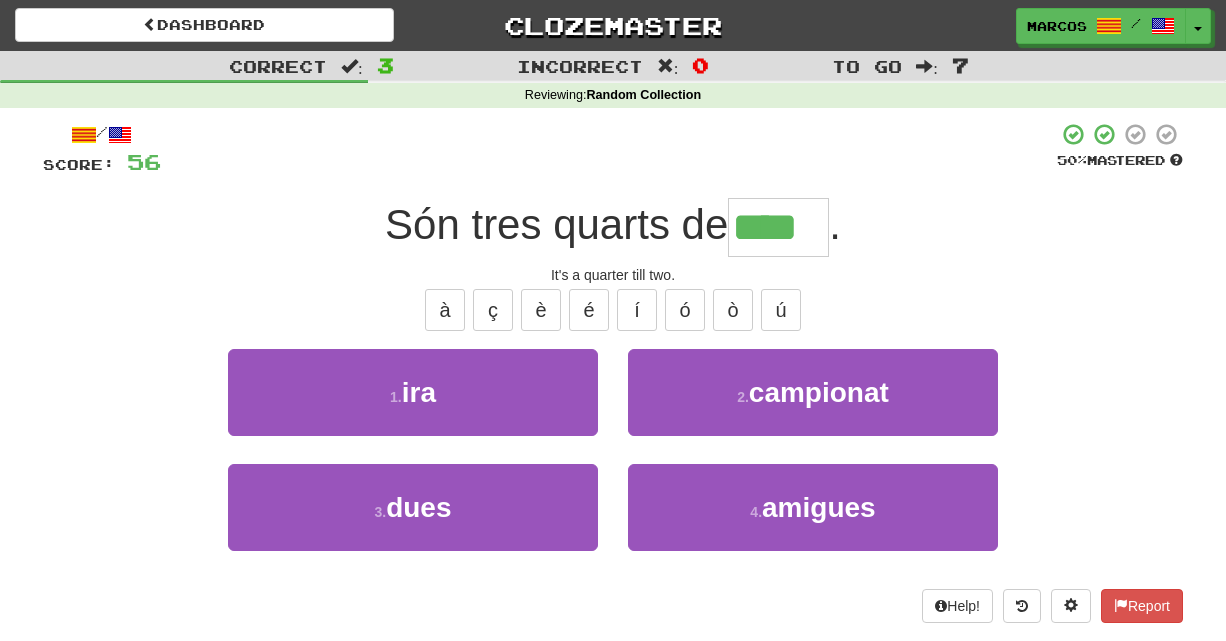 type on "****" 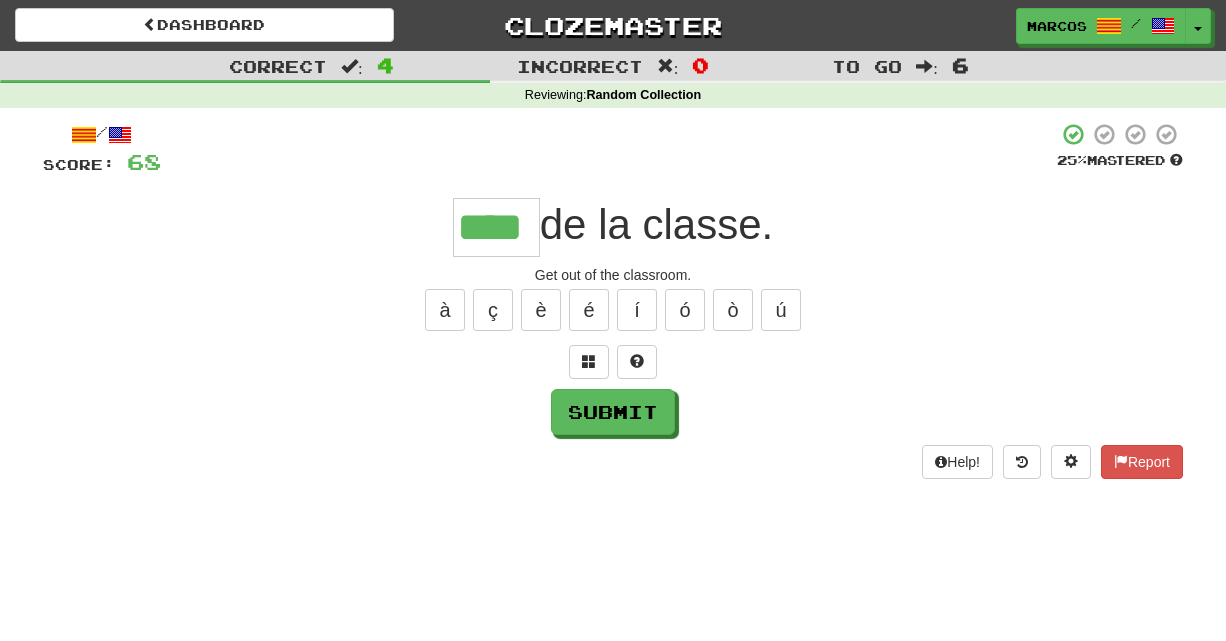 type on "****" 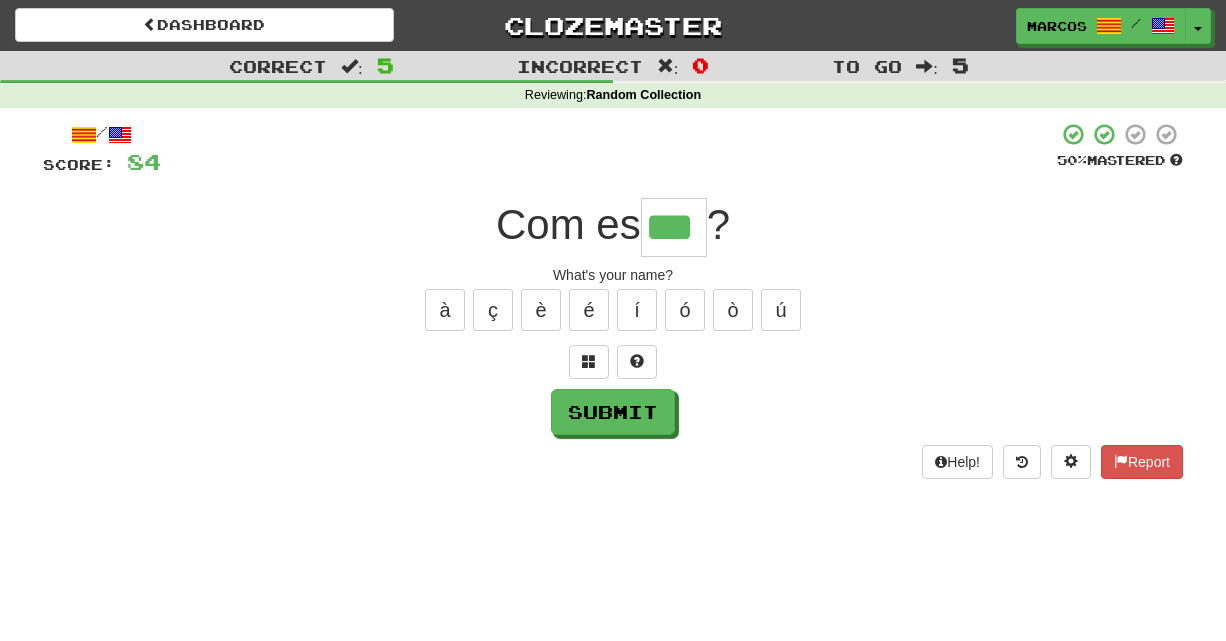 type on "***" 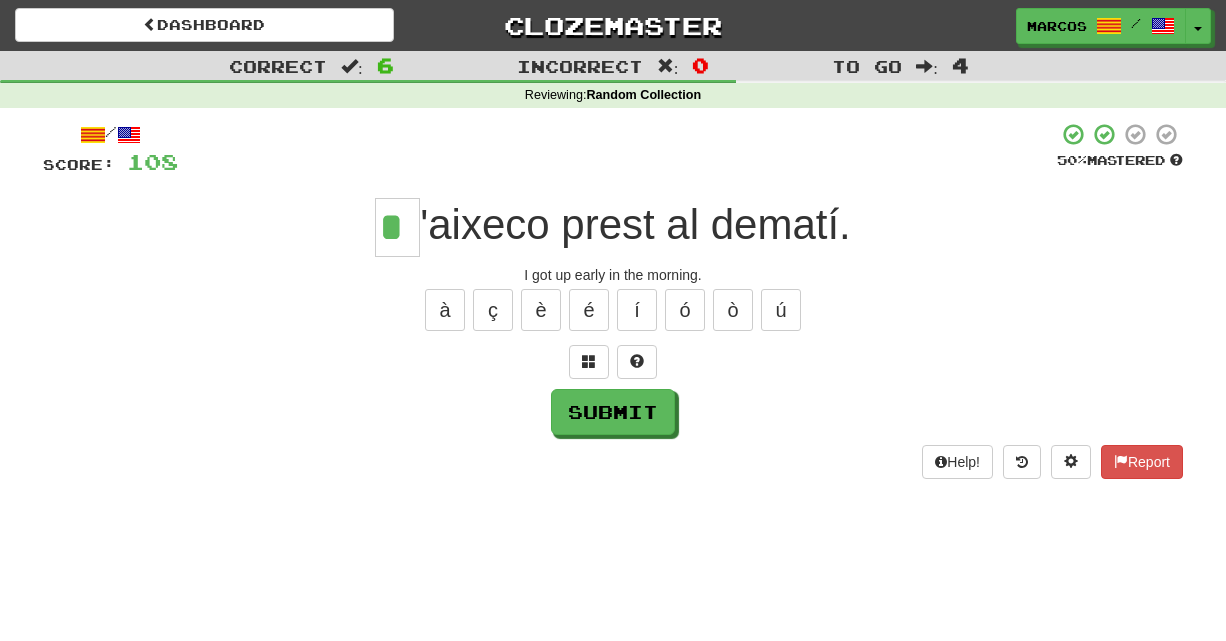 type on "*" 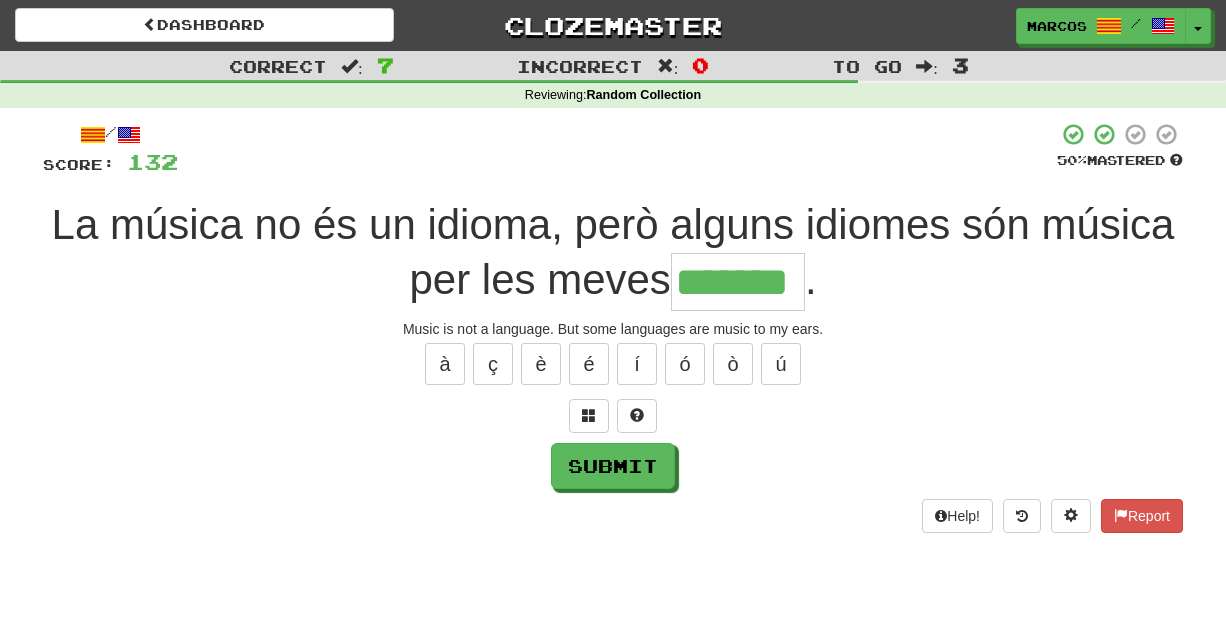 type on "*******" 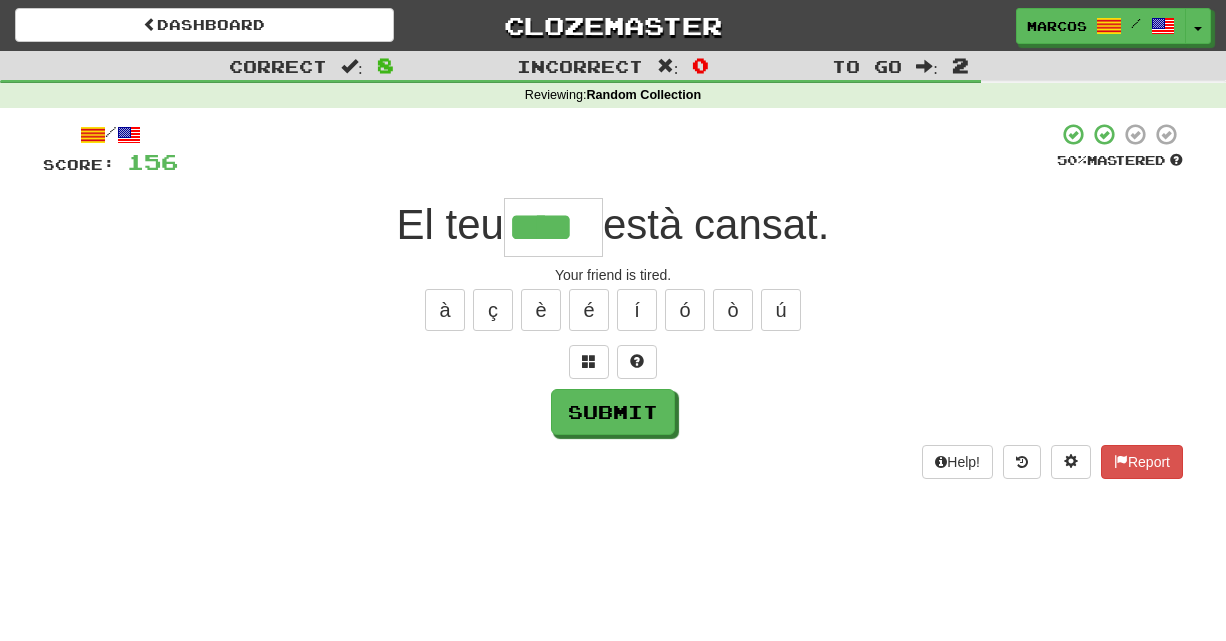 type on "****" 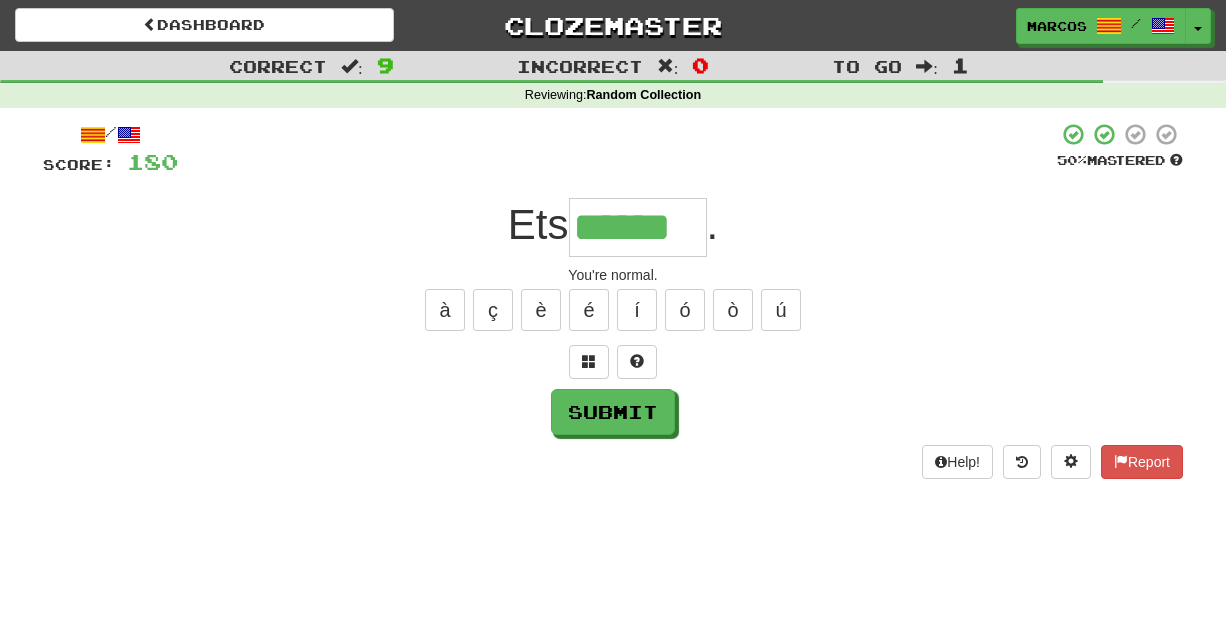 type on "******" 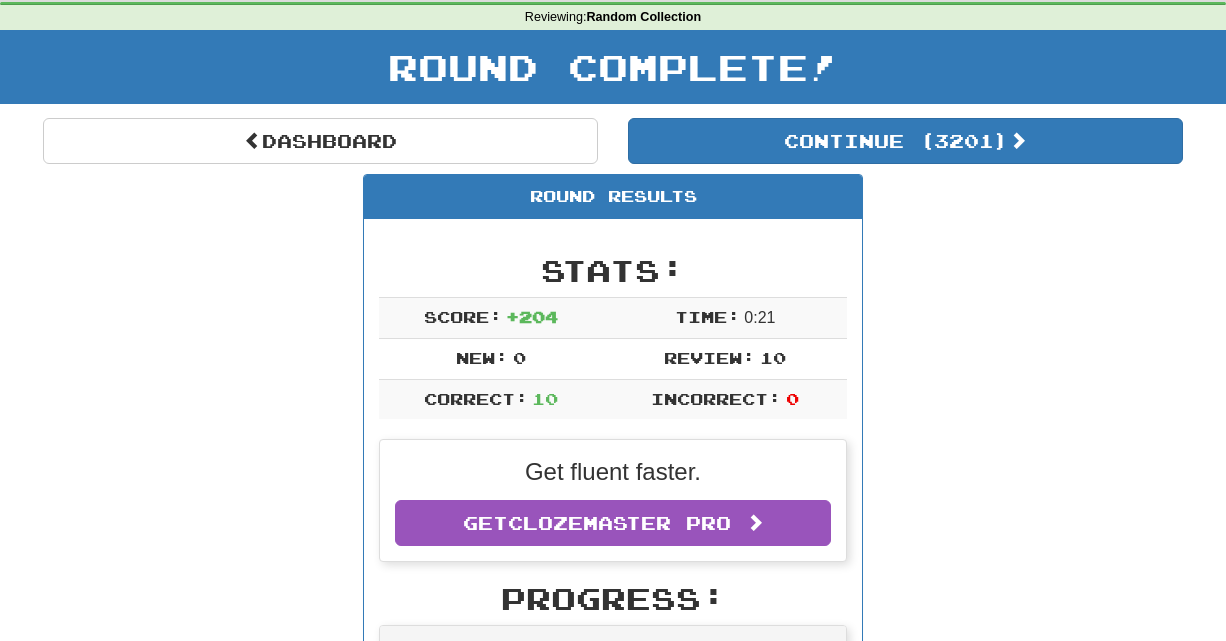 scroll, scrollTop: 0, scrollLeft: 0, axis: both 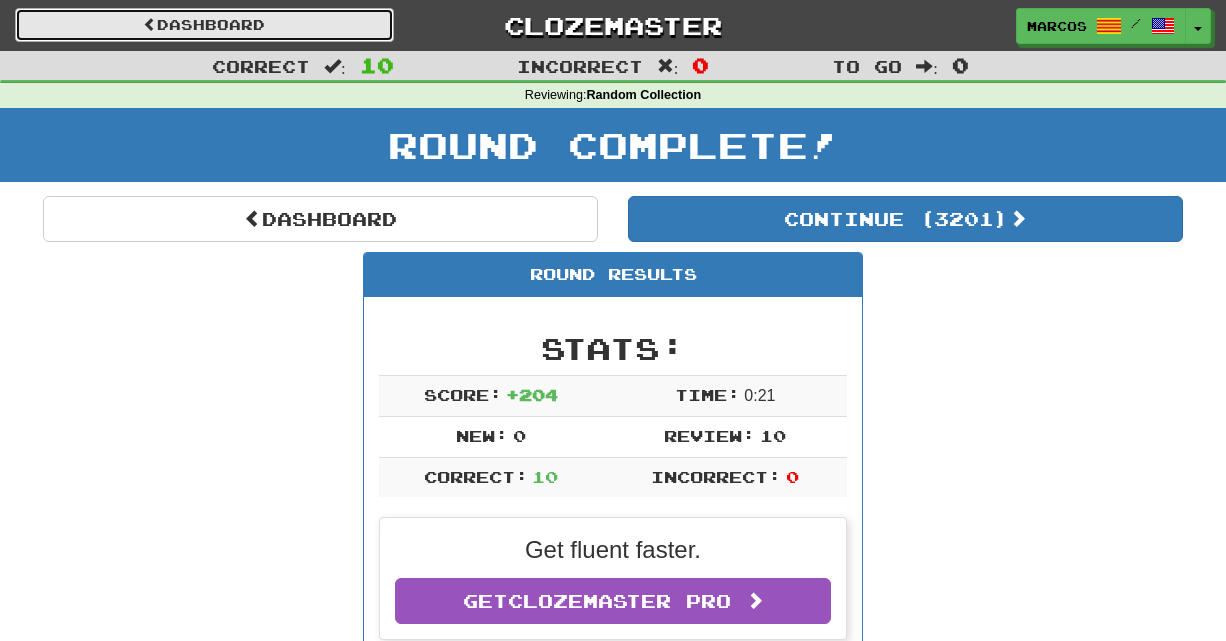 click on "Dashboard" at bounding box center [204, 25] 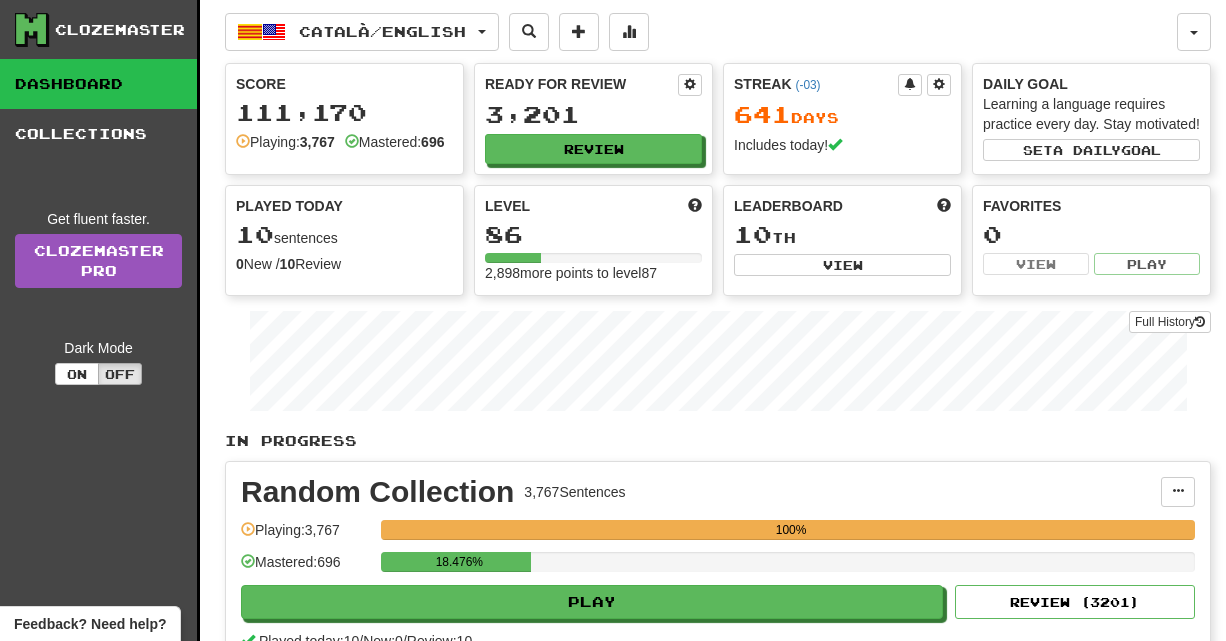 scroll, scrollTop: 0, scrollLeft: 0, axis: both 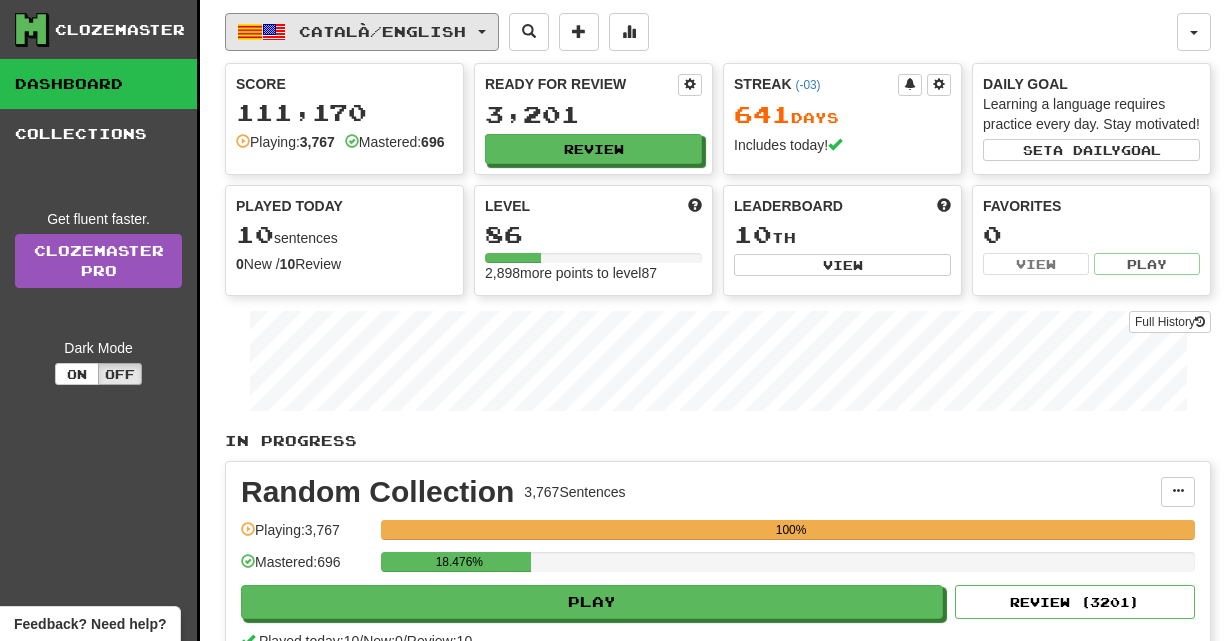 click on "Català  /  English" at bounding box center (362, 32) 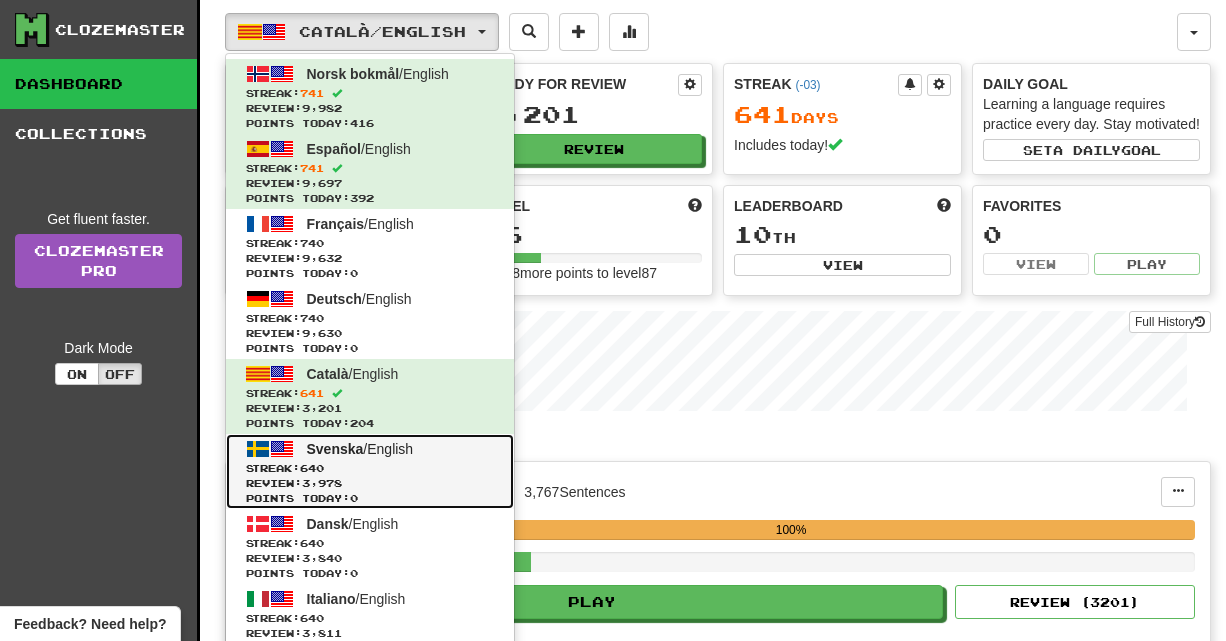 click on "Review:  3,978" at bounding box center (370, 483) 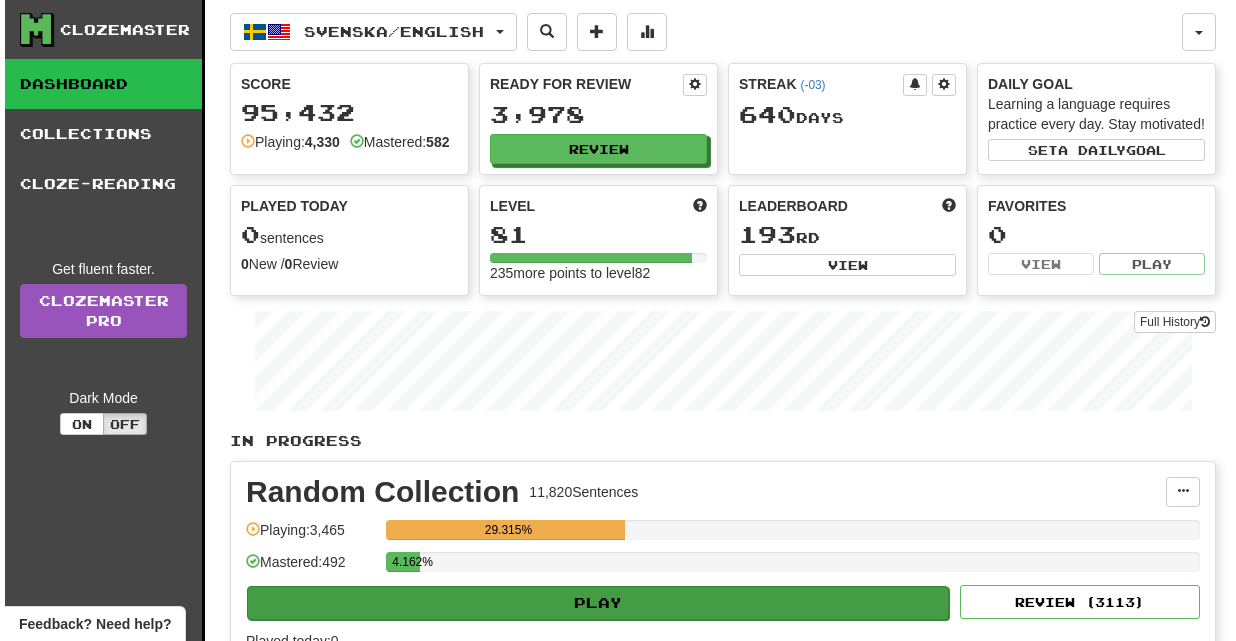 scroll, scrollTop: 0, scrollLeft: 0, axis: both 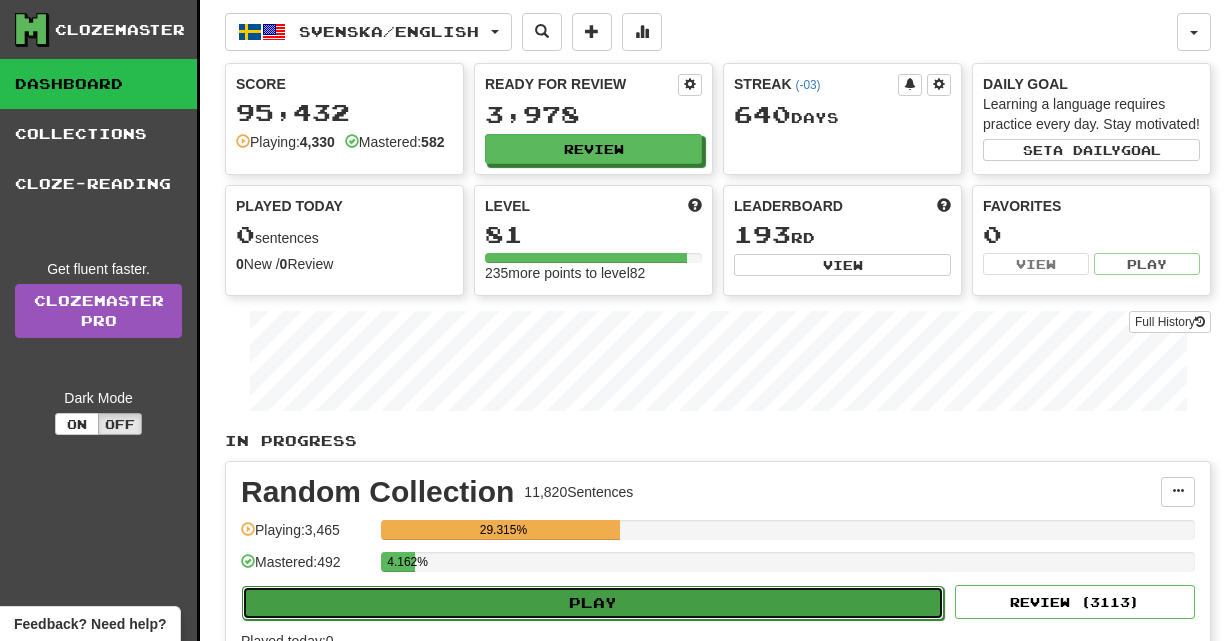 click on "Play" at bounding box center [593, 603] 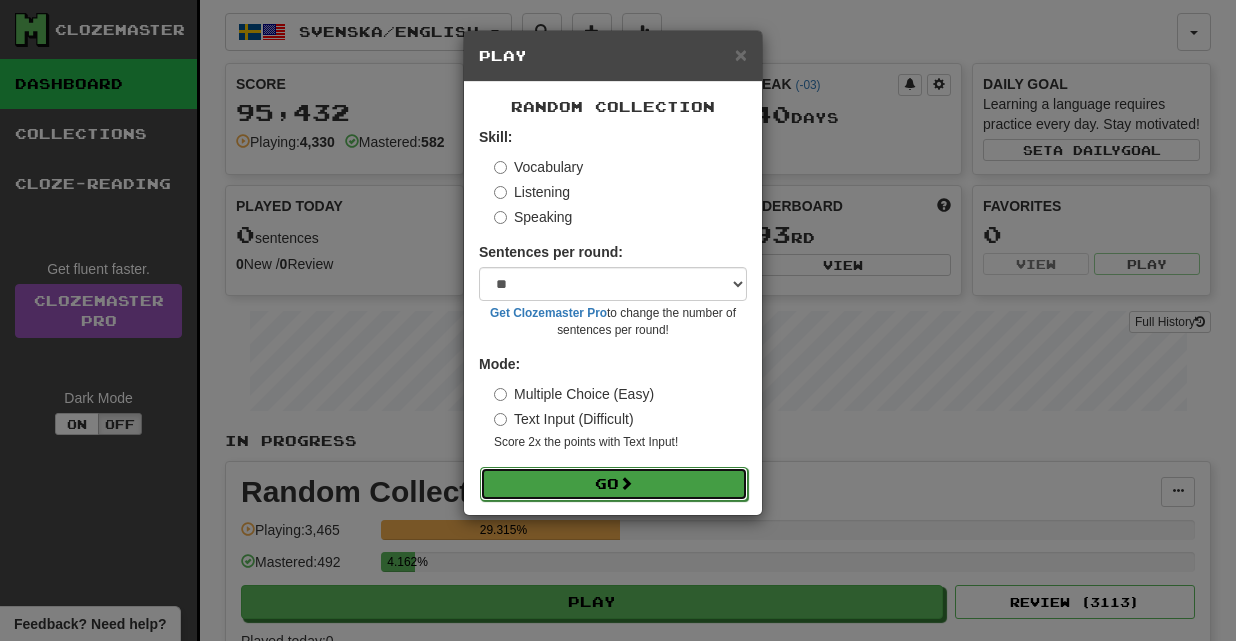 click on "Go" at bounding box center [614, 484] 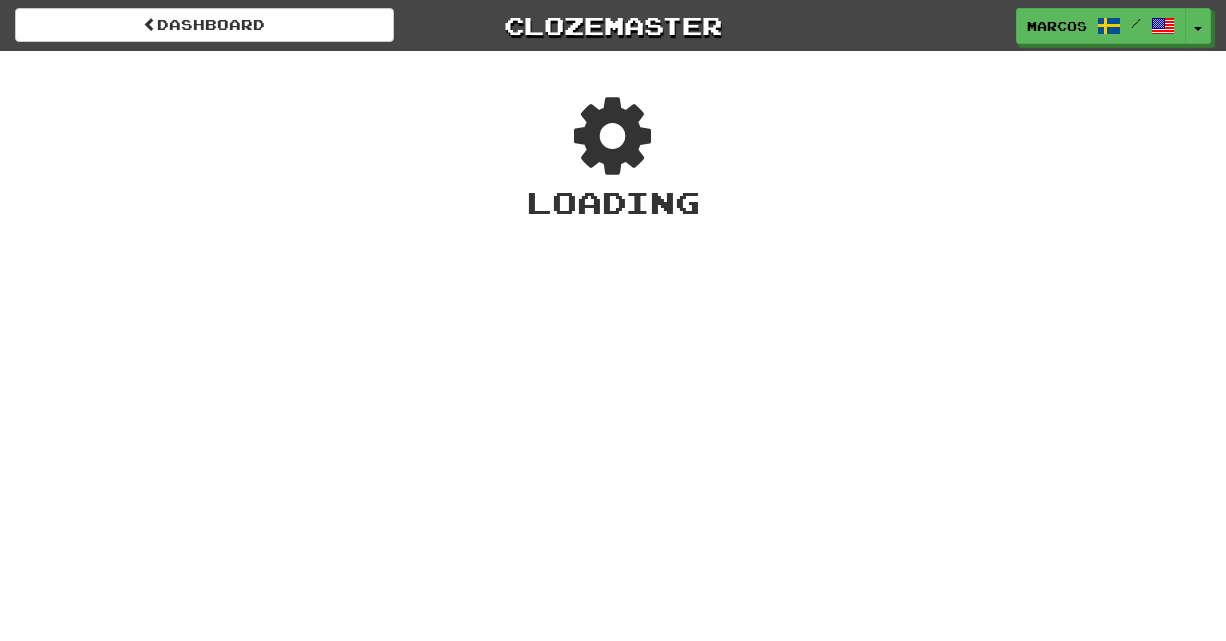 scroll, scrollTop: 0, scrollLeft: 0, axis: both 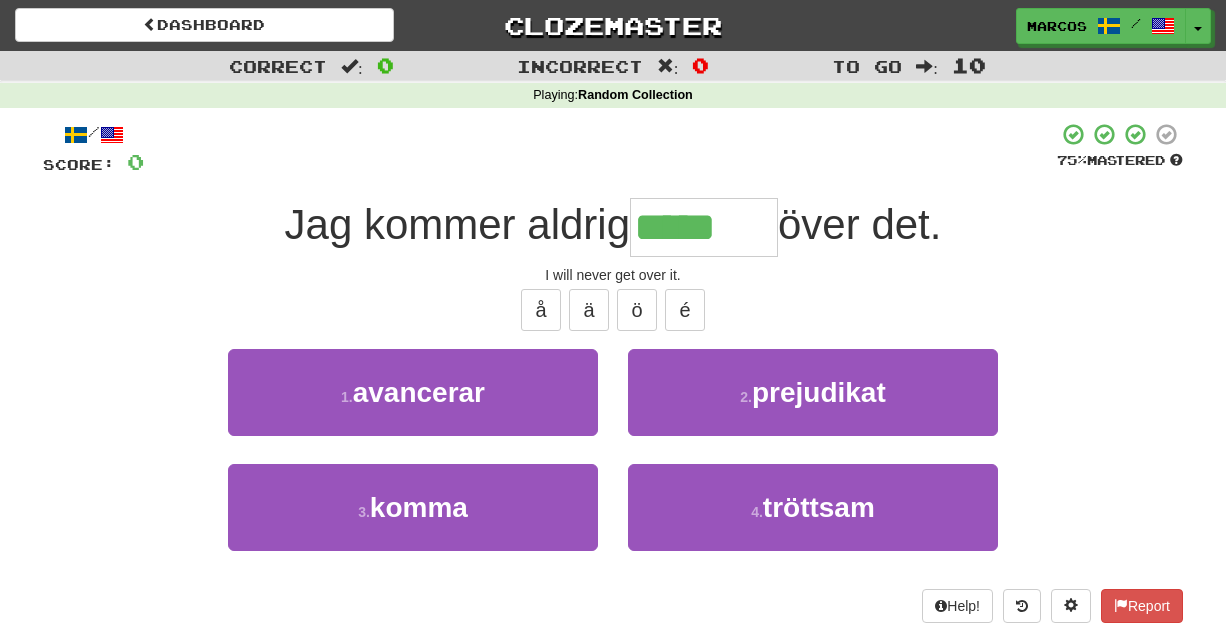 type on "*****" 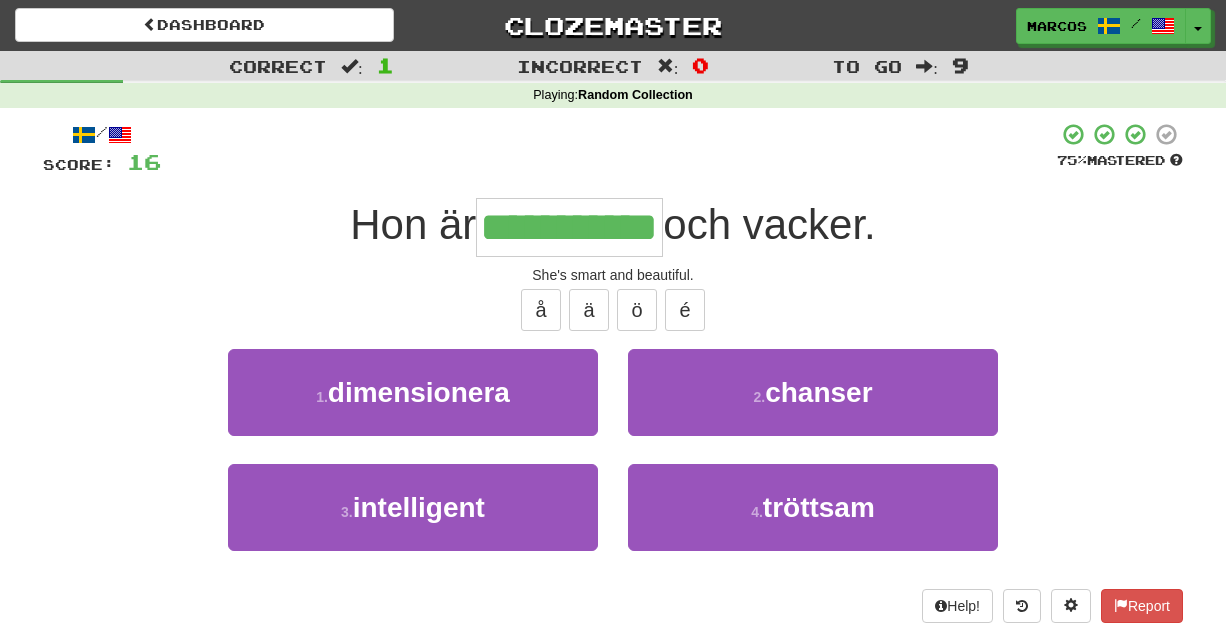 type on "**********" 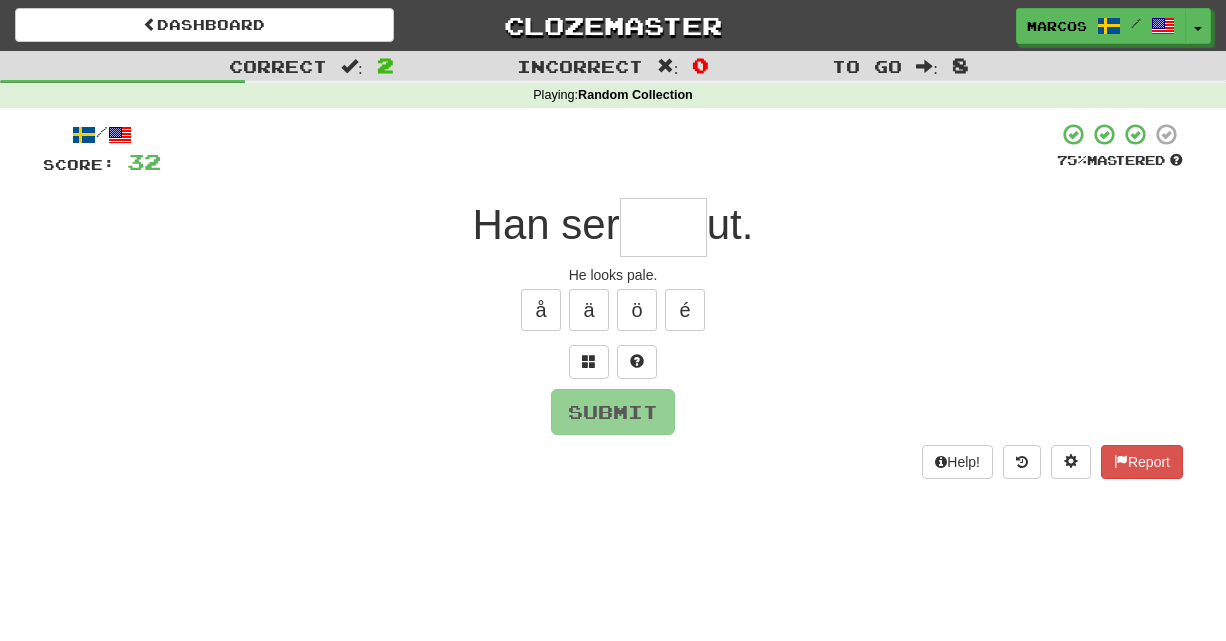type on "*" 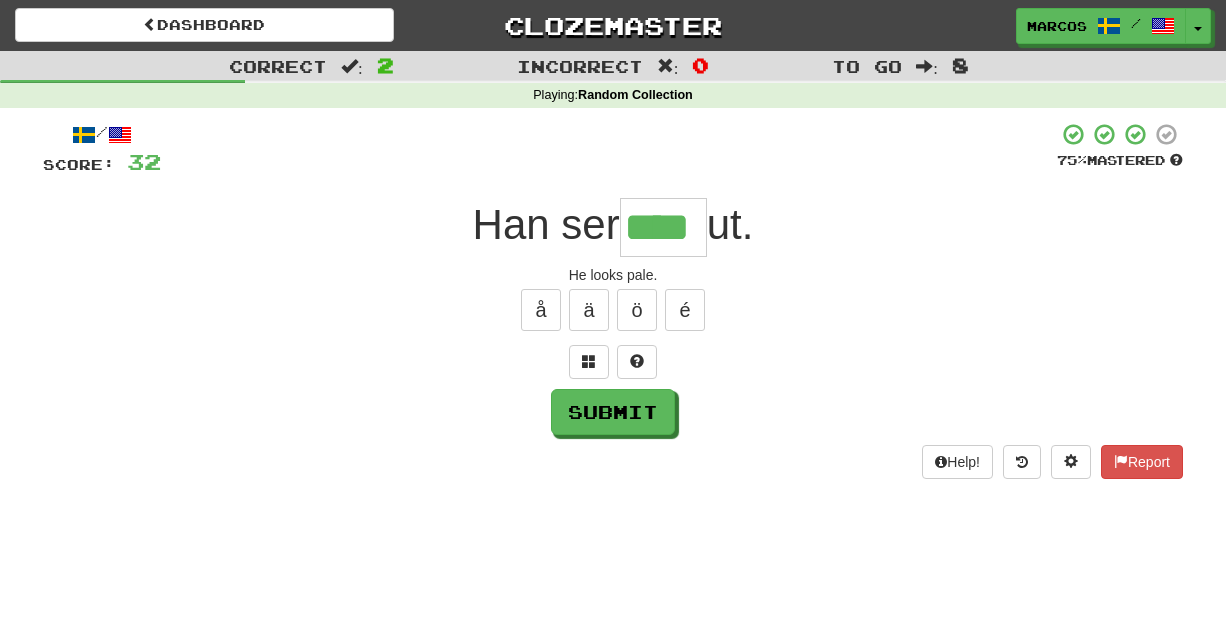 type on "****" 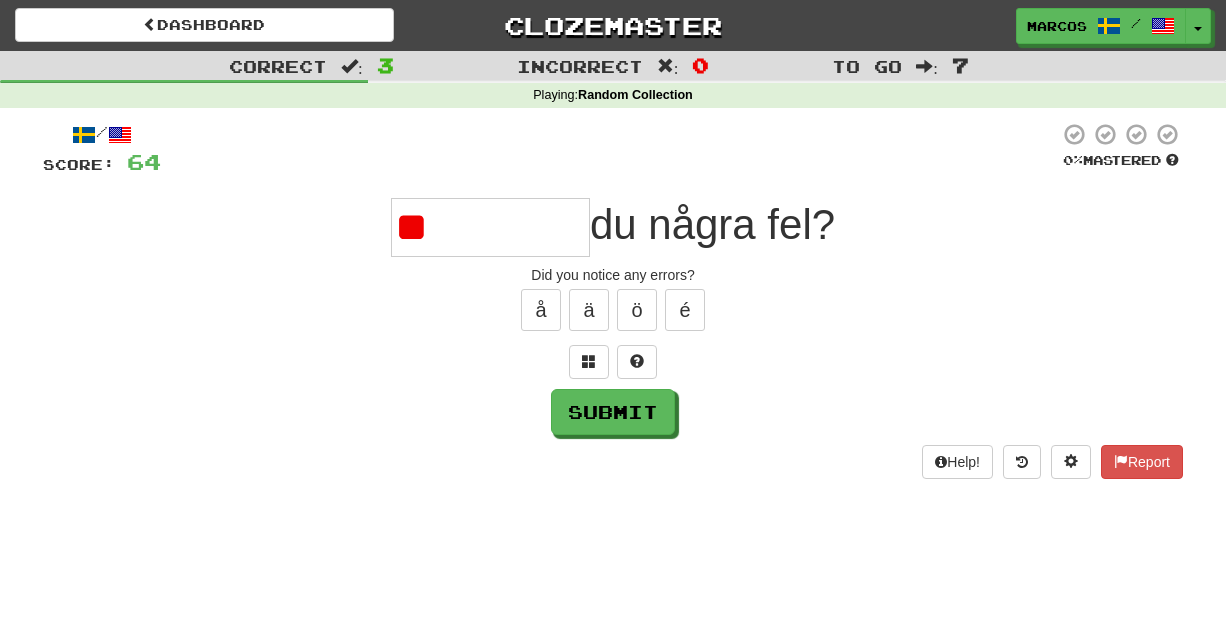 type on "*" 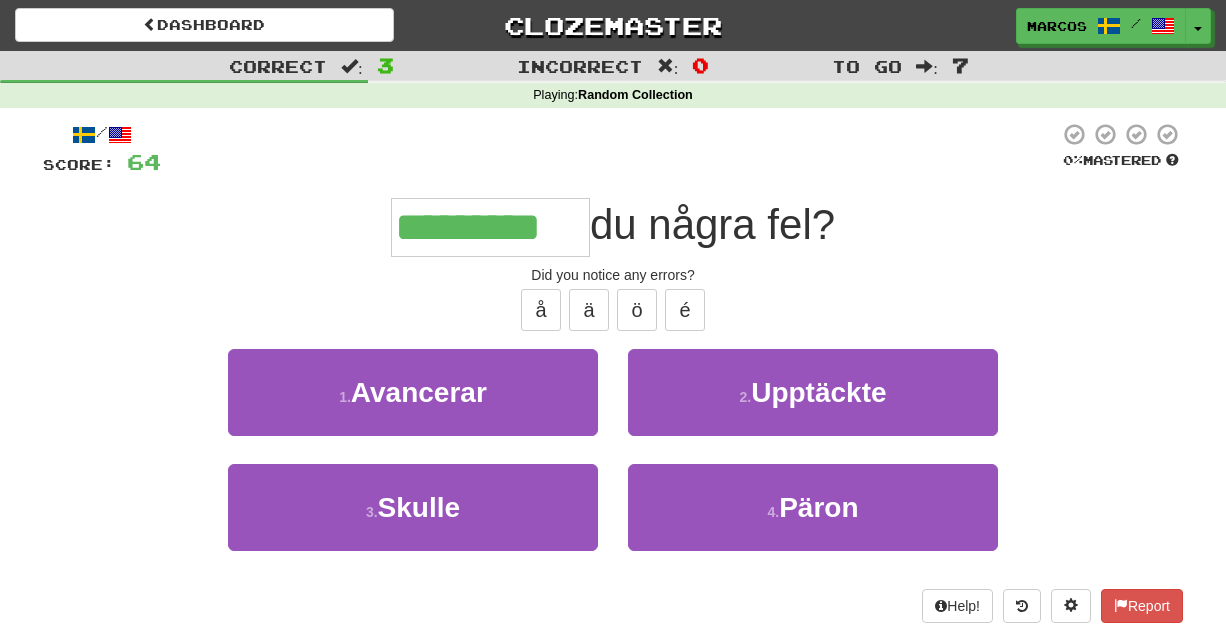 type on "*********" 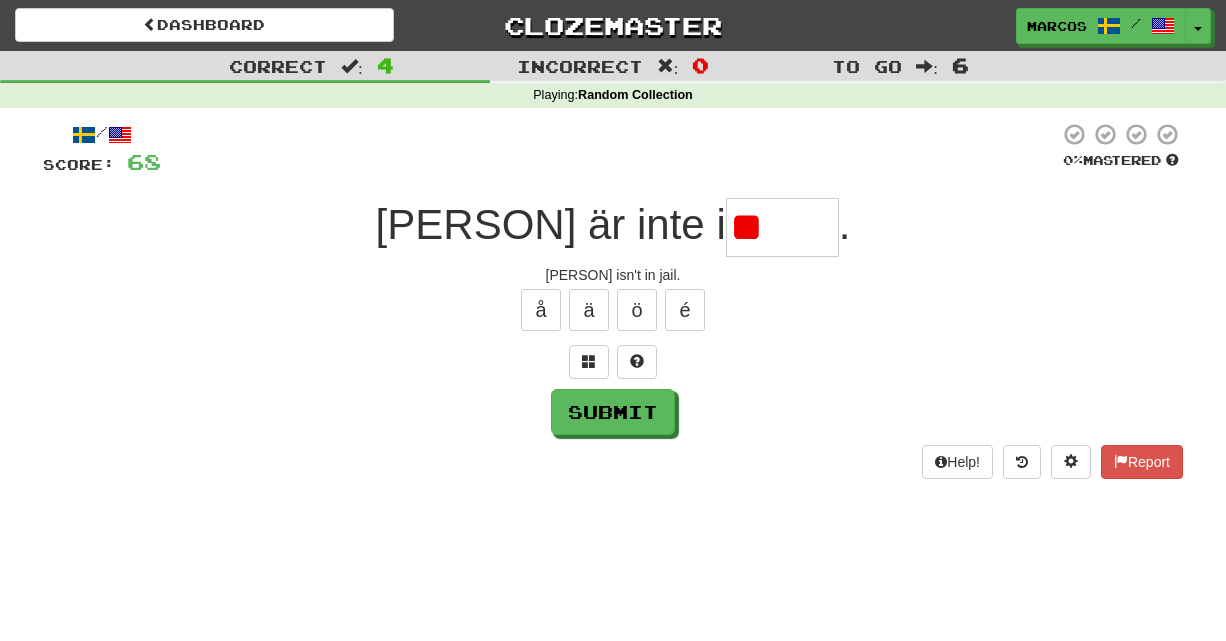 type on "*" 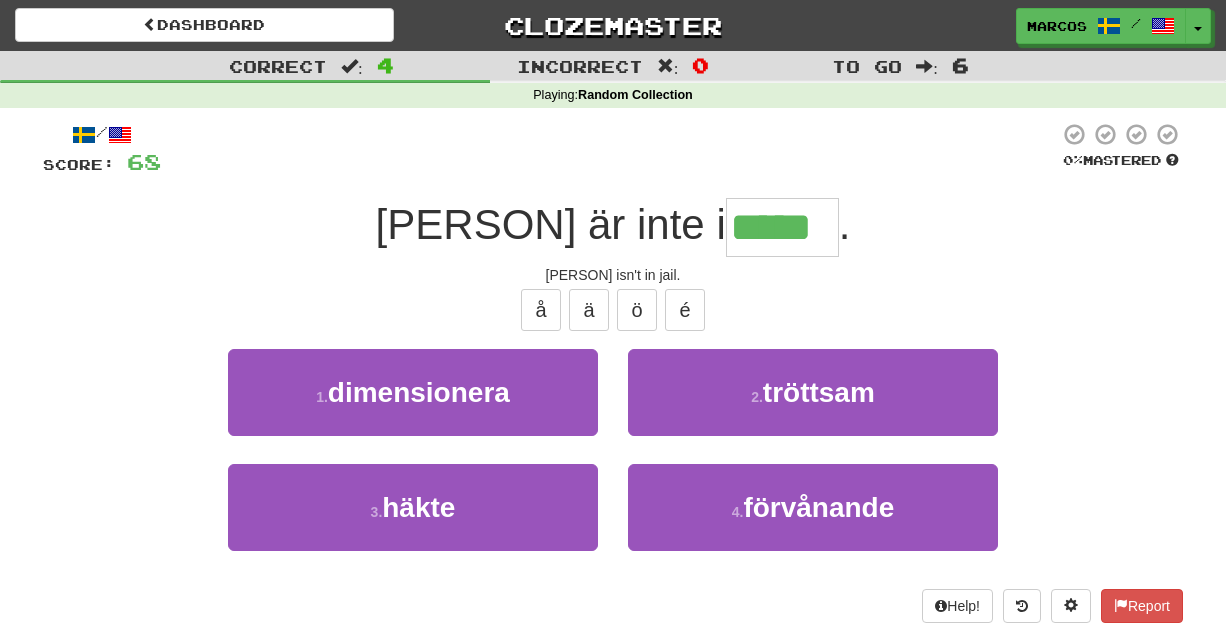 type on "*****" 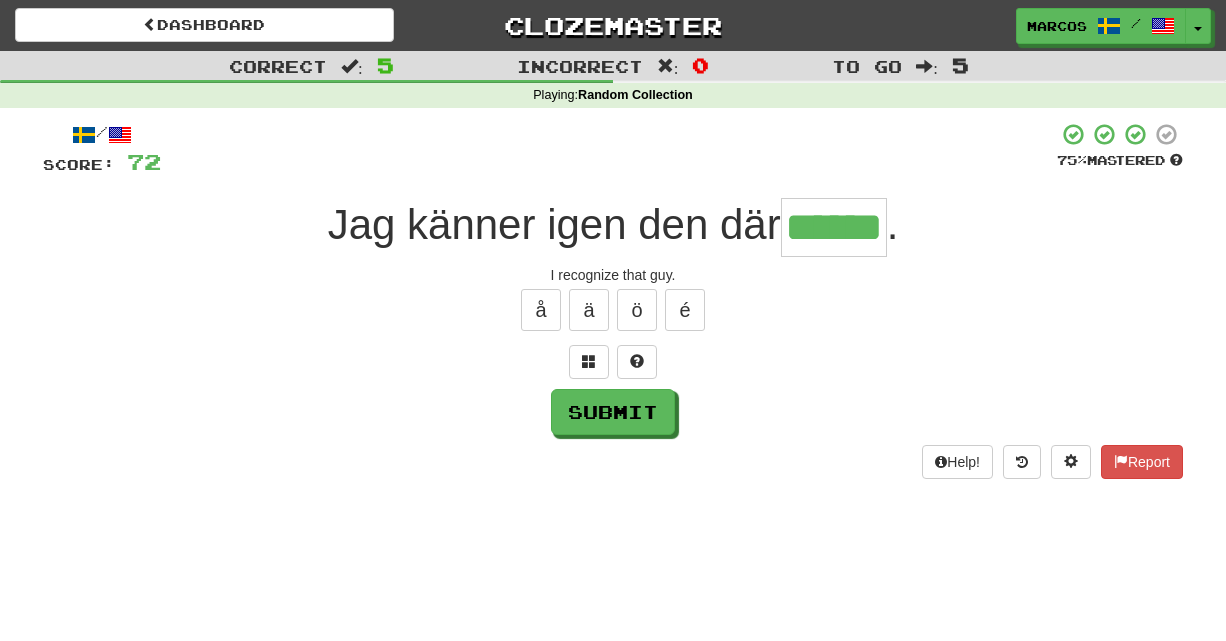 type on "******" 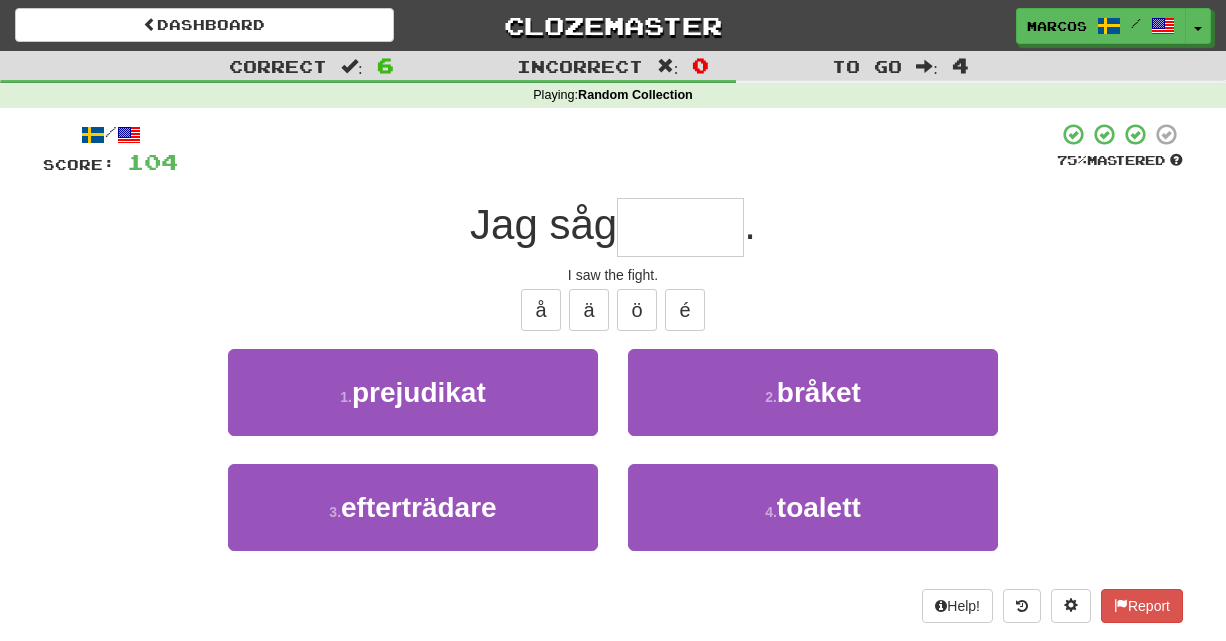 type on "*" 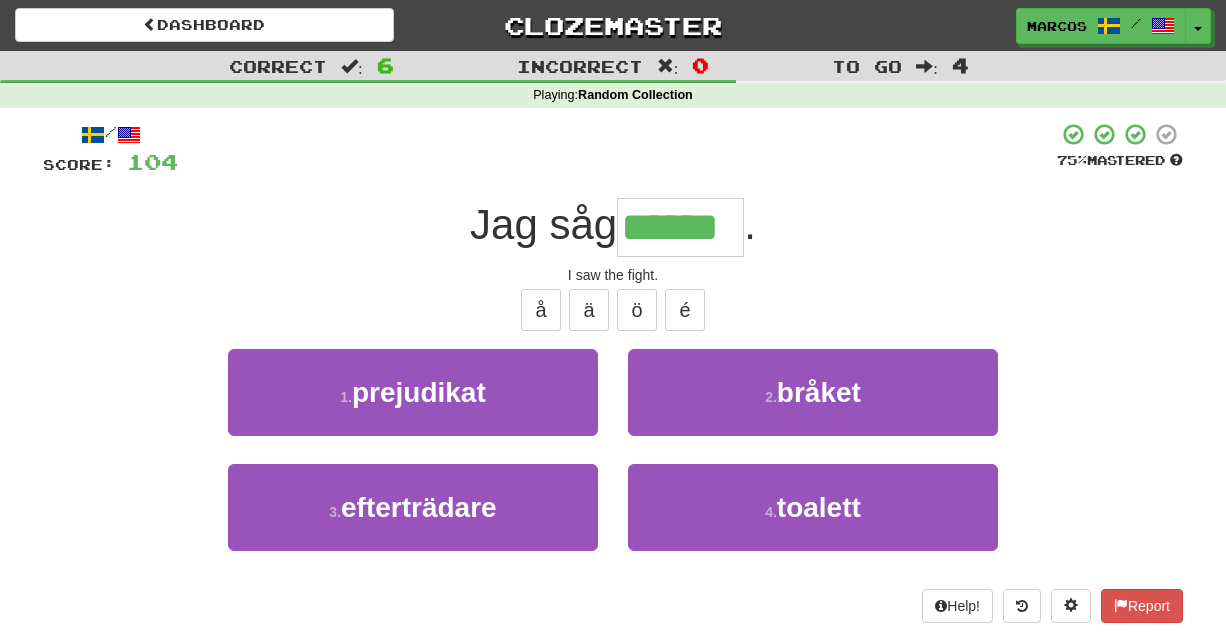 type on "******" 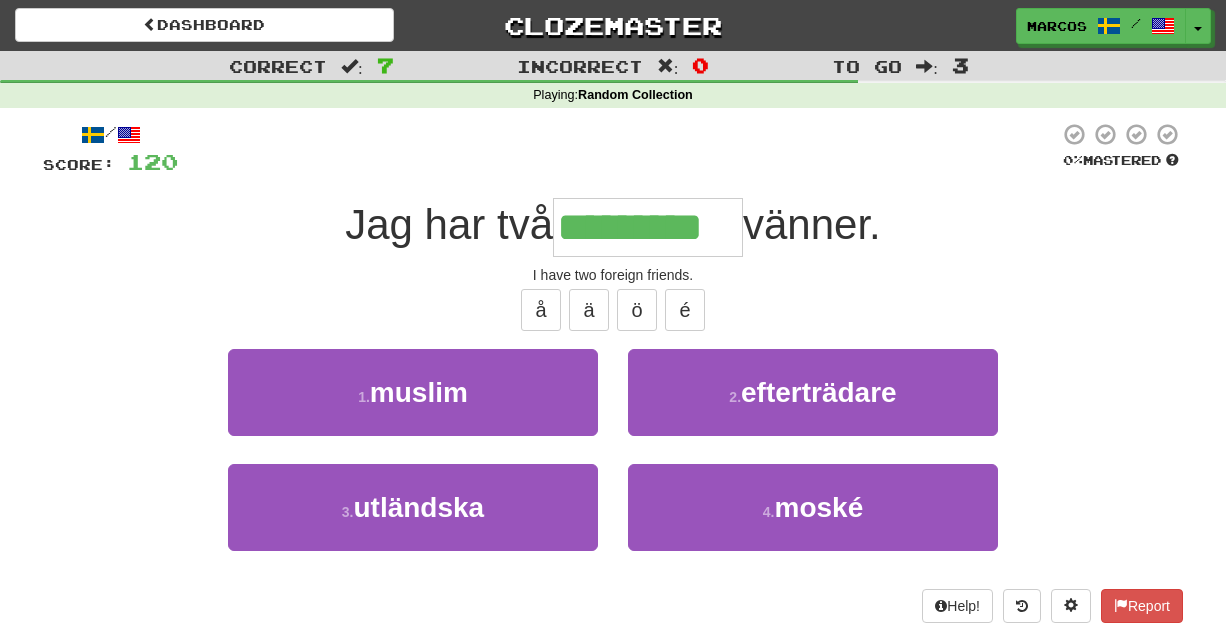 type on "*********" 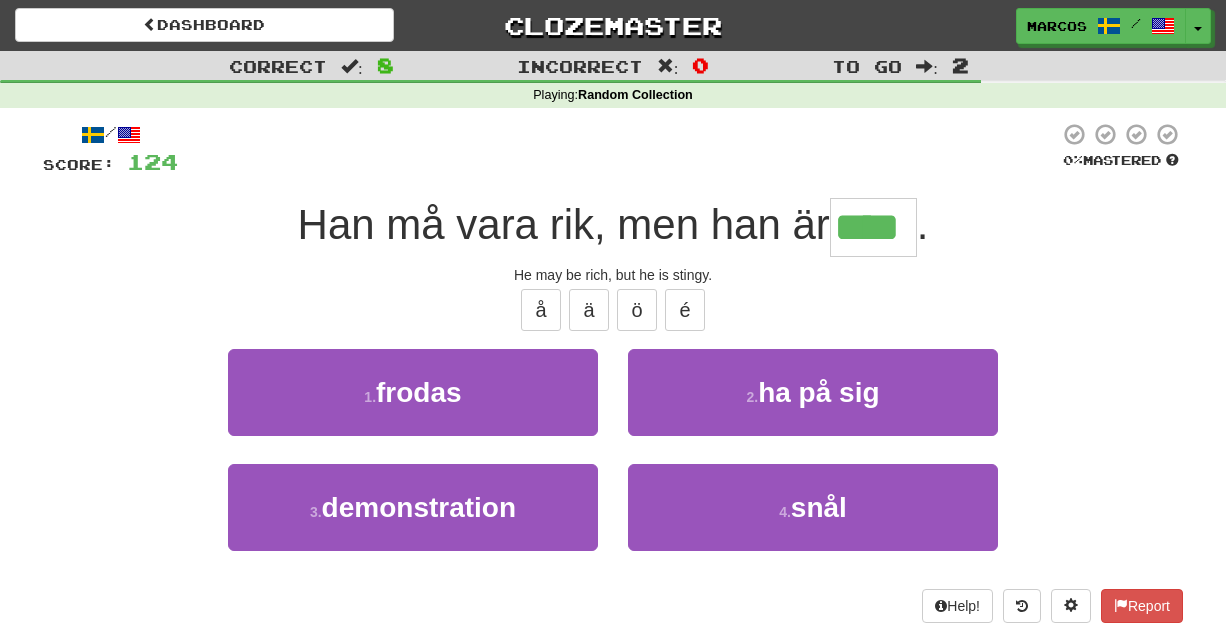 type on "****" 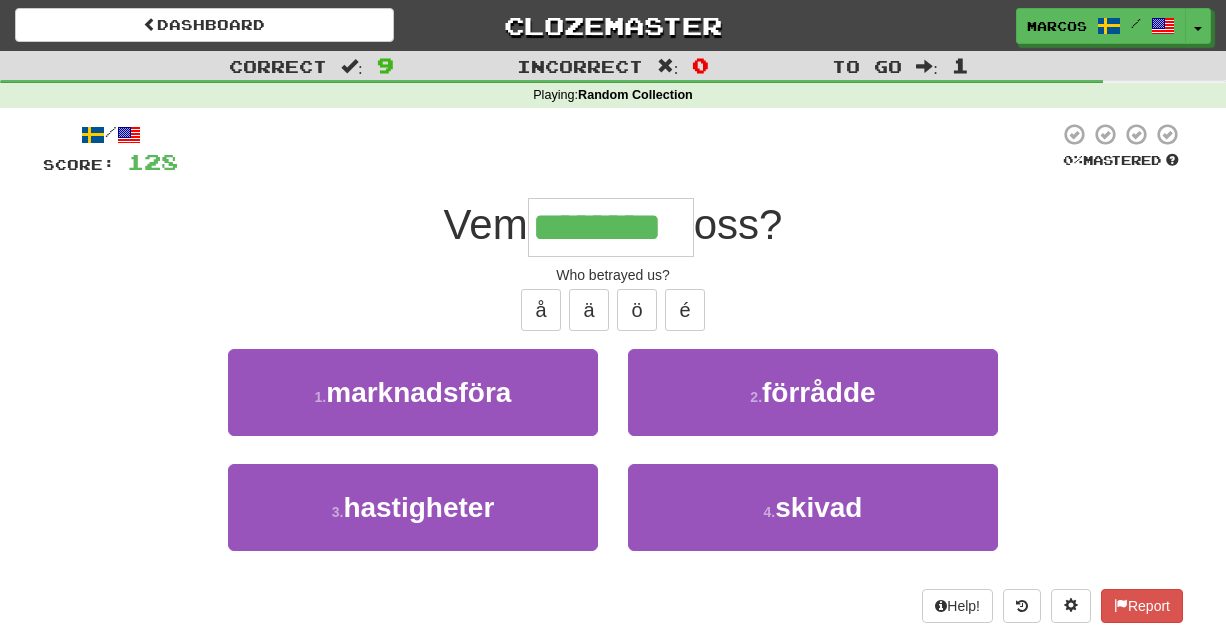 type on "********" 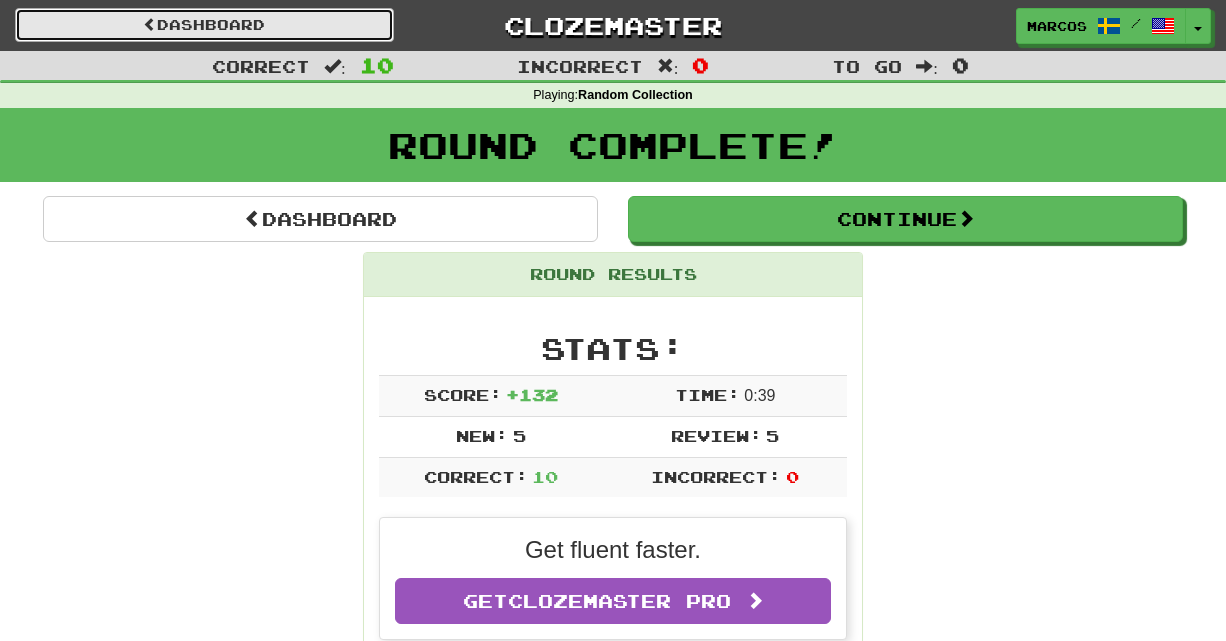 click on "Dashboard" at bounding box center [204, 25] 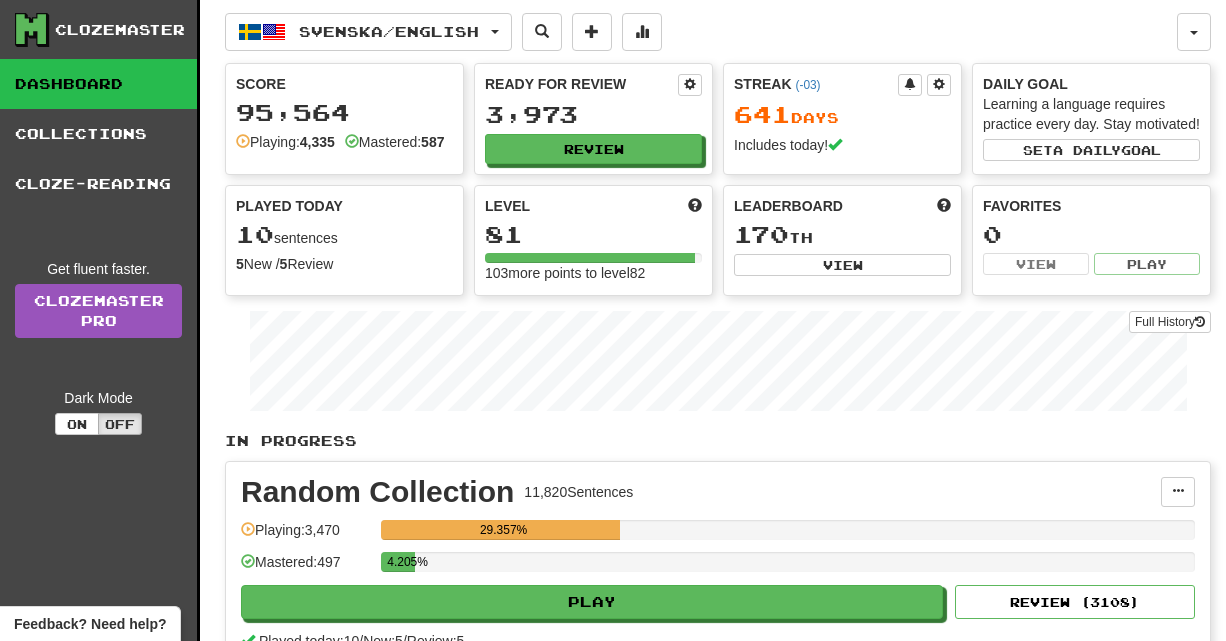 scroll, scrollTop: 0, scrollLeft: 0, axis: both 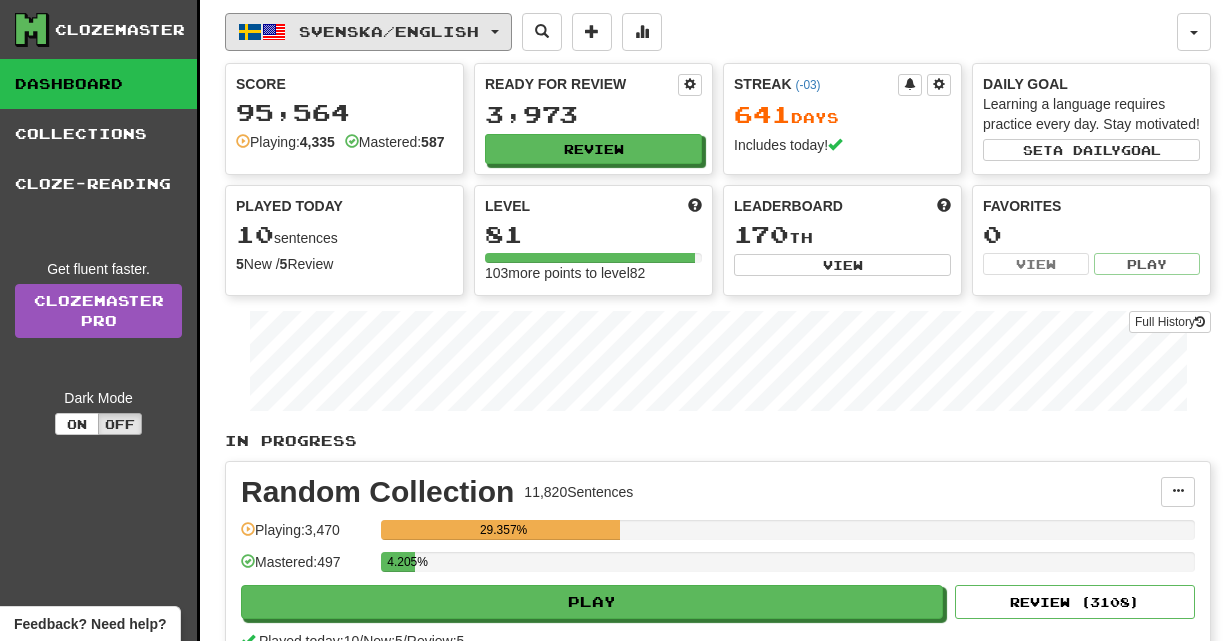 click on "Svenska  /  English" 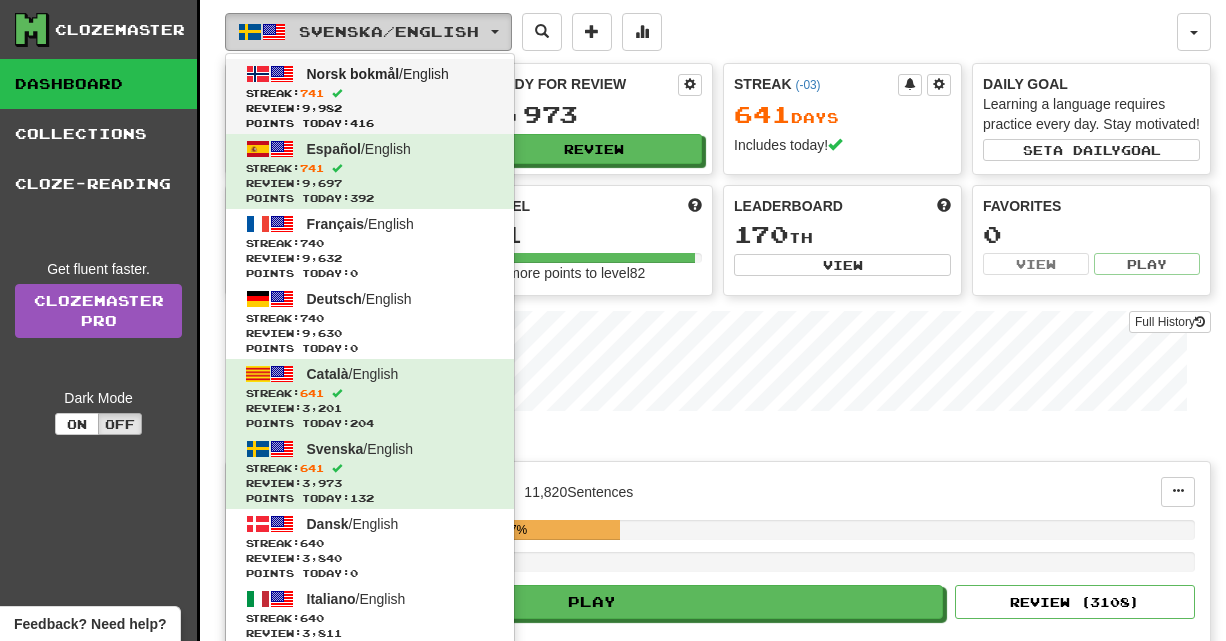 type 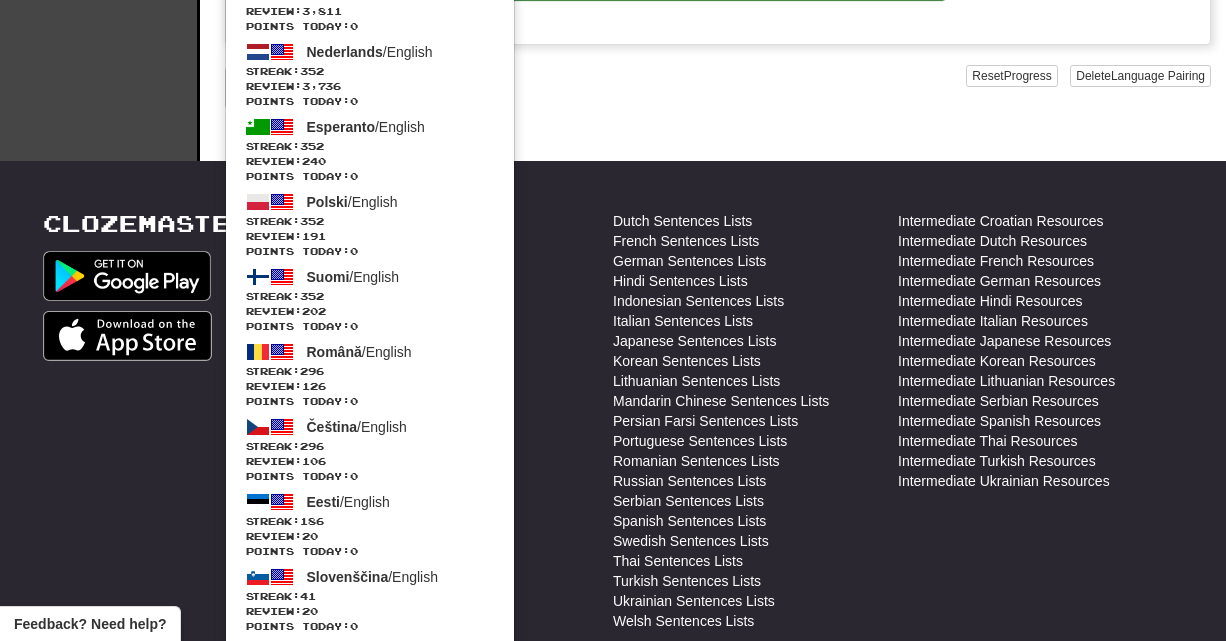 scroll, scrollTop: 814, scrollLeft: 0, axis: vertical 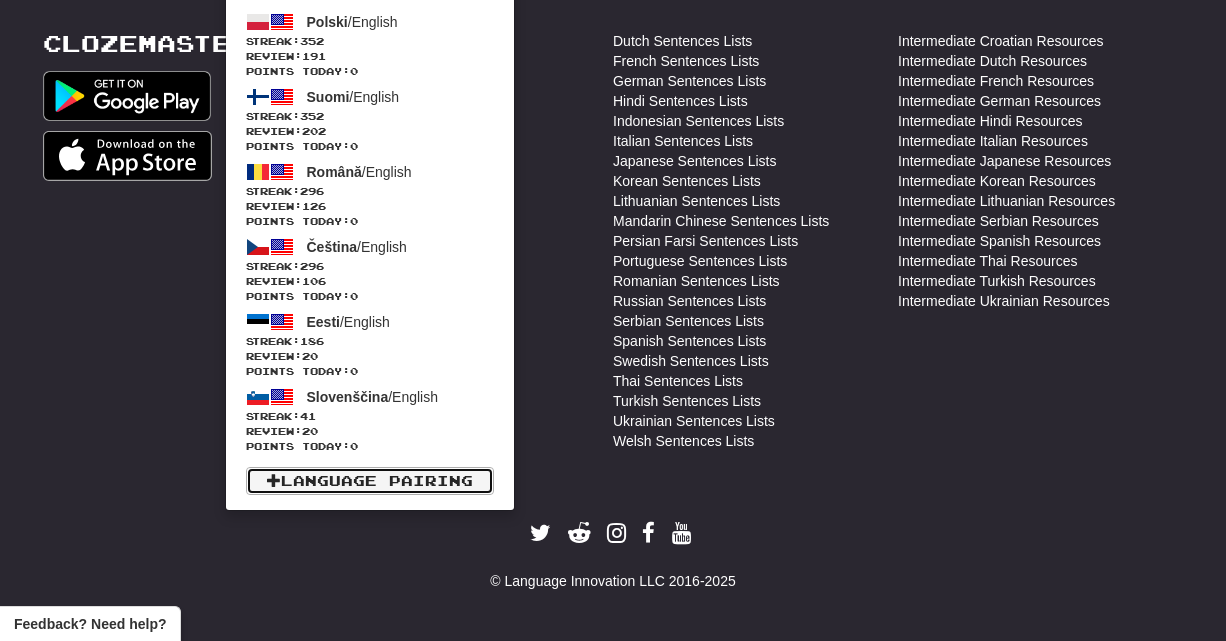 click on "Language Pairing" 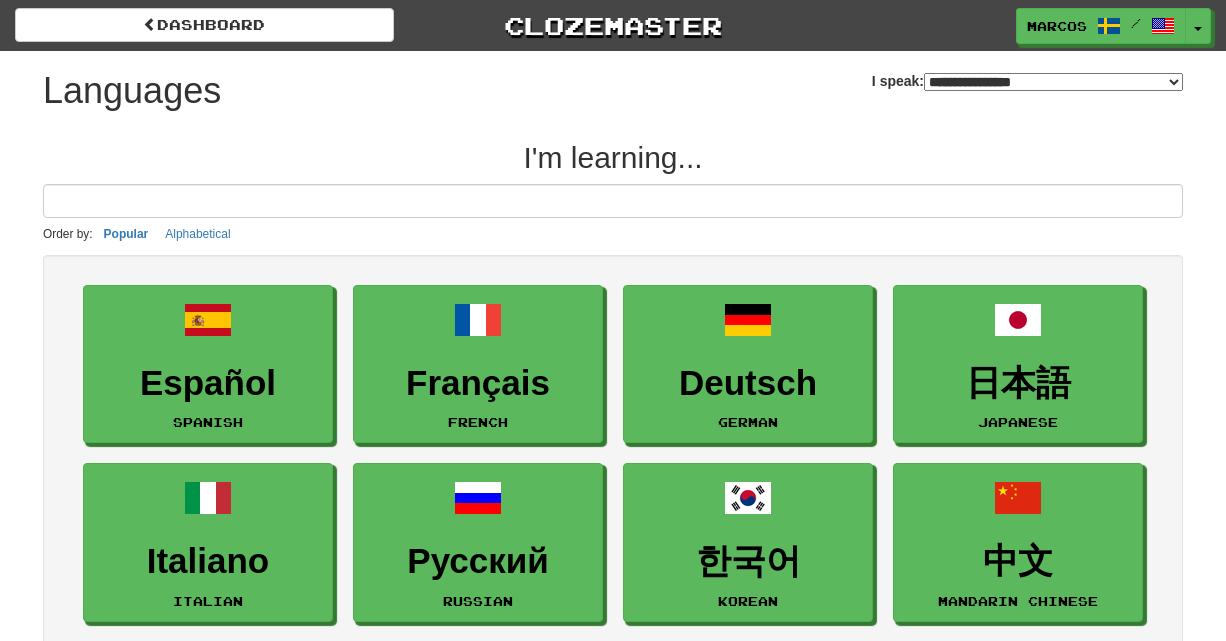 select on "*******" 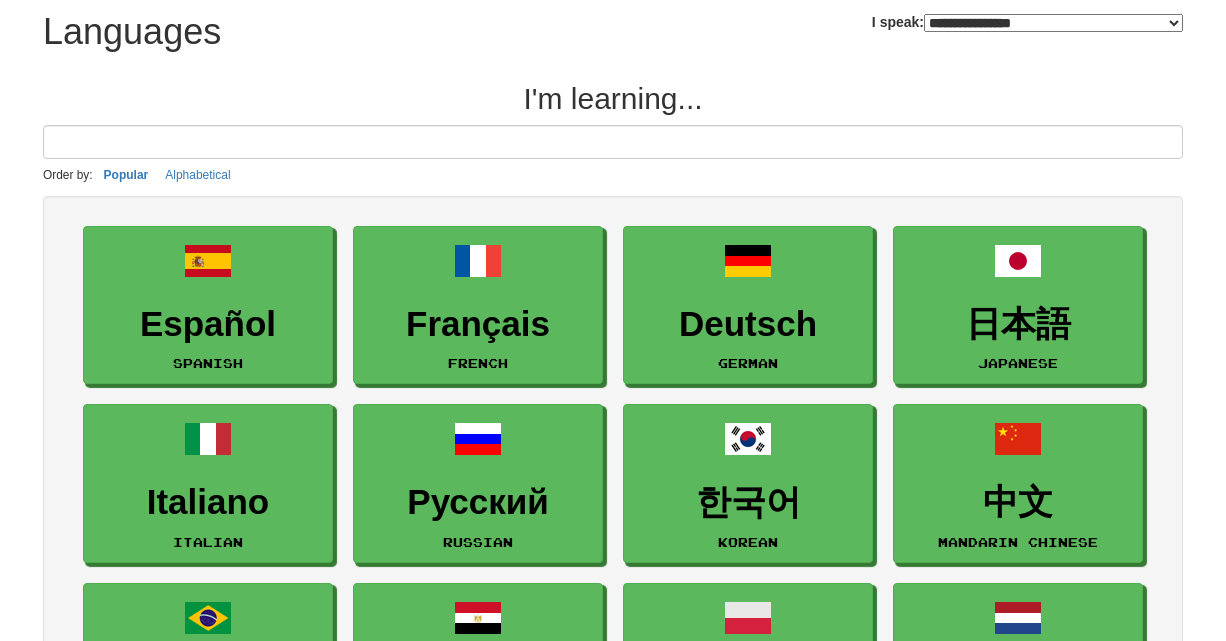 scroll, scrollTop: 0, scrollLeft: 0, axis: both 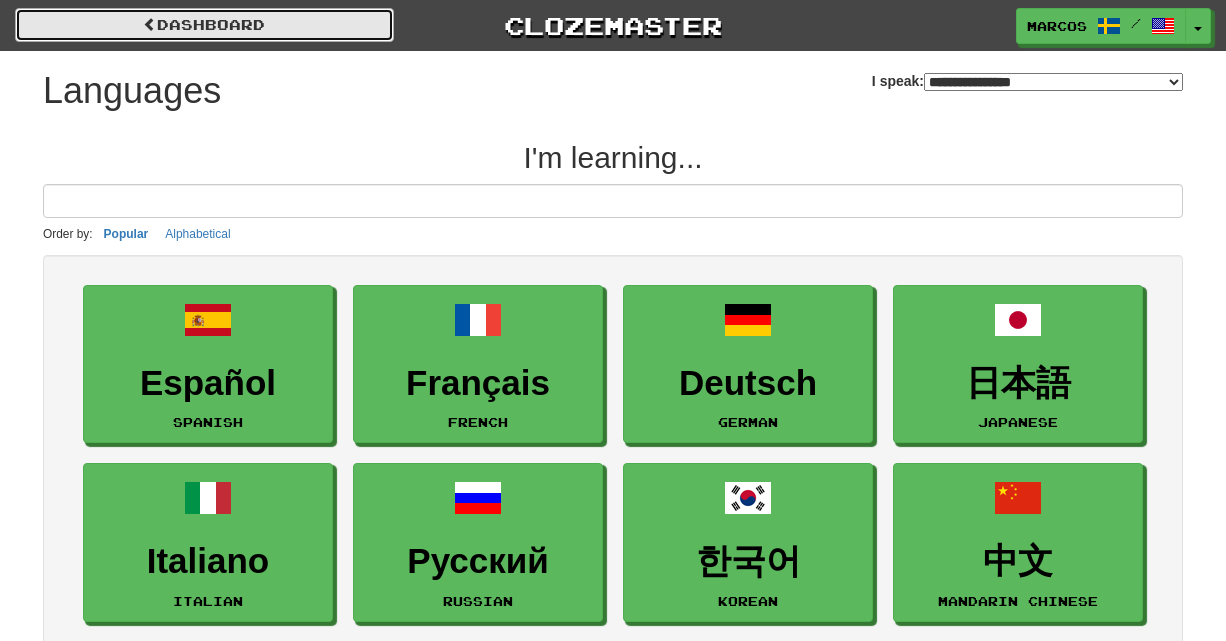 click on "dashboard" at bounding box center (204, 25) 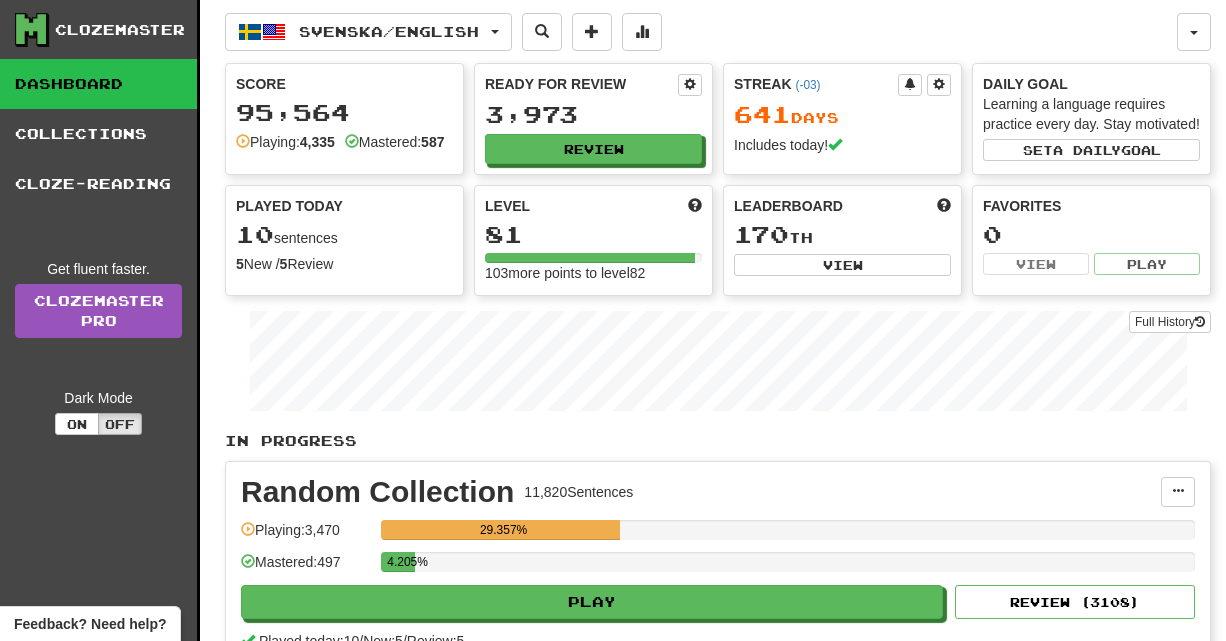 scroll, scrollTop: 0, scrollLeft: 0, axis: both 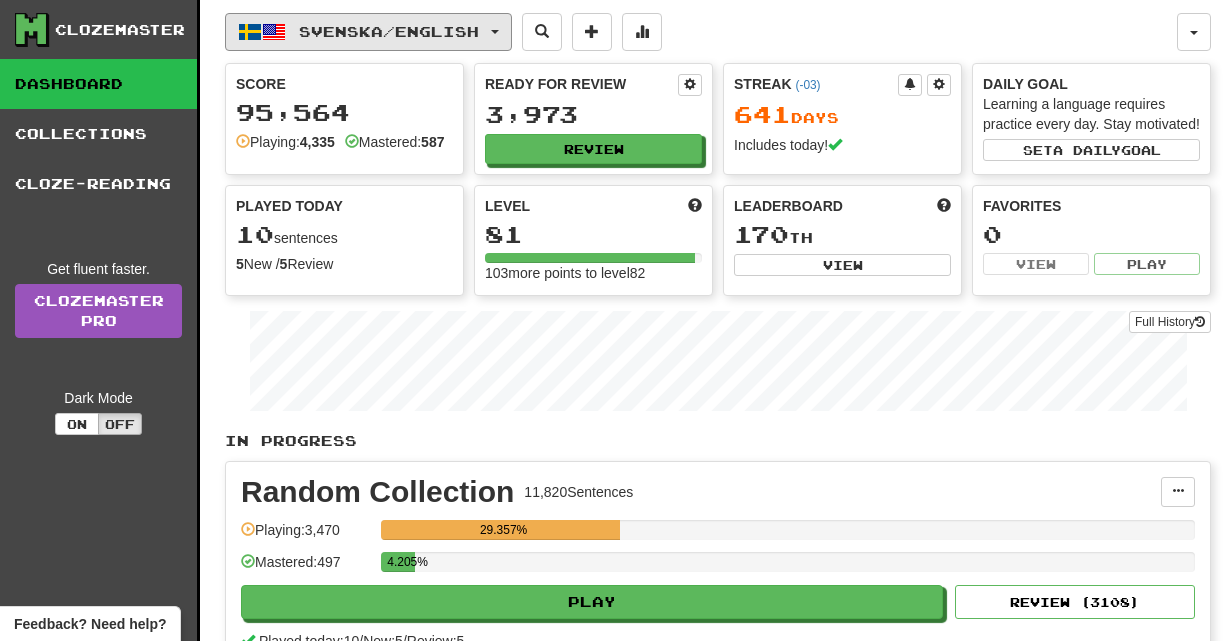 click on "Svenska  /  English" 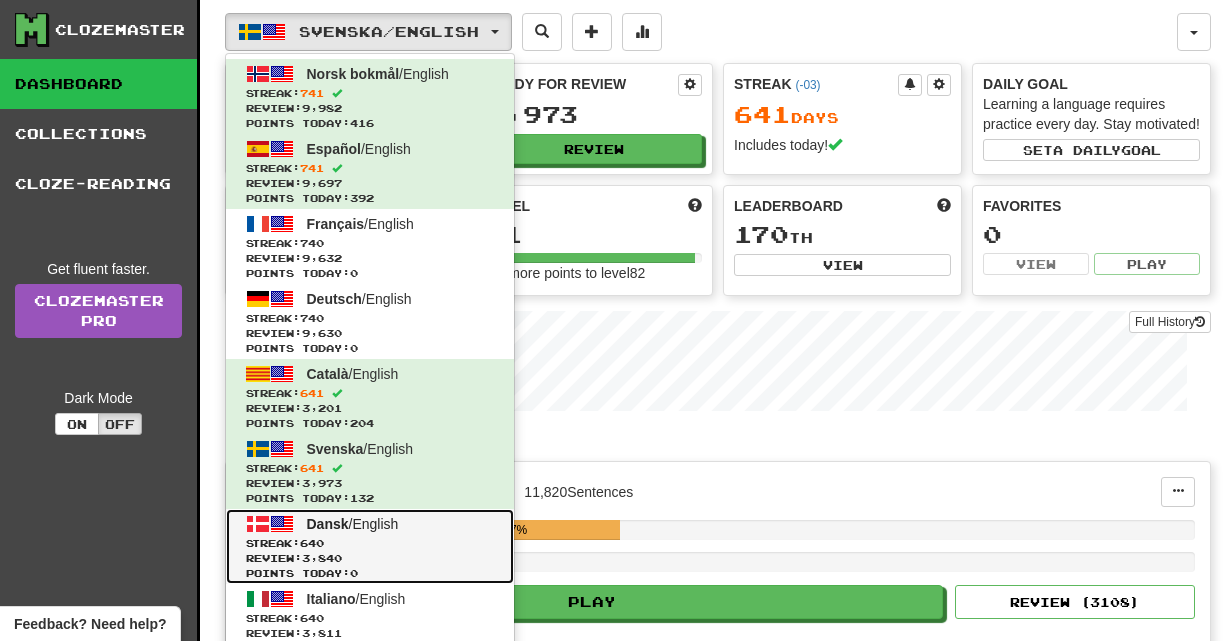 click on "Review:  3,840" 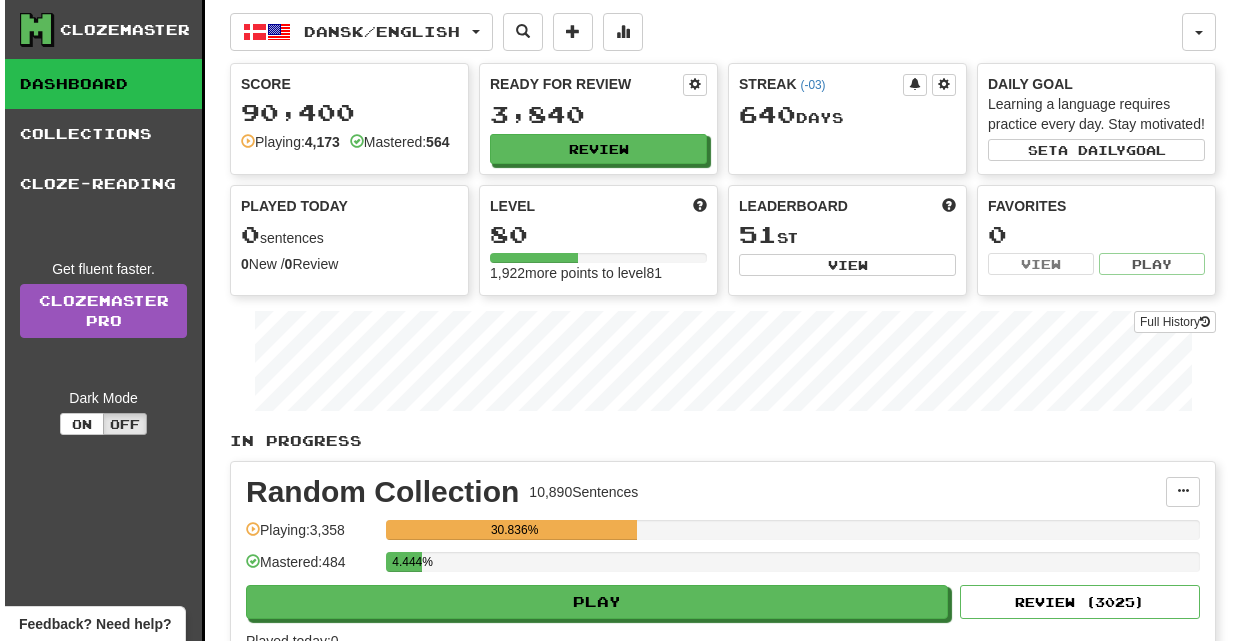 scroll, scrollTop: 0, scrollLeft: 0, axis: both 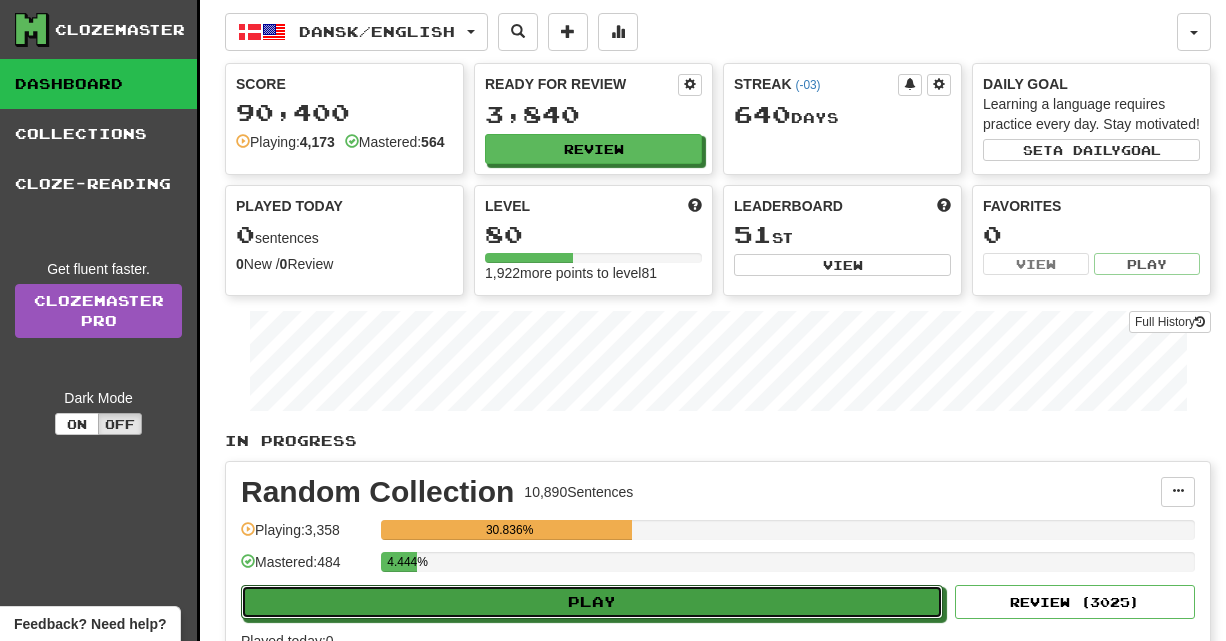 click on "Play" at bounding box center [592, 602] 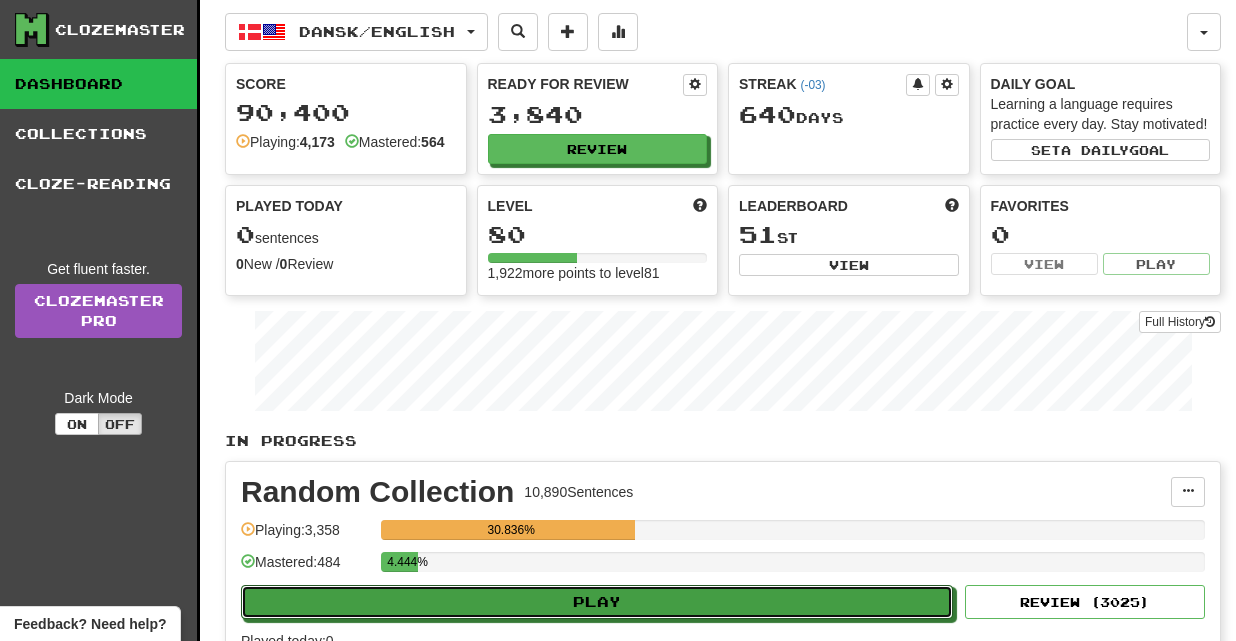 select on "**" 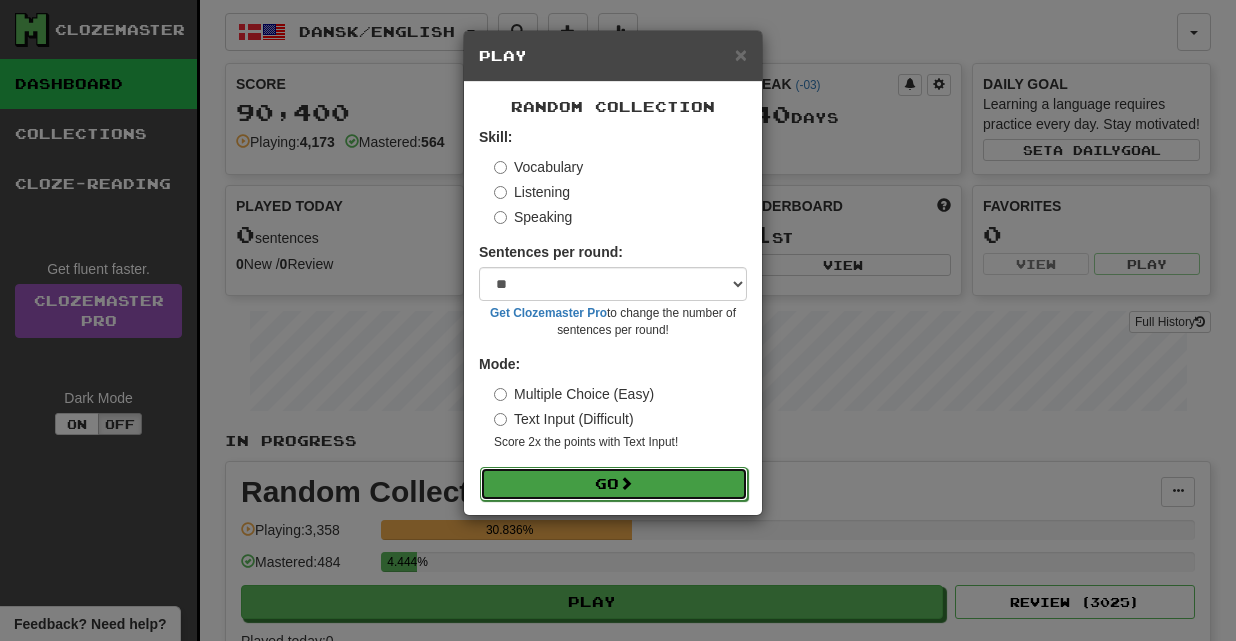 click on "Go" at bounding box center [614, 484] 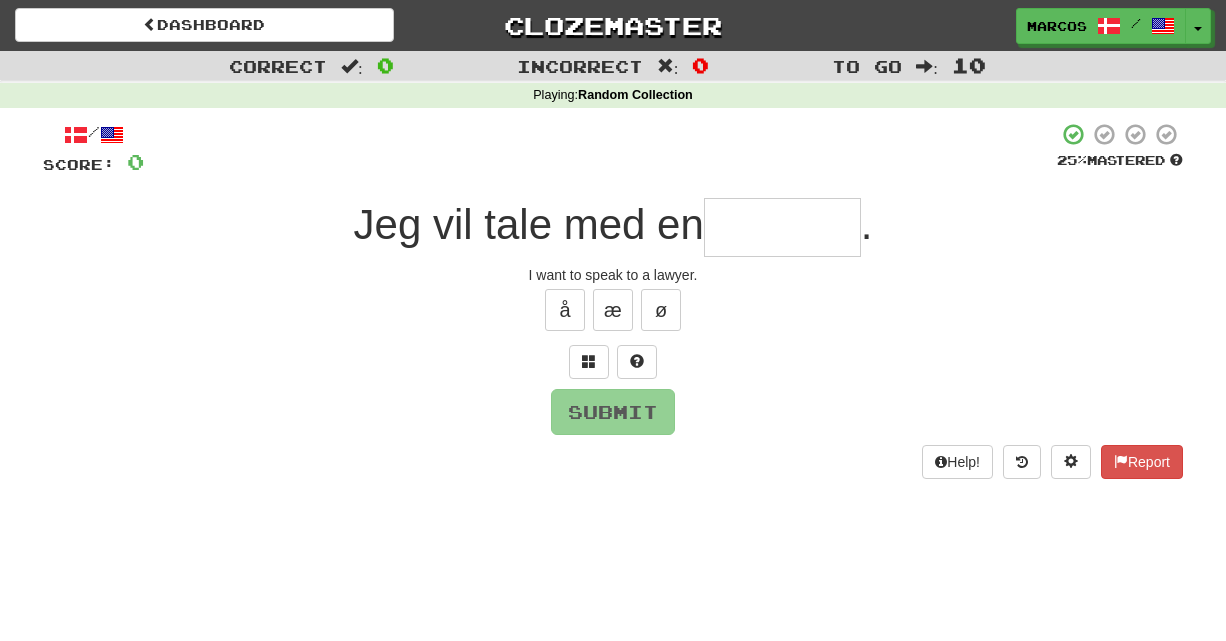 scroll, scrollTop: 0, scrollLeft: 0, axis: both 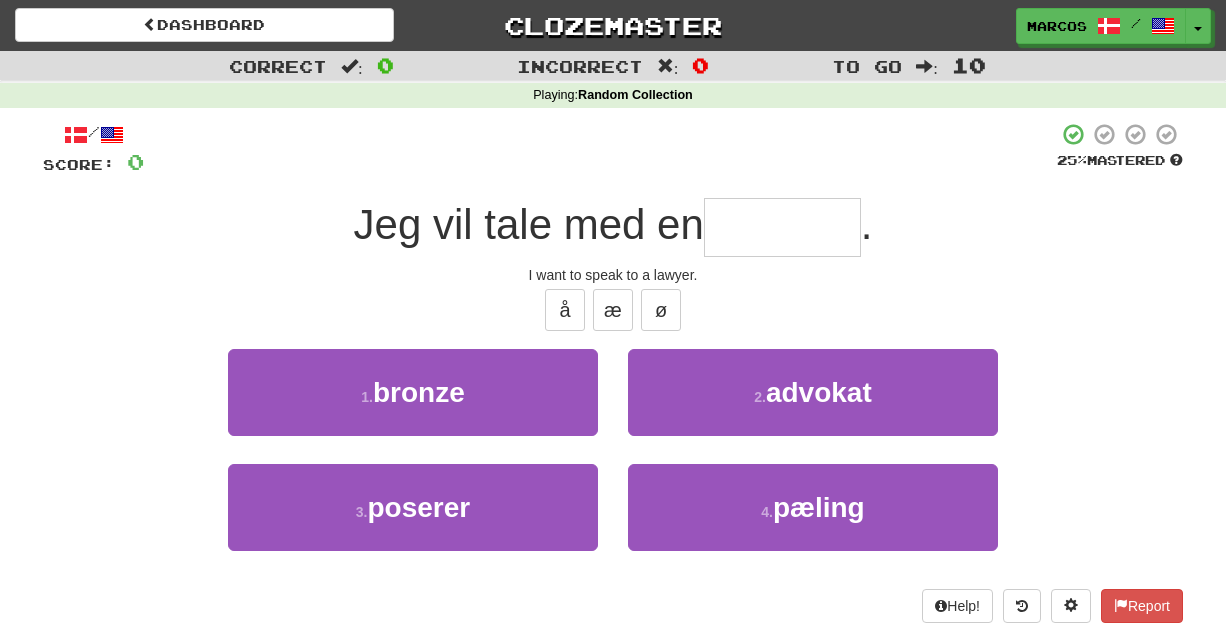 click at bounding box center (782, 227) 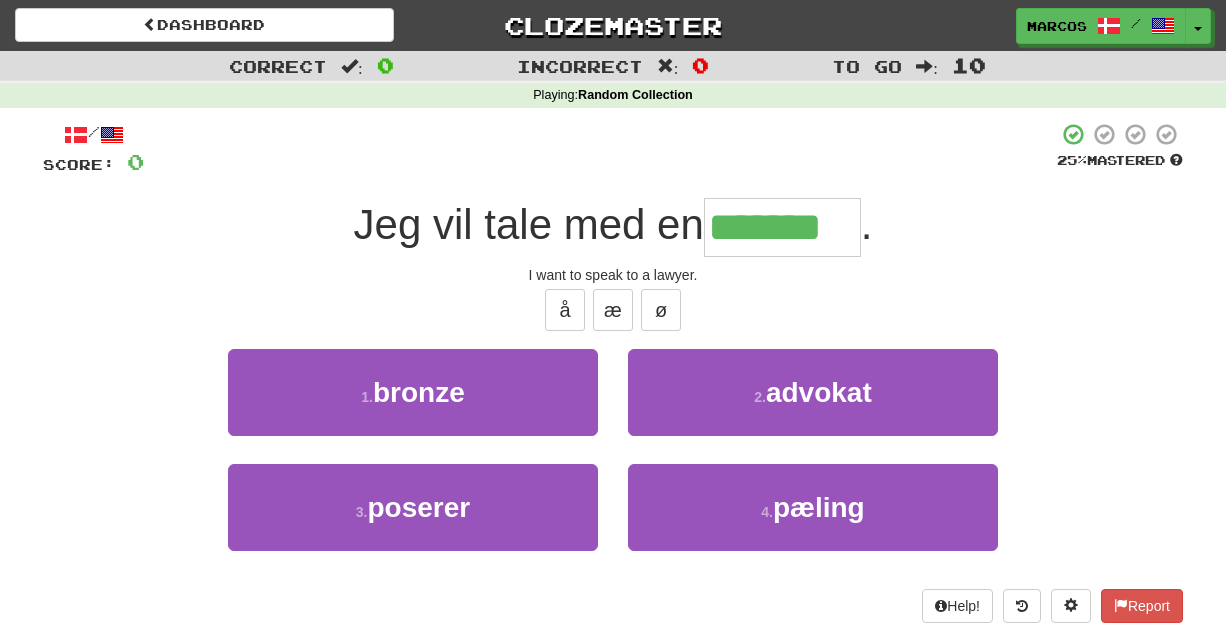 type on "*******" 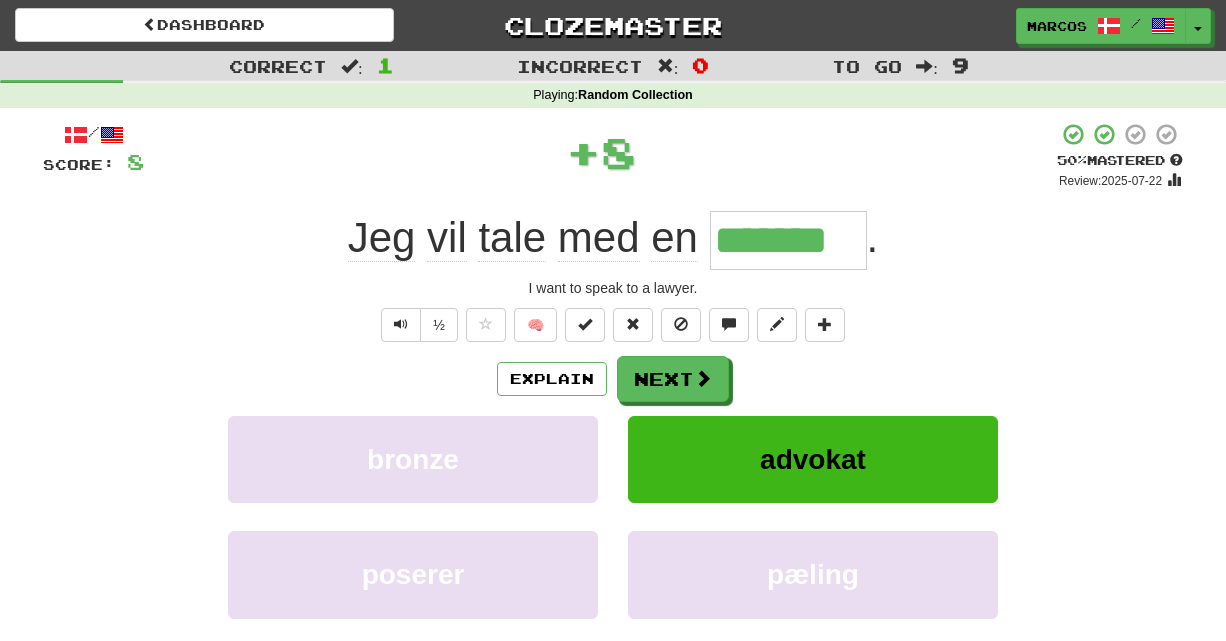 click on "Jeg   vil   tale   med   en   ******* ." at bounding box center [613, 240] 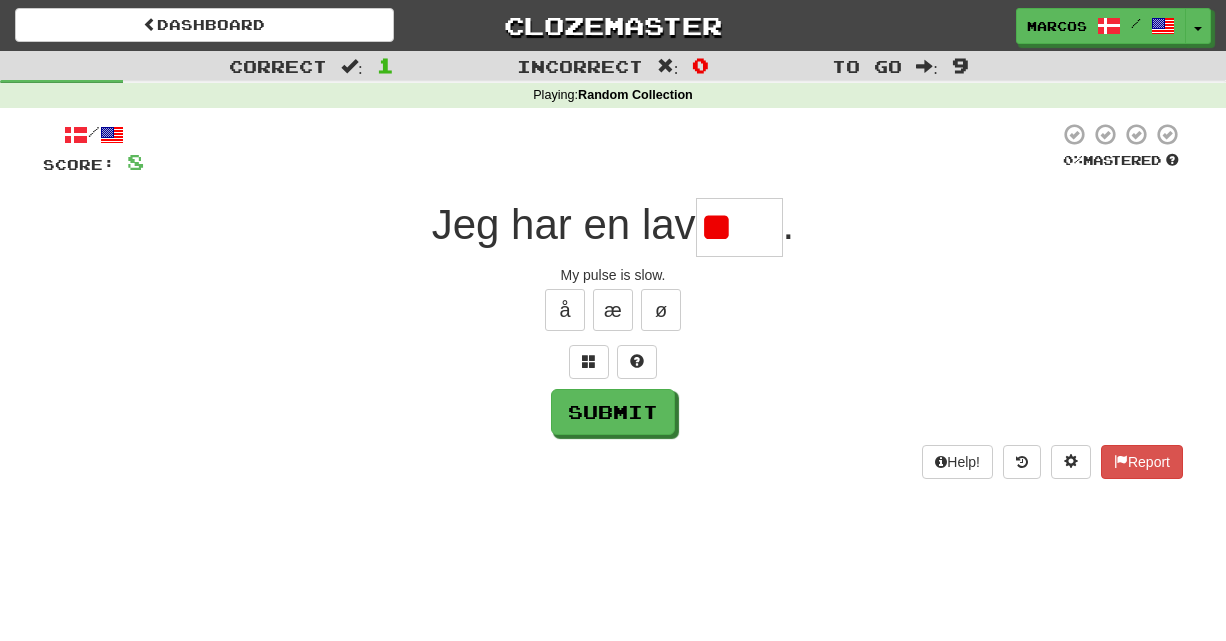 type on "*" 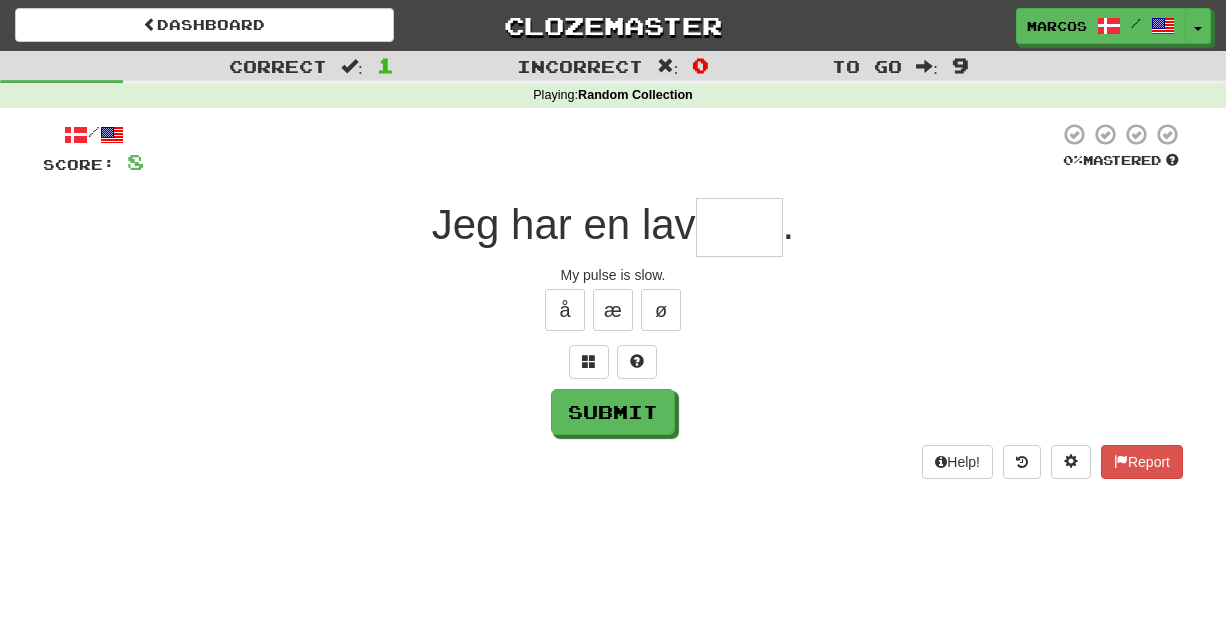 type on "*" 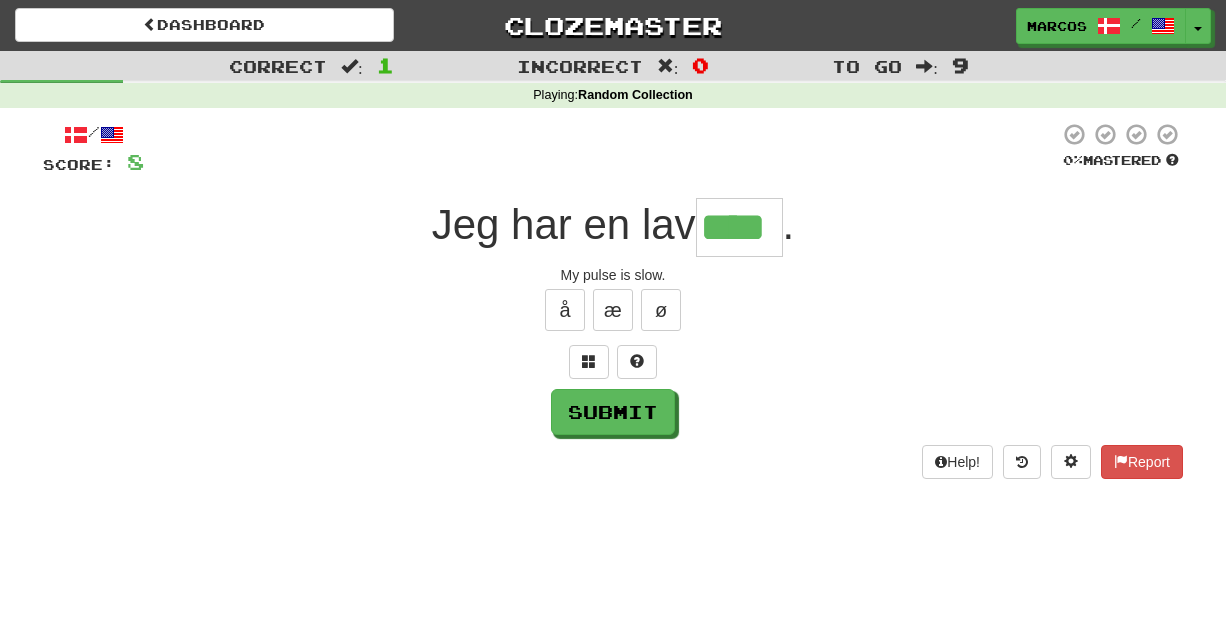 type on "****" 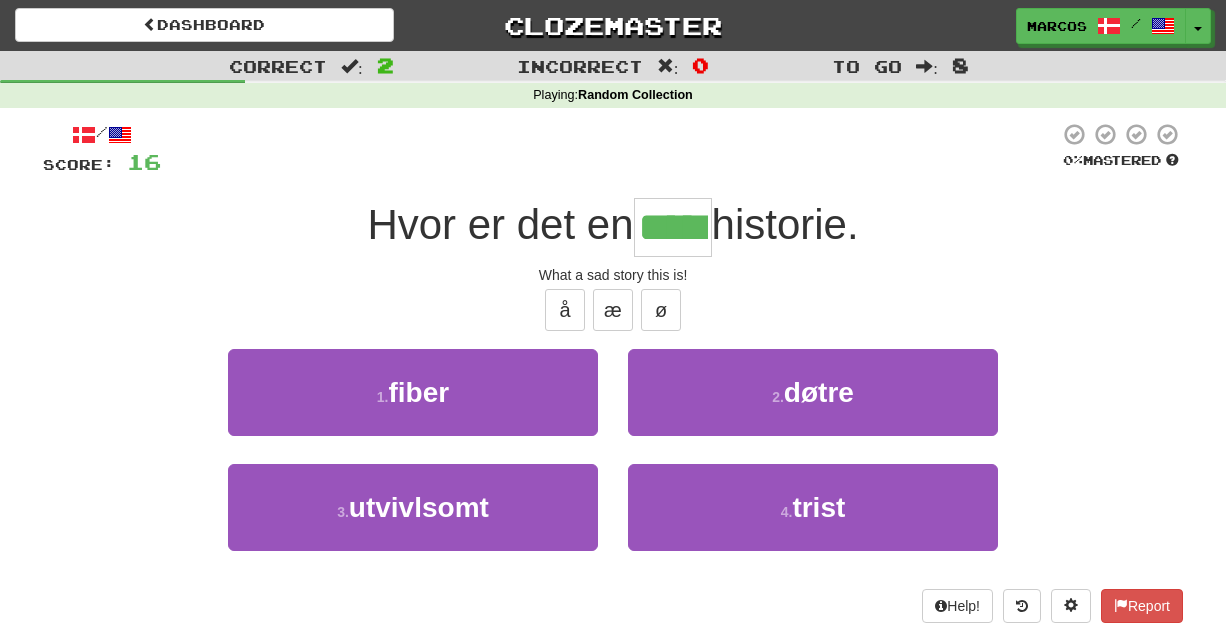 type on "*****" 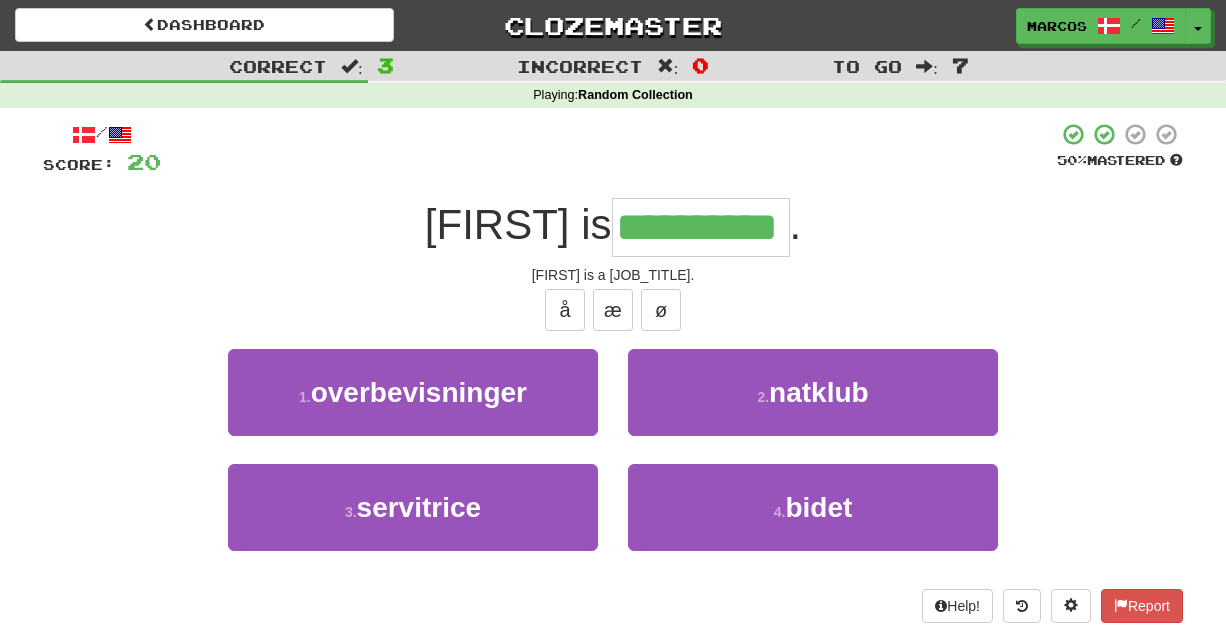 type on "**********" 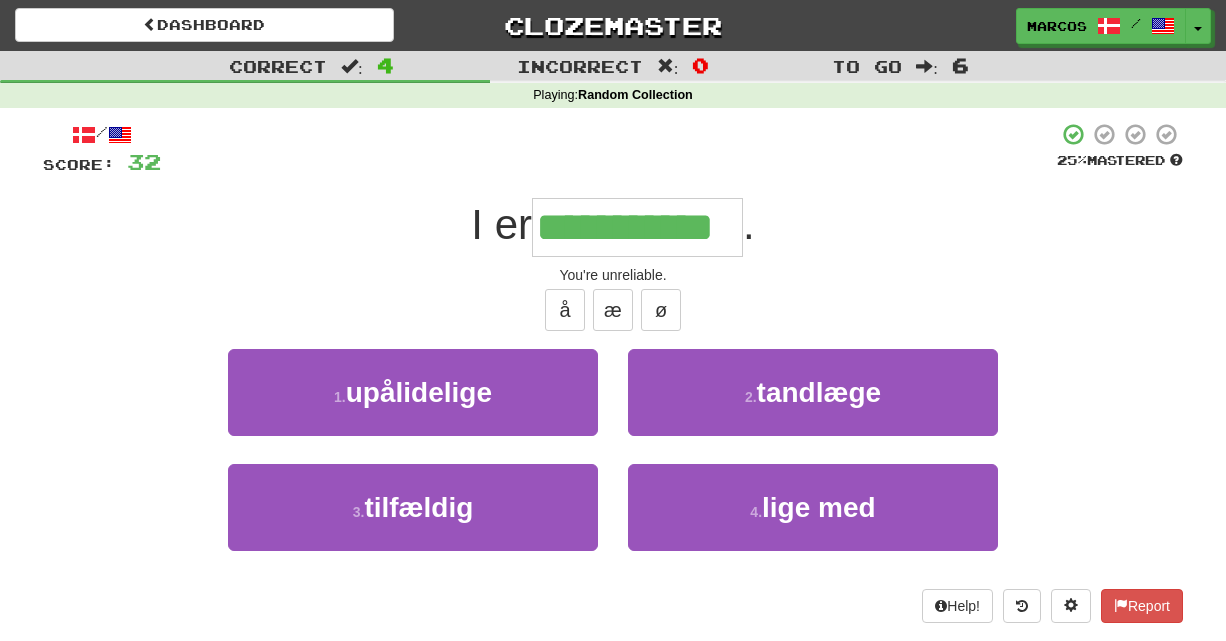 type on "**********" 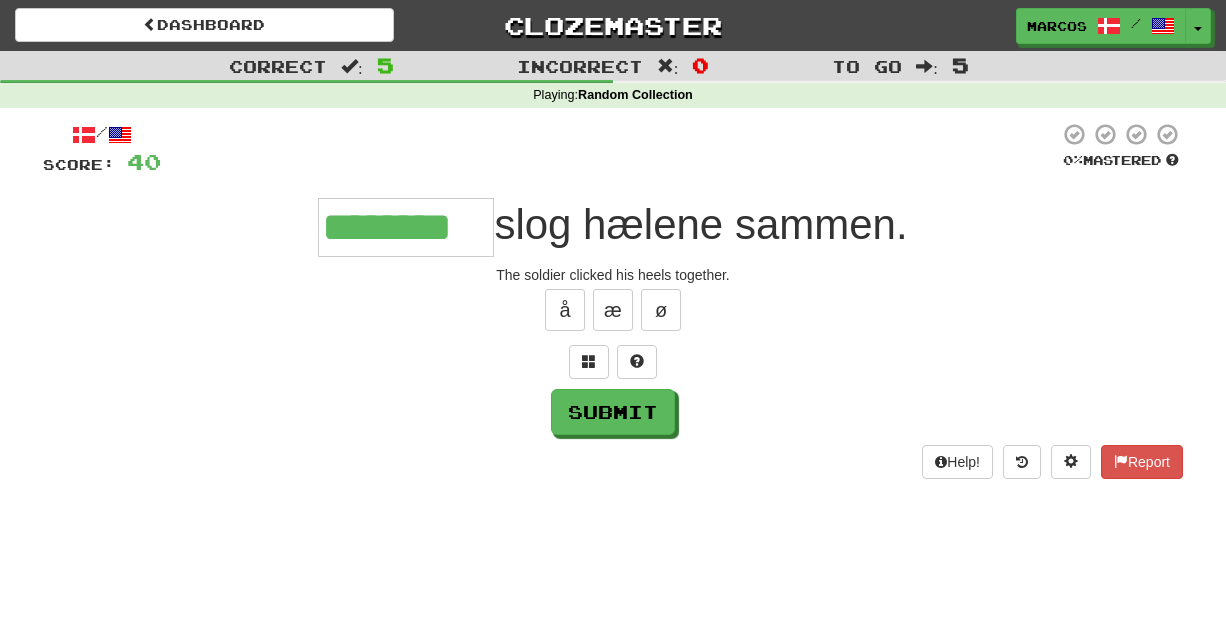 type on "********" 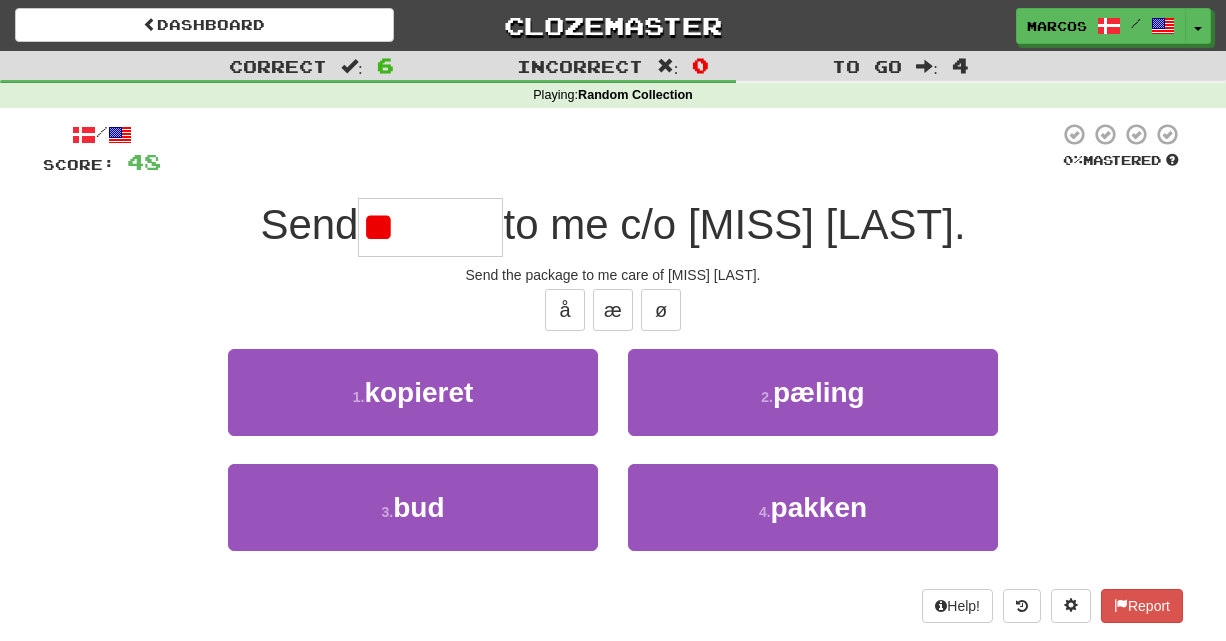 type on "*" 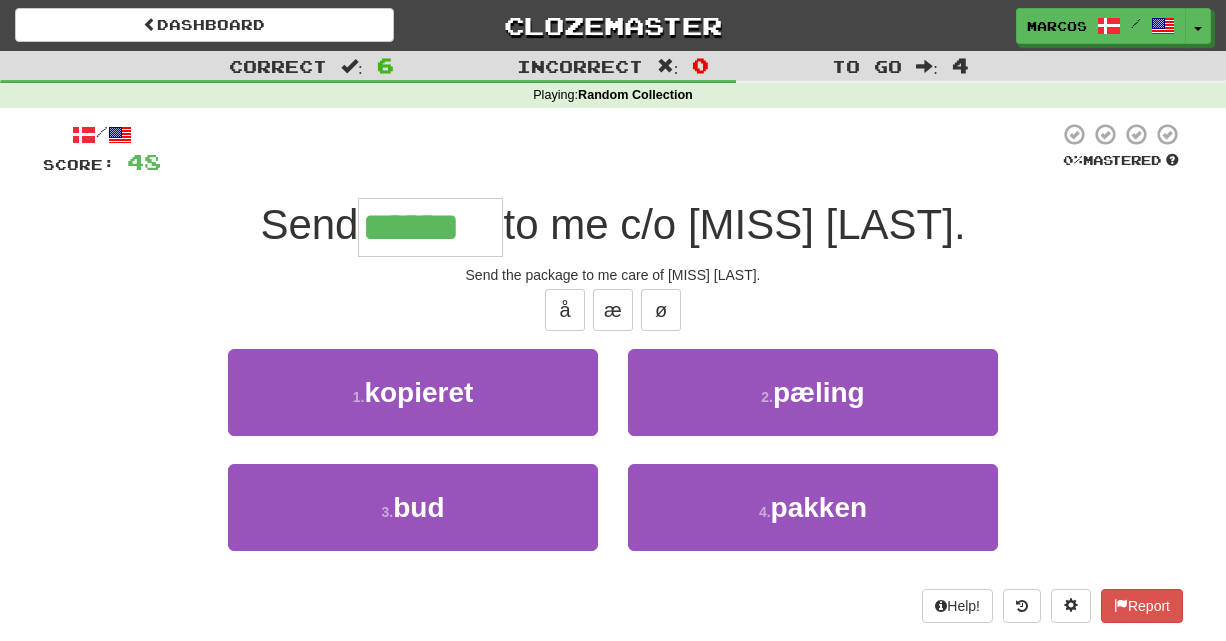 type on "******" 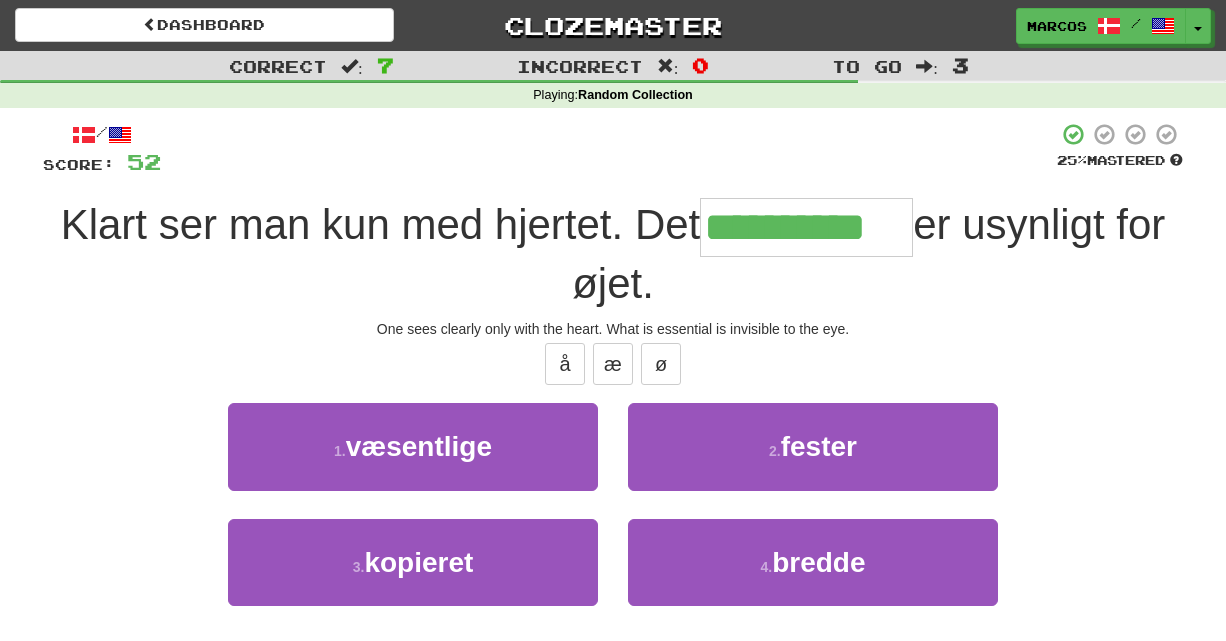 type on "**********" 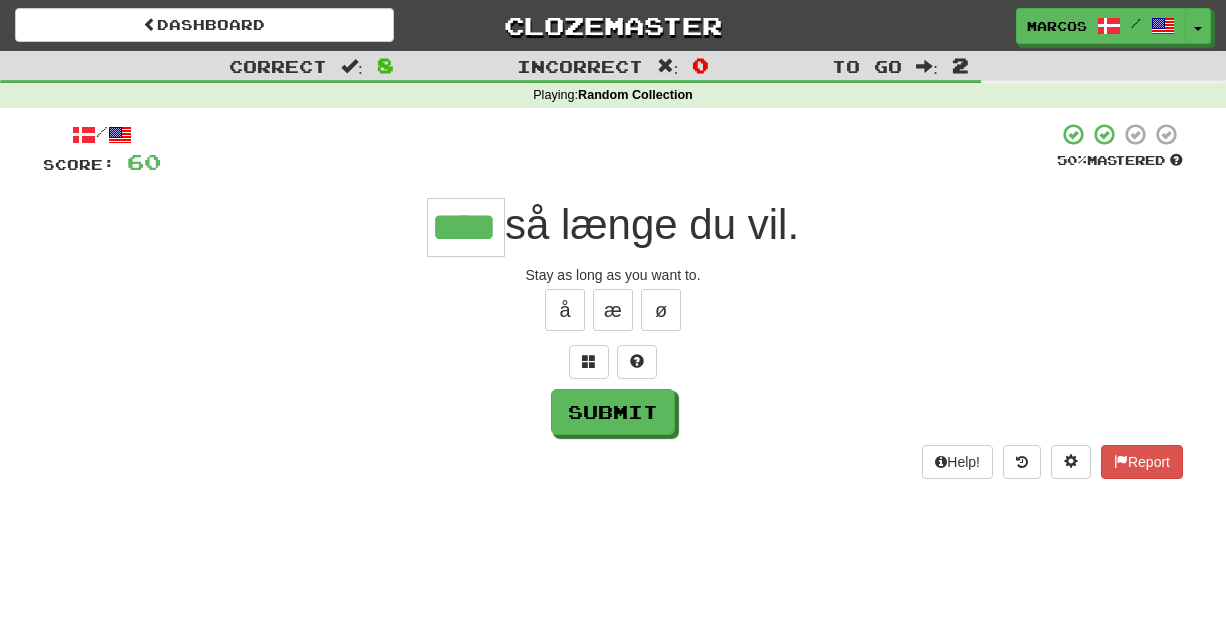 type on "****" 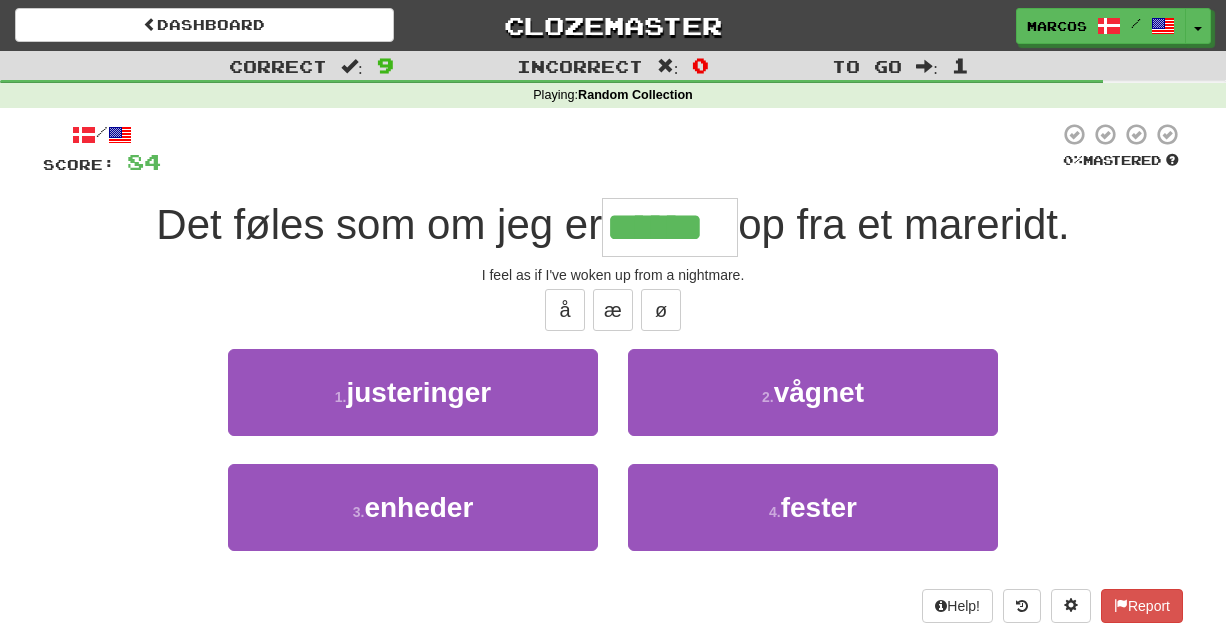 type on "******" 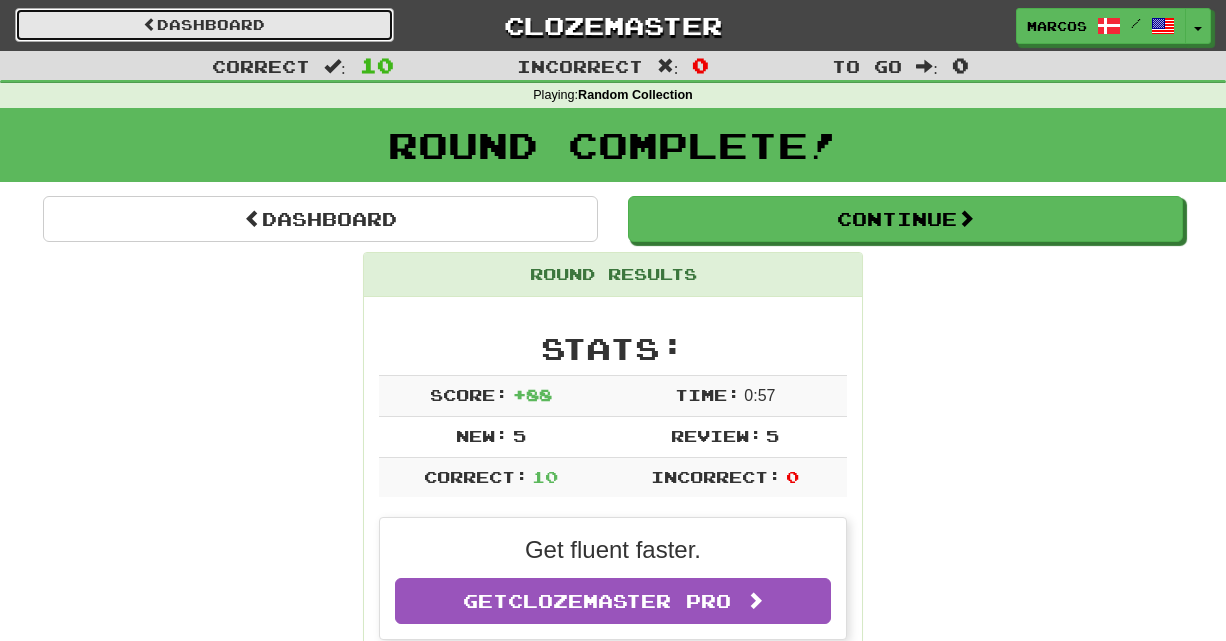 click on "Dashboard" at bounding box center [204, 25] 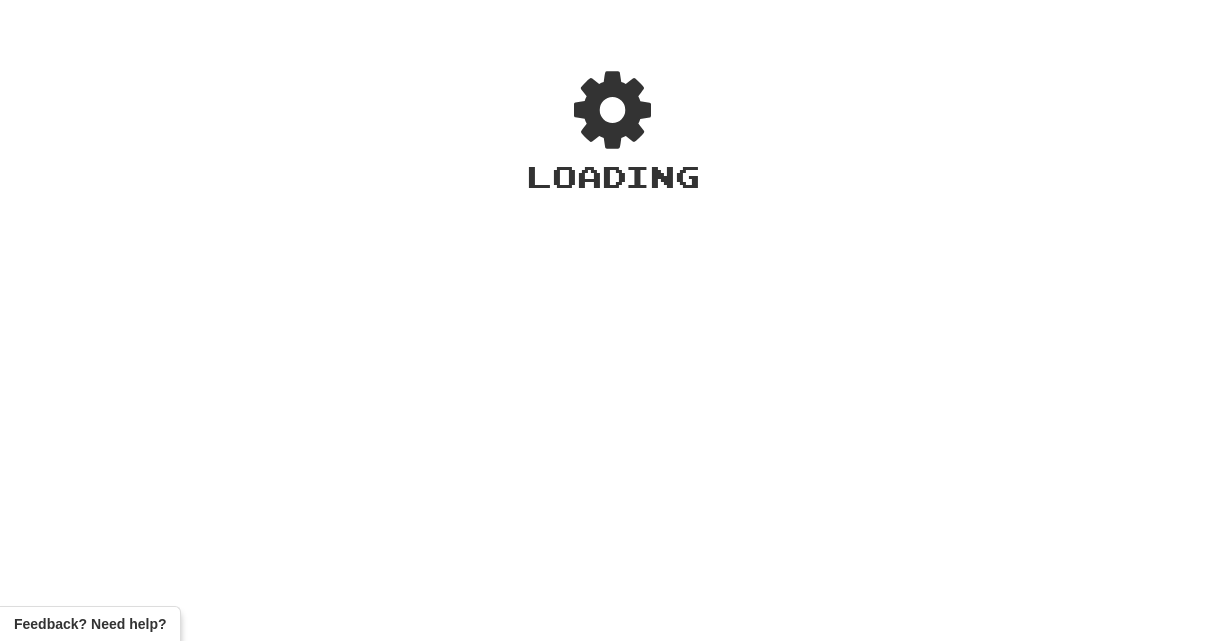 scroll, scrollTop: 0, scrollLeft: 0, axis: both 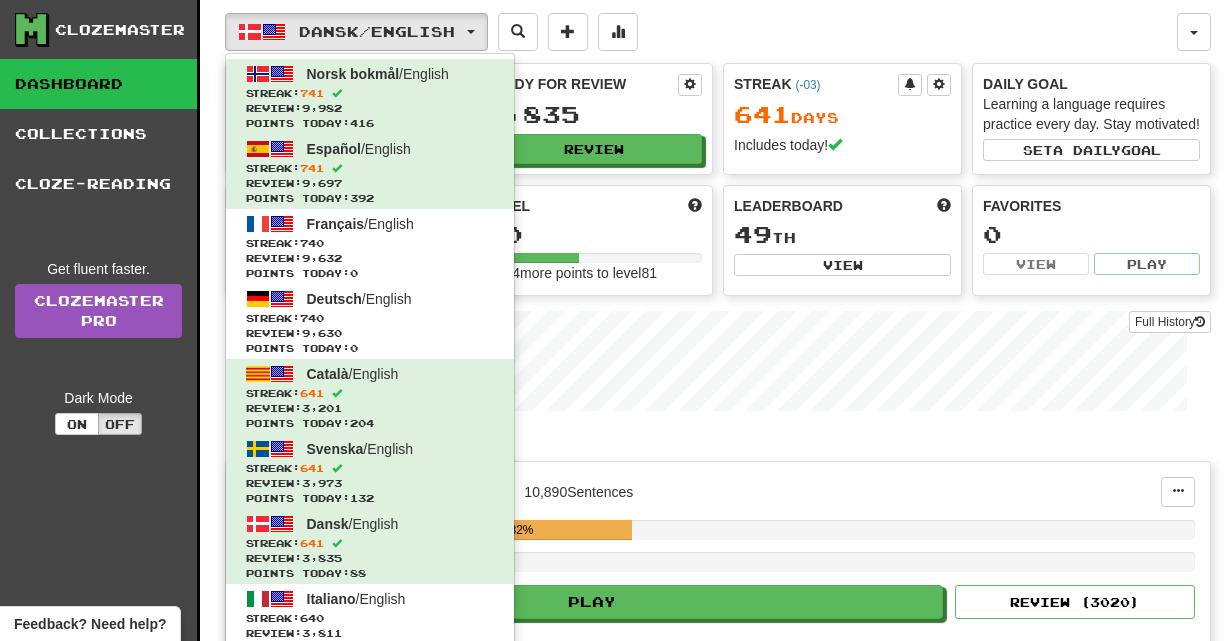 type 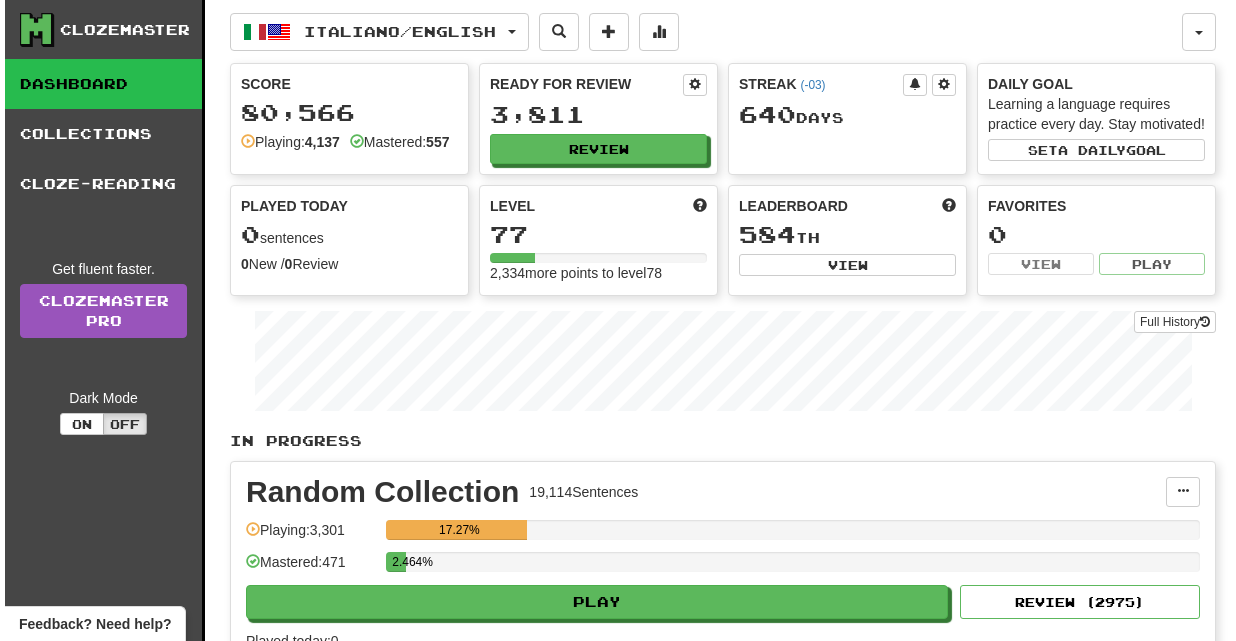 scroll, scrollTop: 0, scrollLeft: 0, axis: both 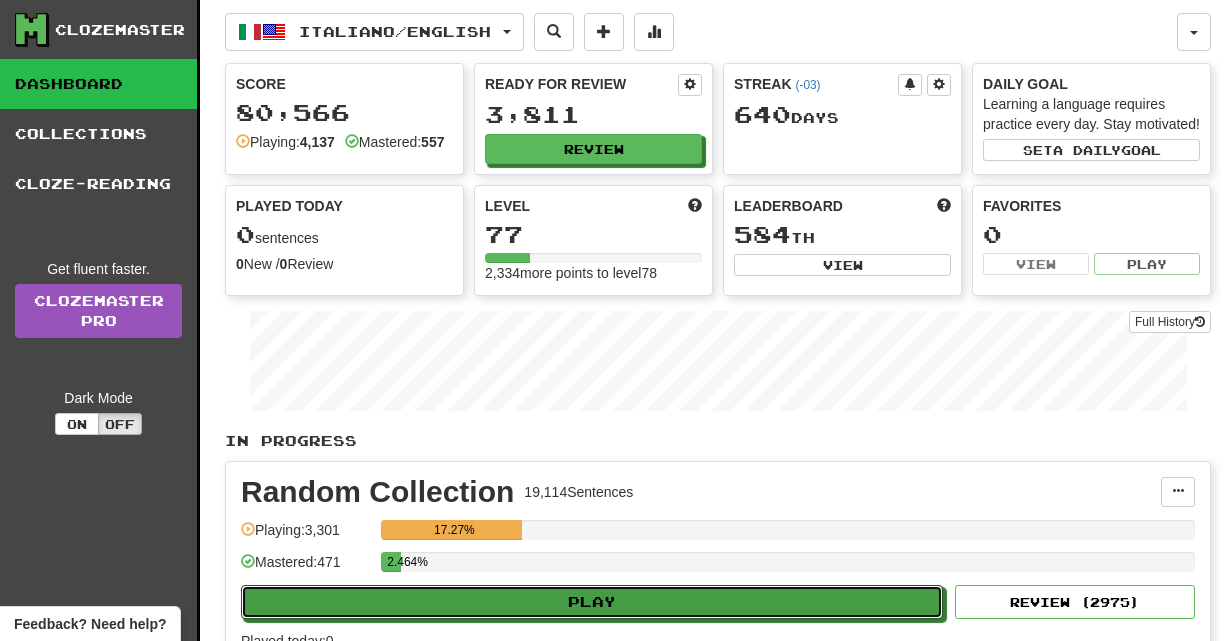 click on "Play" at bounding box center (592, 602) 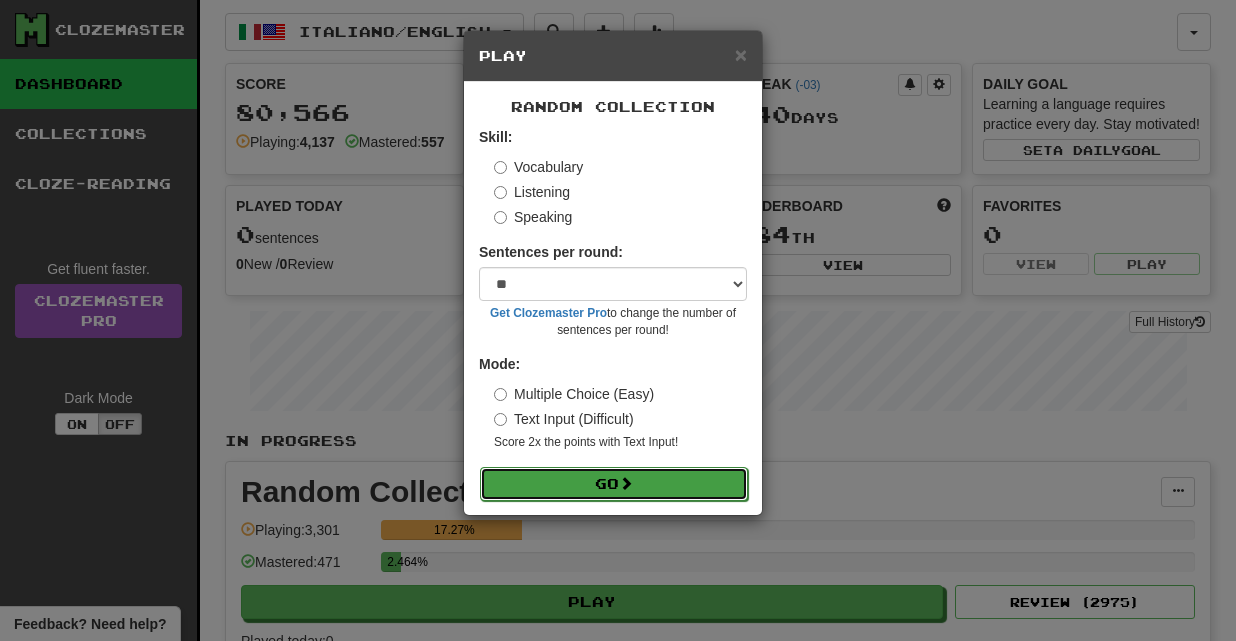 click on "Go" at bounding box center [614, 484] 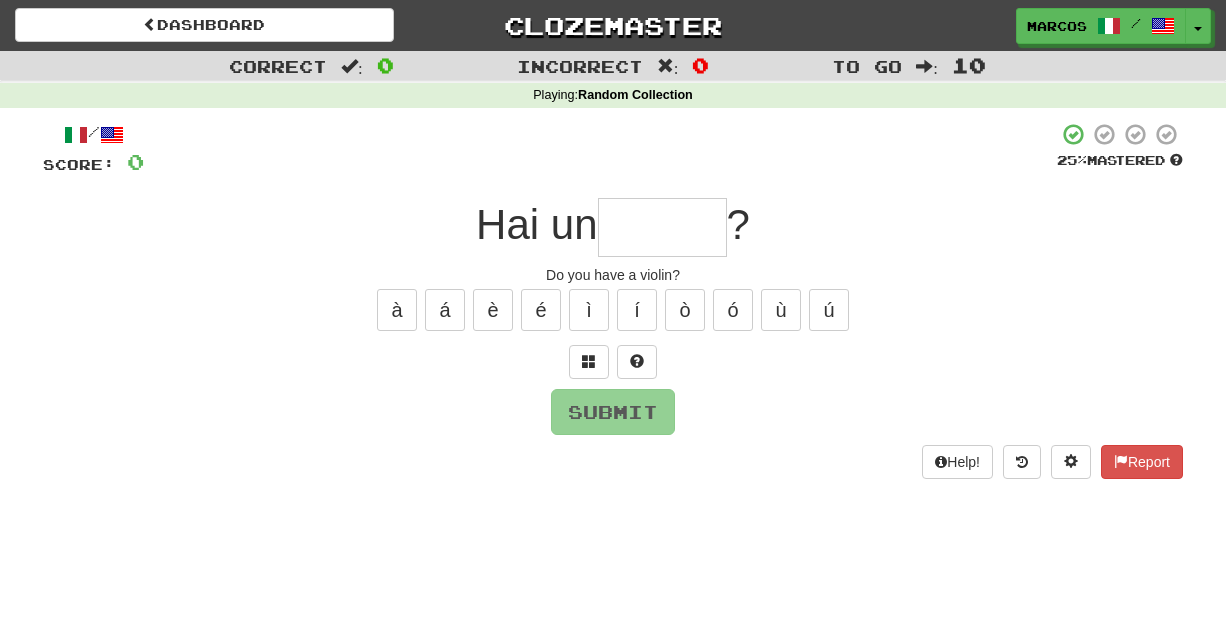 scroll, scrollTop: 0, scrollLeft: 0, axis: both 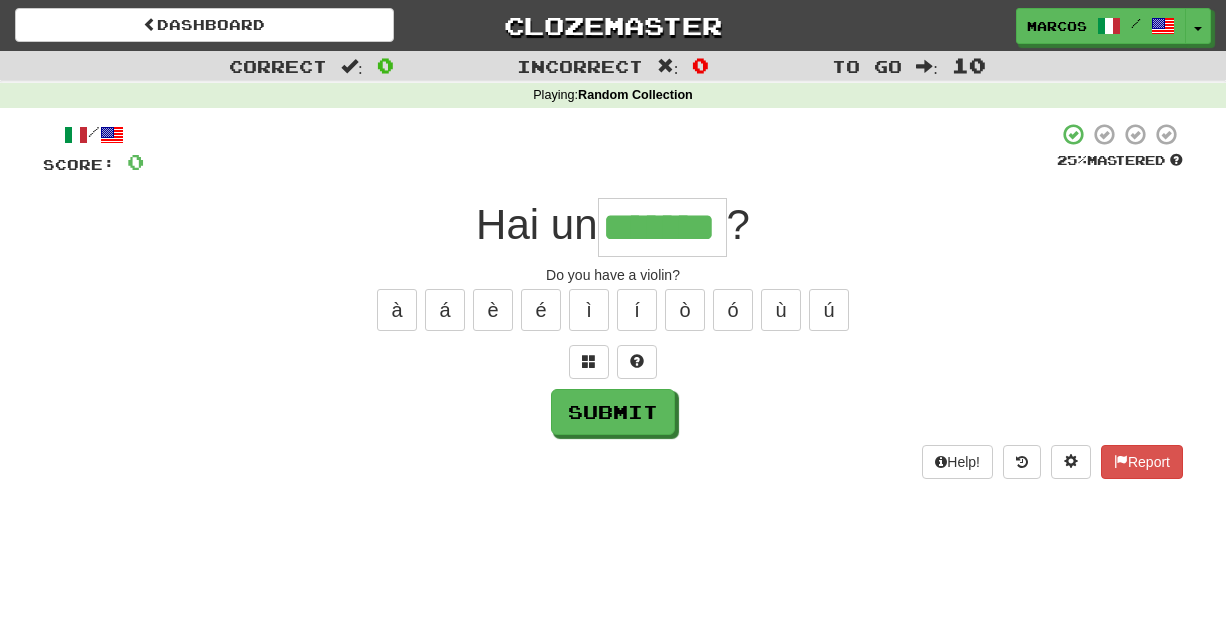 type on "*******" 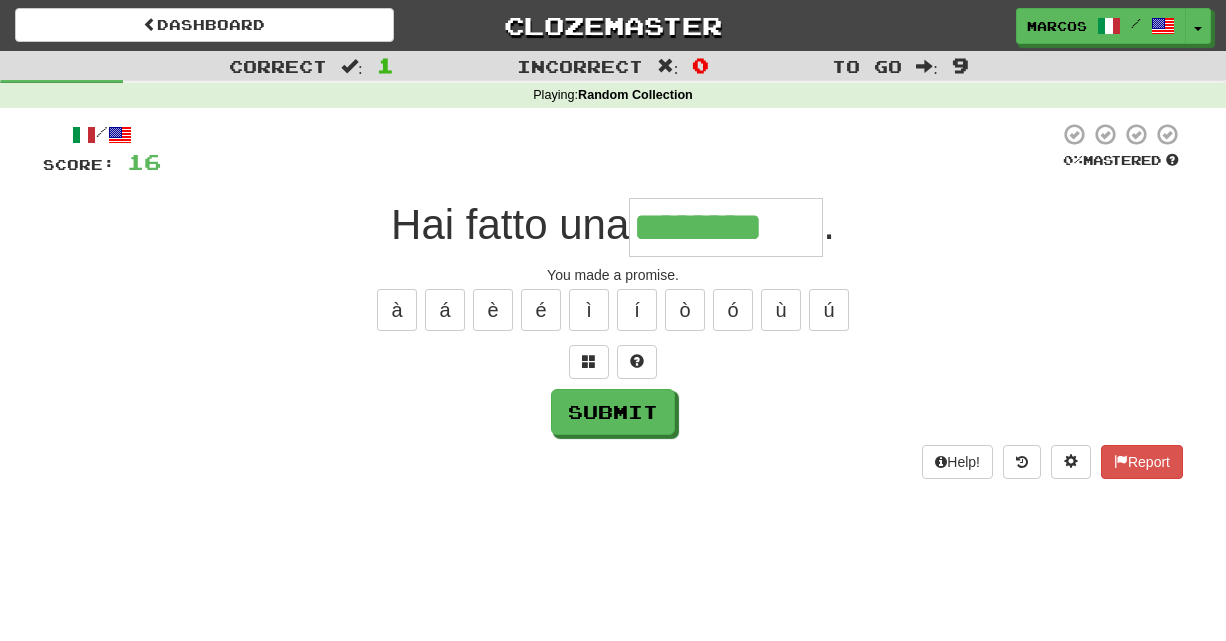 type on "********" 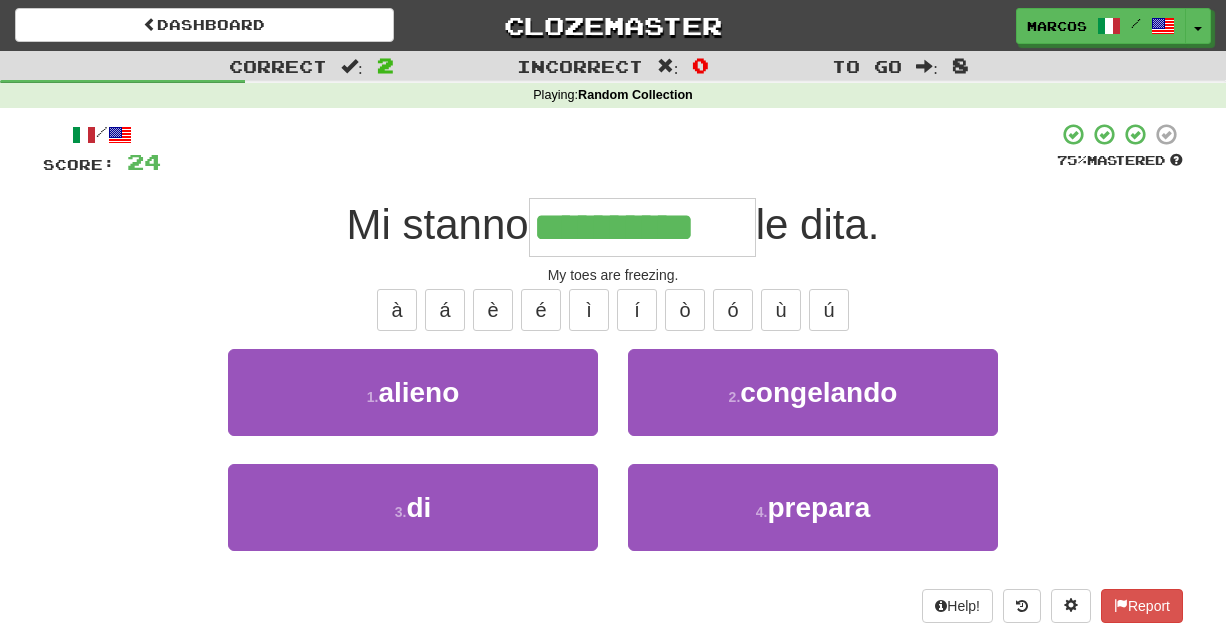 type on "**********" 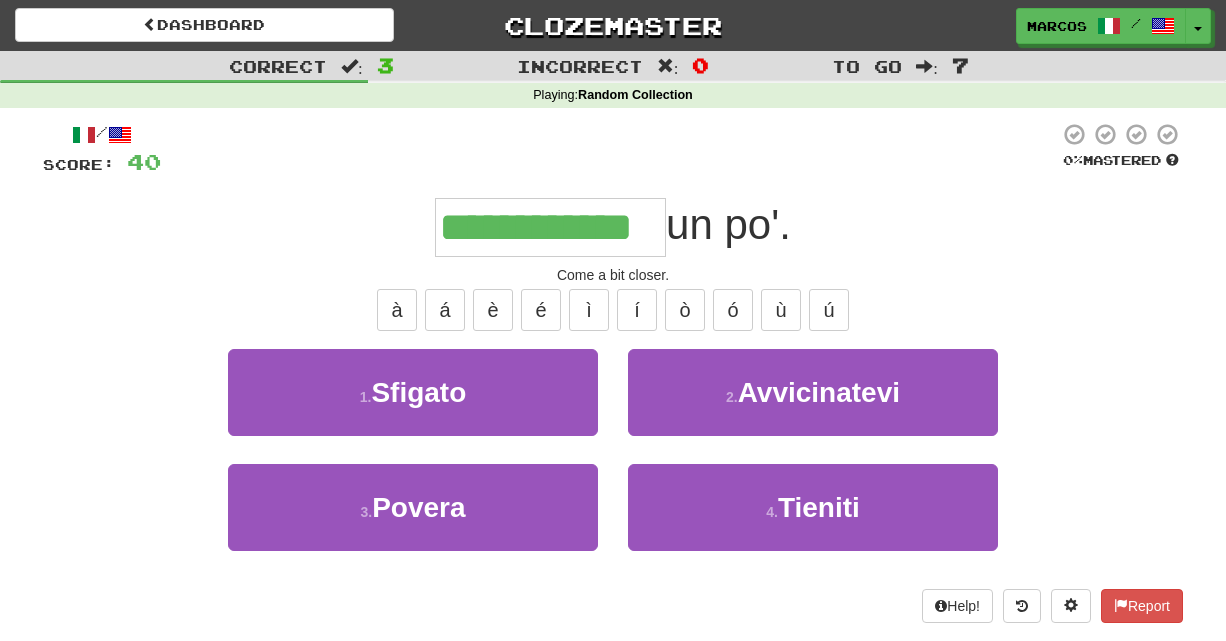 type on "**********" 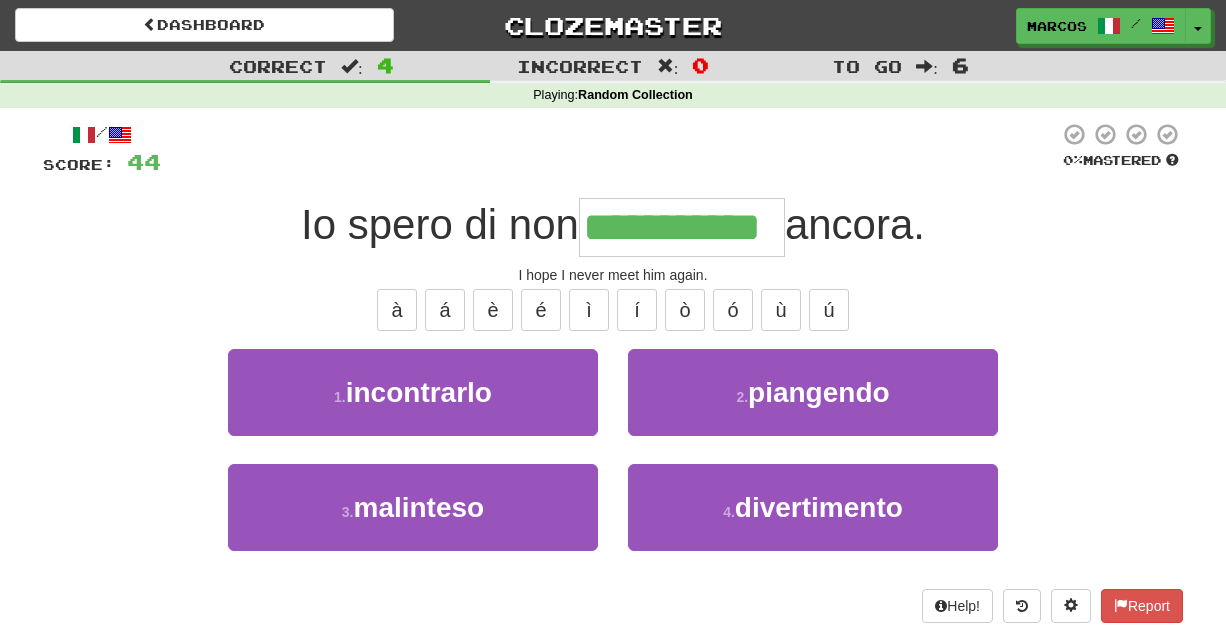 type on "**********" 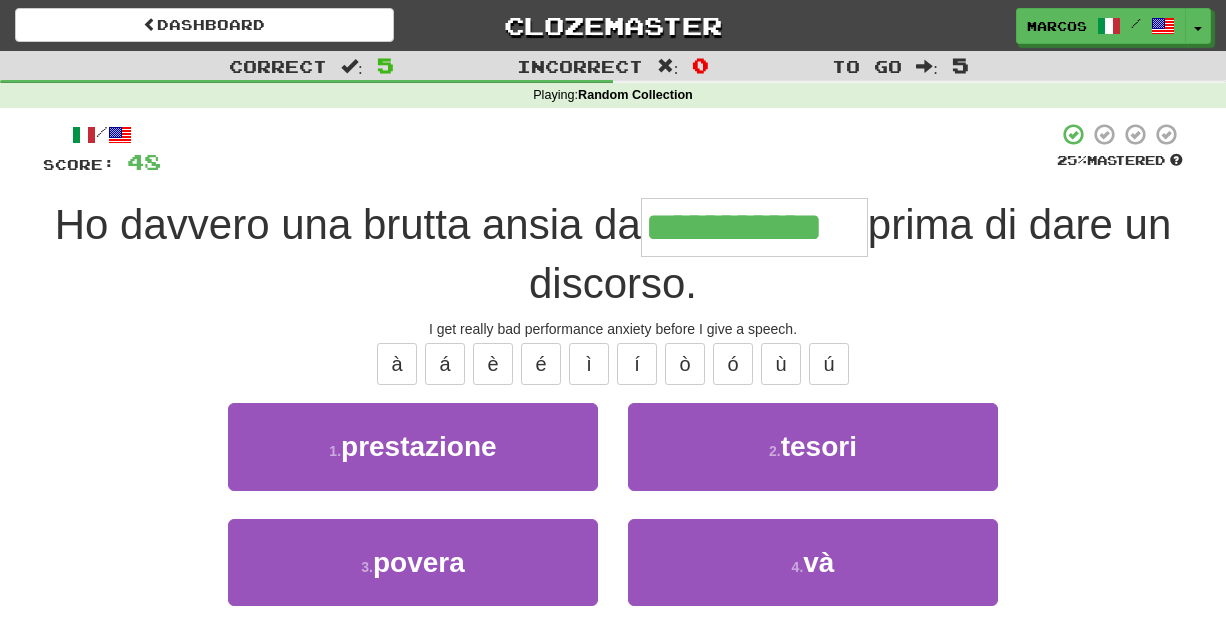 type on "**********" 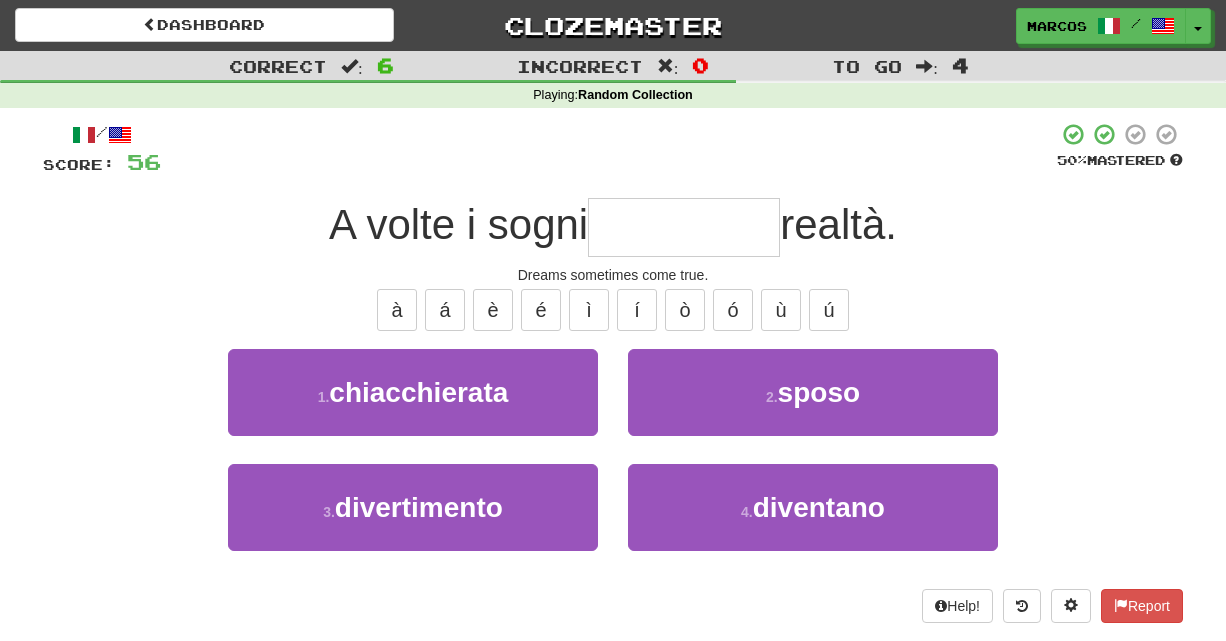 type on "*" 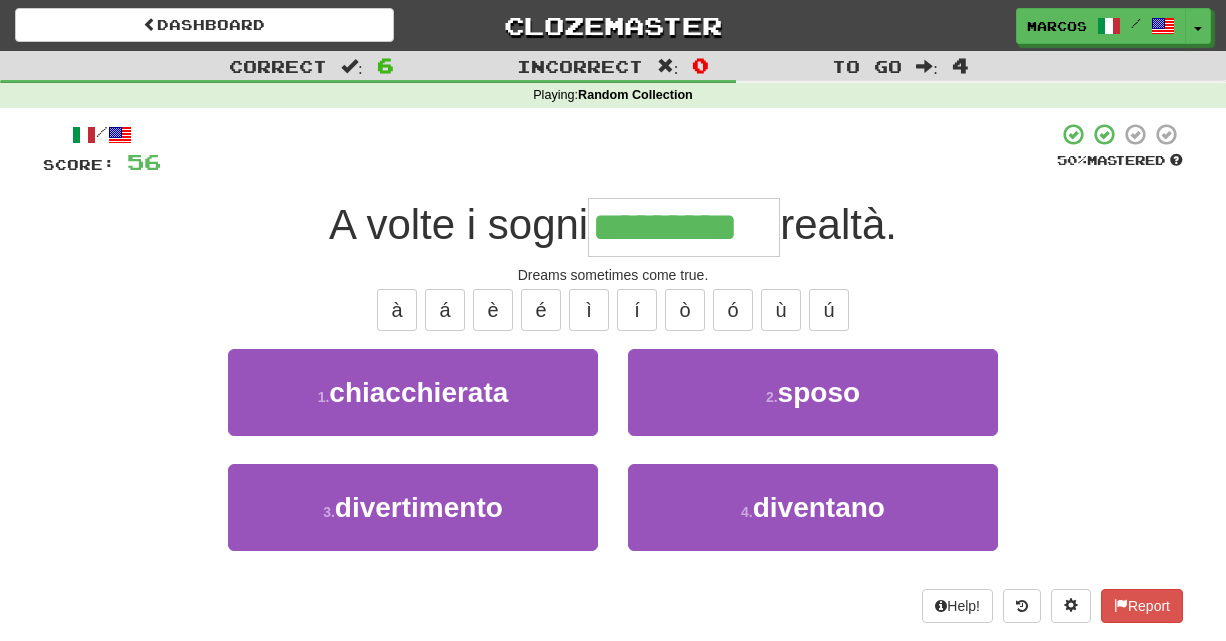 type on "*********" 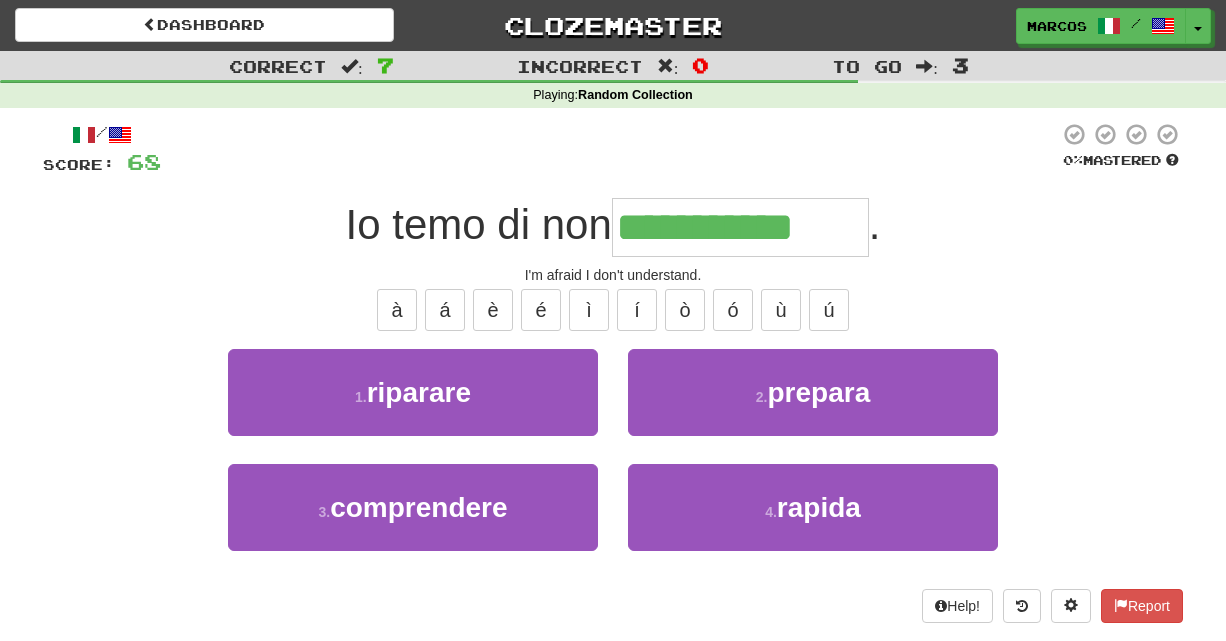 type on "**********" 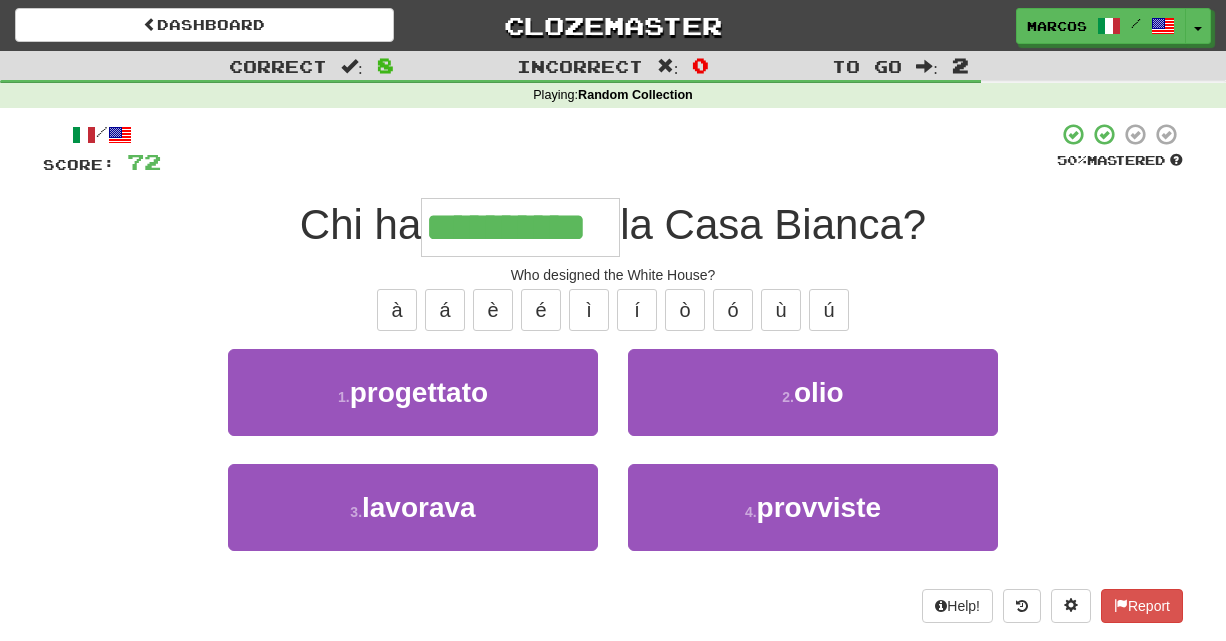 type on "**********" 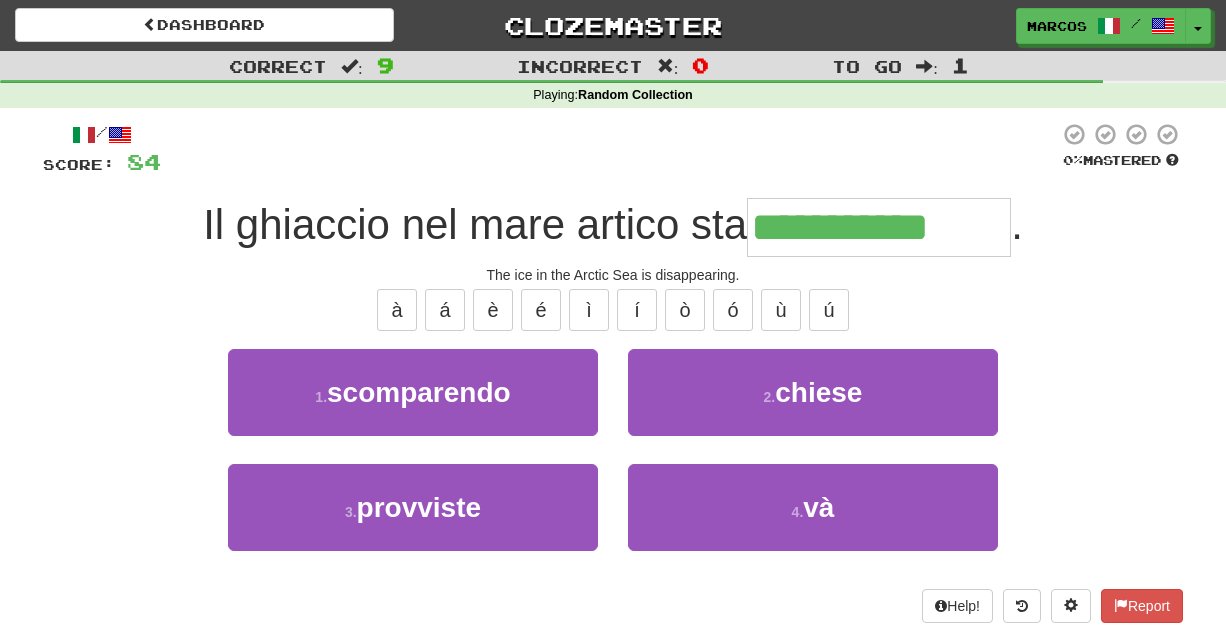 type on "**********" 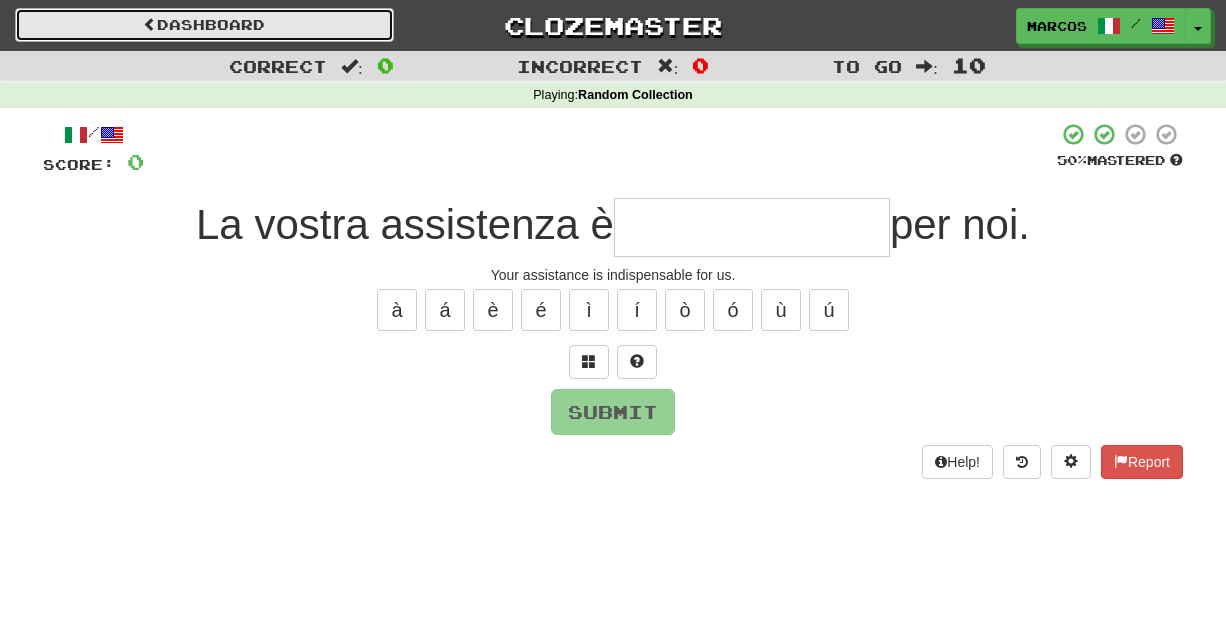 click on "Dashboard" at bounding box center [204, 25] 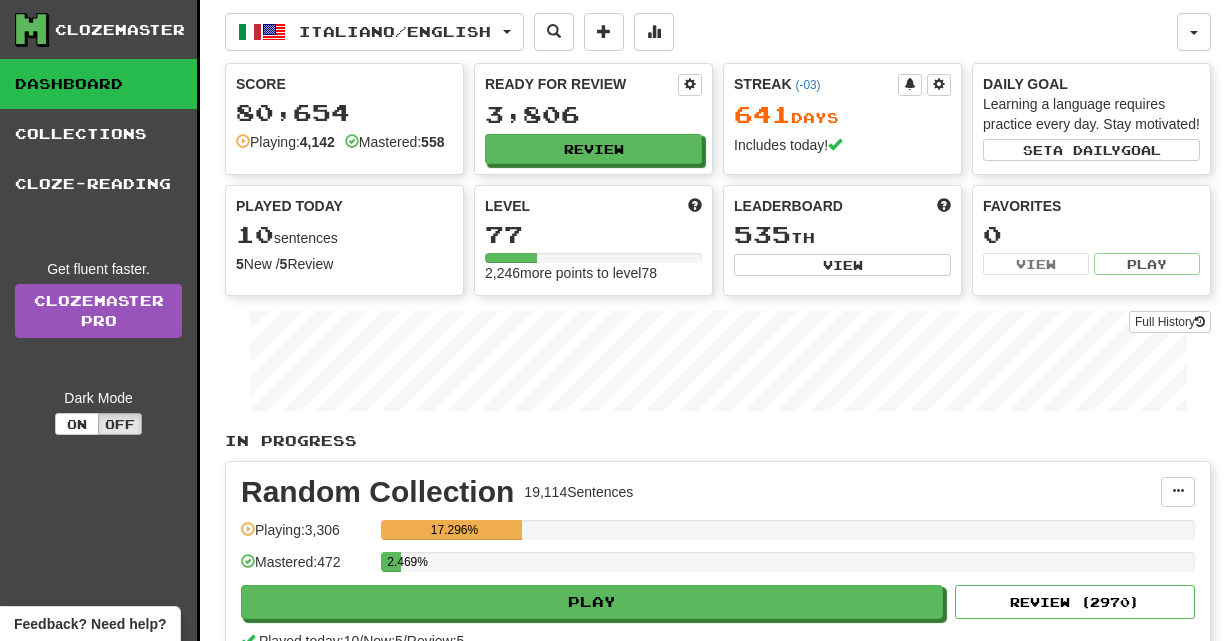 scroll, scrollTop: 0, scrollLeft: 0, axis: both 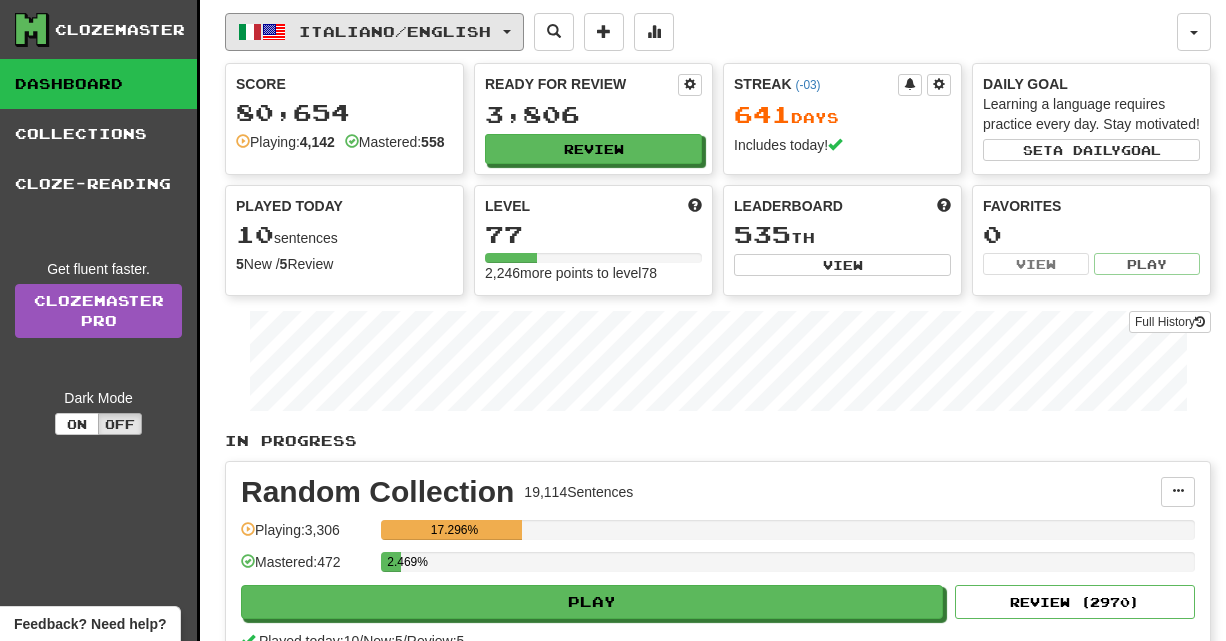 click on "Italiano  /  English" at bounding box center [395, 31] 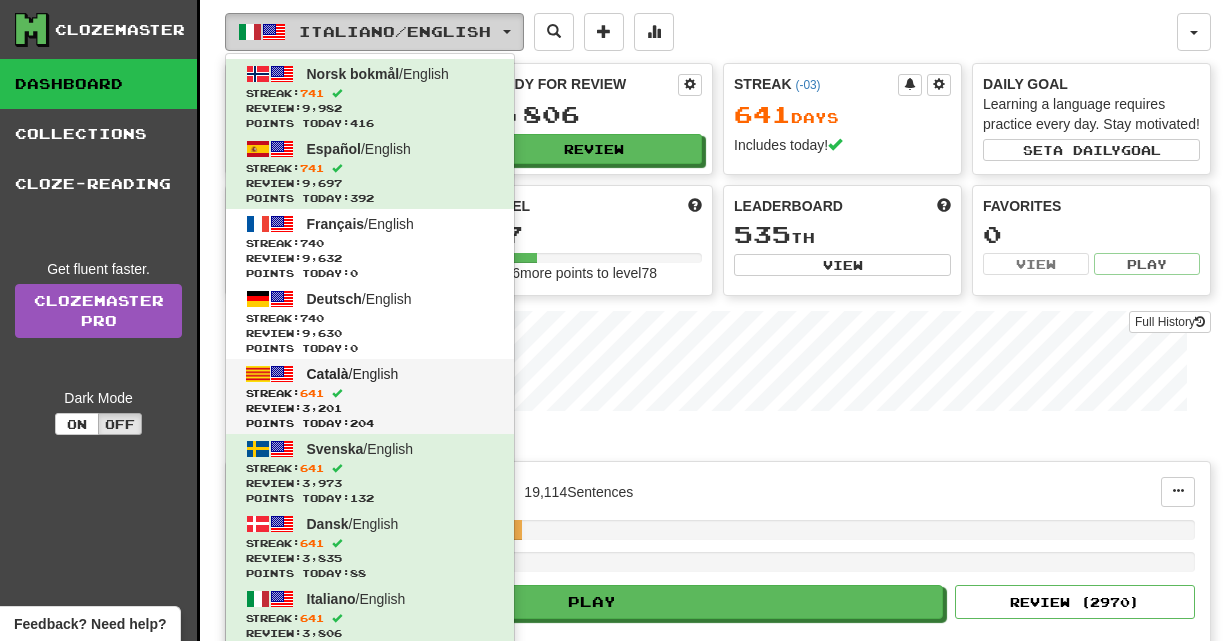 type 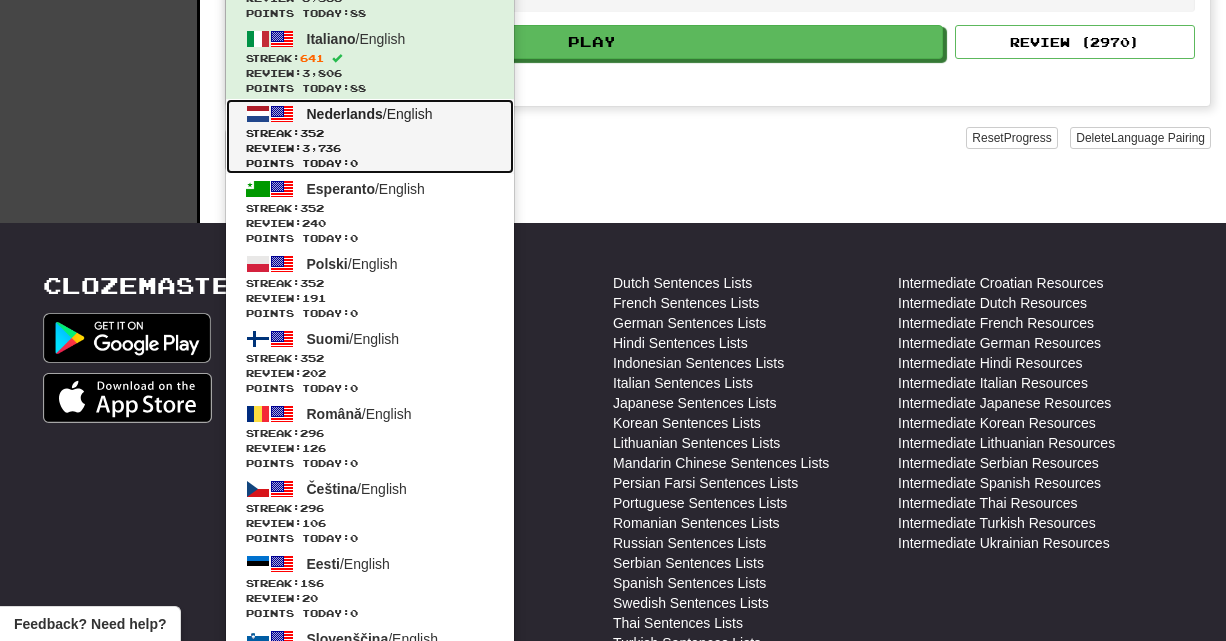 click on "352" at bounding box center (312, 133) 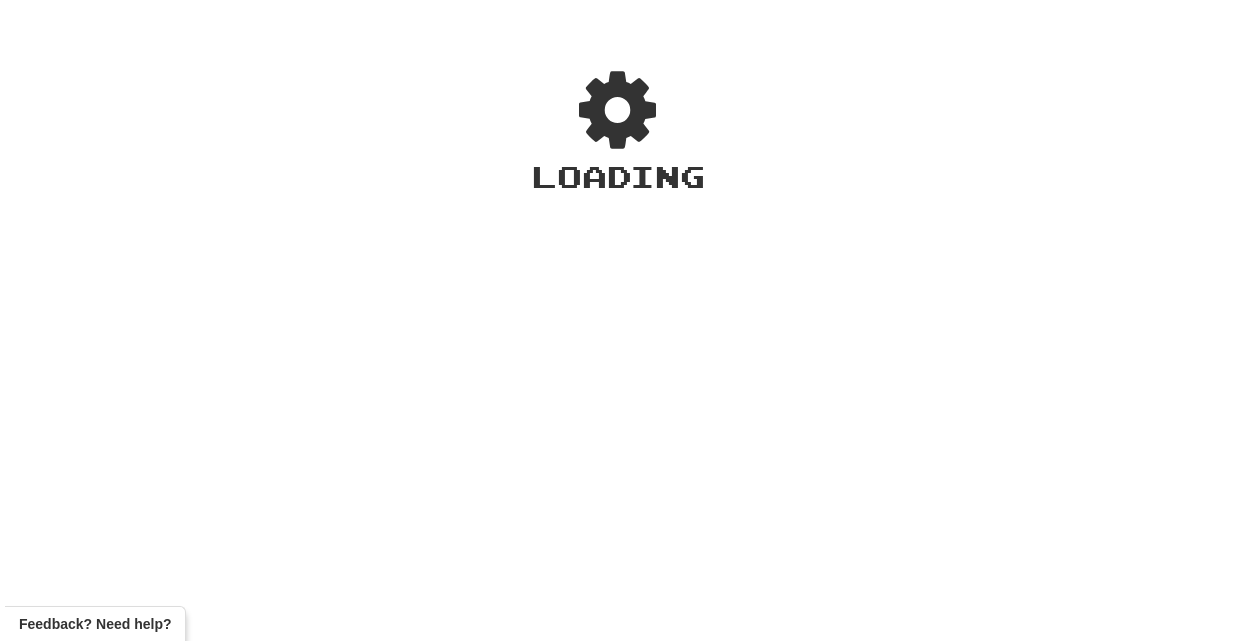 scroll, scrollTop: 0, scrollLeft: 0, axis: both 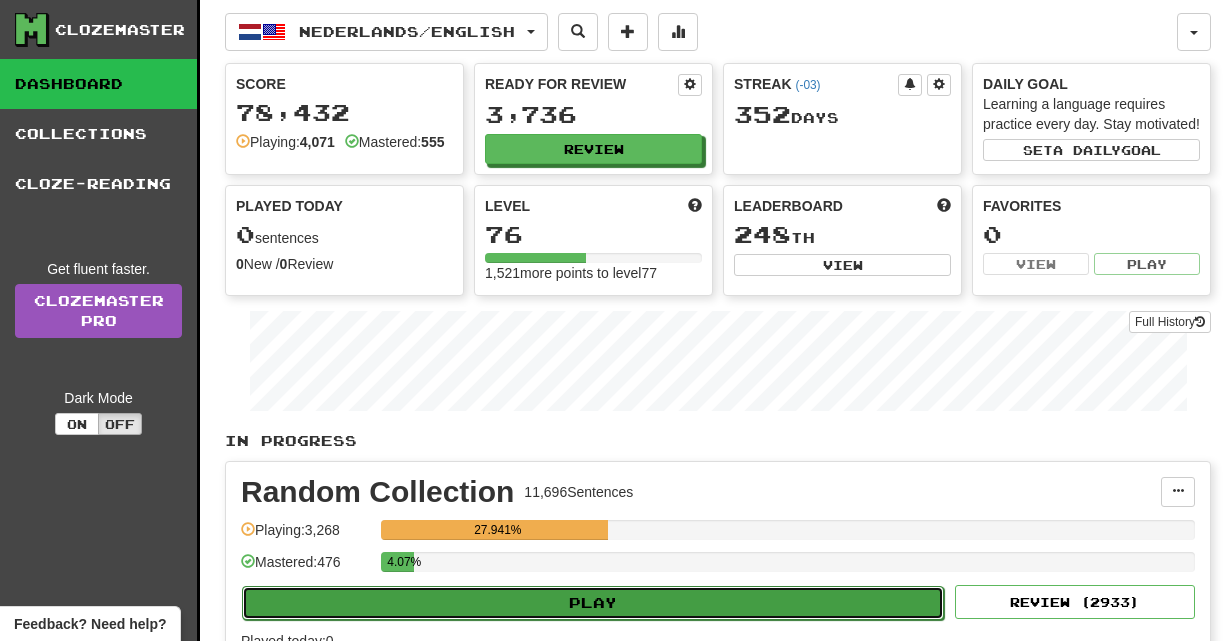click on "Play" at bounding box center (593, 603) 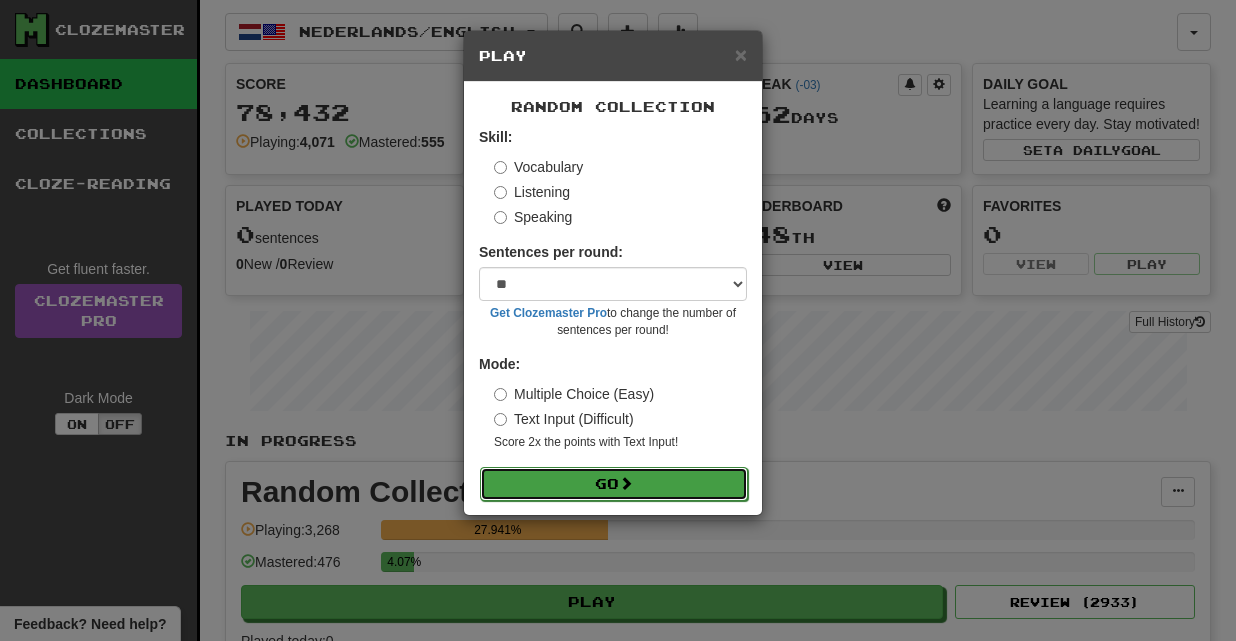 click on "Go" at bounding box center (614, 484) 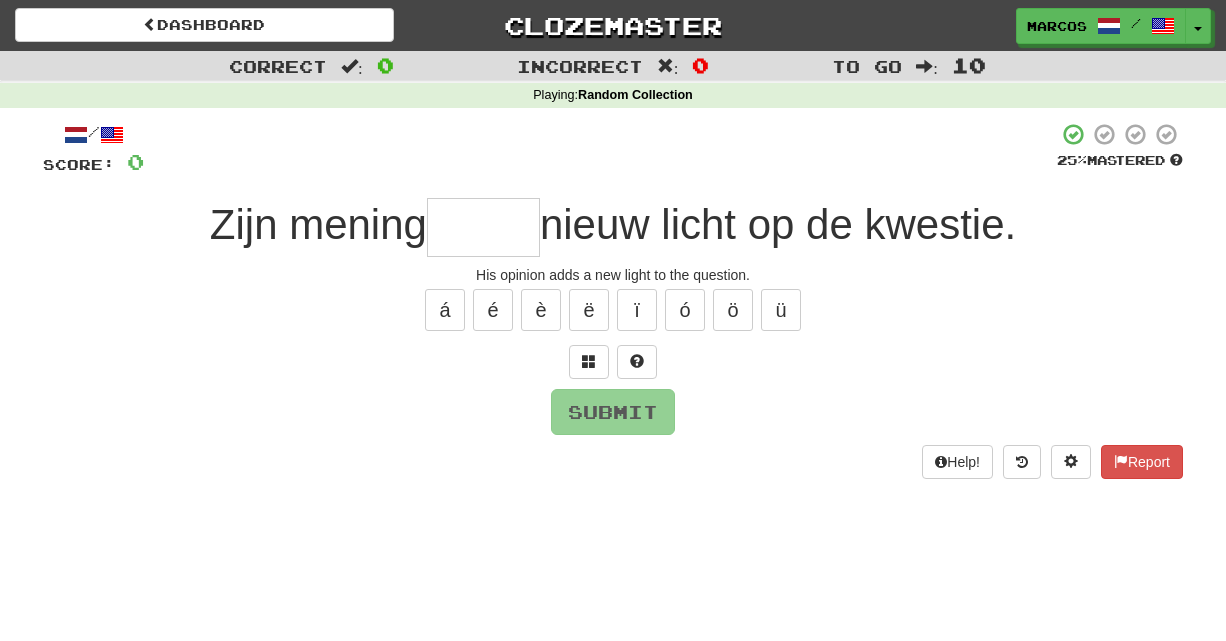 scroll, scrollTop: 0, scrollLeft: 0, axis: both 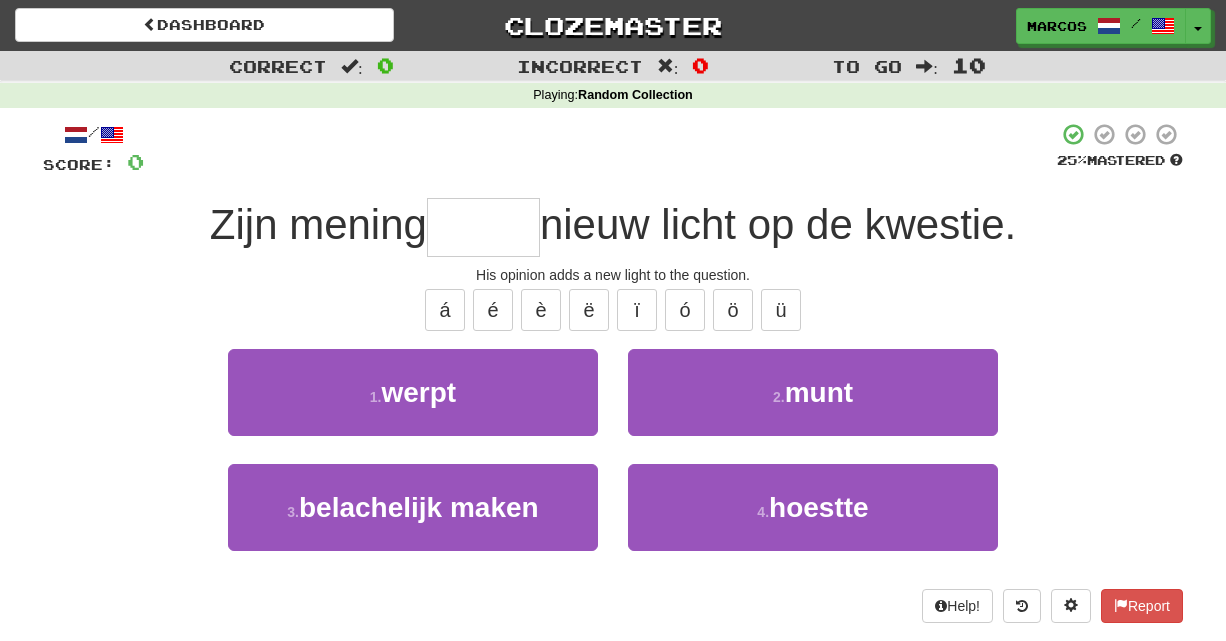type on "*" 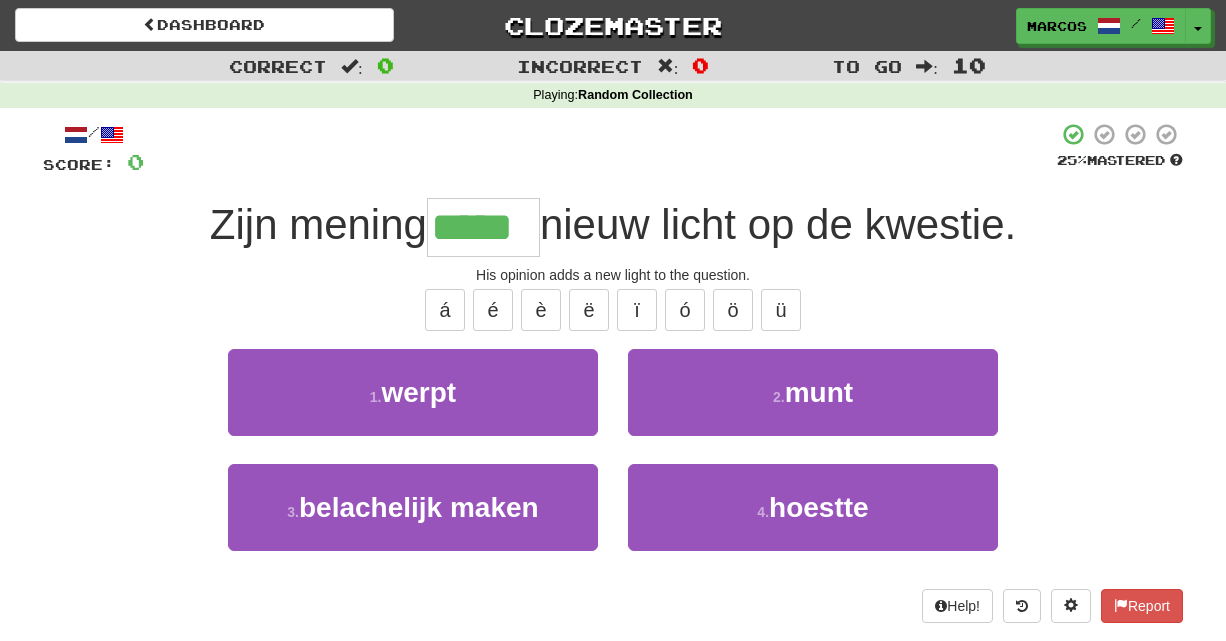 type on "*****" 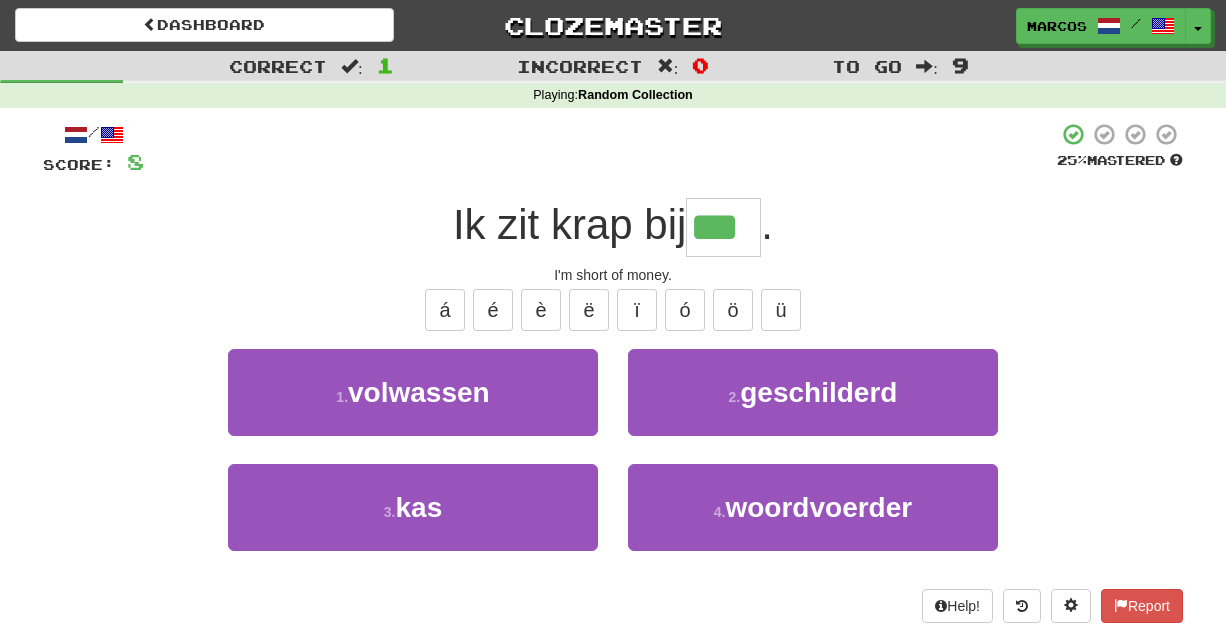 type on "***" 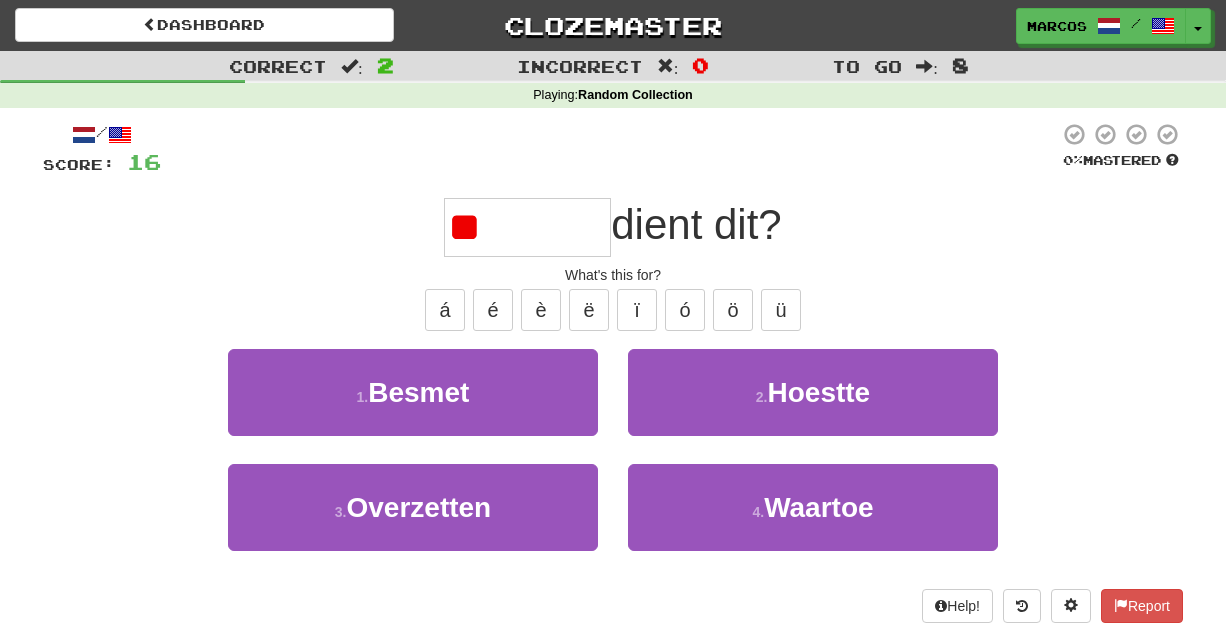 type on "*" 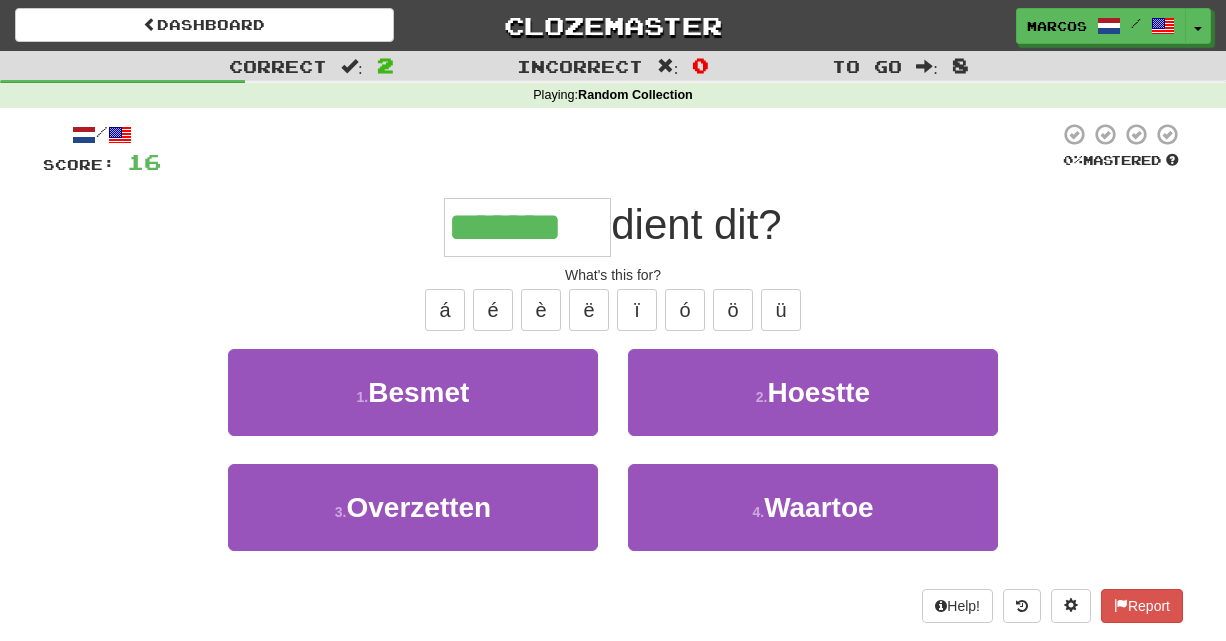type on "*******" 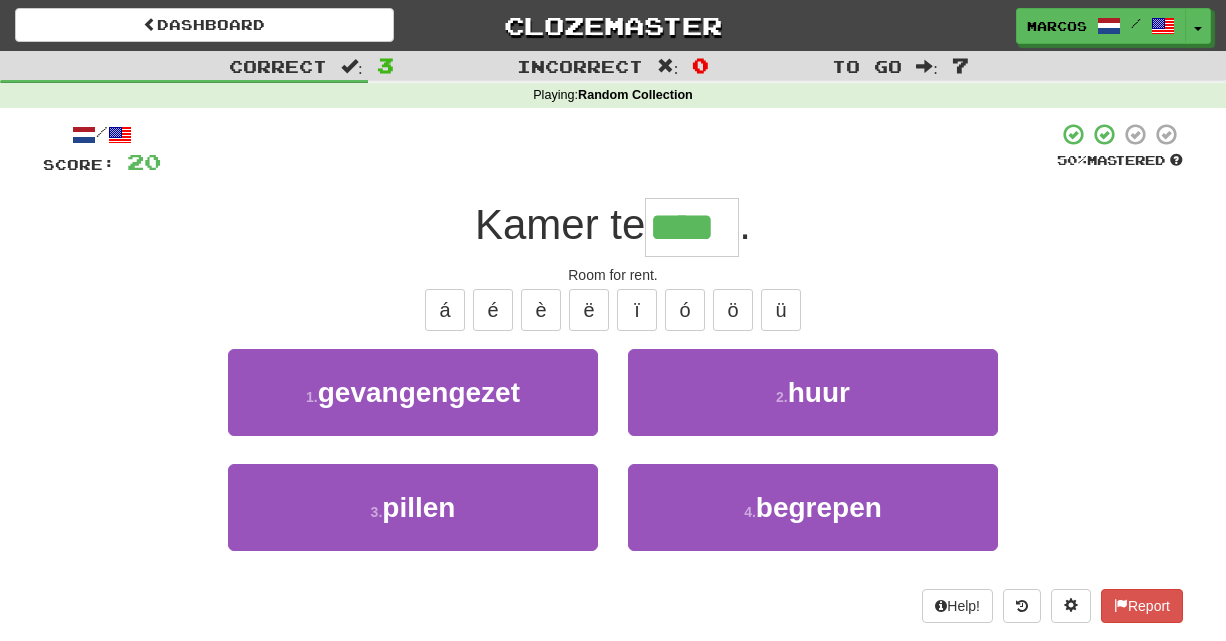 type on "****" 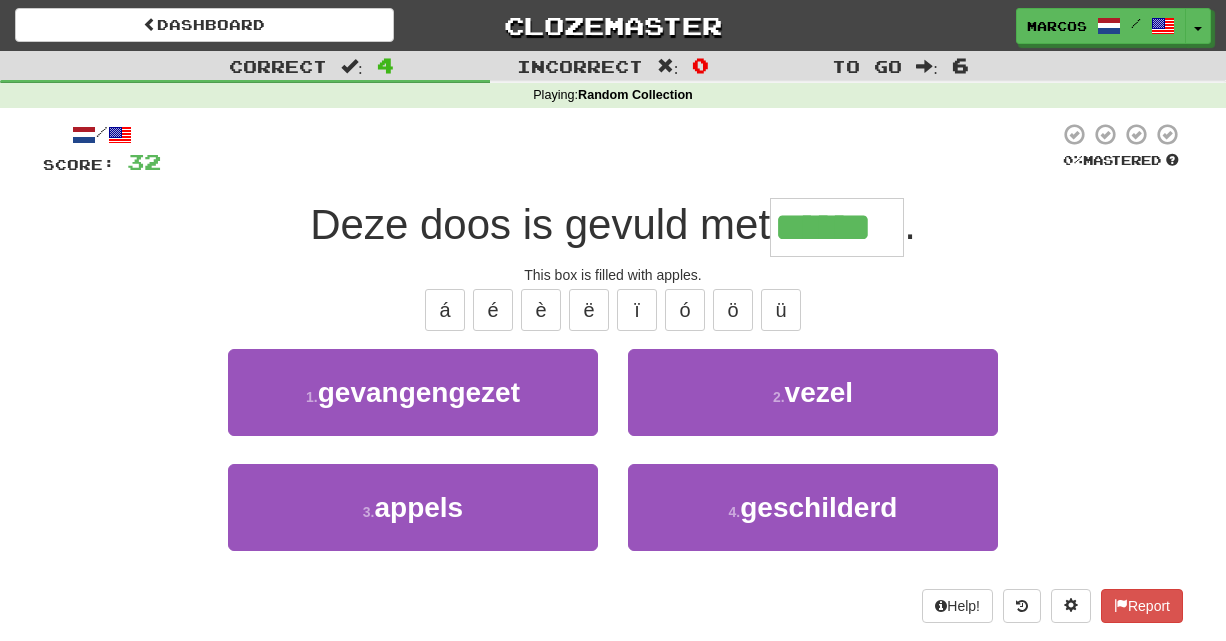 type on "******" 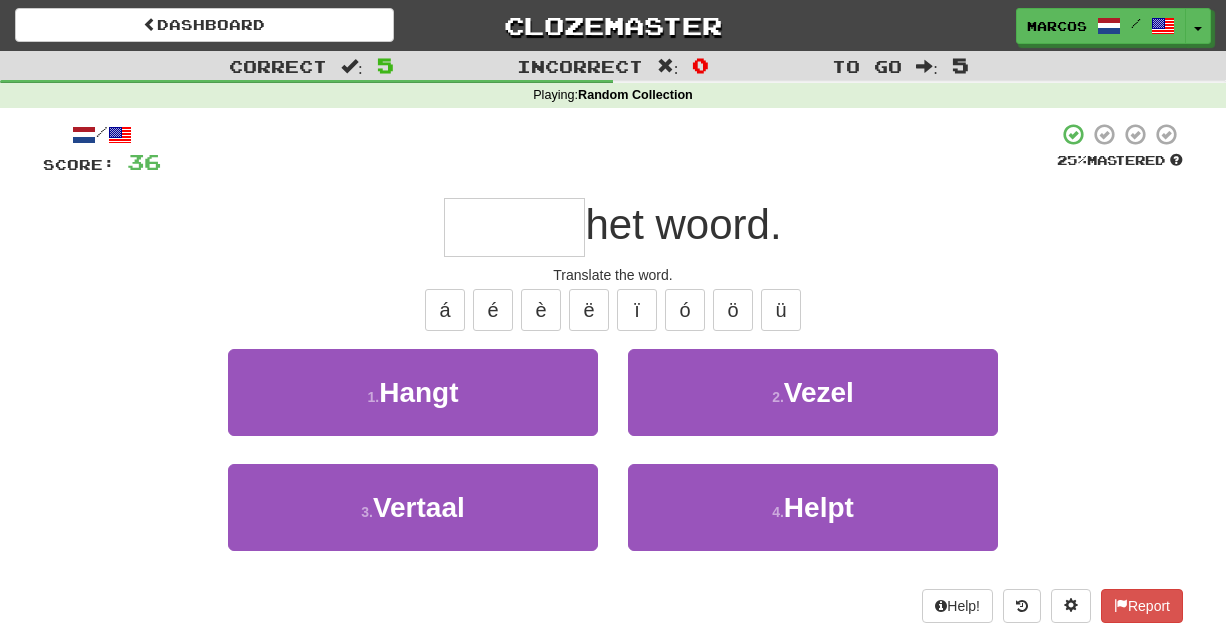 type on "*" 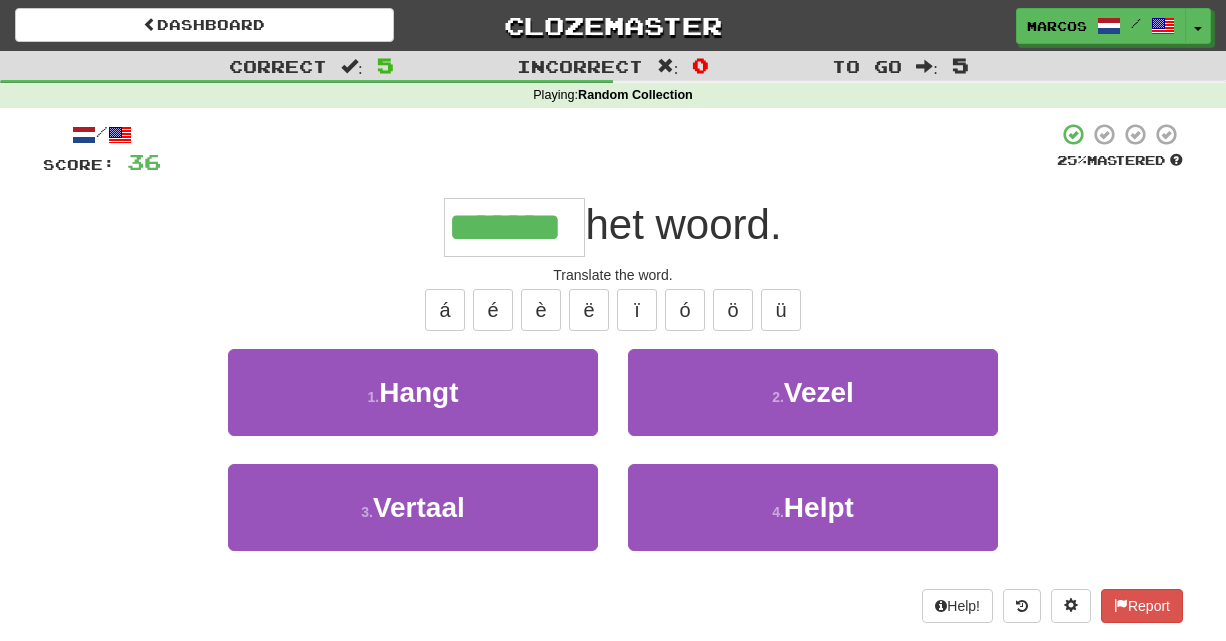 type on "*******" 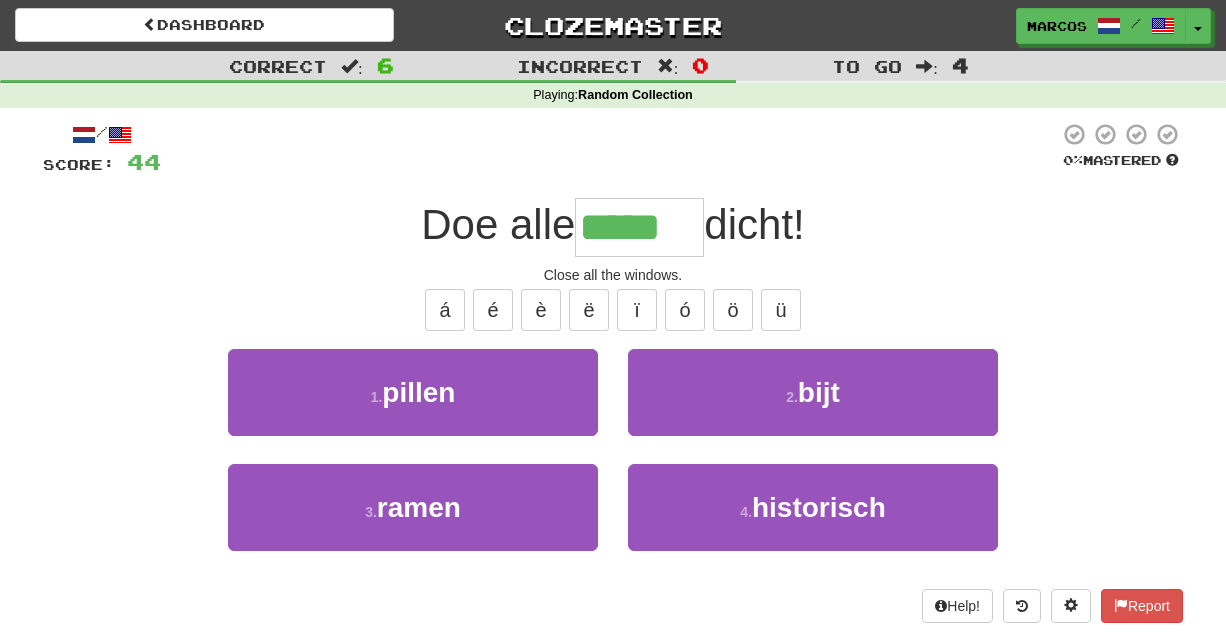 type on "*****" 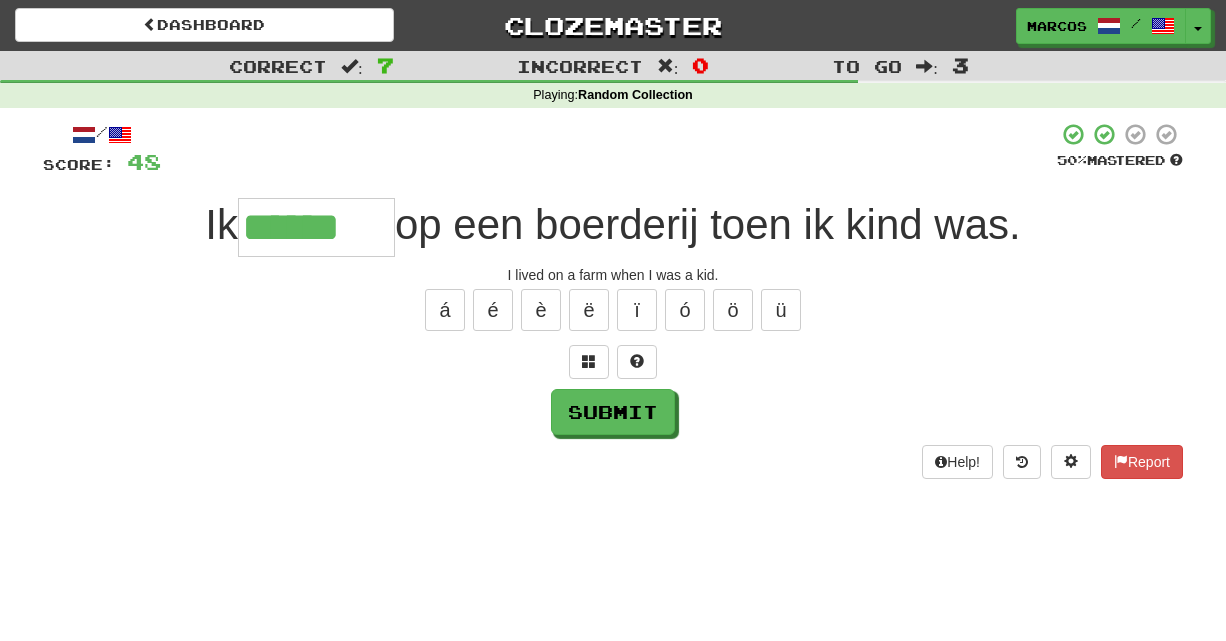 type on "******" 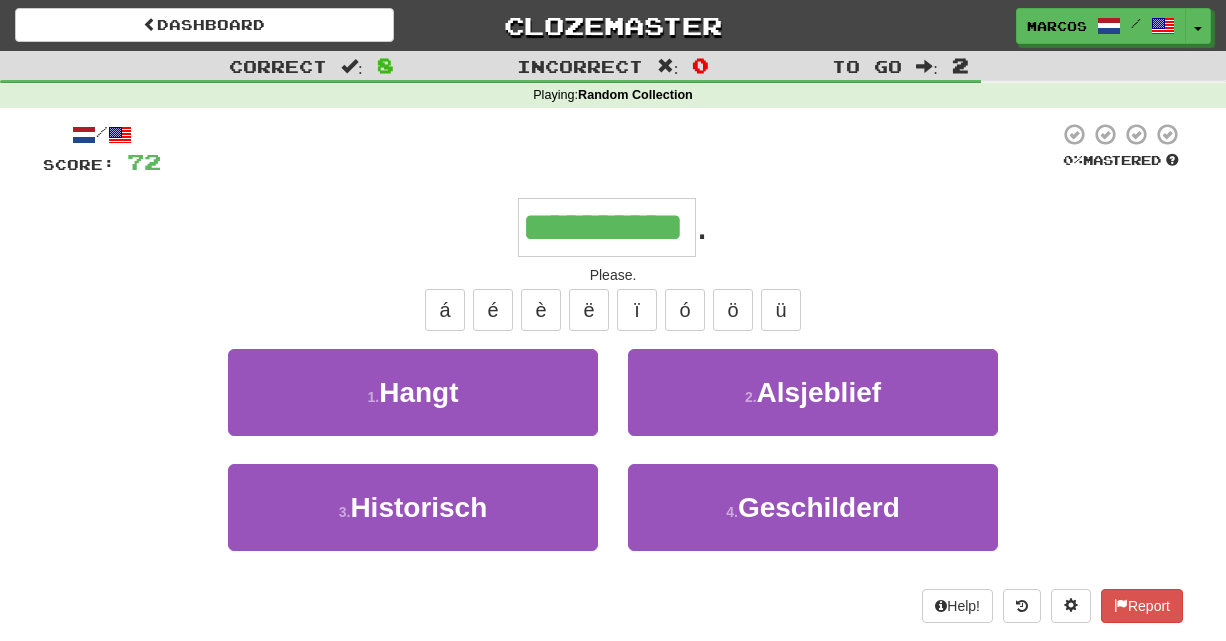 type on "**********" 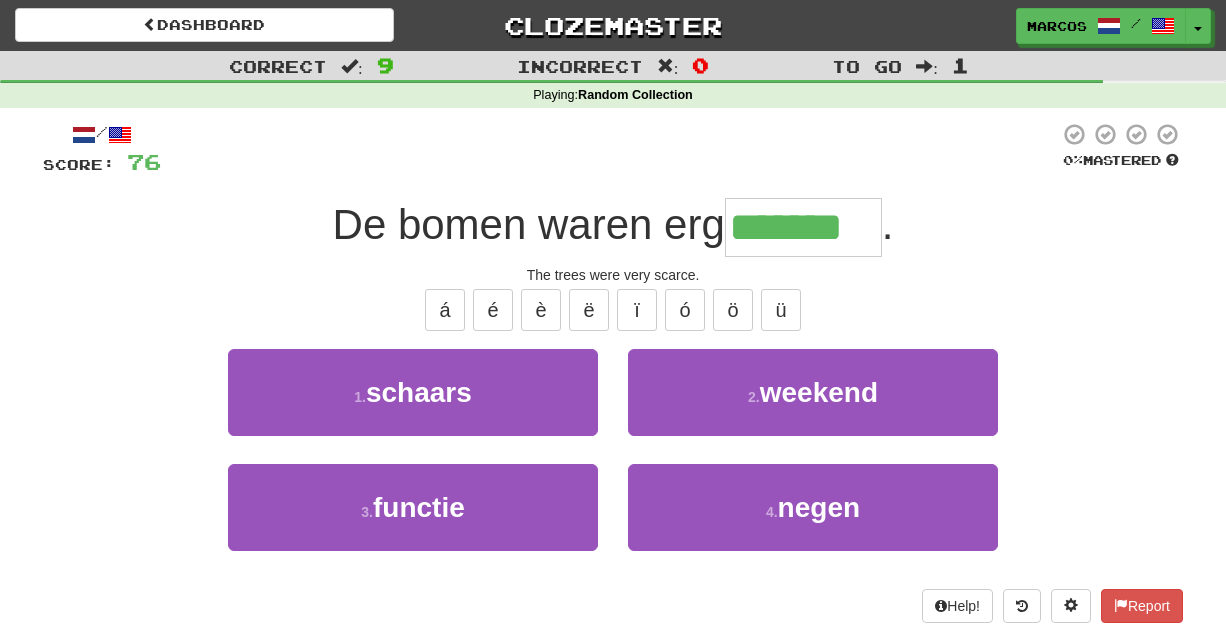 type on "*******" 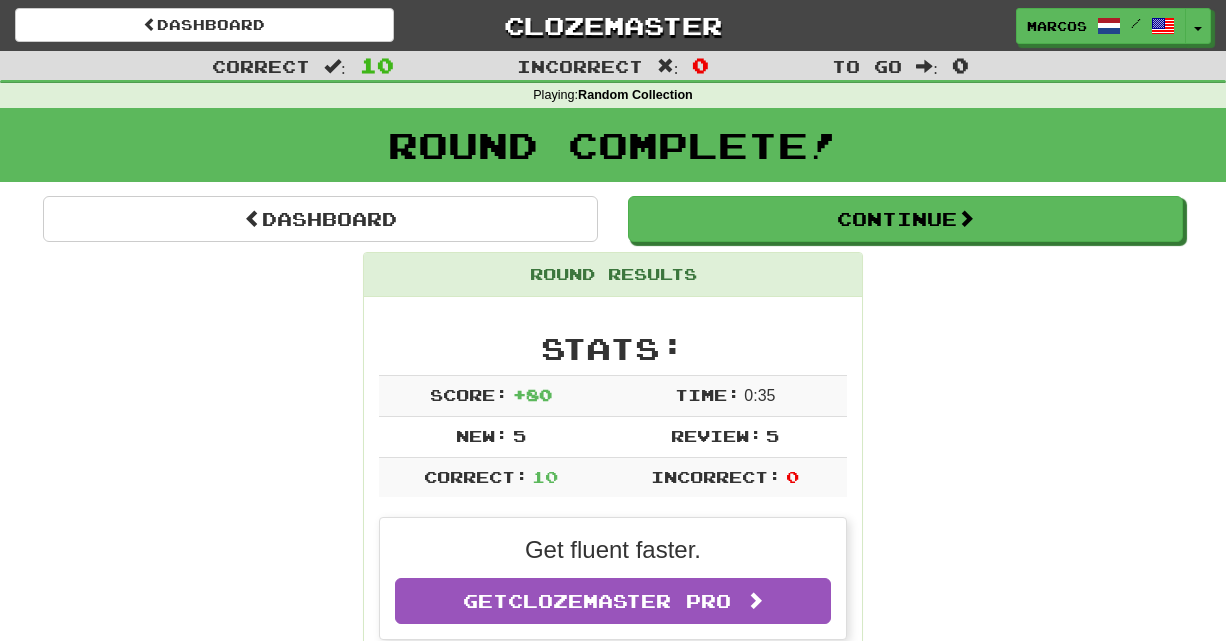 click on "Dashboard
Clozemaster
Marcos
/
Toggle Dropdown
Dashboard
Leaderboard
Activity Feed
Notifications
Profile
Discussions
Norsk bokmål
/
English
Streak:
741
Review:
9,982
Points Today: 416
Español
/
English
Streak:
741
Review:
9,697
Points Today: 392
Français
/
English
Streak:
740
Review:
9,632
Points Today: 0
Deutsch
/
English
Streak:
740
Review:
9,630
Points Today: 0
Català
/
English
Streak:
641
Review:
3,201
Points Today: 204
Svenska
/
English
Streak:
641
Review:
3,973
Points Today: 132
Dansk
/
English
Streak:
641
Review:
3,835
Points Today: 88
/" at bounding box center [613, 25] 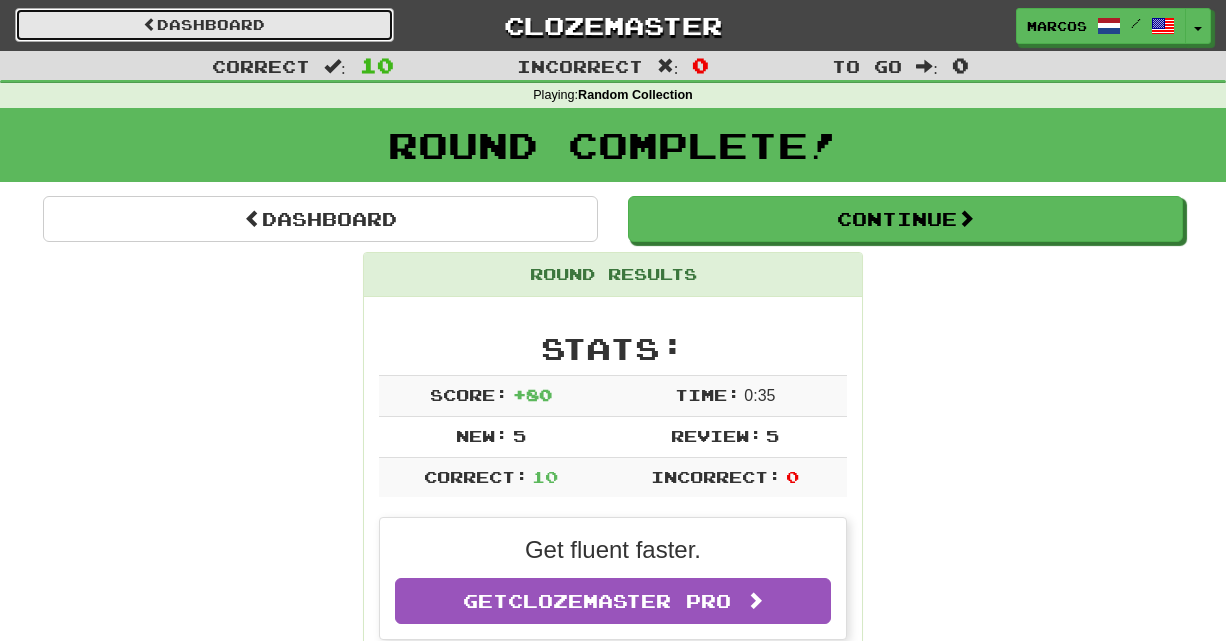 click on "Dashboard" at bounding box center [204, 25] 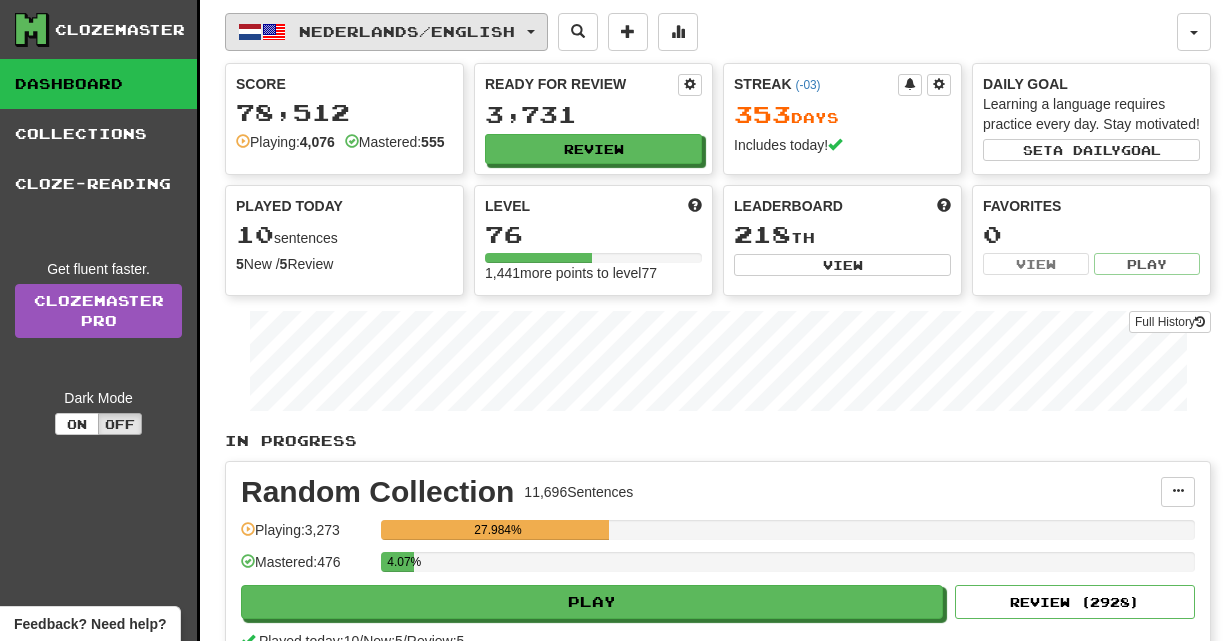 scroll, scrollTop: 0, scrollLeft: 0, axis: both 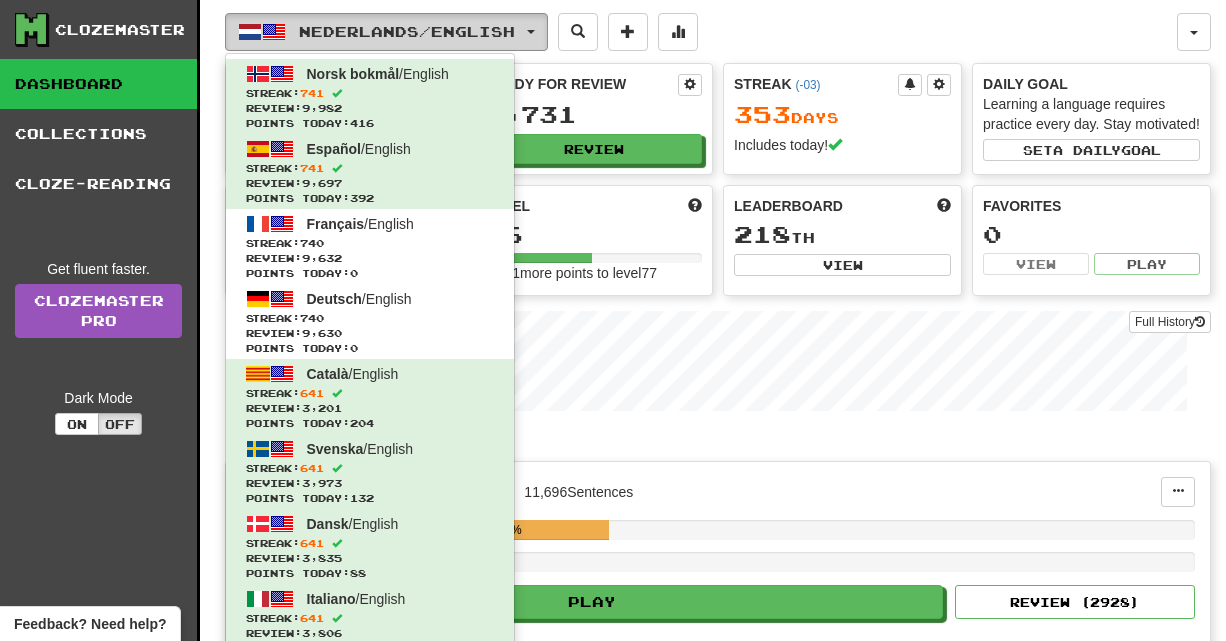 type 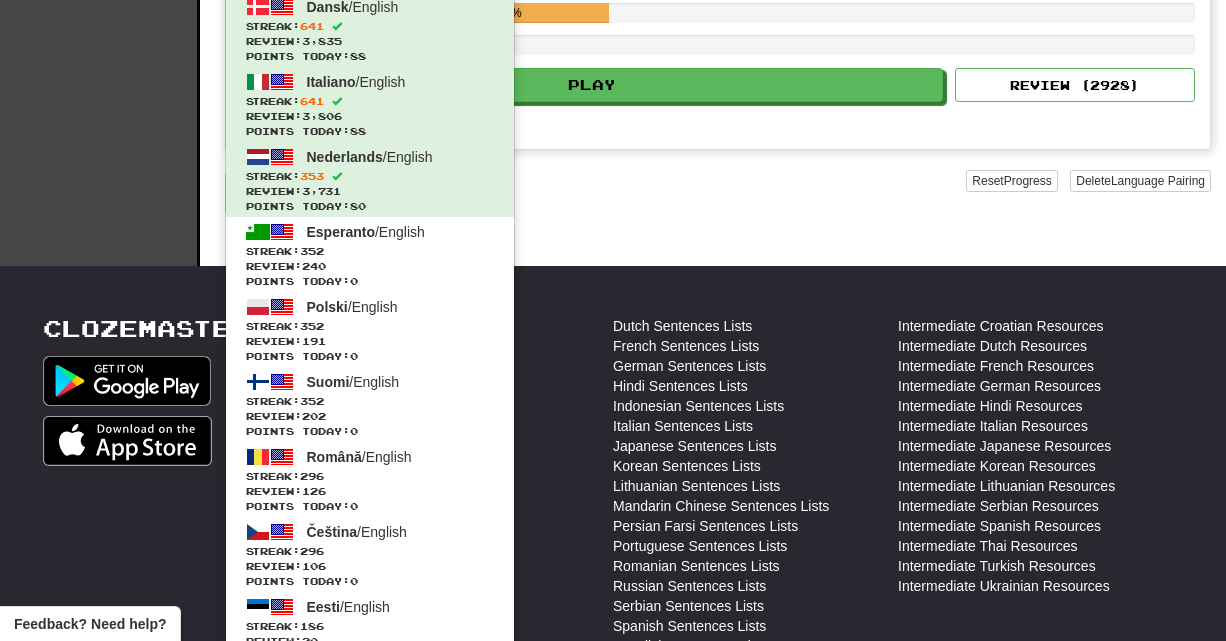scroll, scrollTop: 560, scrollLeft: 0, axis: vertical 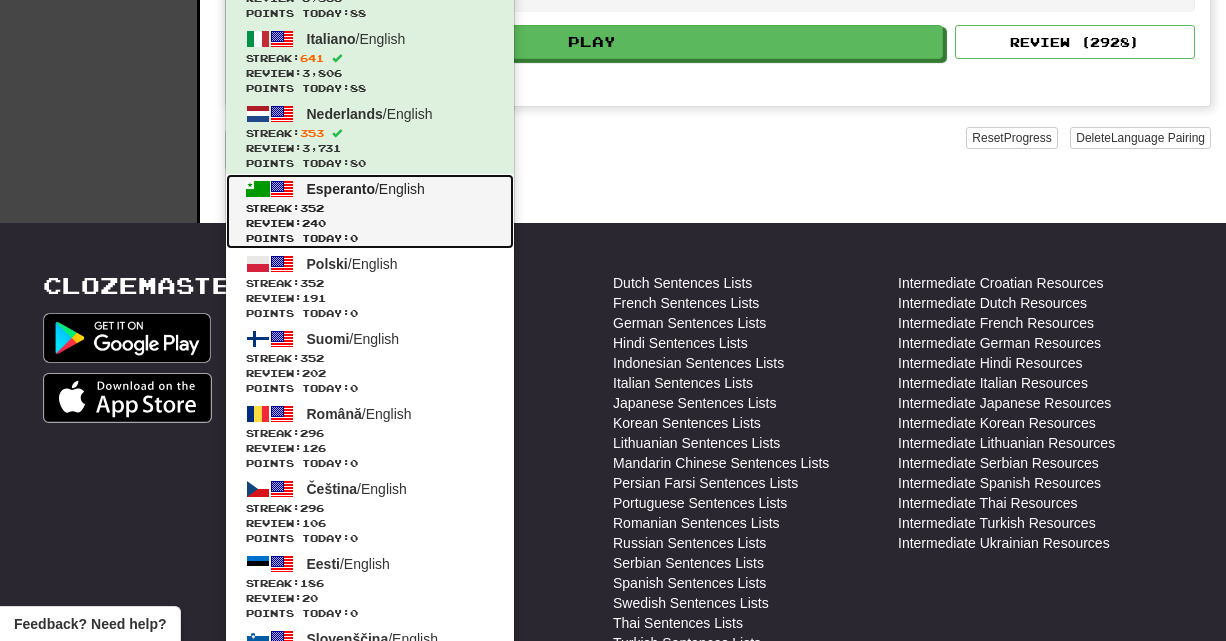 click on "Review:  240" at bounding box center [370, 223] 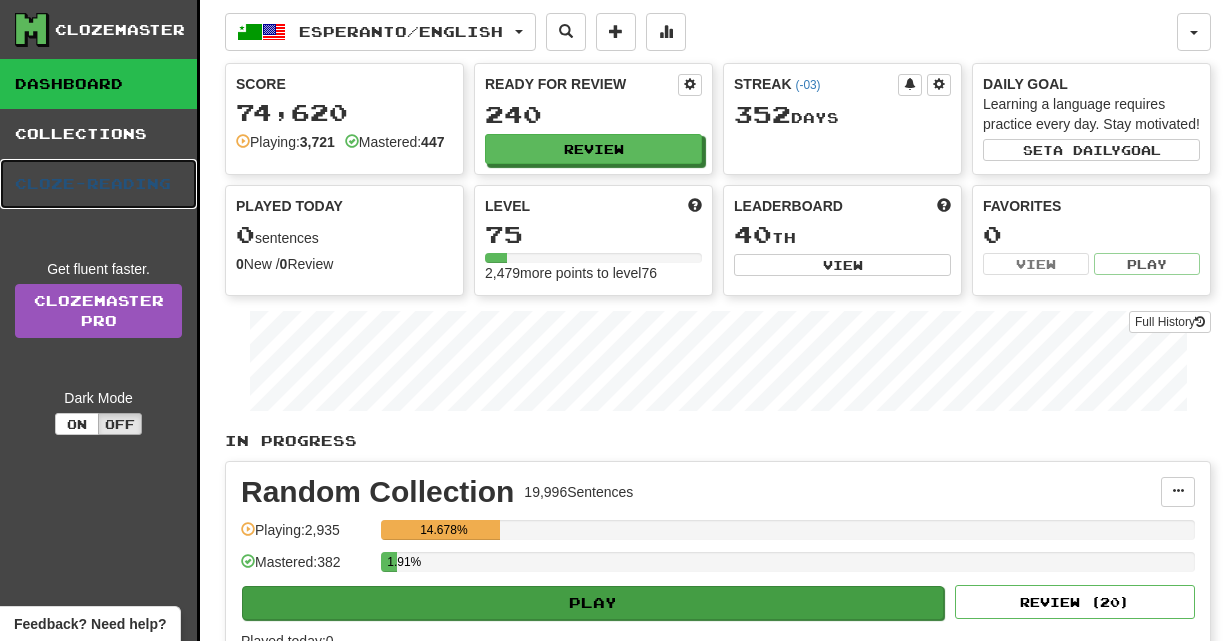 scroll, scrollTop: 0, scrollLeft: 0, axis: both 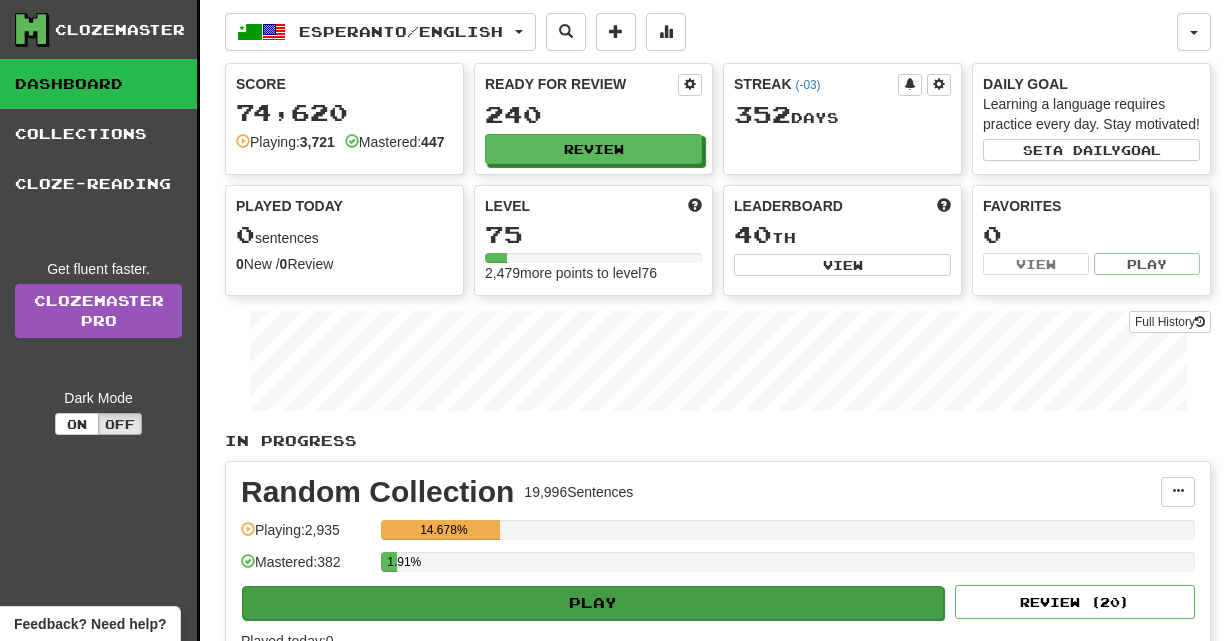 click on "Random Collection 19,996  Sentences Manage Sentences Unpin from Dashboard  Playing:  2,935 14.678%  Mastered:  382 1.91% Play Review ( 20 ) Played today:  0" at bounding box center (718, 564) 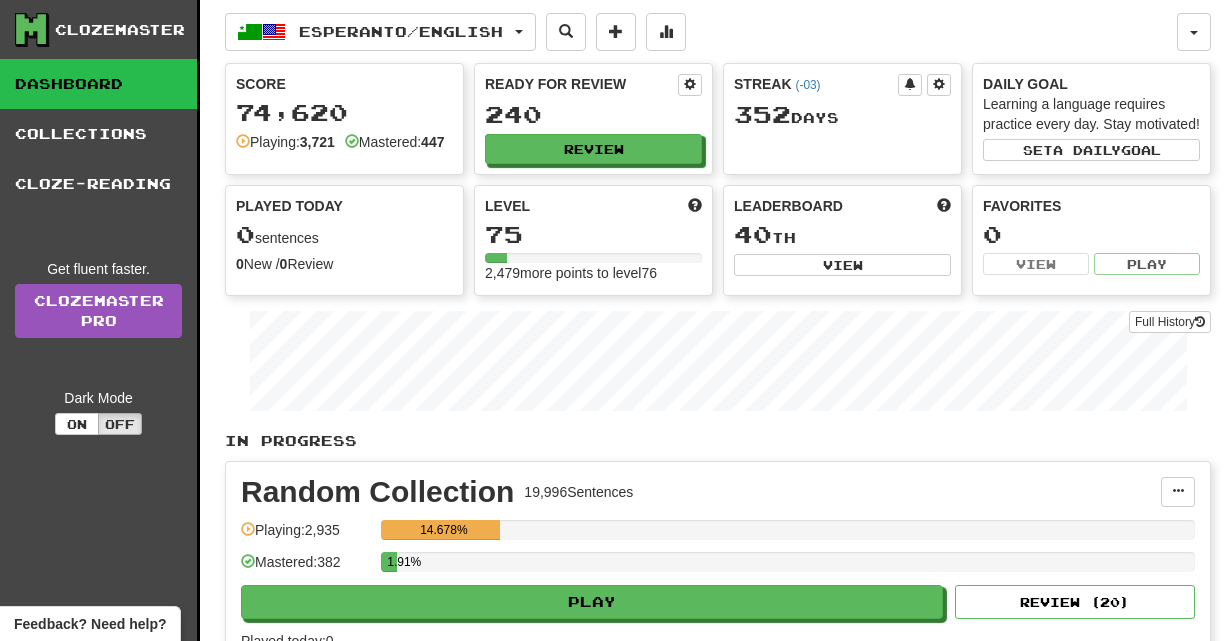 click on "Random Collection 19,996  Sentences Manage Sentences Unpin from Dashboard  Playing:  2,935 14.678%  Mastered:  382 1.91% Play Review ( 20 ) Played today:  0" at bounding box center [718, 564] 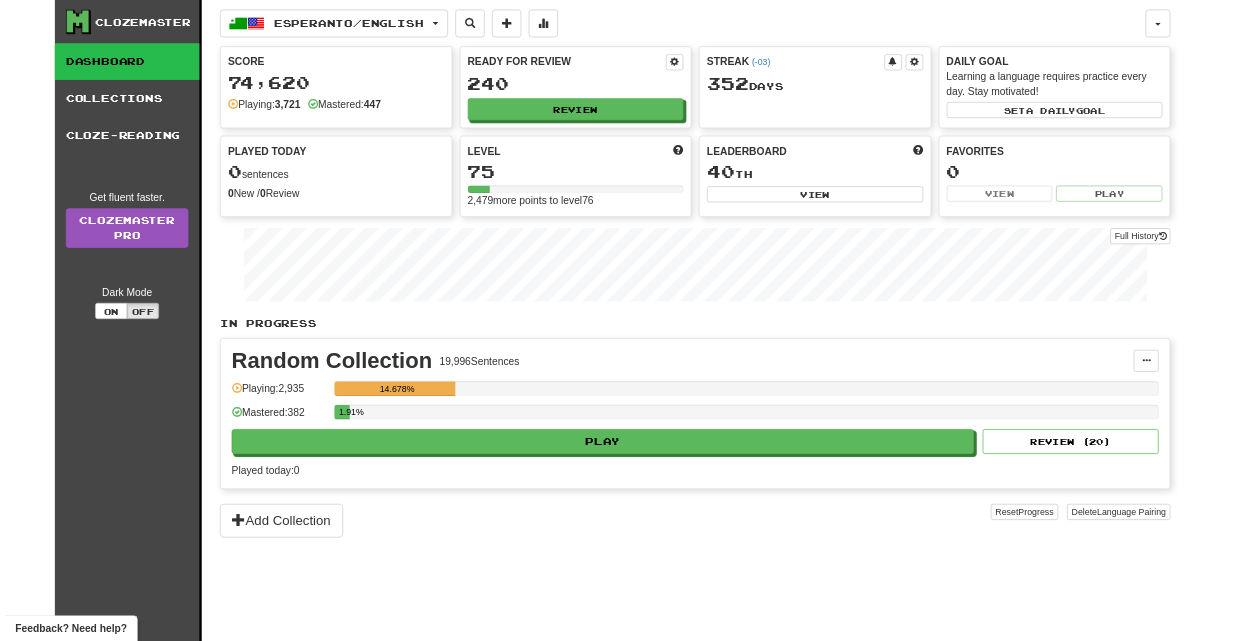 scroll, scrollTop: 0, scrollLeft: 0, axis: both 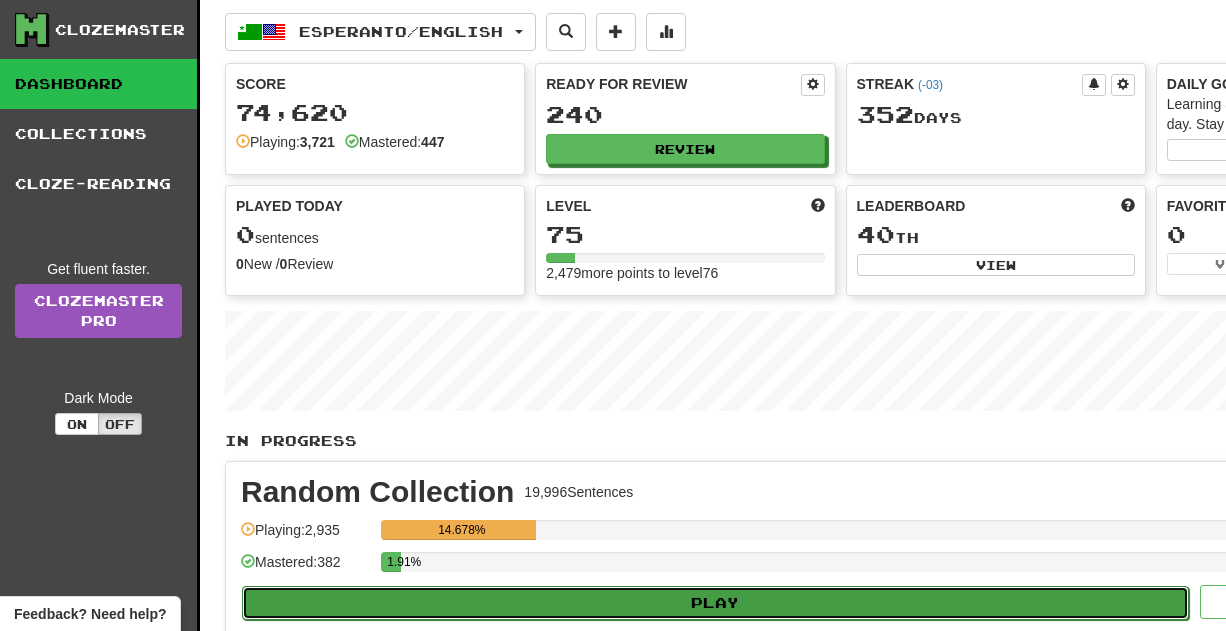 click on "Play" at bounding box center [715, 603] 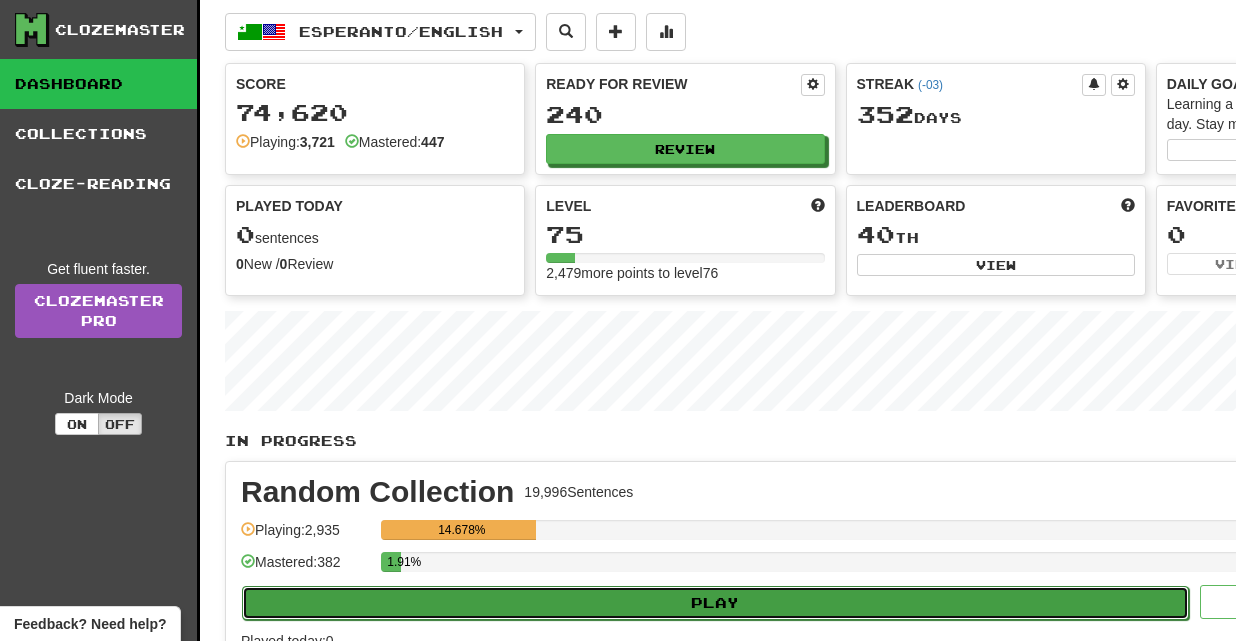 select on "**" 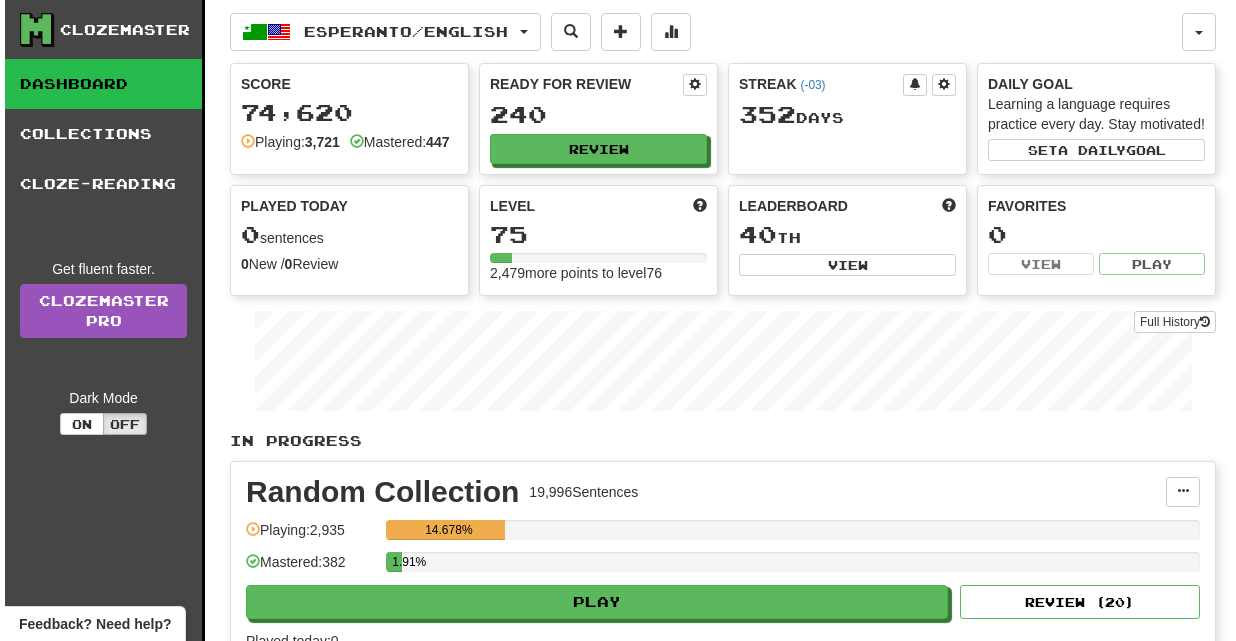 scroll, scrollTop: 0, scrollLeft: 0, axis: both 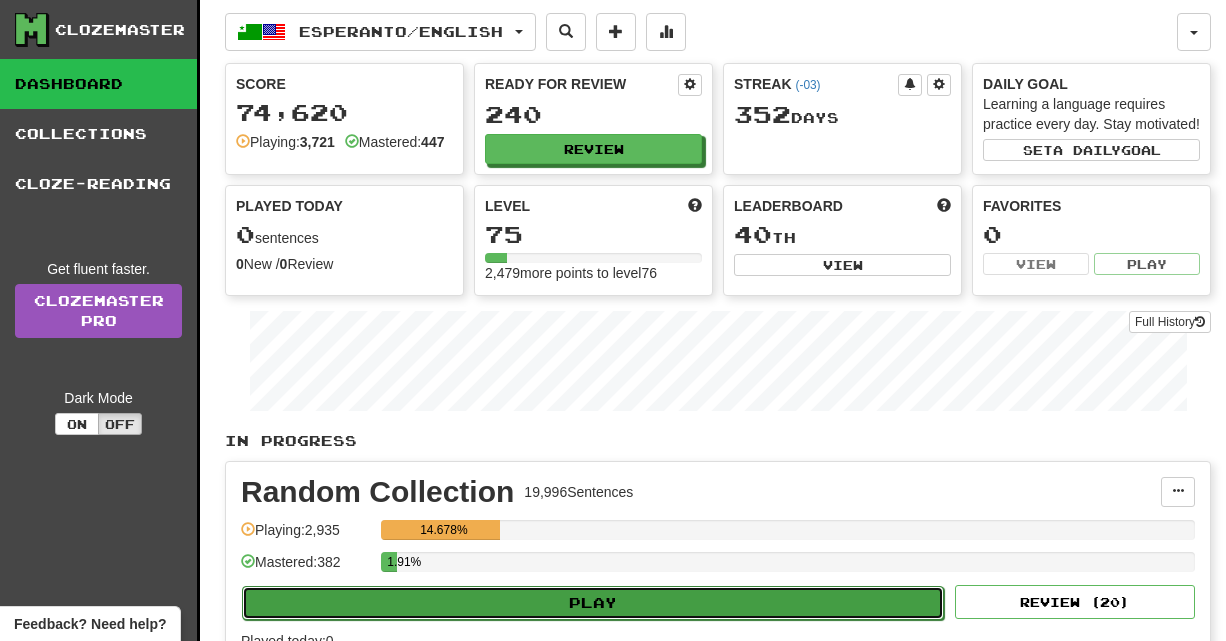 click on "Play" at bounding box center (593, 603) 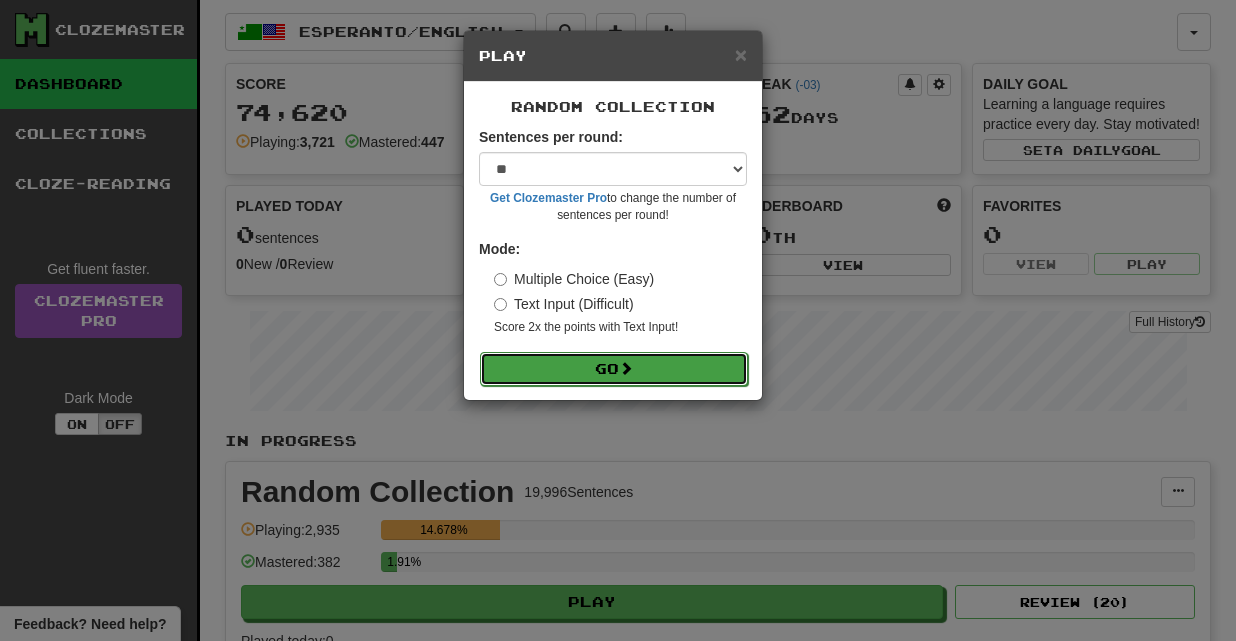 click on "Go" at bounding box center (614, 369) 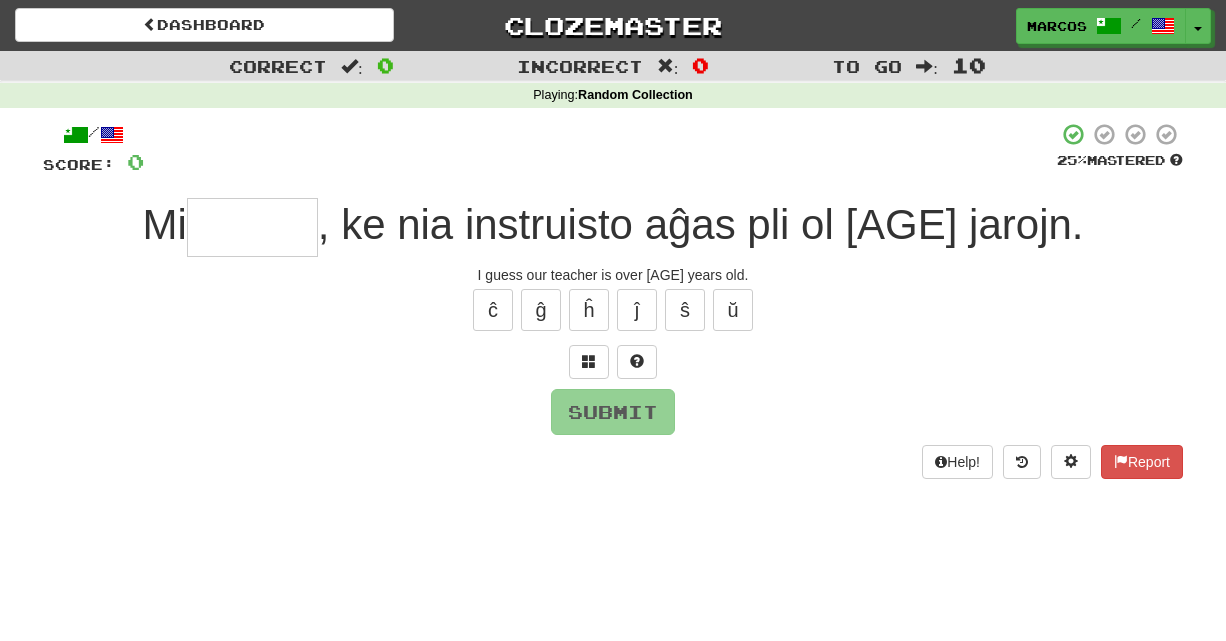 scroll, scrollTop: 0, scrollLeft: 0, axis: both 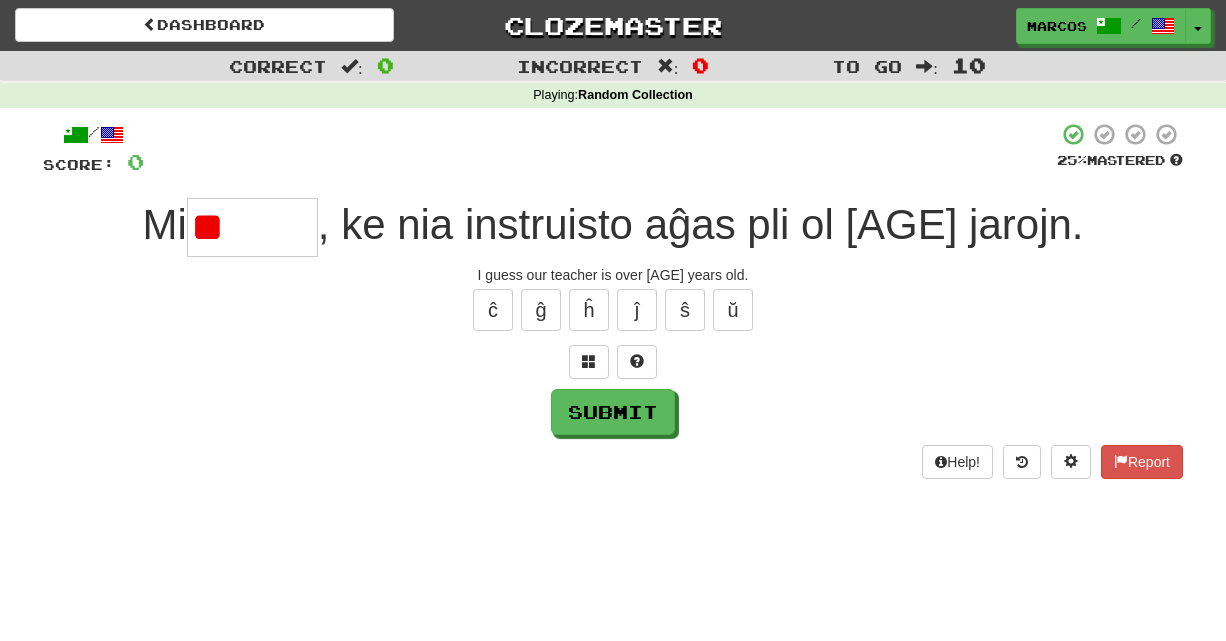type on "*" 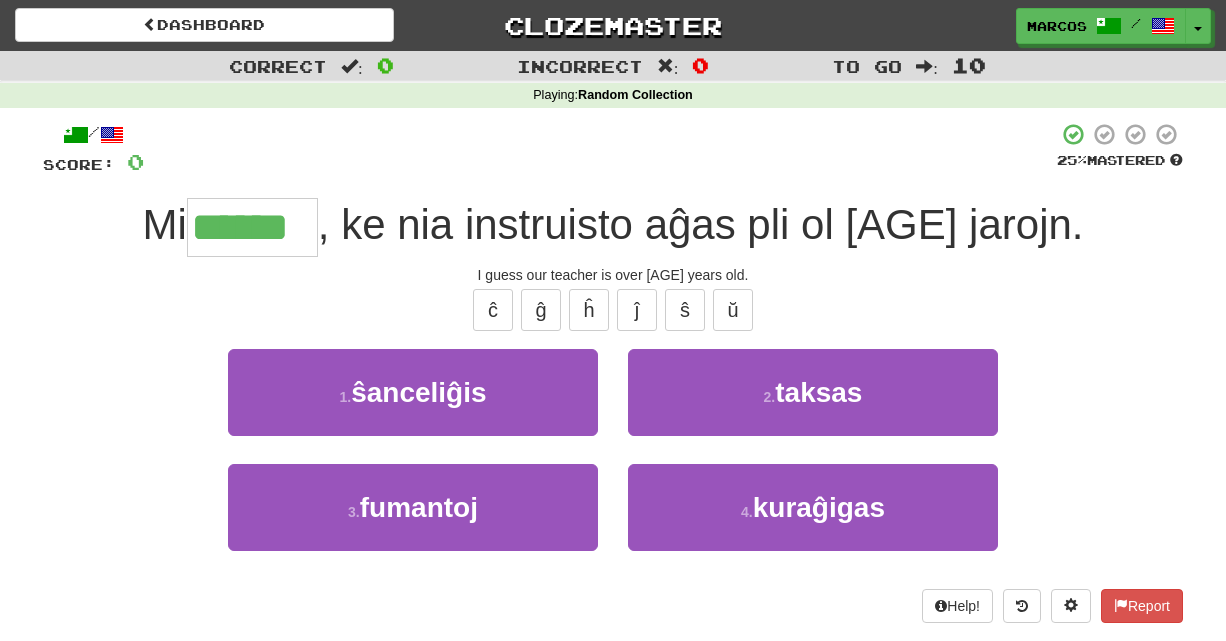 type on "******" 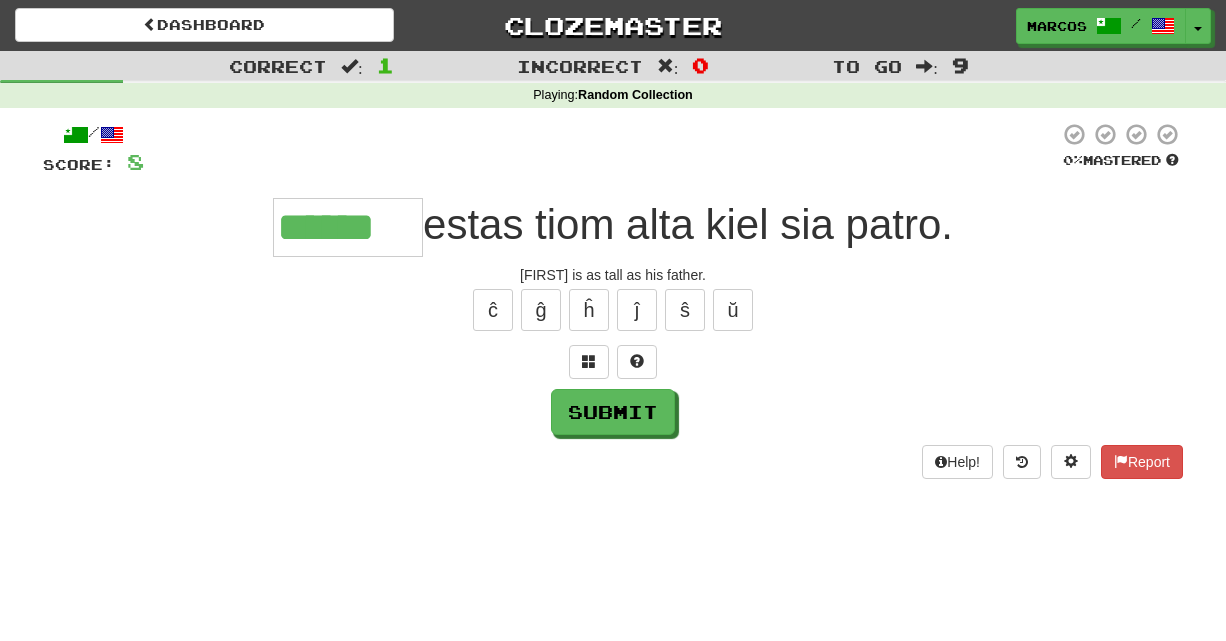 type on "******" 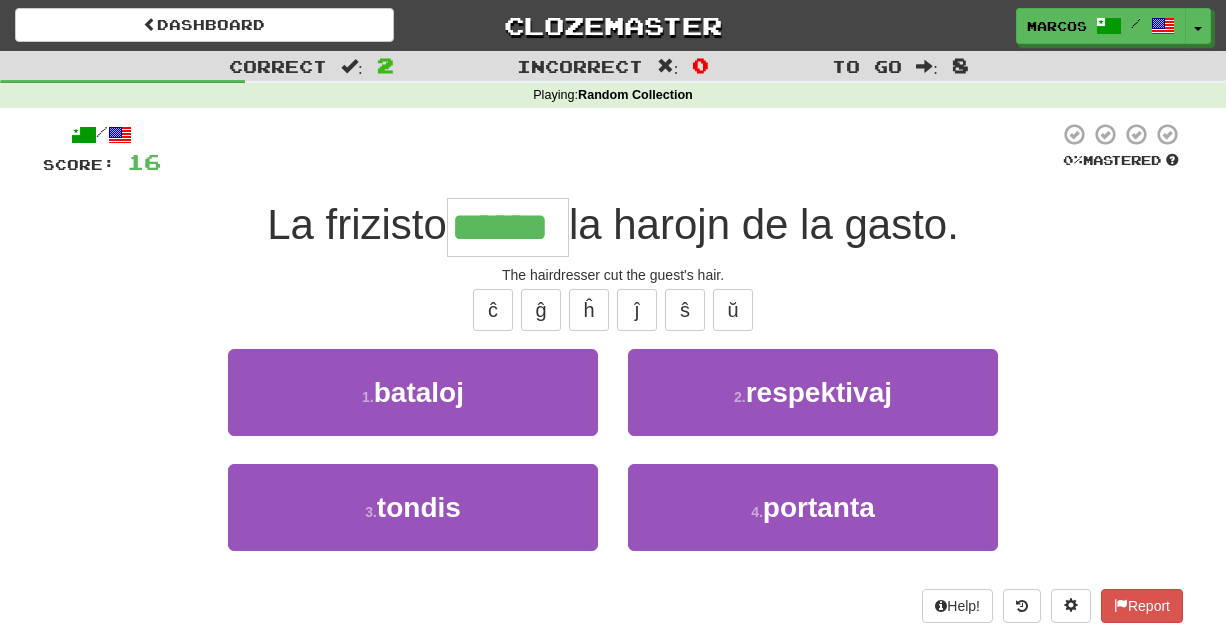 type on "******" 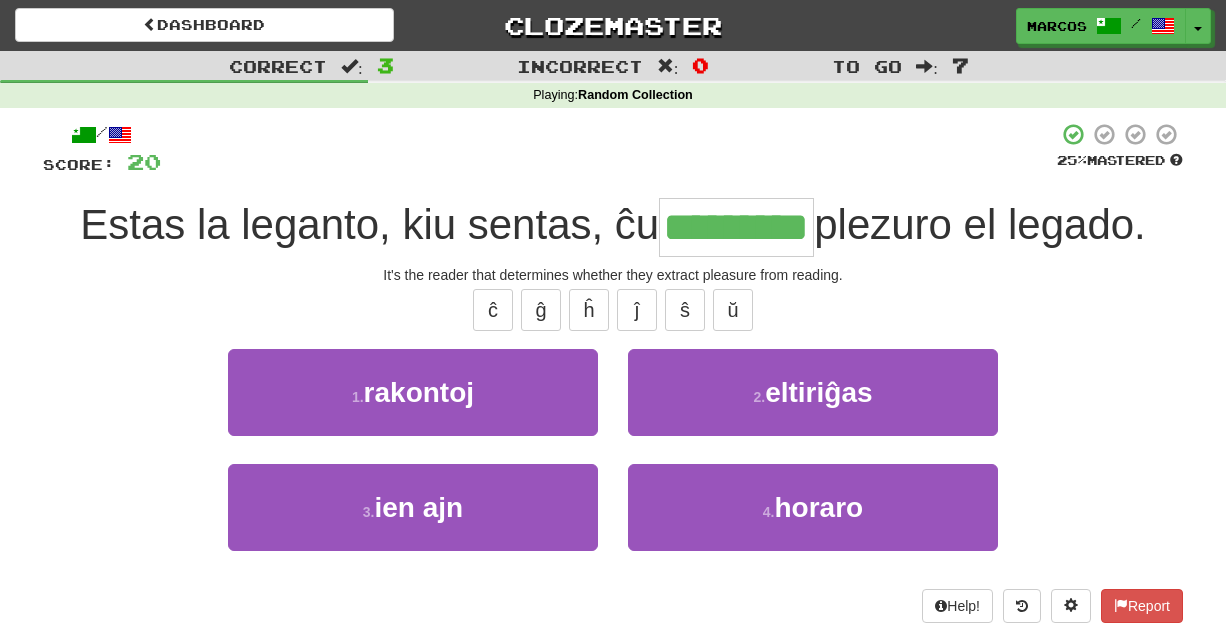type on "*********" 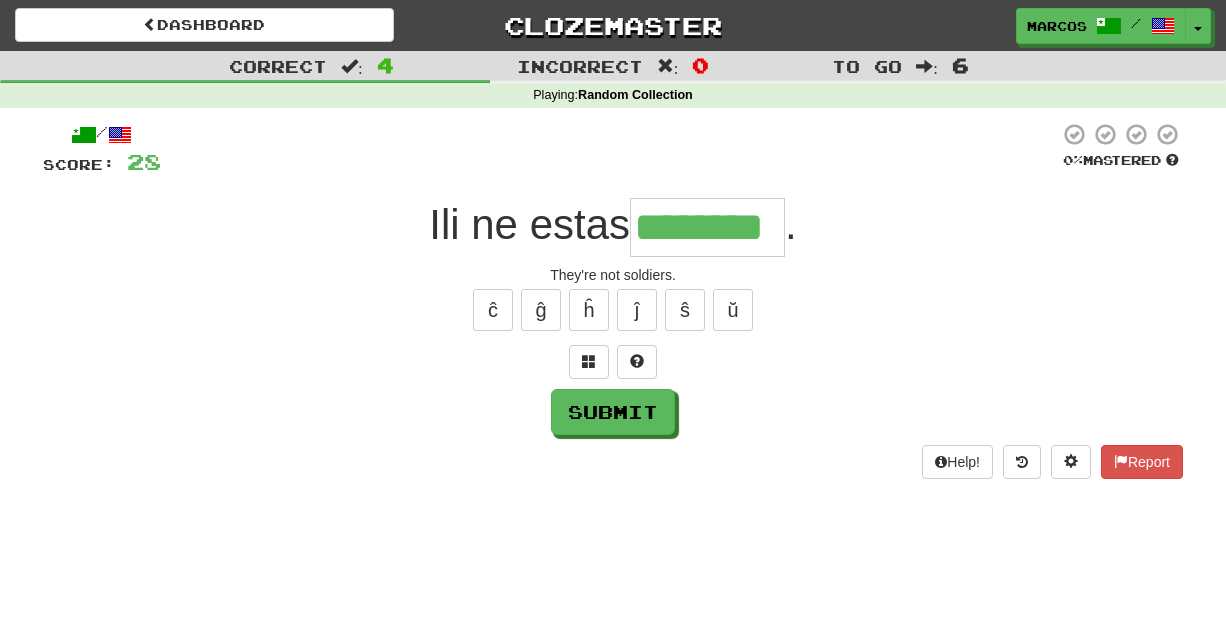 type on "********" 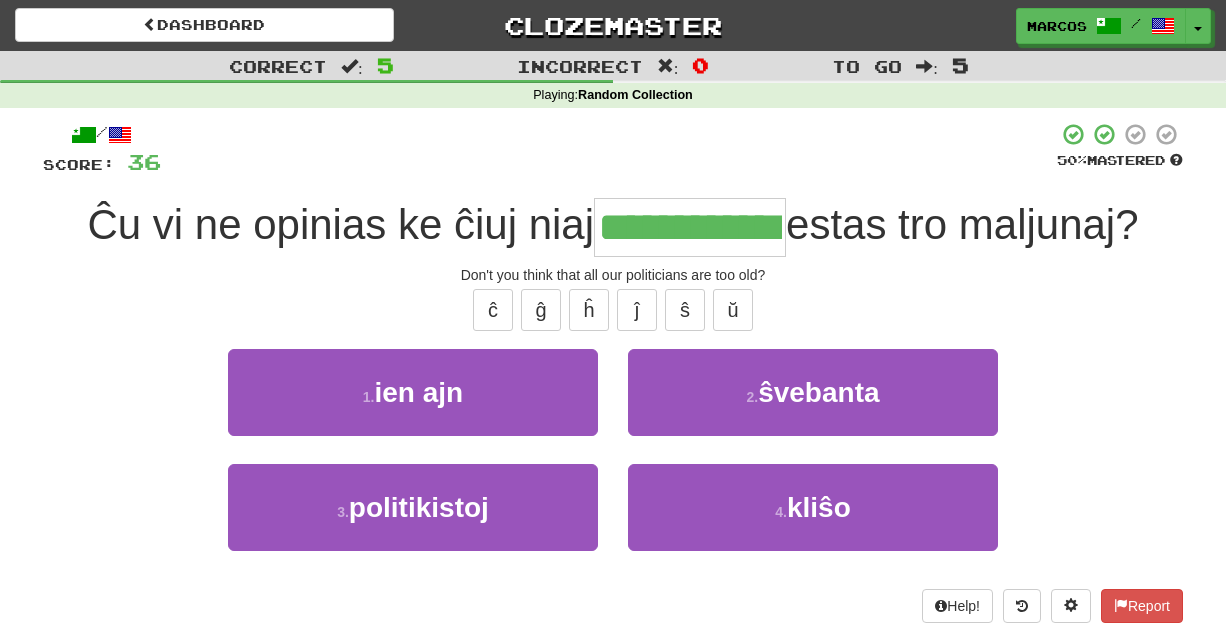 type on "**********" 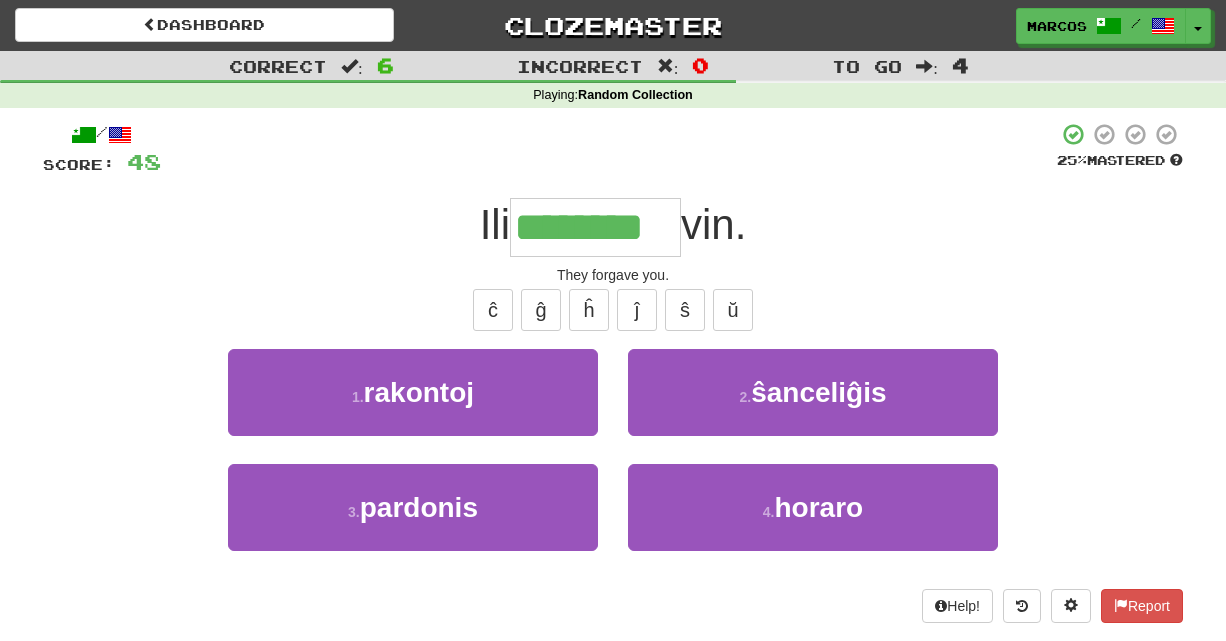 type on "********" 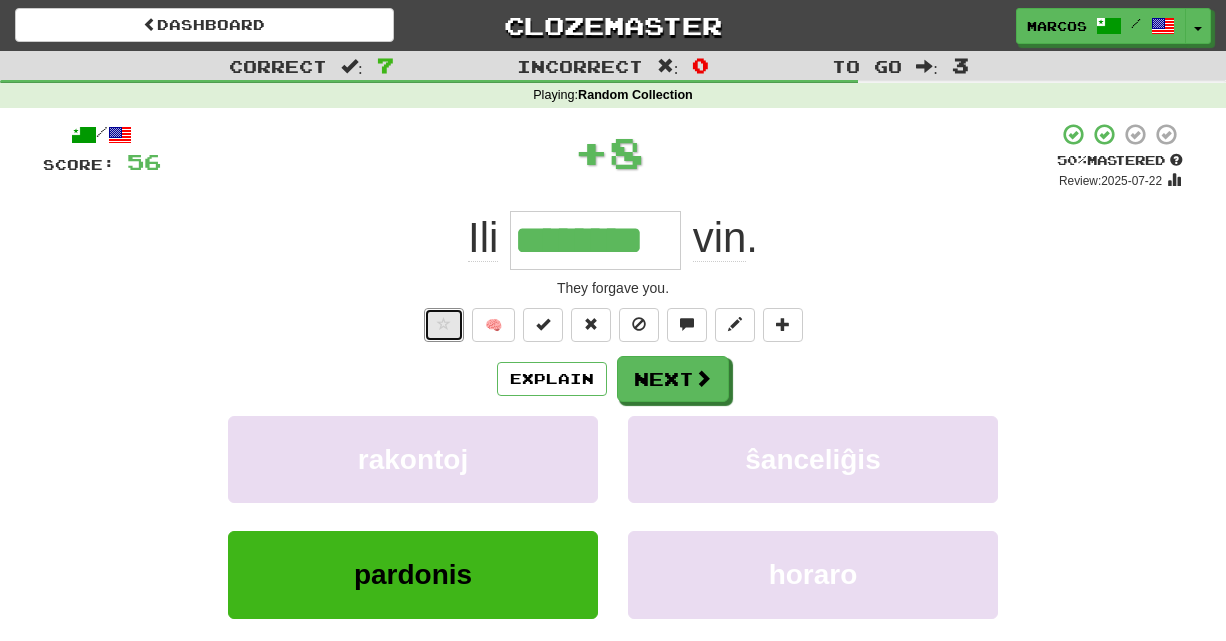 type 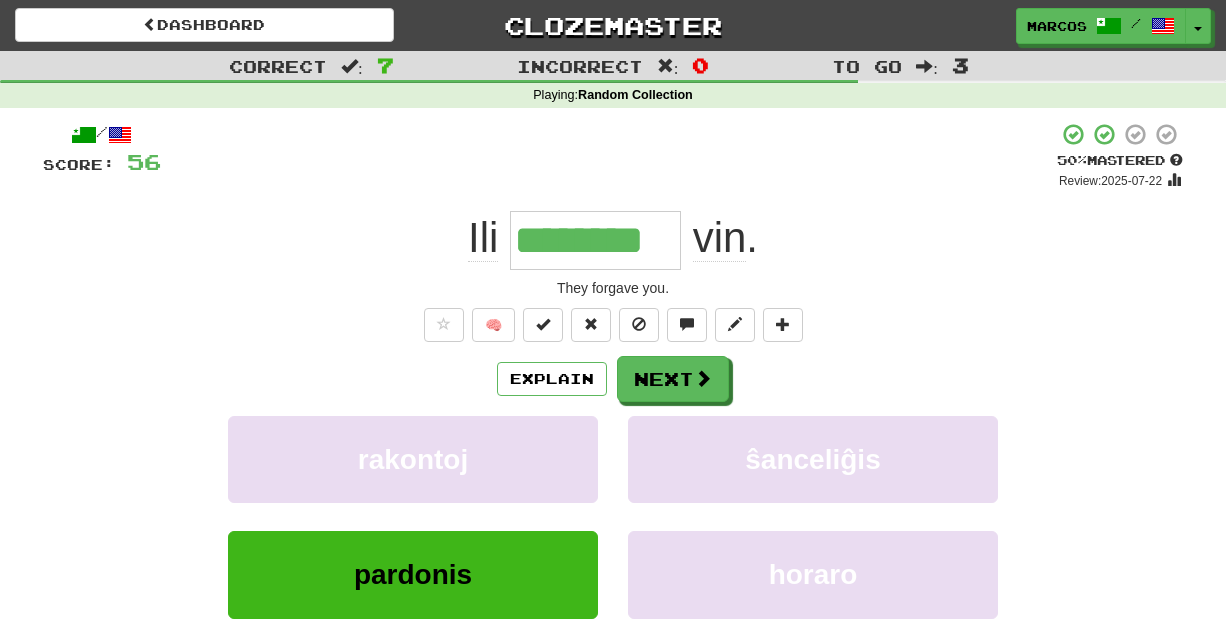 click on "Explain Next" at bounding box center [613, 379] 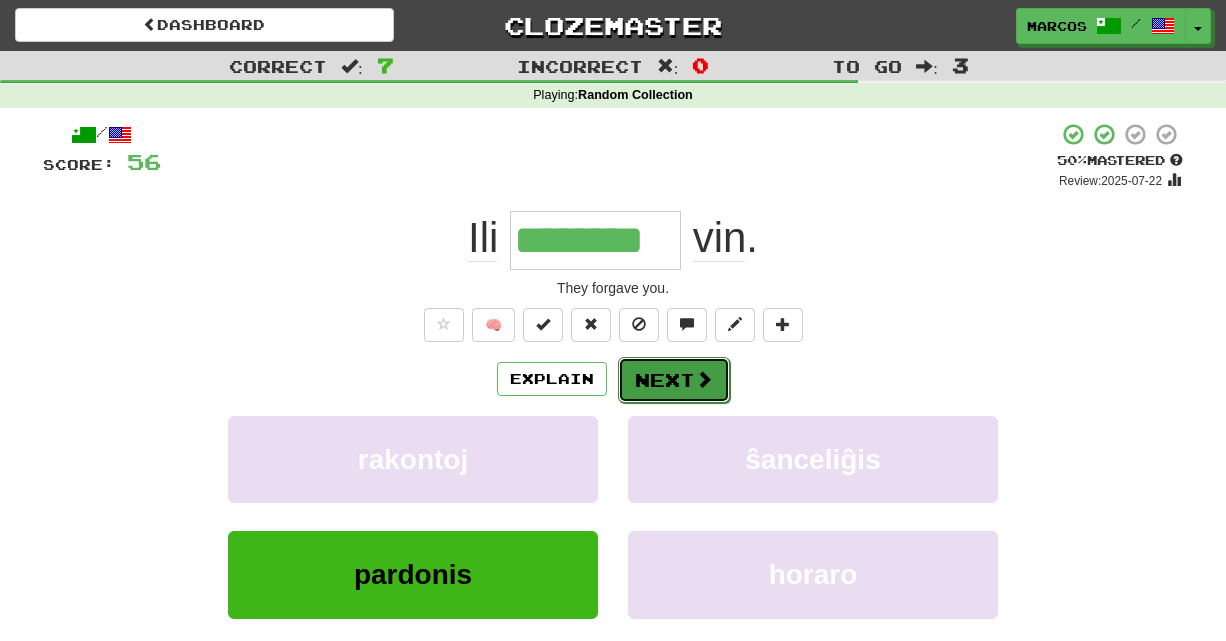 click on "Next" at bounding box center (674, 380) 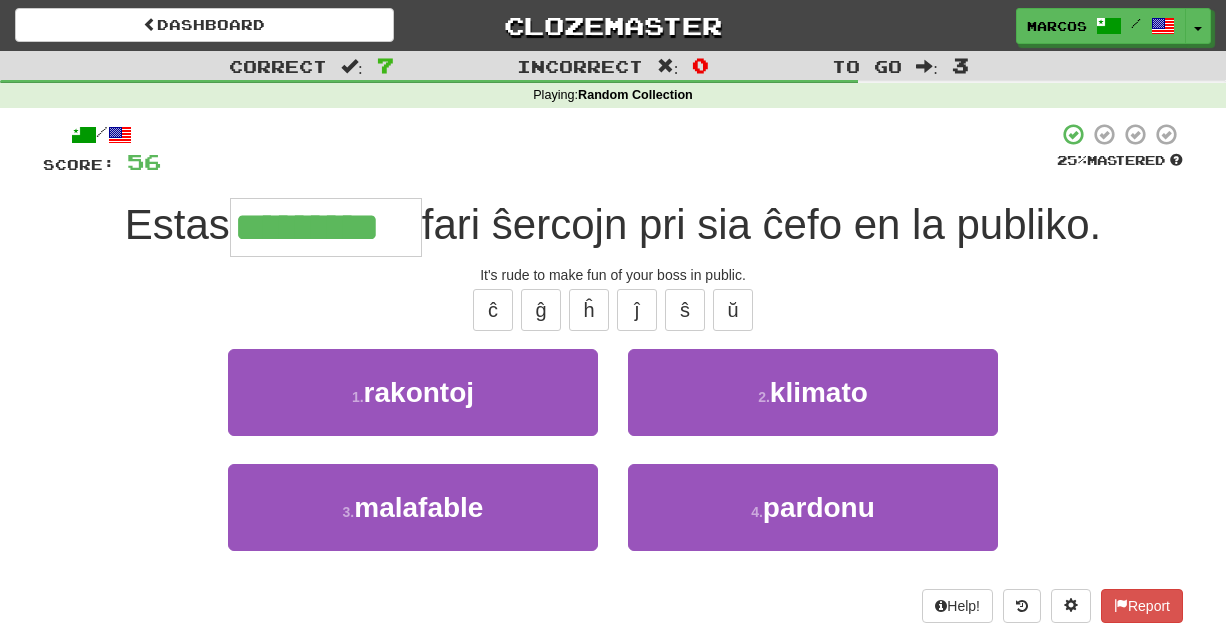 type on "*********" 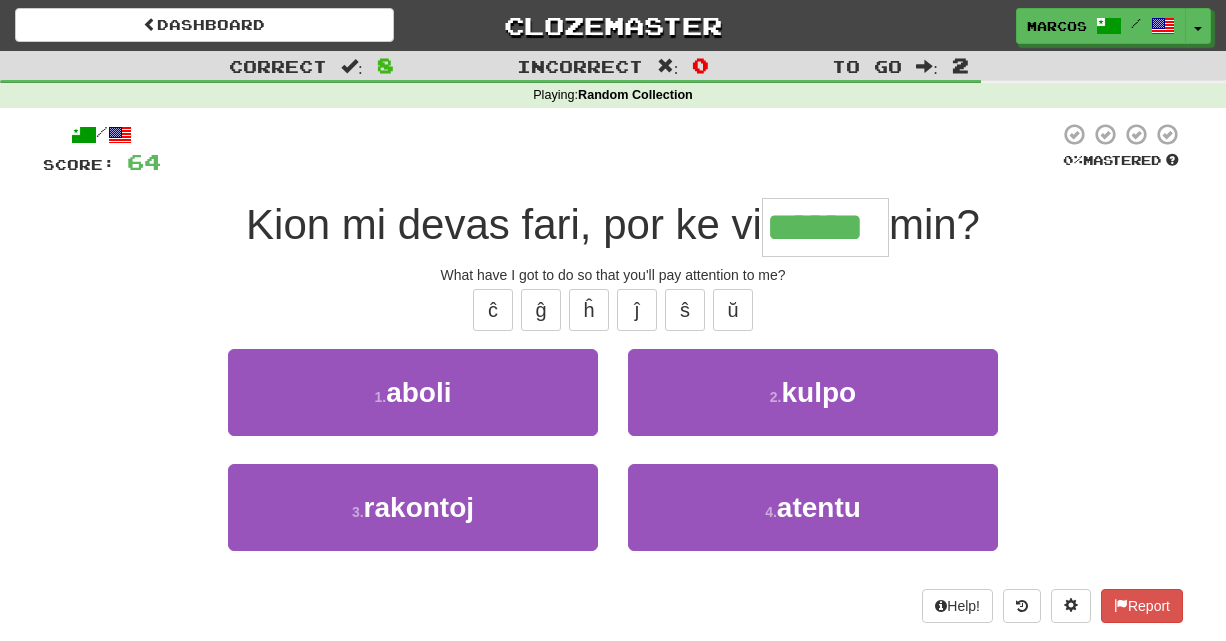 type on "******" 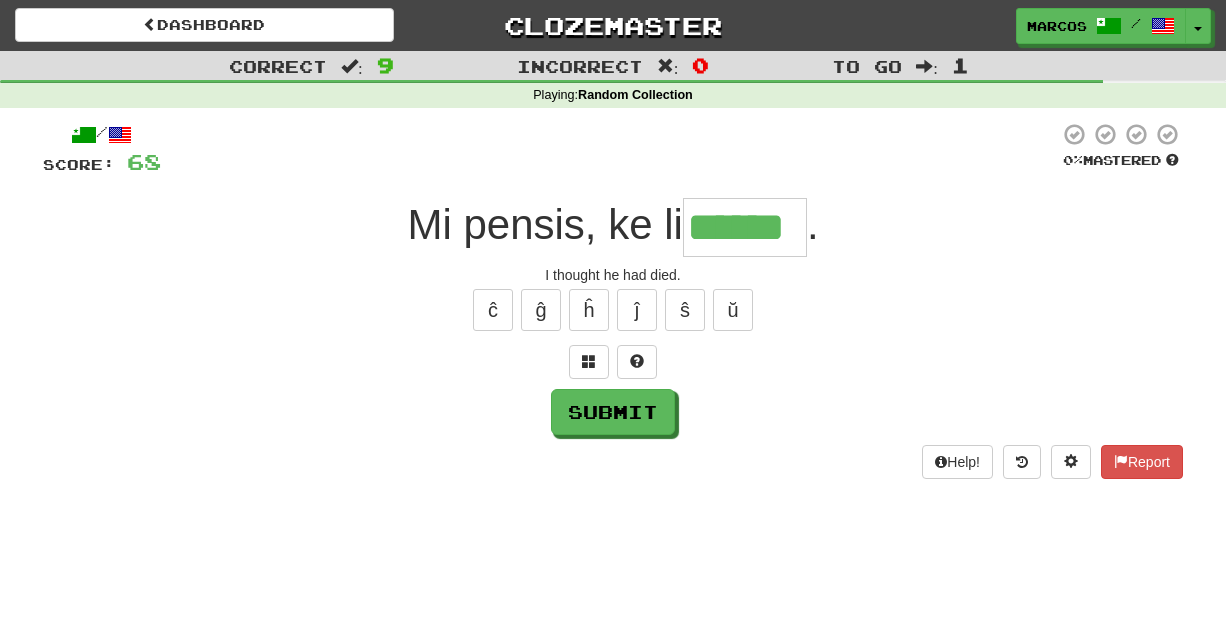 type on "******" 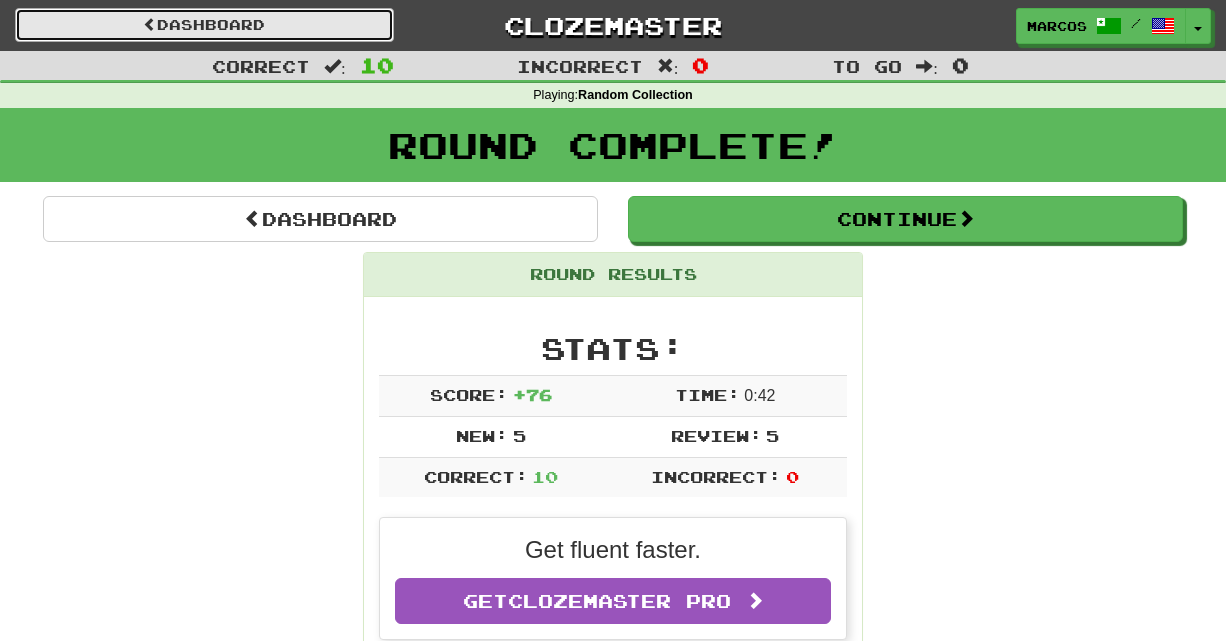 click on "Dashboard" at bounding box center [204, 25] 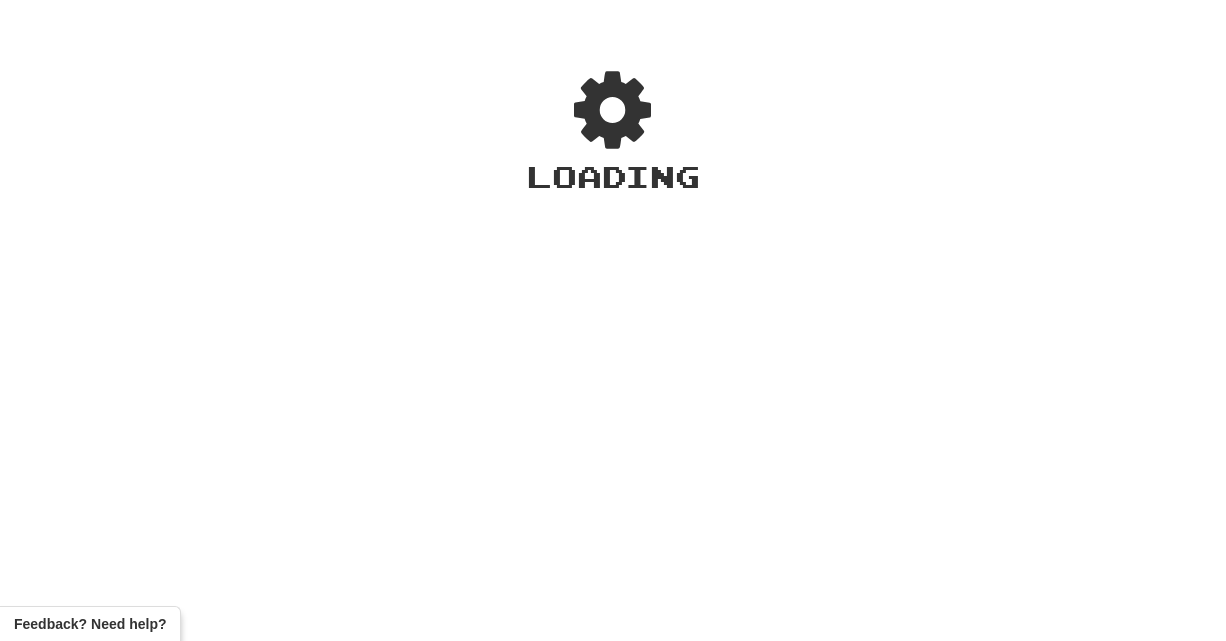 scroll, scrollTop: 0, scrollLeft: 0, axis: both 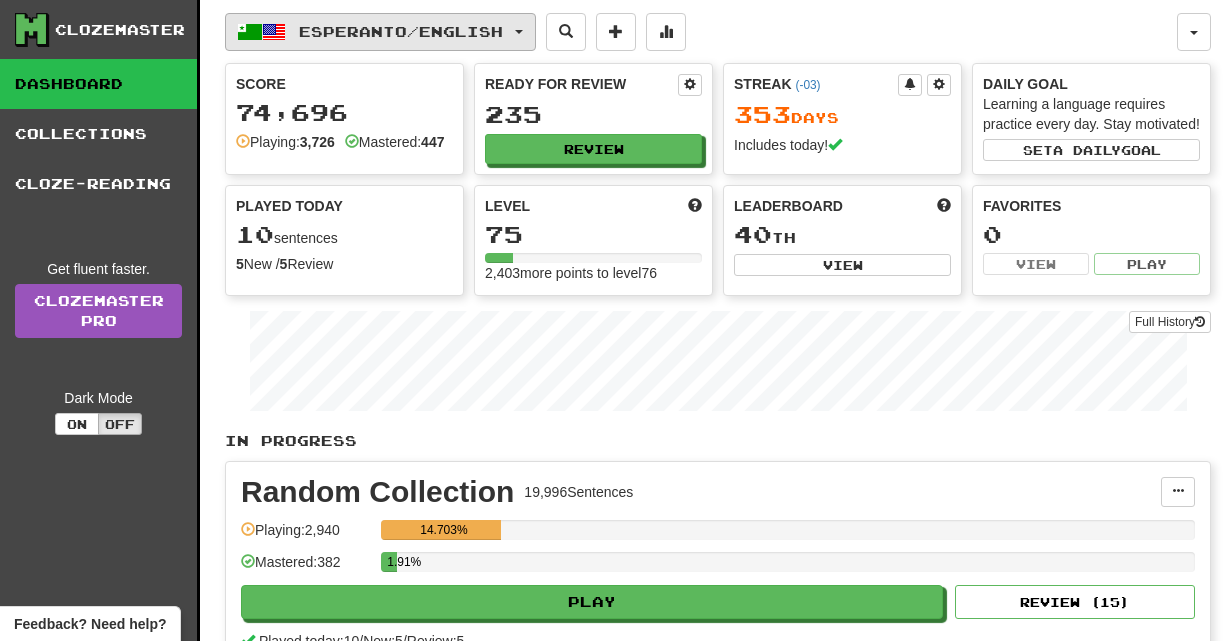 click on "Esperanto  /  English" at bounding box center [401, 31] 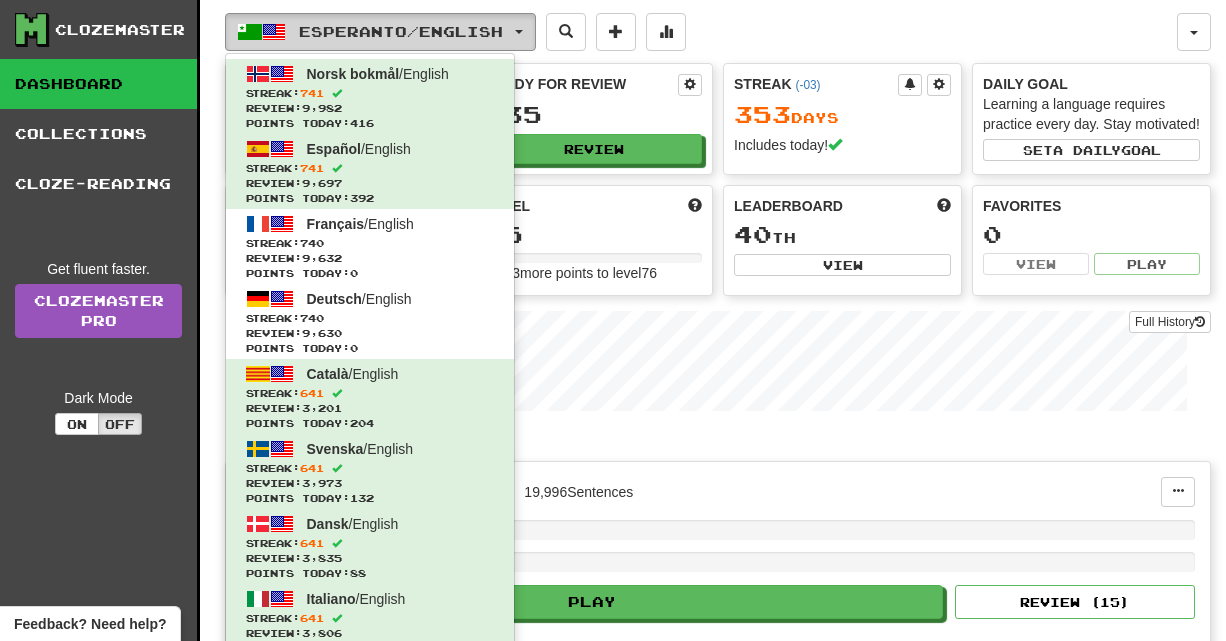 type 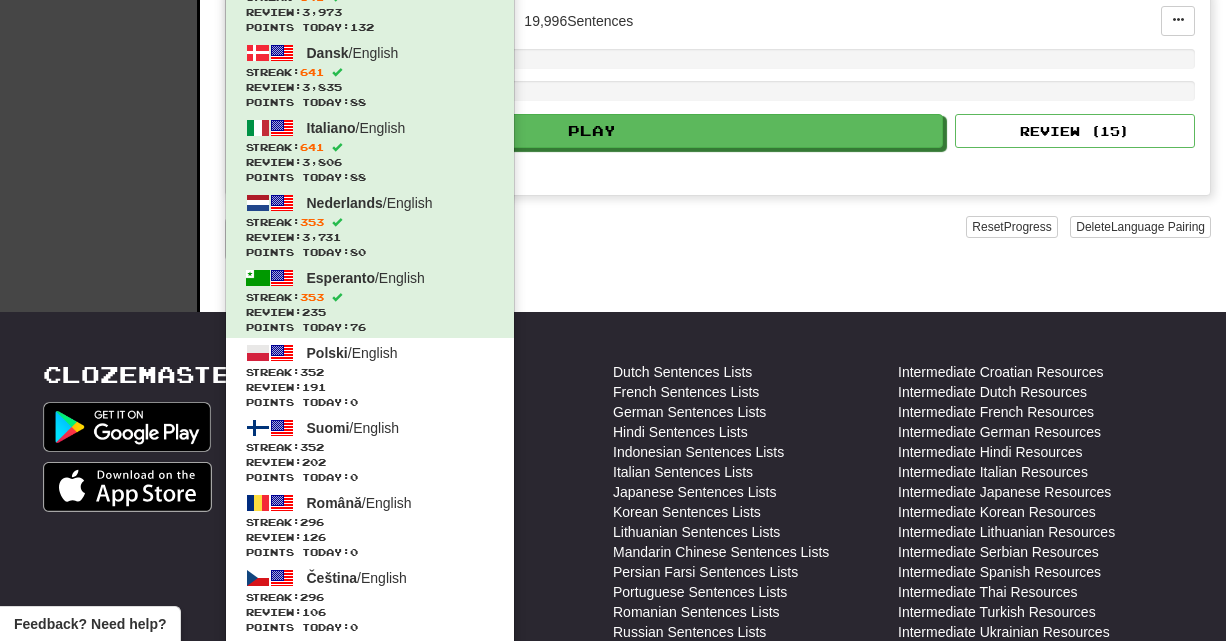 scroll, scrollTop: 560, scrollLeft: 0, axis: vertical 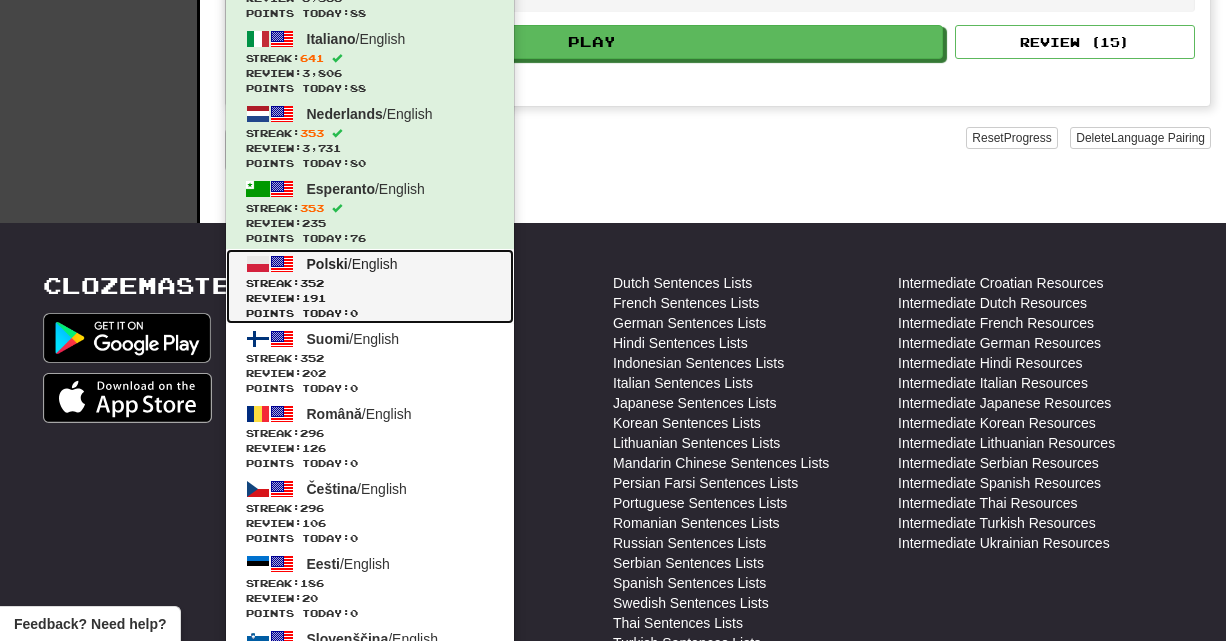 click on "Review:  191" at bounding box center [370, 298] 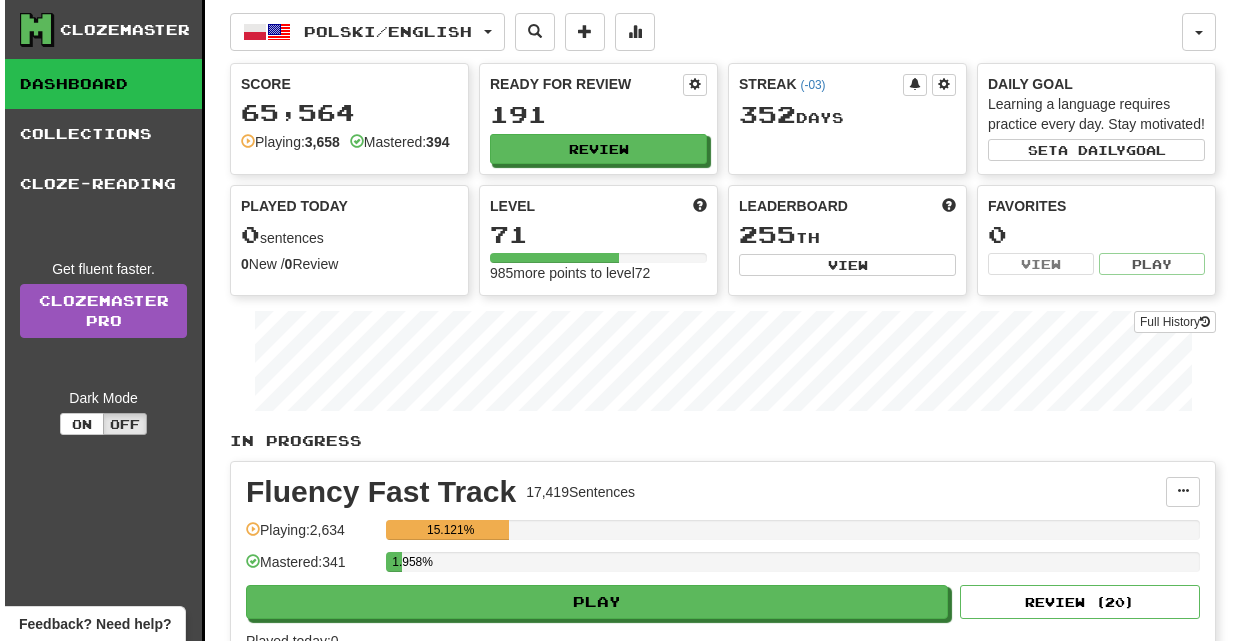 scroll, scrollTop: 0, scrollLeft: 0, axis: both 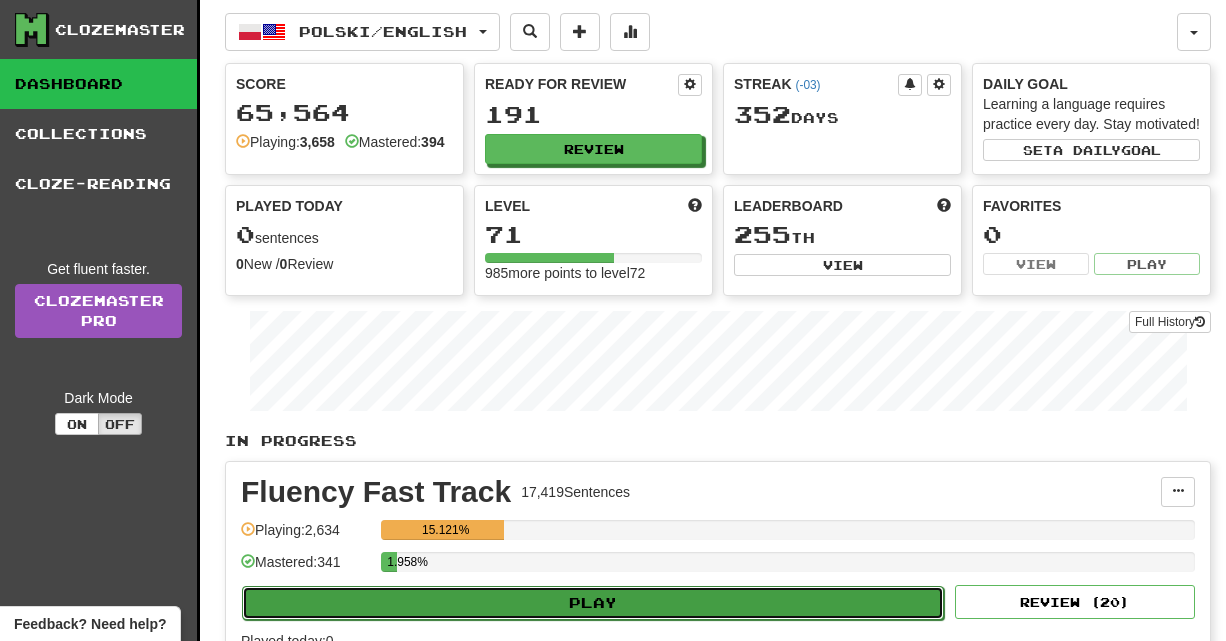 click on "Play" at bounding box center (593, 603) 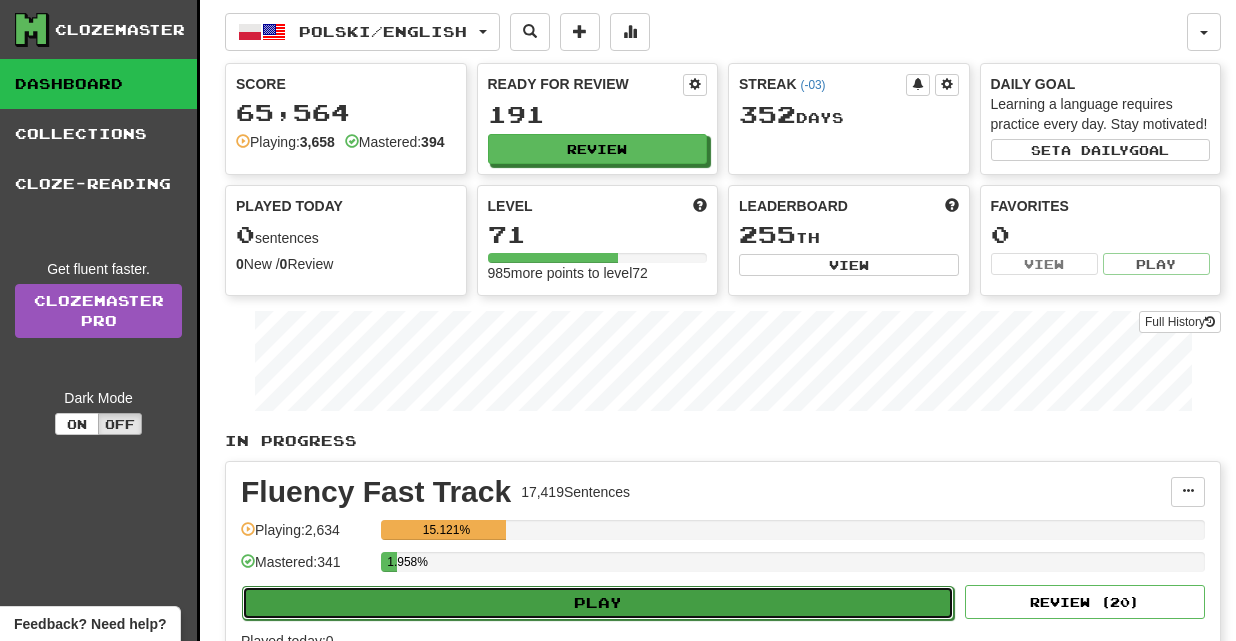 select on "**" 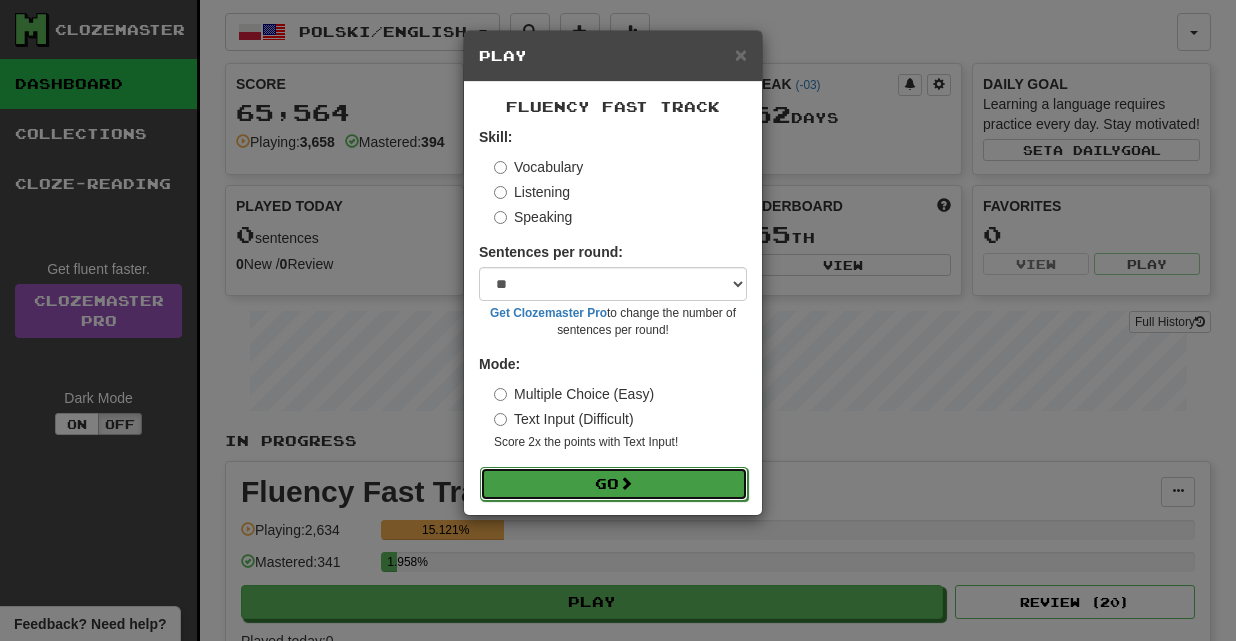 click on "Go" at bounding box center [614, 484] 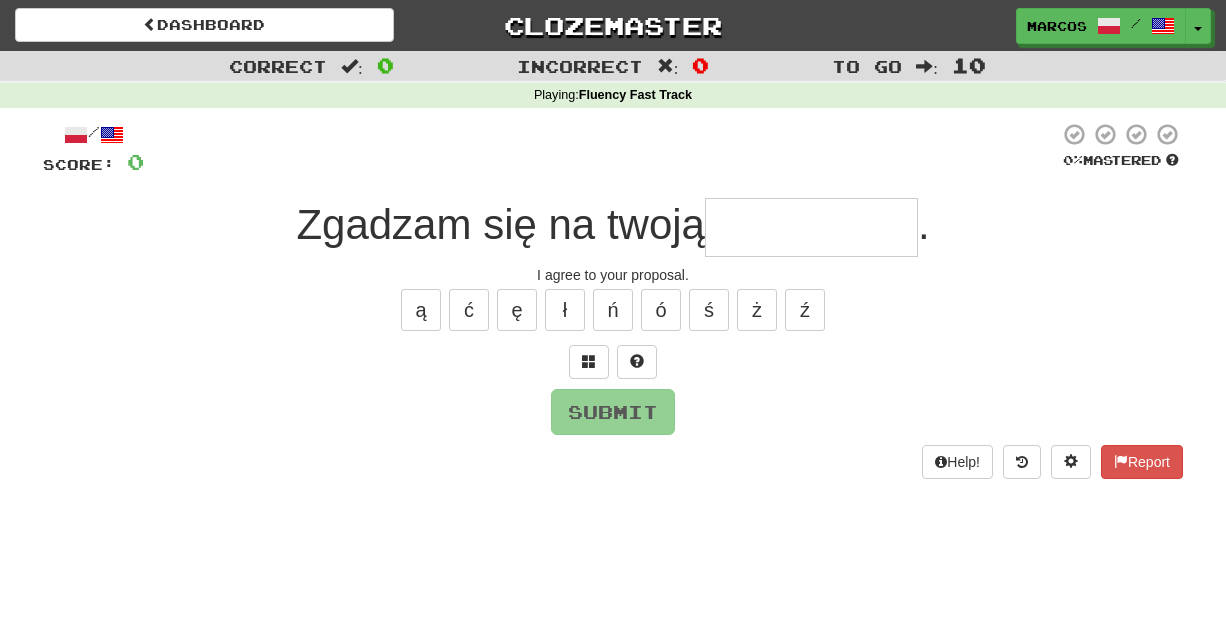 scroll, scrollTop: 0, scrollLeft: 0, axis: both 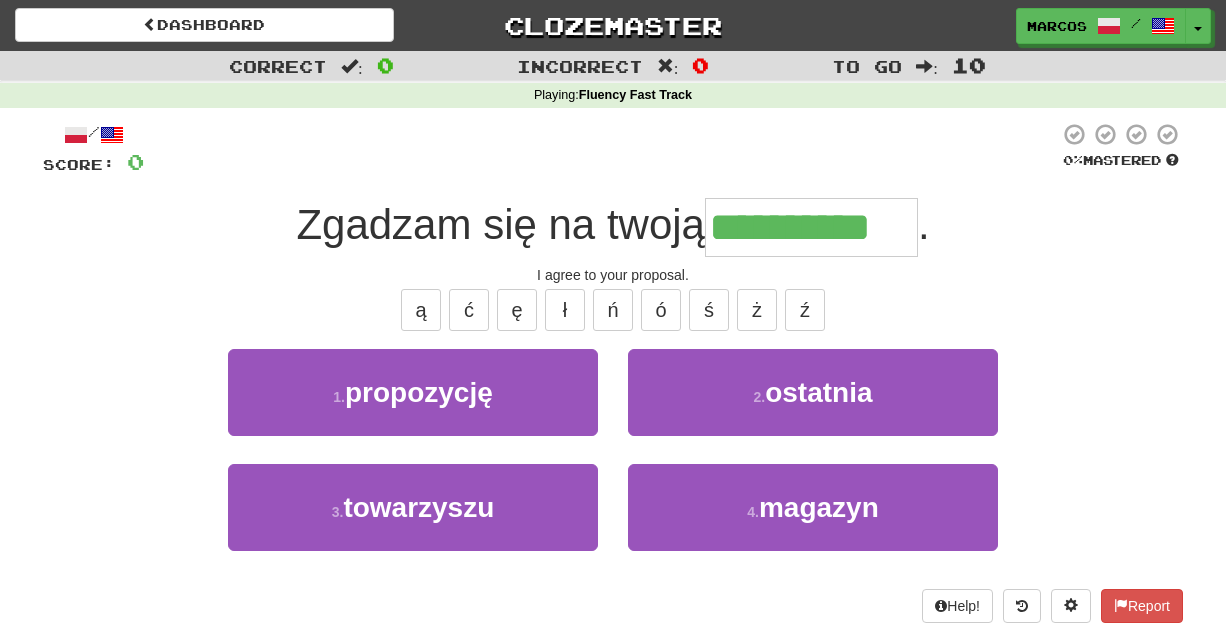 type on "**********" 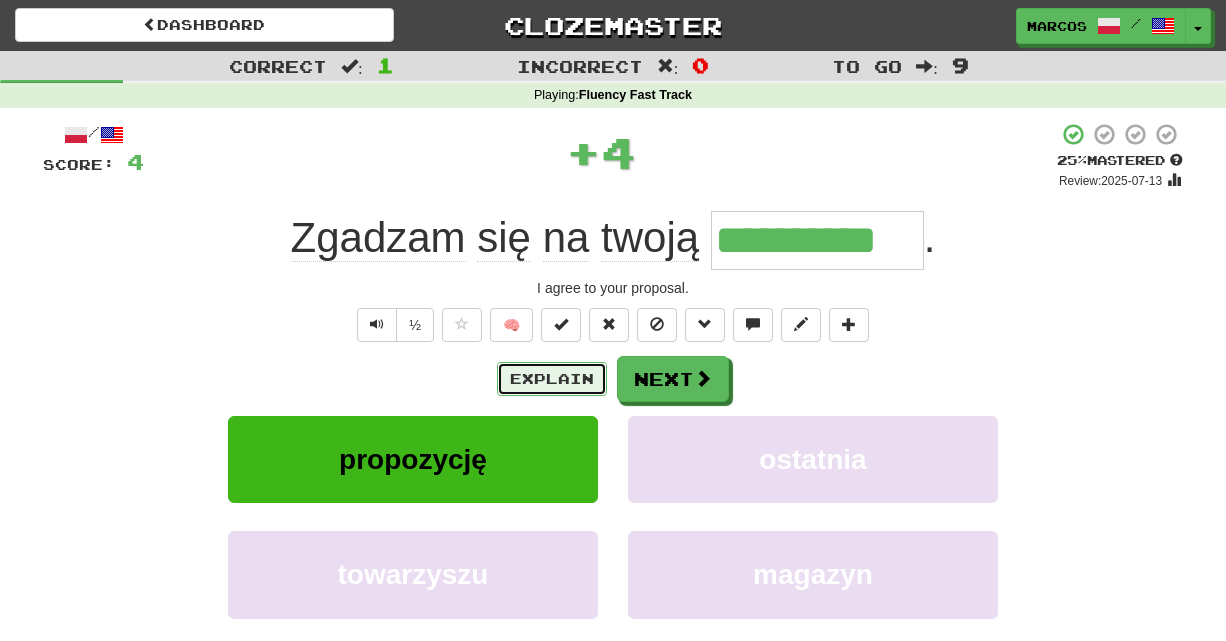 click on "Explain" at bounding box center [552, 379] 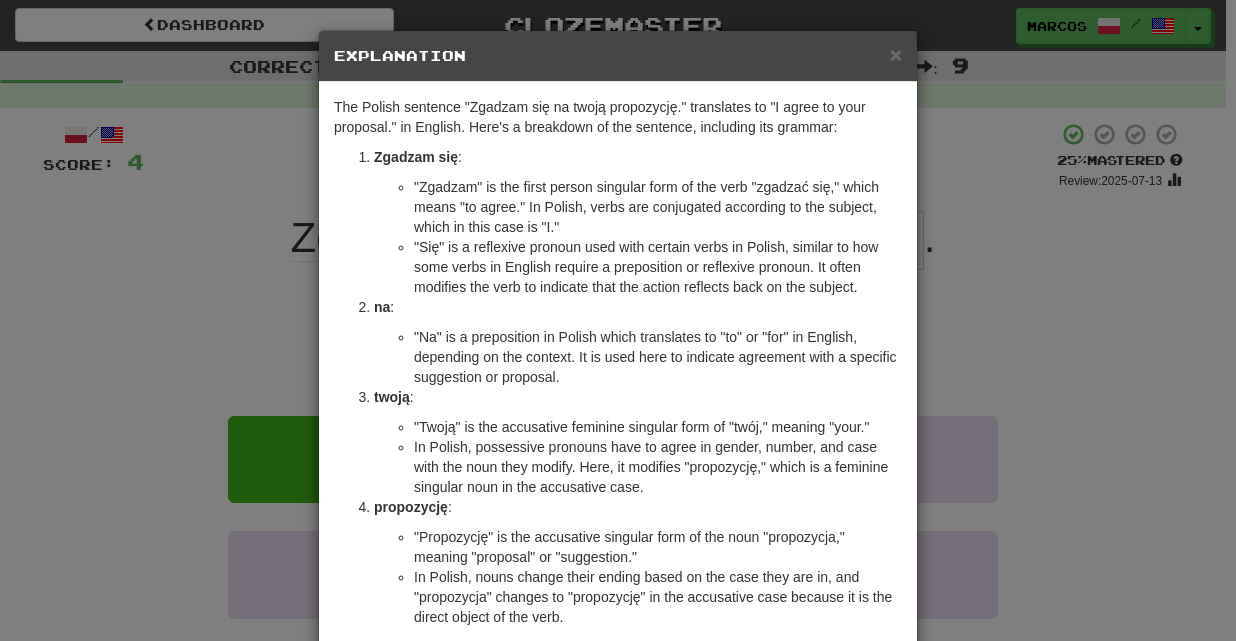 click on "× Explanation The Polish sentence "Zgadzam się na twoją propozycję." translates to "I agree to your proposal." in English. Here's a breakdown of the sentence, including its grammar:
Zgadzam się :
"Zgadzam" is the first person singular form of the verb "zgadzać się," which means "to agree." In Polish, verbs are conjugated according to the subject, which in this case is "I."
"Się" is a reflexive pronoun used with certain verbs in Polish, similar to how some verbs in English require a preposition or reflexive pronoun. It often modifies the verb to indicate that the action reflects back on the subject.
na :
"Na" is a preposition in Polish which translates to "to" or "for" in English, depending on the context. It is used here to indicate agreement with a specific suggestion or proposal.
twoją :
"Twoją" is the accusative feminine singular form of "twój," meaning "your."
propozycję :
In beta. Generated by ChatGPT. Like it? Hate it?  Let us know" at bounding box center [618, 320] 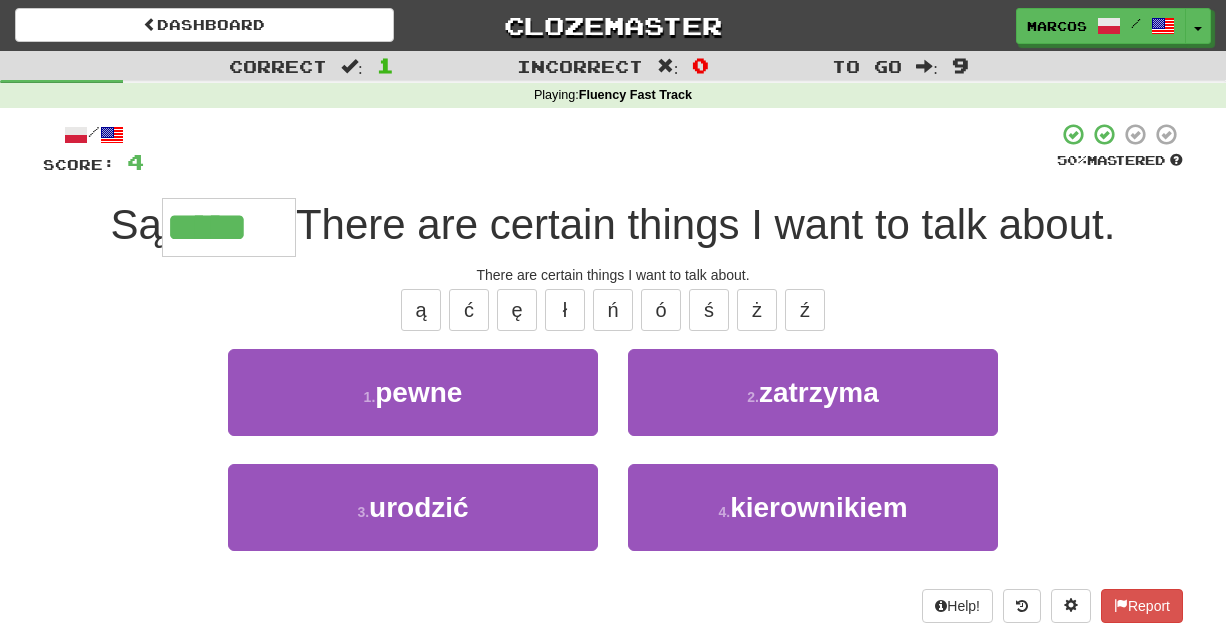 type on "*****" 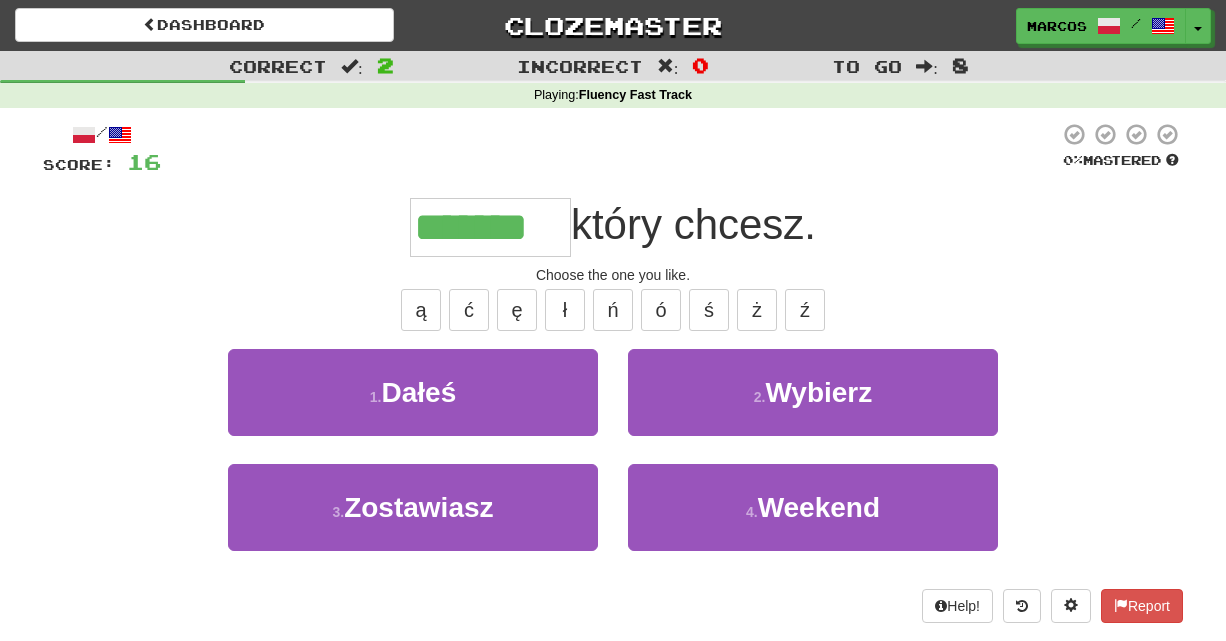 type on "*******" 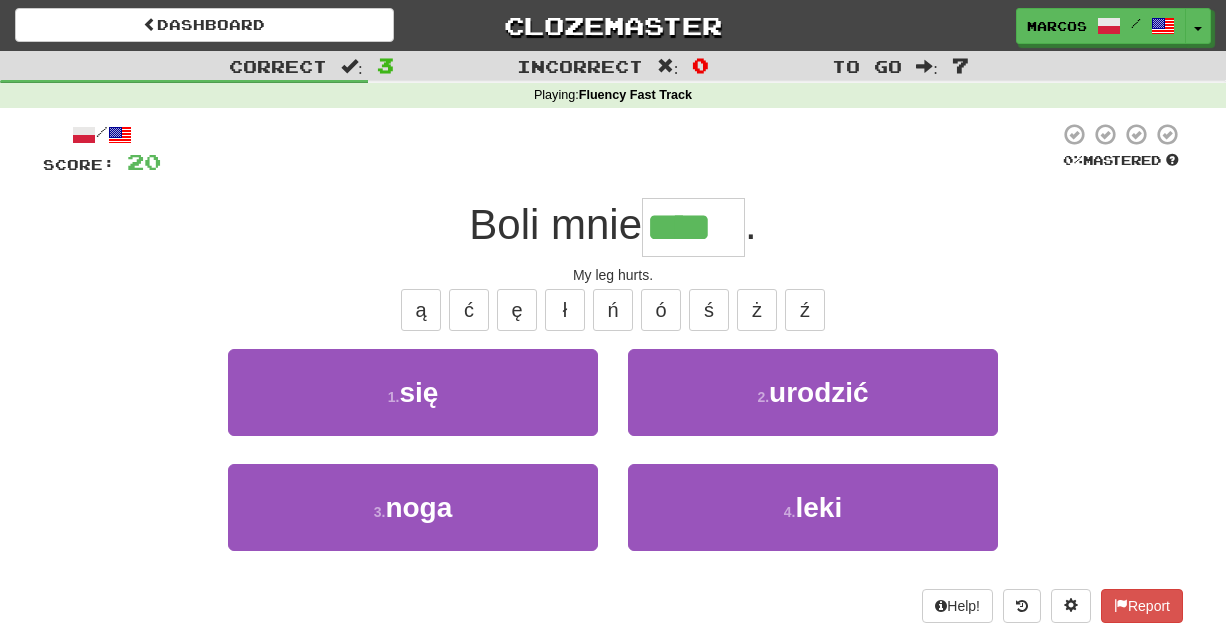 type on "****" 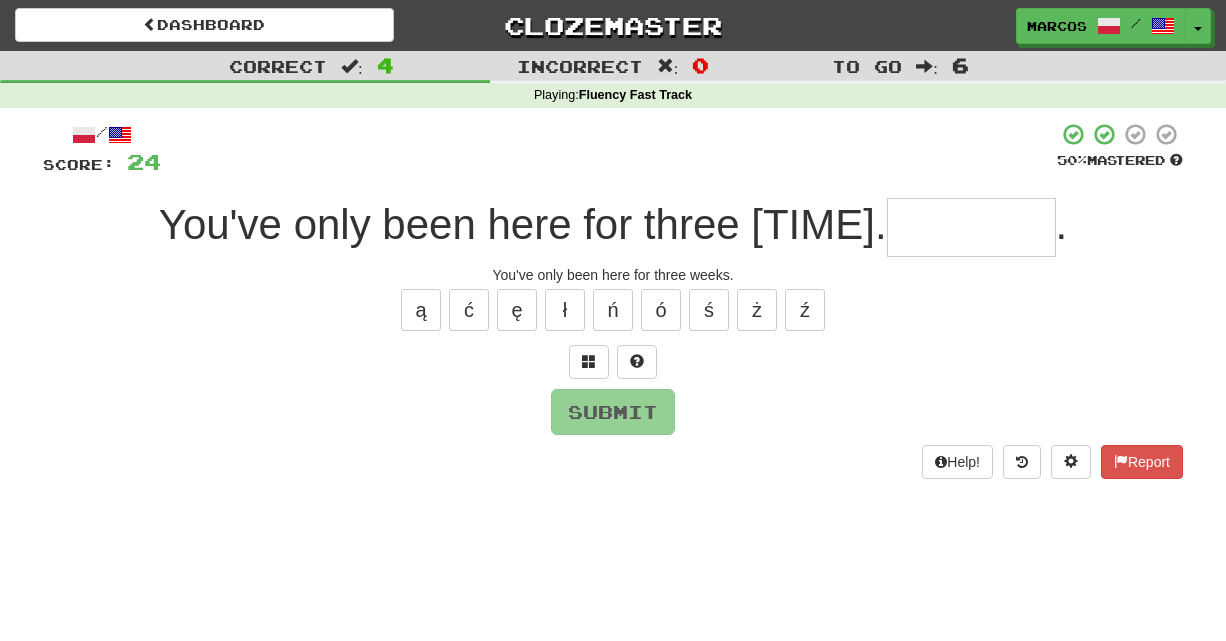 type on "*" 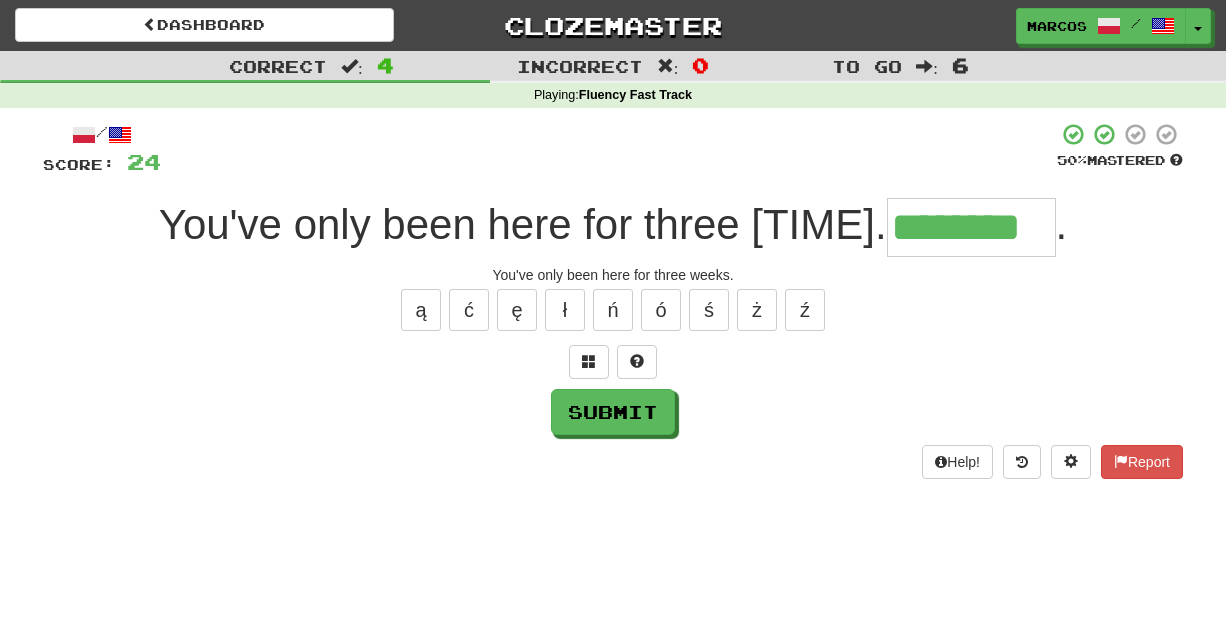 type on "********" 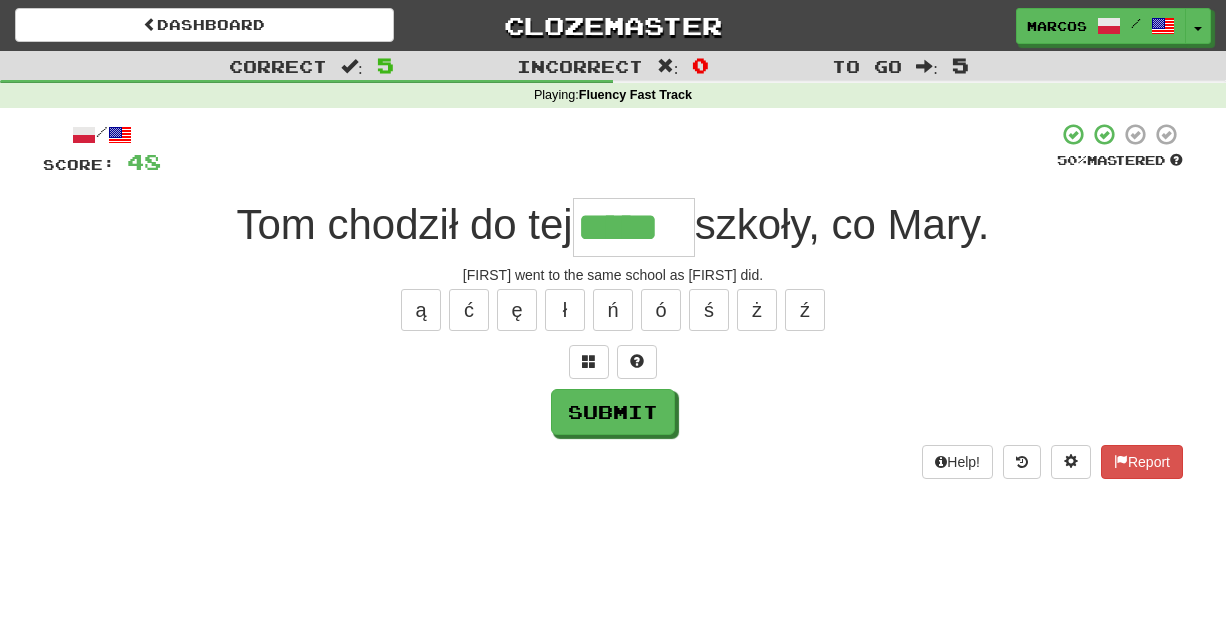 type on "*****" 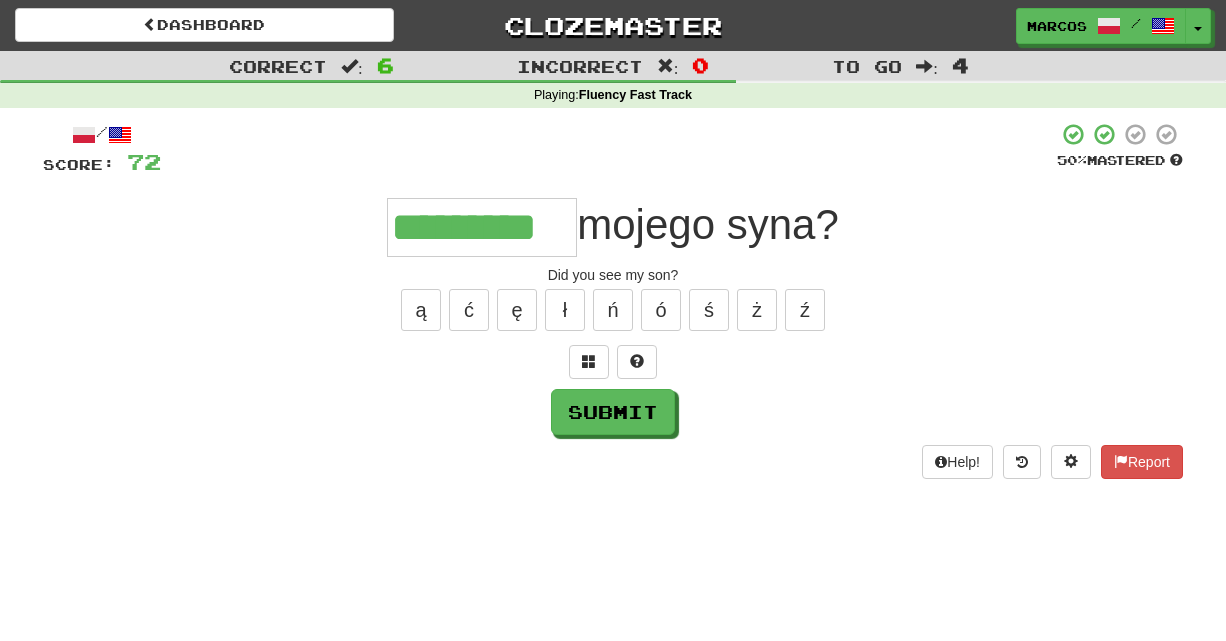 type on "*********" 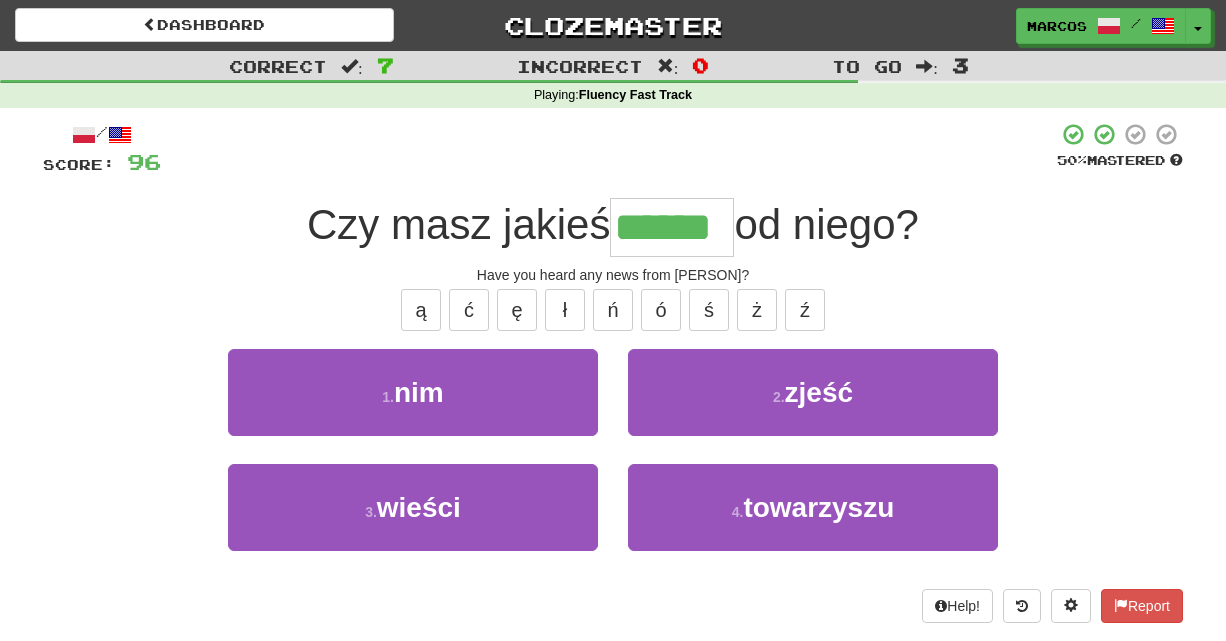 type on "******" 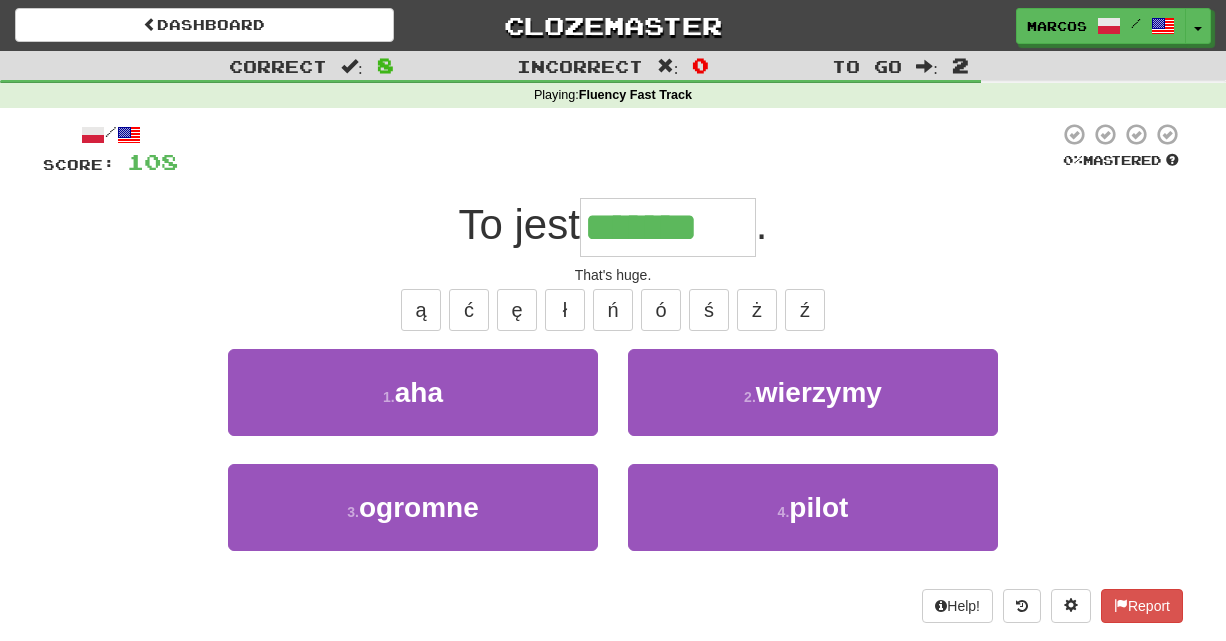 type on "*******" 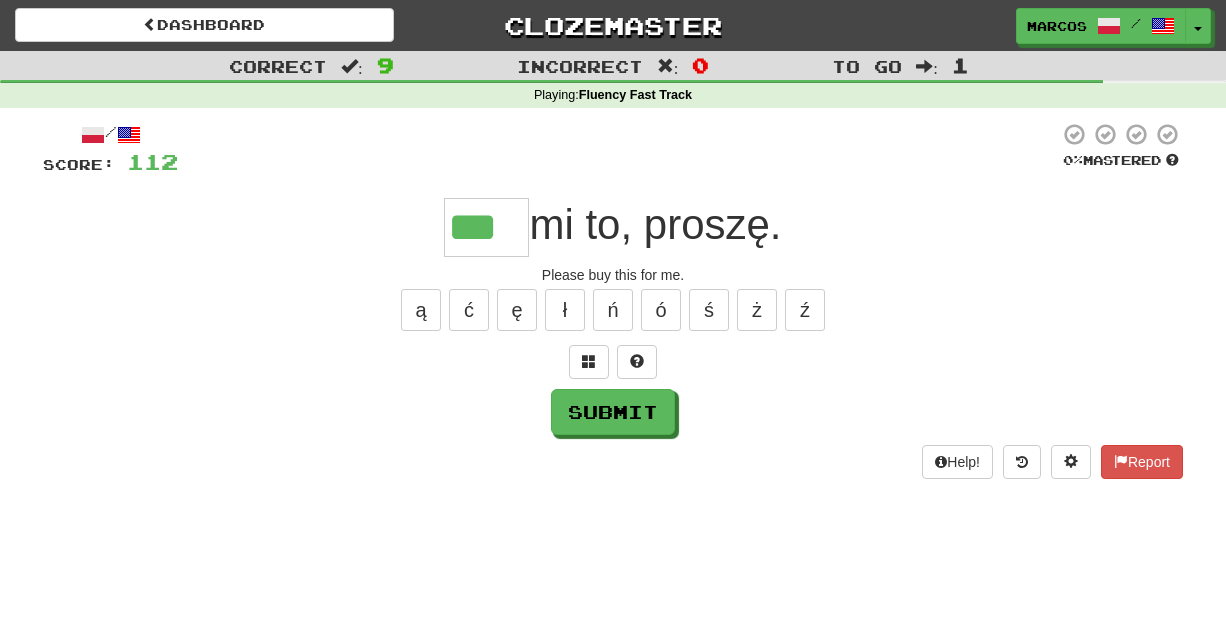 type on "***" 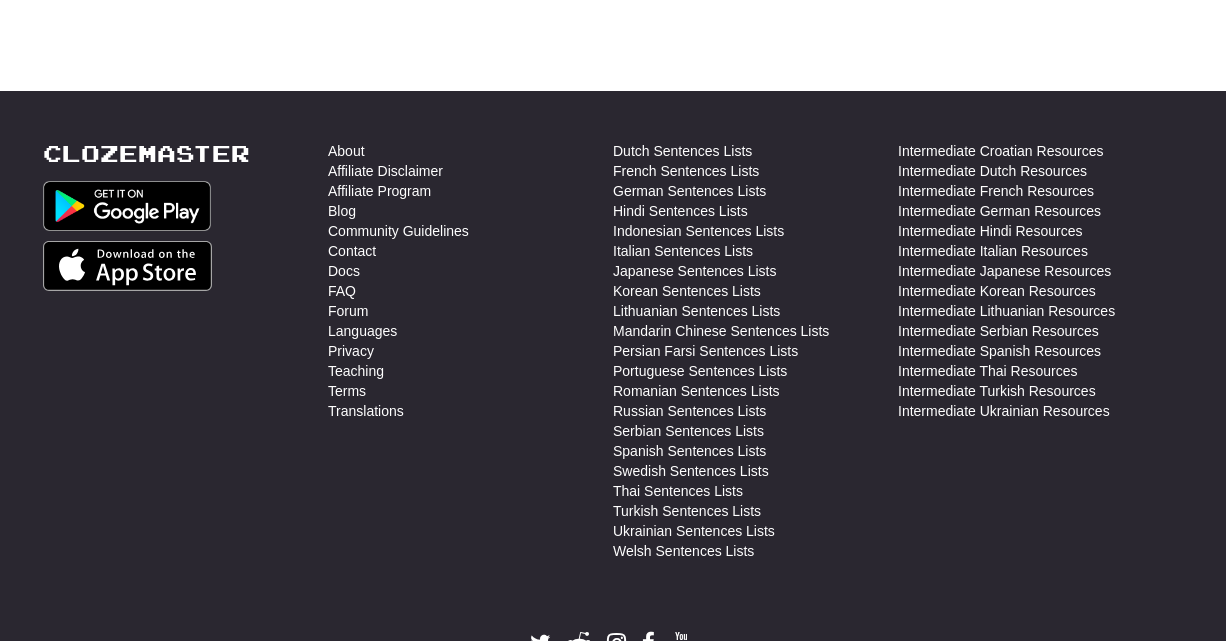 scroll, scrollTop: 560, scrollLeft: 0, axis: vertical 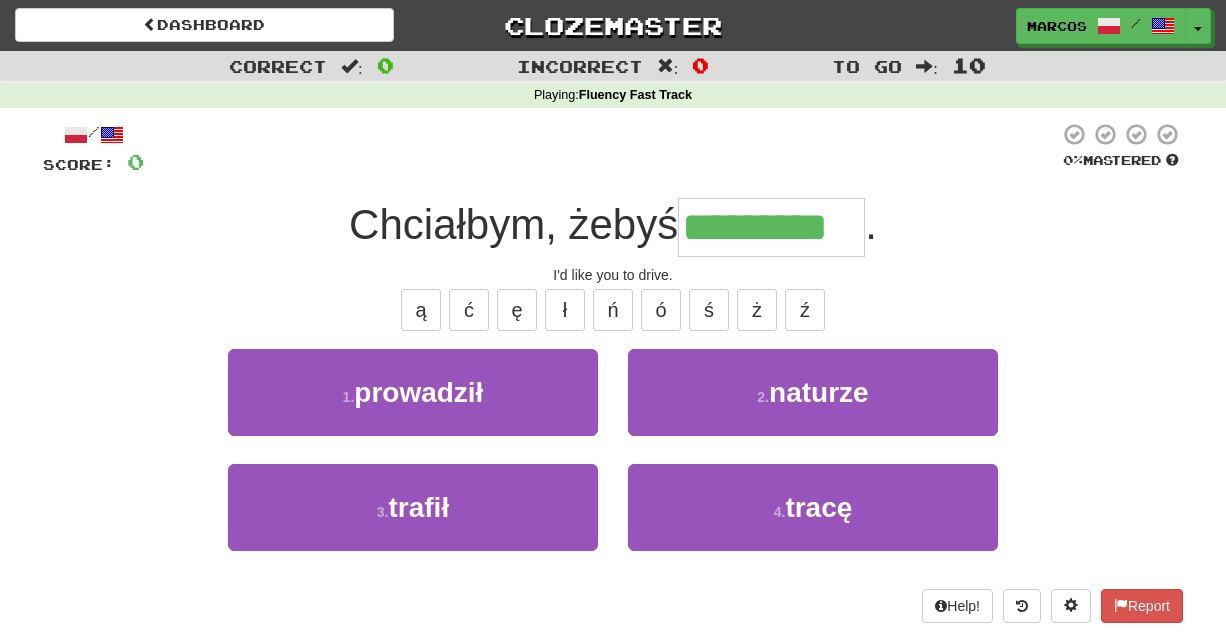 type on "*********" 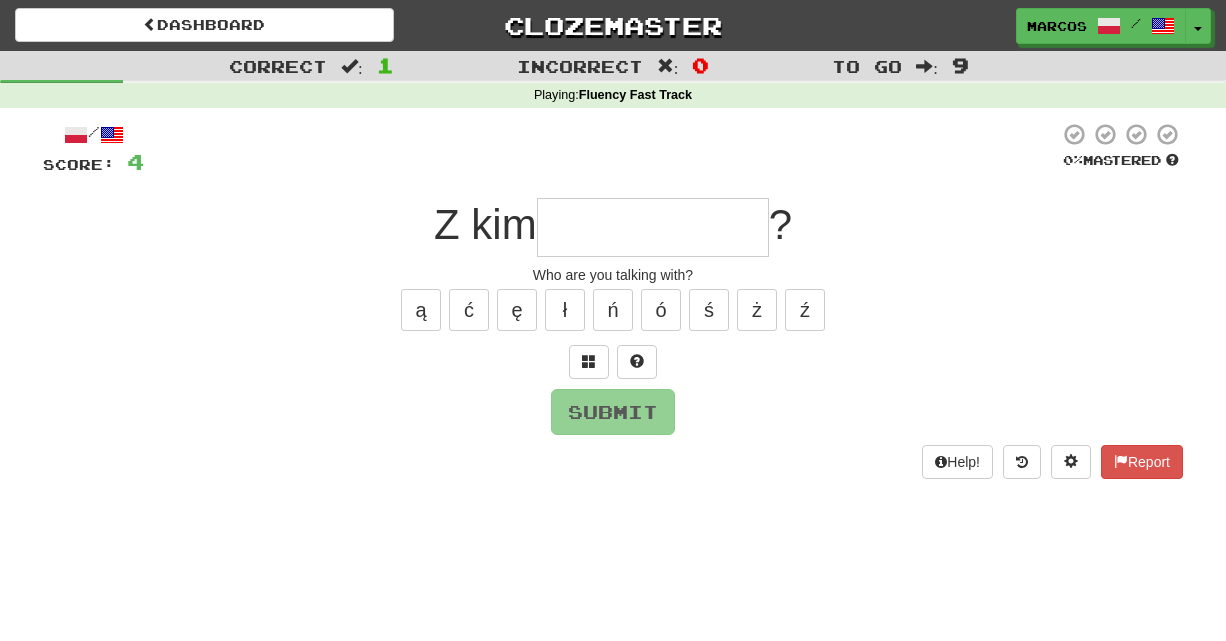 type on "*" 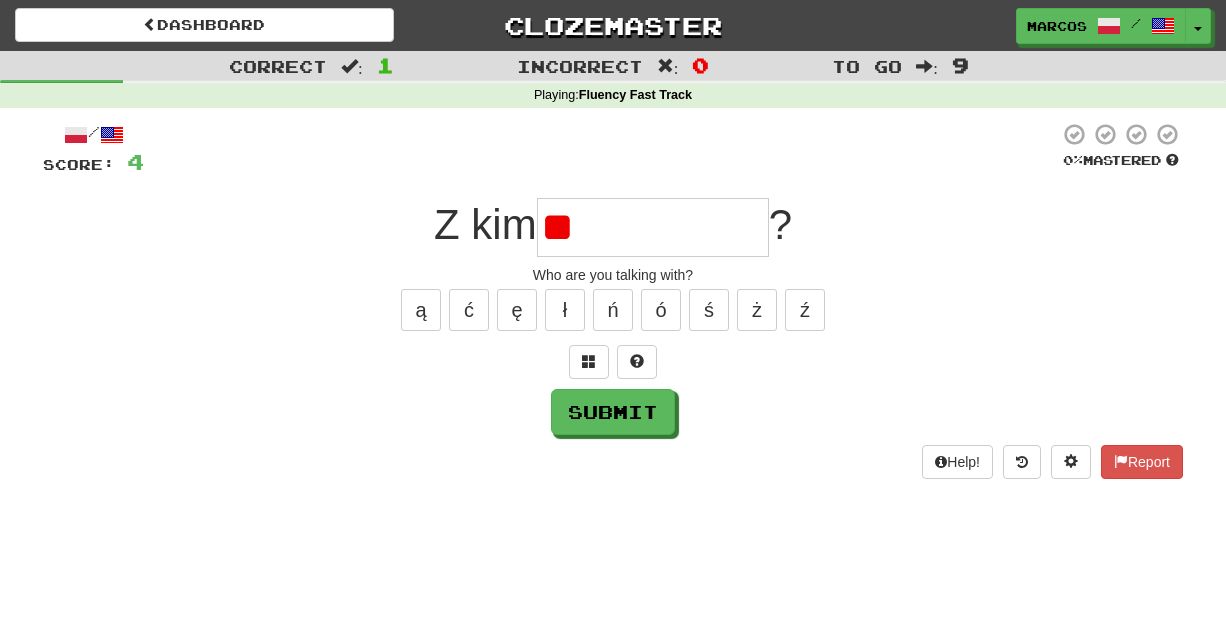 type on "*" 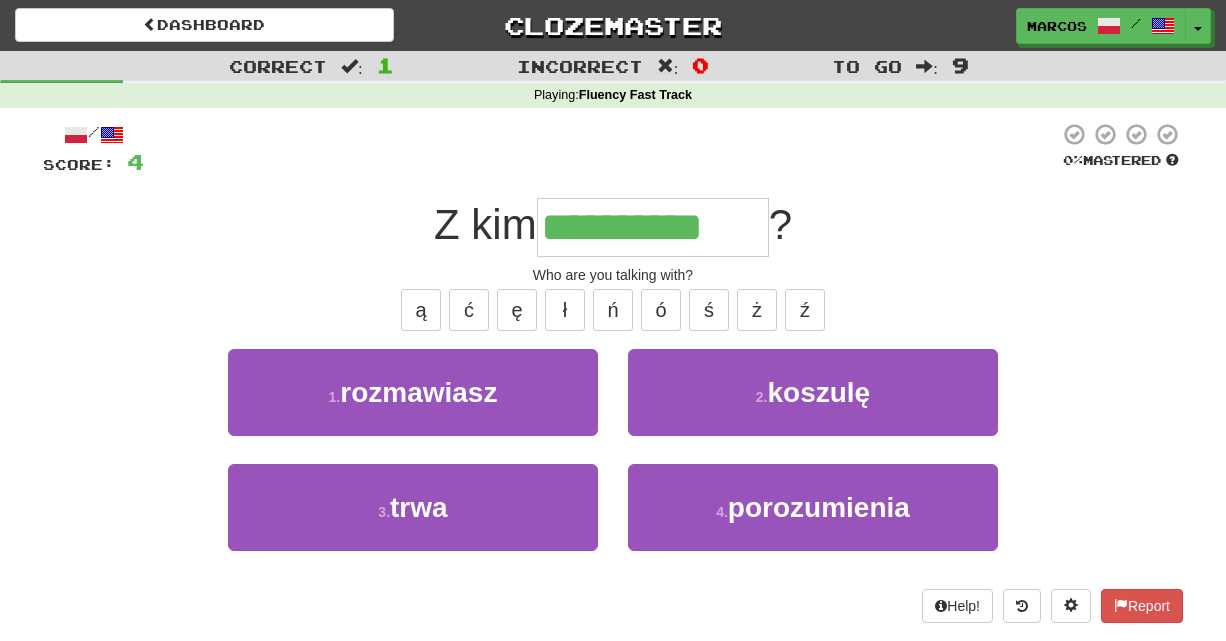 type on "**********" 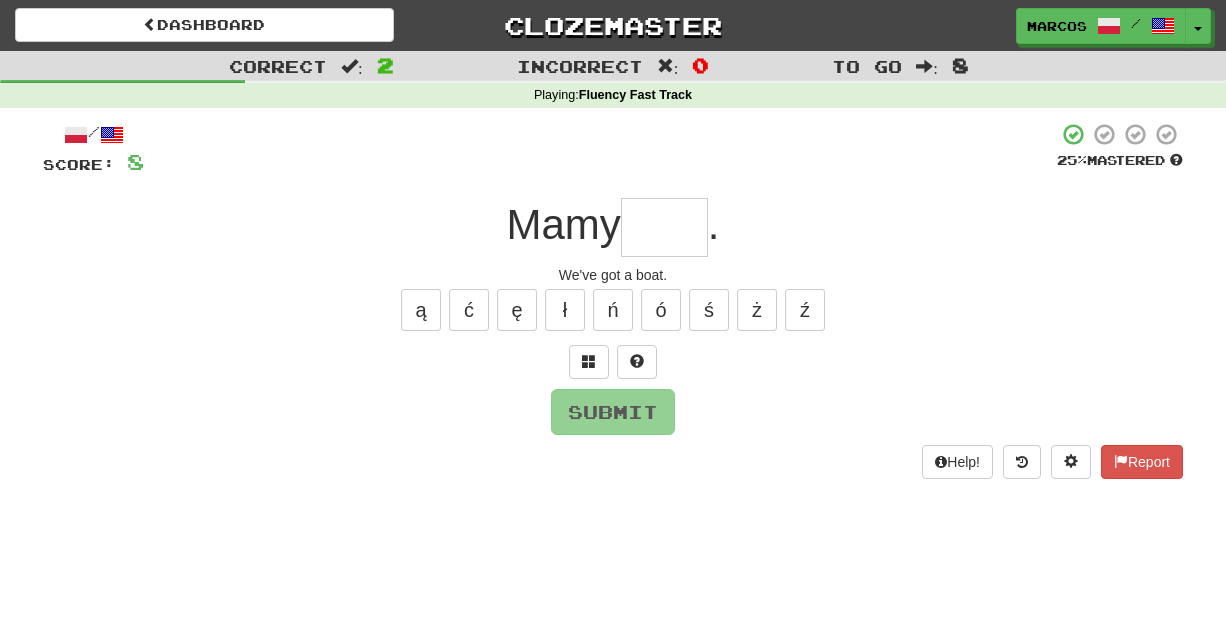 type on "*" 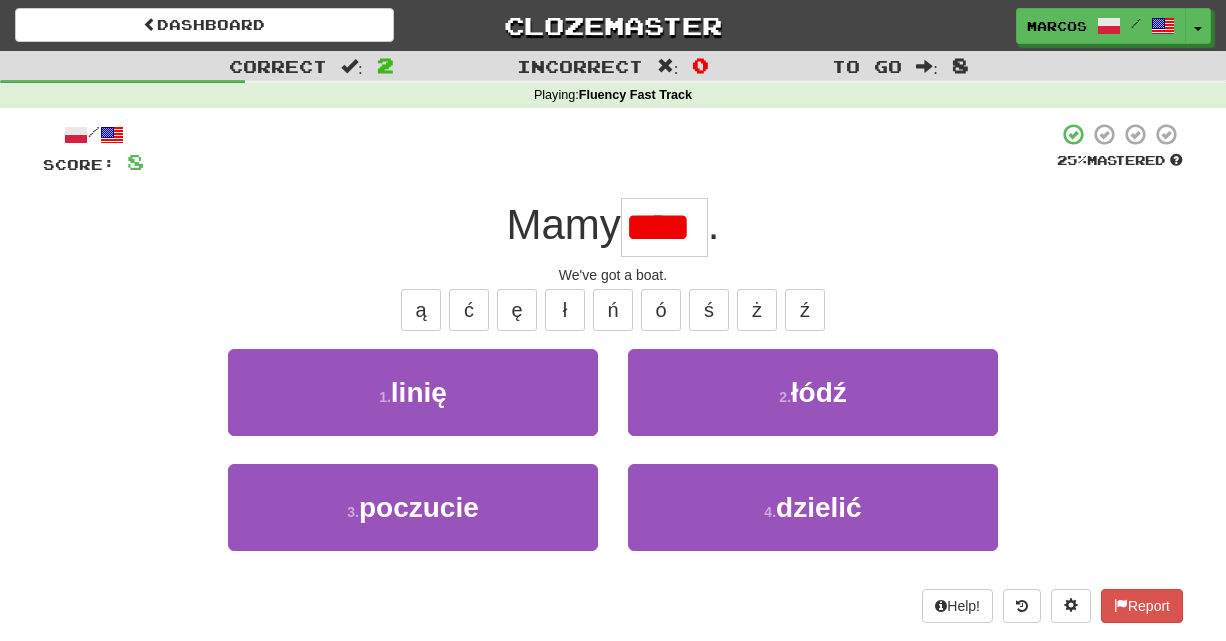type on "****" 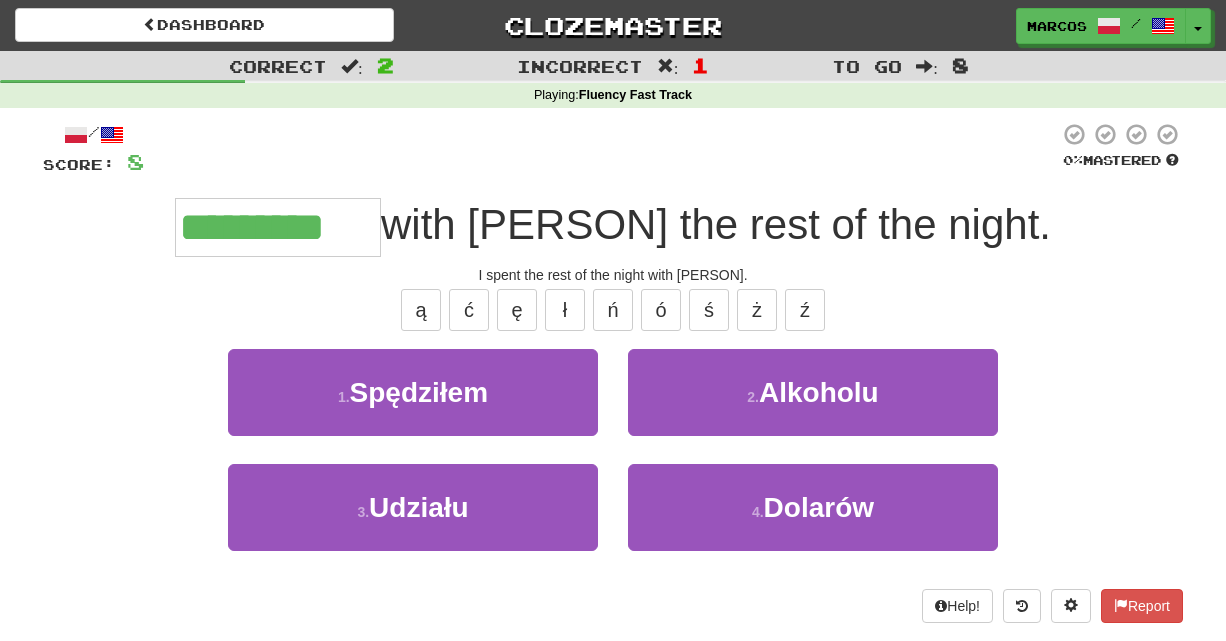 type on "*********" 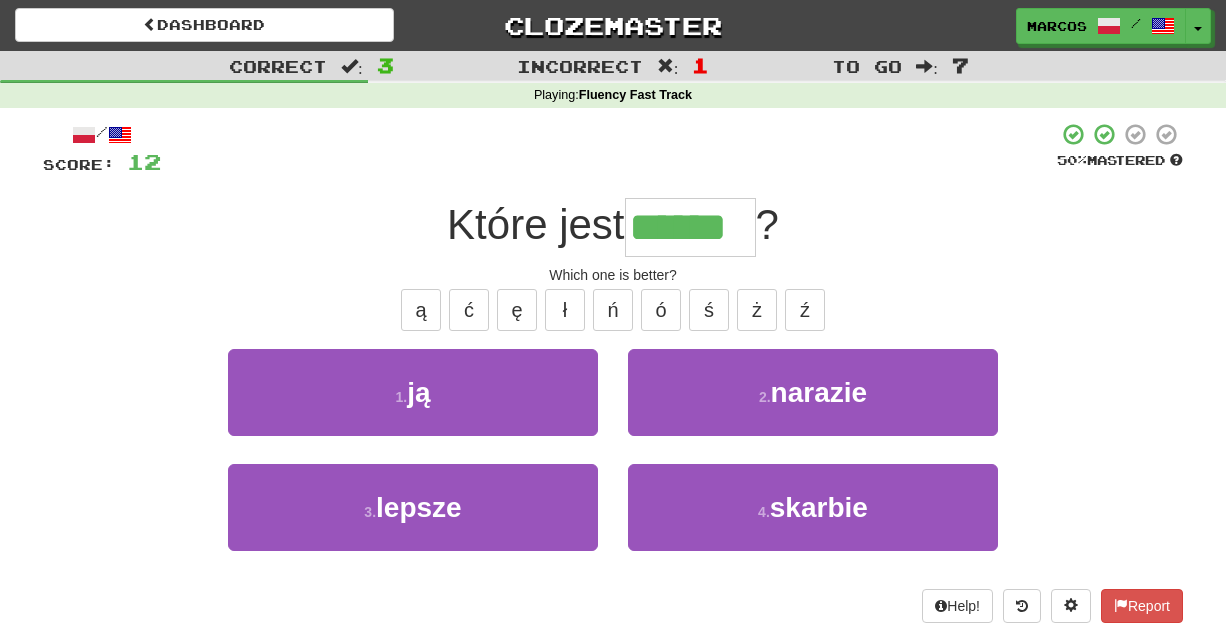type on "******" 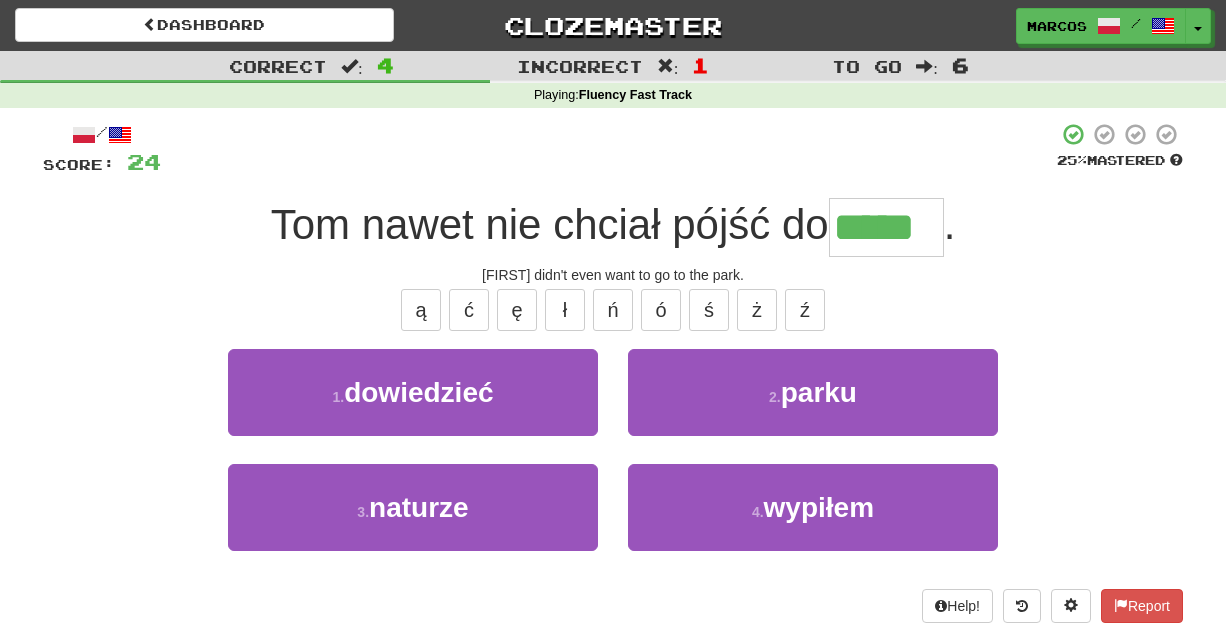 type on "*****" 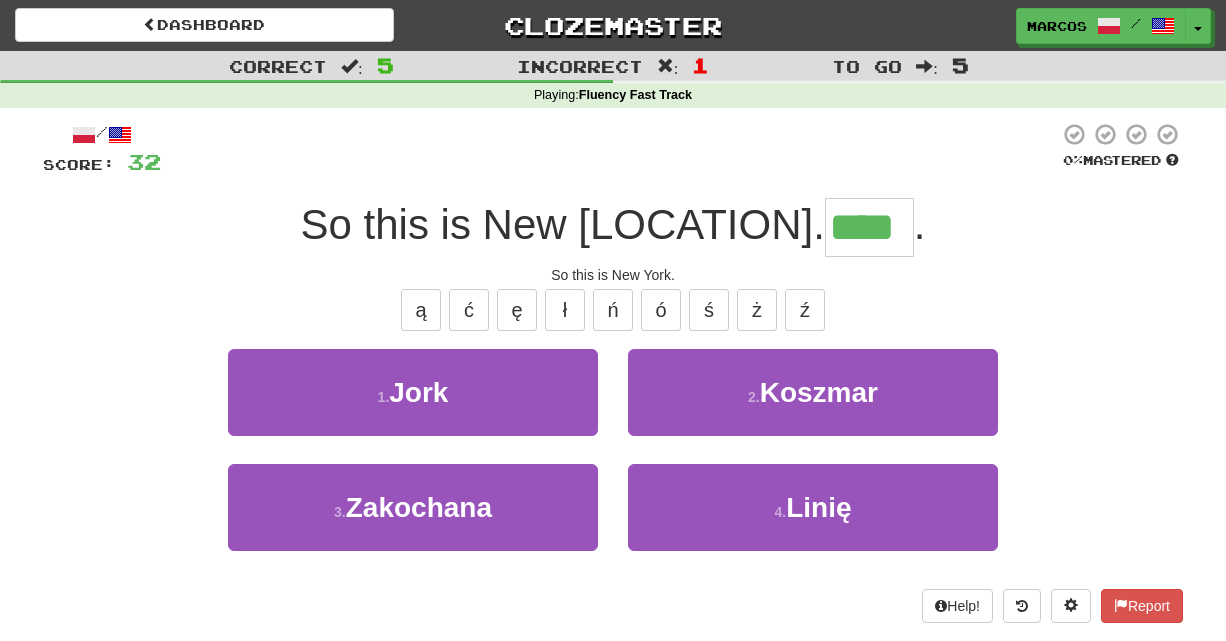 type on "****" 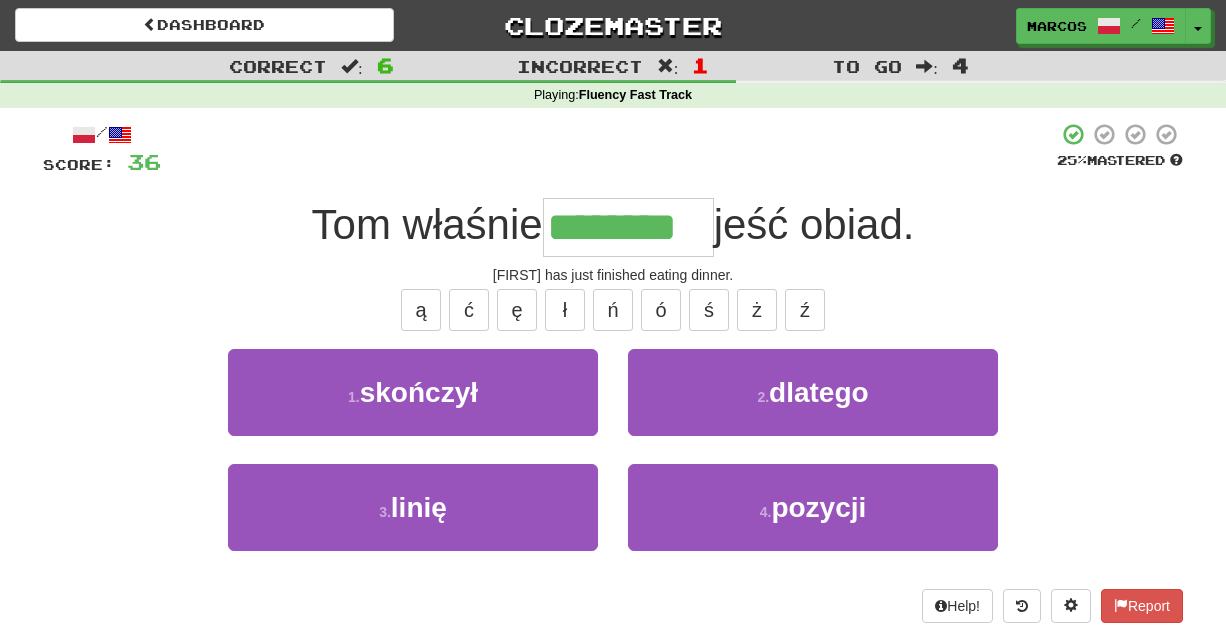 type on "********" 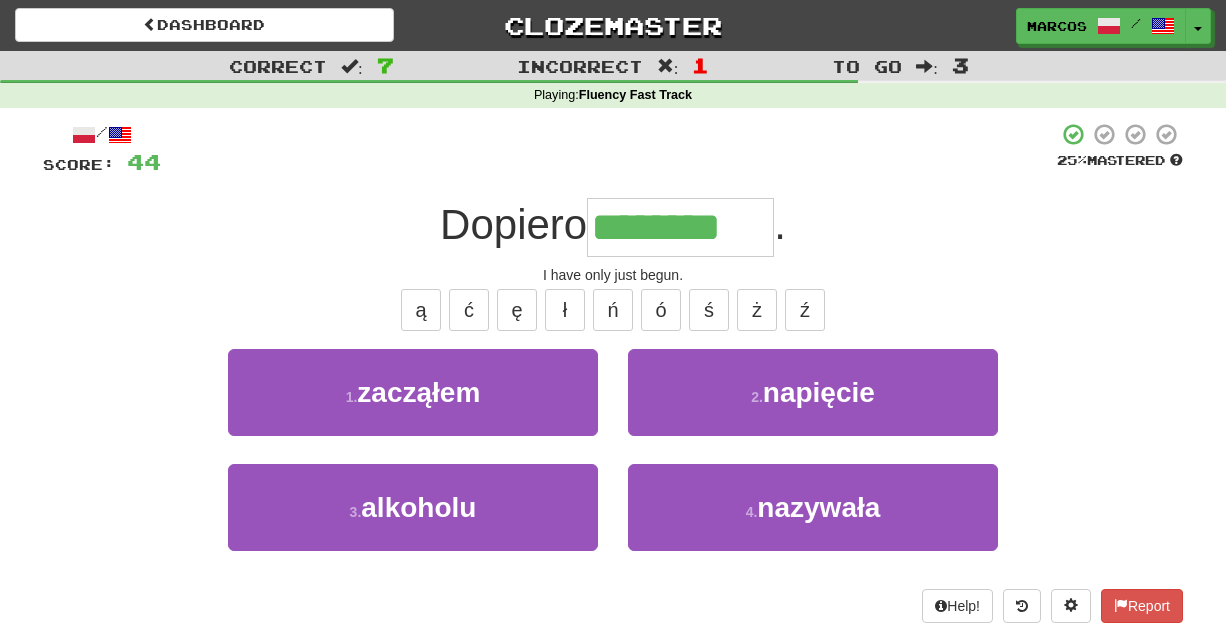 type on "********" 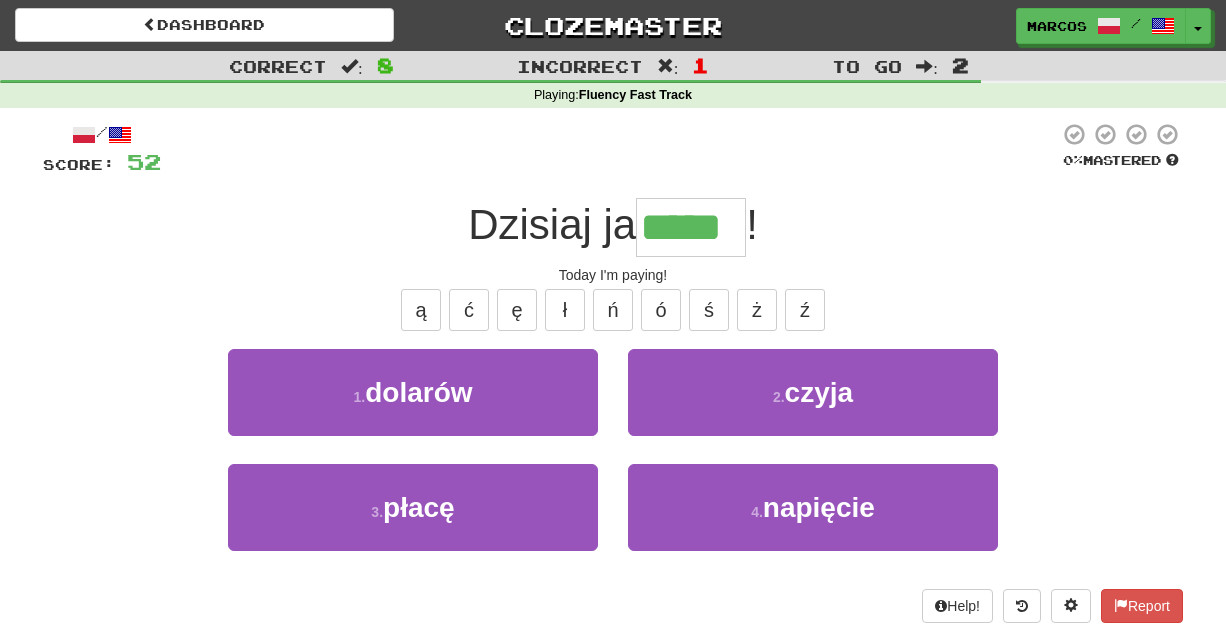 type on "*****" 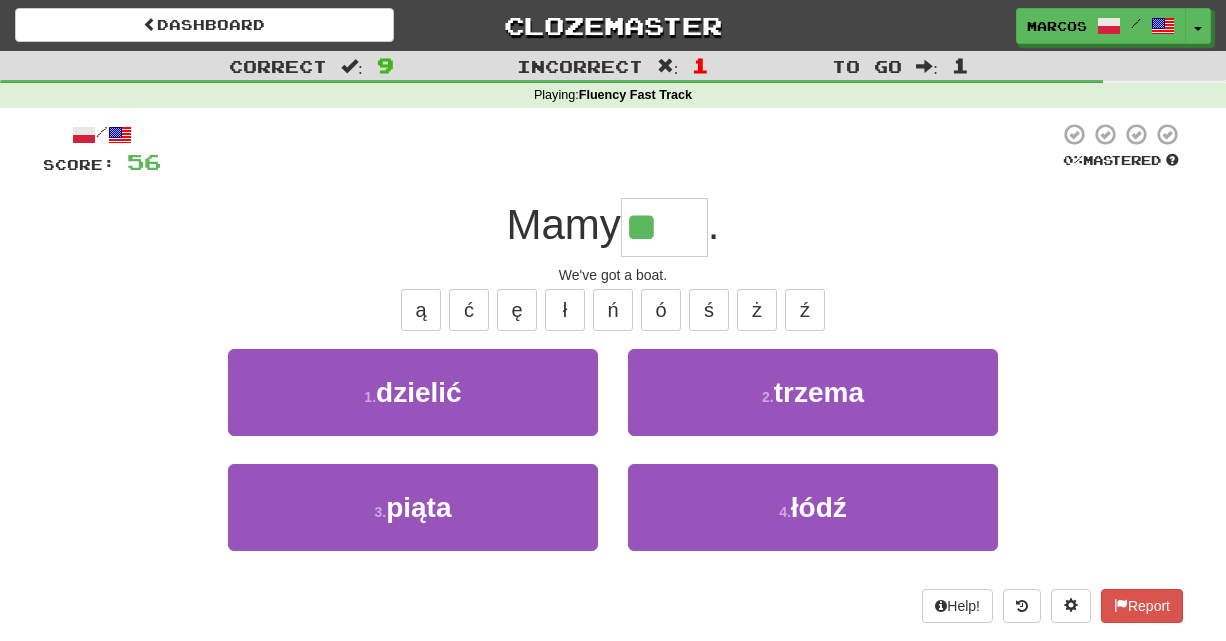 click on "**" at bounding box center (664, 227) 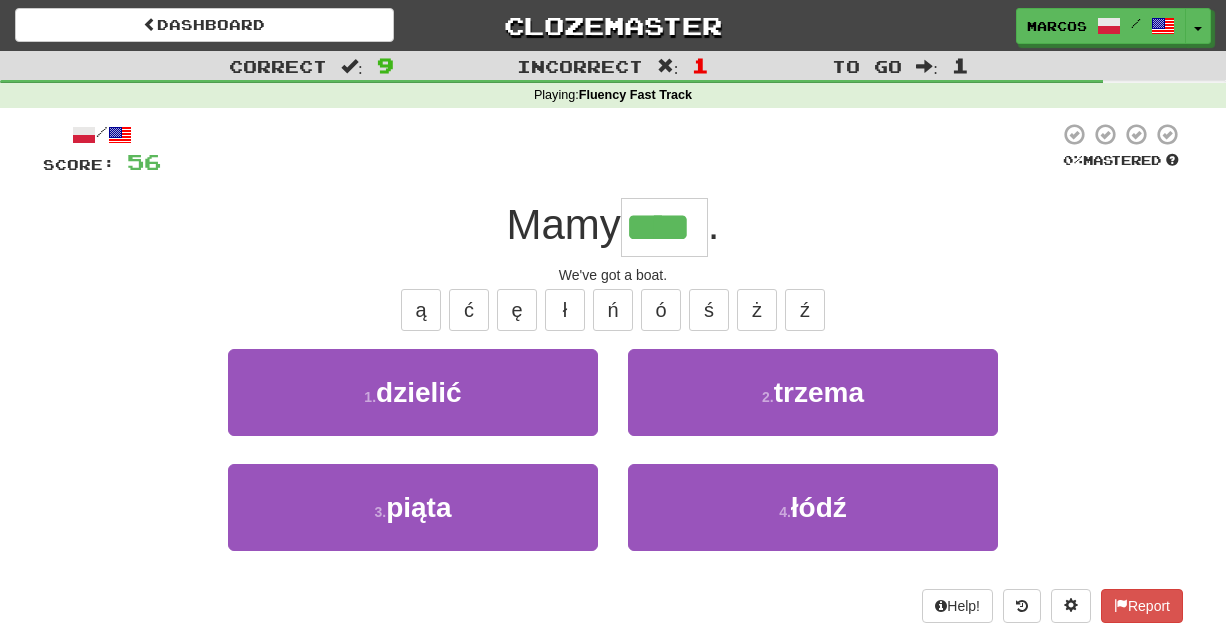 type on "****" 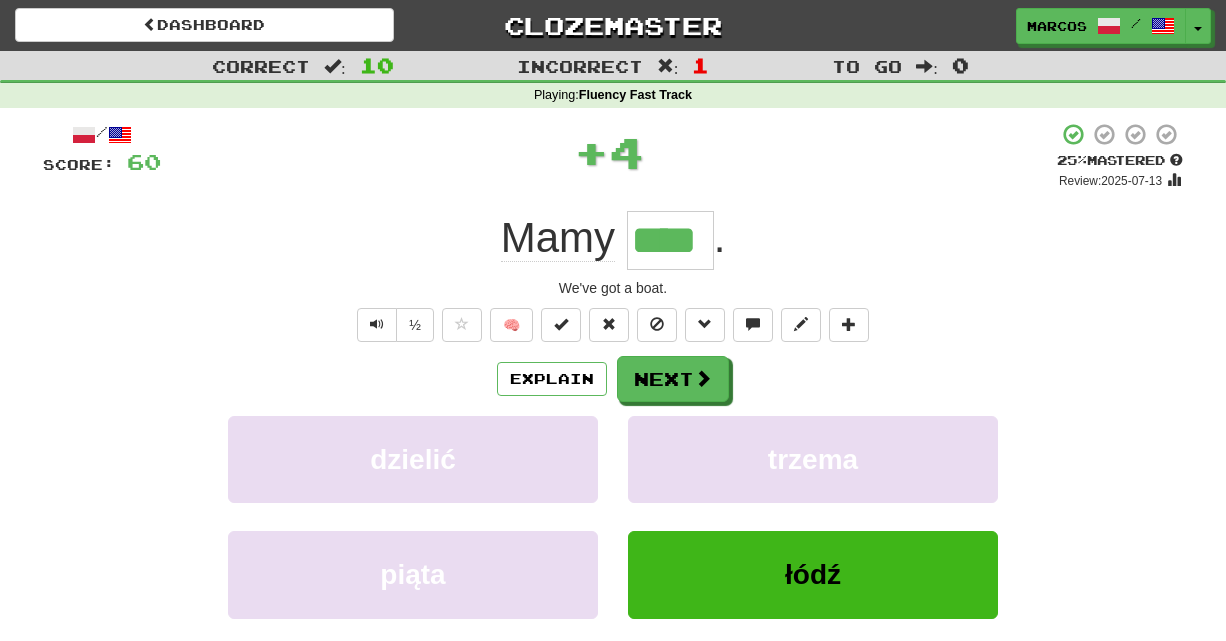 click on "Mamy   **** ." at bounding box center (613, 240) 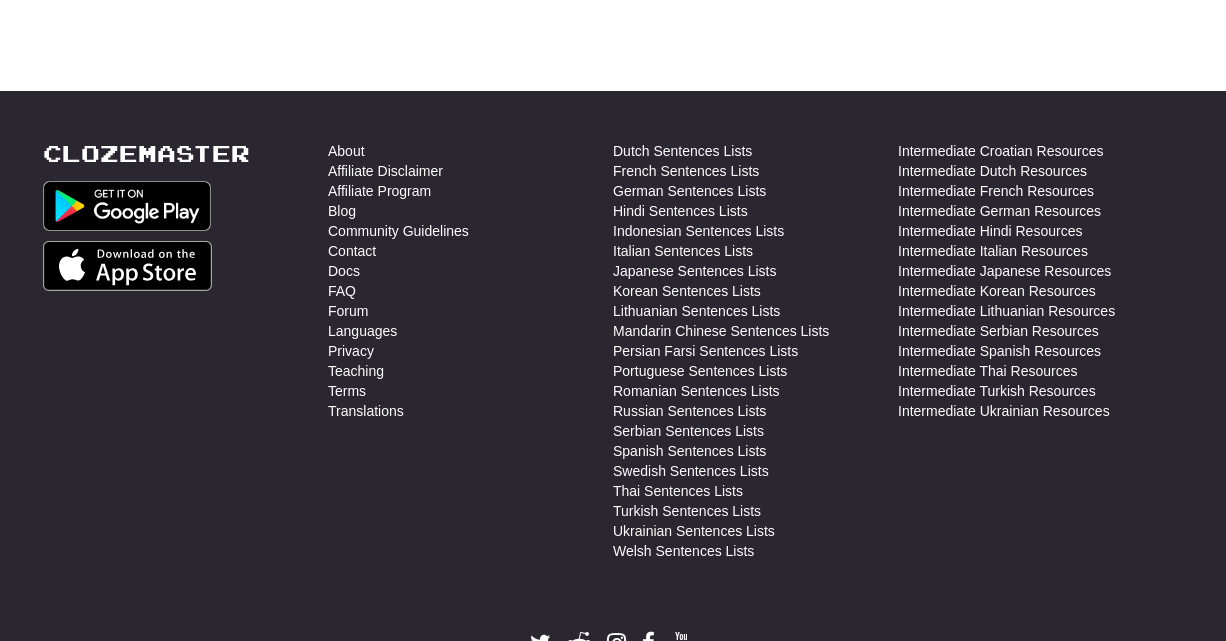 scroll, scrollTop: 560, scrollLeft: 0, axis: vertical 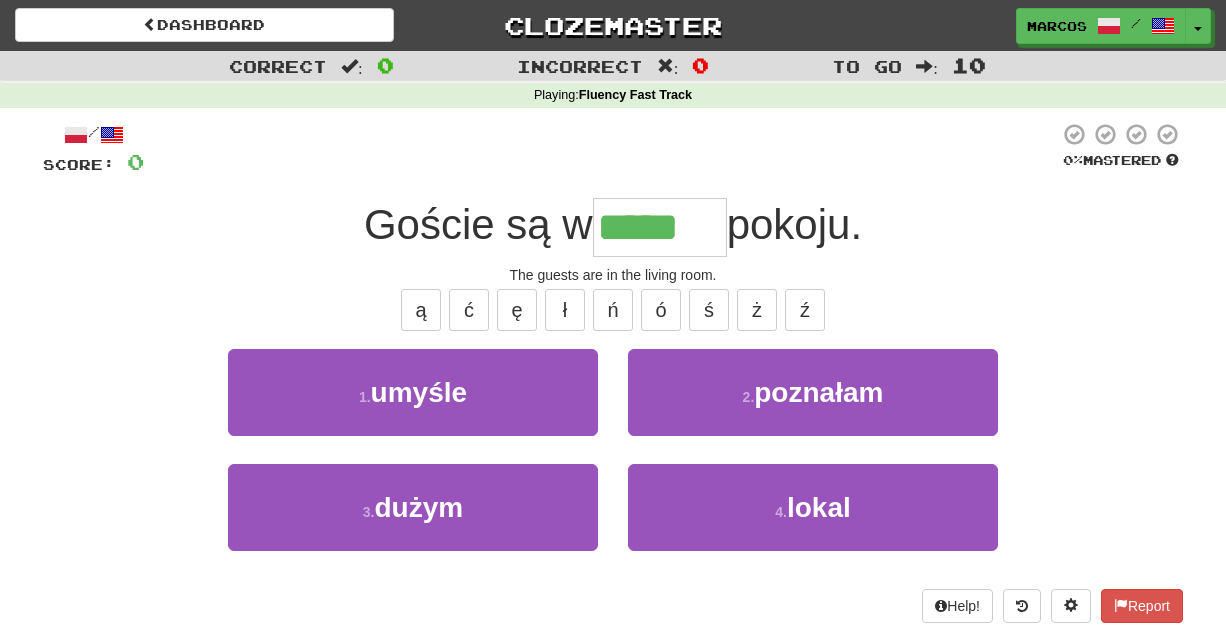 type on "*****" 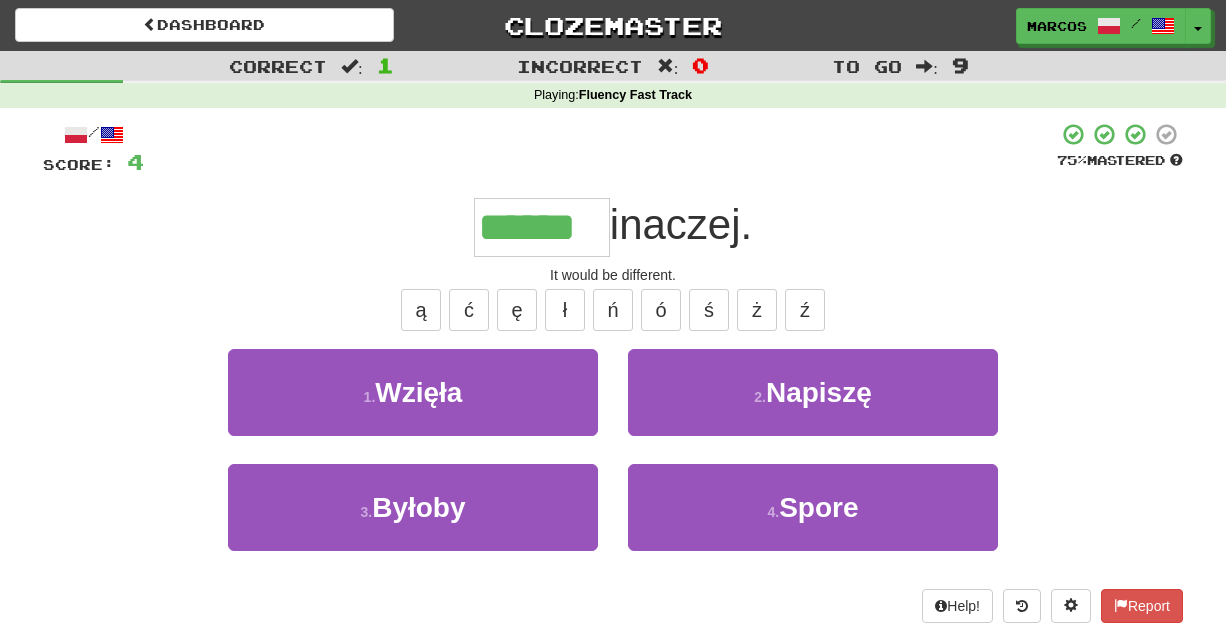 type on "******" 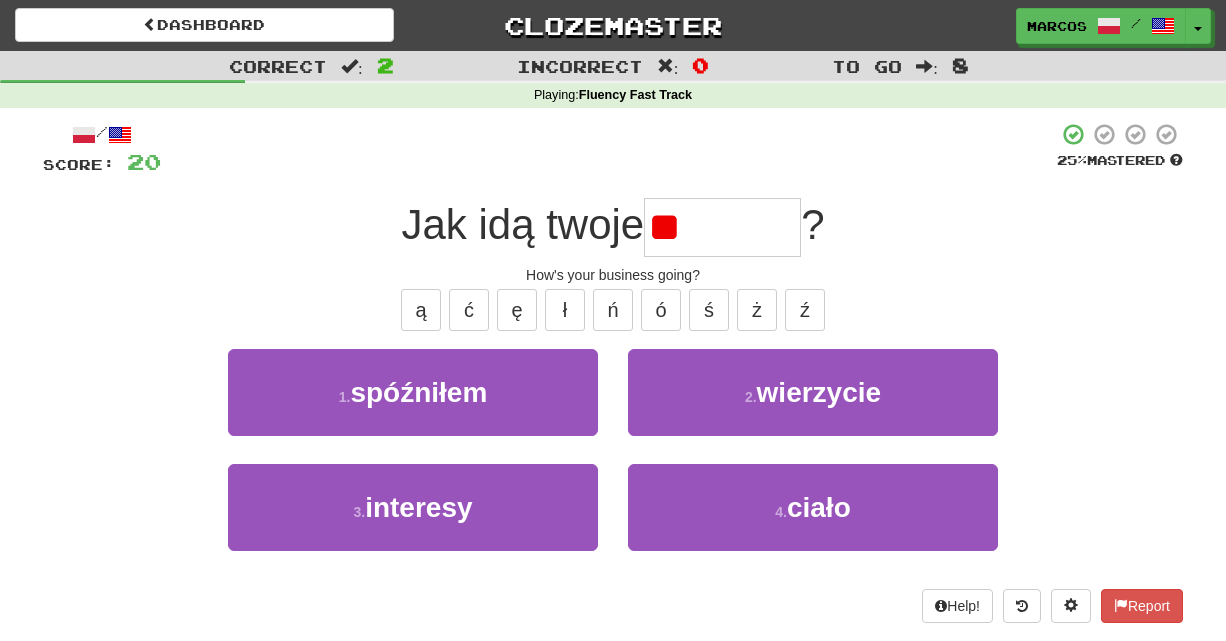 type on "*" 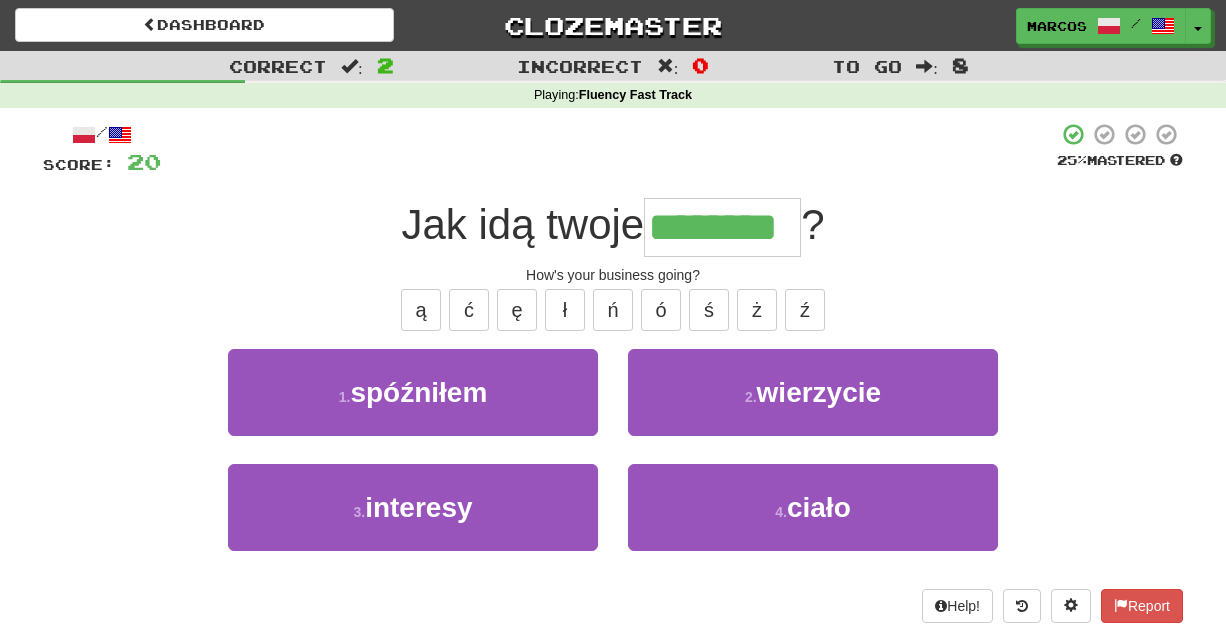 type on "********" 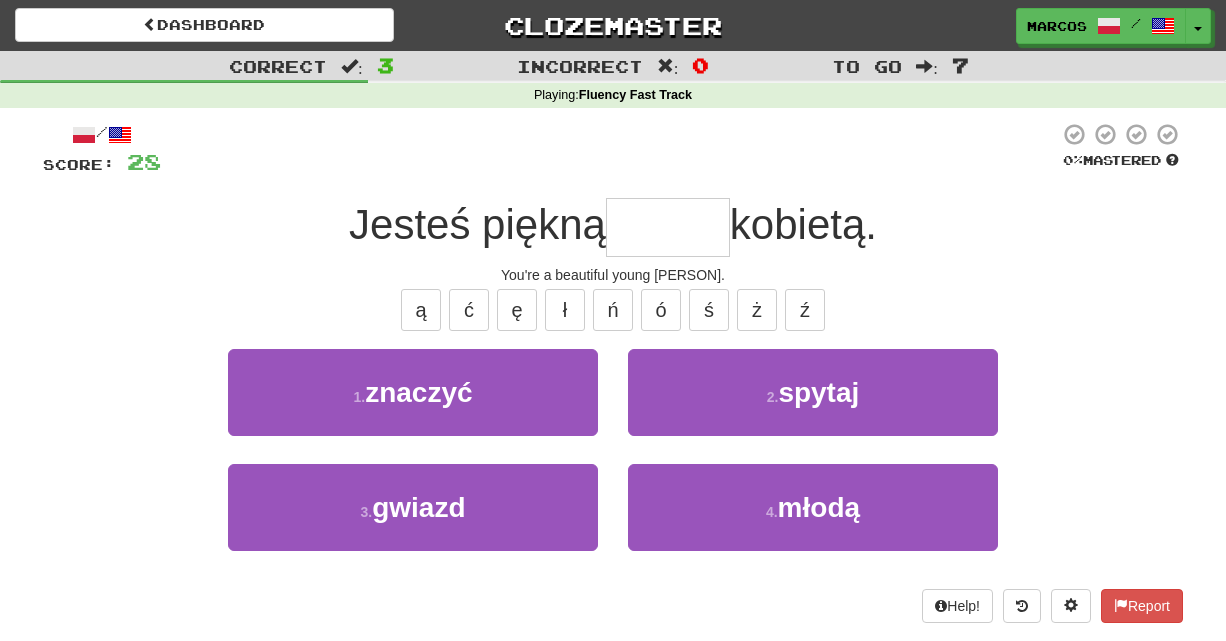 type on "*" 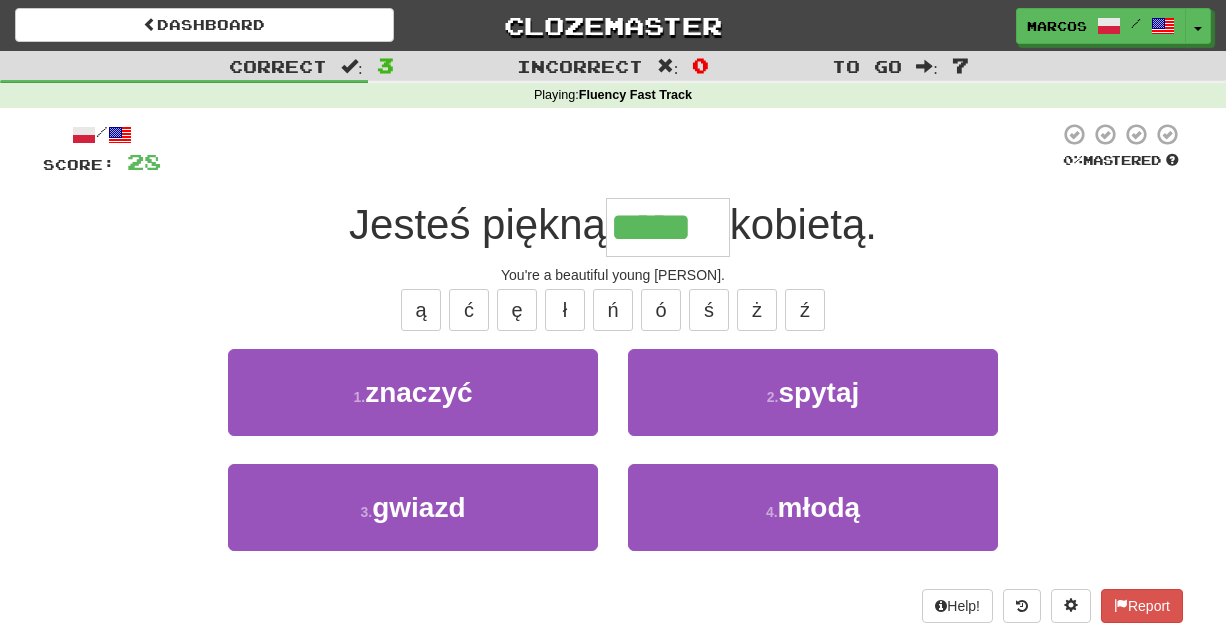 type on "*****" 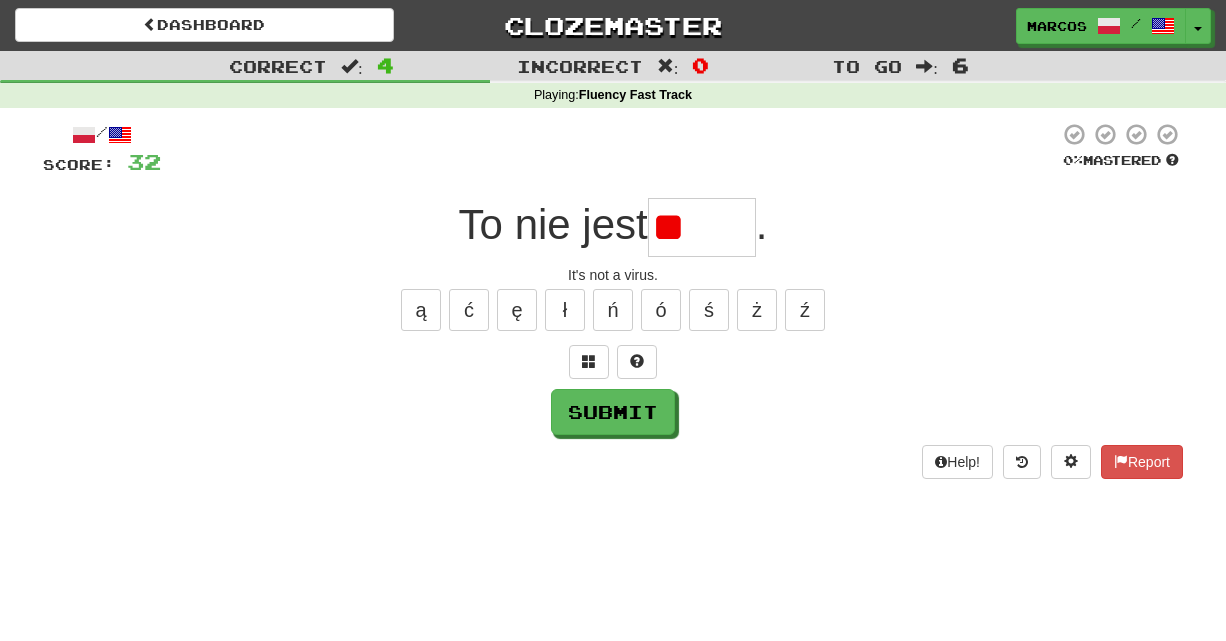 type on "*" 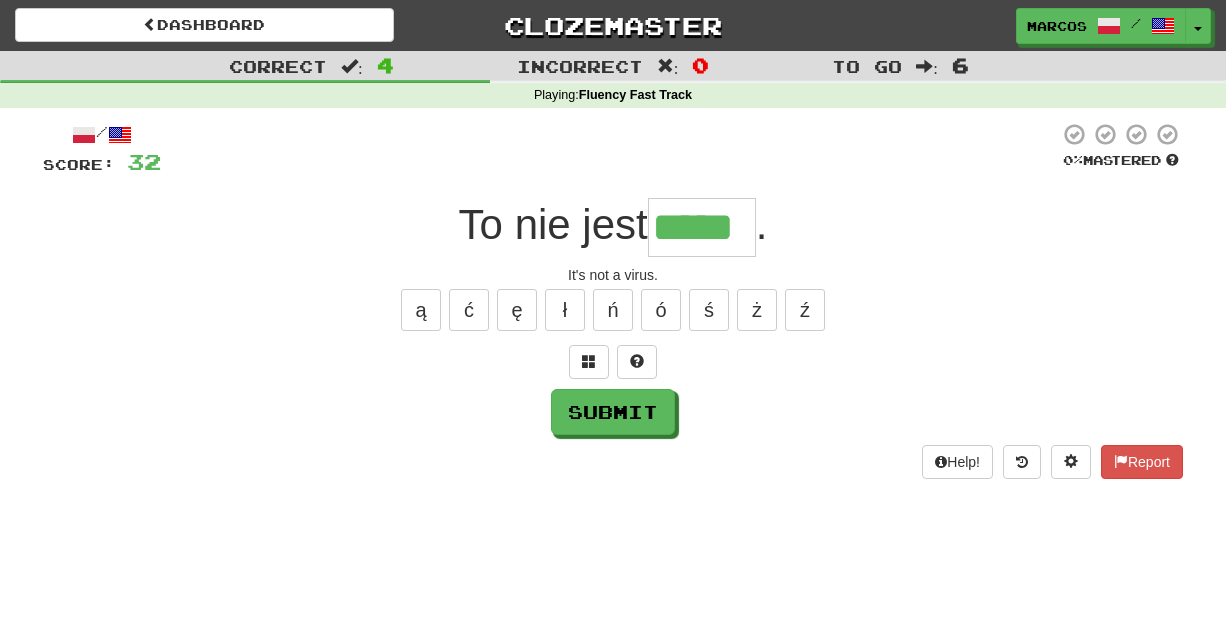 type on "*****" 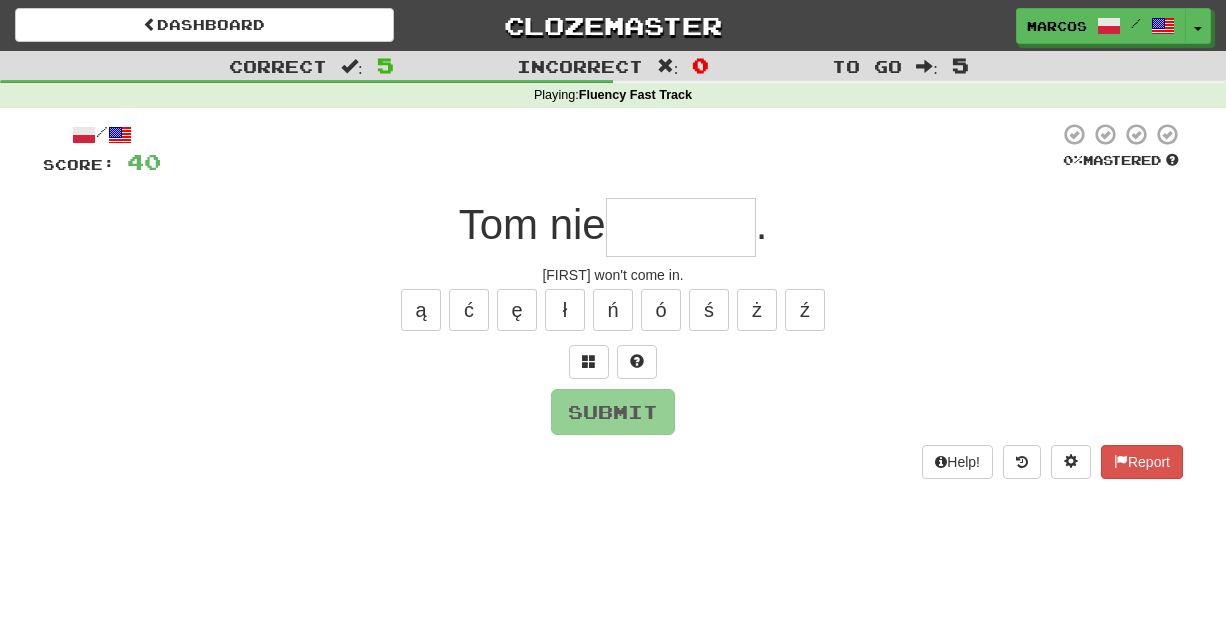 type on "*" 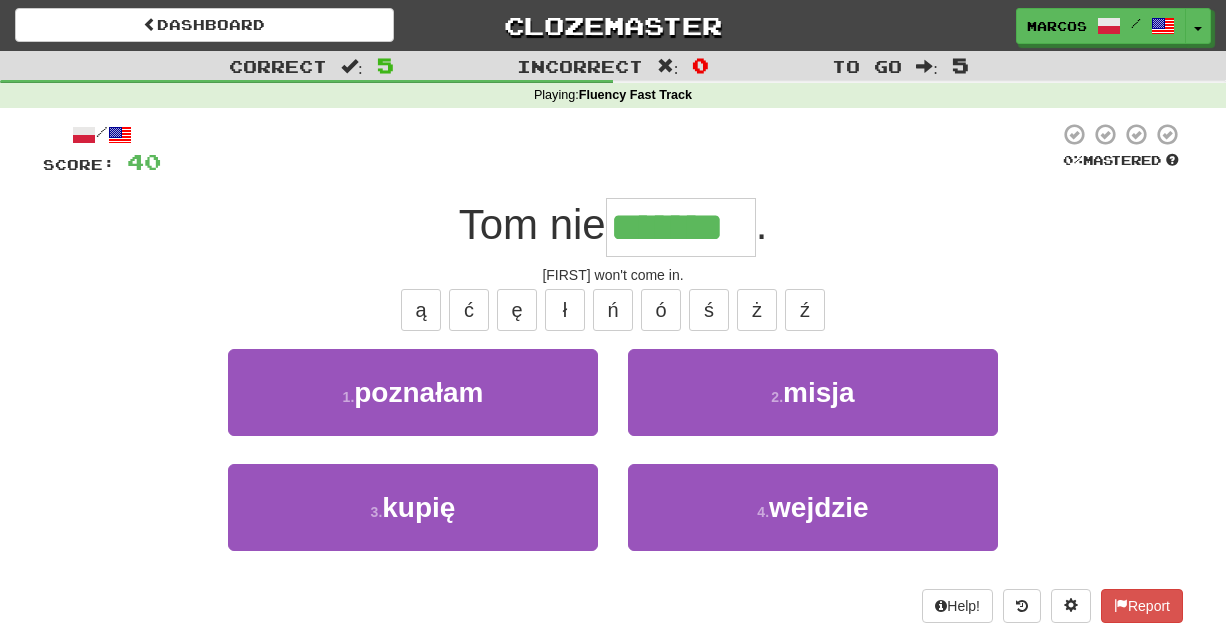 type on "*******" 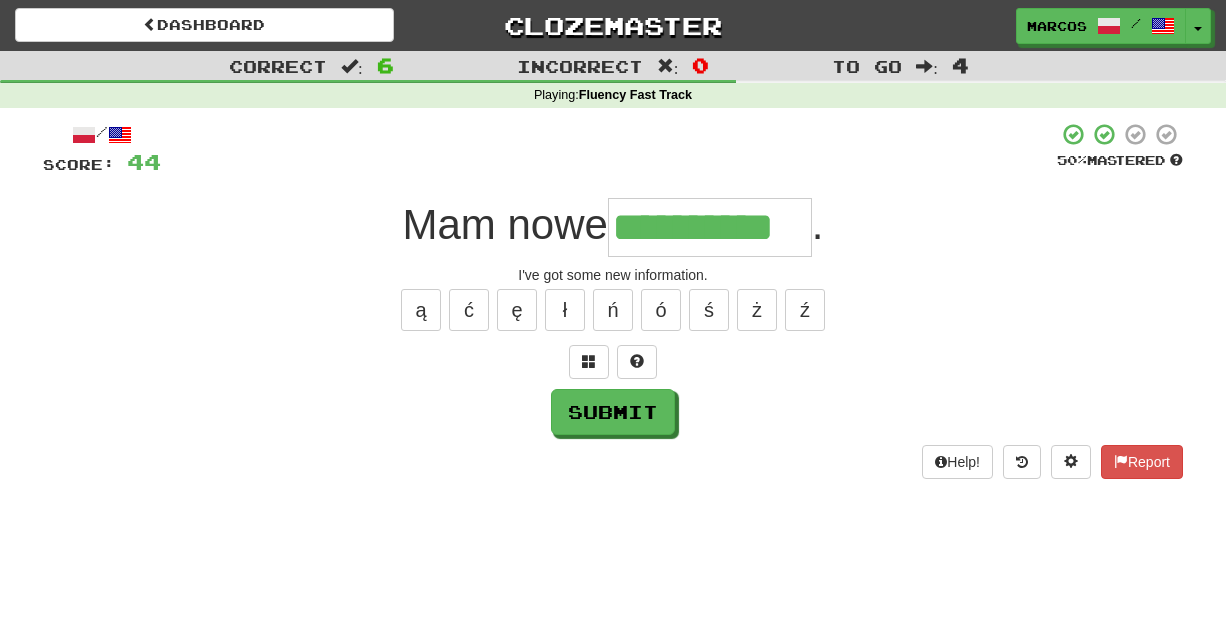type on "**********" 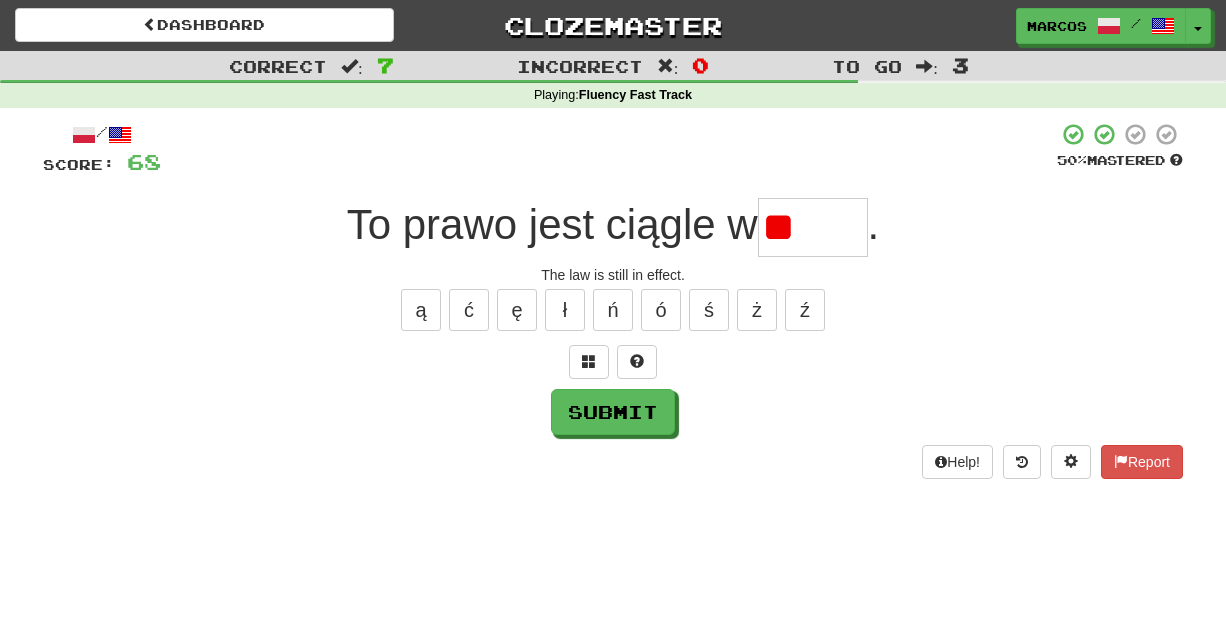type on "*" 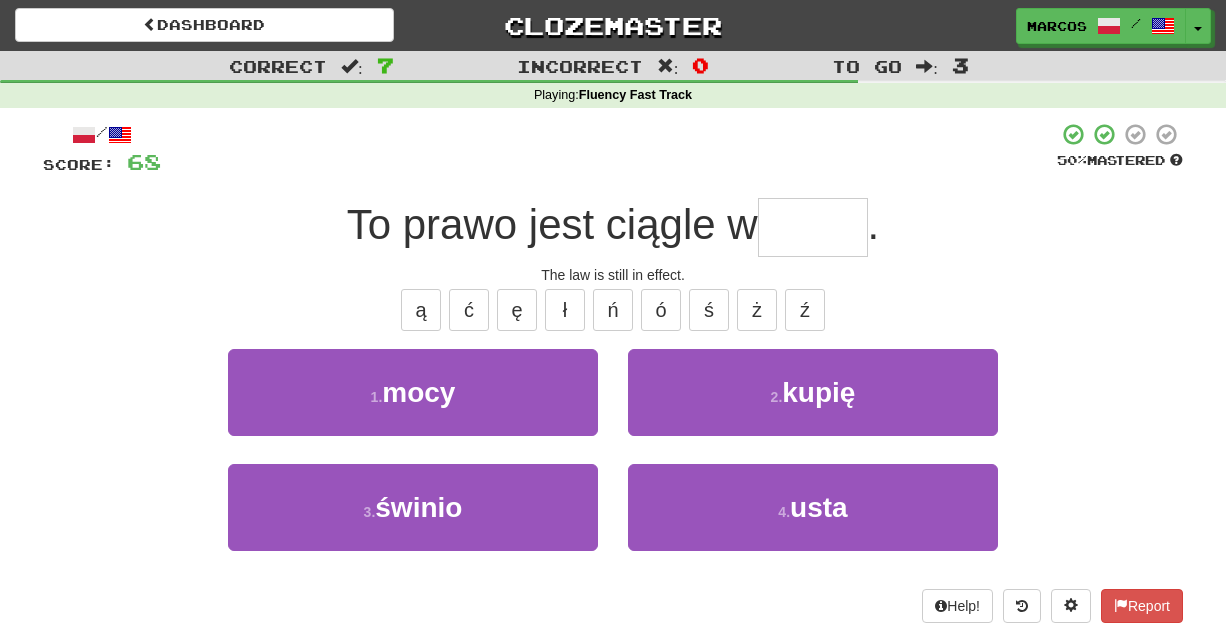 type on "*" 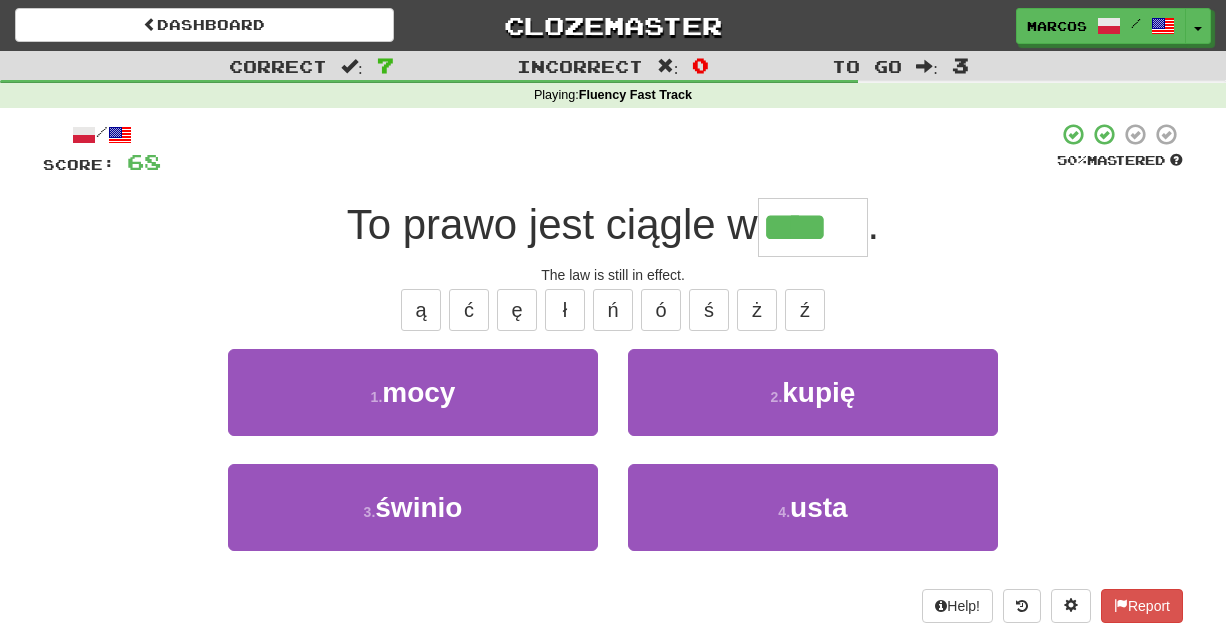 type on "****" 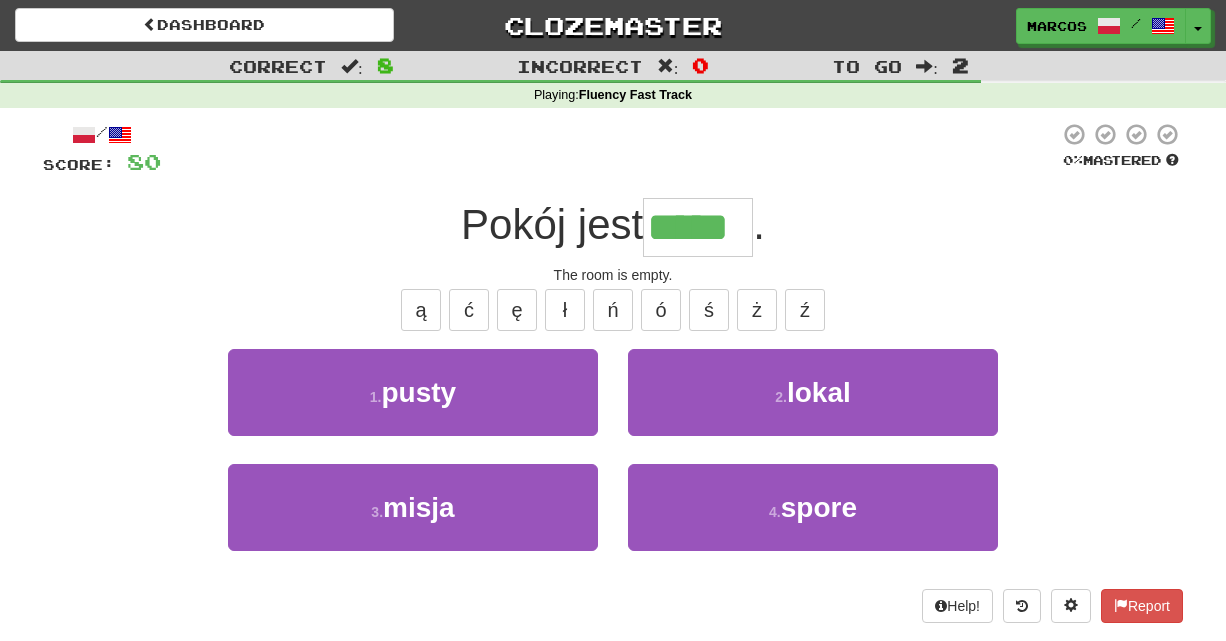 type on "*****" 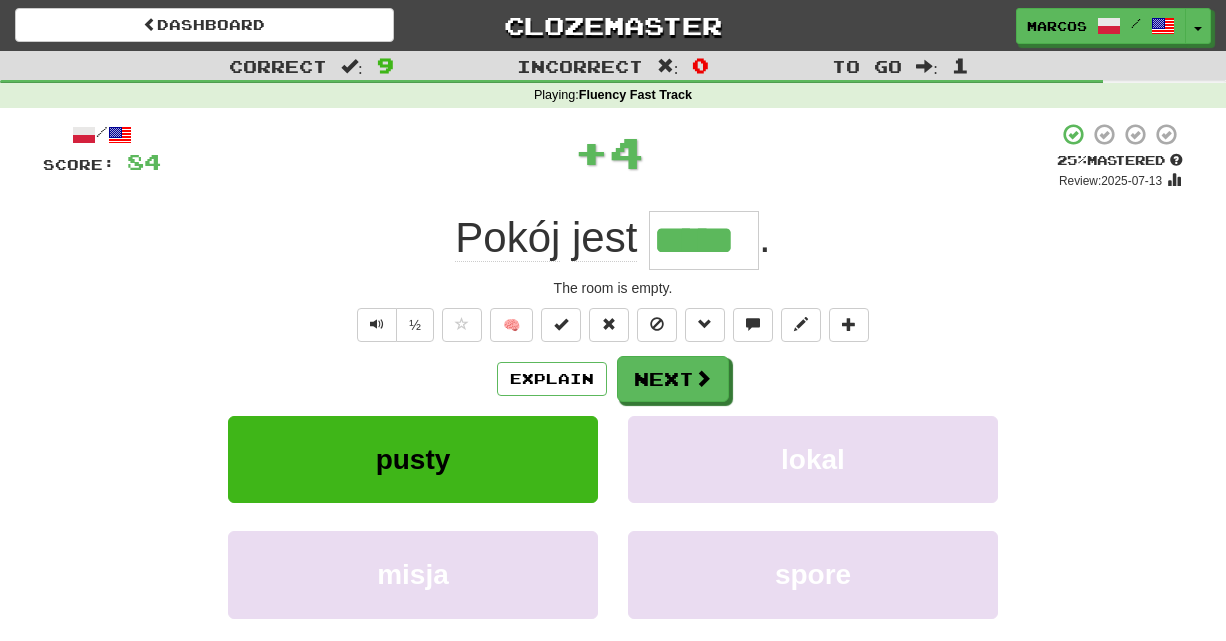 type 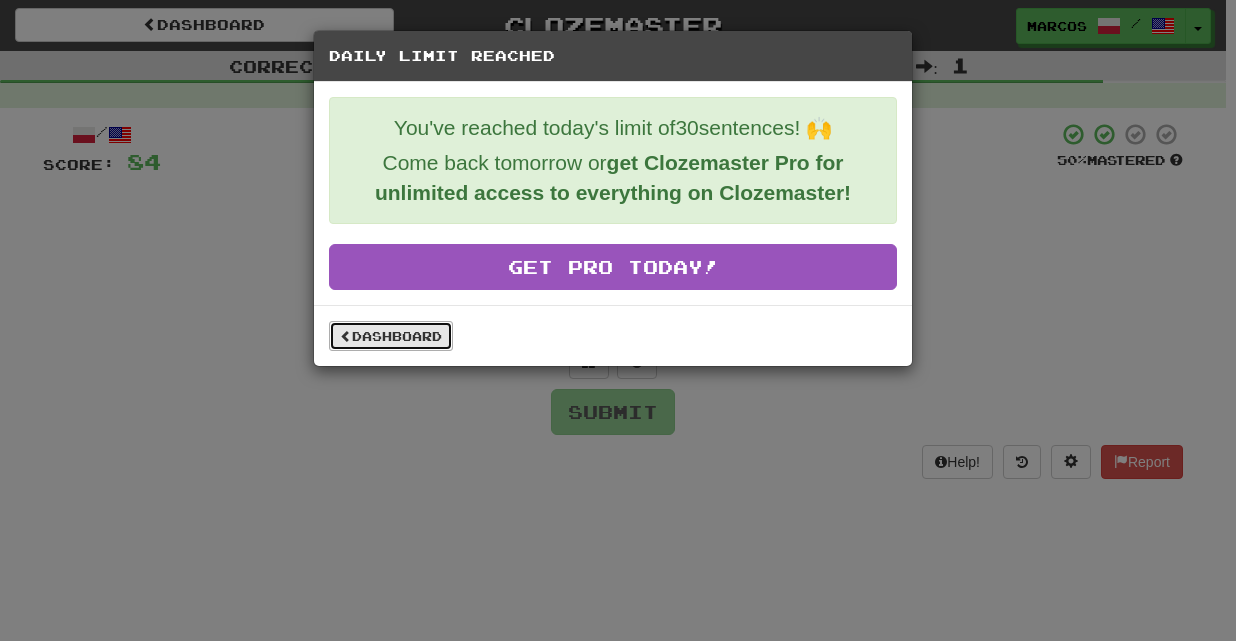 click on "Dashboard" at bounding box center [391, 336] 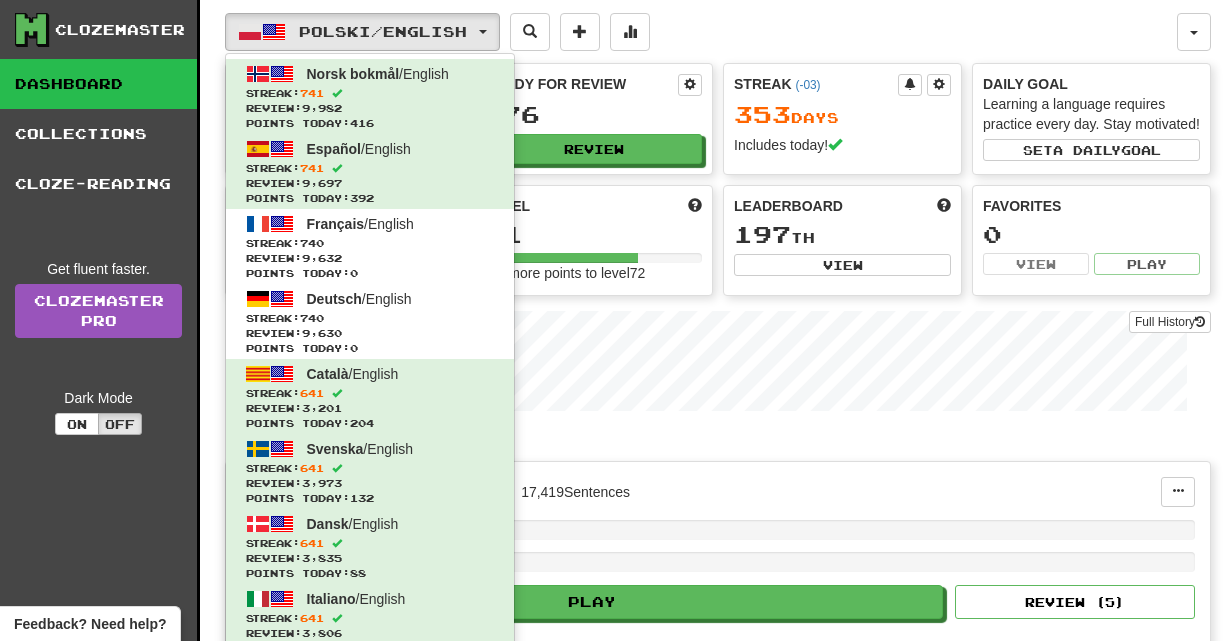 scroll, scrollTop: 0, scrollLeft: 0, axis: both 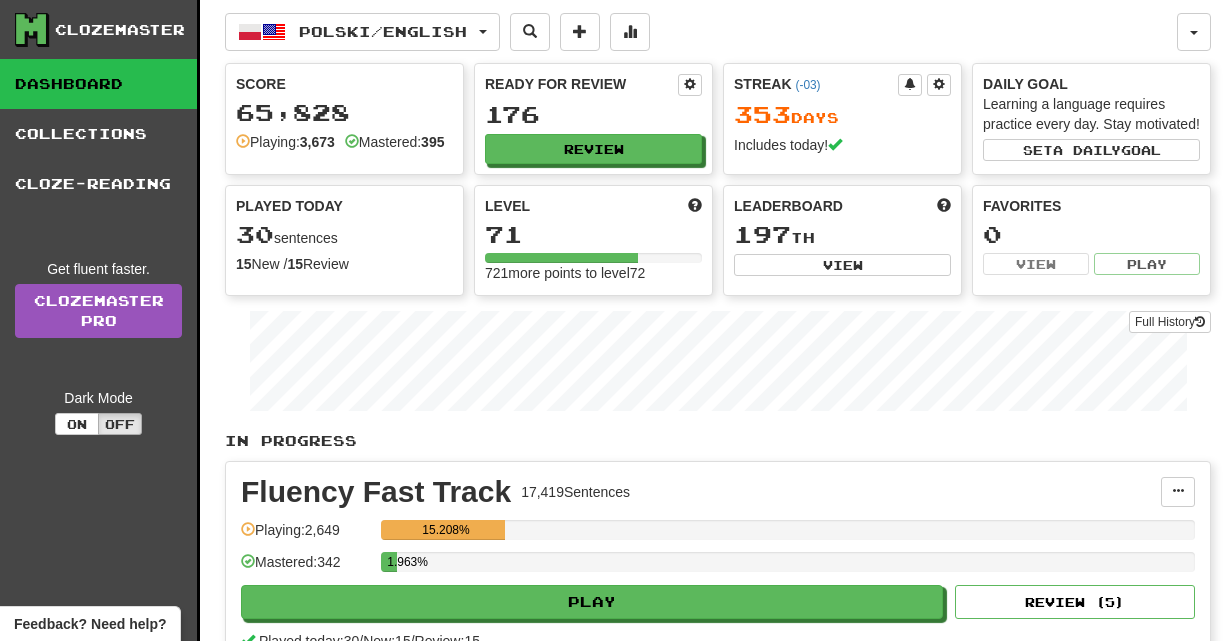 click on "Polski  /  English" at bounding box center [383, 31] 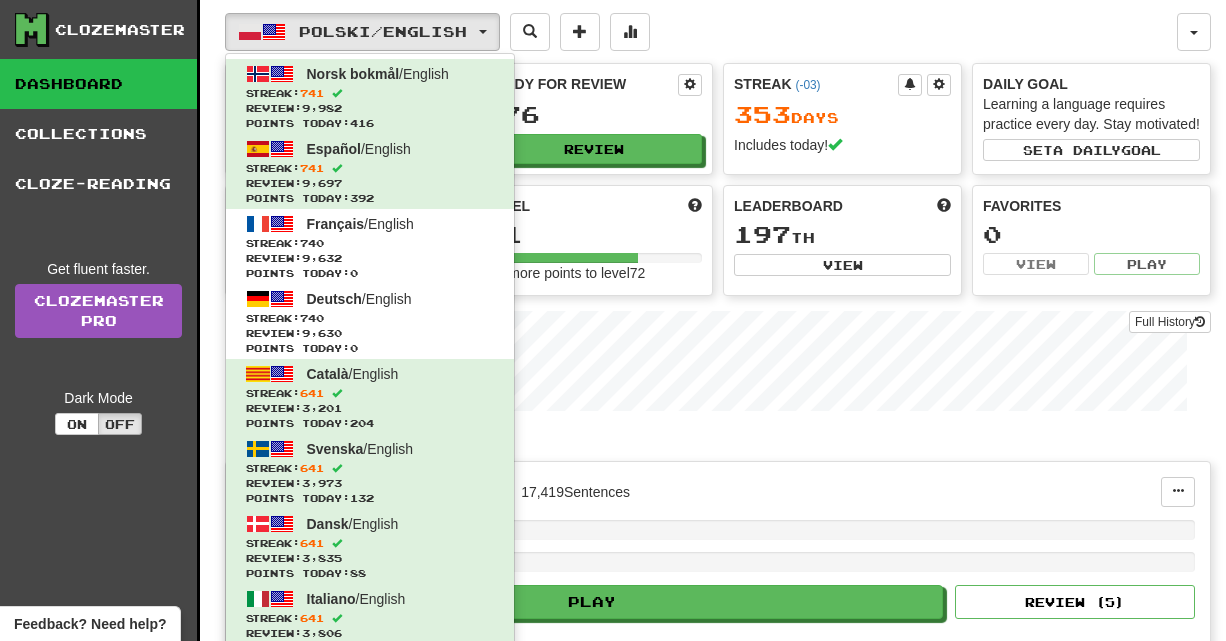 type 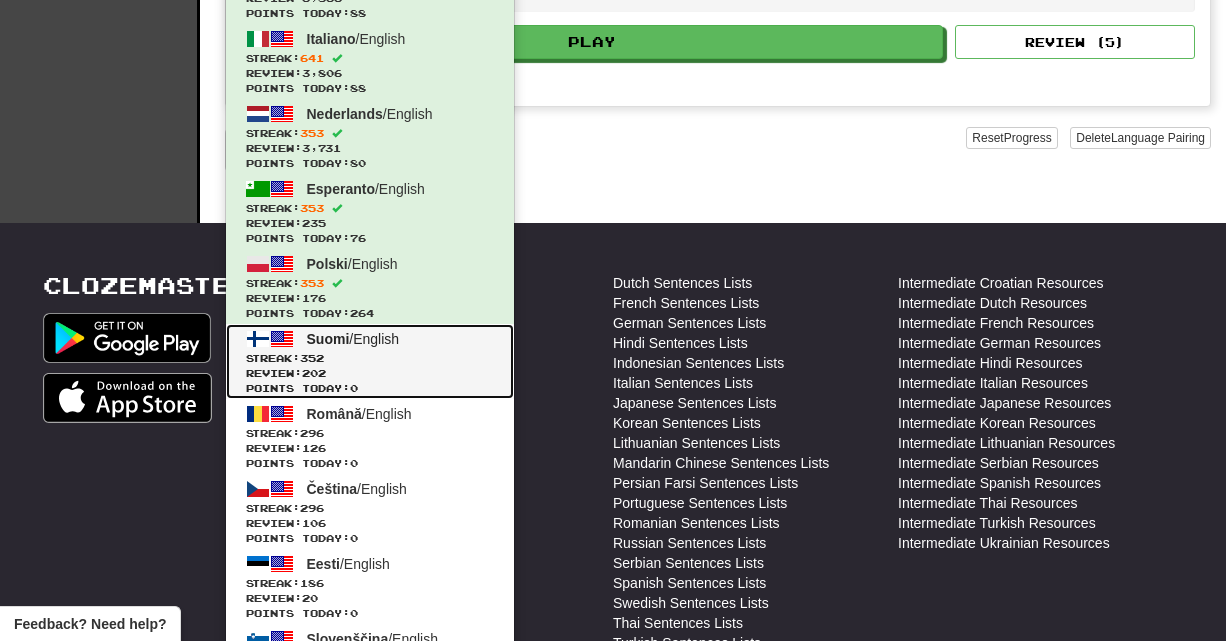 click on "Suomi  /  English Streak:  352   Review:  202 Points today:  0" at bounding box center (370, 361) 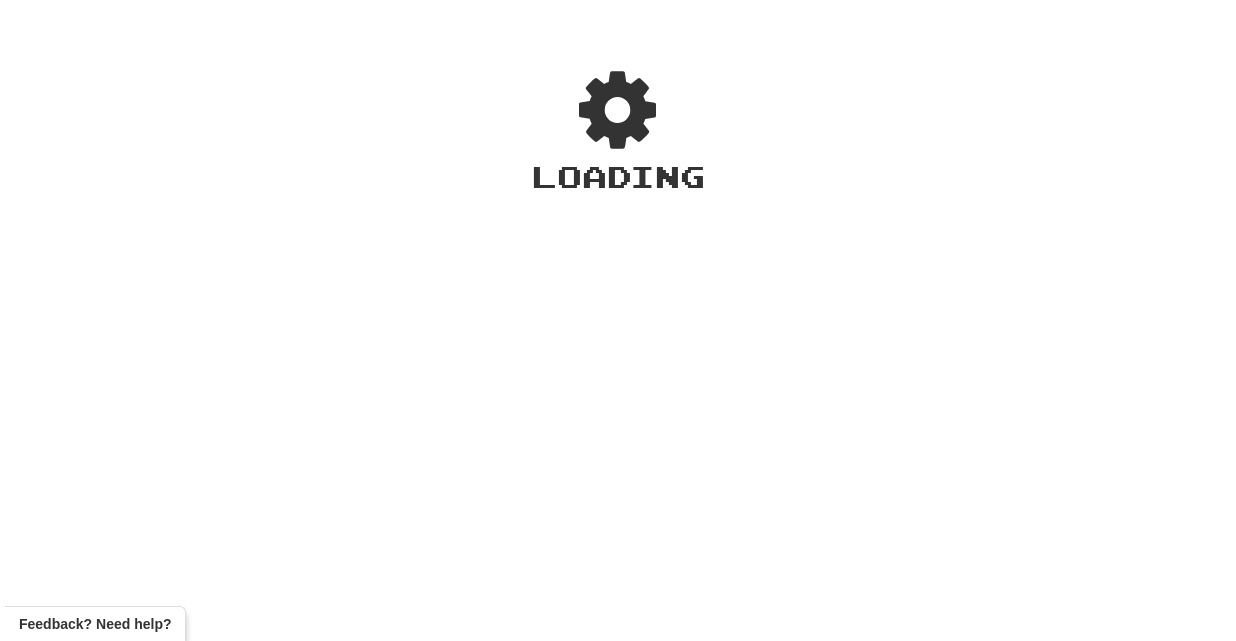 scroll, scrollTop: 0, scrollLeft: 0, axis: both 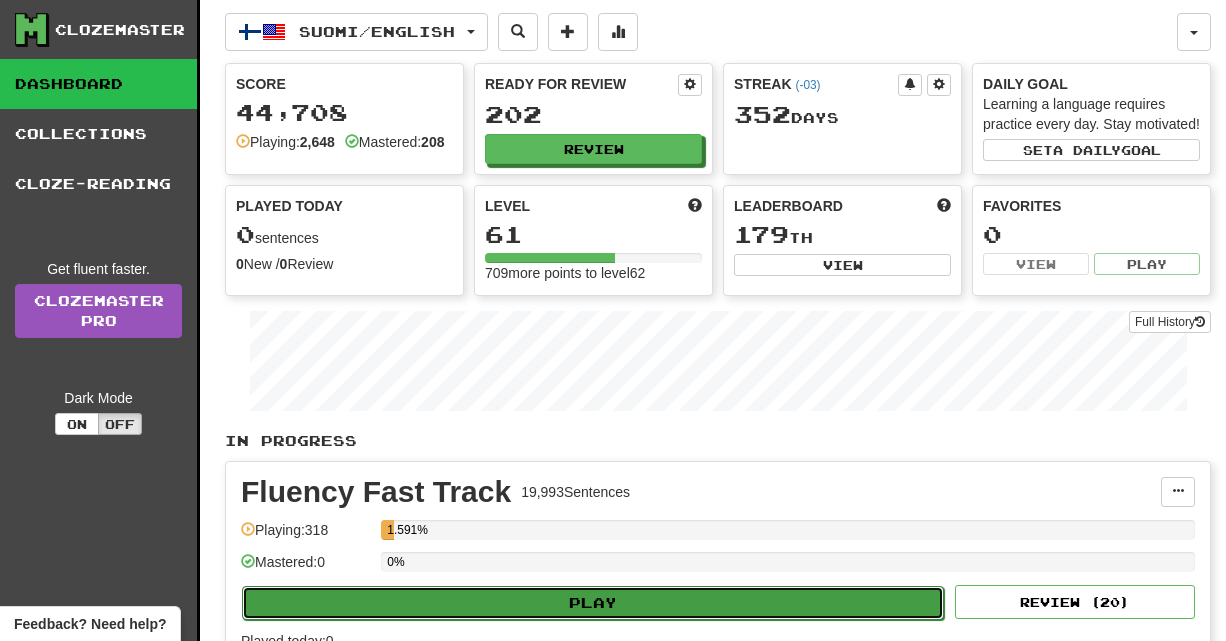 click on "Play" at bounding box center (593, 603) 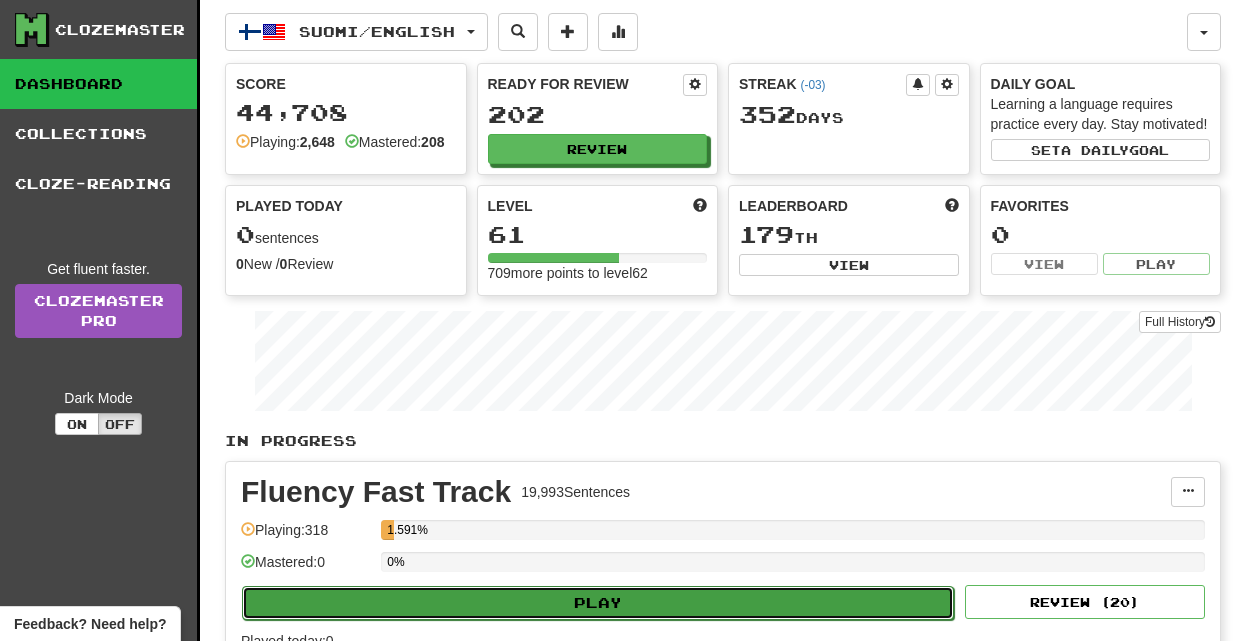 select on "**" 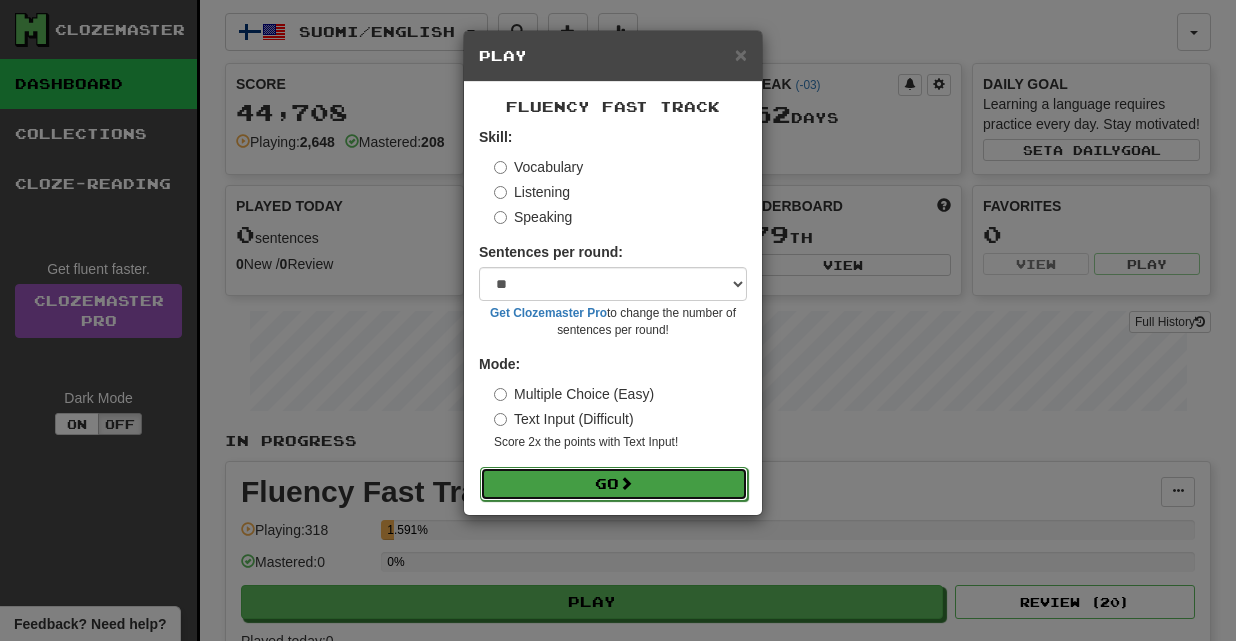 click on "Go" at bounding box center (614, 484) 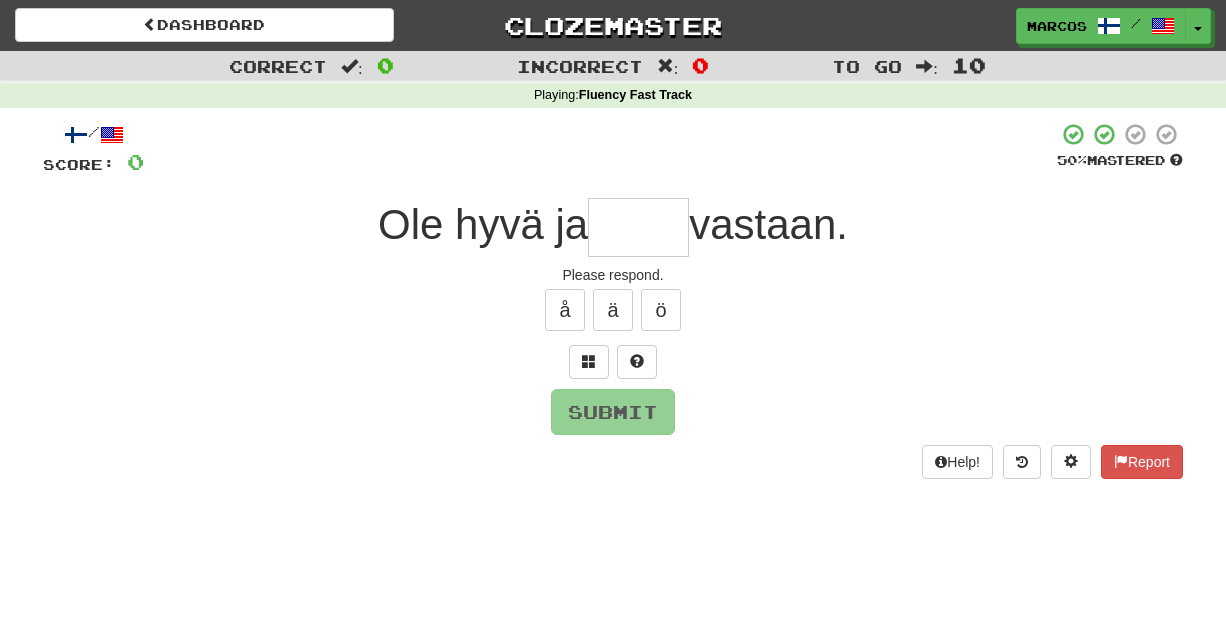 scroll, scrollTop: 0, scrollLeft: 0, axis: both 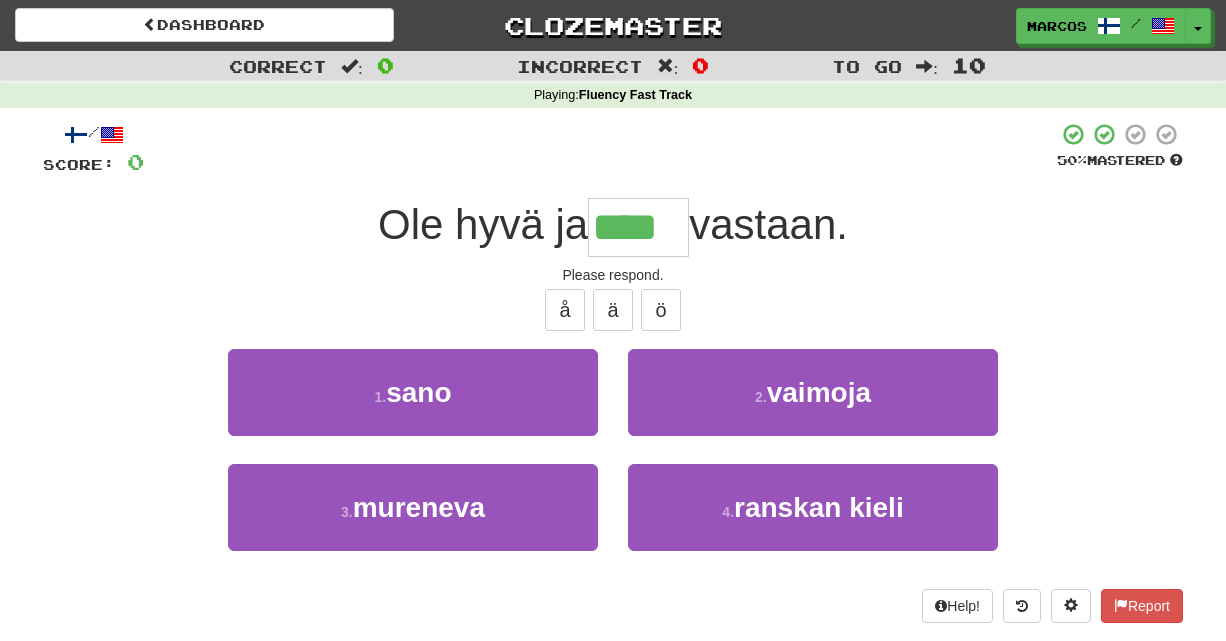 type on "****" 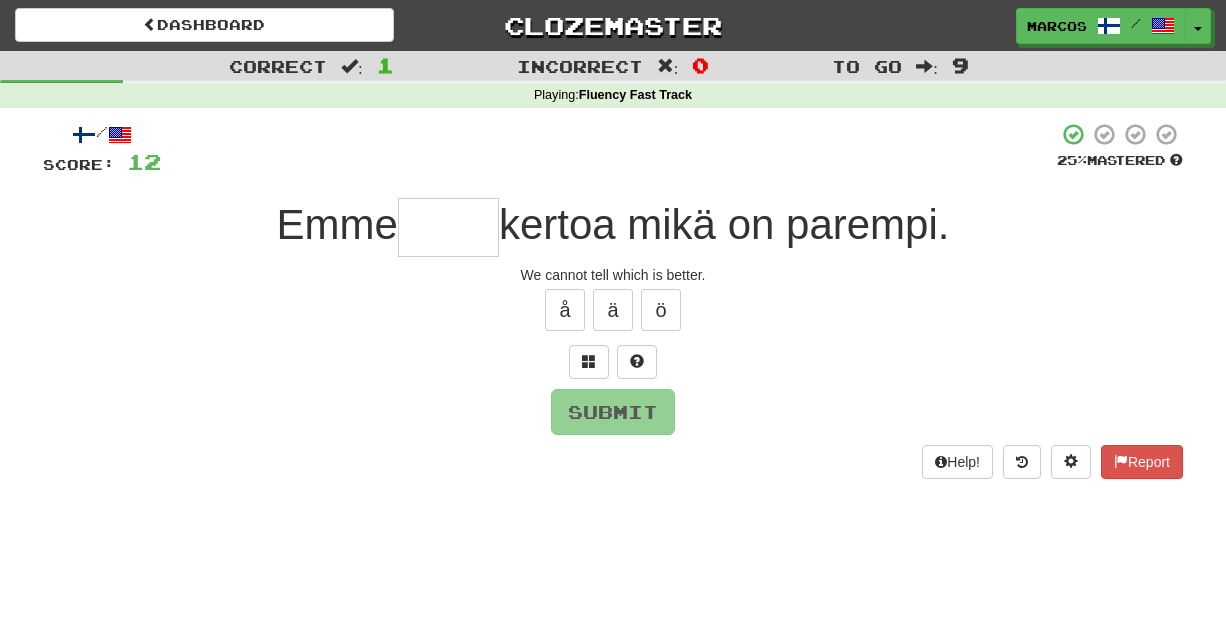 type on "*" 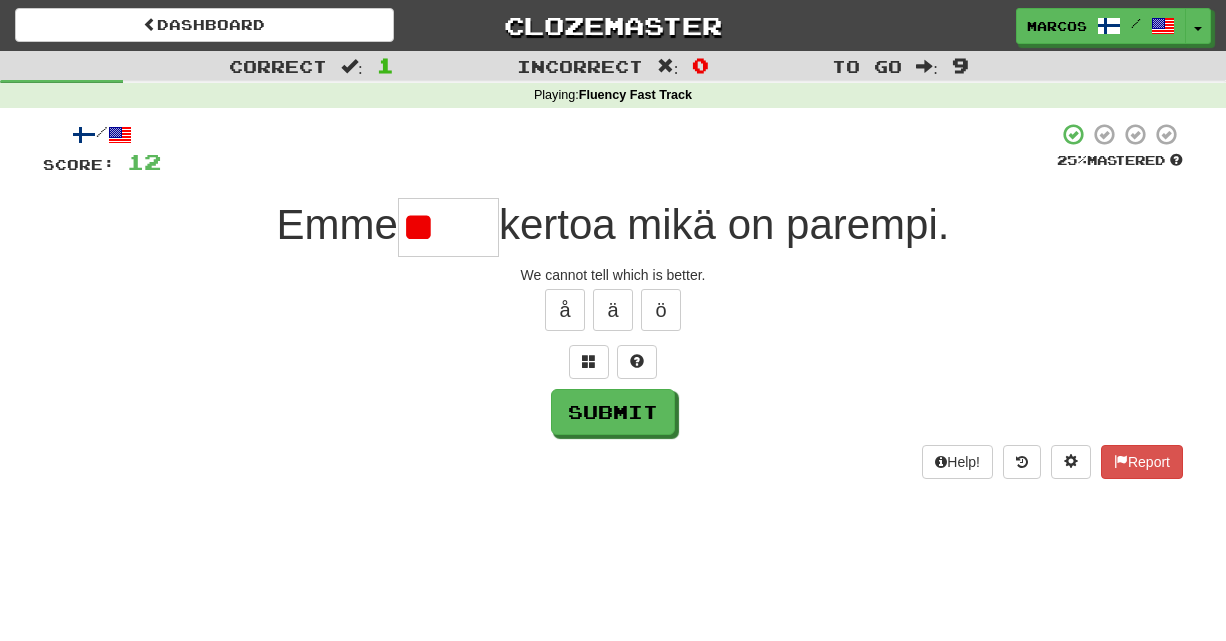 type on "*" 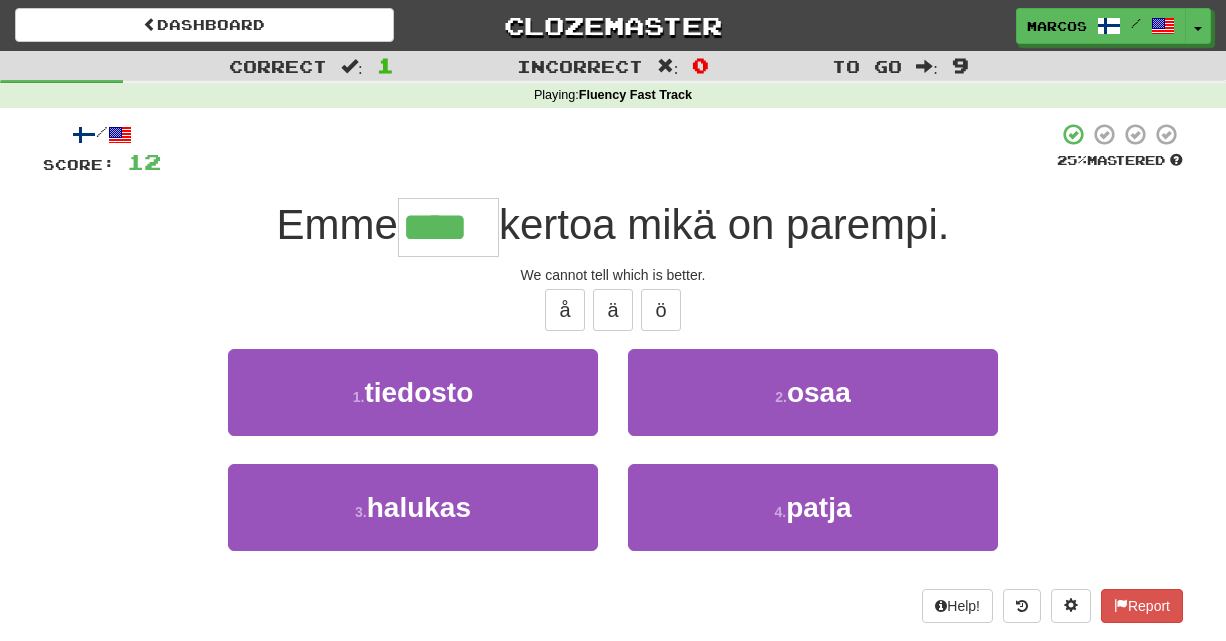 type on "****" 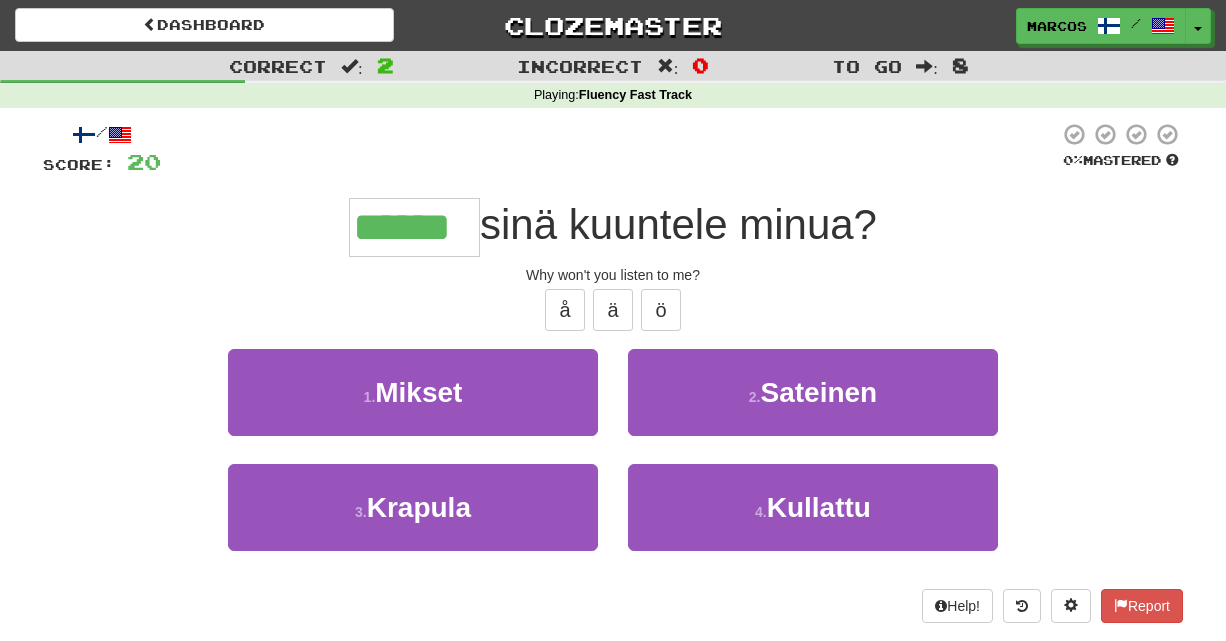 type on "******" 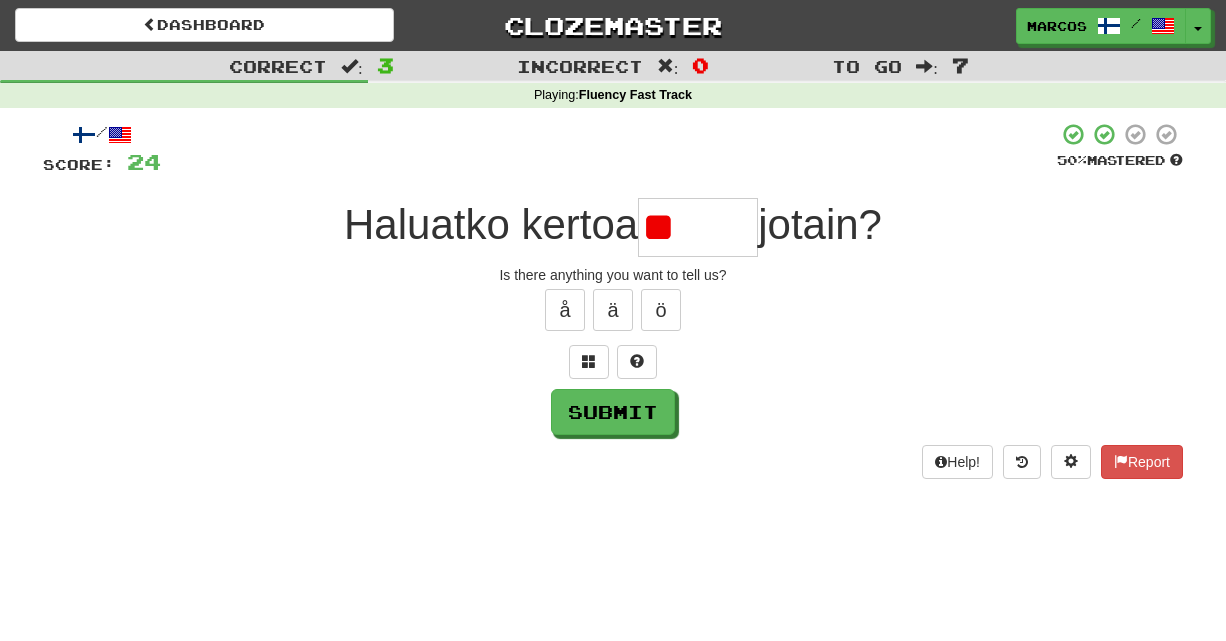 type on "*" 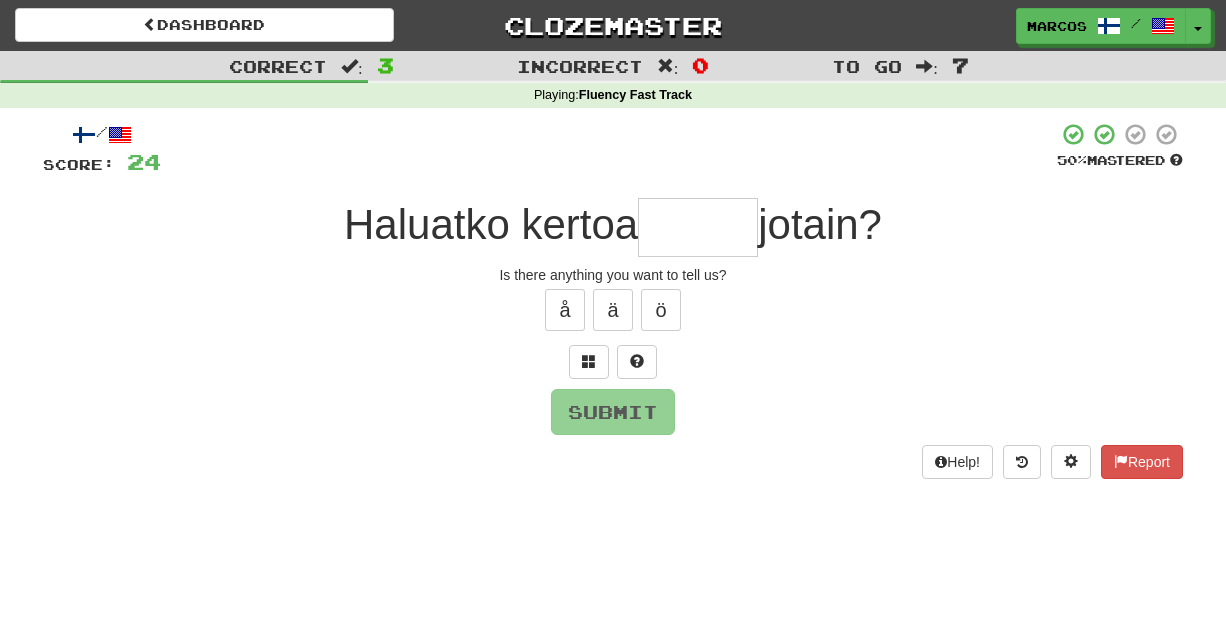 type on "*" 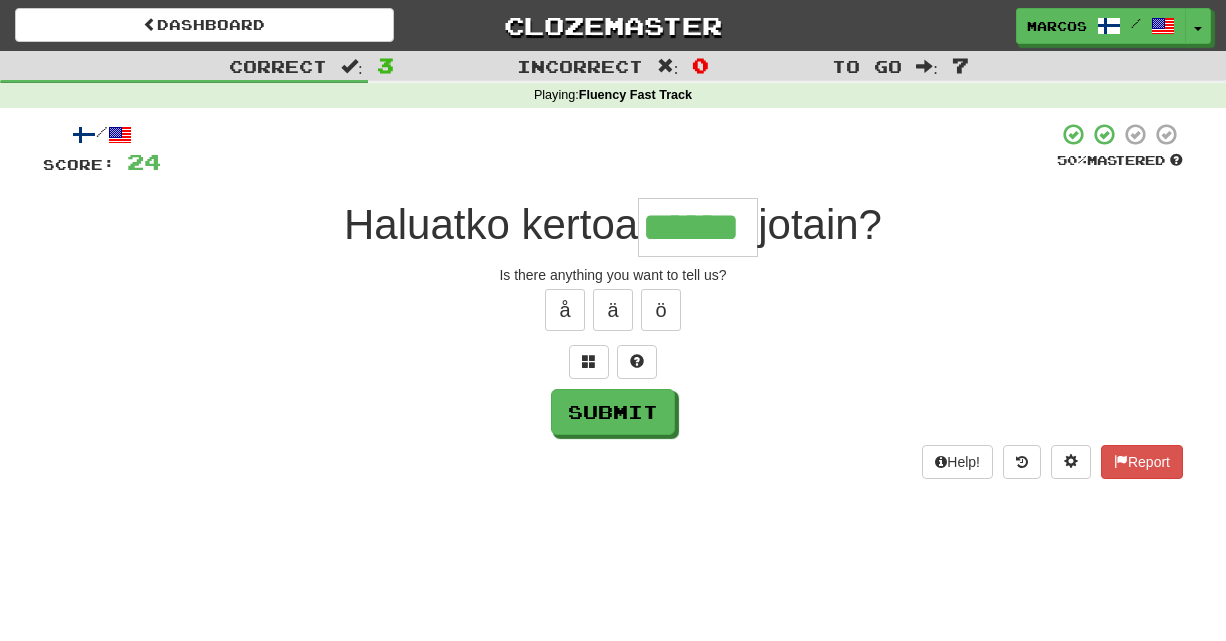 type on "******" 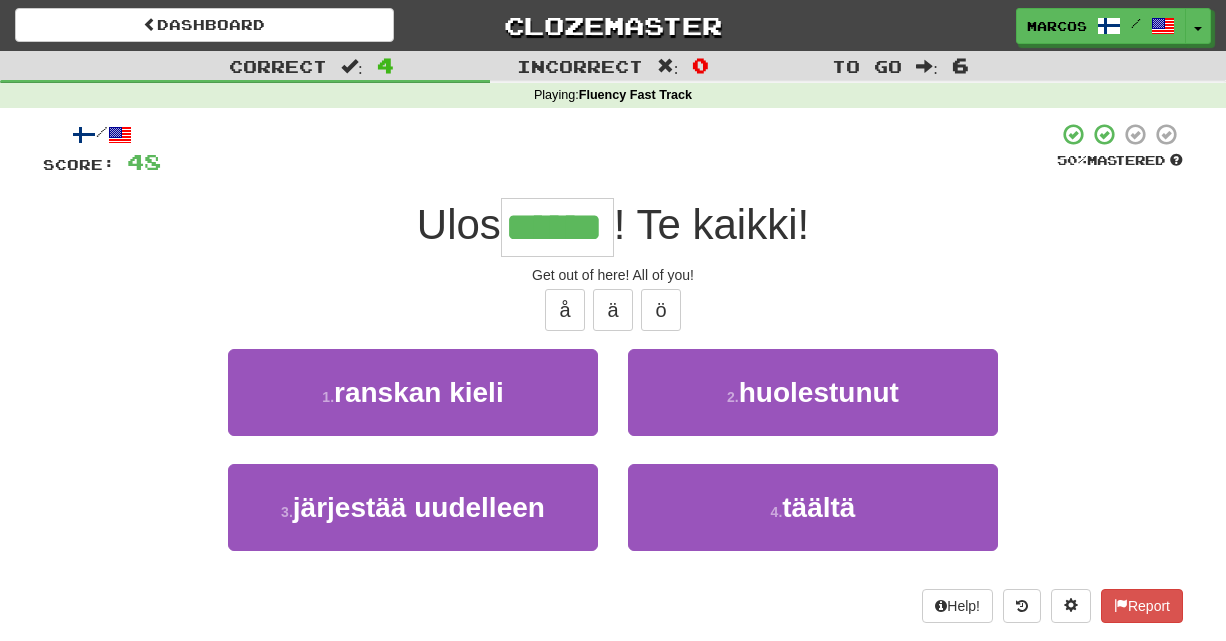 type on "******" 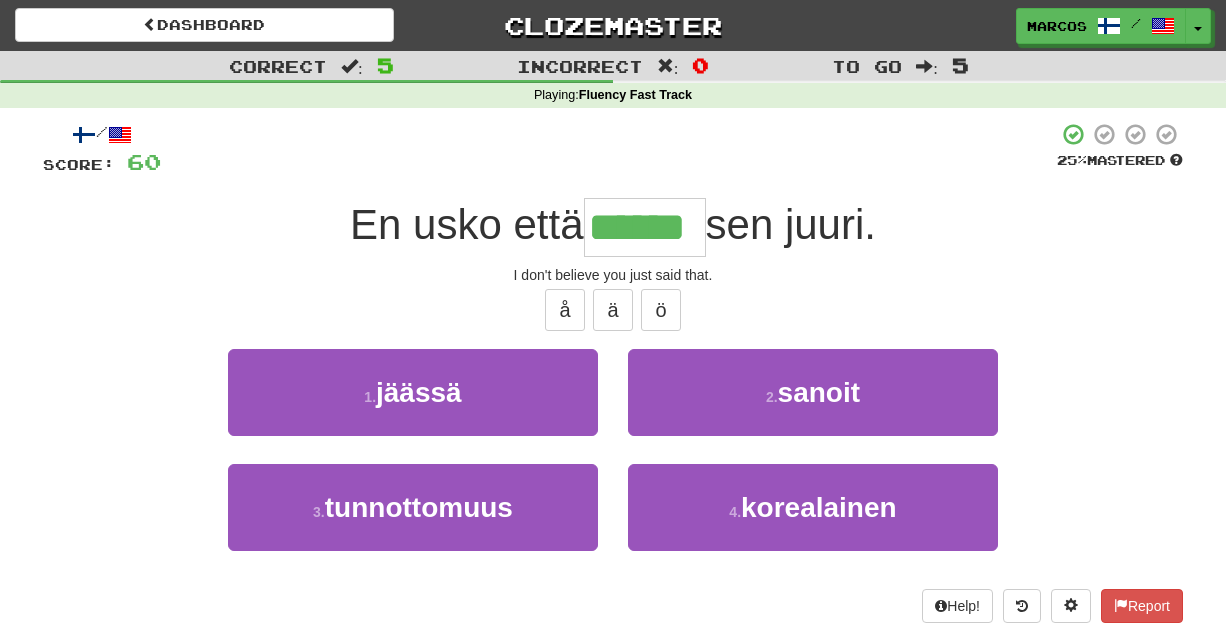 type on "******" 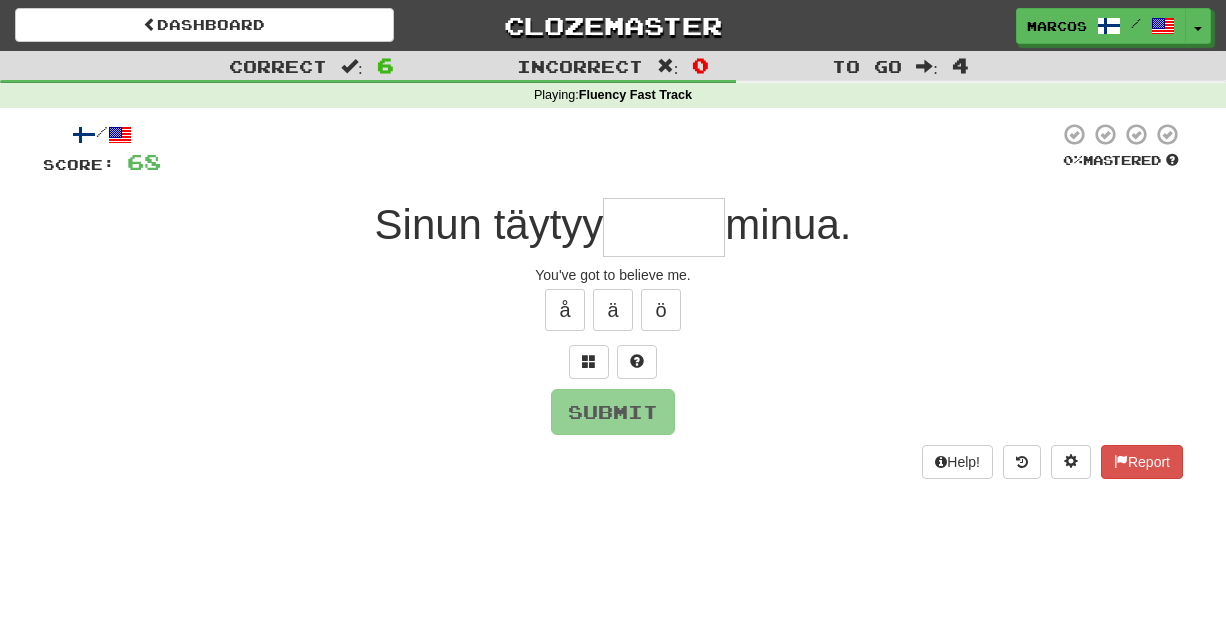 type on "*" 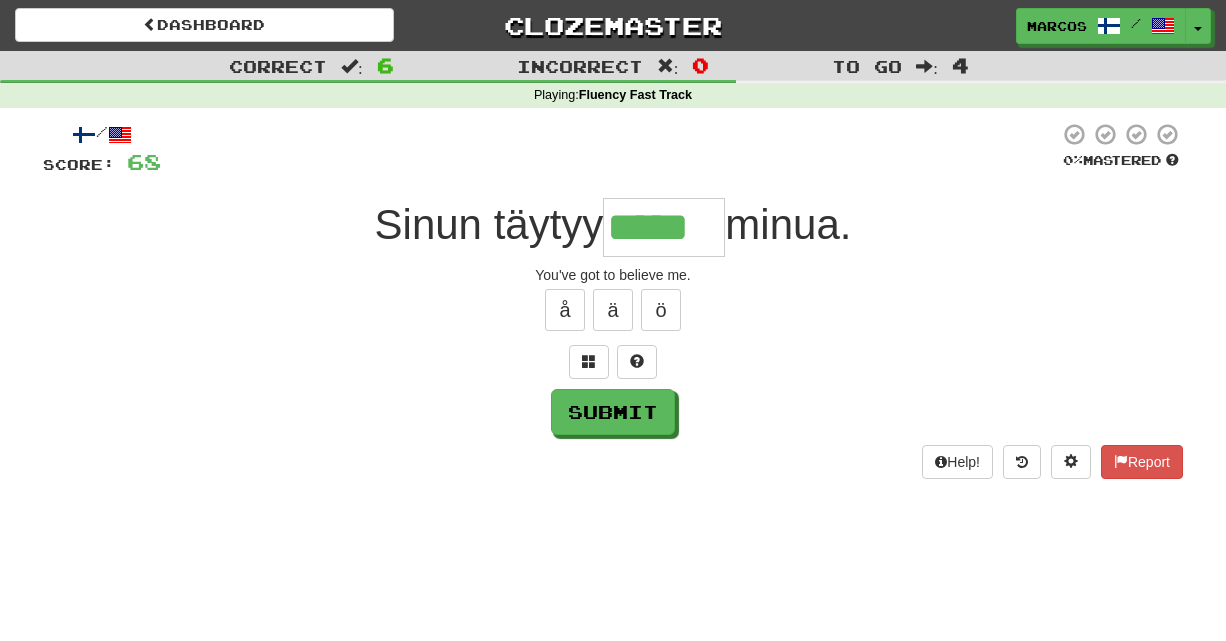 type on "*****" 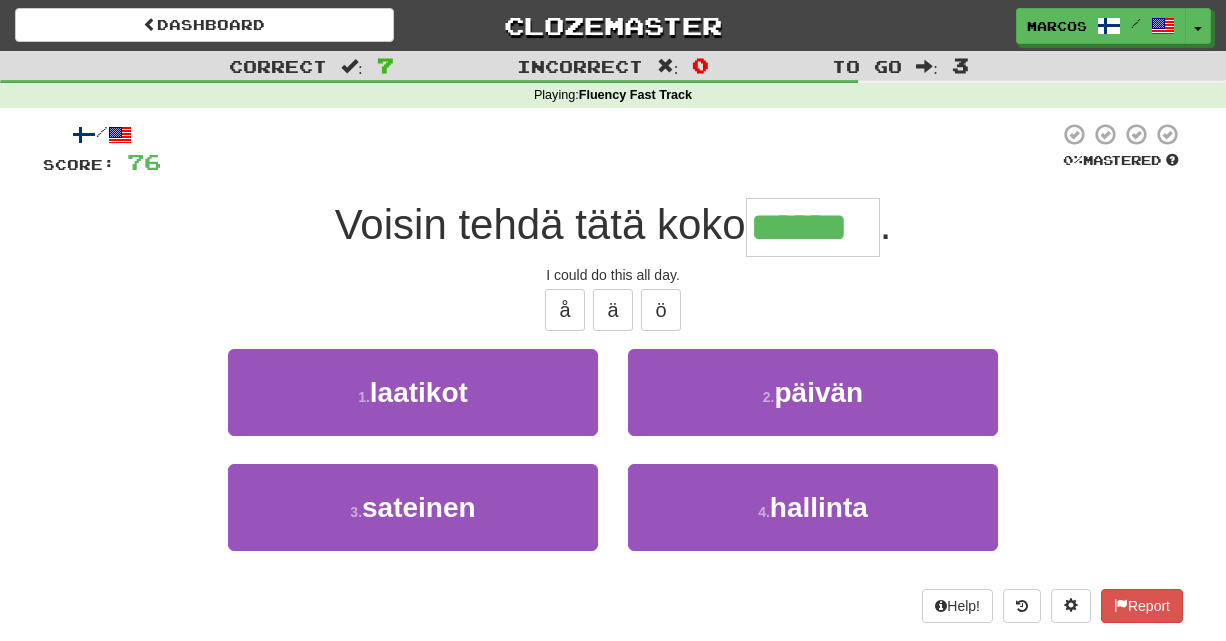 type on "******" 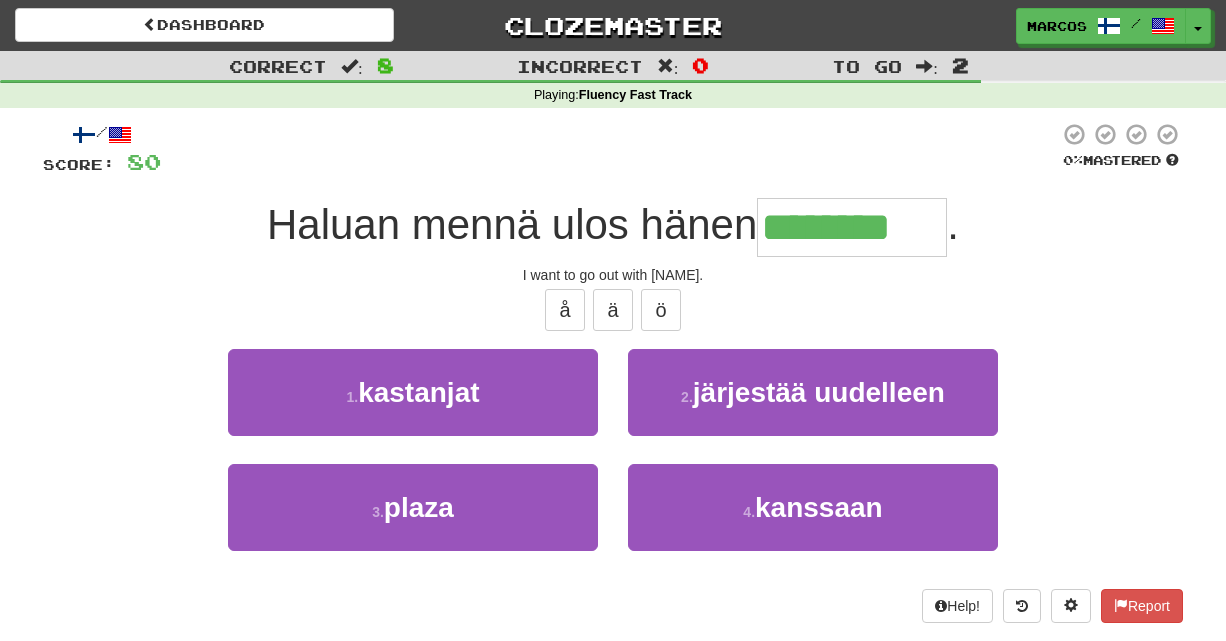 type on "********" 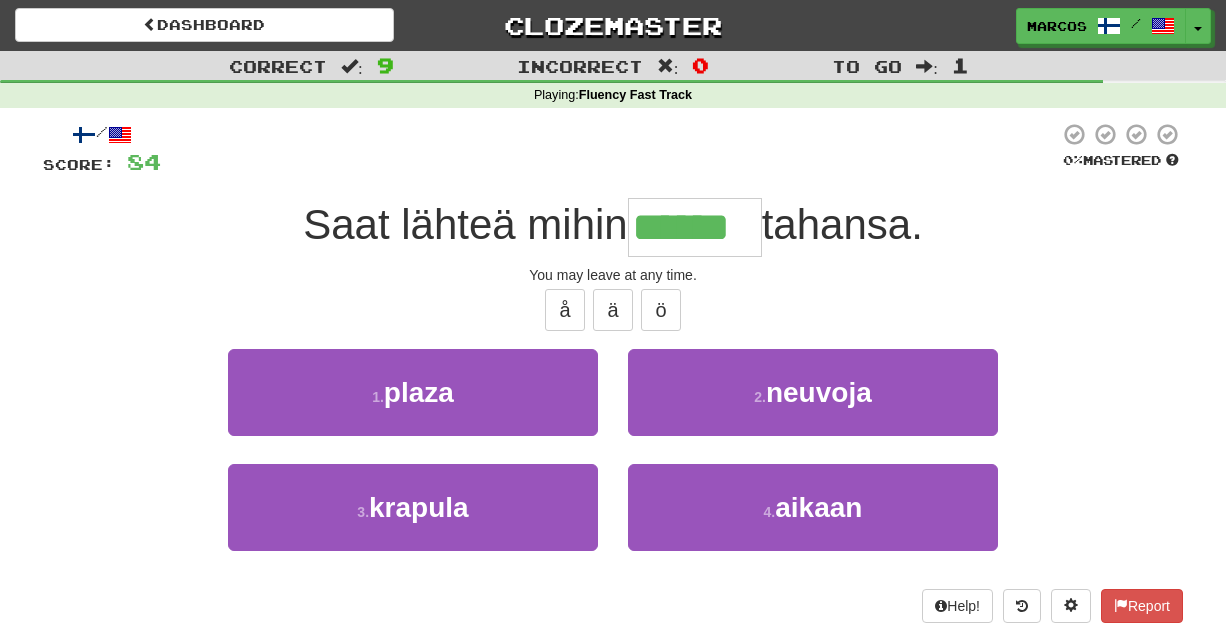 type on "******" 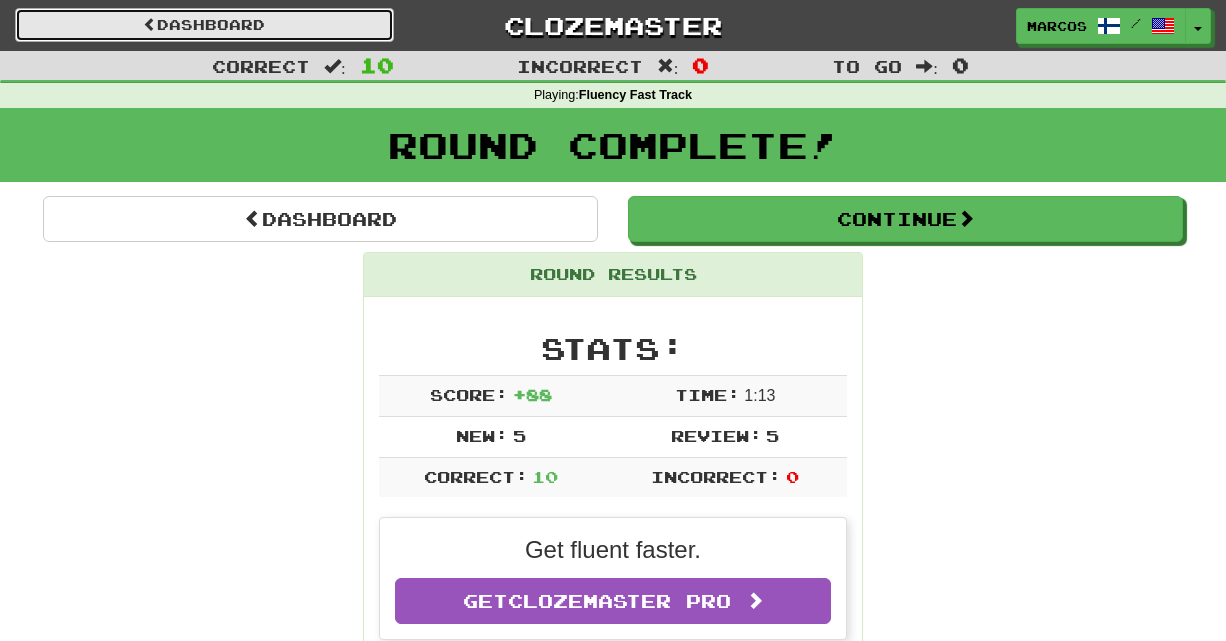 click on "Dashboard" at bounding box center (204, 25) 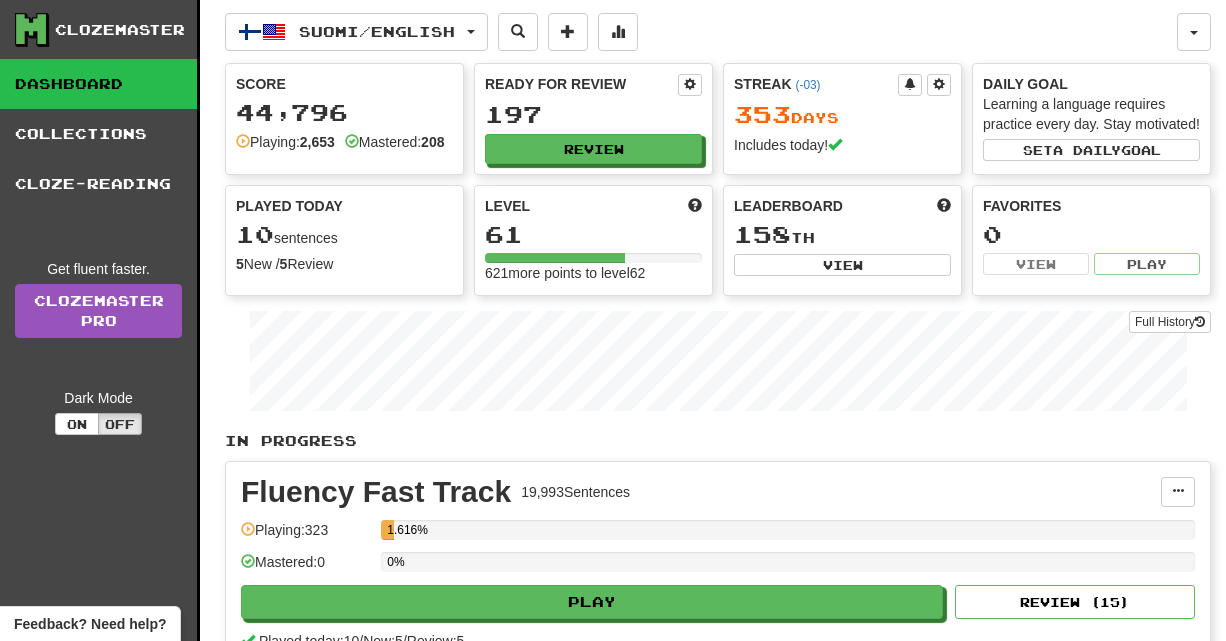 scroll, scrollTop: 0, scrollLeft: 0, axis: both 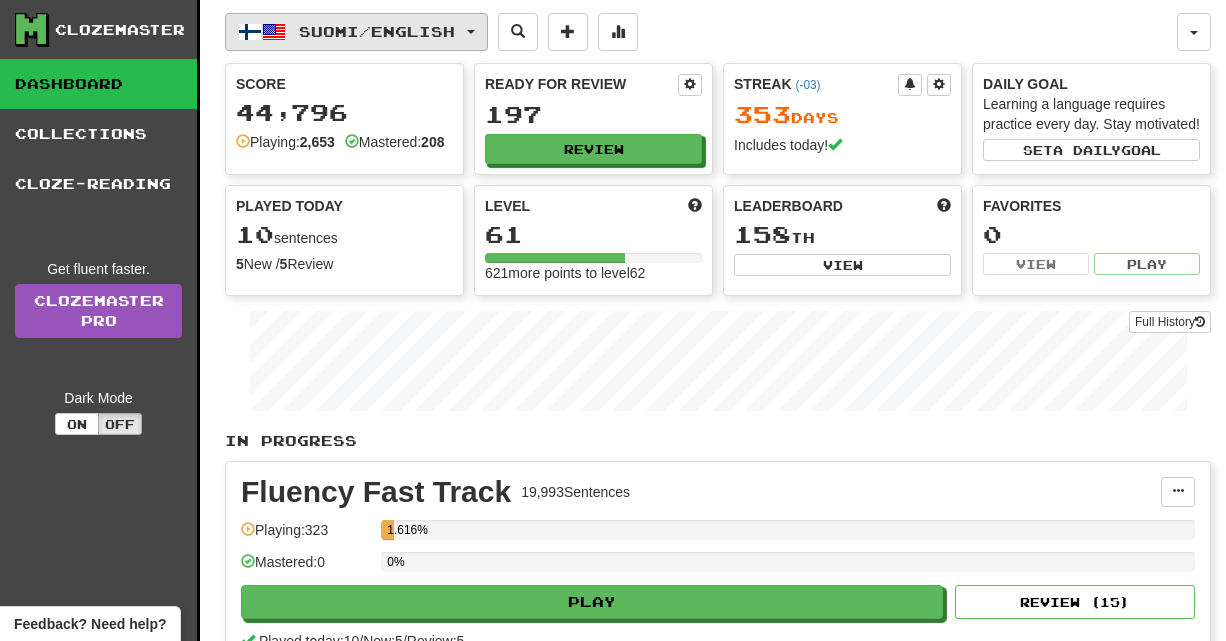 click on "Suomi  /  English" at bounding box center (377, 31) 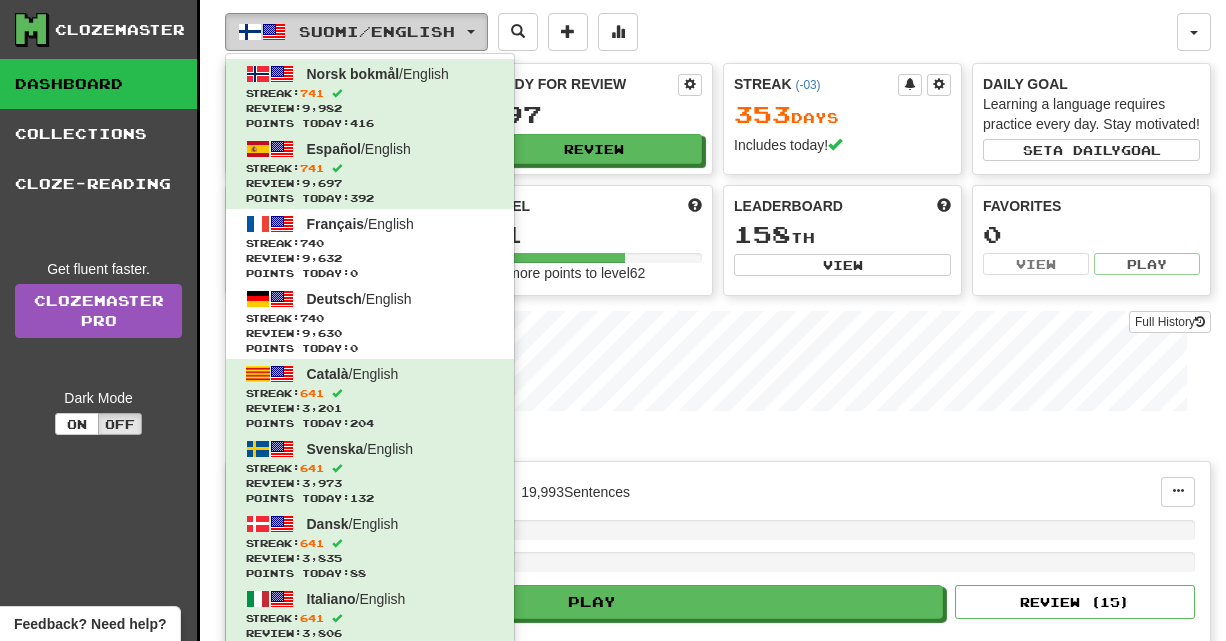 type 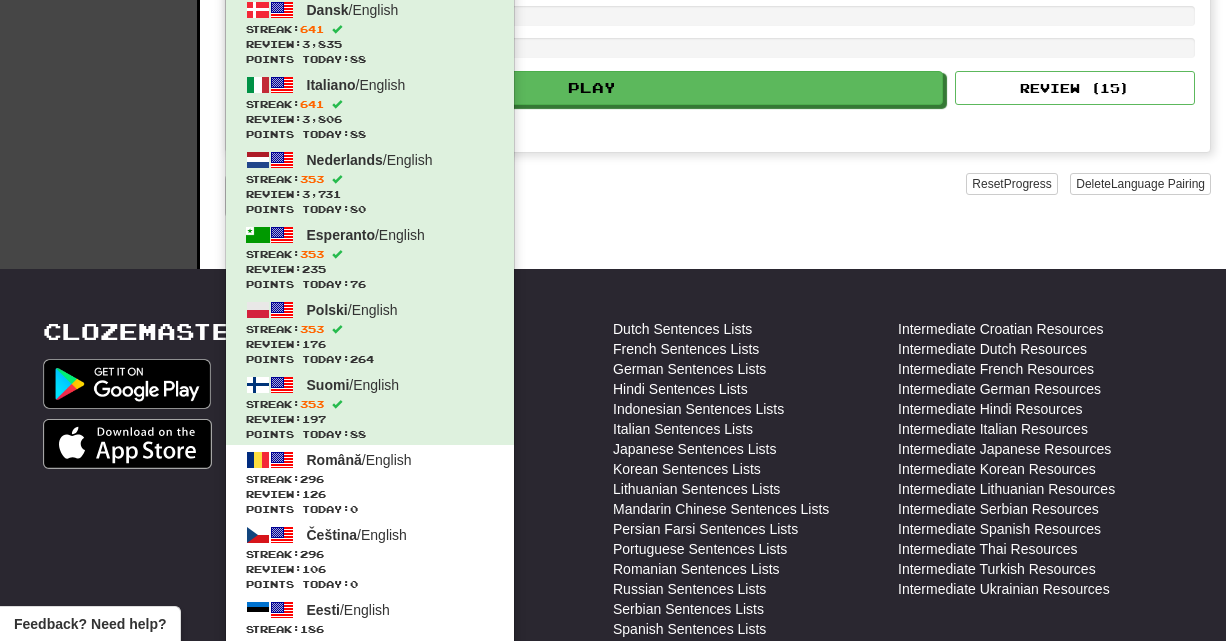scroll, scrollTop: 560, scrollLeft: 0, axis: vertical 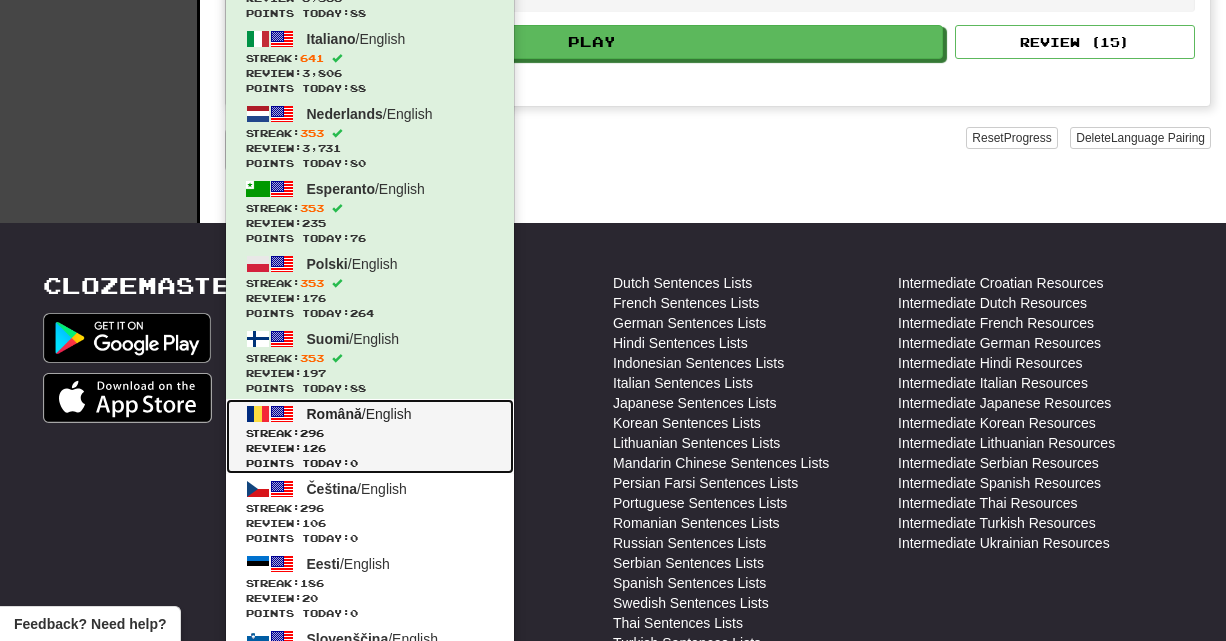 click on "Streak:  296" at bounding box center [370, 433] 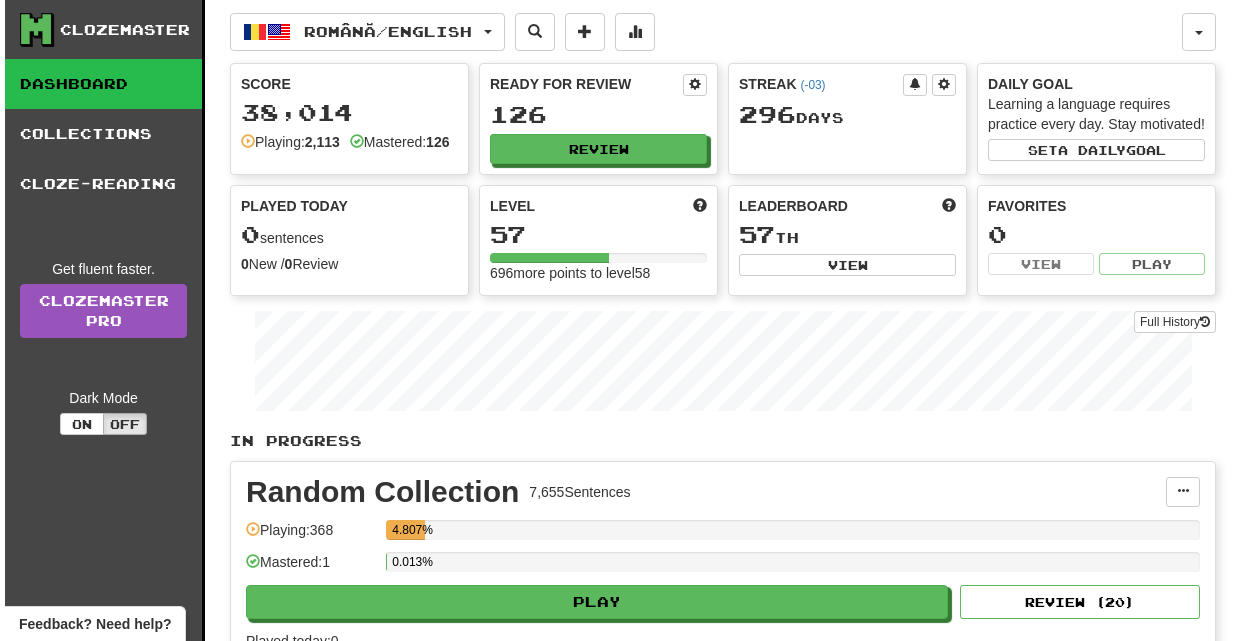 scroll, scrollTop: 0, scrollLeft: 0, axis: both 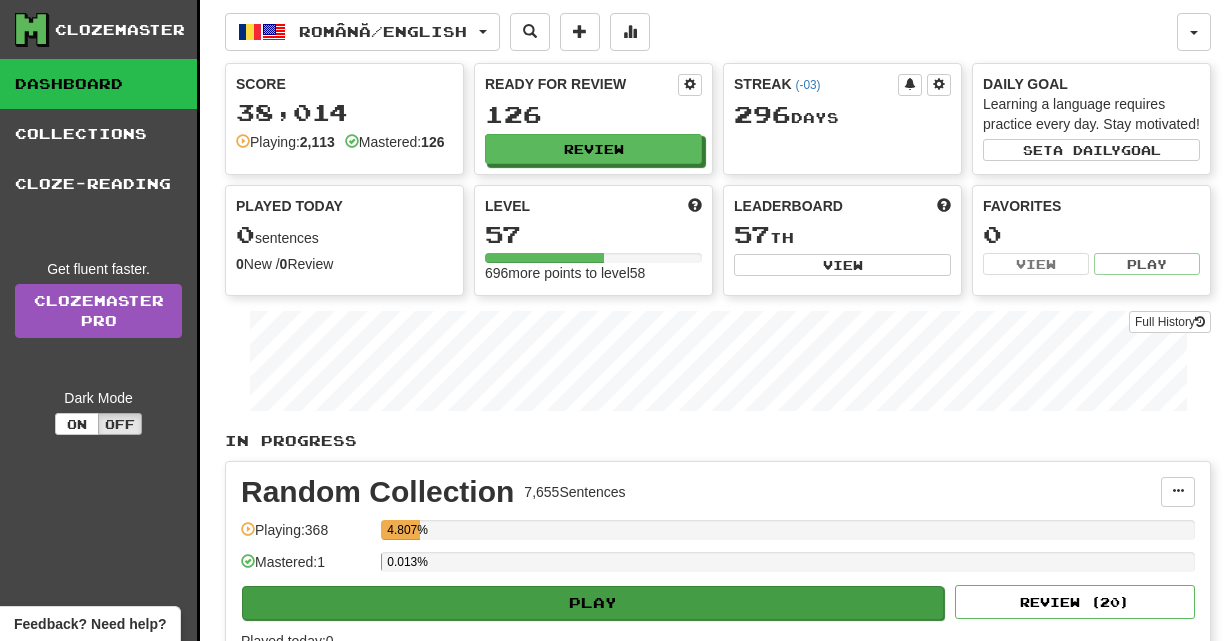 click on "Random Collection 7,655  Sentences Manage Sentences Unpin from Dashboard  Playing:  368 4.807%  Mastered:  1 0.013% Play Review ( 20 ) Played today:  0" at bounding box center [718, 564] 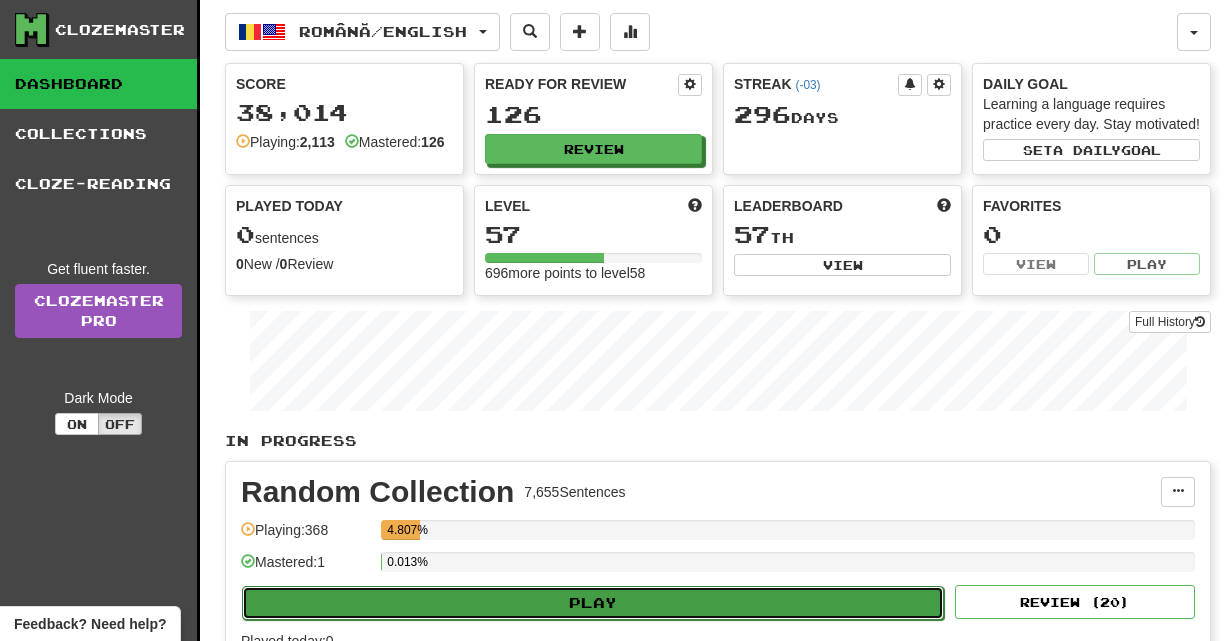 click on "Play" at bounding box center [593, 603] 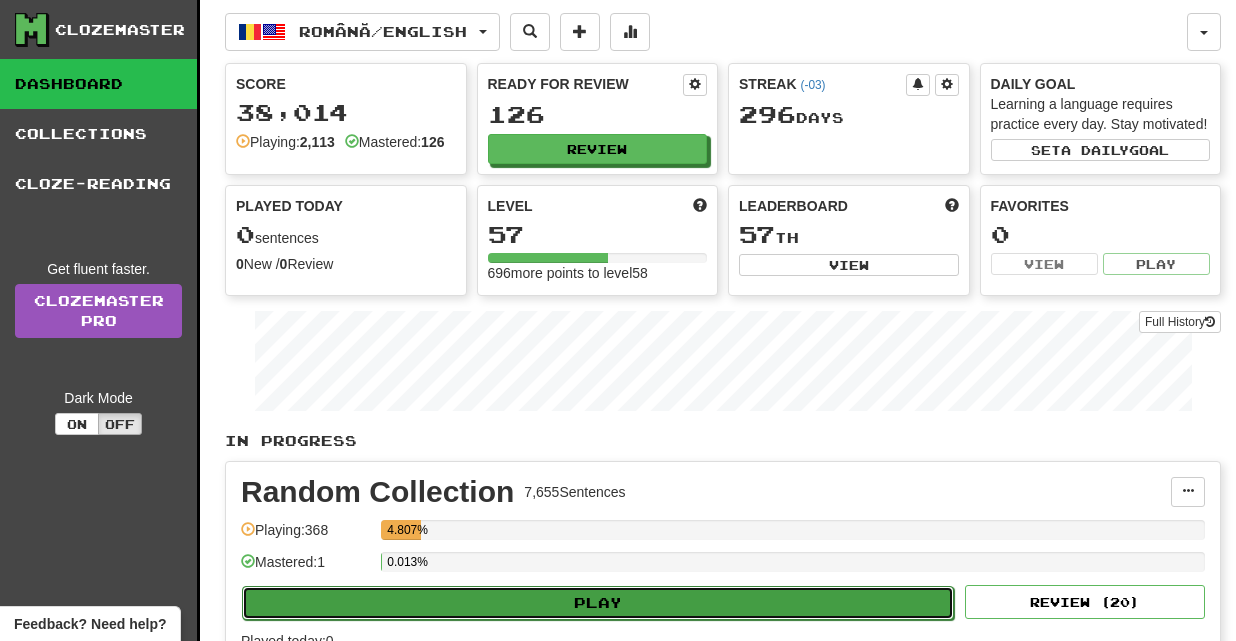 select on "**" 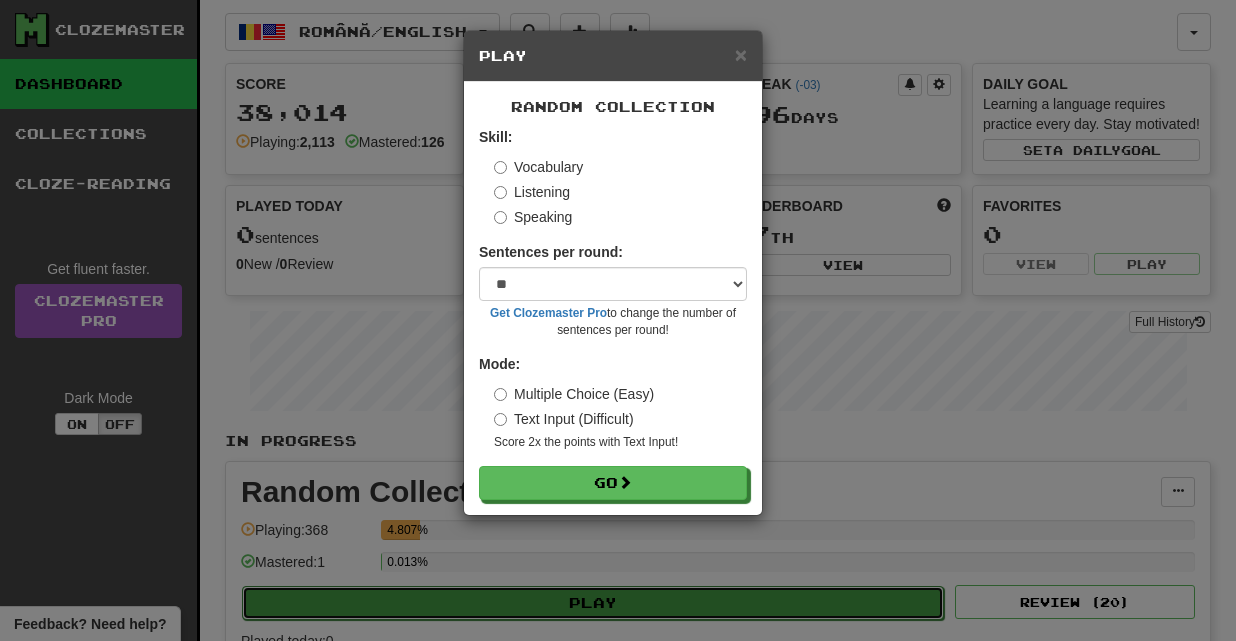 type 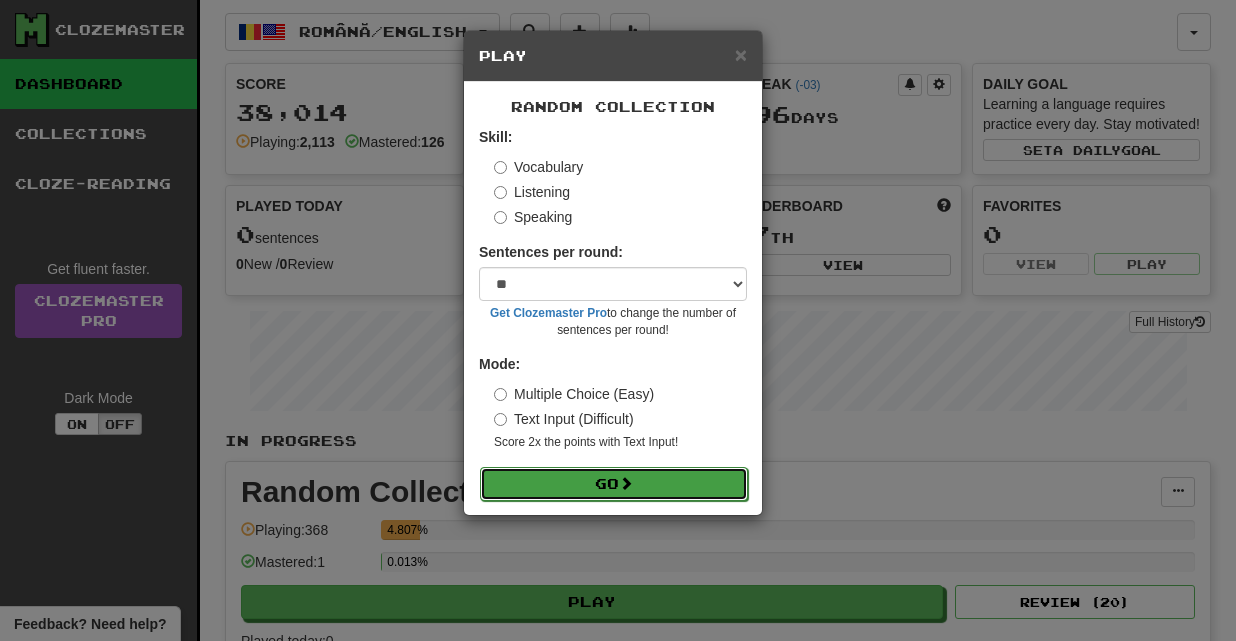 click on "Go" at bounding box center [614, 484] 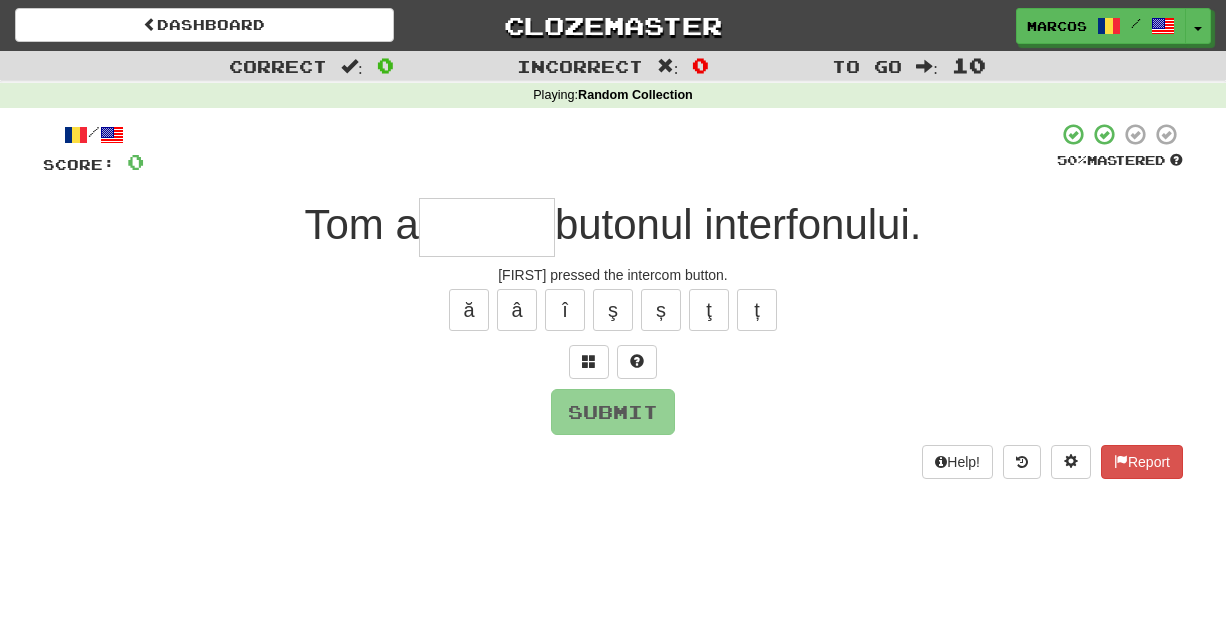 scroll, scrollTop: 0, scrollLeft: 0, axis: both 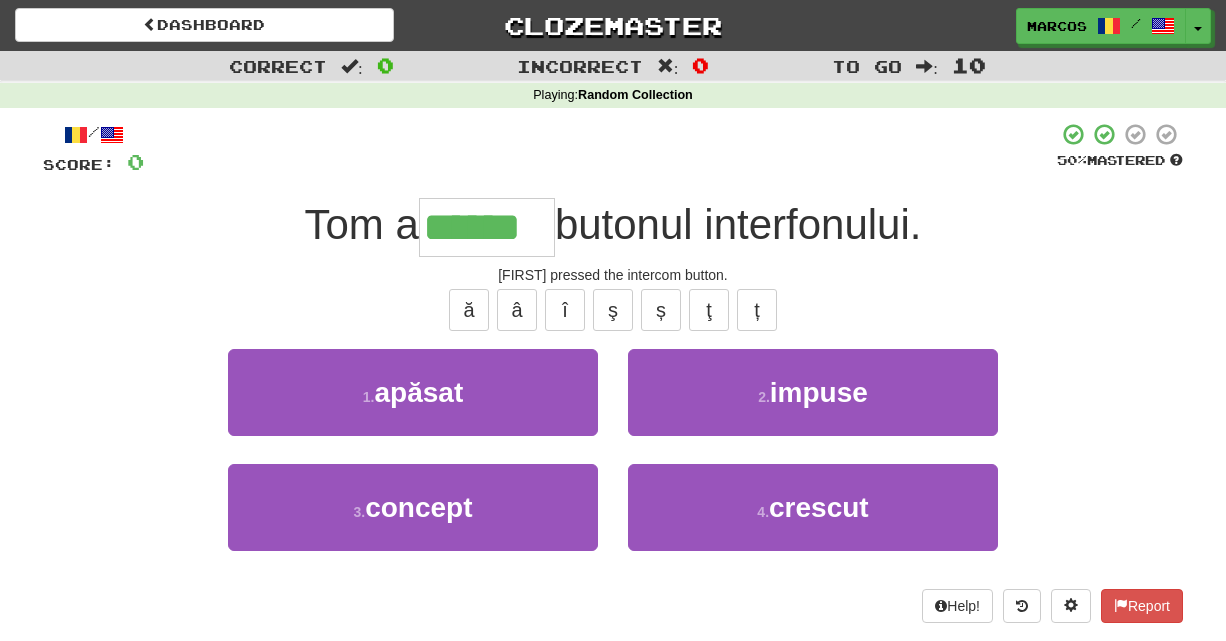 type on "******" 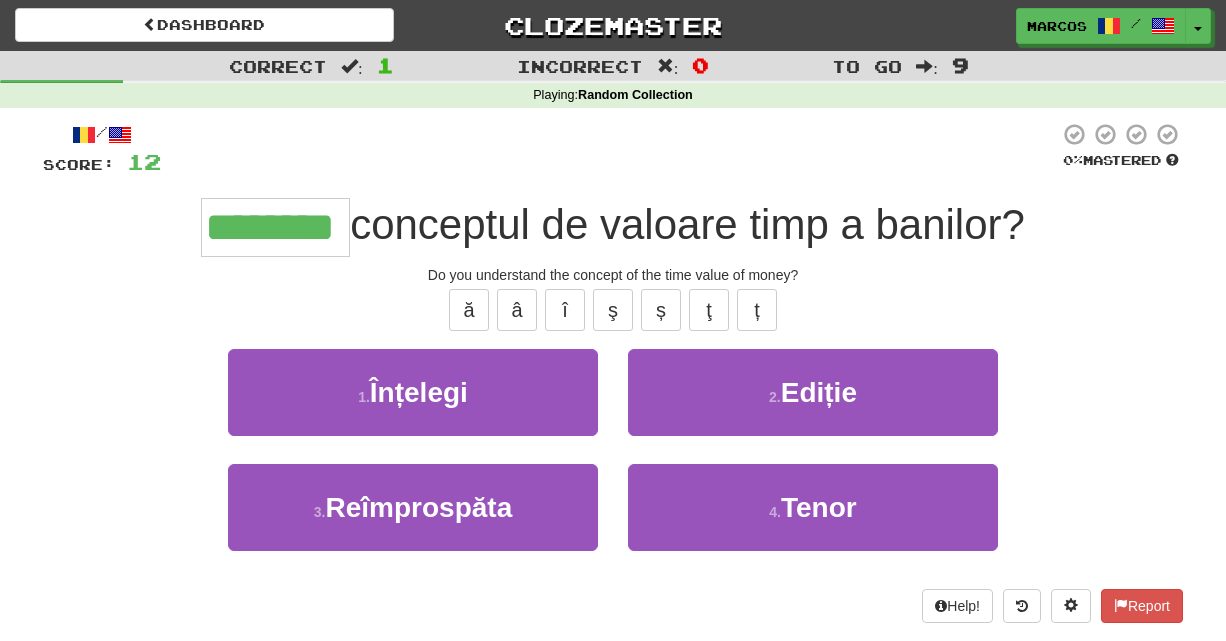 type on "********" 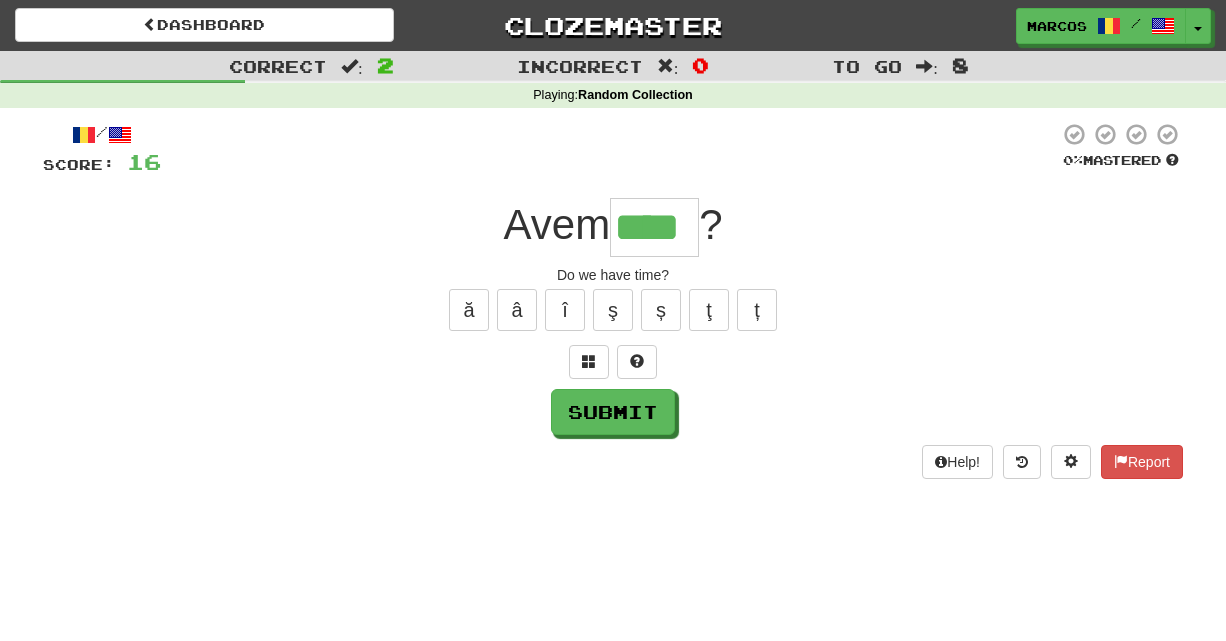 type on "****" 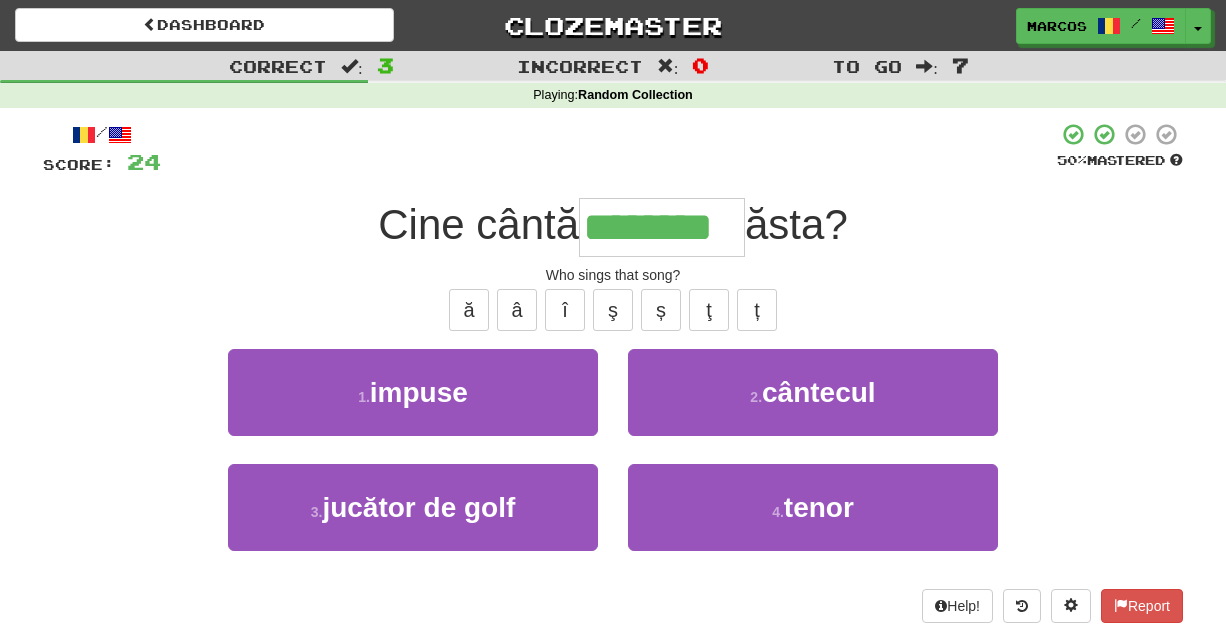 type on "********" 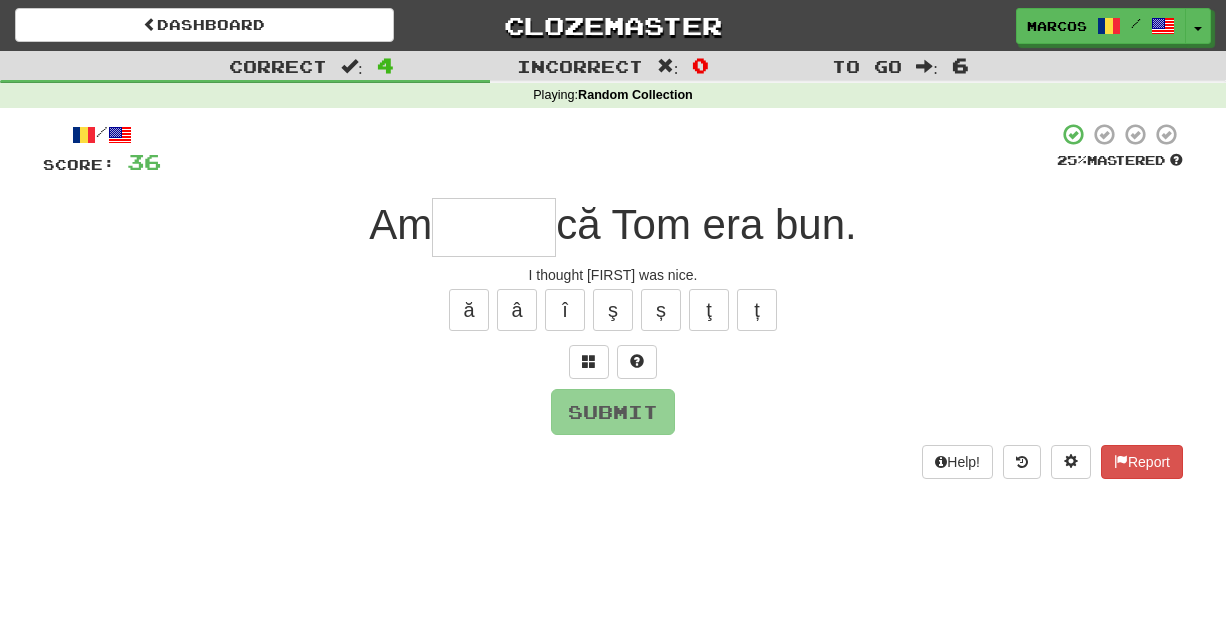 type on "*" 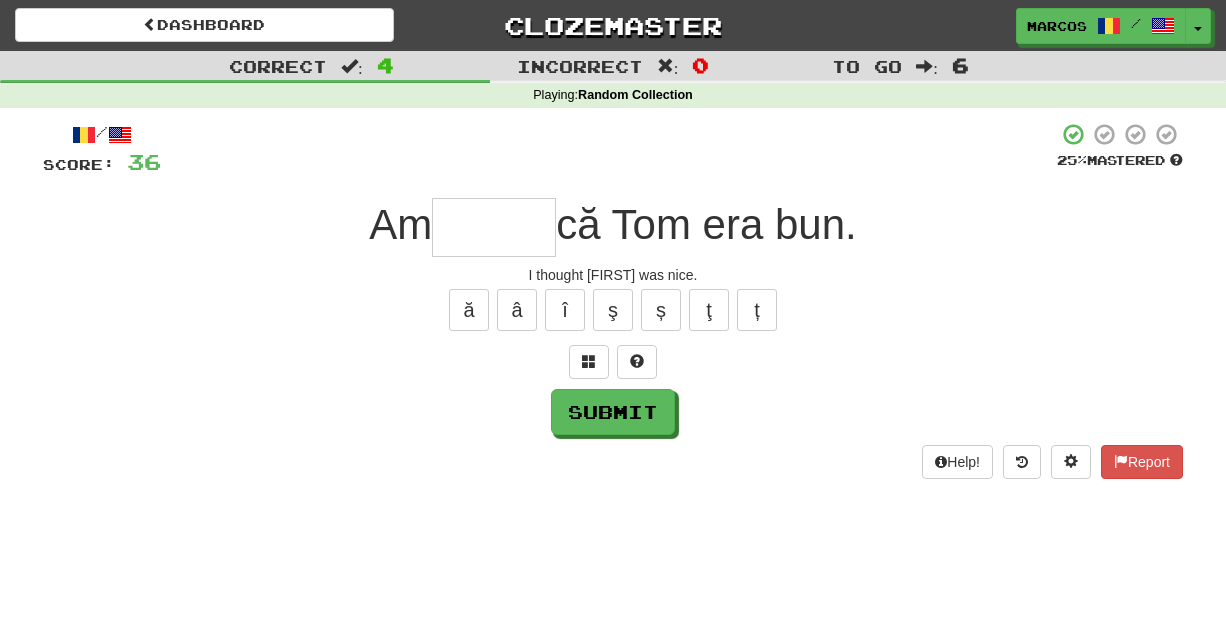 type on "*" 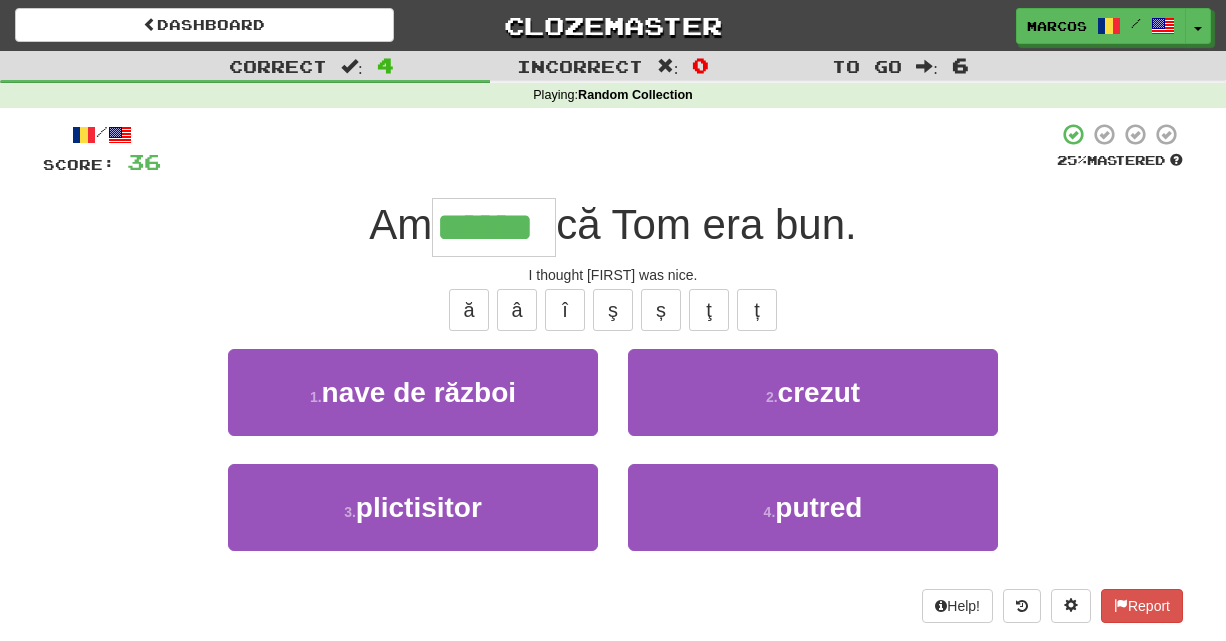 type on "******" 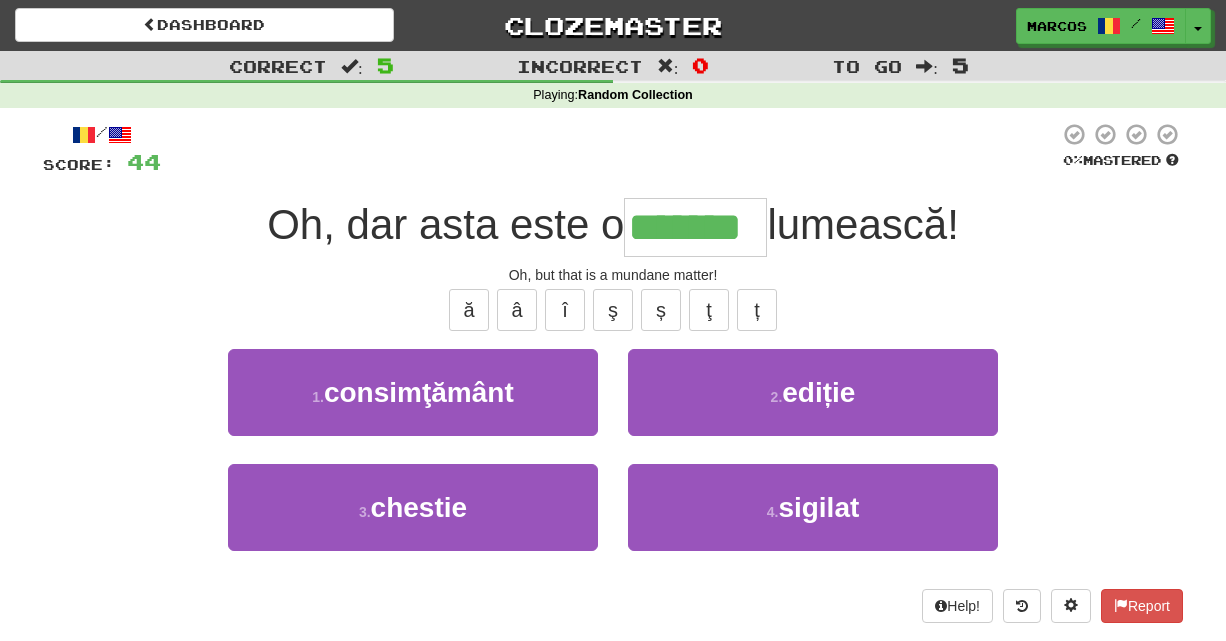 type on "*******" 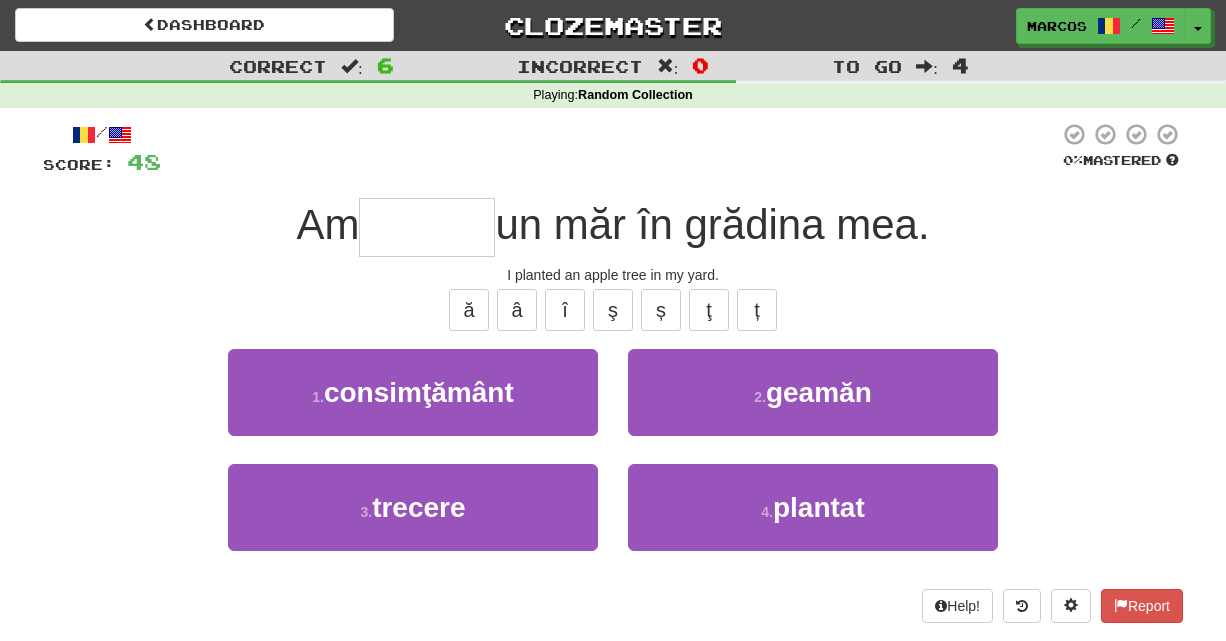 type on "*" 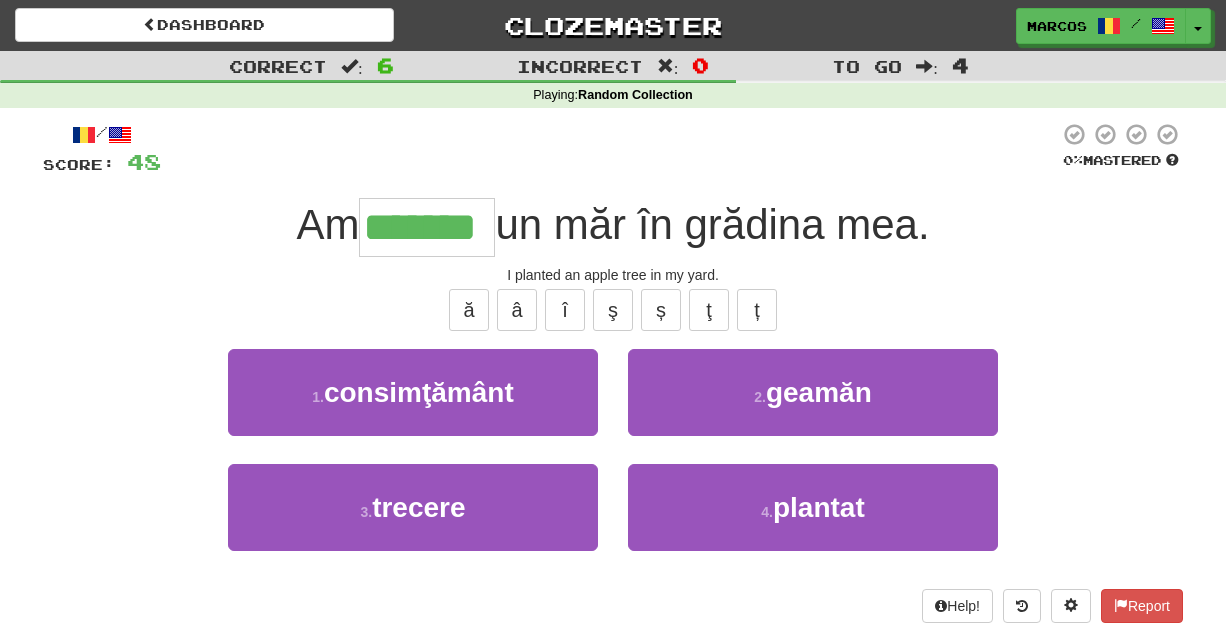type on "*******" 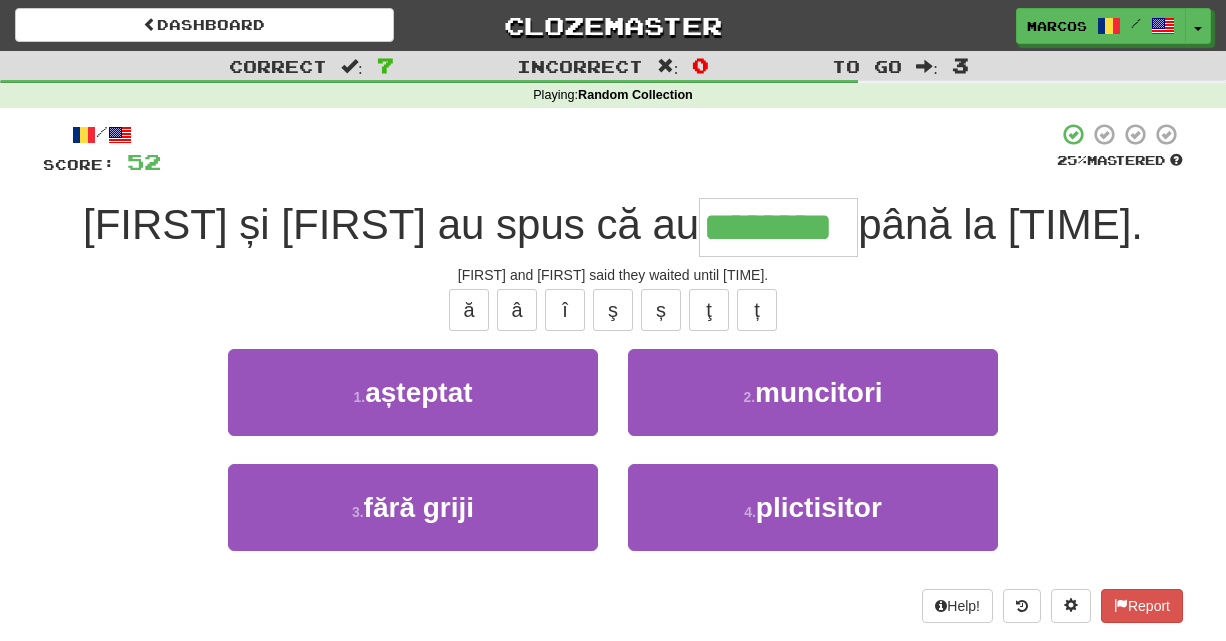 type on "********" 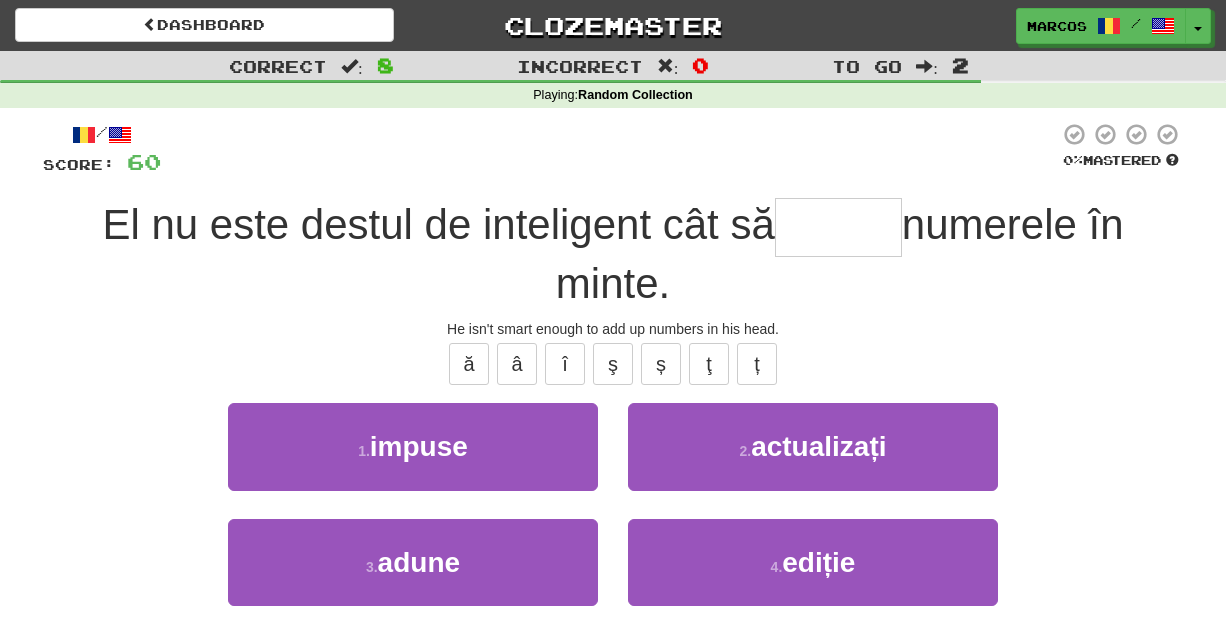 type on "*" 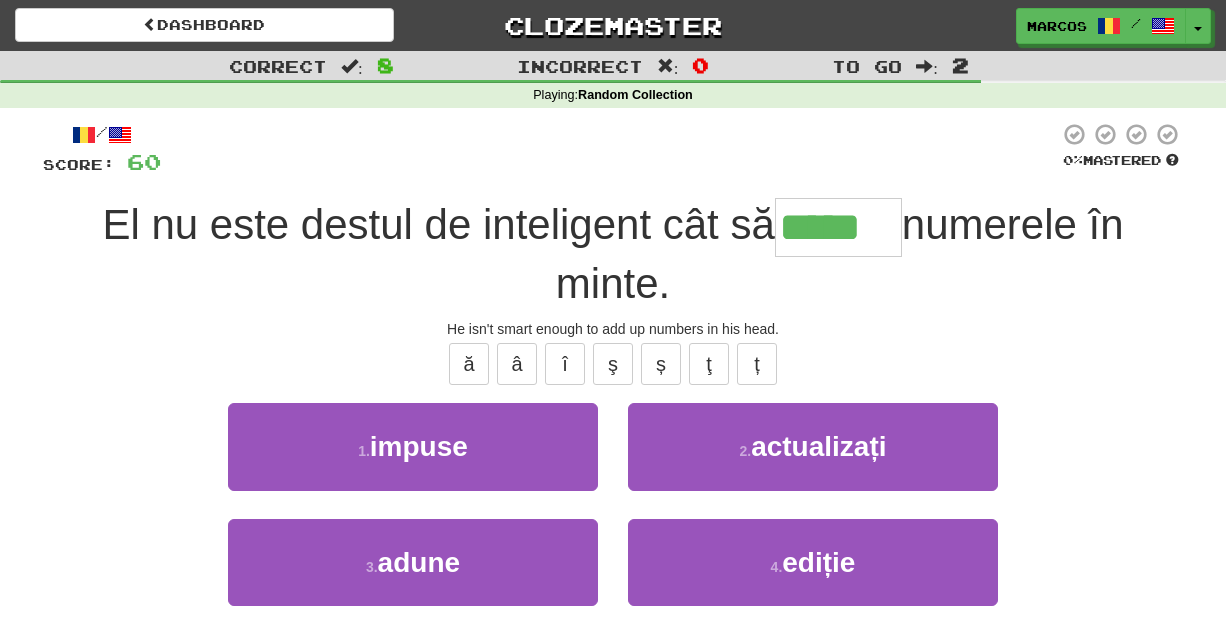 type on "*****" 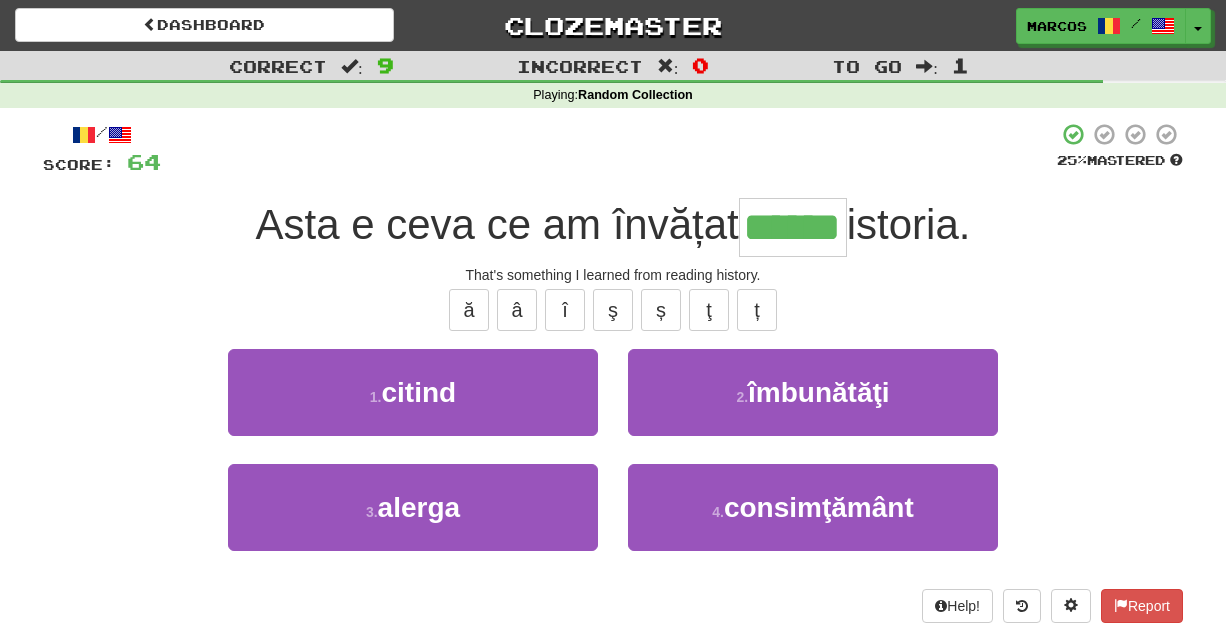 type on "******" 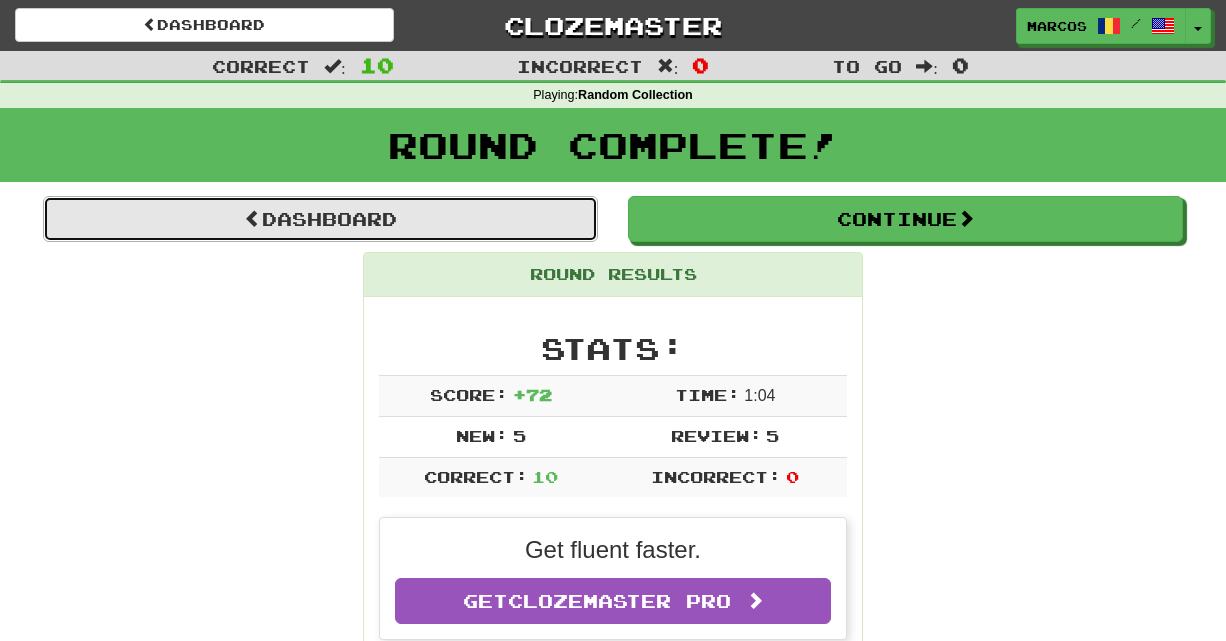 click on "Dashboard" at bounding box center [320, 219] 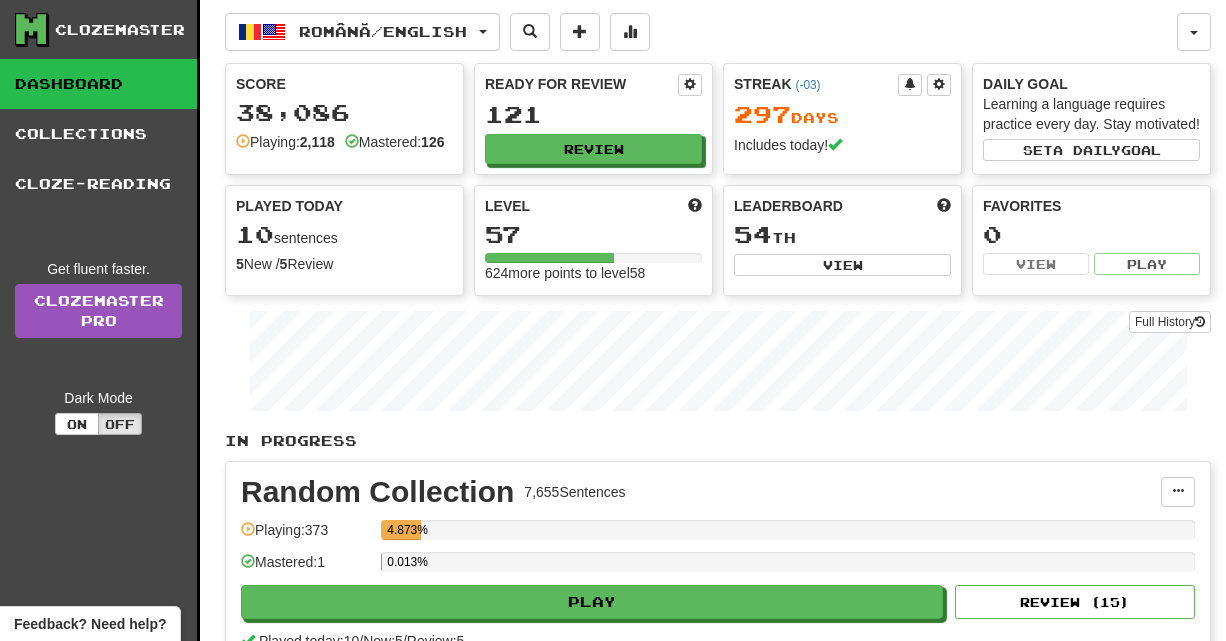 scroll, scrollTop: 0, scrollLeft: 0, axis: both 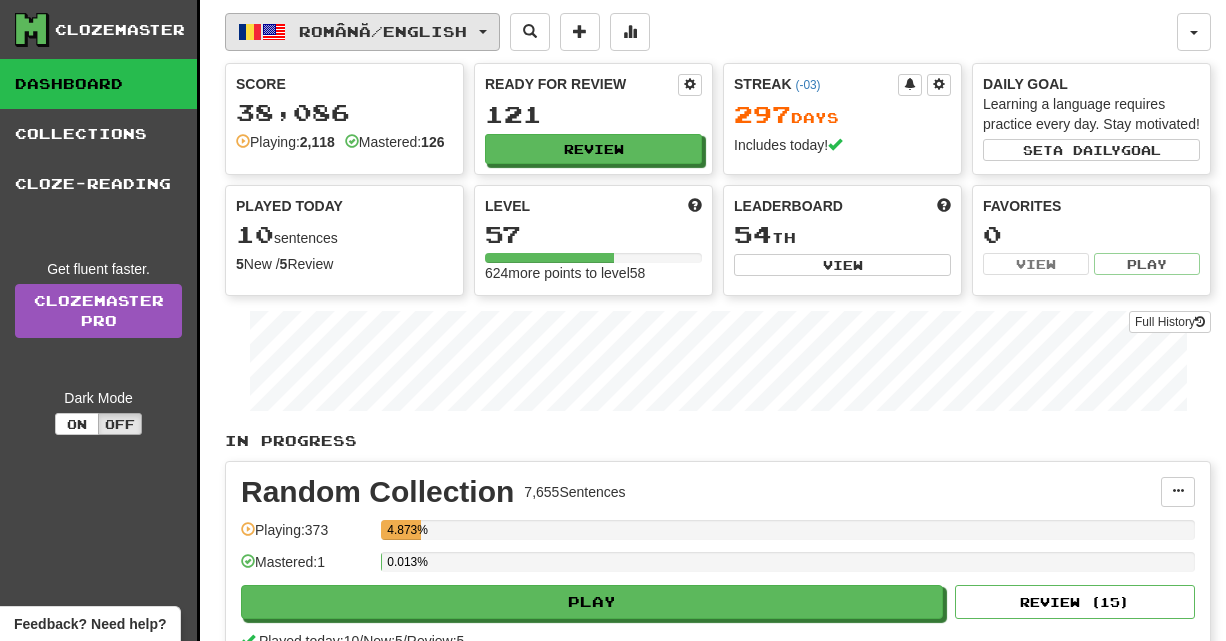 click on "Română  /  English" at bounding box center [383, 31] 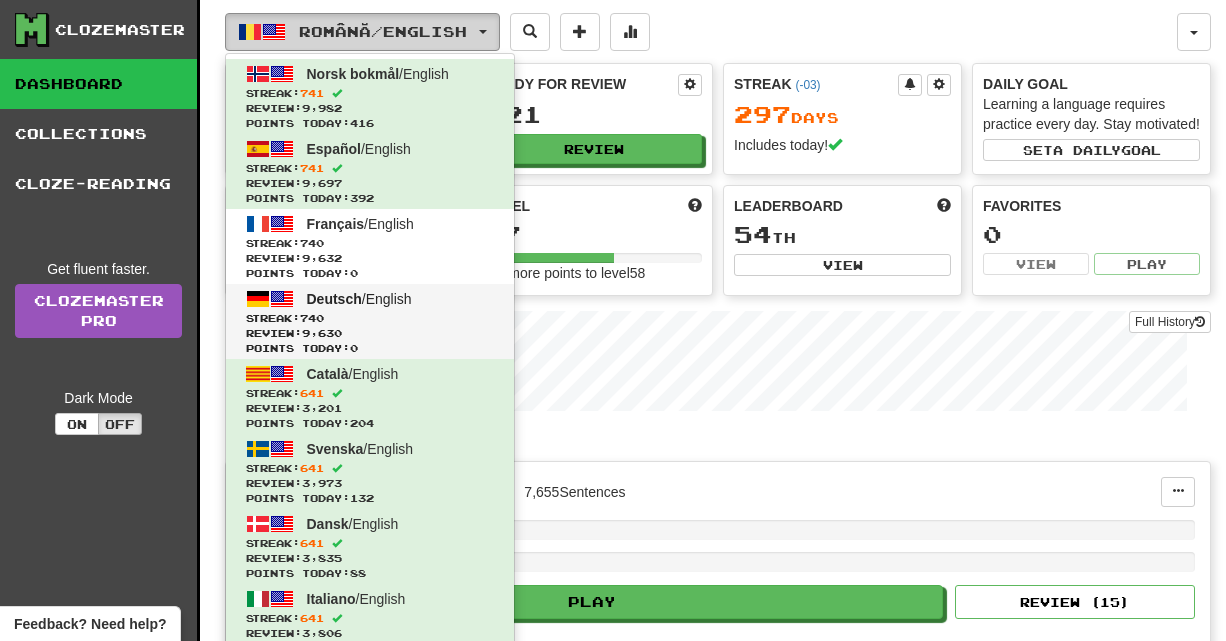 type 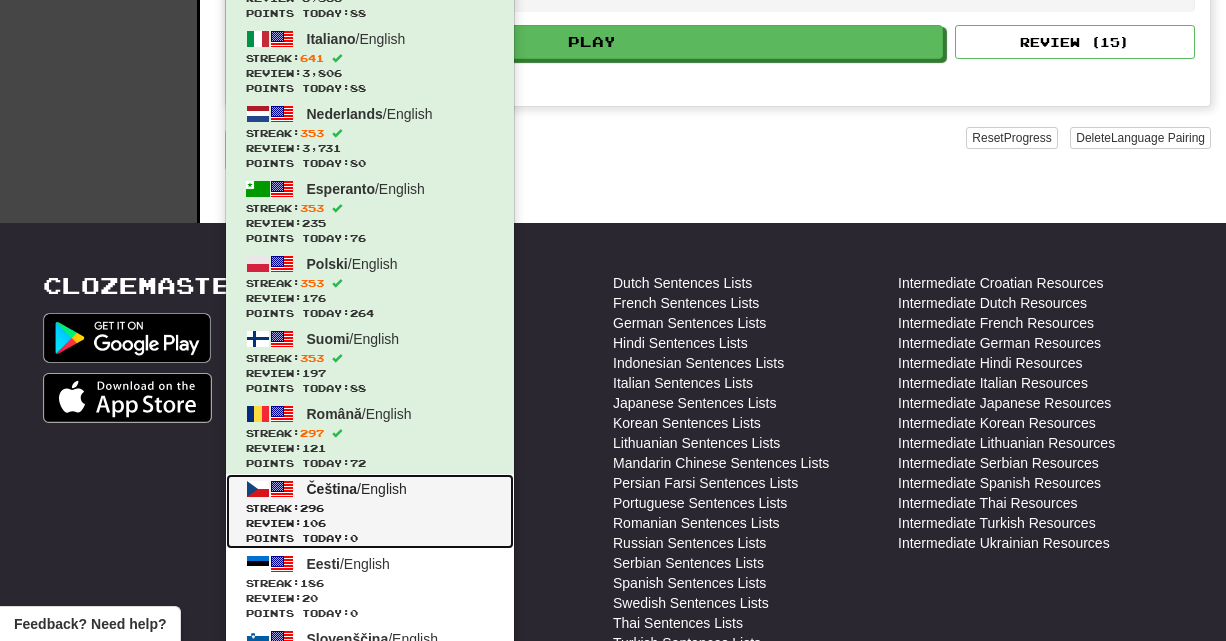 click on "Čeština" at bounding box center (332, 489) 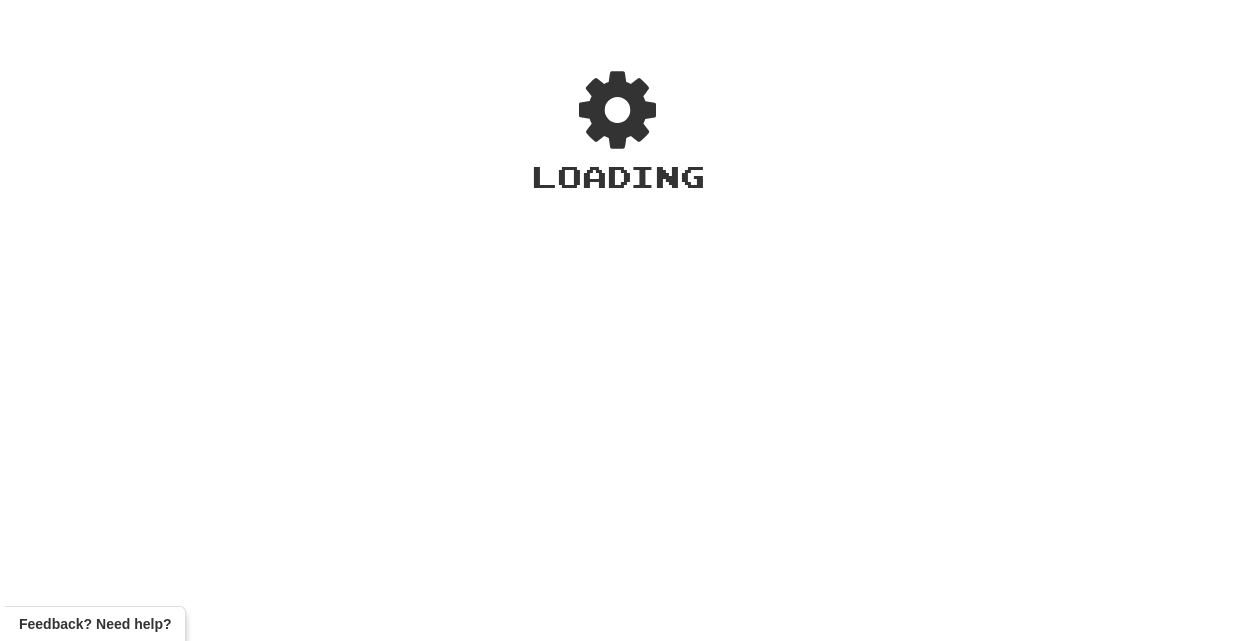 scroll, scrollTop: 0, scrollLeft: 0, axis: both 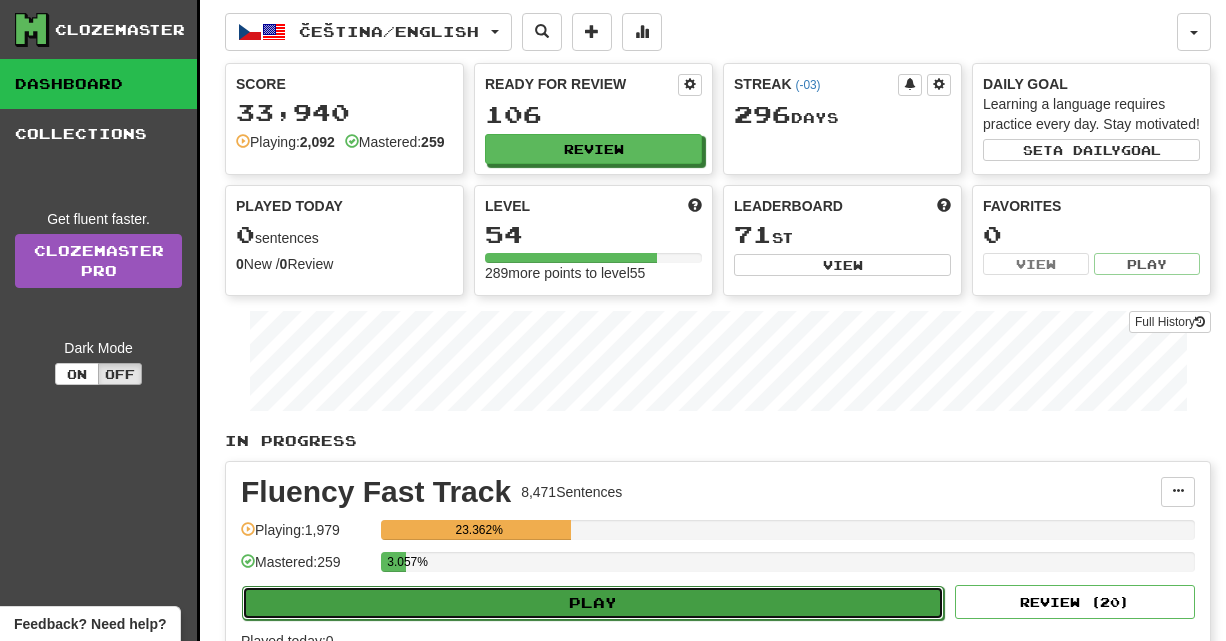 click on "Play" 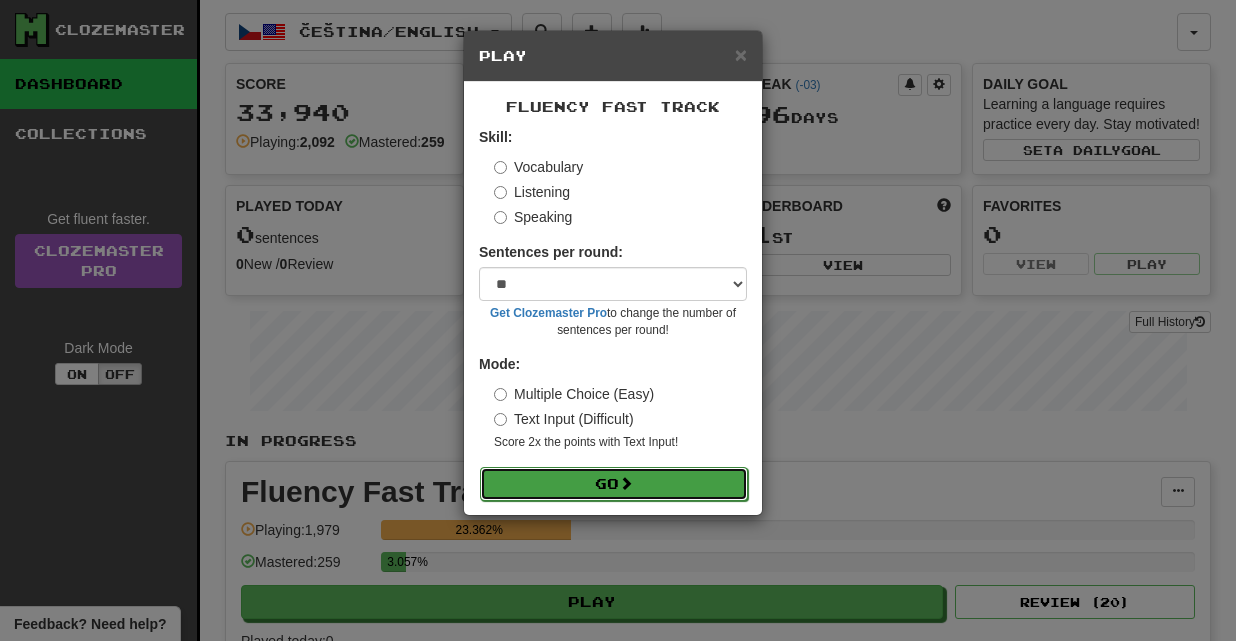 click on "Go" at bounding box center (614, 484) 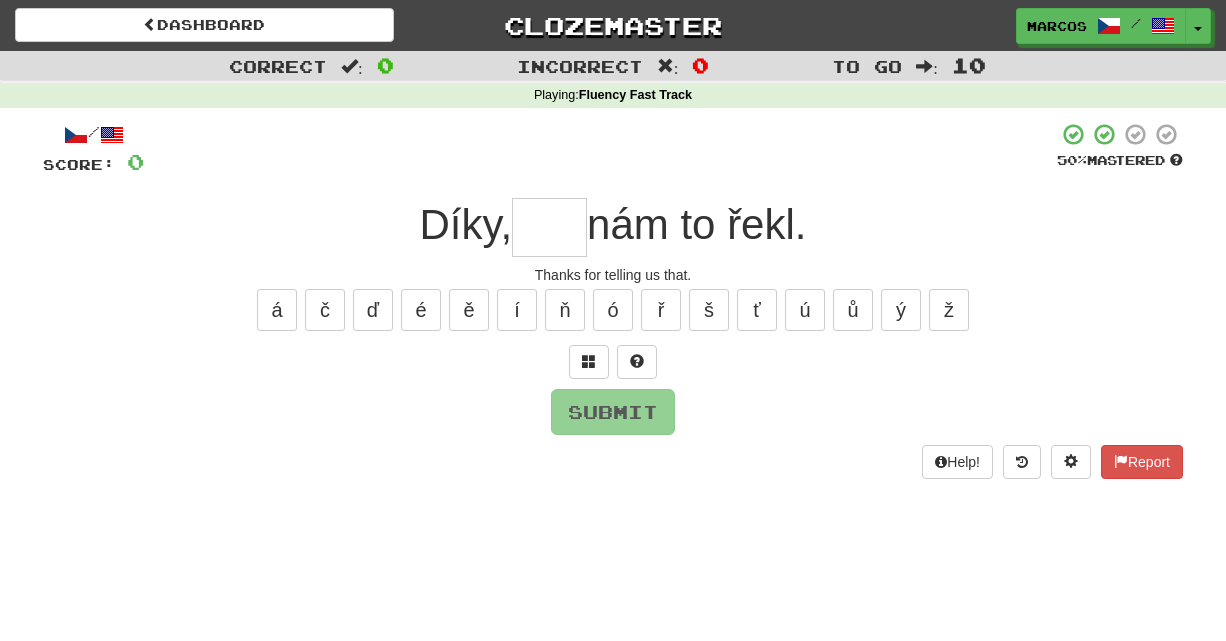 scroll, scrollTop: 0, scrollLeft: 0, axis: both 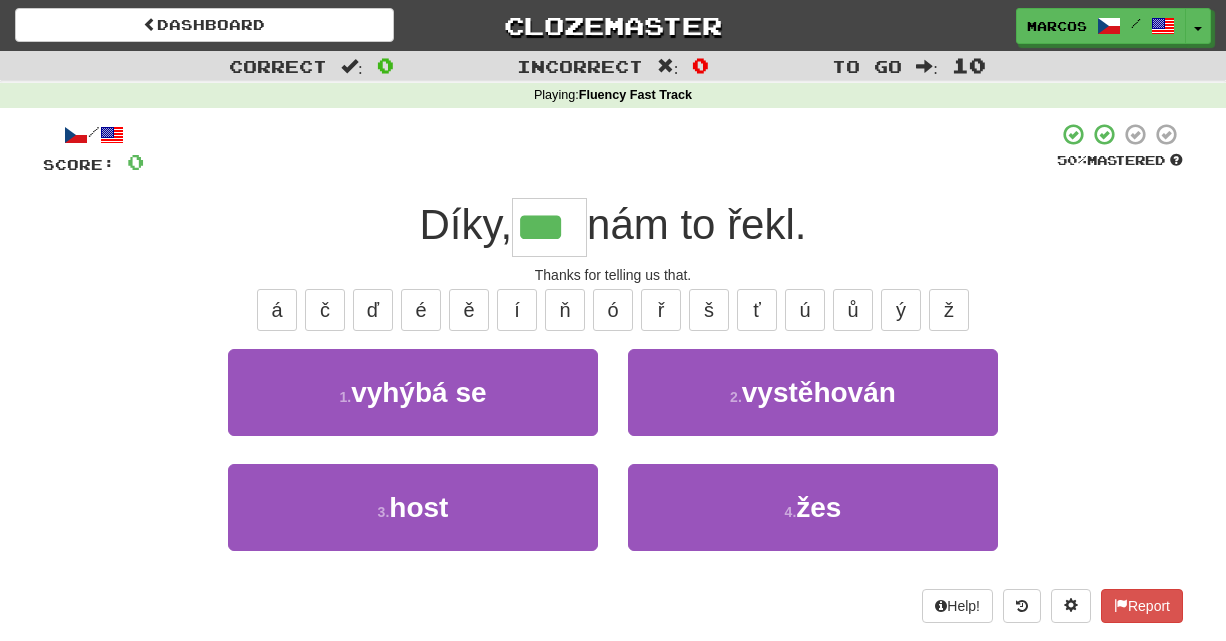 type on "***" 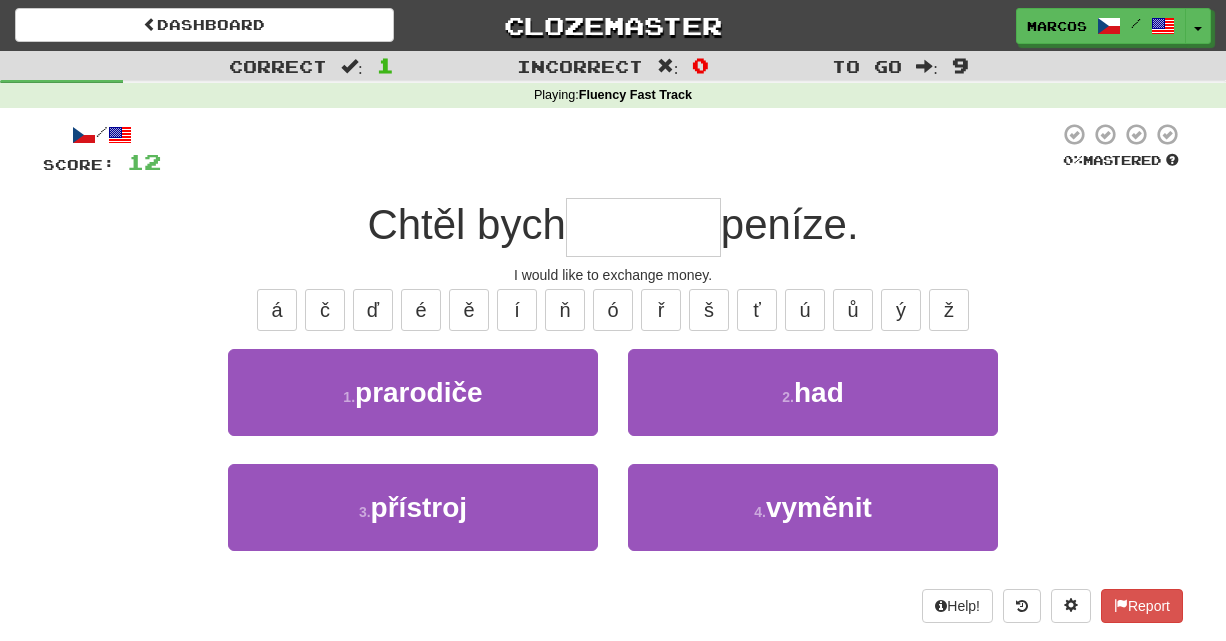 type on "*" 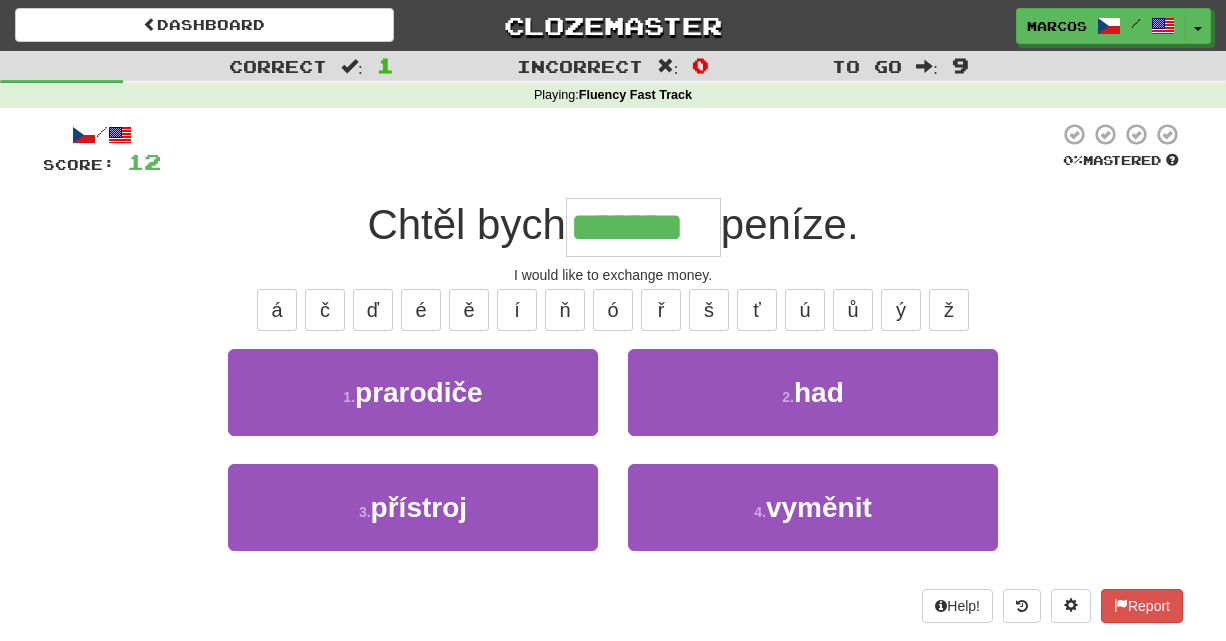 type on "*******" 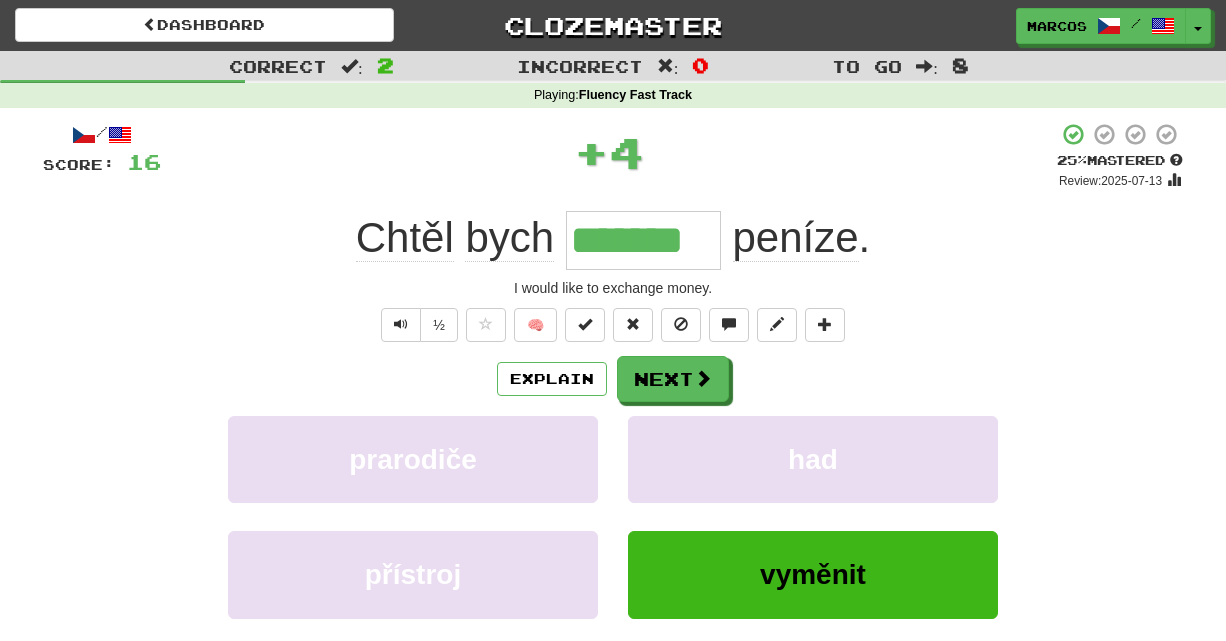 click on "I would like to exchange money." at bounding box center (613, 288) 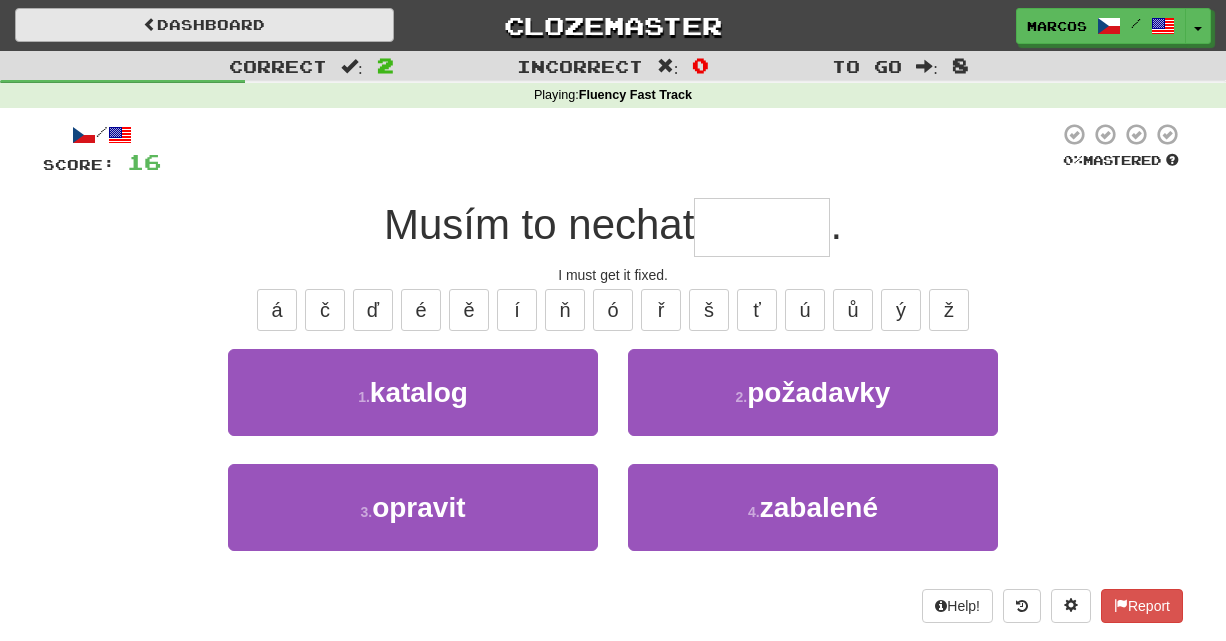 type on "*" 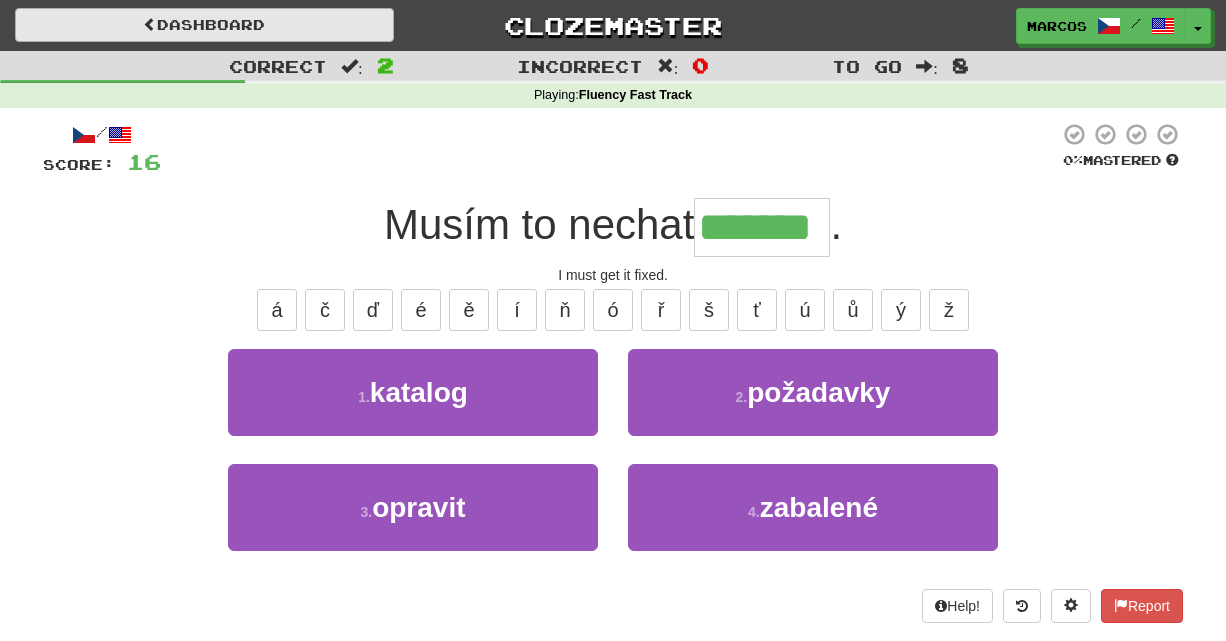 type on "*******" 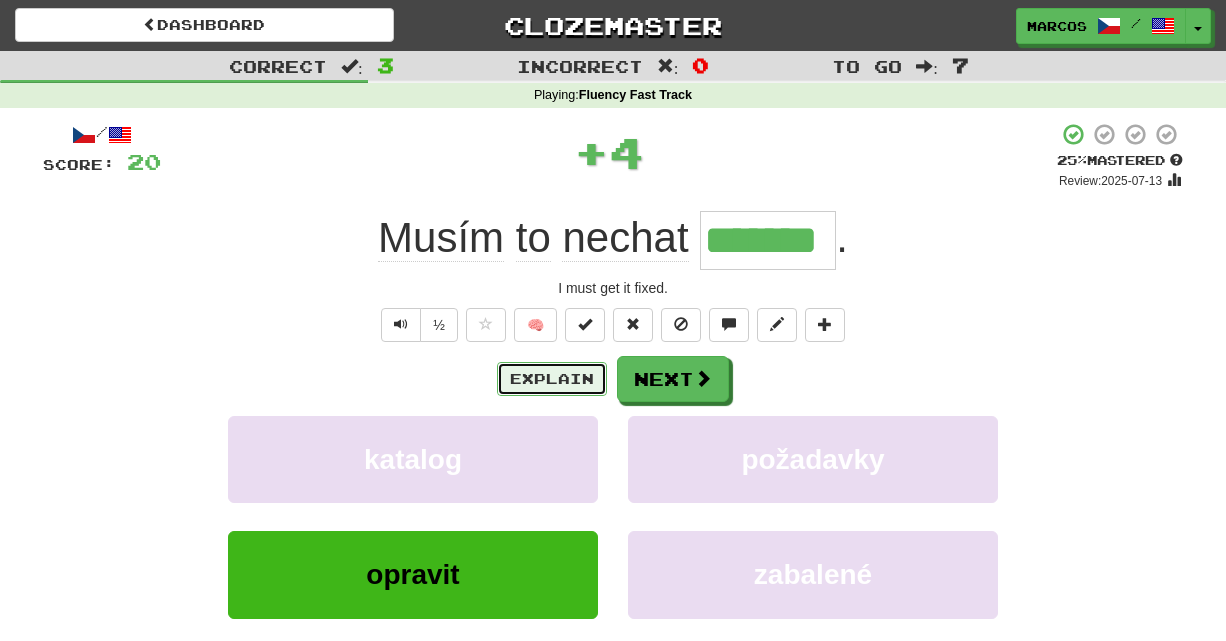 click on "Explain" at bounding box center (552, 379) 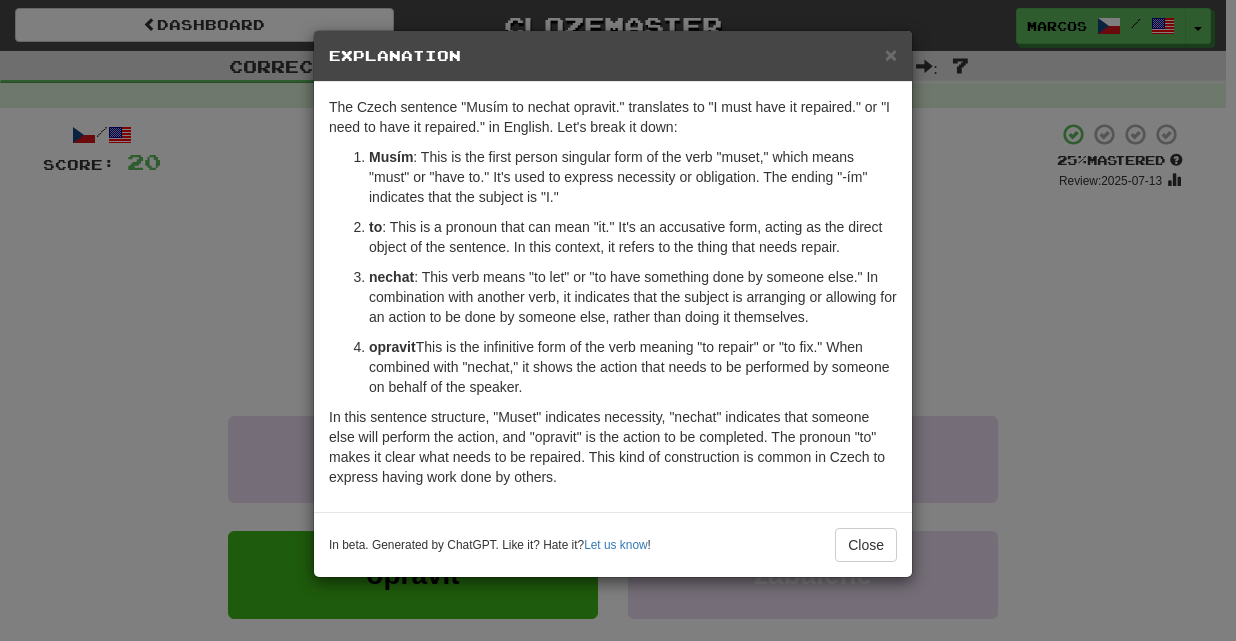 click on "× Explanation The Czech sentence "Musím to nechat opravit." translates to "I must have it repaired." or "I need to have it repaired." in English. Let's break it down:
Musím : This is the first person singular form of the verb "muset," which means "must" or "have to." It's used to express necessity or obligation. The ending "-ím" indicates that the subject is "I."
to : This is a pronoun that can mean "it." It's an accusative form, acting as the direct object of the sentence. In this context, it refers to the thing that needs repair.
nechat : This verb means "to let" or "to have something done by someone else." In combination with another verb, it indicates that the subject is arranging or allowing for an action to be done by someone else, rather than doing it themselves.
opravit : This is the infinitive form of the verb meaning "to repair" or "to fix." When combined with "nechat," it shows the action that needs to be performed by someone on behalf of the speaker.
Let us know !" at bounding box center [618, 320] 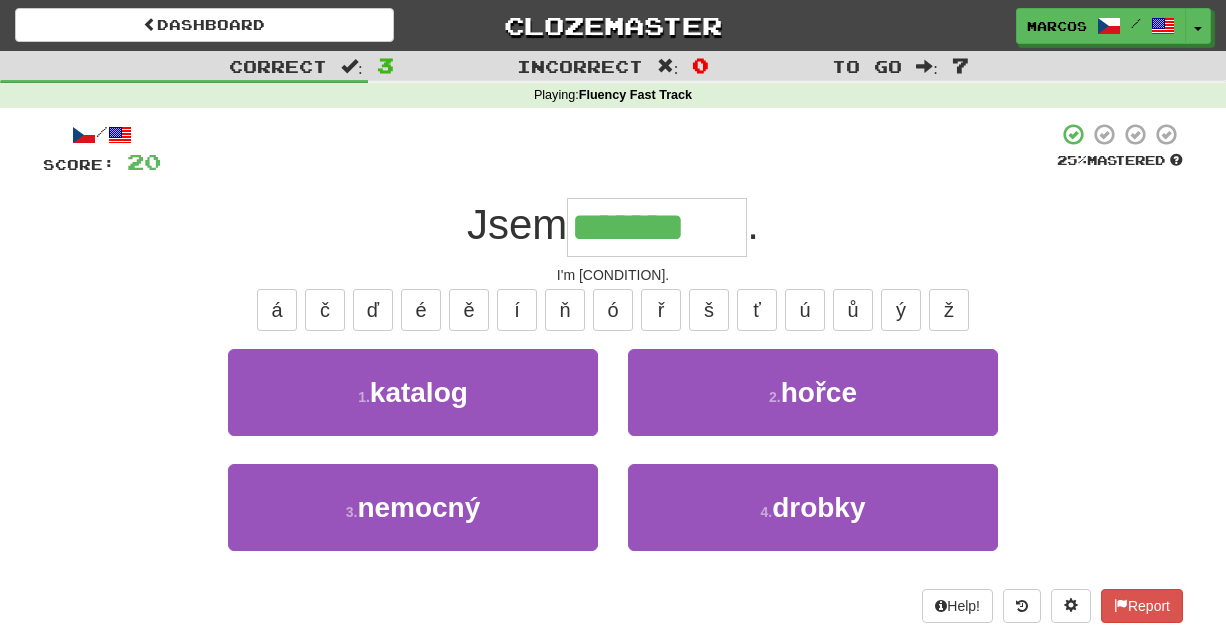 type on "*******" 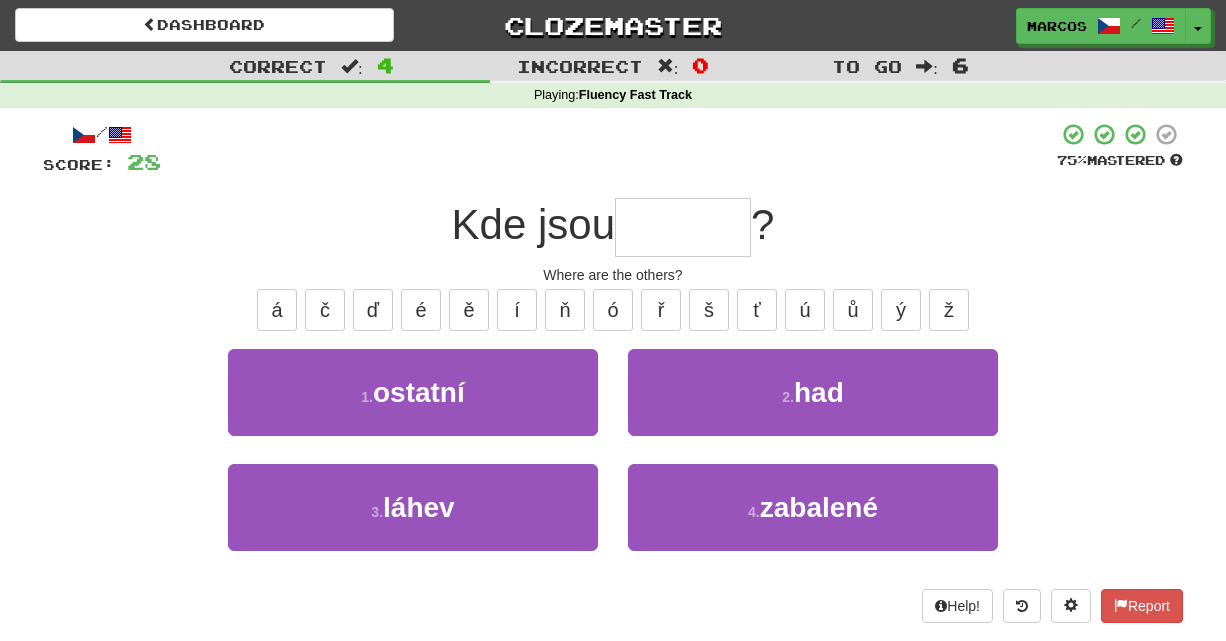 type on "*" 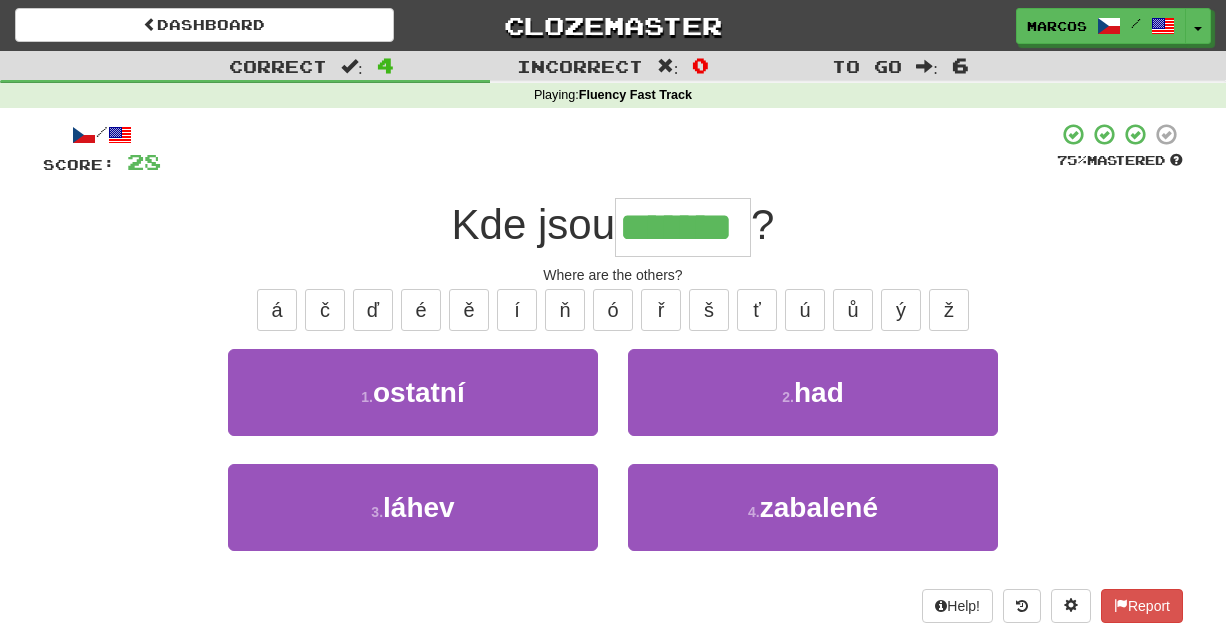 type on "*******" 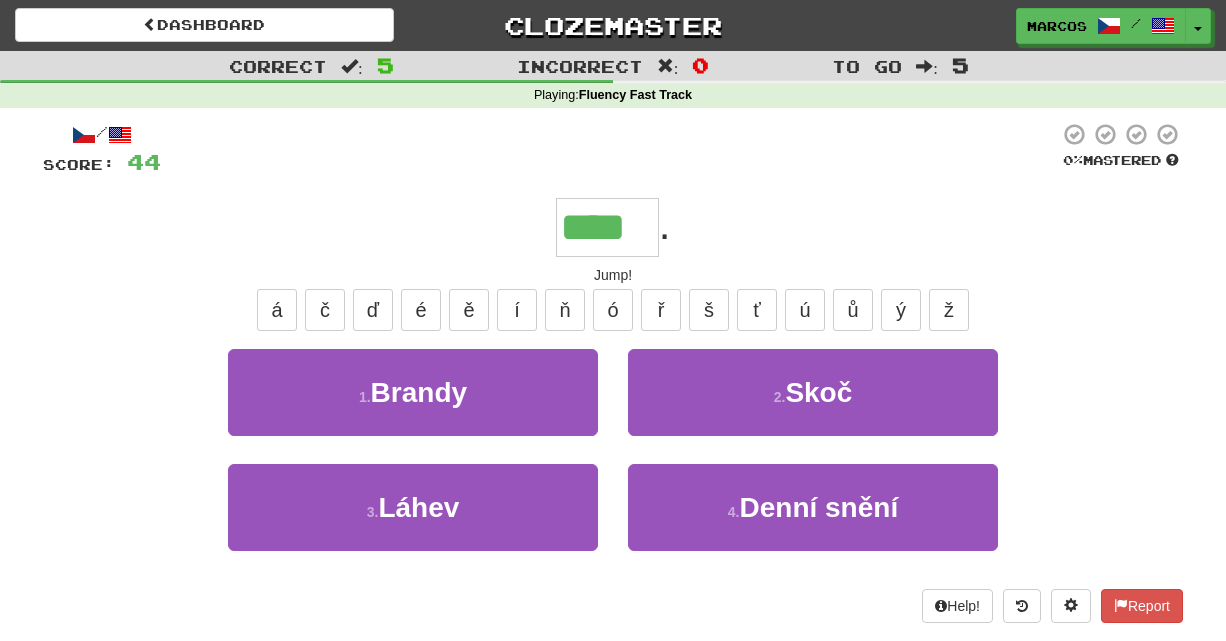 type on "****" 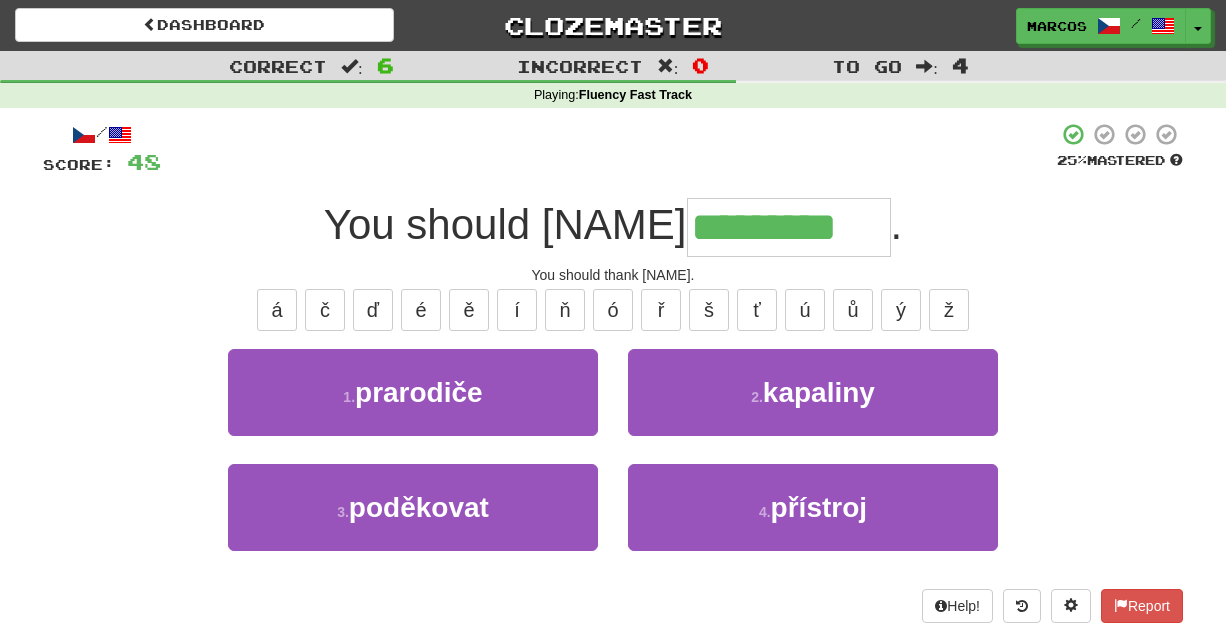 type on "*********" 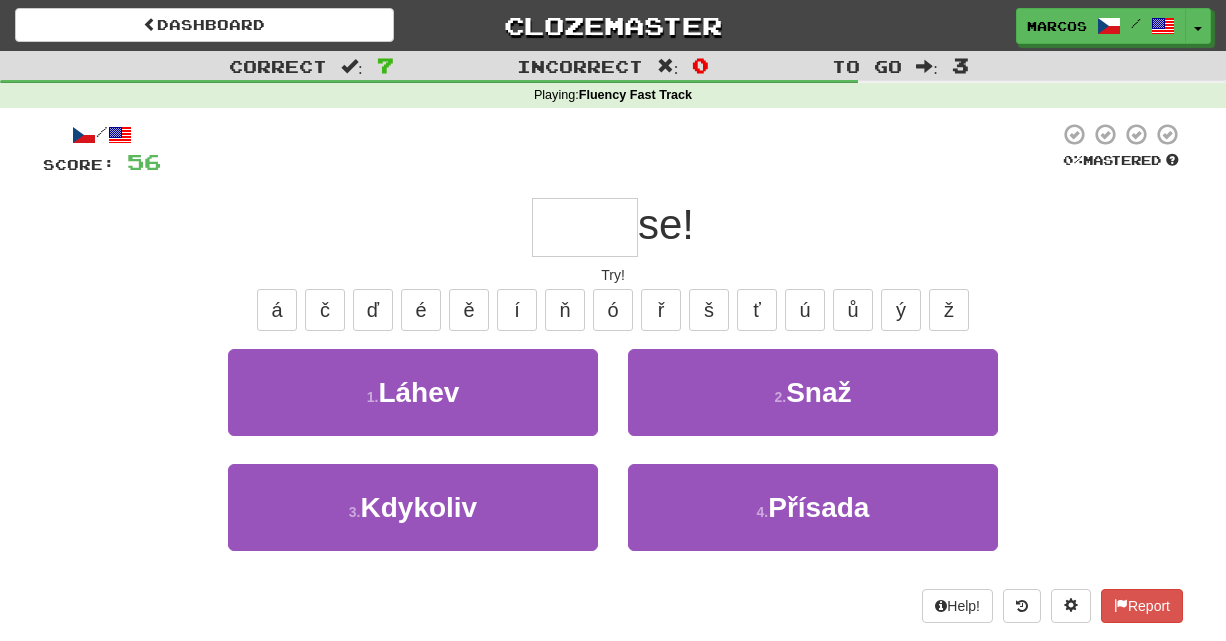 type on "*" 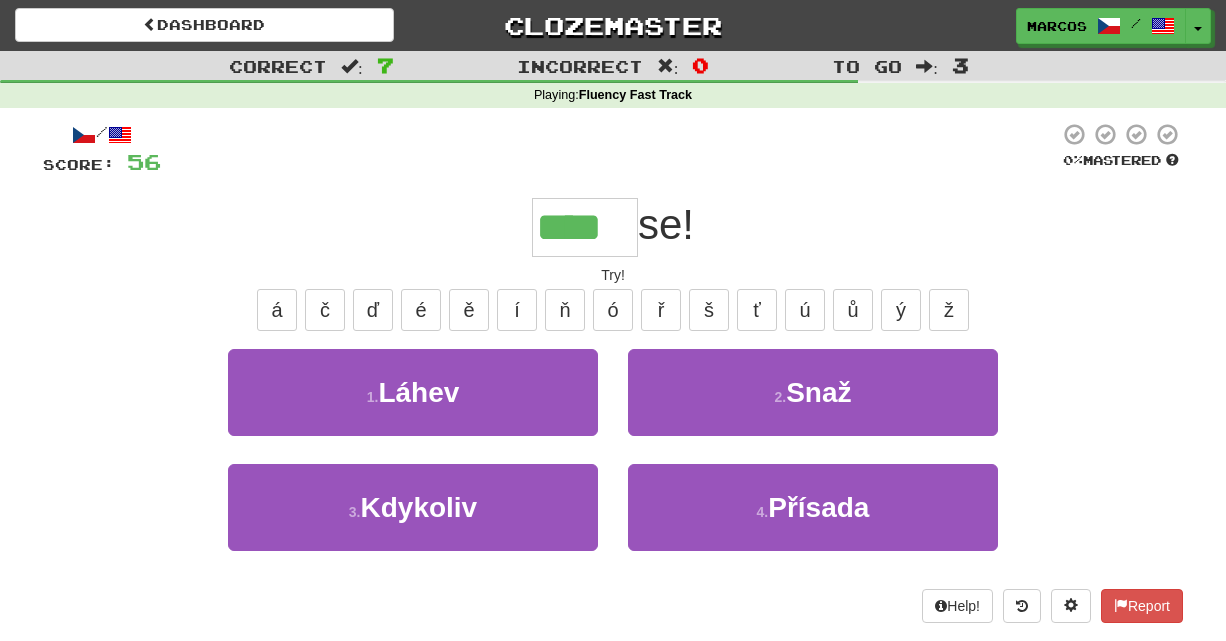 type on "****" 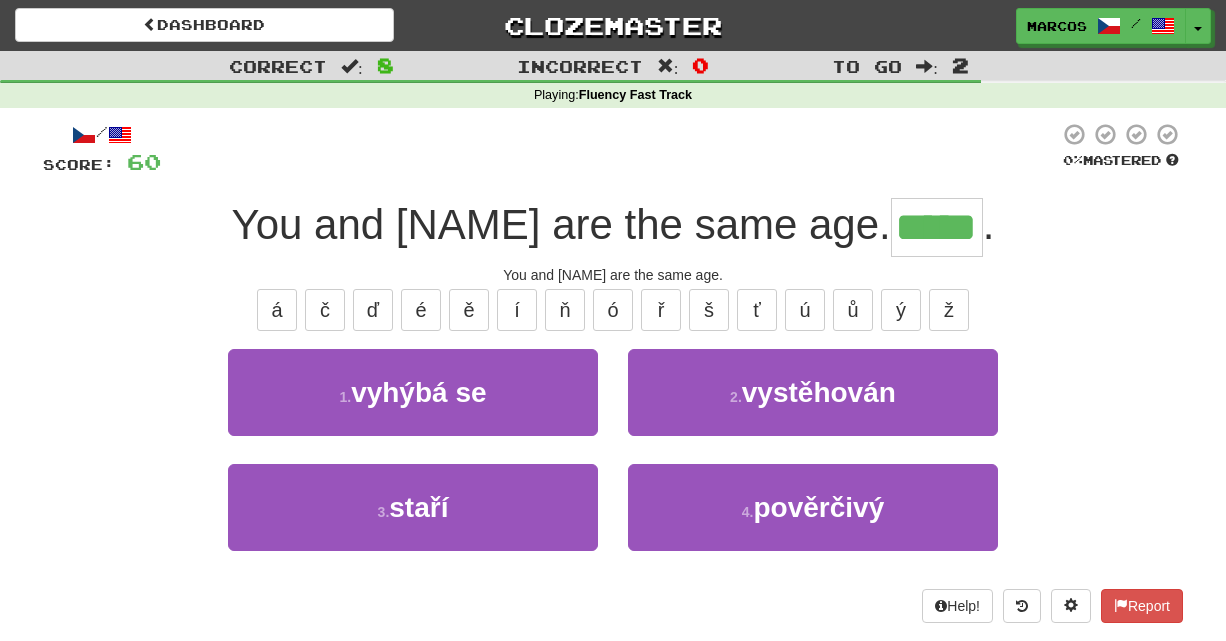 type on "*****" 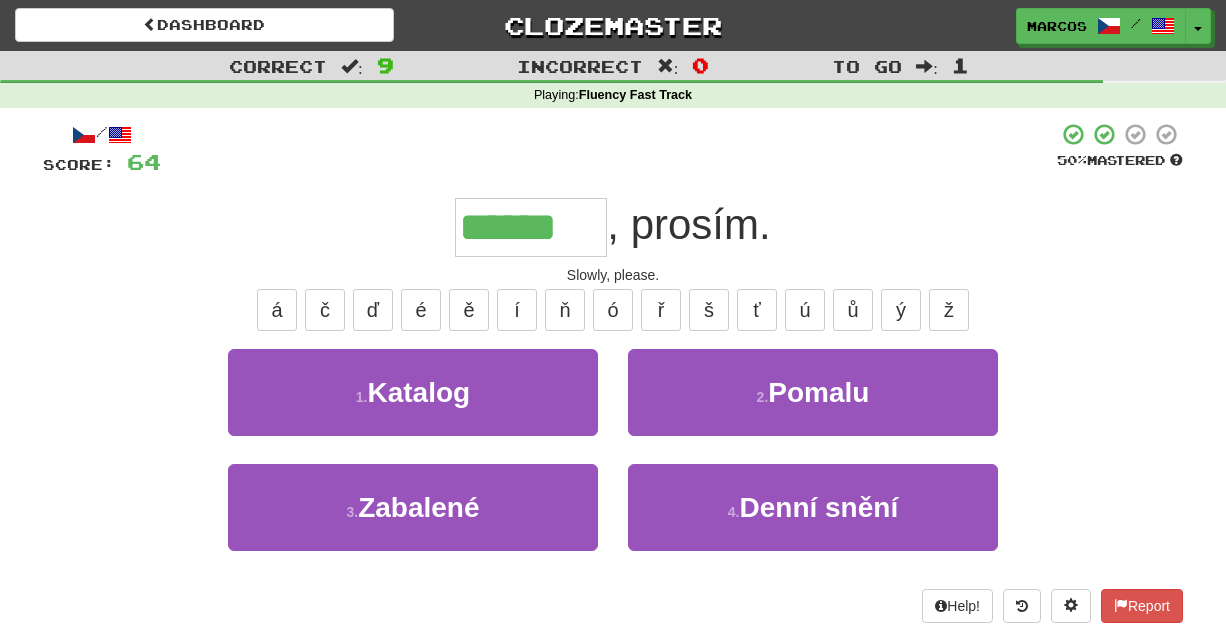 type on "******" 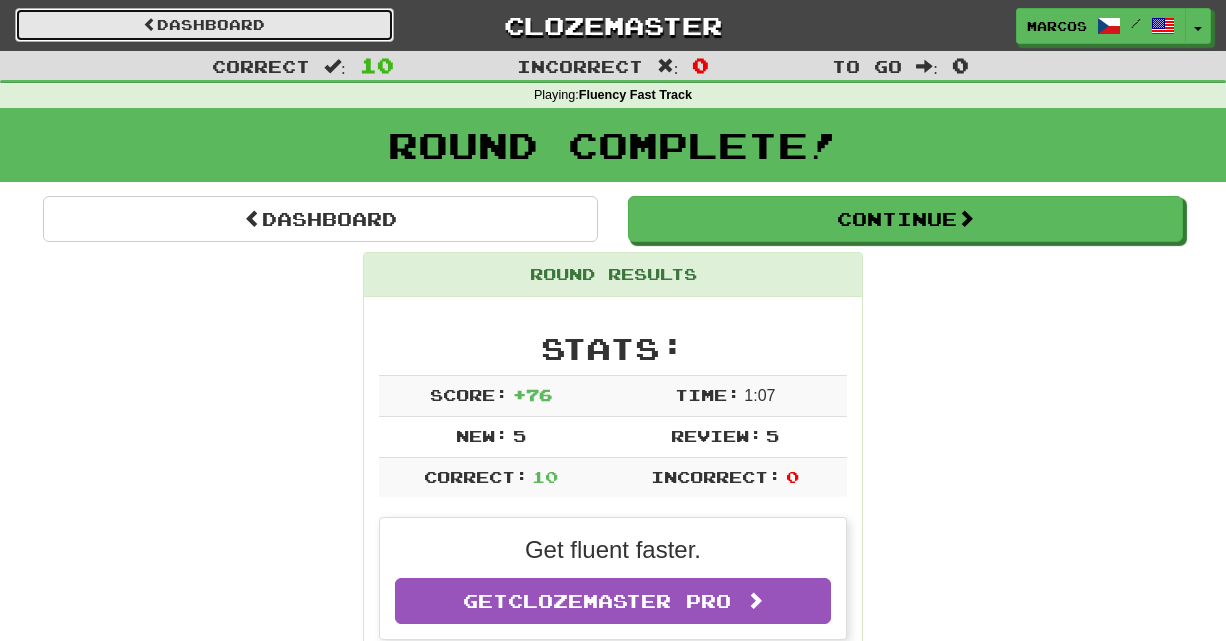 click on "Dashboard" at bounding box center (204, 25) 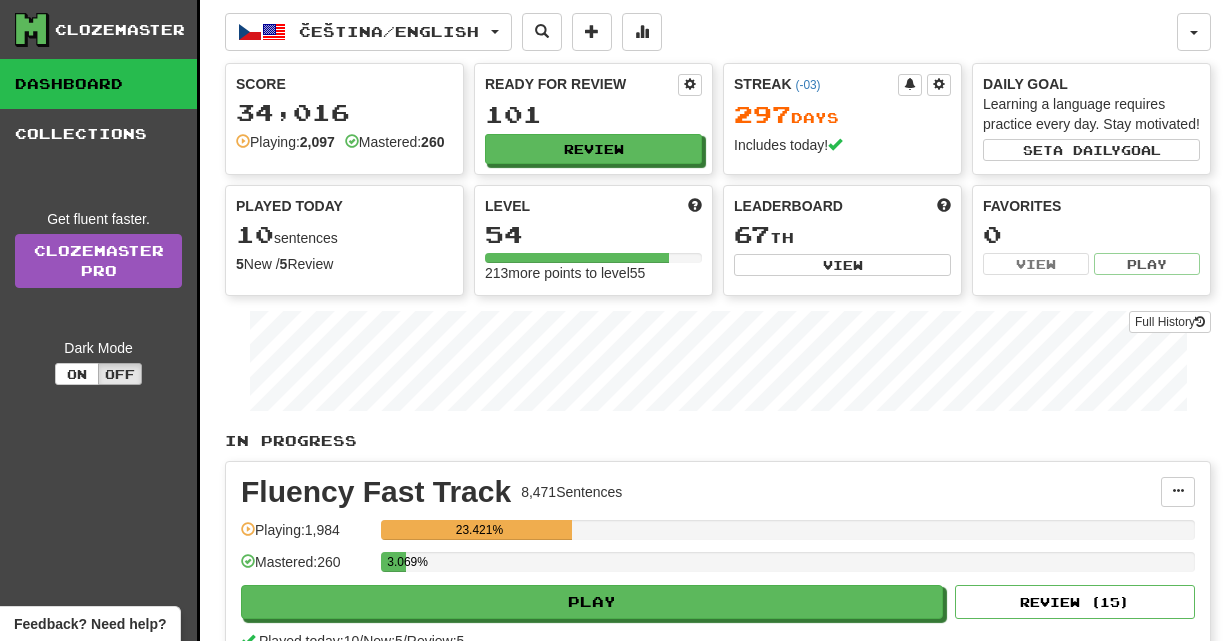 scroll, scrollTop: 0, scrollLeft: 0, axis: both 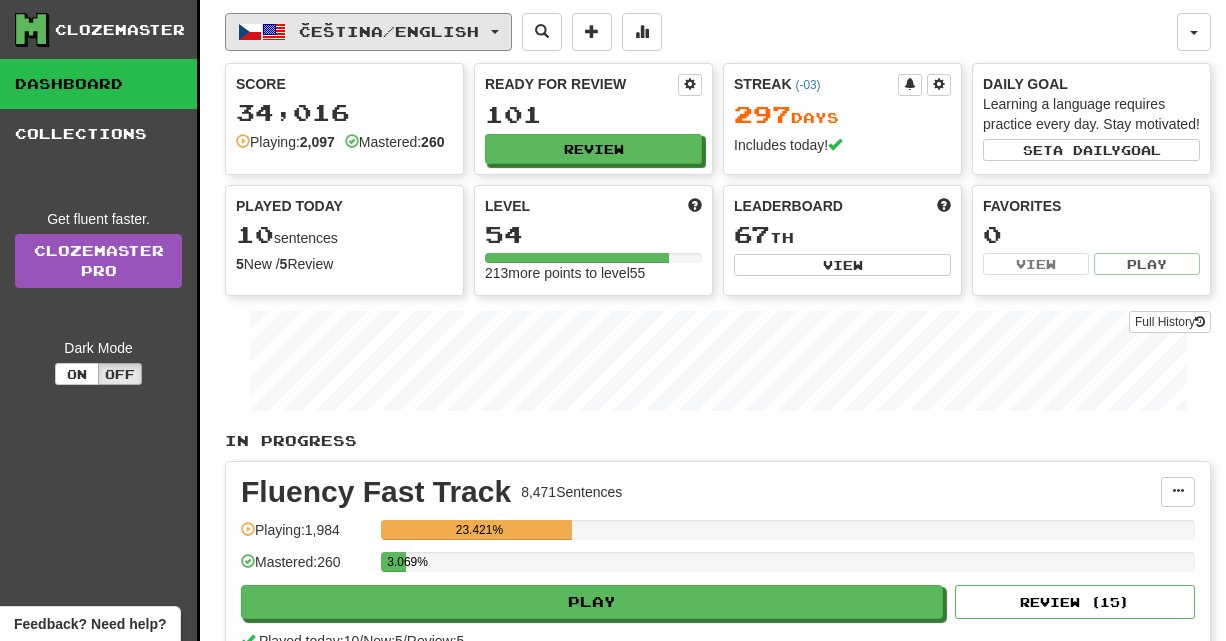 click on "Čeština  /  English" 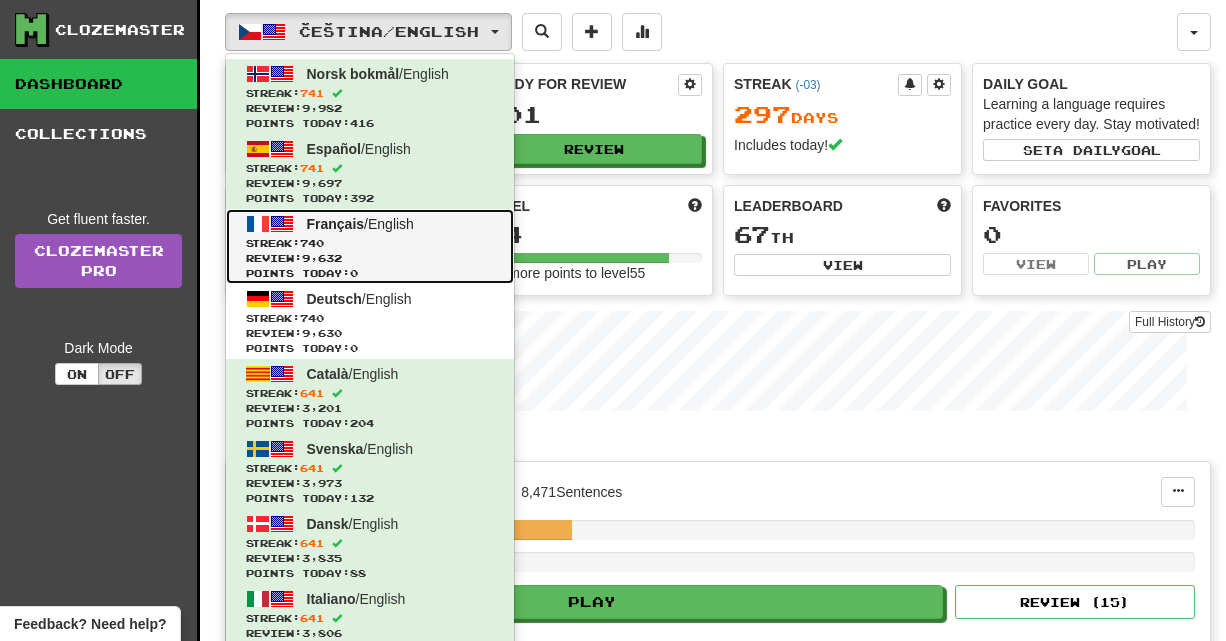 click on "Streak:  740" 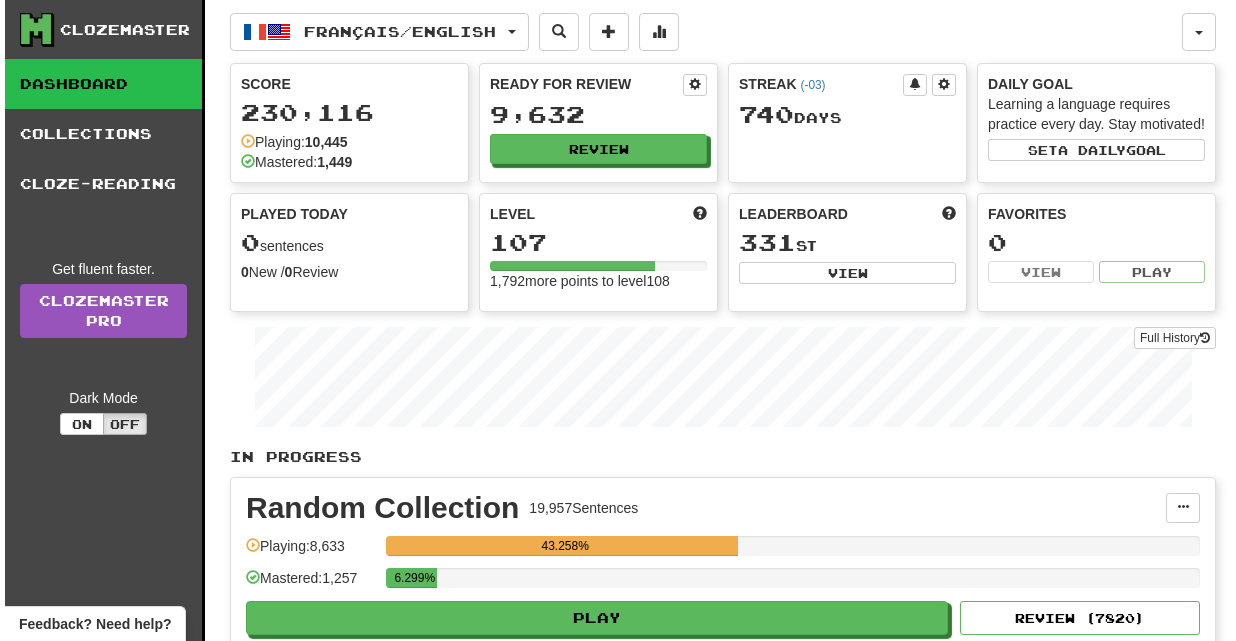 scroll, scrollTop: 0, scrollLeft: 0, axis: both 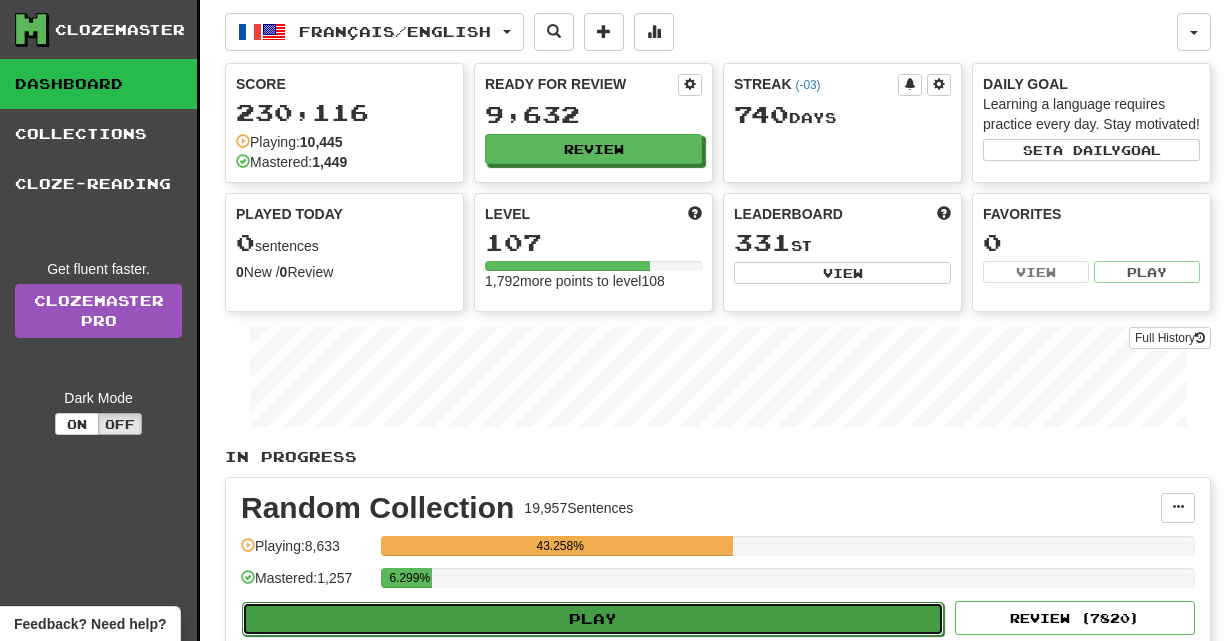 click on "Play" 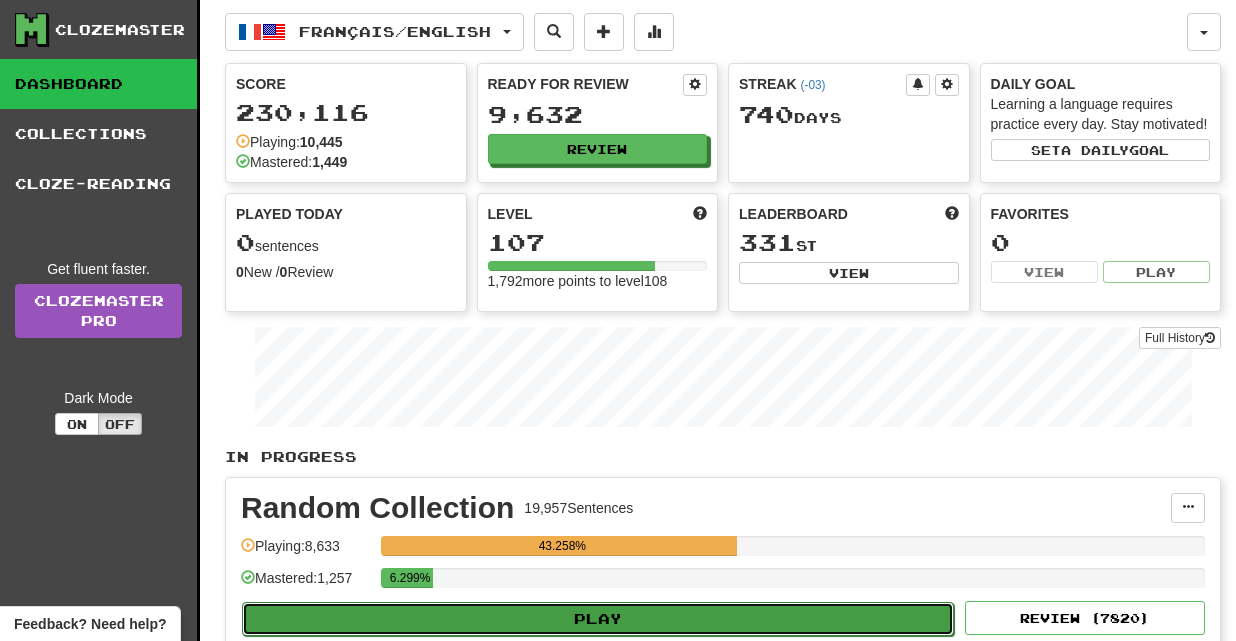 select on "**" 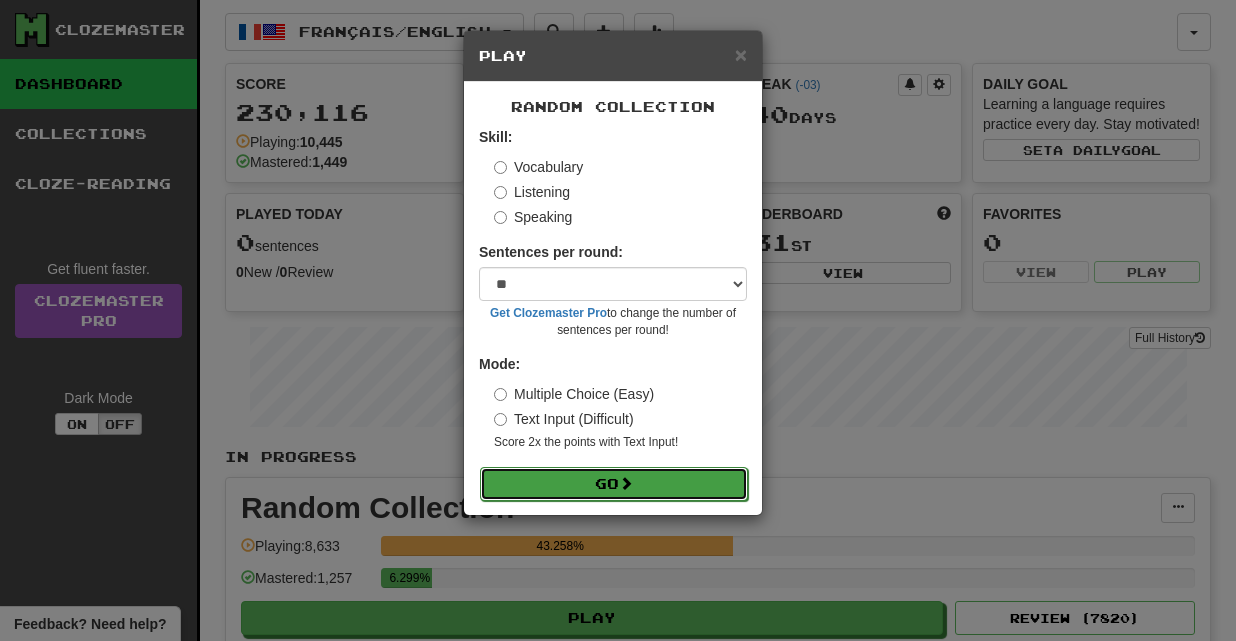 click on "Go" at bounding box center (614, 484) 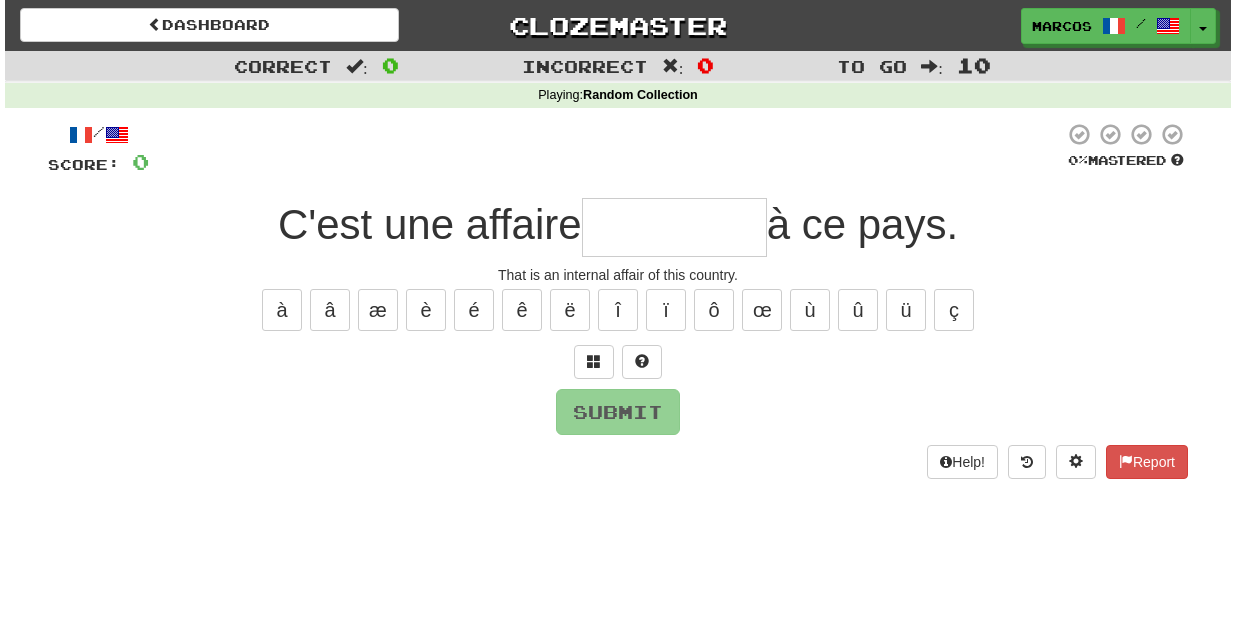 scroll, scrollTop: 0, scrollLeft: 0, axis: both 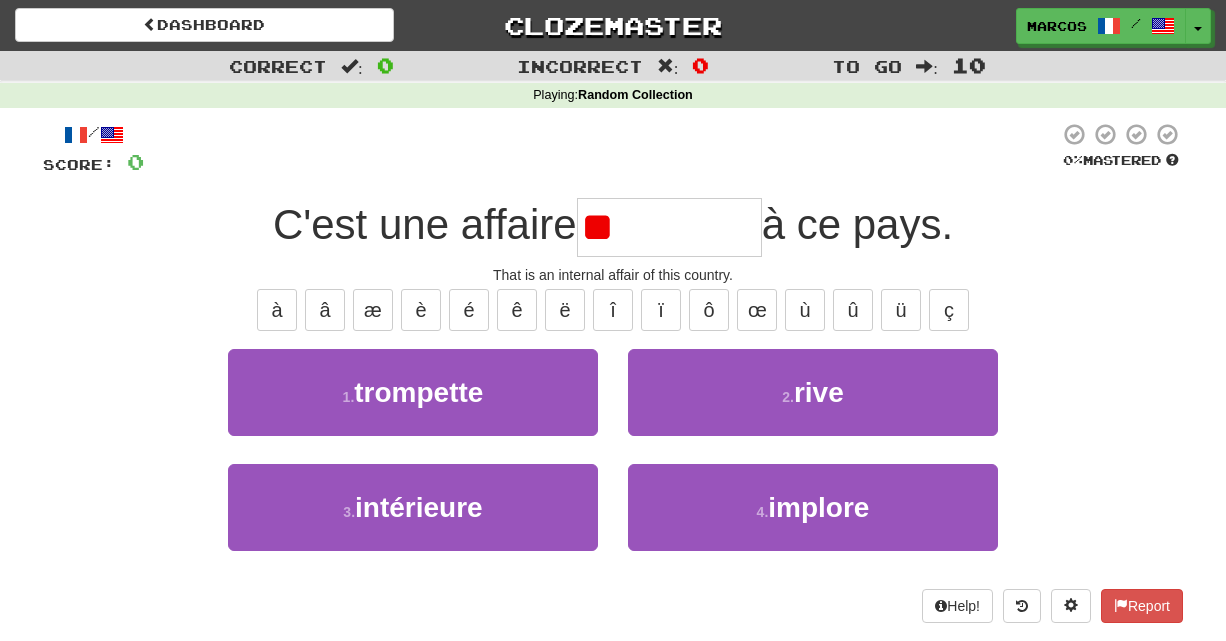 type on "*" 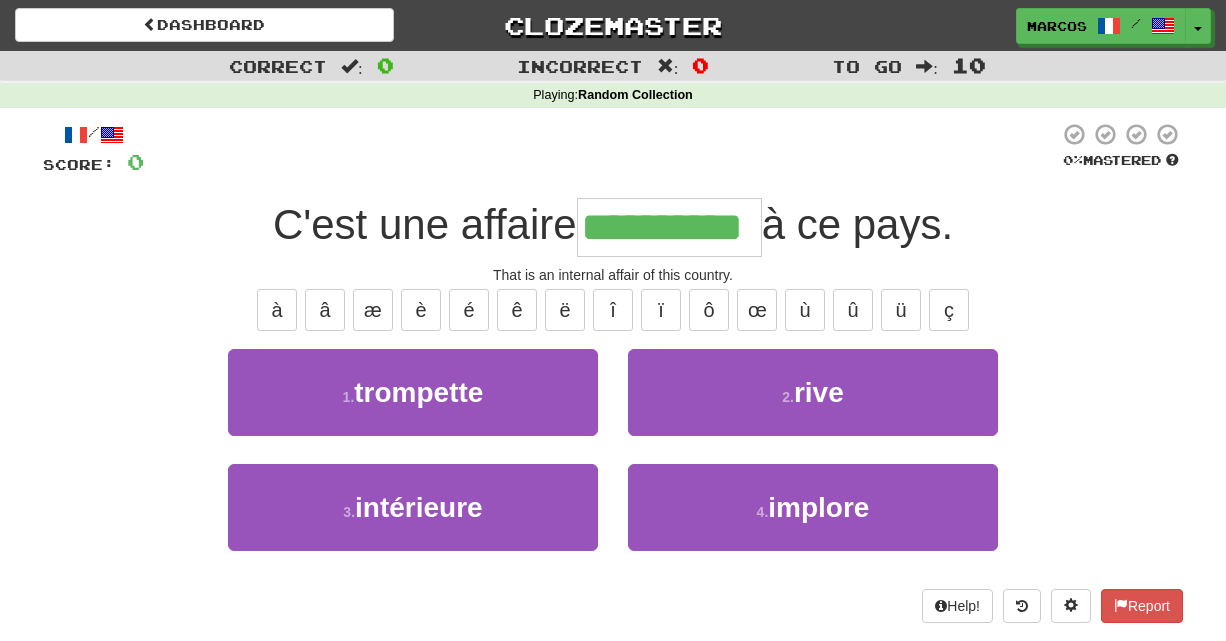 type on "**********" 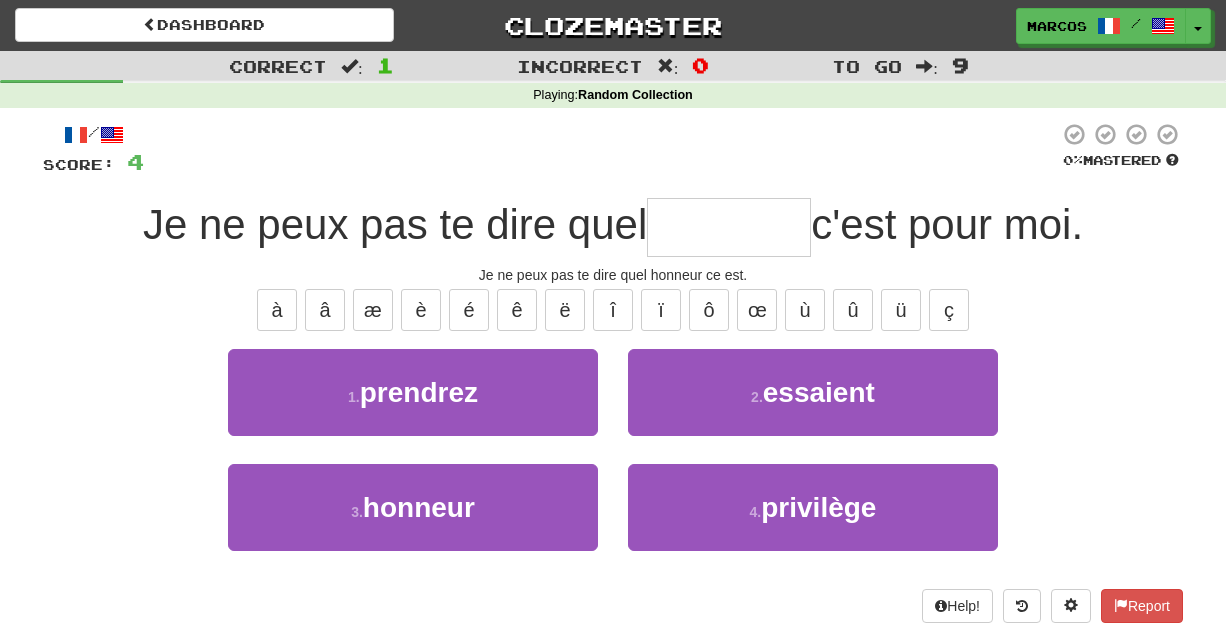 type on "*" 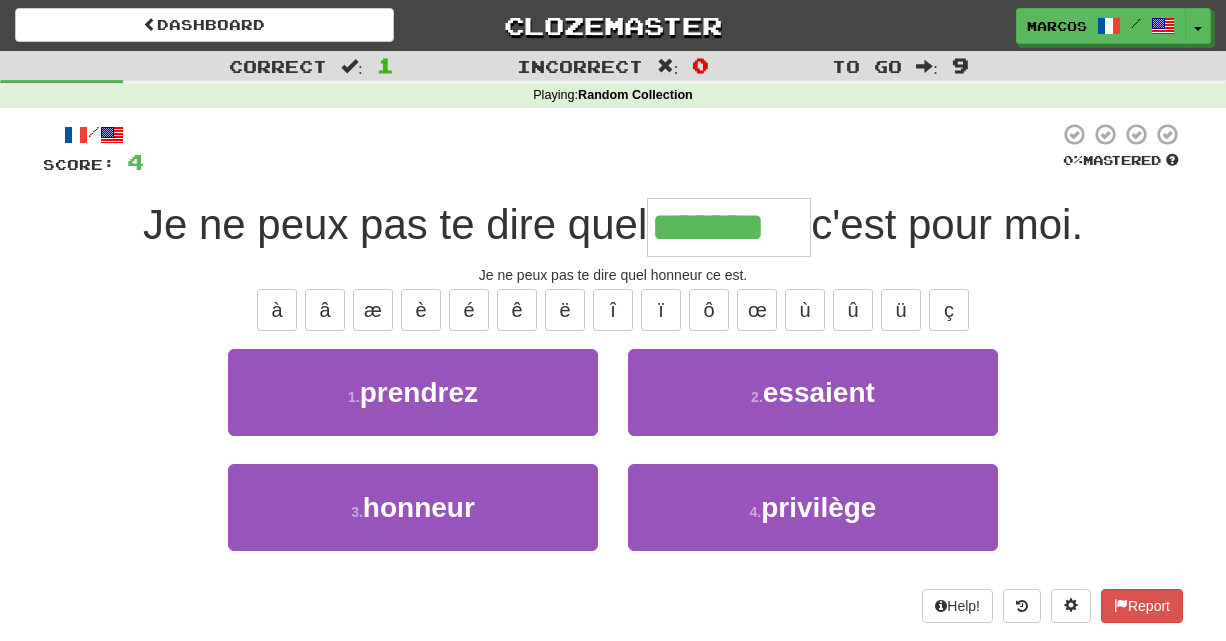 type on "*******" 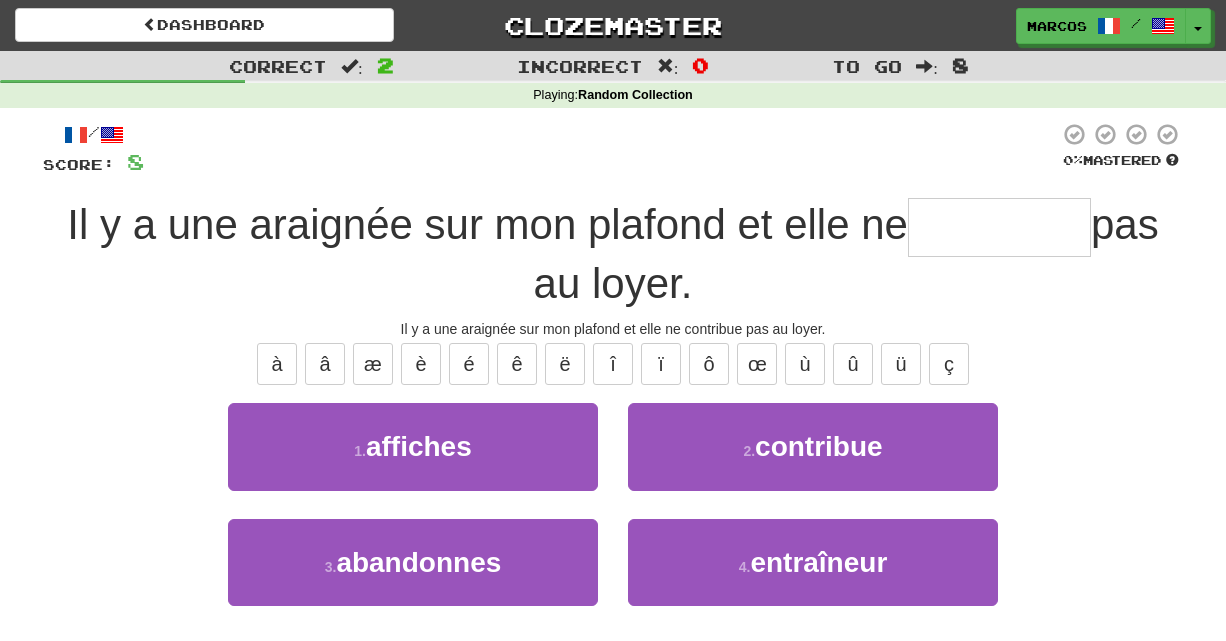 type on "*" 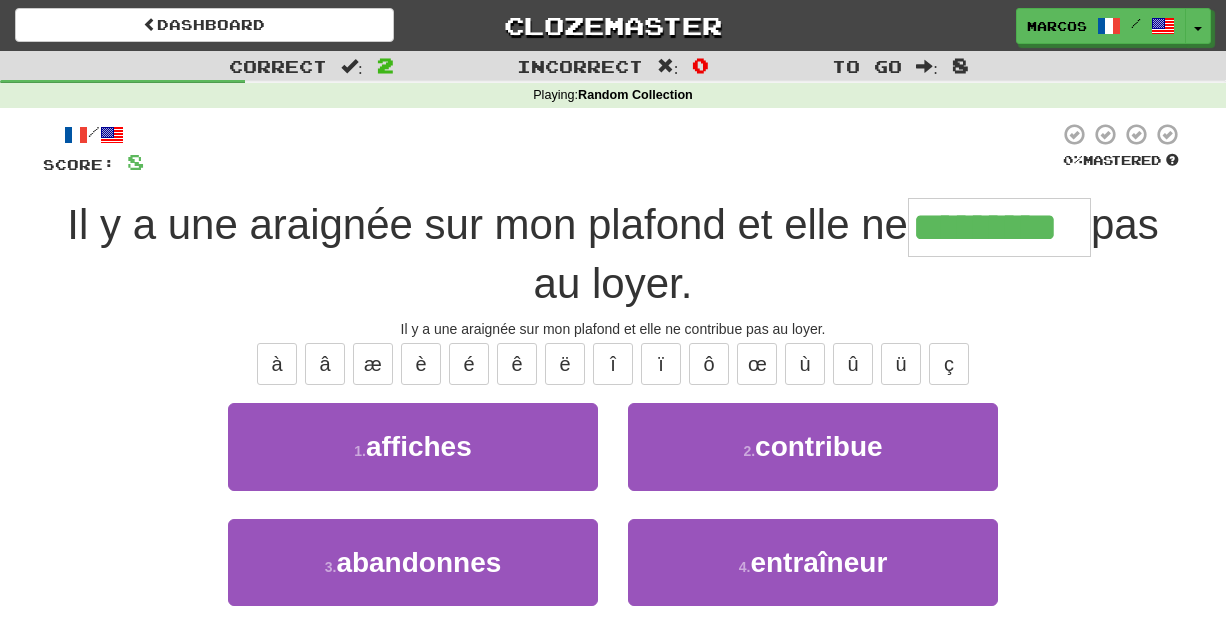 type on "*********" 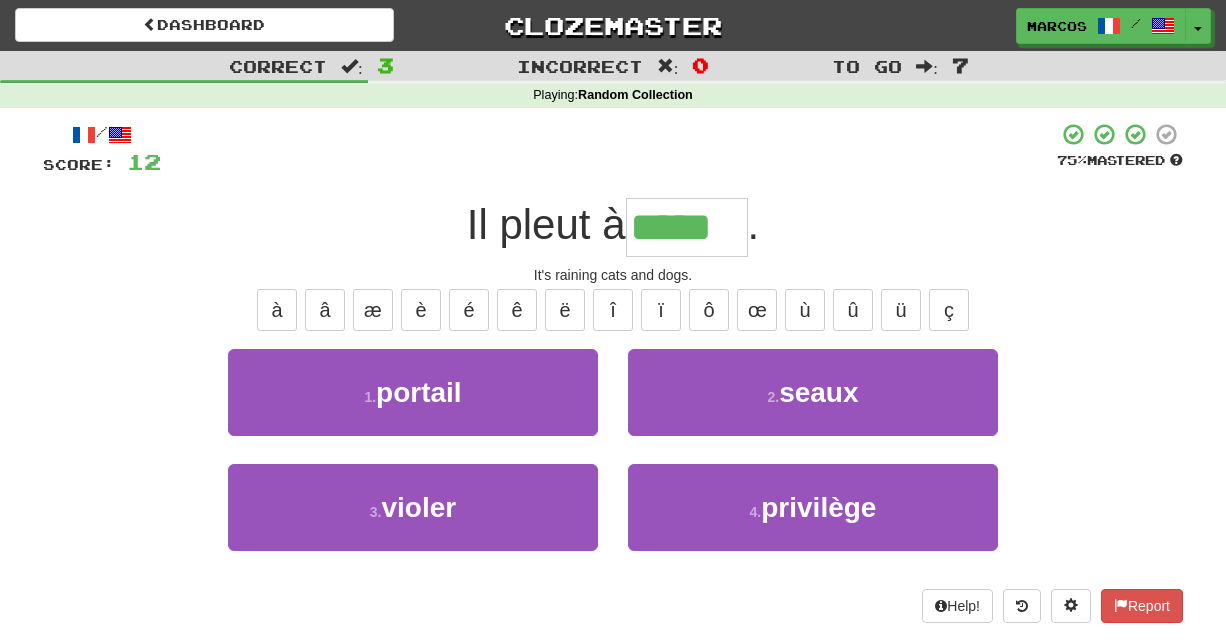 type on "*****" 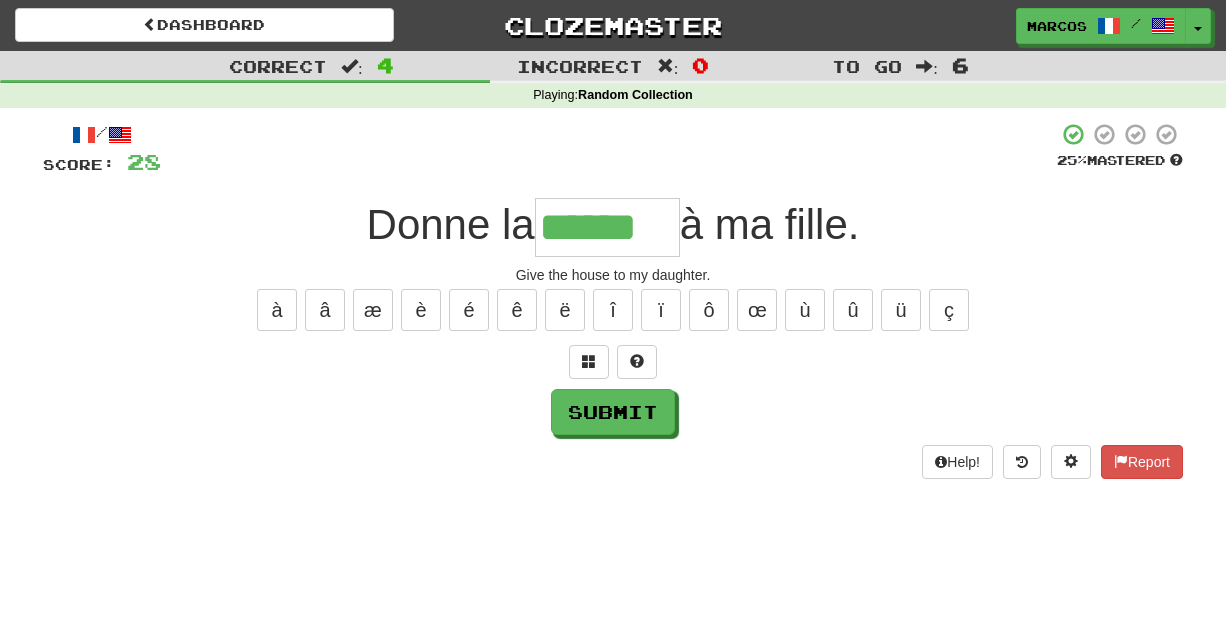 type on "******" 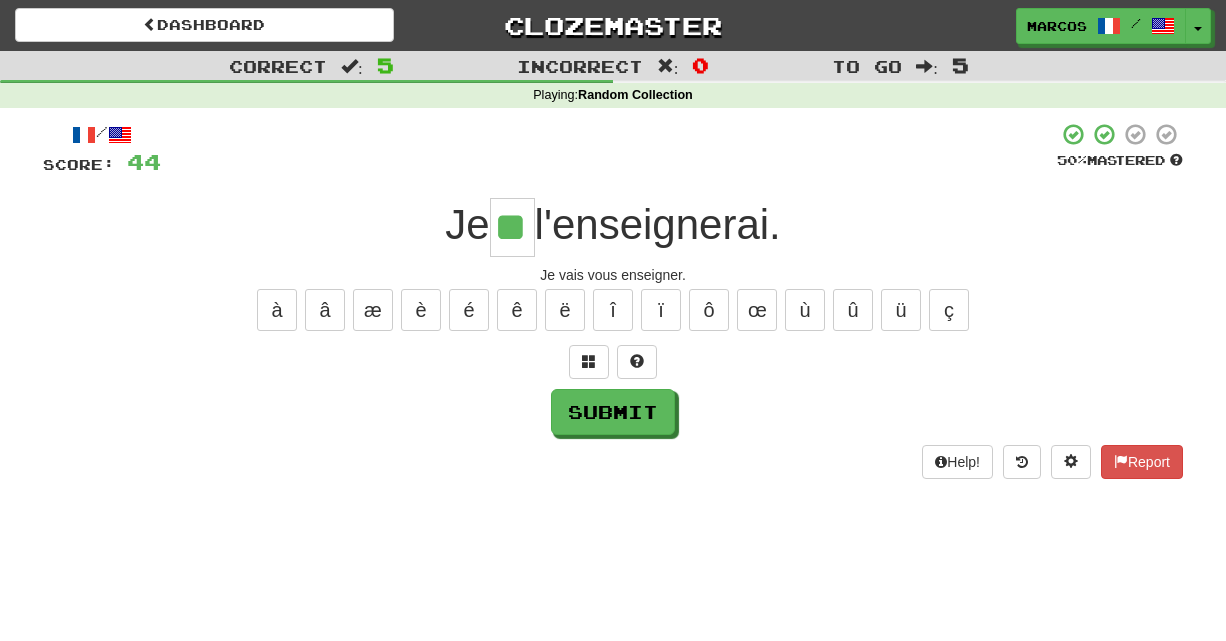 type on "**" 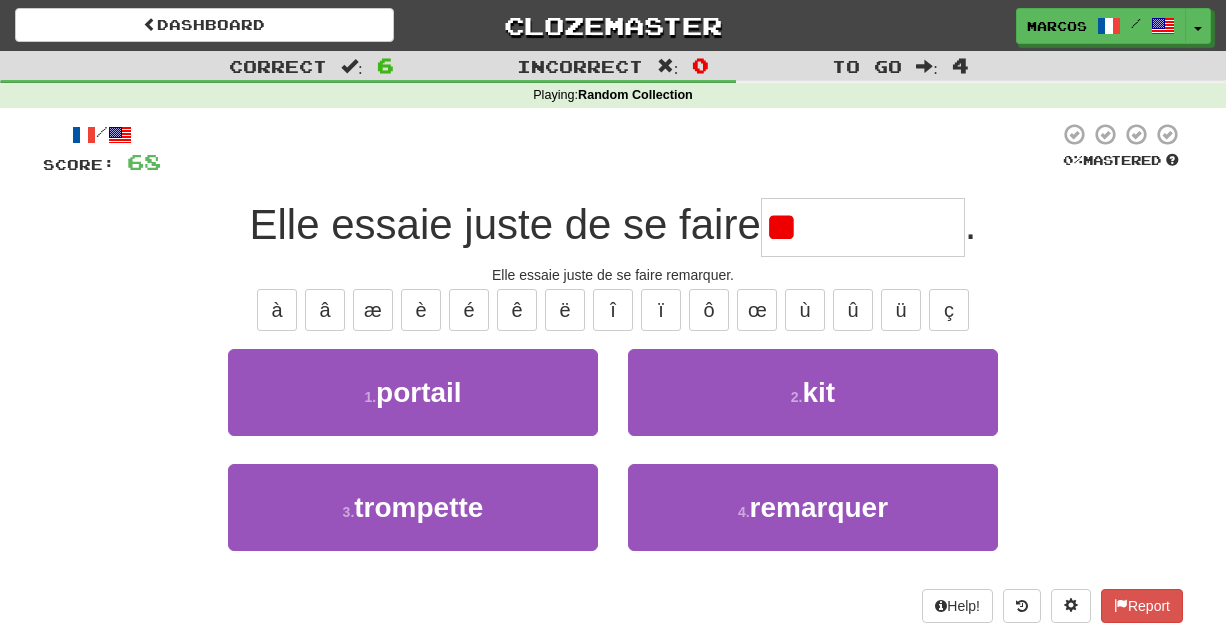 type on "*" 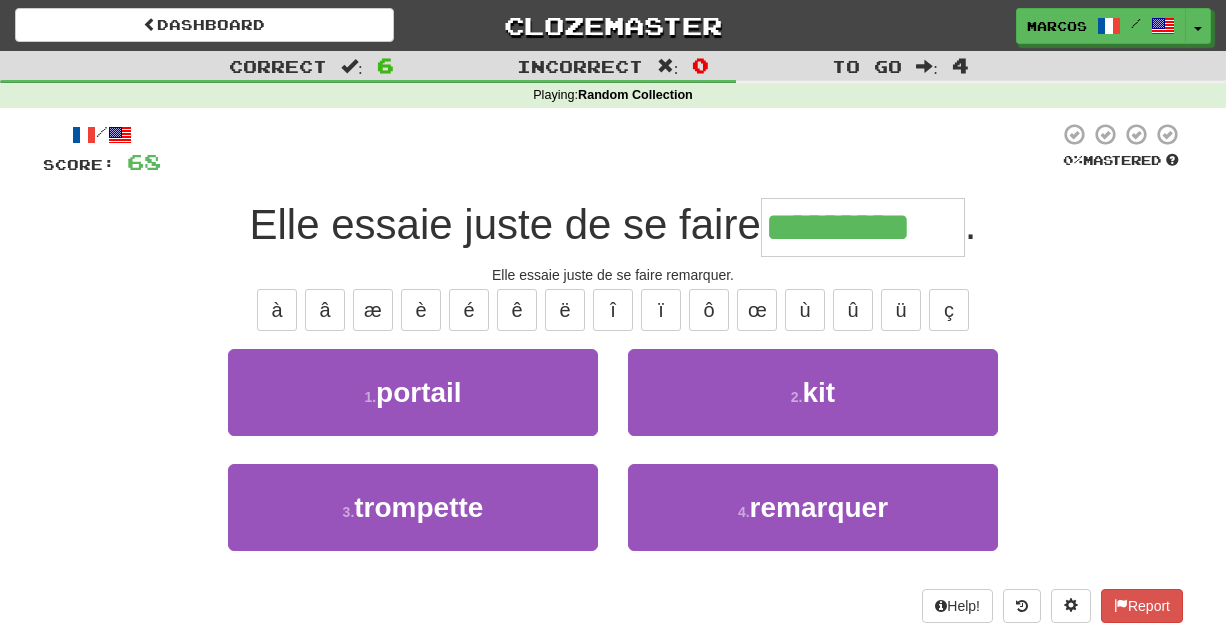 type on "*********" 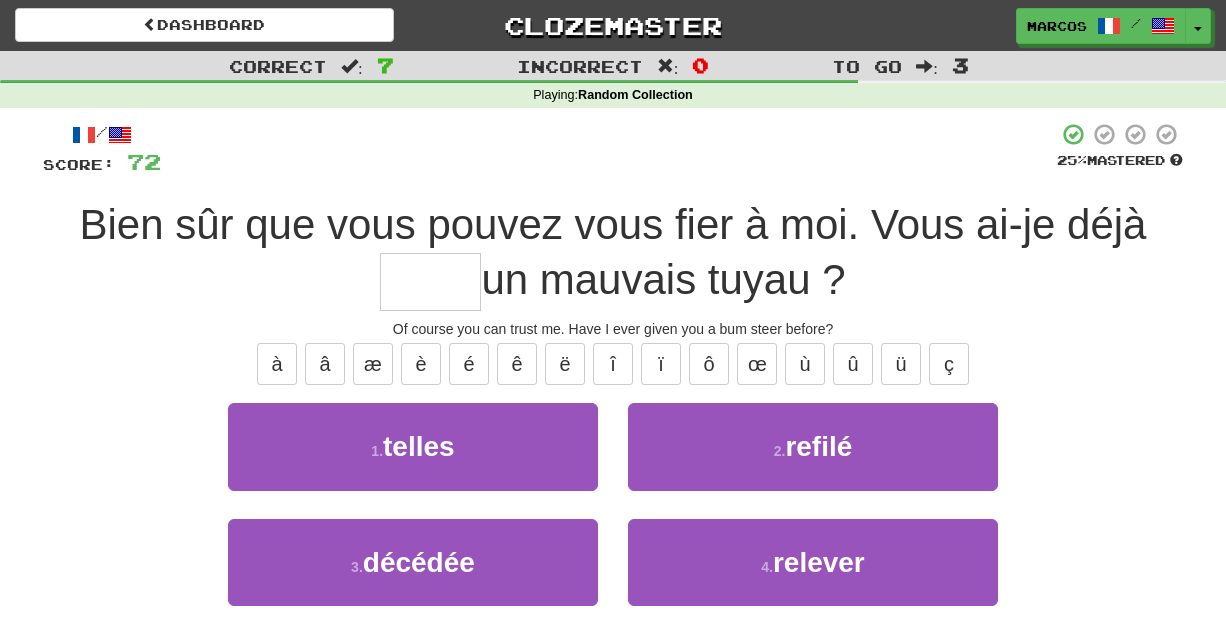 type on "*" 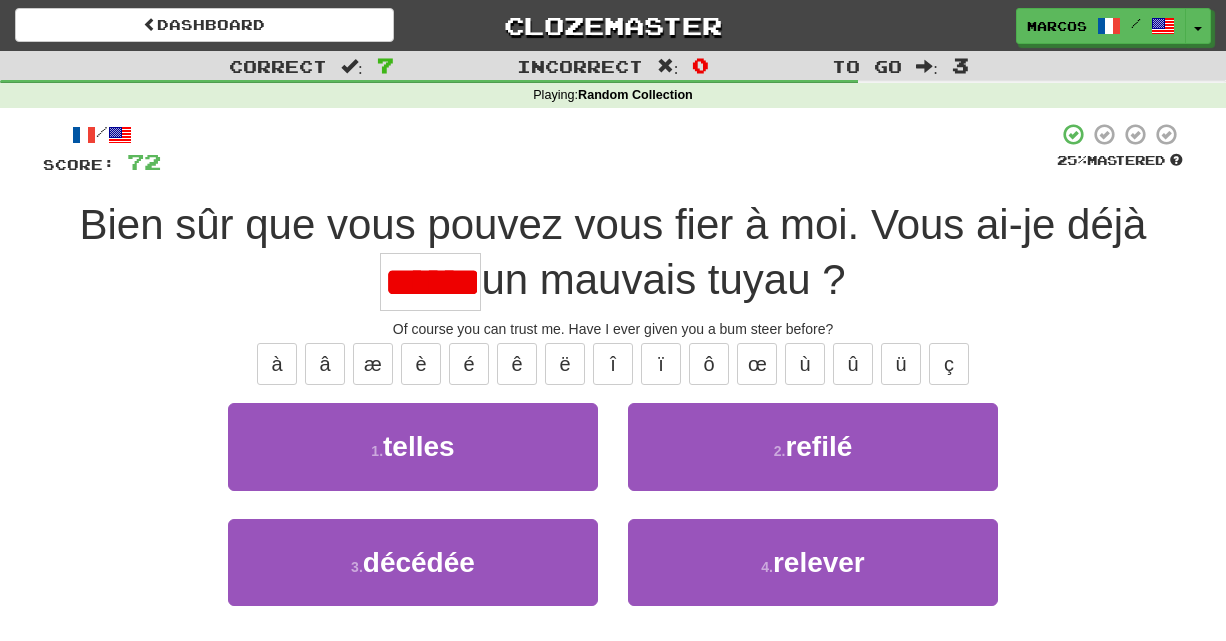 type on "******" 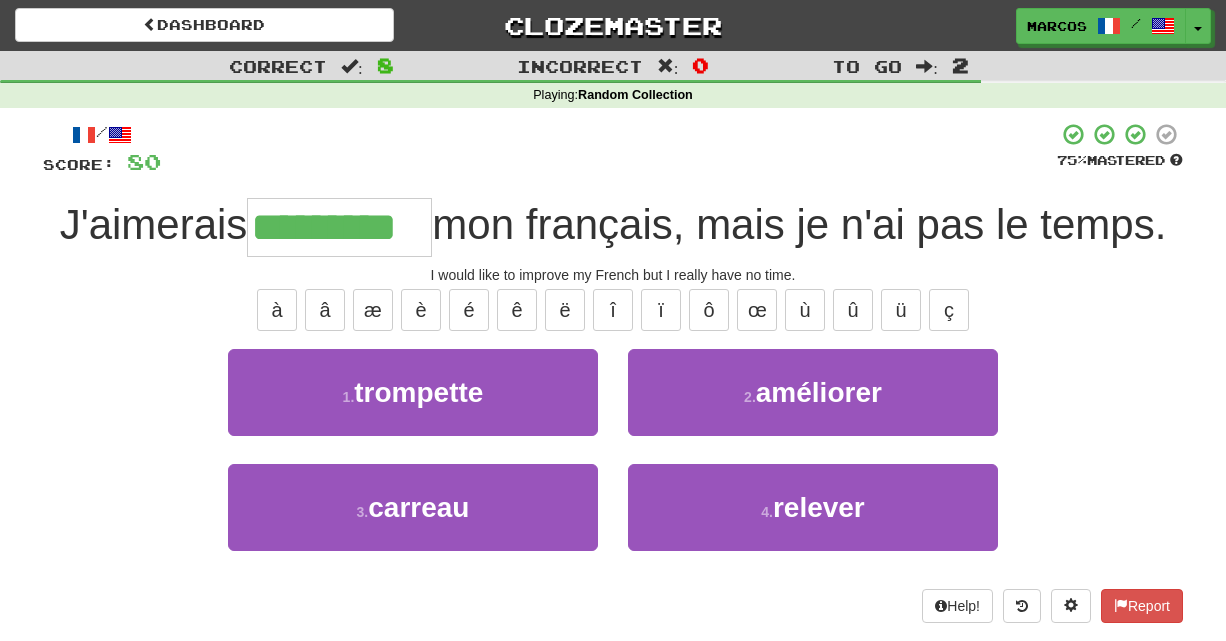 type on "*********" 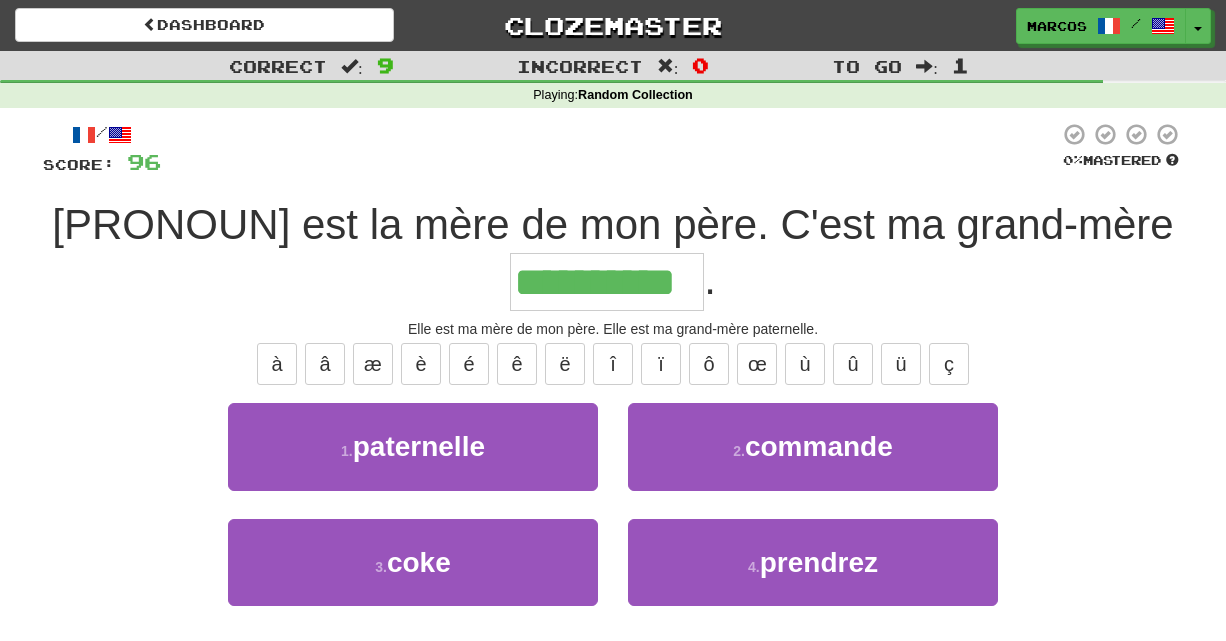 type on "**********" 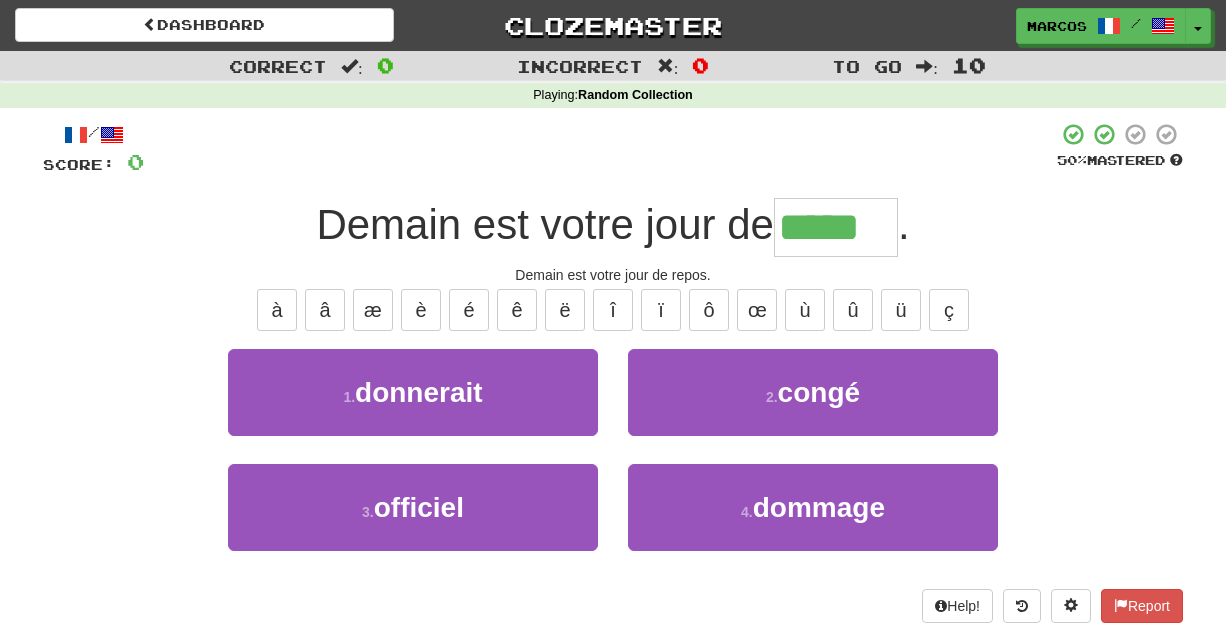 type on "*****" 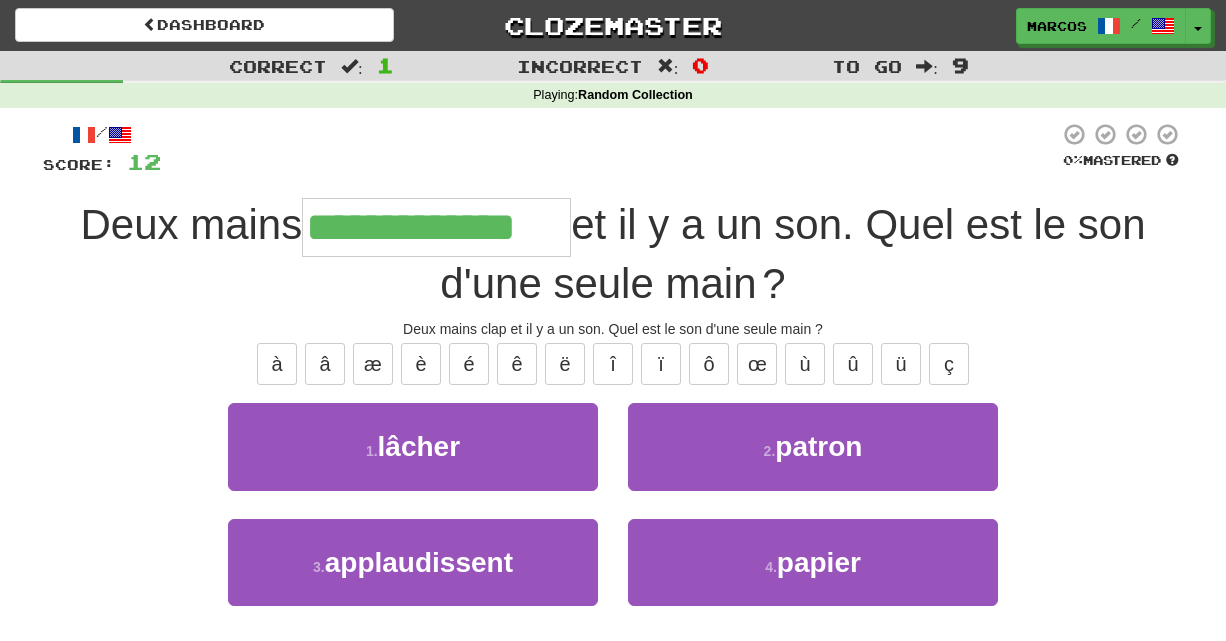 type on "**********" 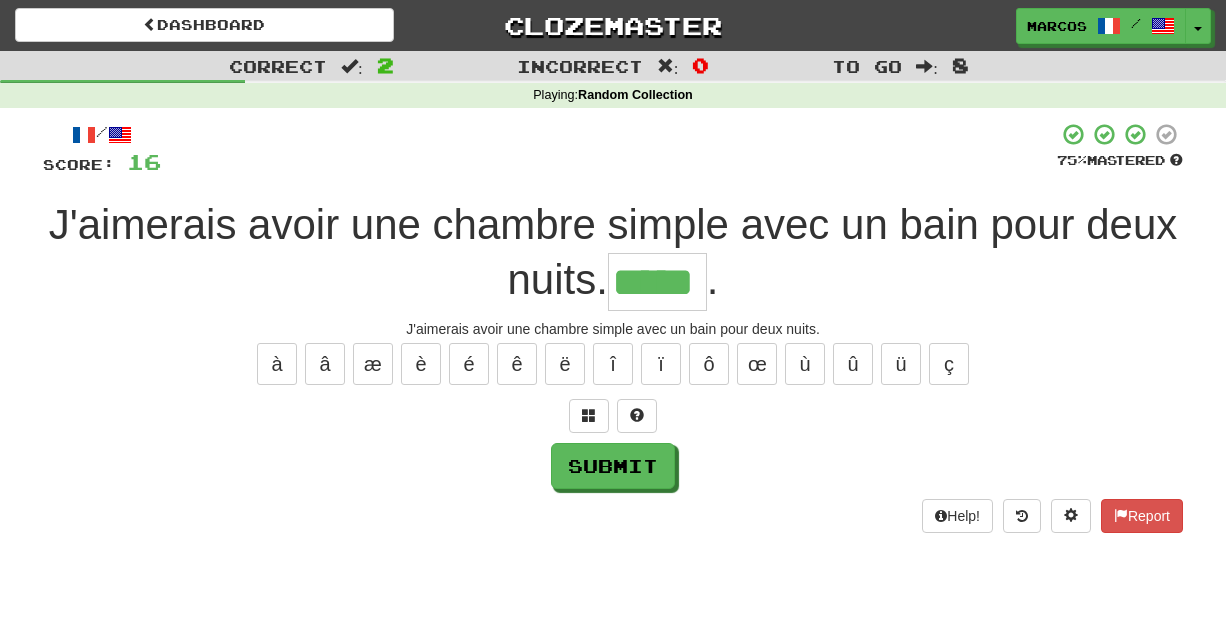 type on "*****" 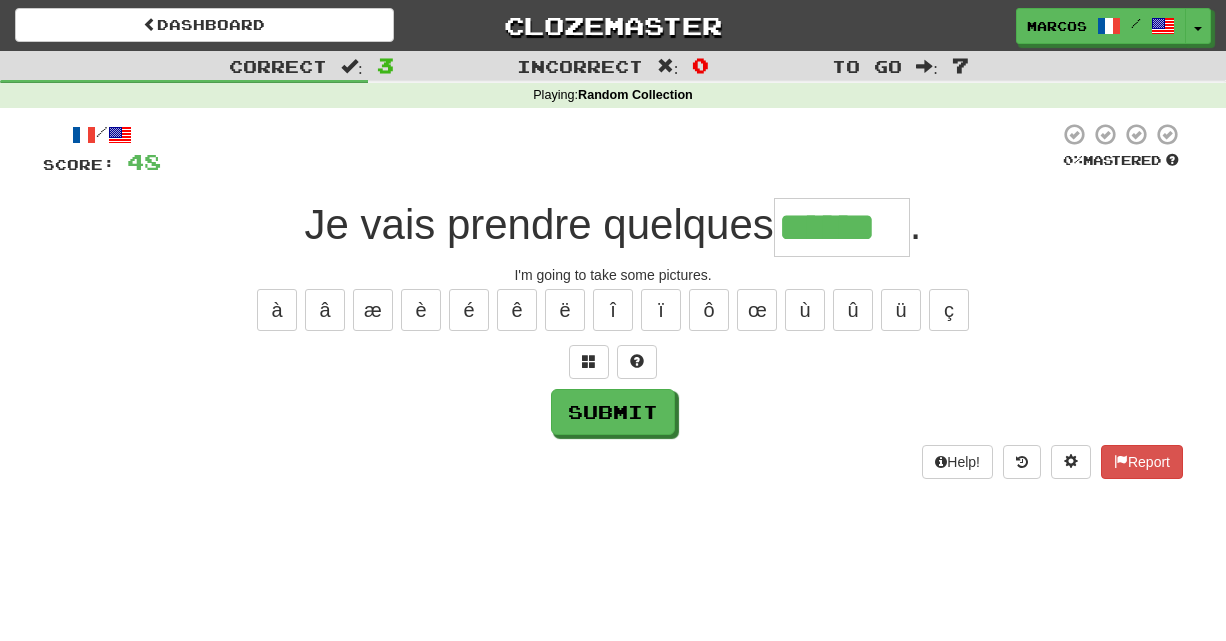 type on "******" 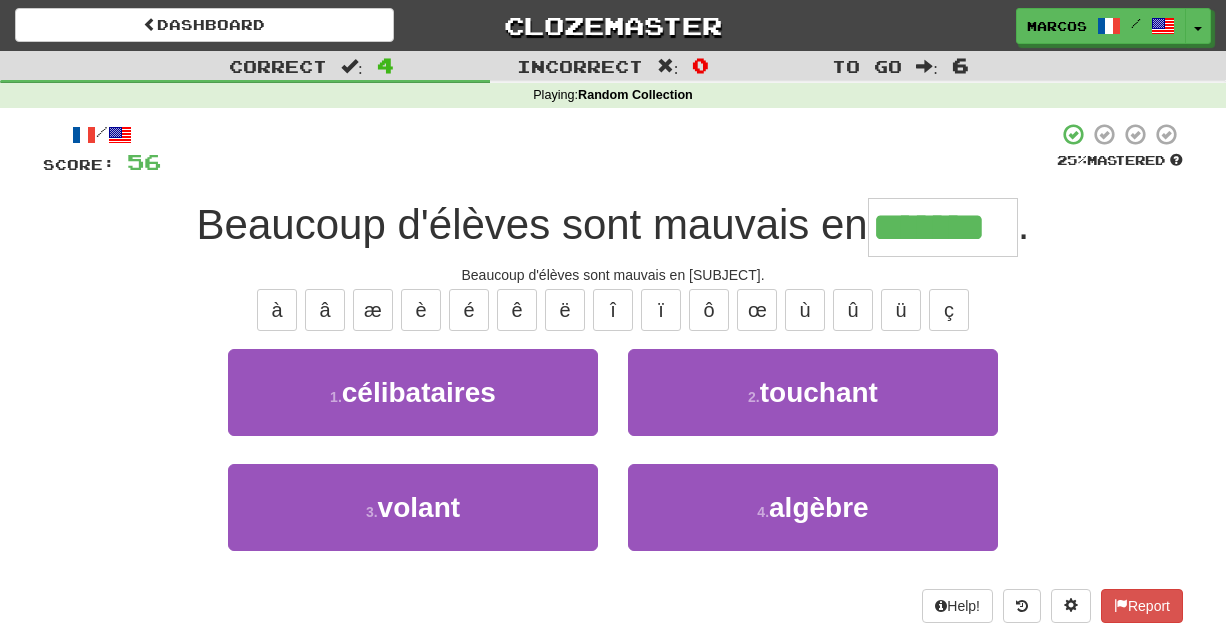 type on "*******" 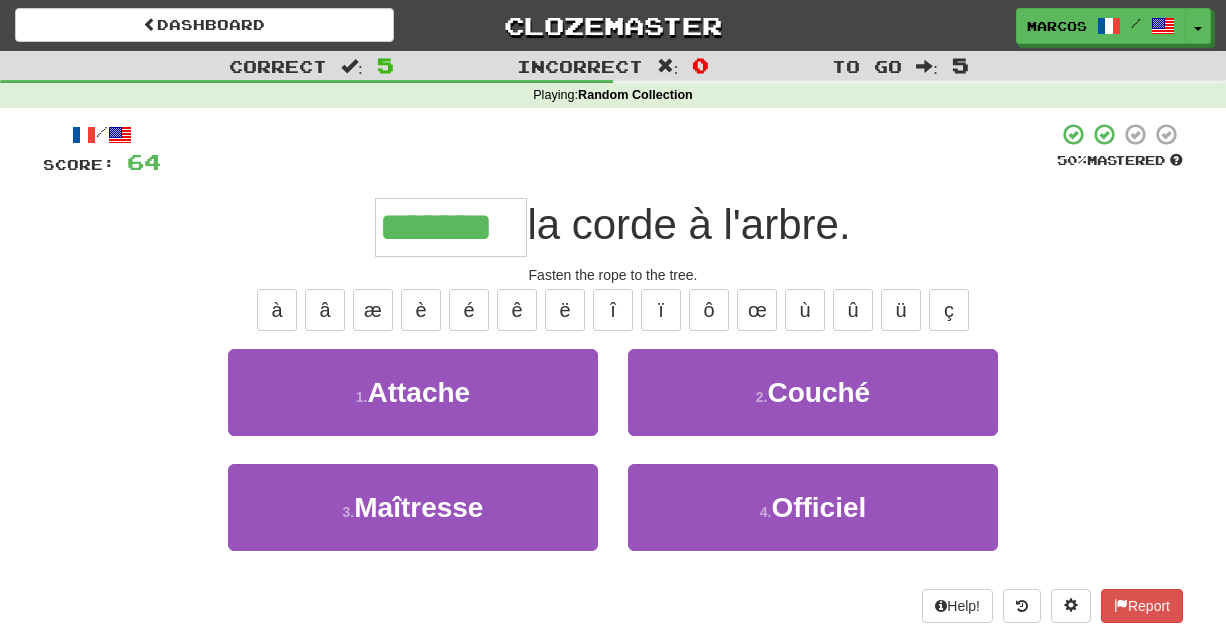 type on "*******" 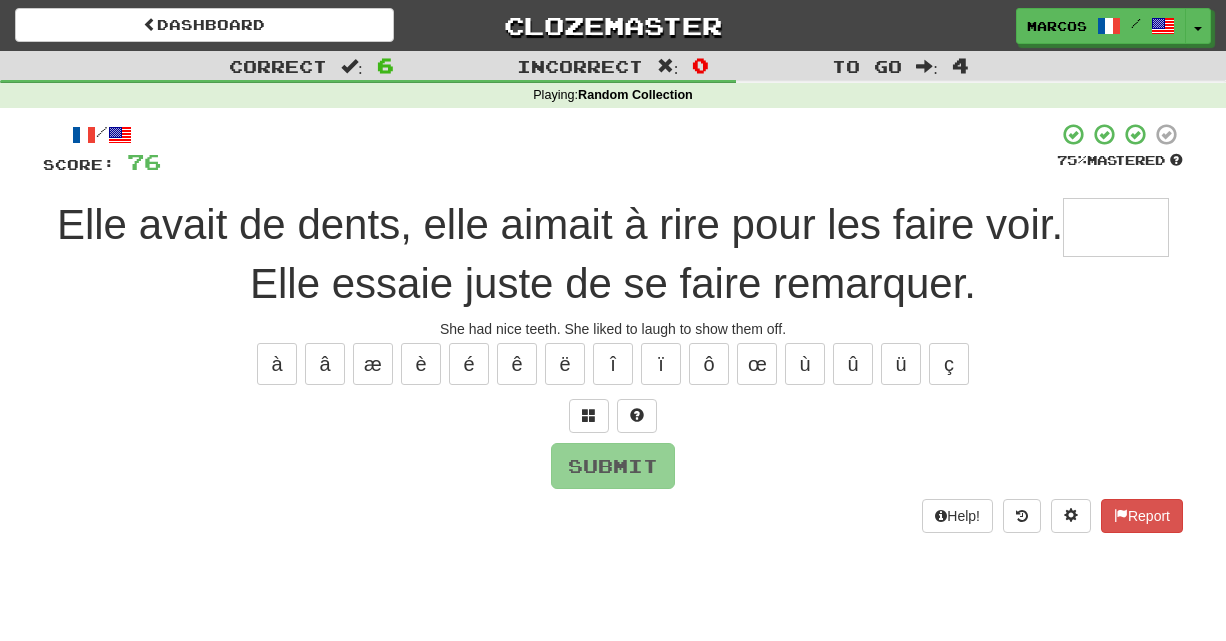 type on "*" 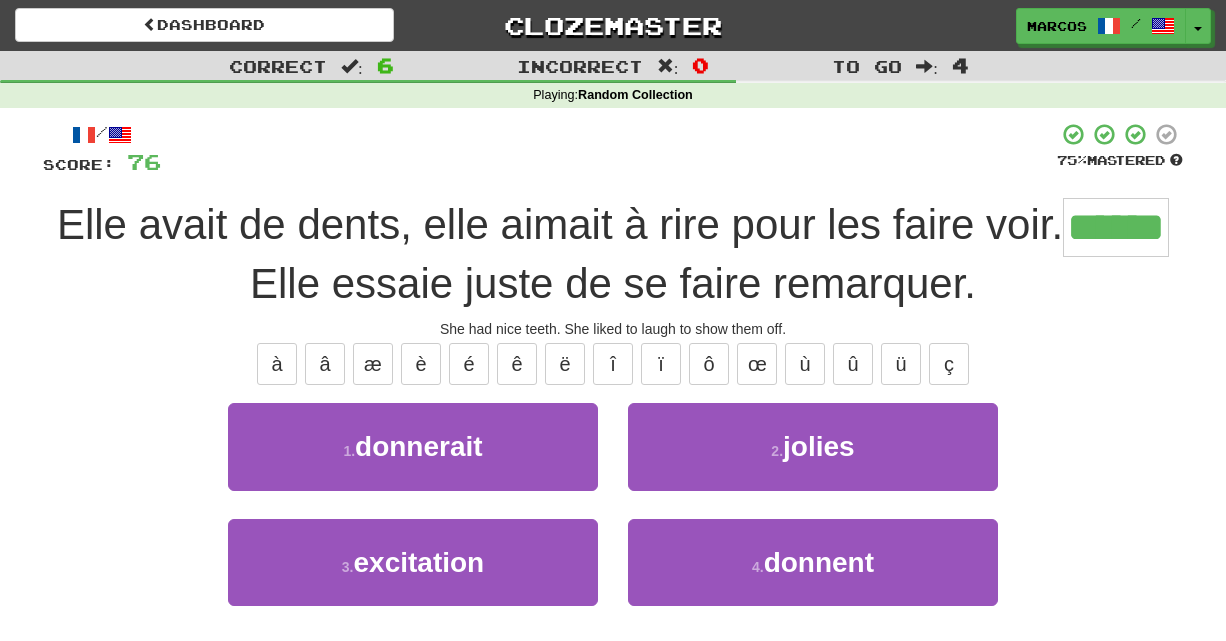 type on "******" 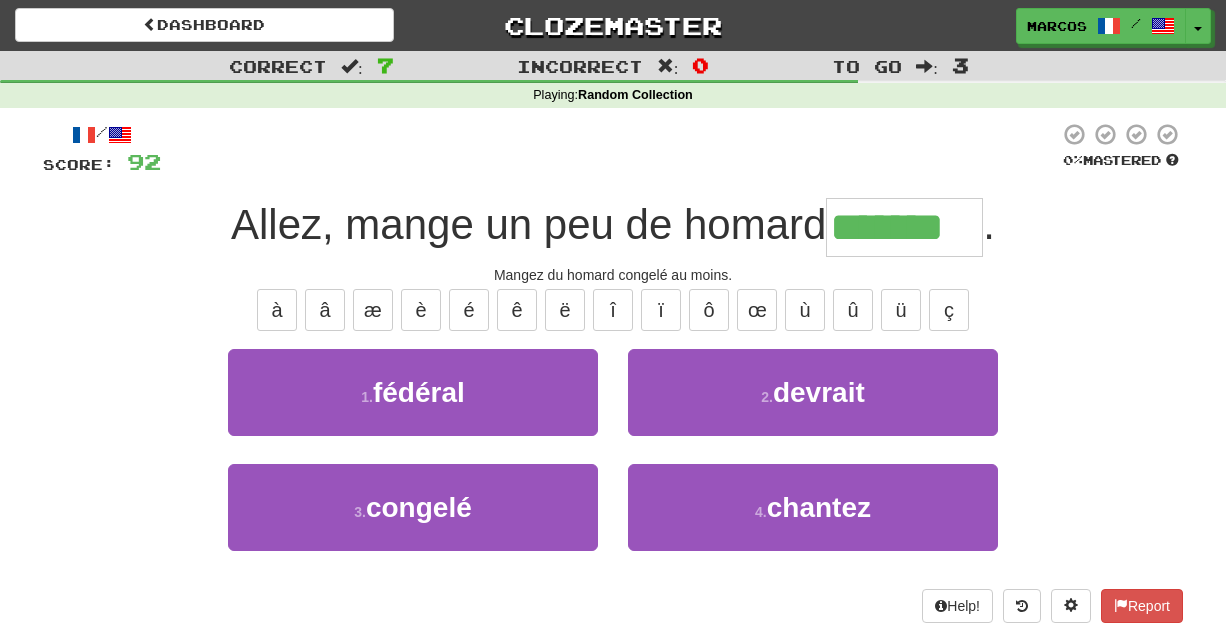 type on "*******" 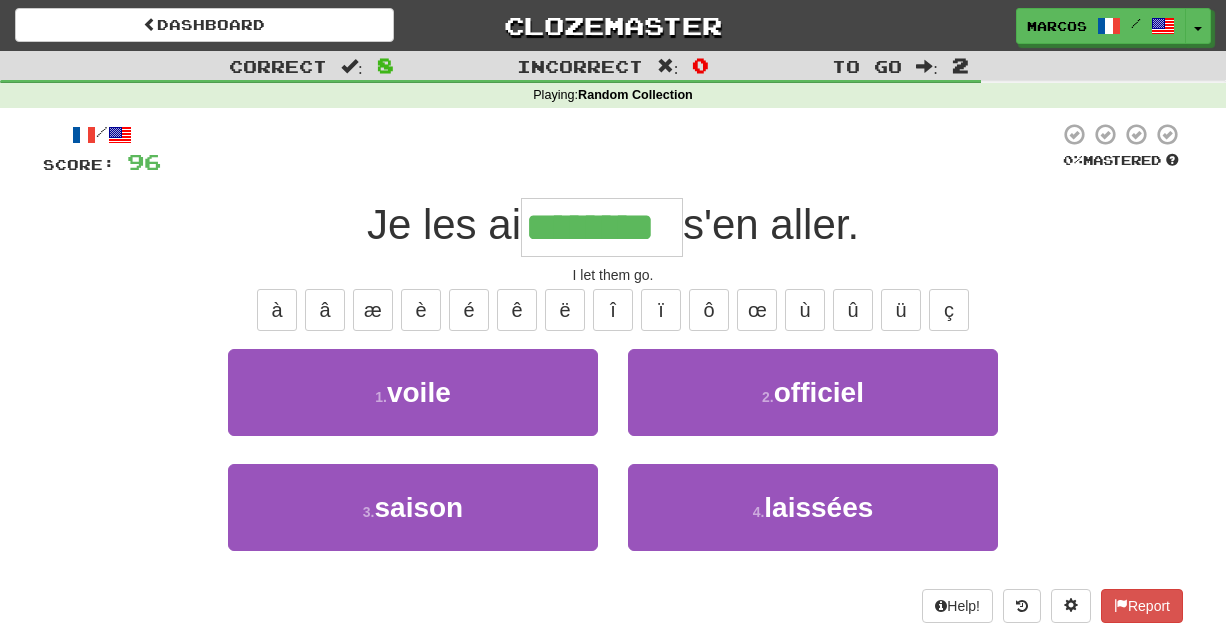 type on "********" 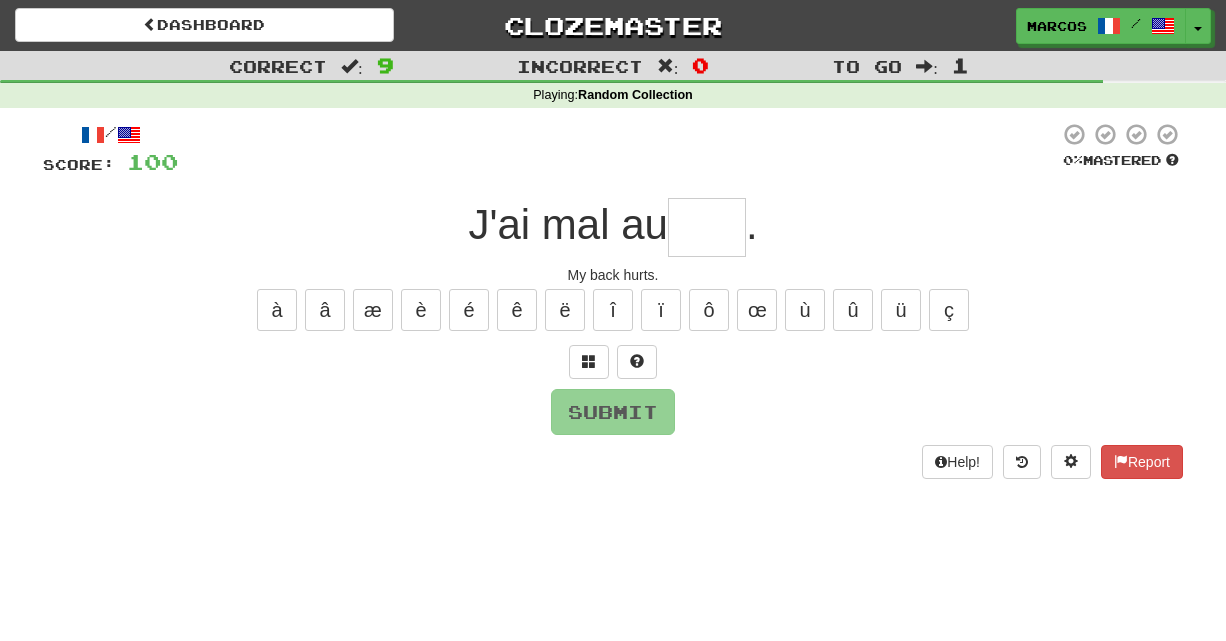type on "*" 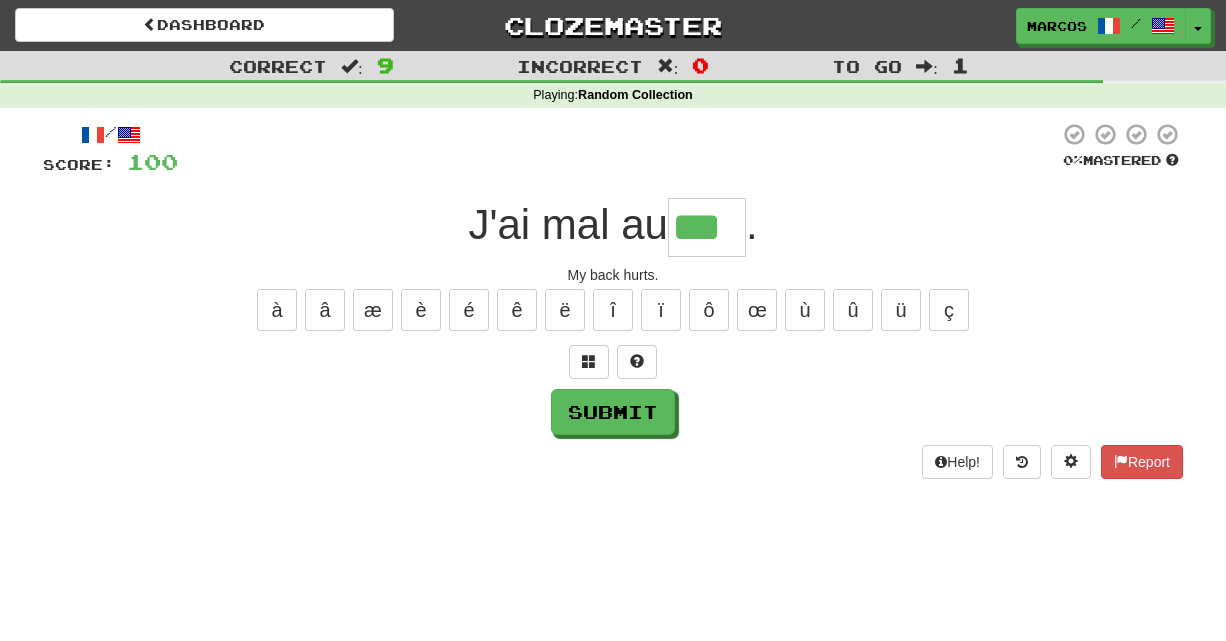 type on "***" 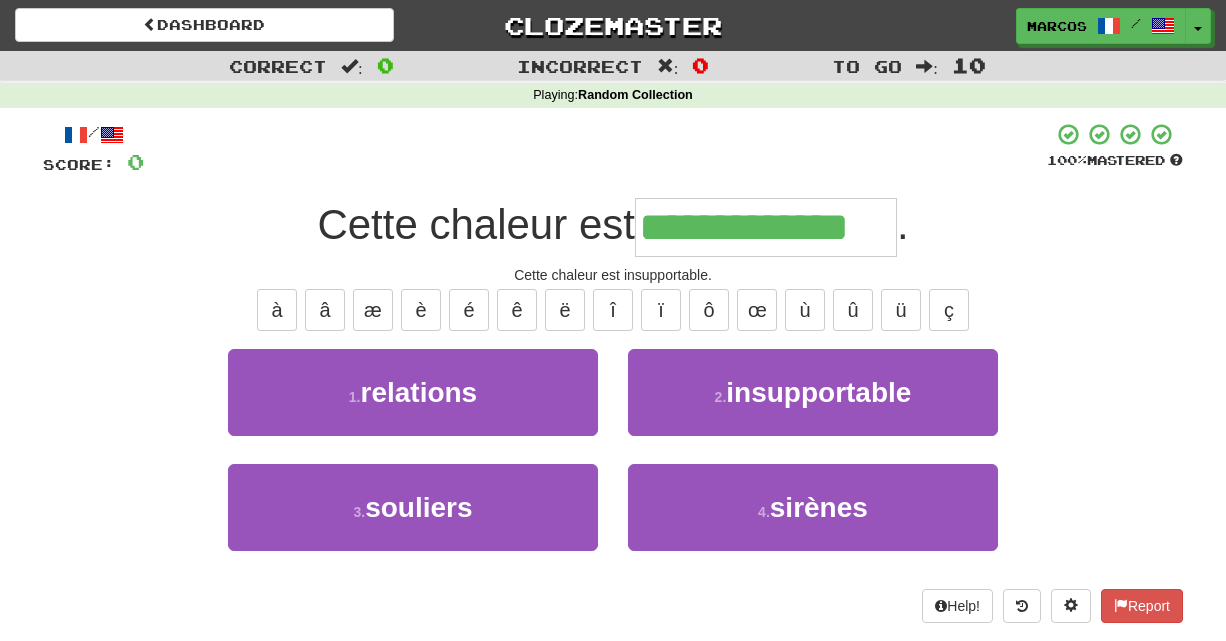type on "**********" 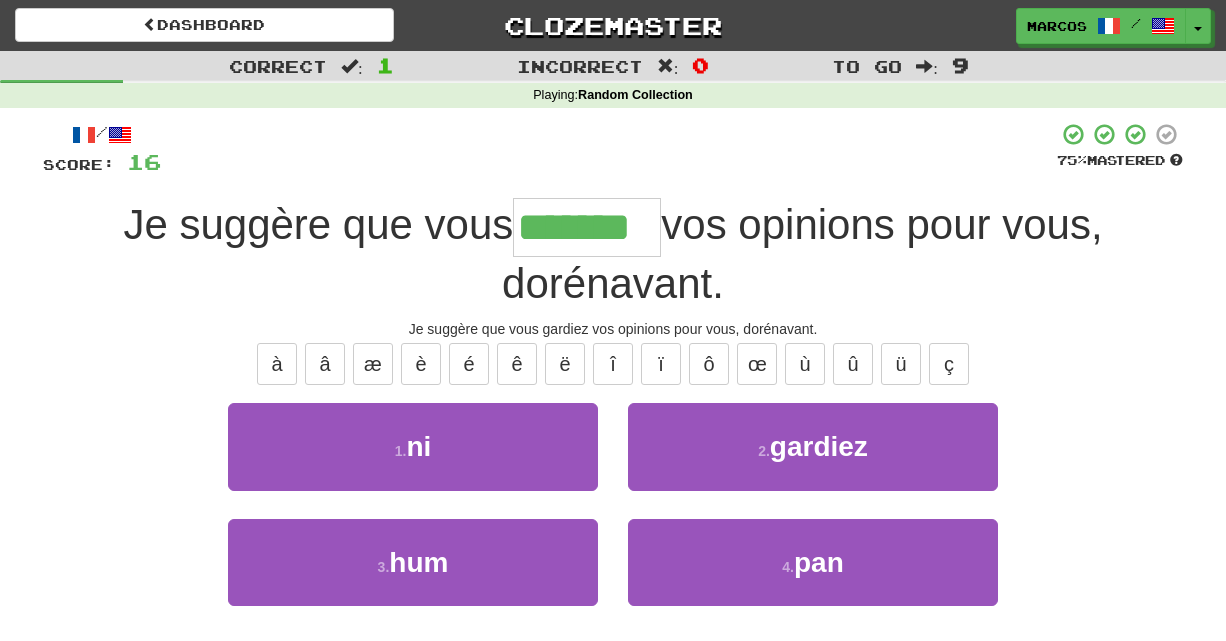 type on "*******" 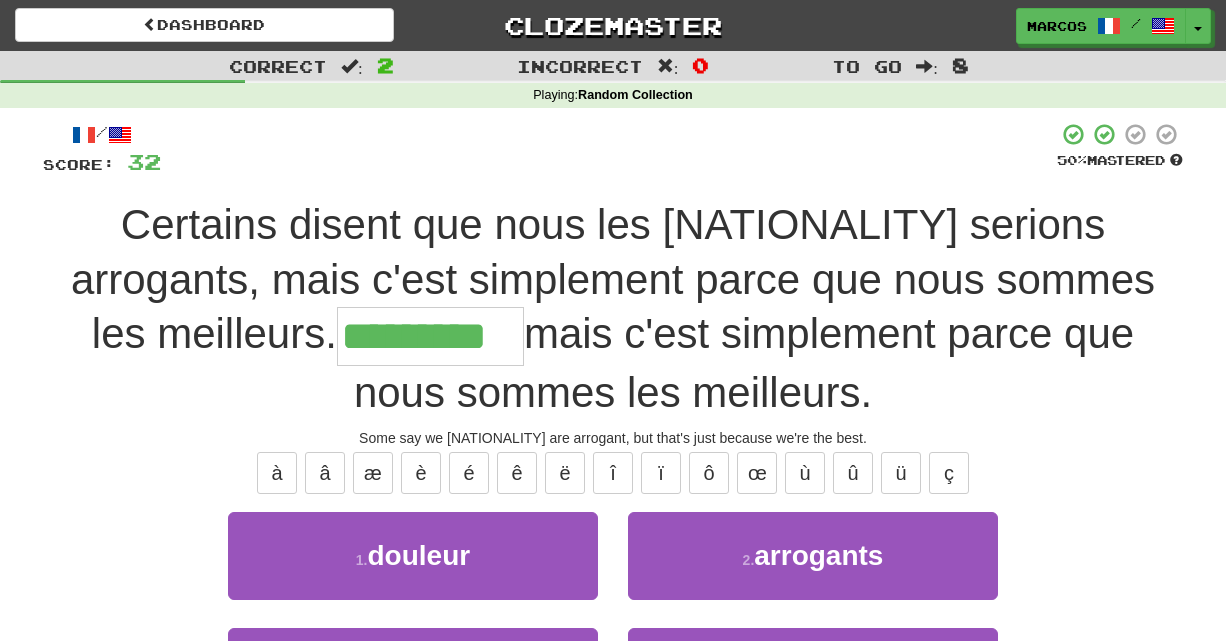 type on "*********" 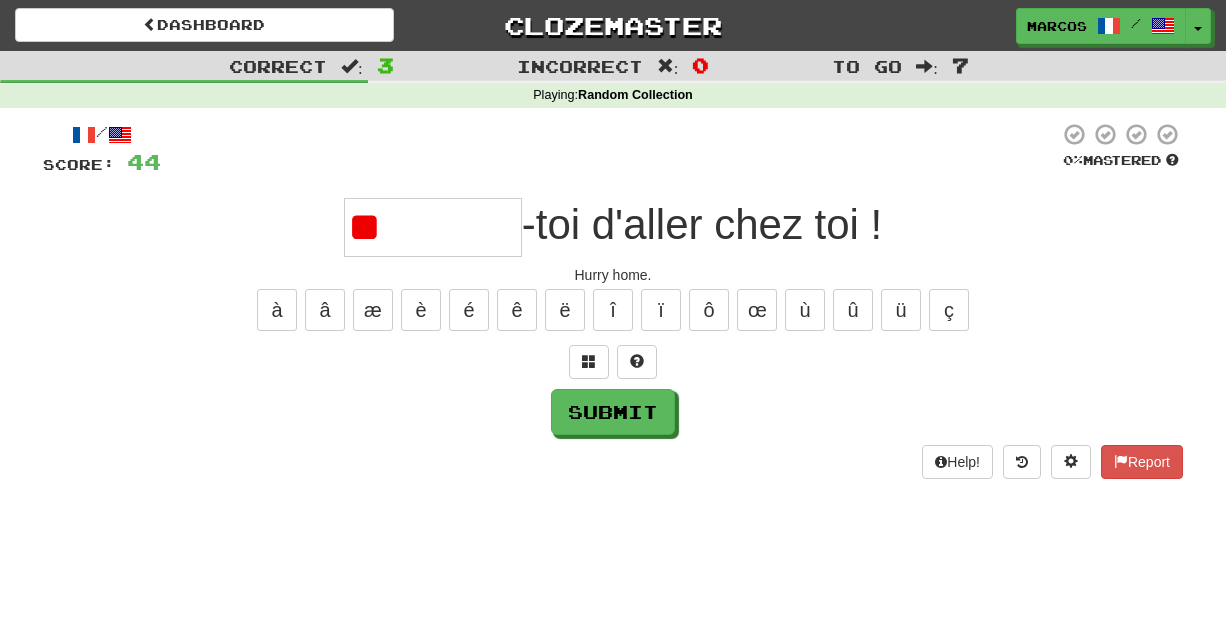 type on "*" 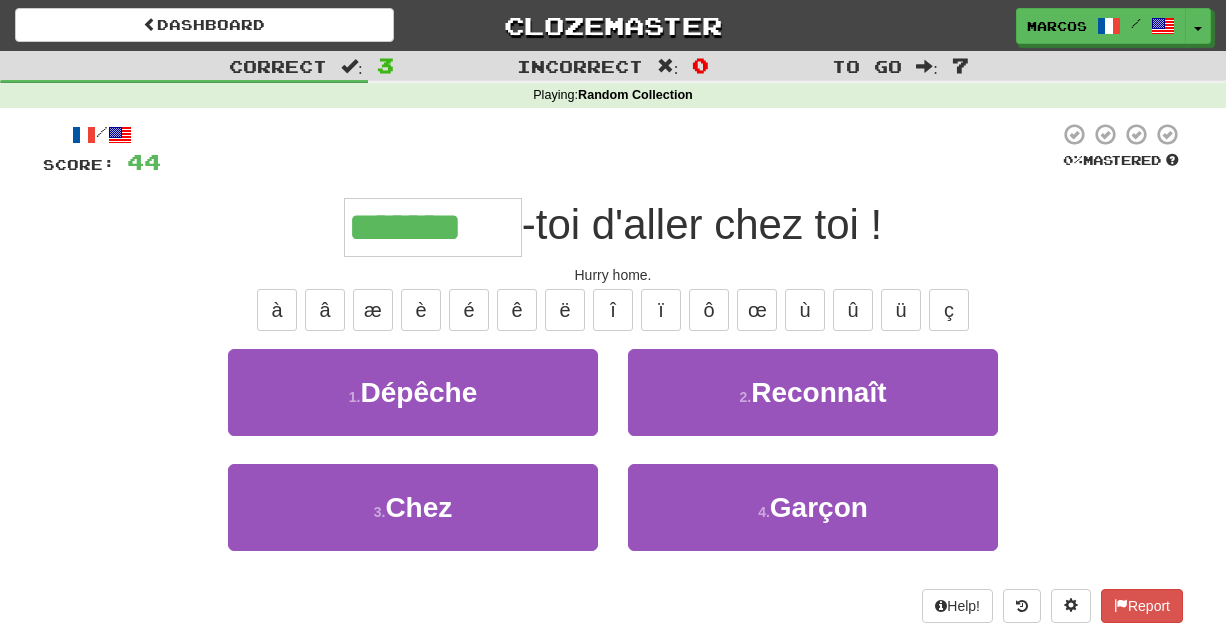 type on "*******" 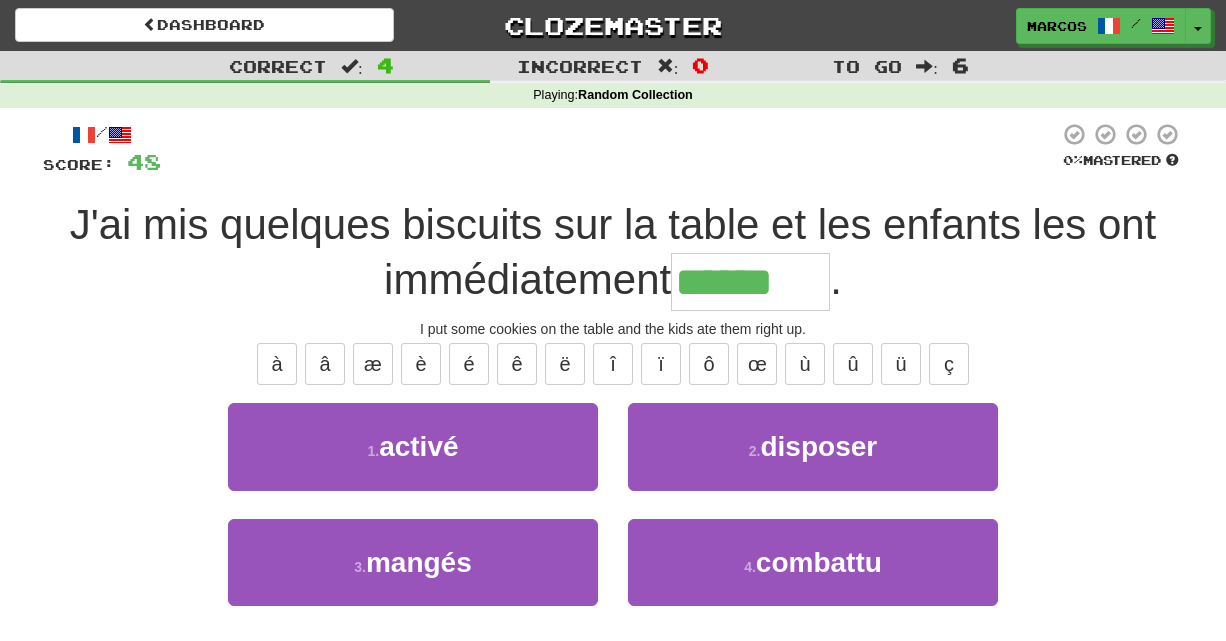 type on "******" 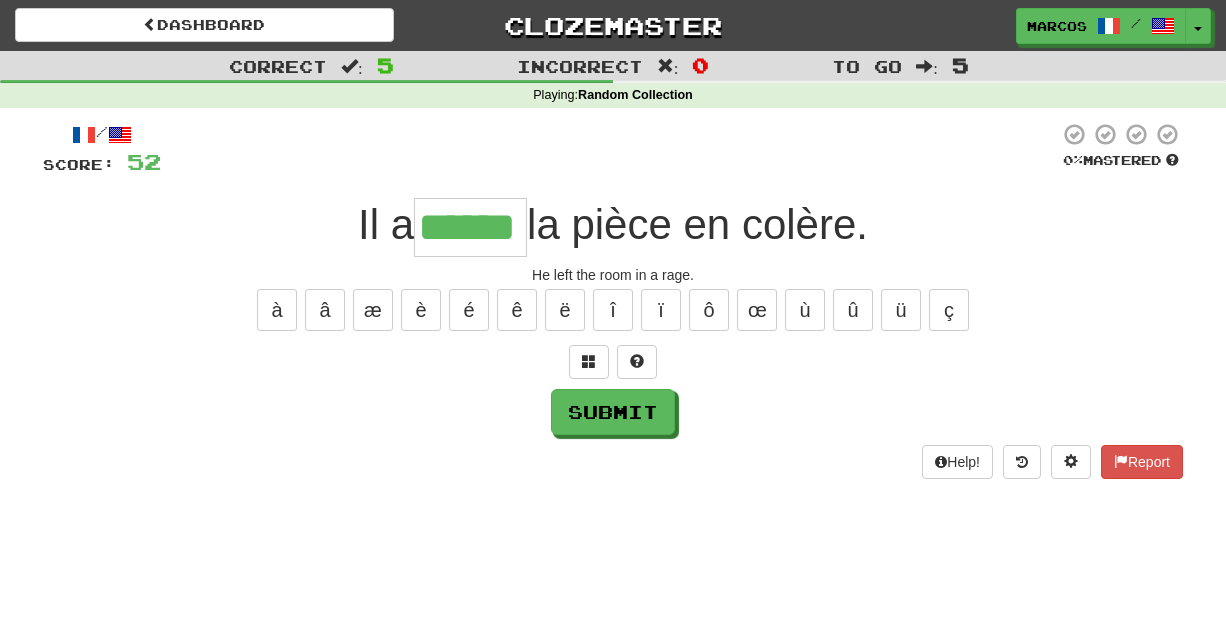 type on "******" 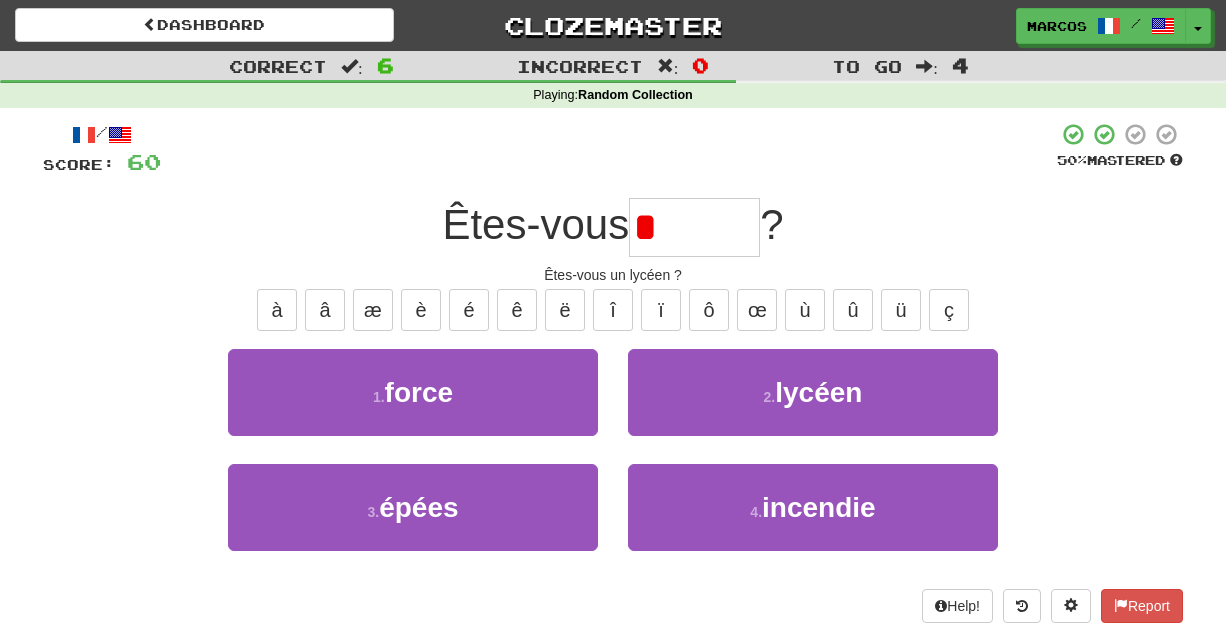type on "*" 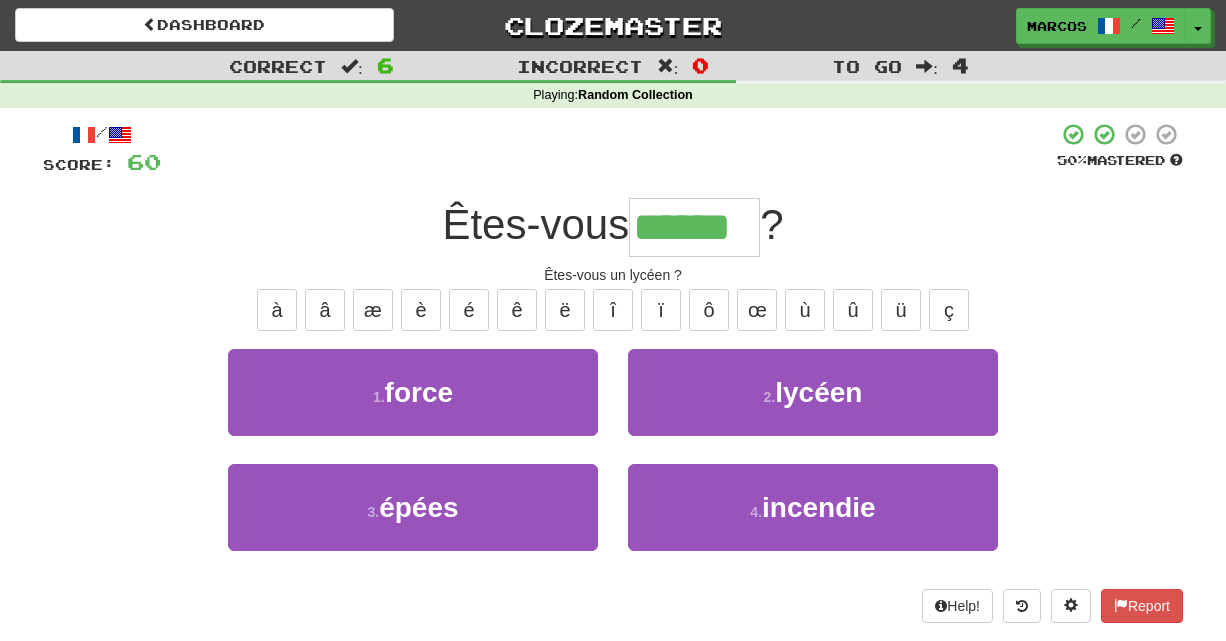 type on "******" 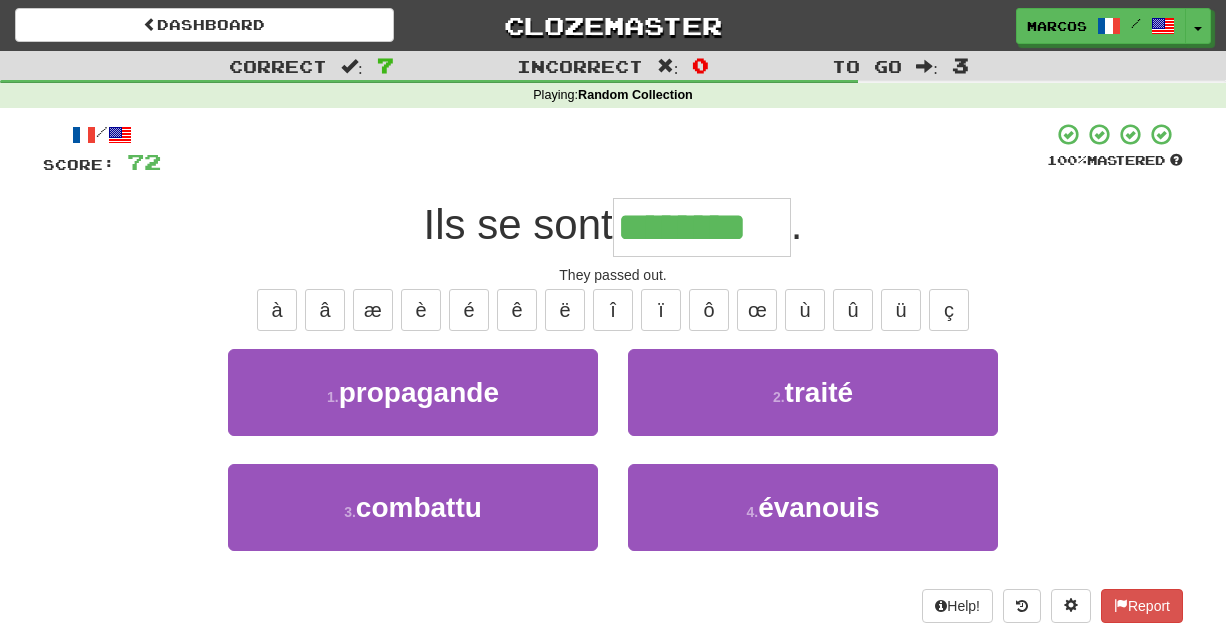 type on "********" 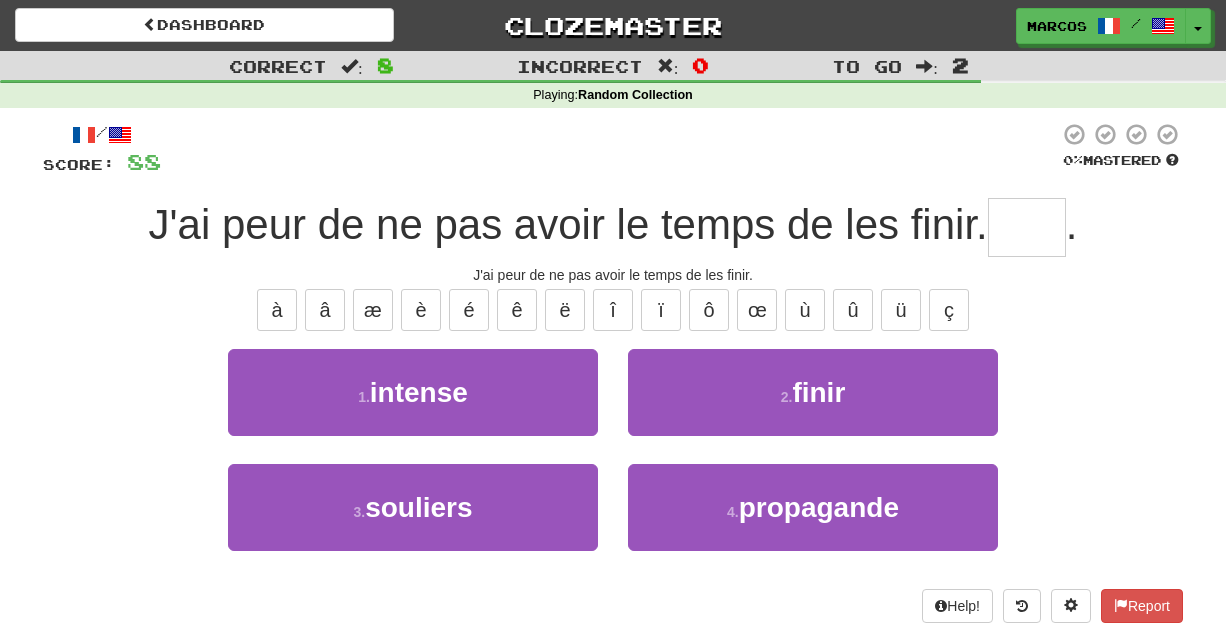 type on "*" 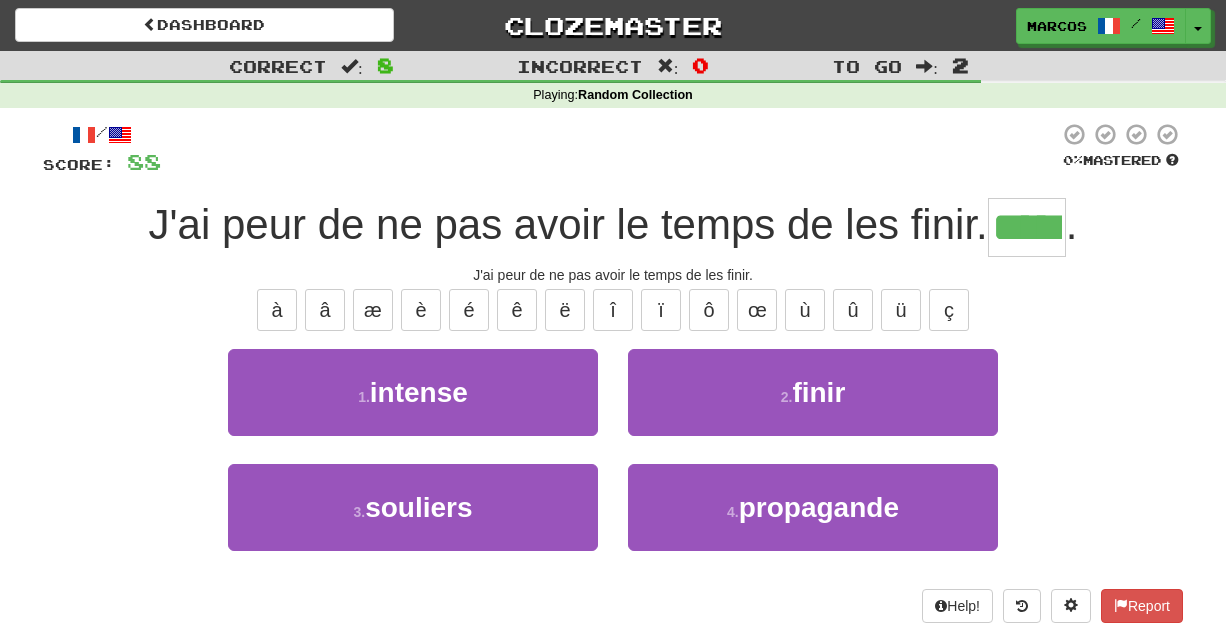 type on "*****" 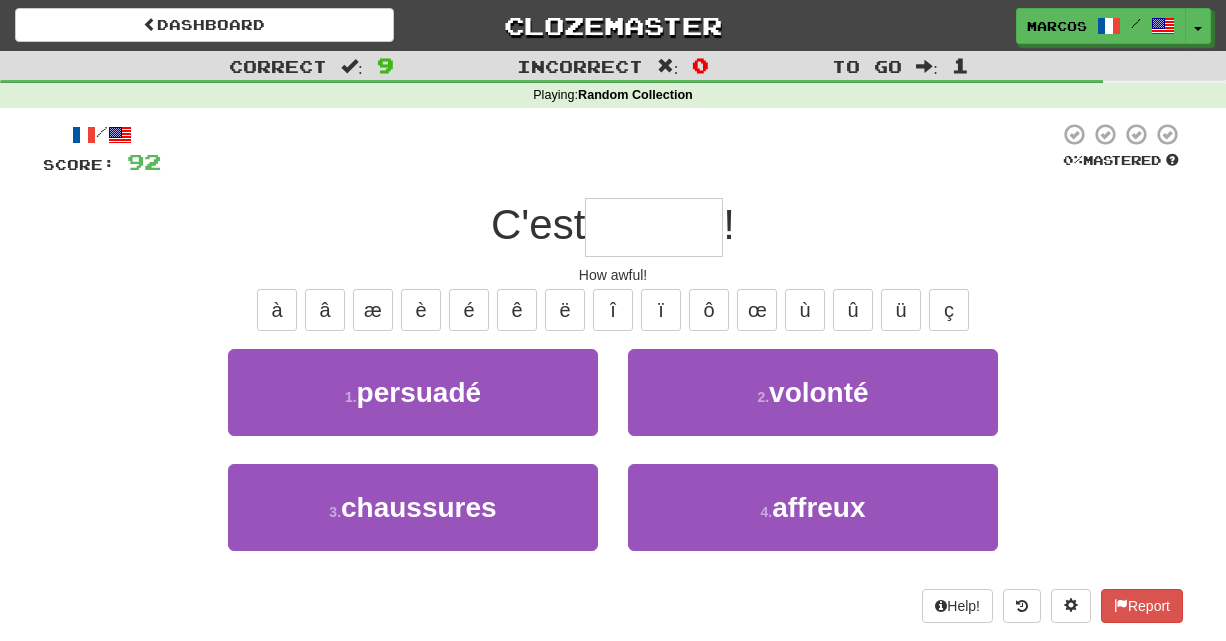 type on "*" 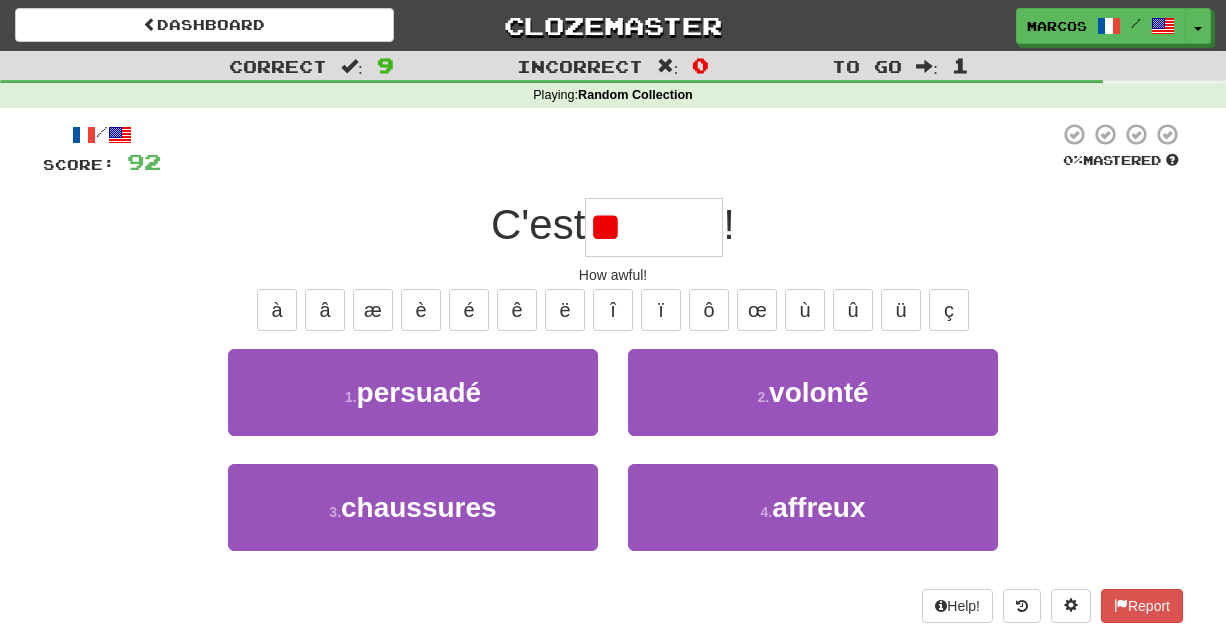 type on "*" 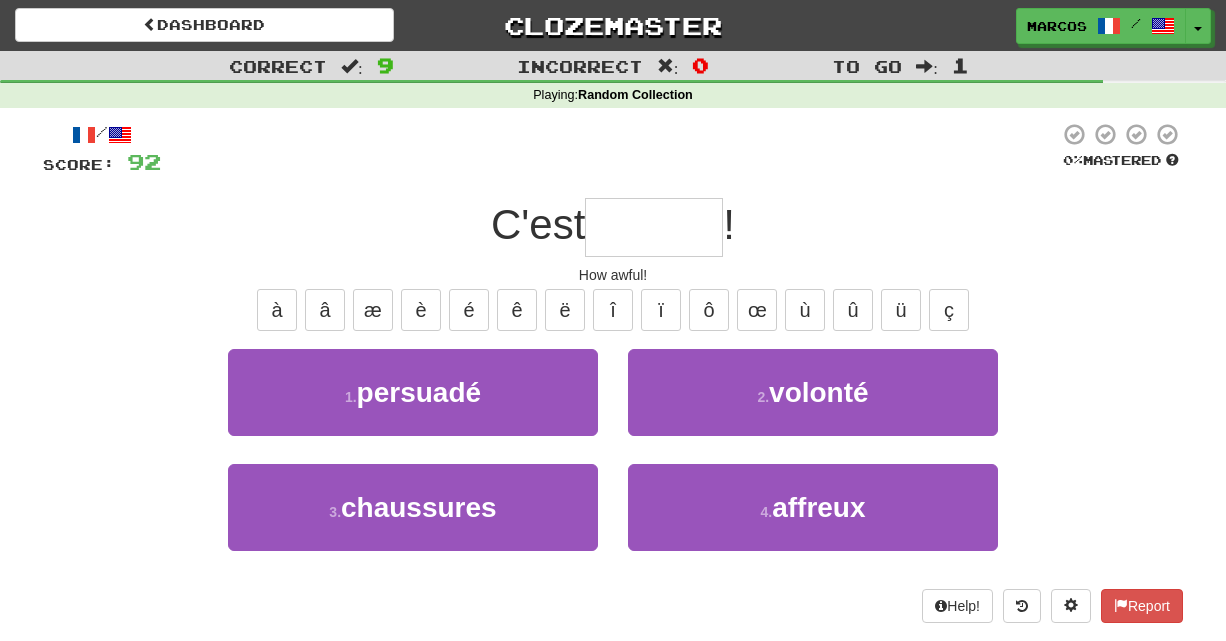 type on "*" 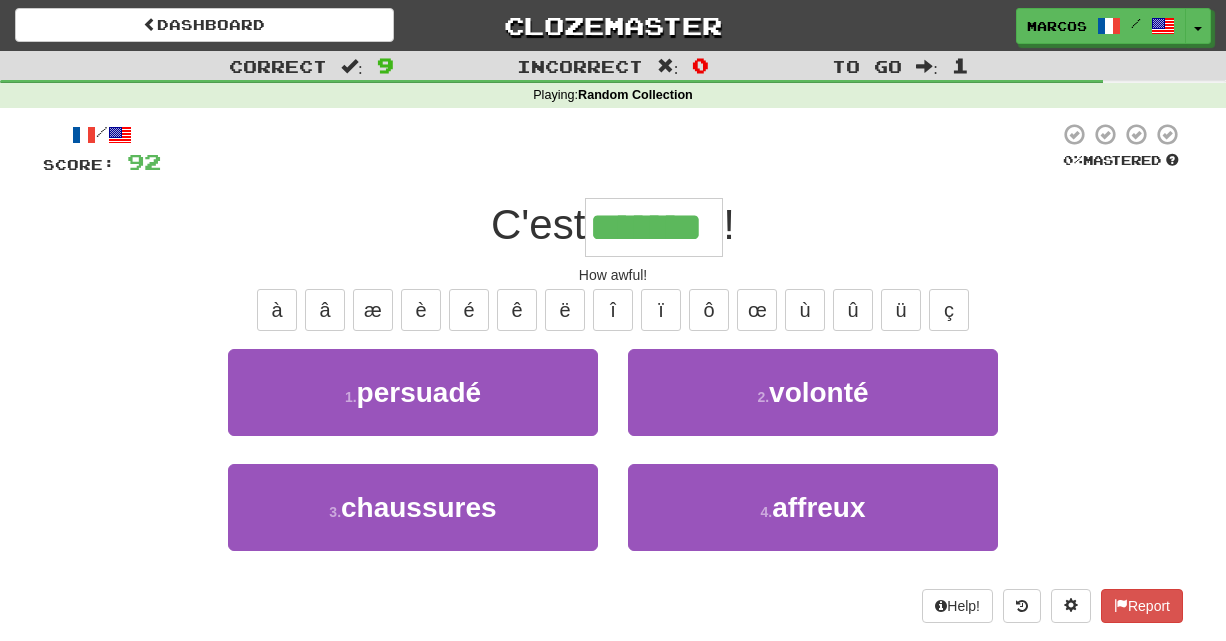 type on "*******" 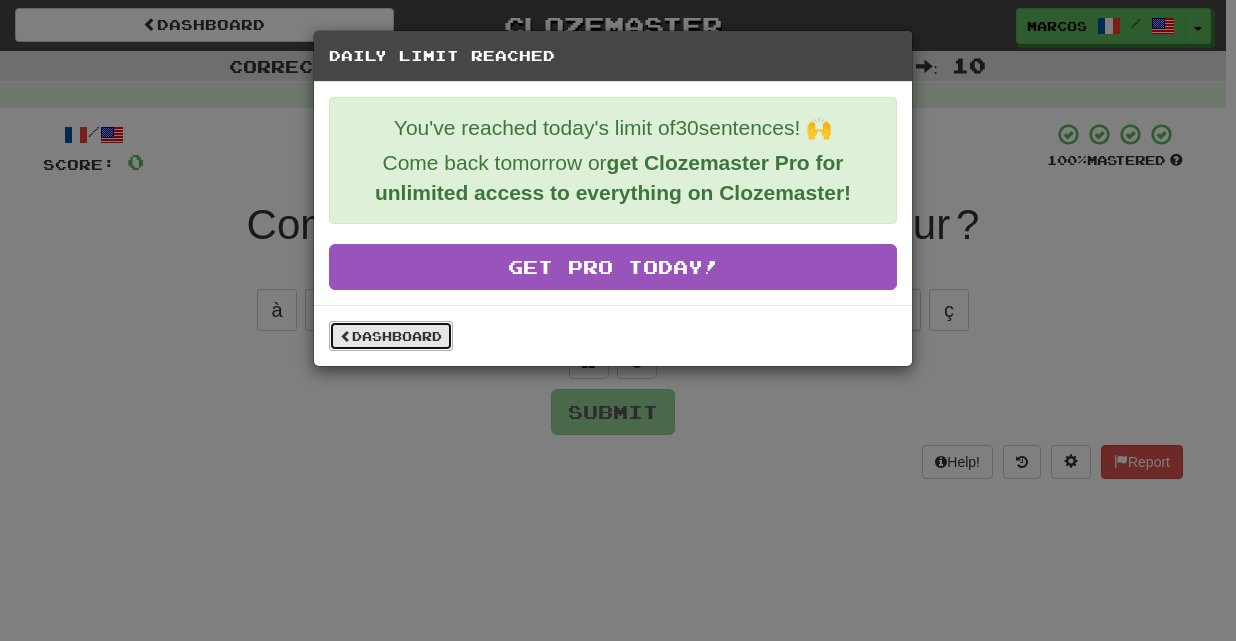 click on "Dashboard" at bounding box center (391, 336) 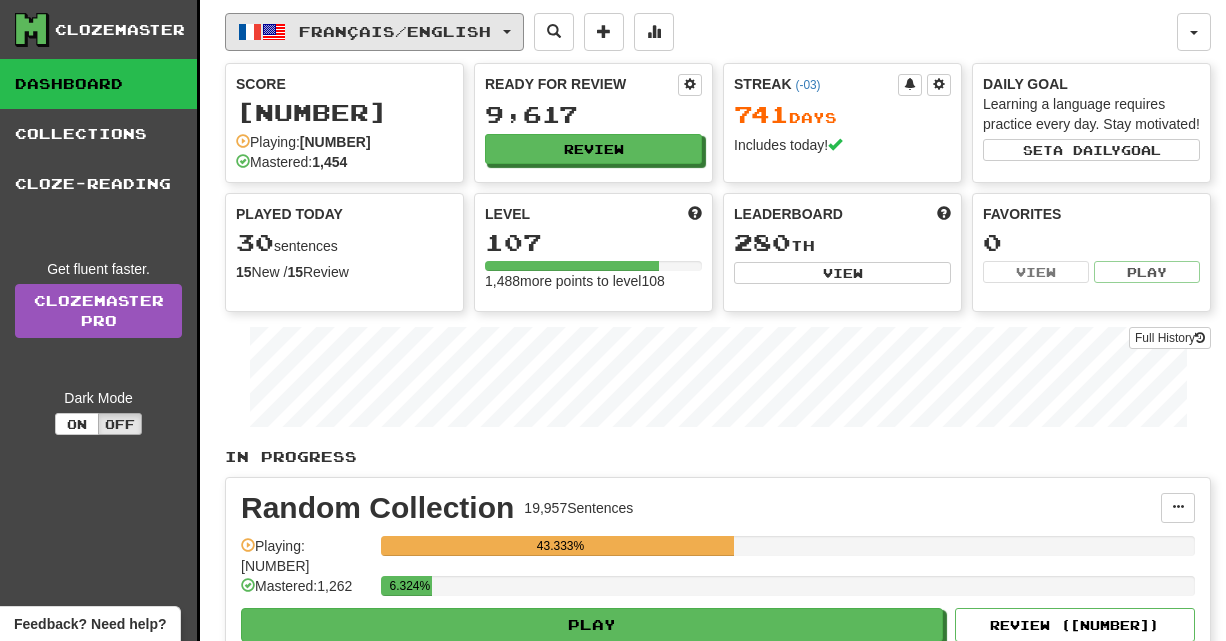 click on "Français  /  English" at bounding box center (395, 31) 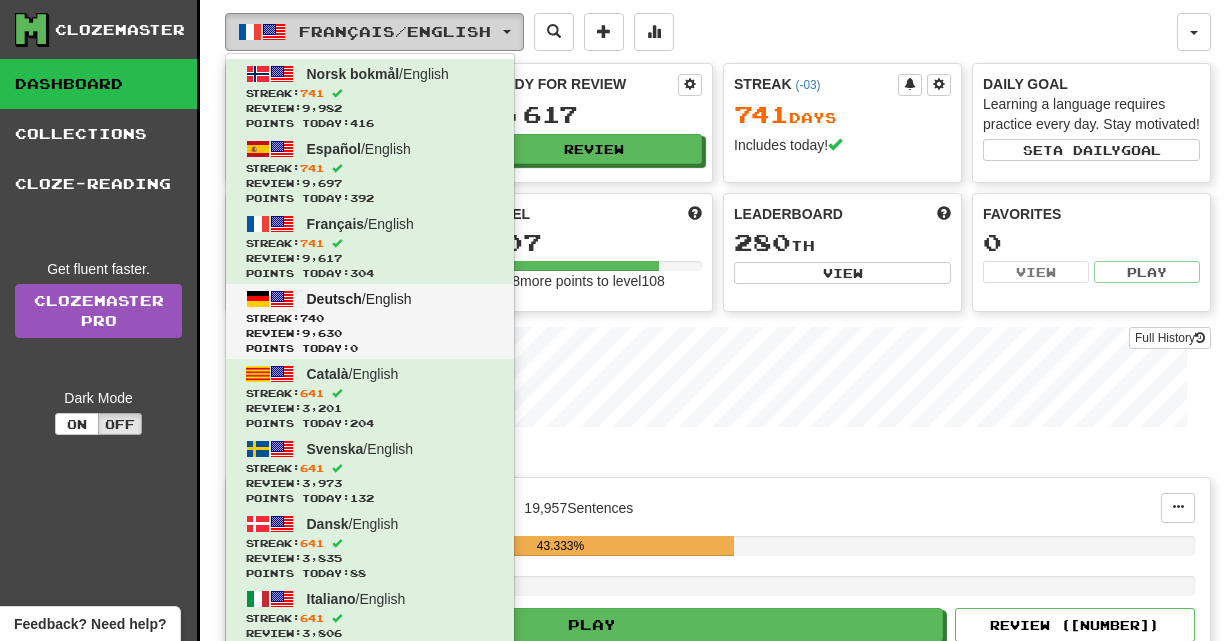type 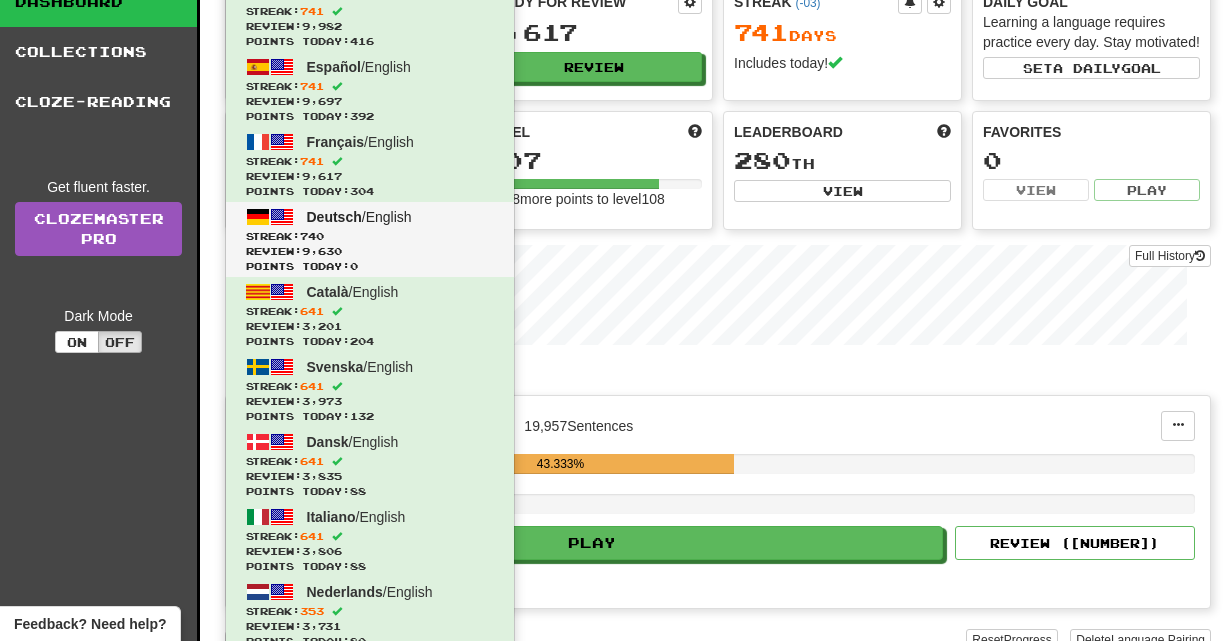 scroll, scrollTop: 0, scrollLeft: 0, axis: both 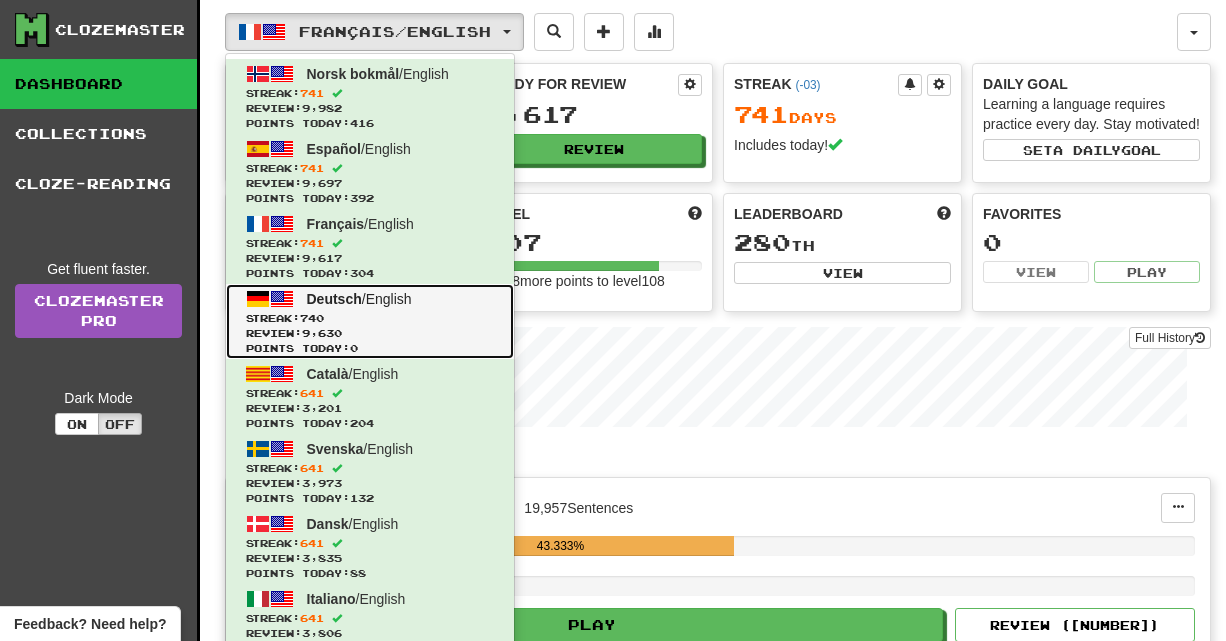 click on "Deutsch  /  English" at bounding box center [359, 299] 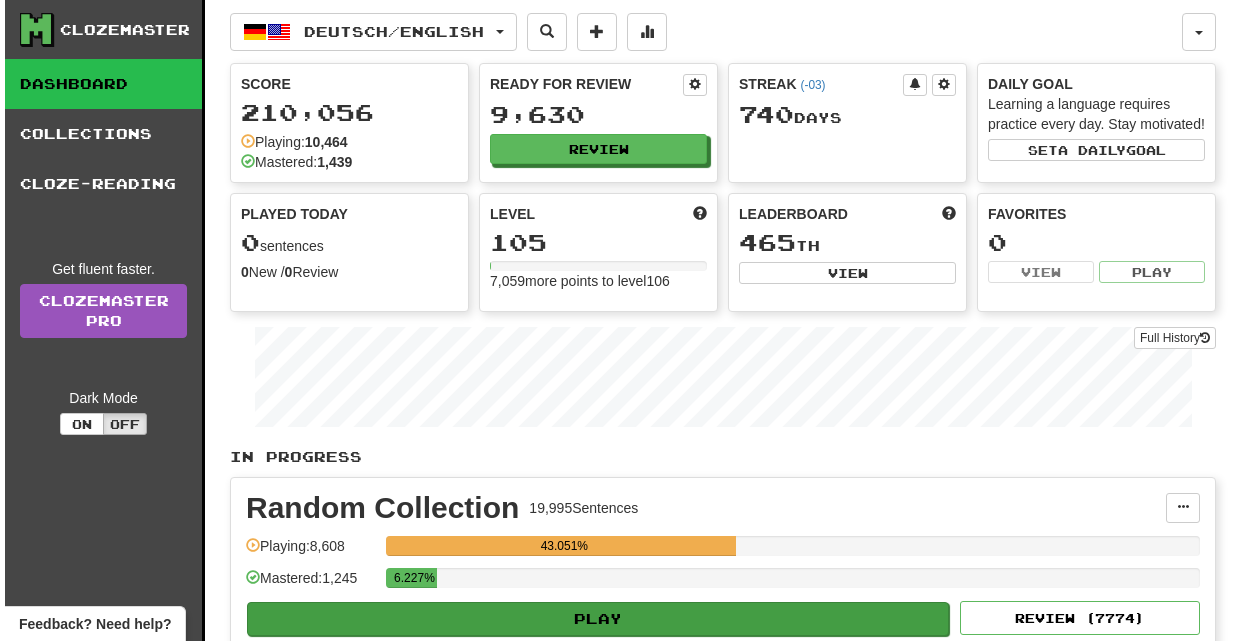 scroll, scrollTop: 0, scrollLeft: 0, axis: both 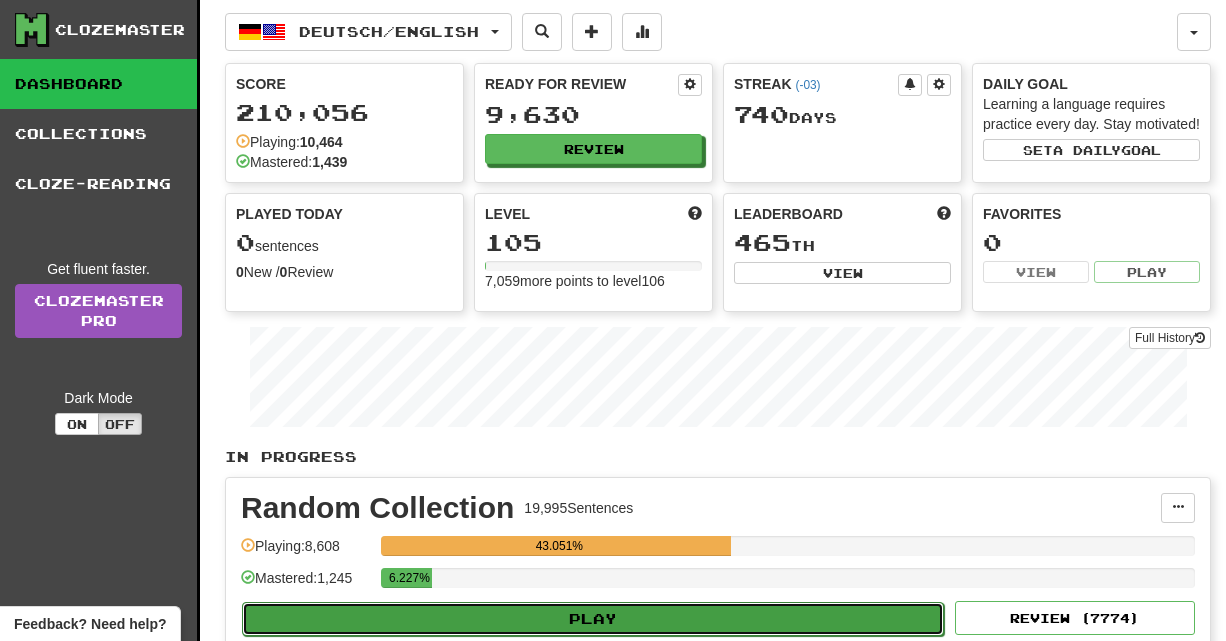 click on "Play" at bounding box center [593, 619] 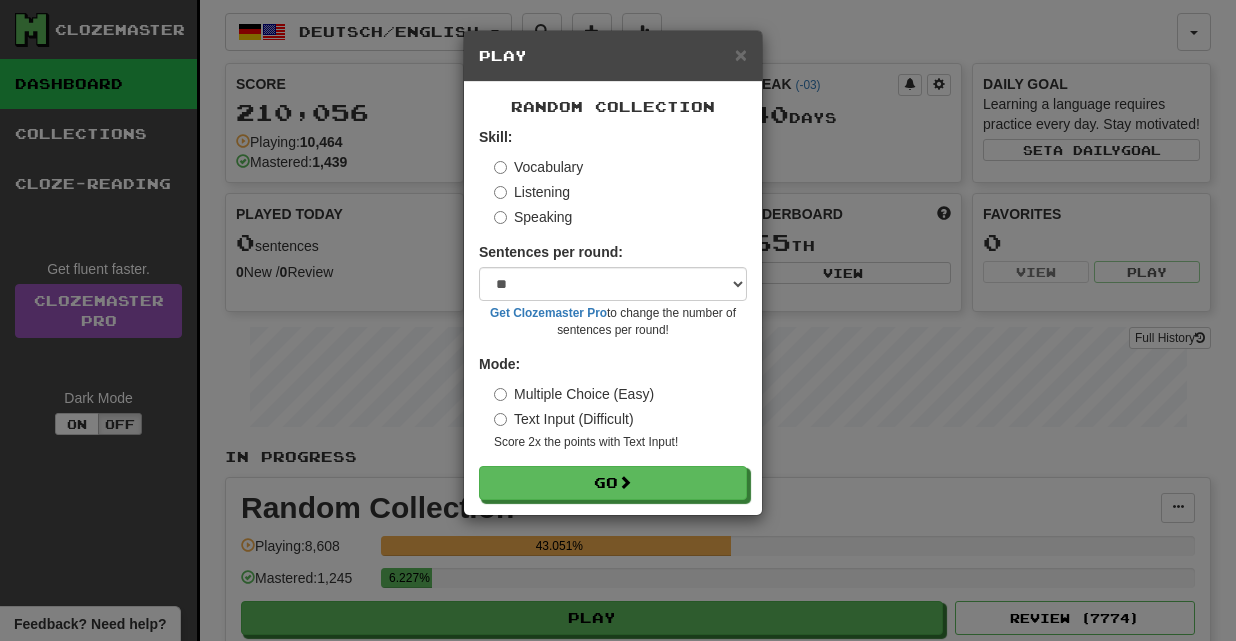 click on "Random Collection Skill: Vocabulary Listening Speaking Sentences per round: * ** ** ** ** ** *** ******** Get Clozemaster Pro  to change the number of sentences per round! Mode: Multiple Choice (Easy) Text Input (Difficult) Score 2x the points with Text Input ! Go" at bounding box center (613, 298) 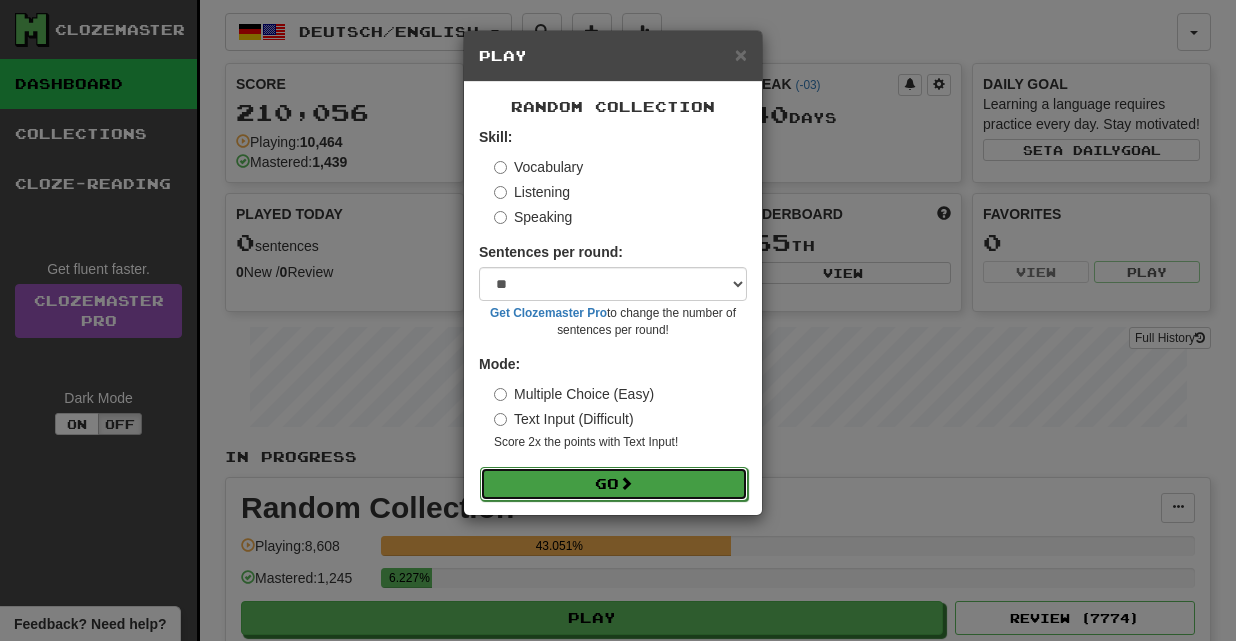 click on "Go" at bounding box center [614, 484] 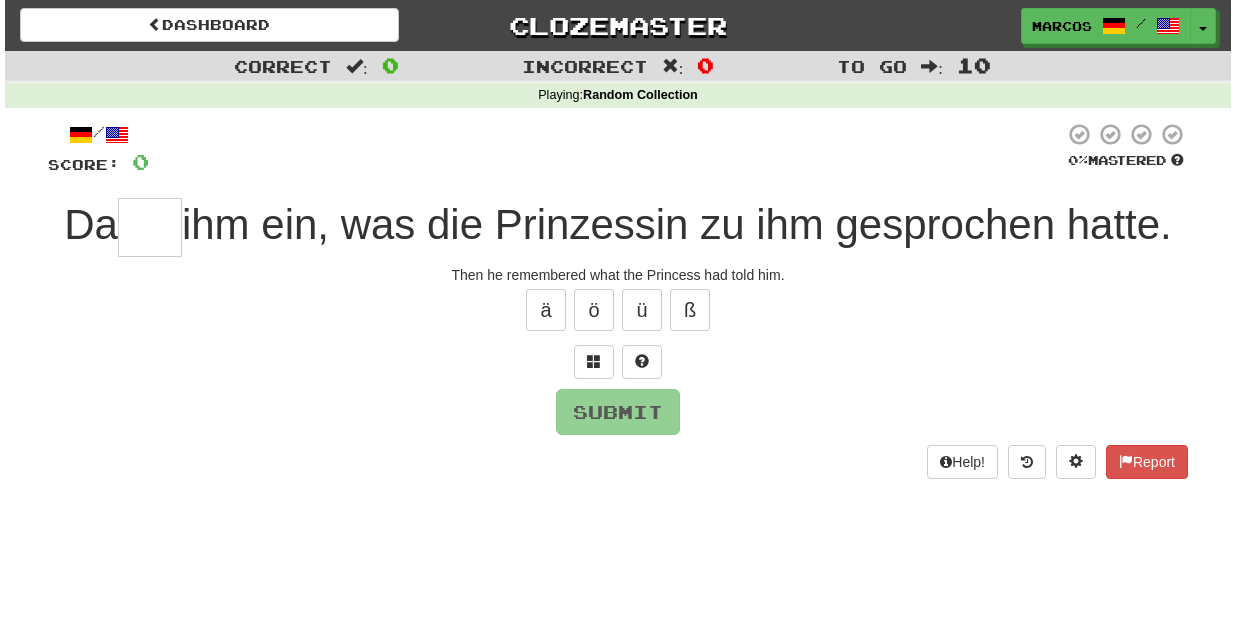 scroll, scrollTop: 0, scrollLeft: 0, axis: both 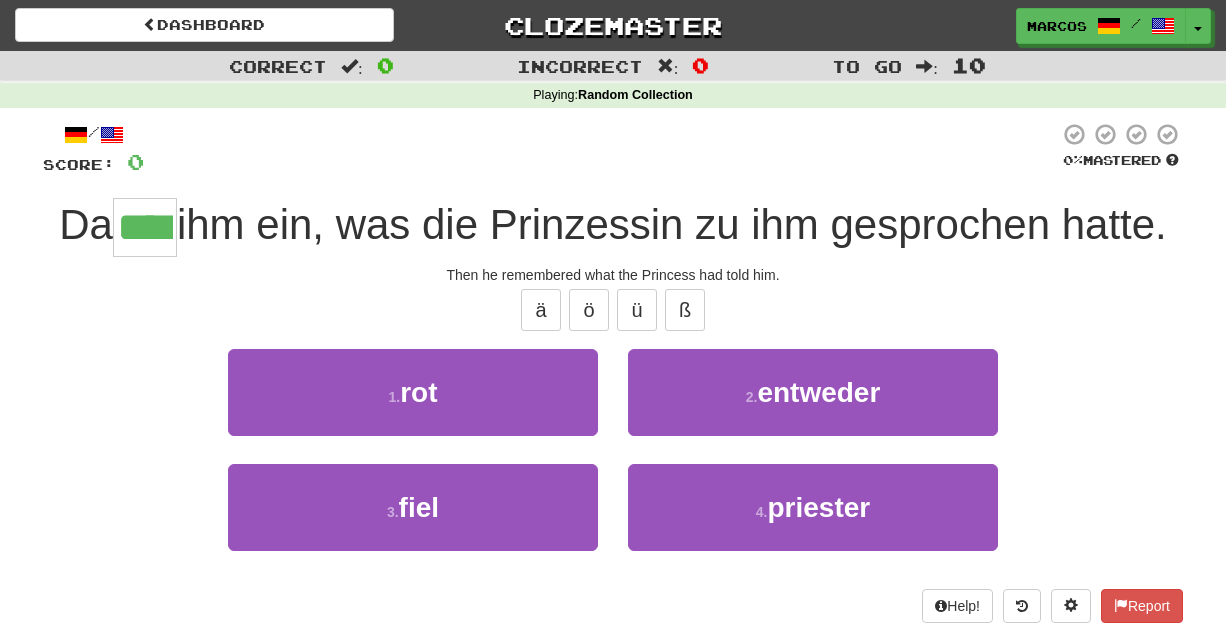 type on "****" 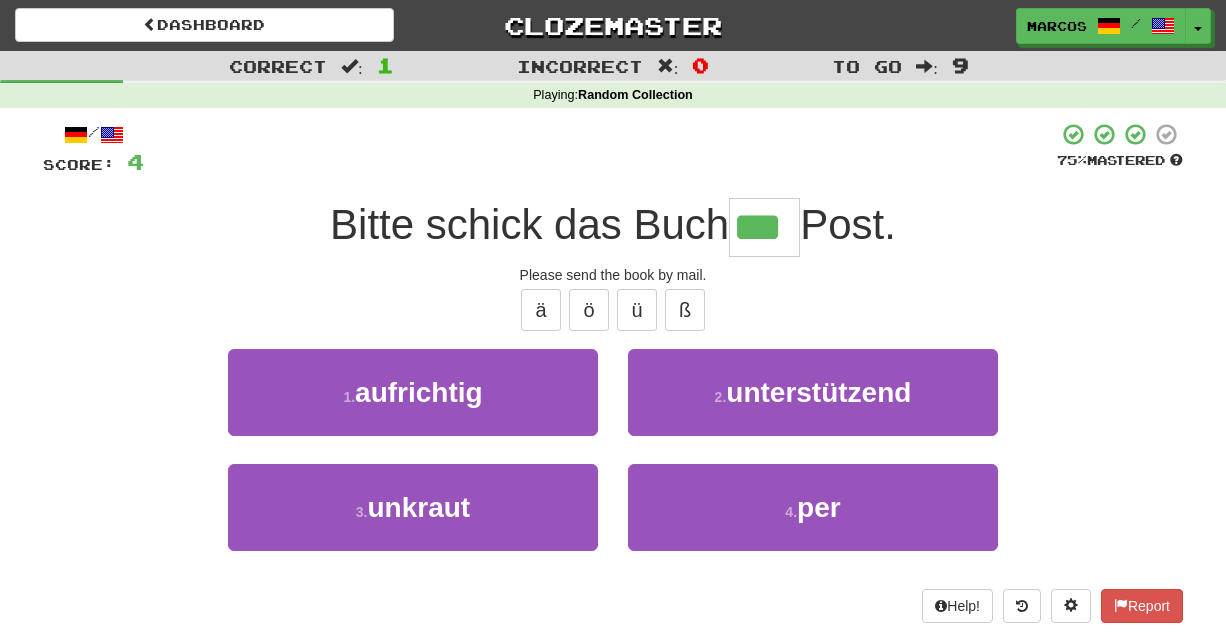 type on "***" 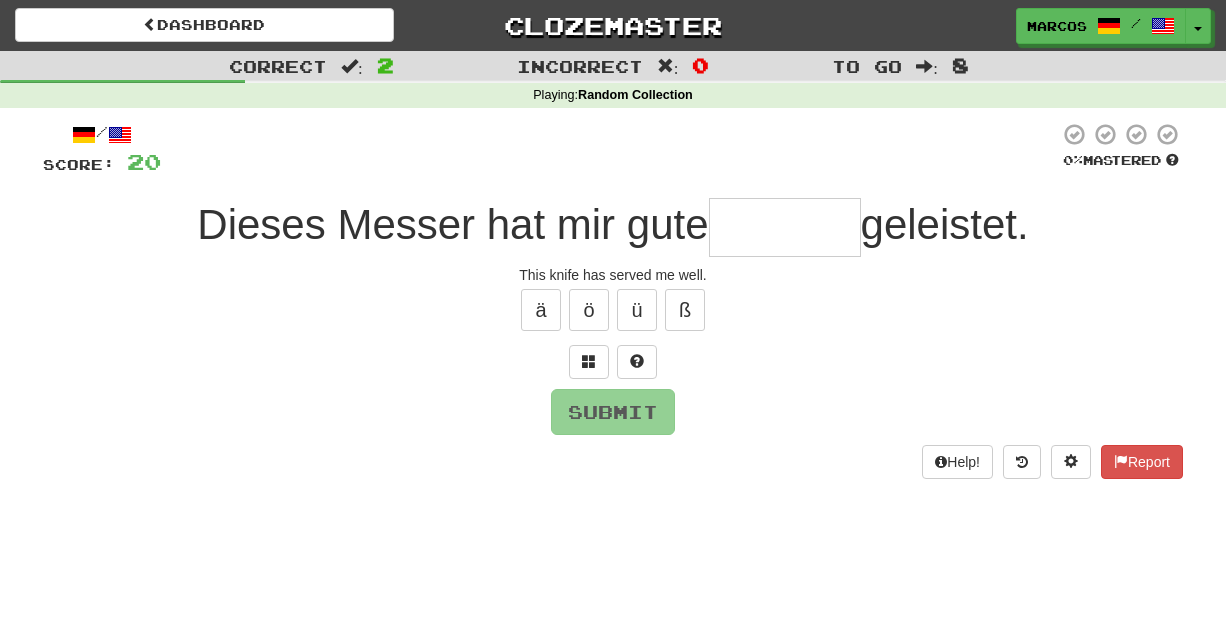 type on "*" 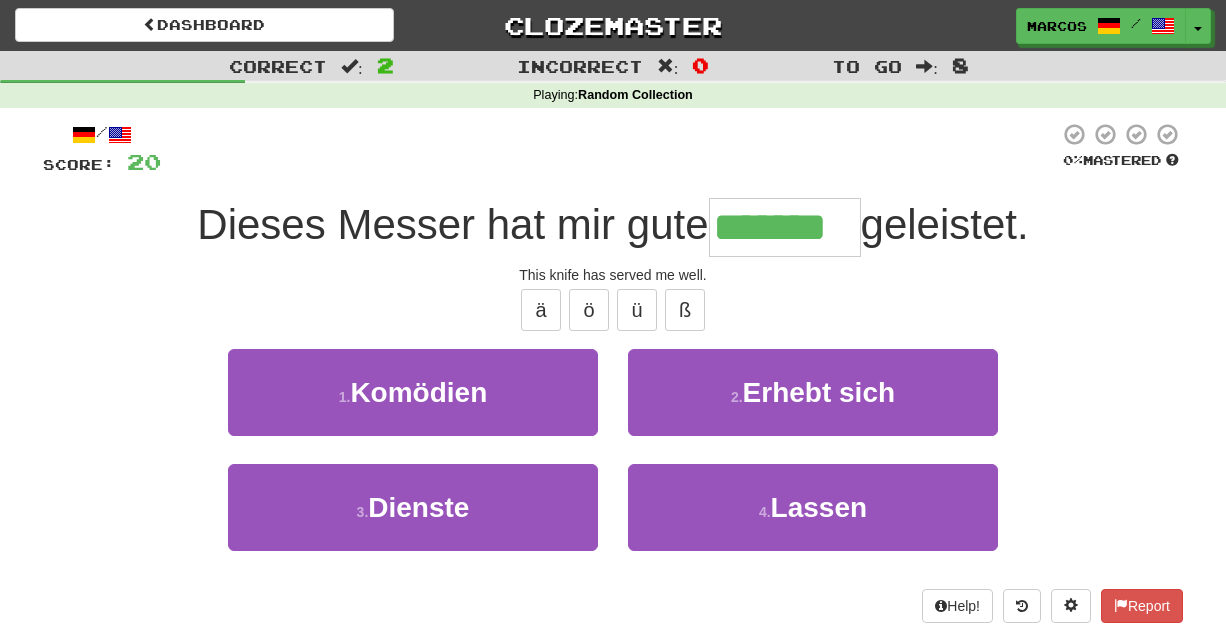 type on "*******" 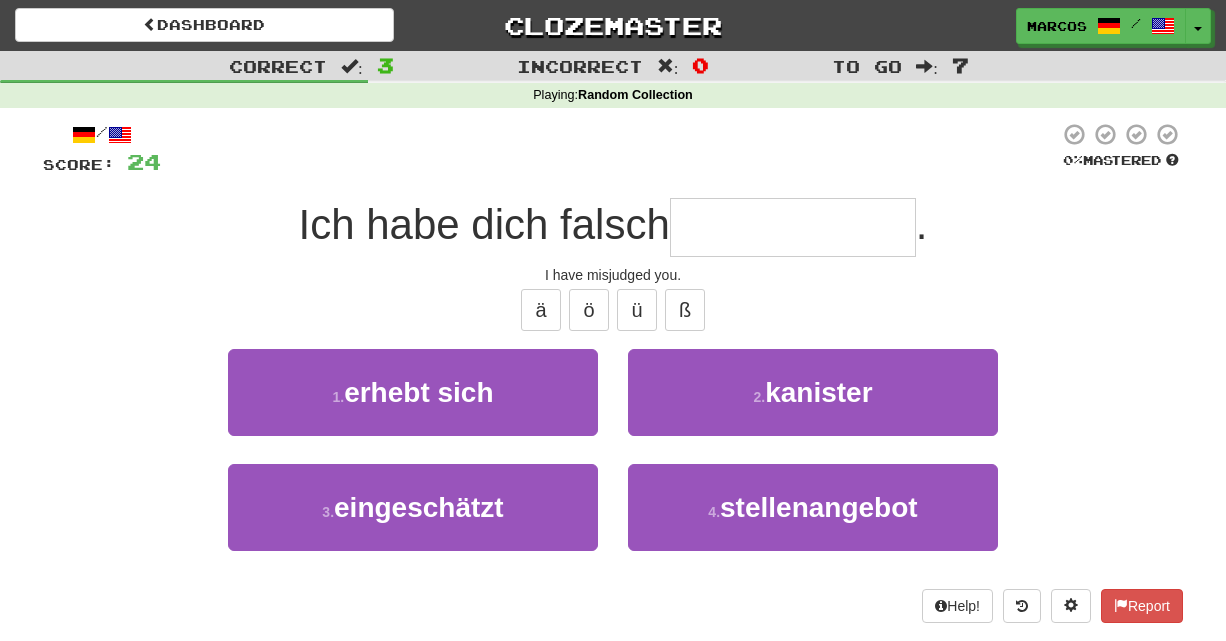 type on "*" 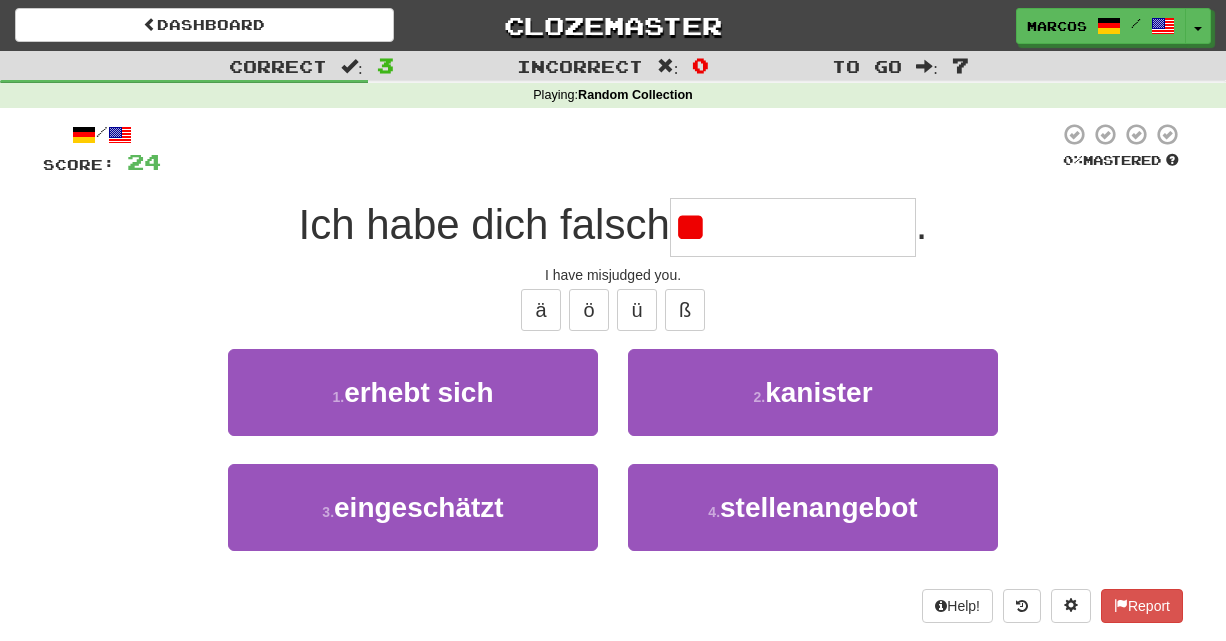 type on "*" 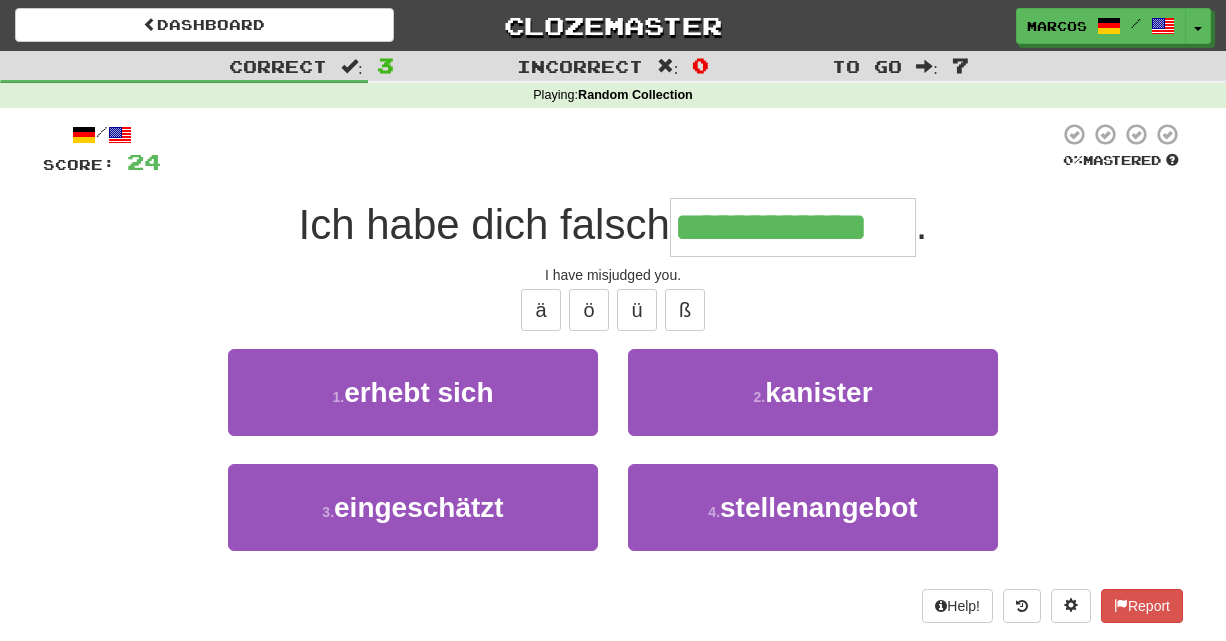 type on "**********" 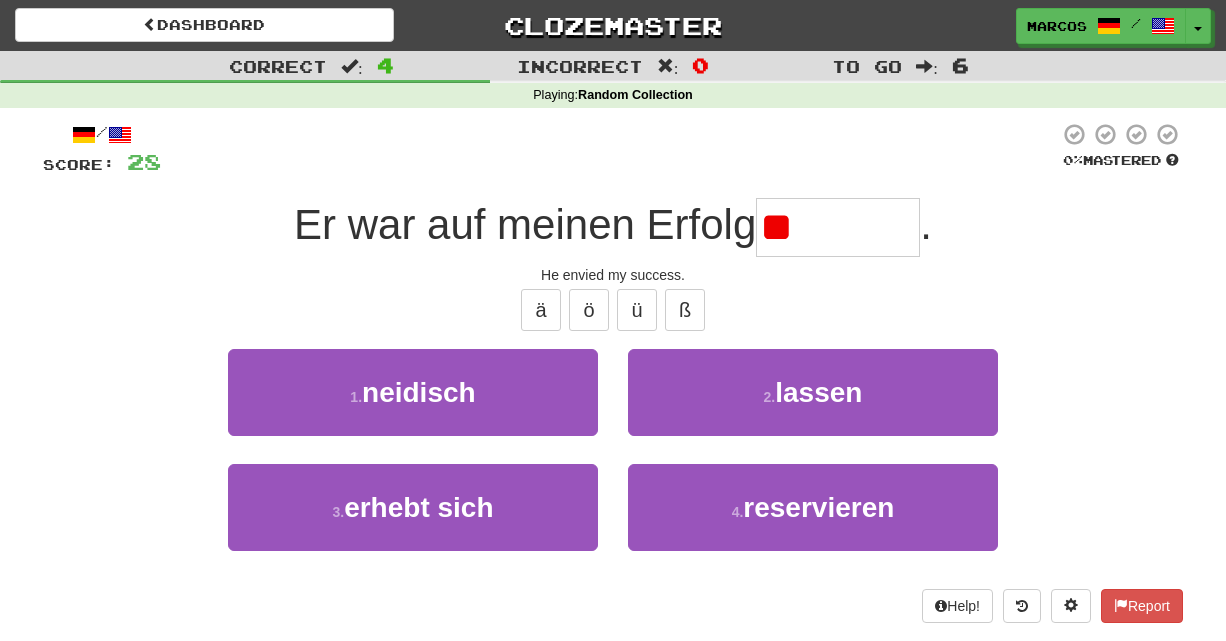 type on "*" 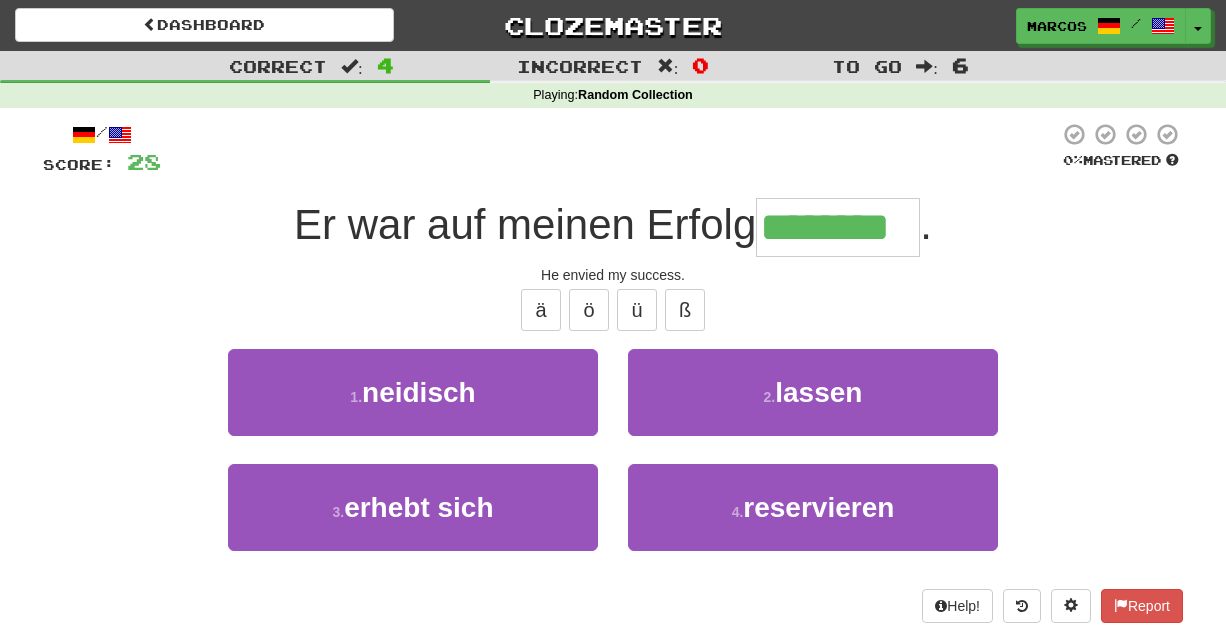 type on "********" 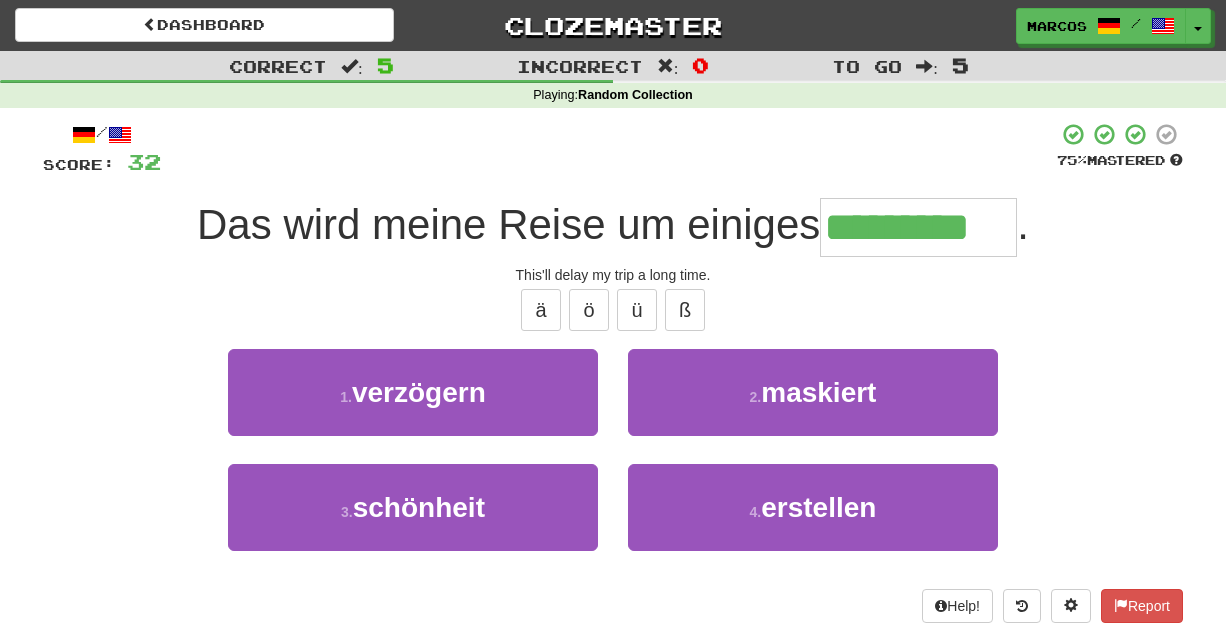 type on "*********" 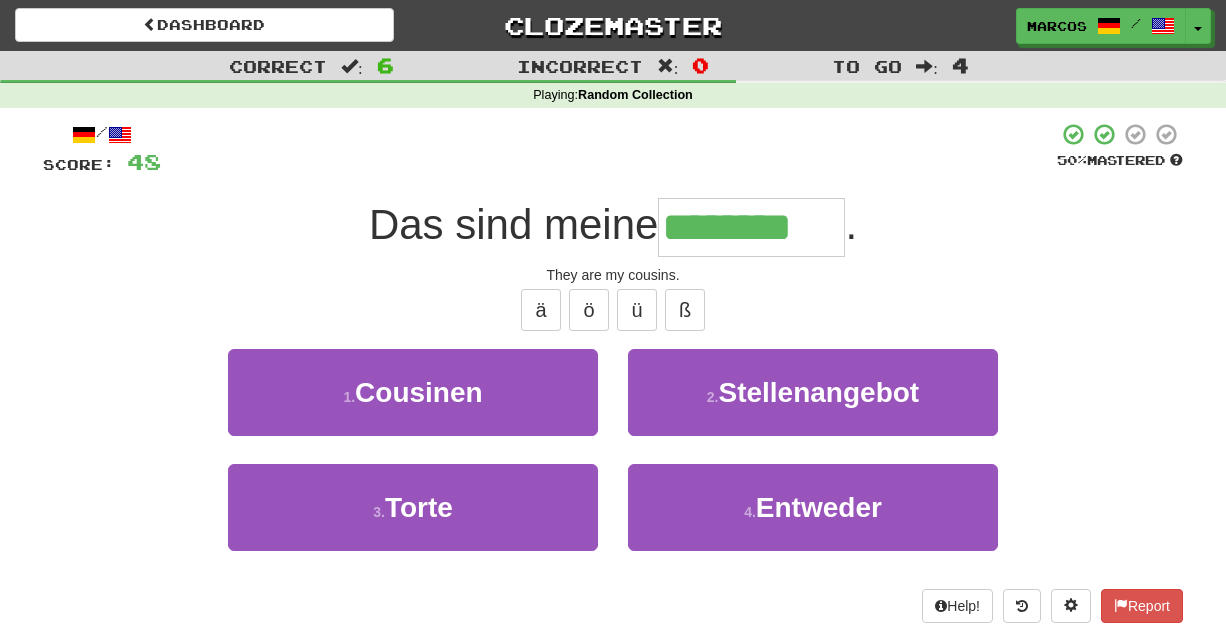type on "********" 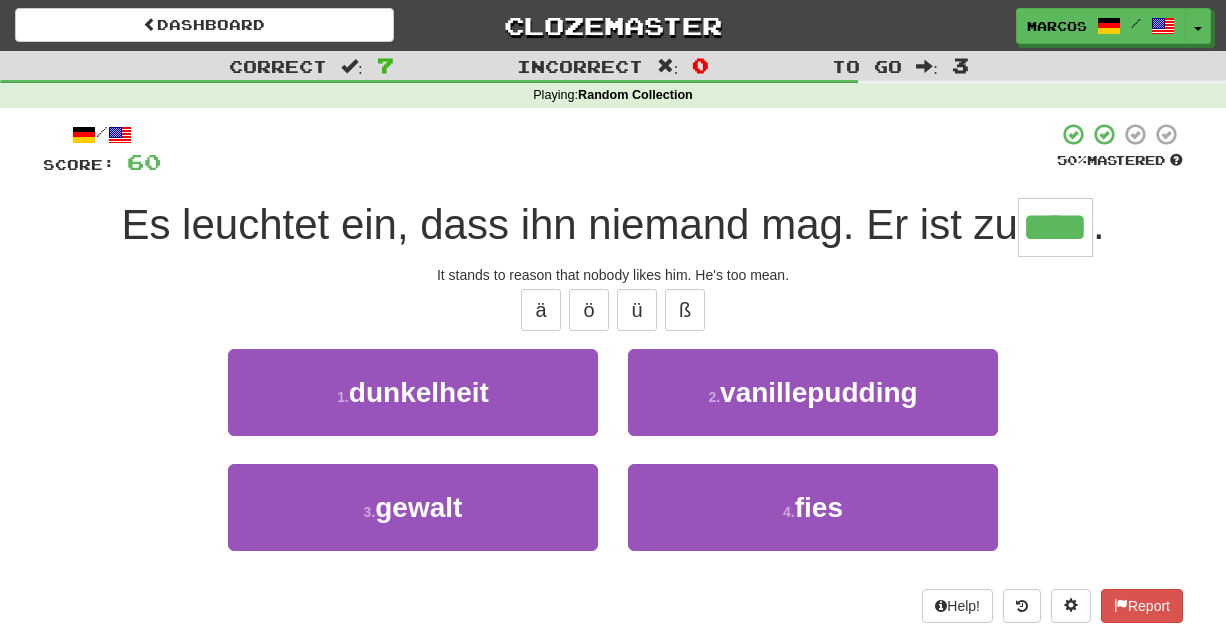 type on "****" 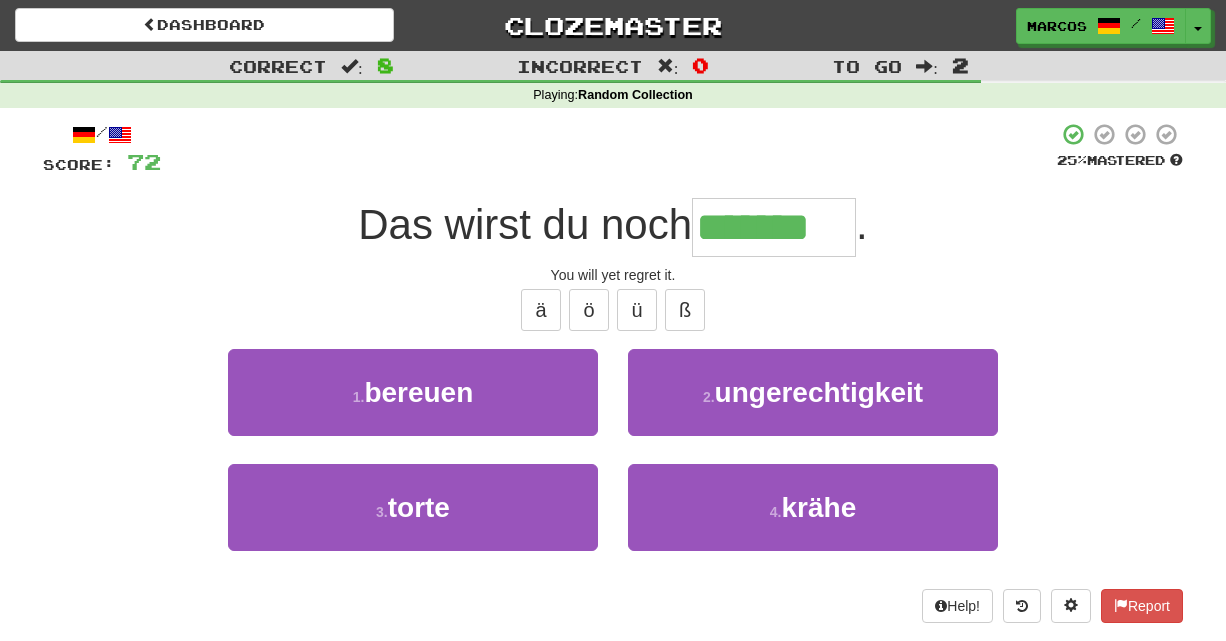 type on "*******" 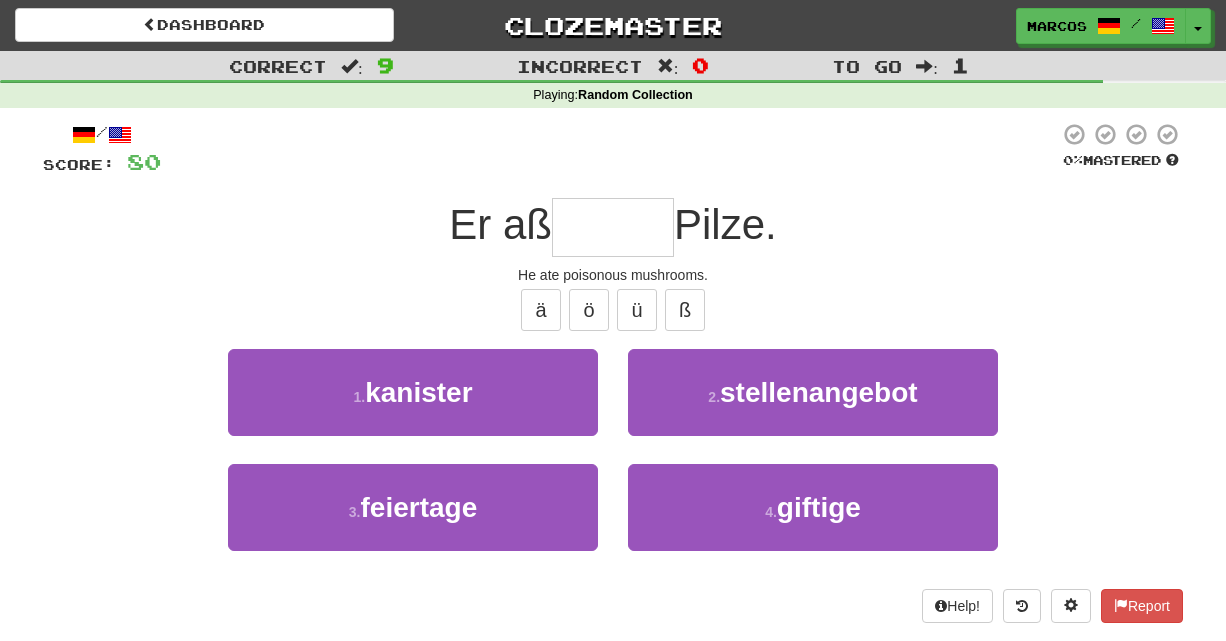 type on "*" 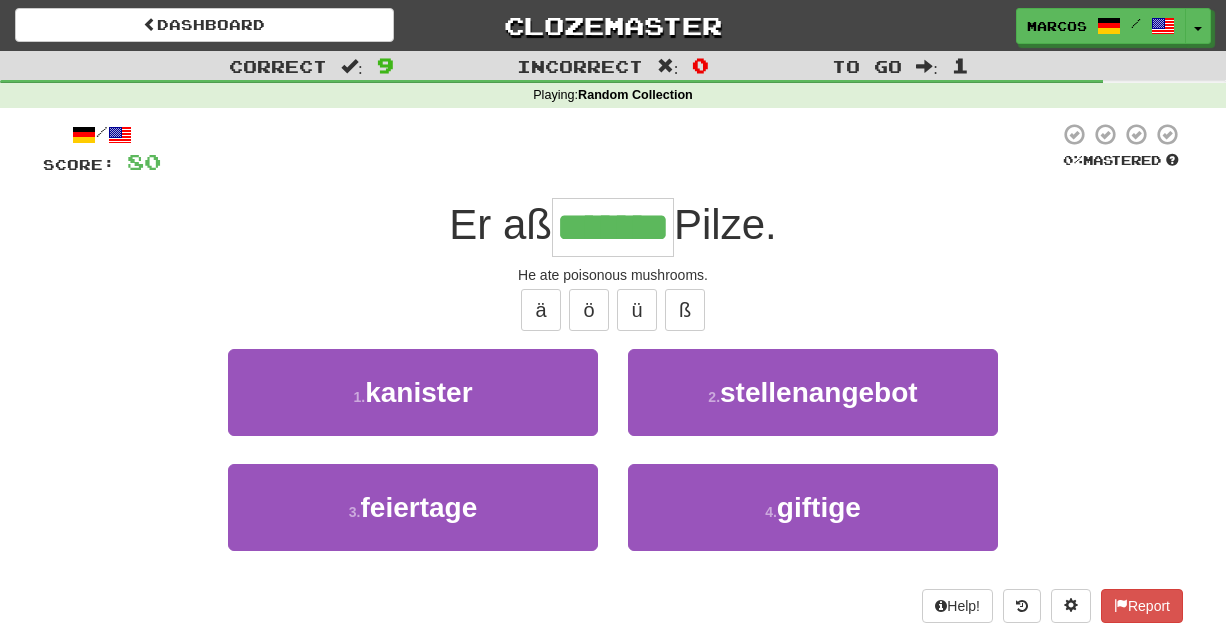 type on "*******" 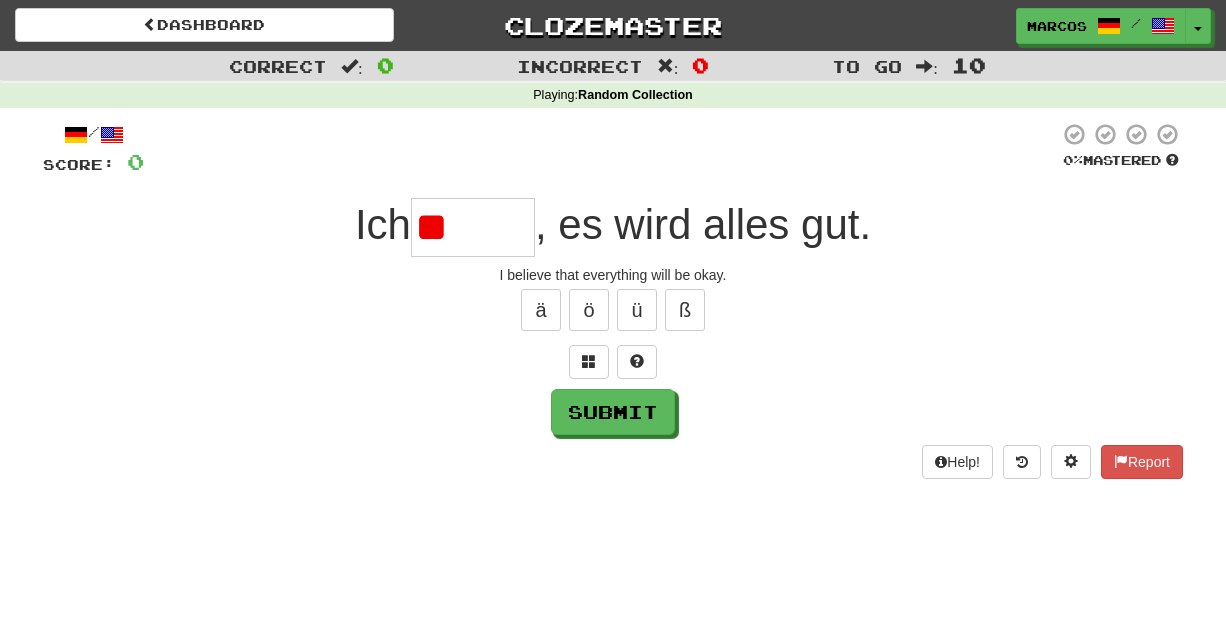 type on "*" 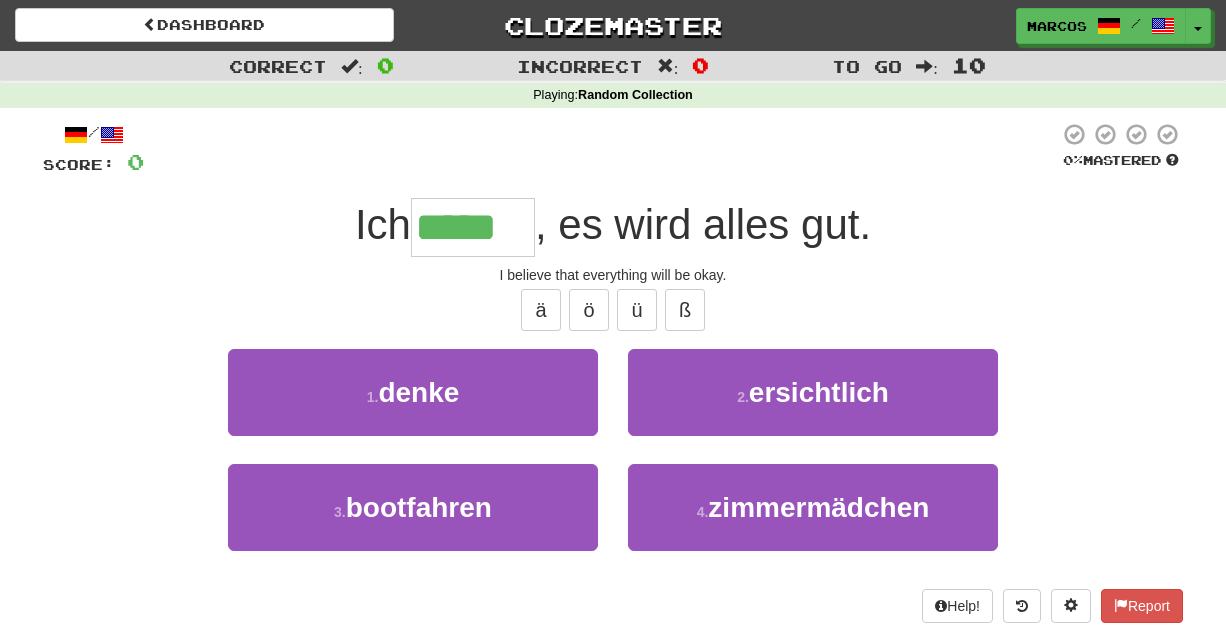 type on "*****" 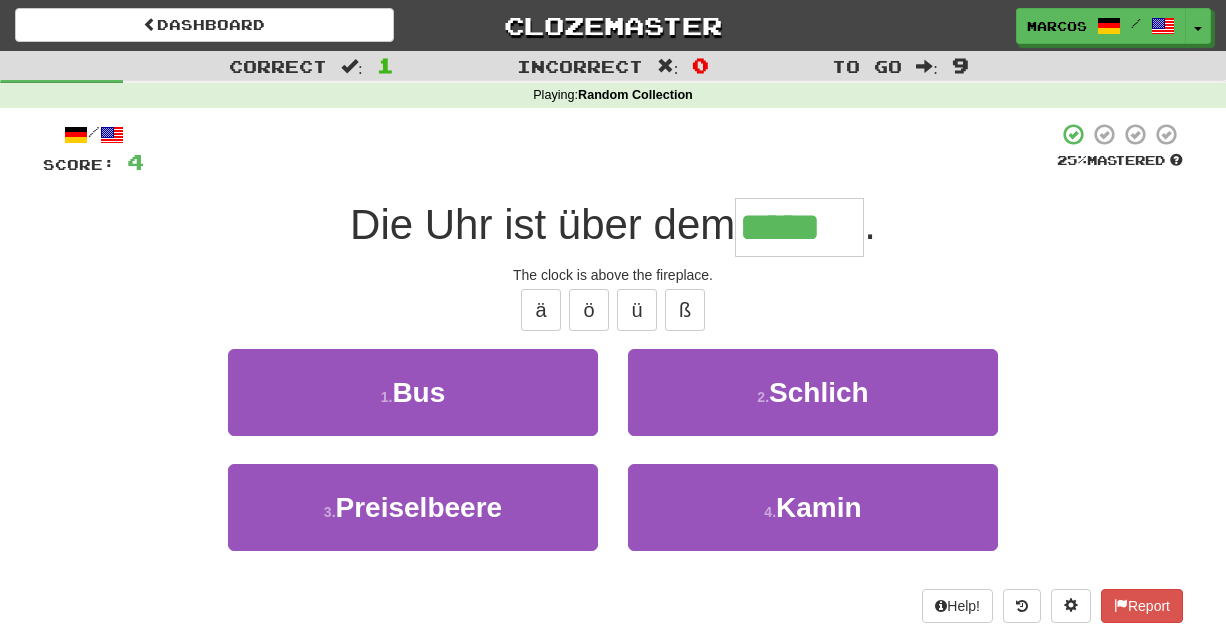 type on "*****" 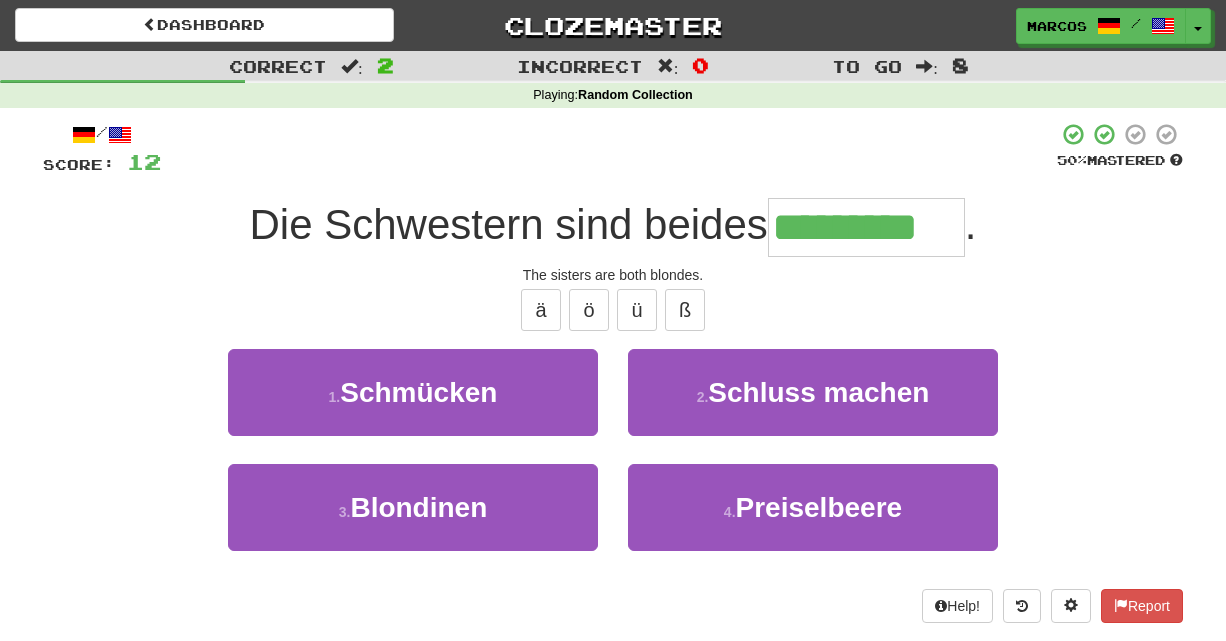 type on "*********" 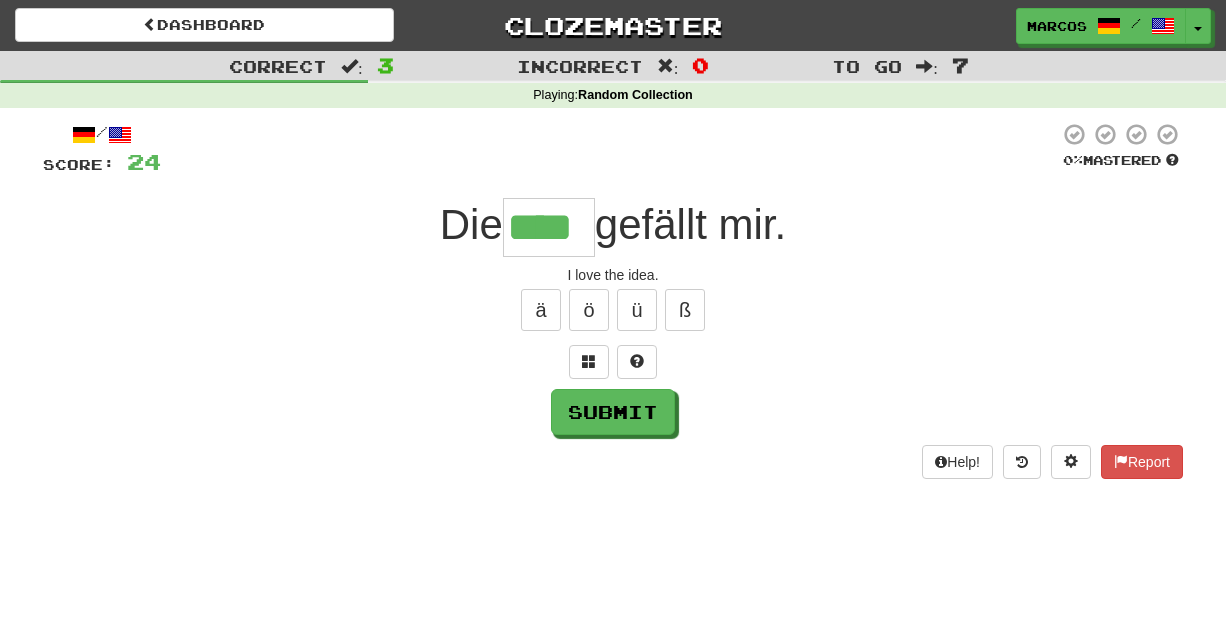 type on "****" 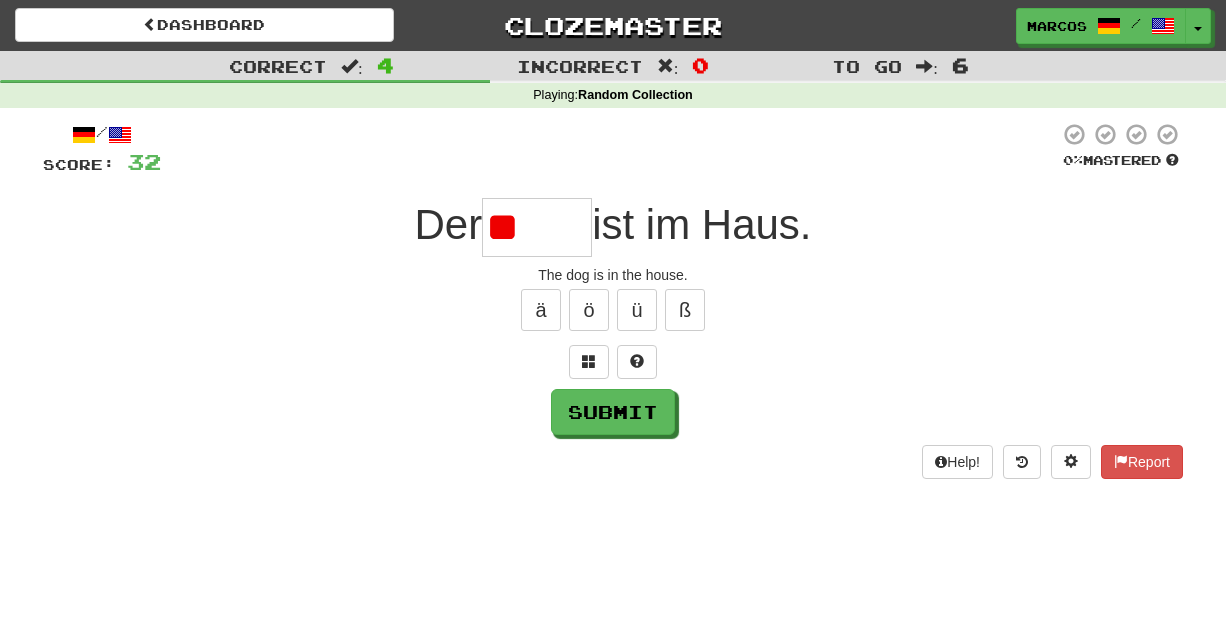 type on "*" 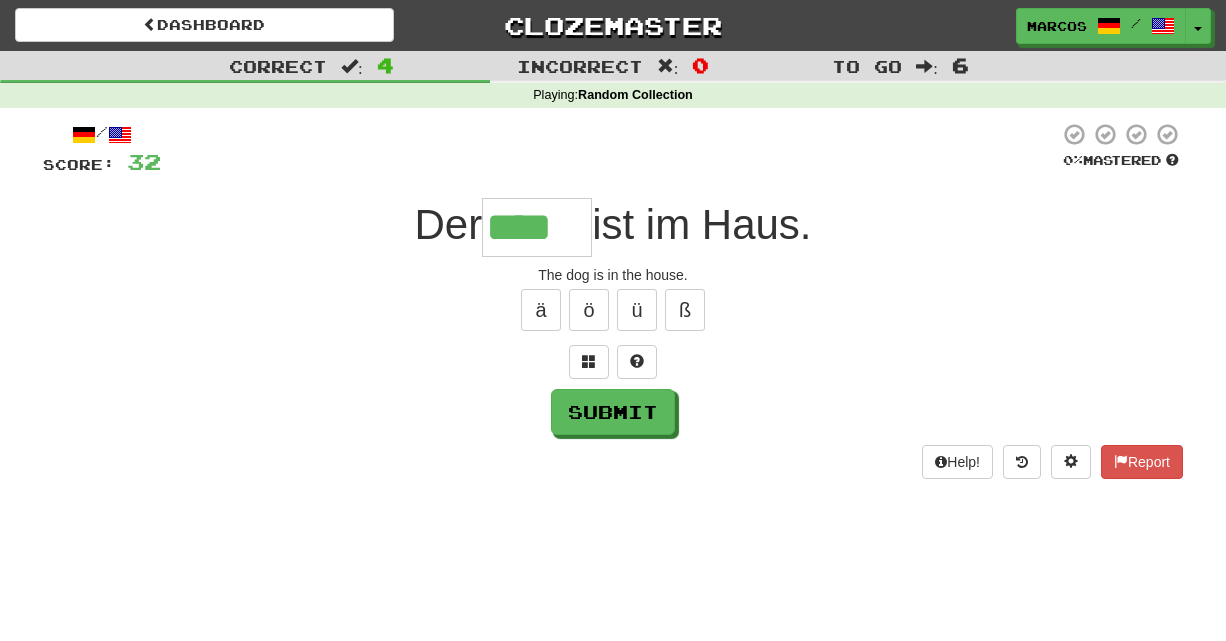 type on "****" 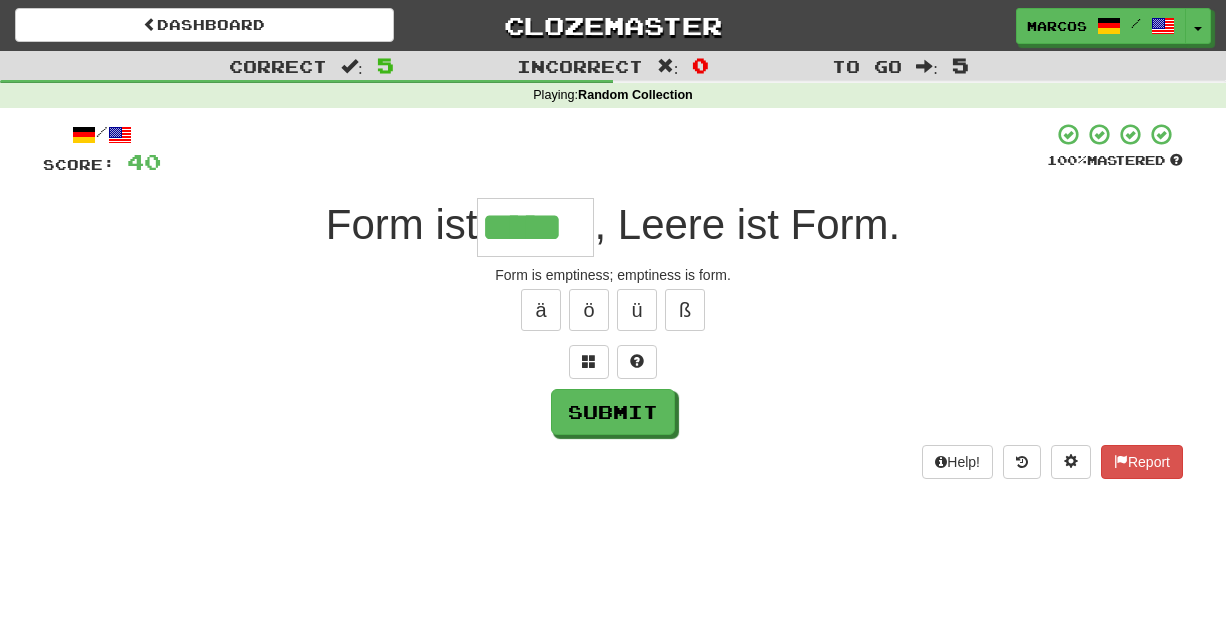 type on "*****" 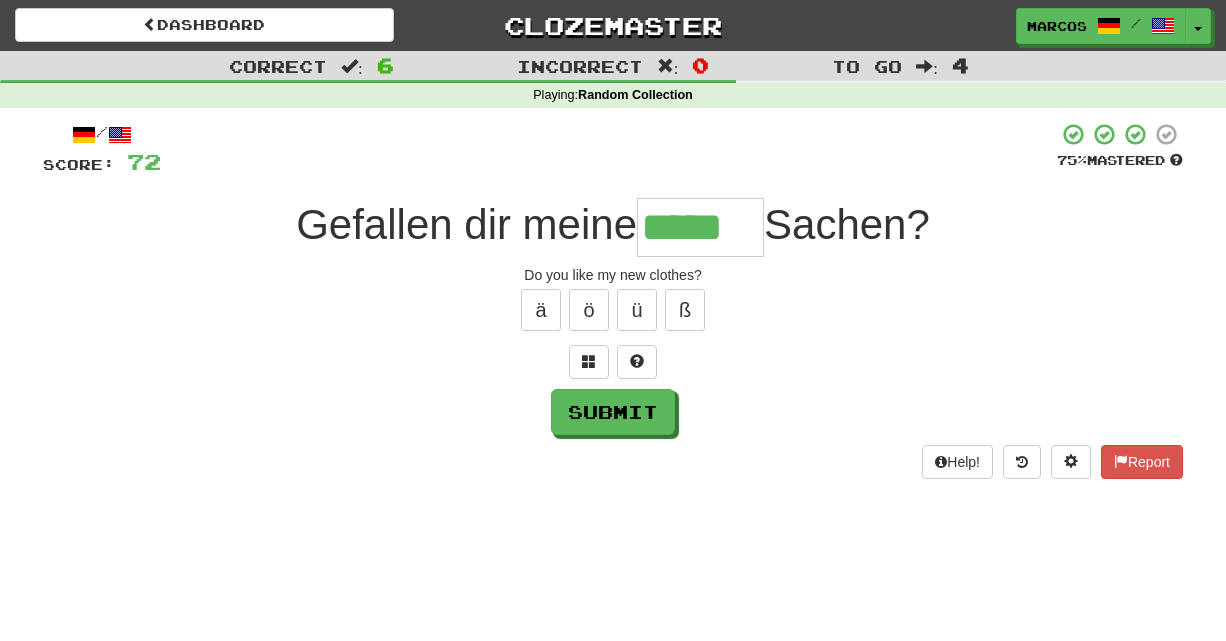 type on "*****" 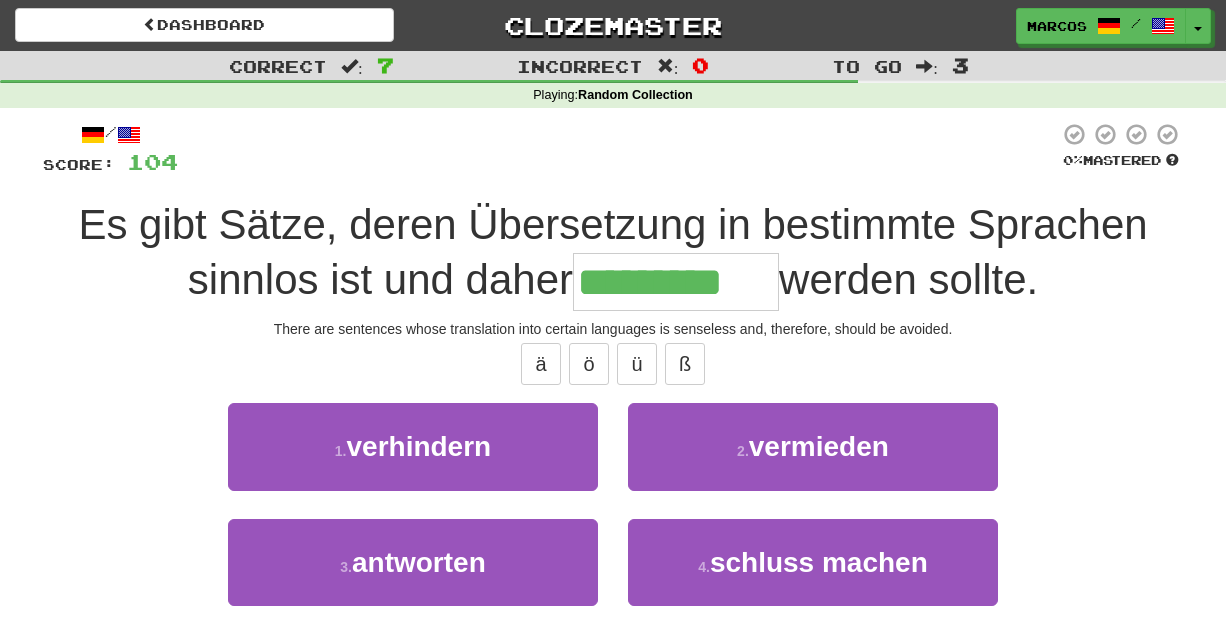 type on "*********" 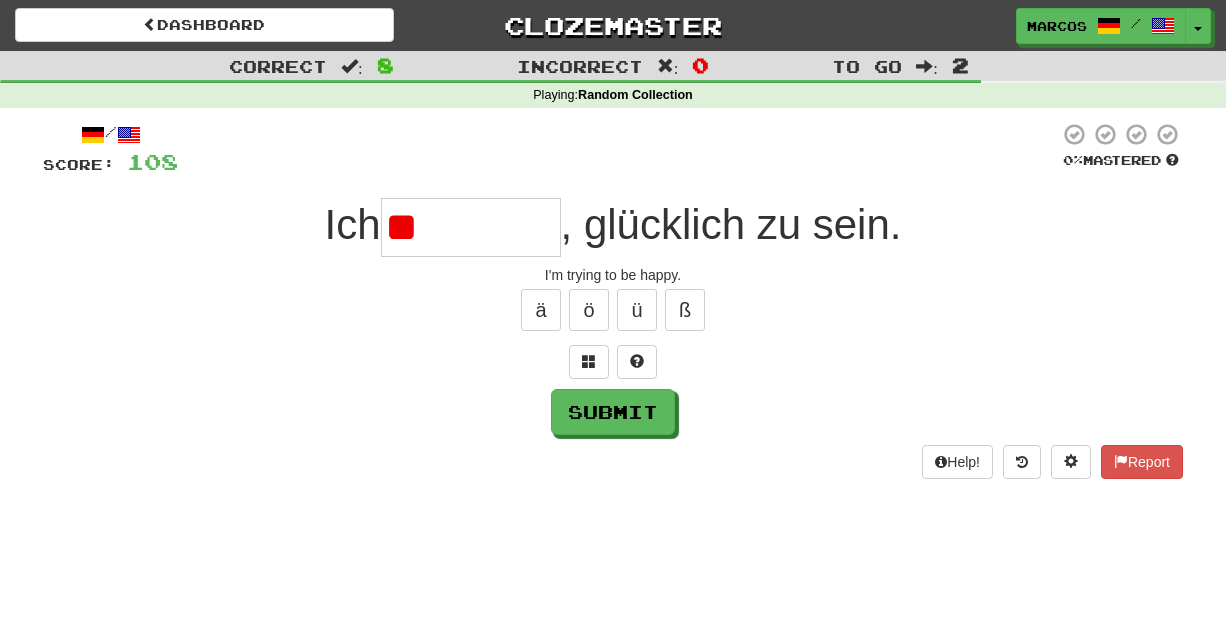 type on "*" 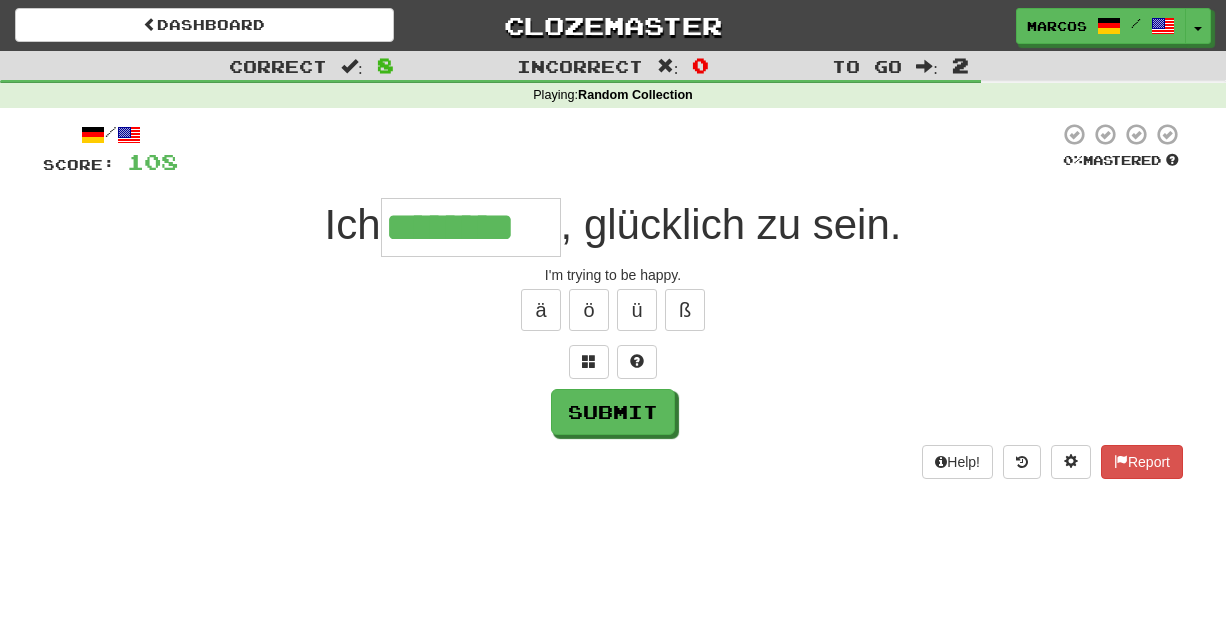 type on "********" 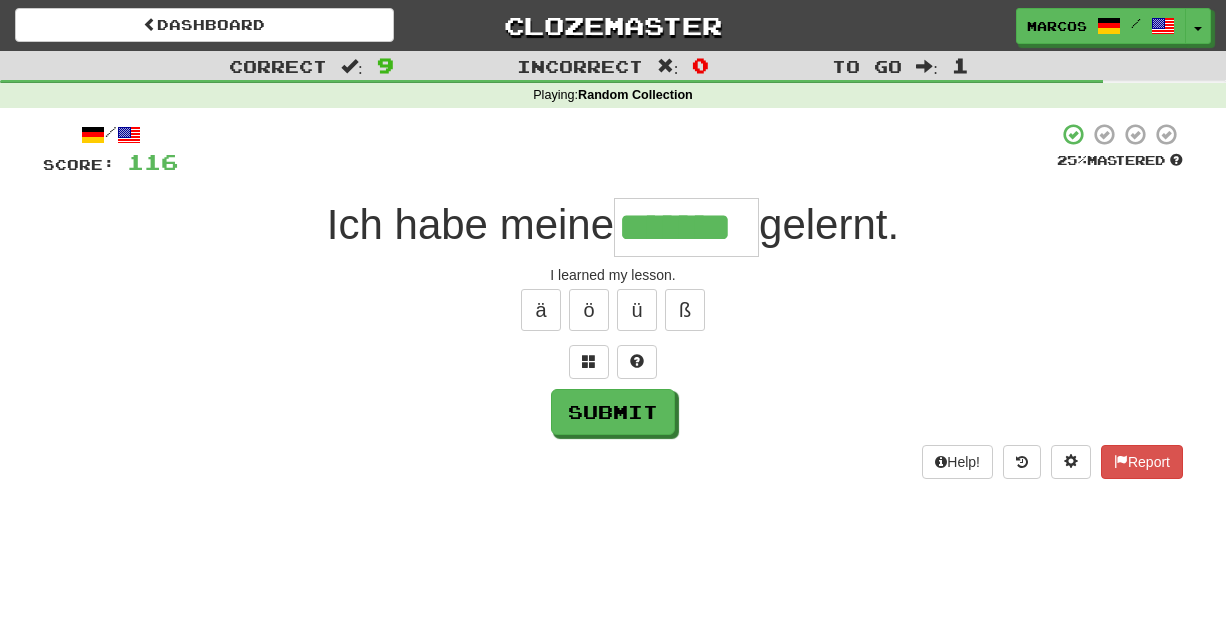 type on "*******" 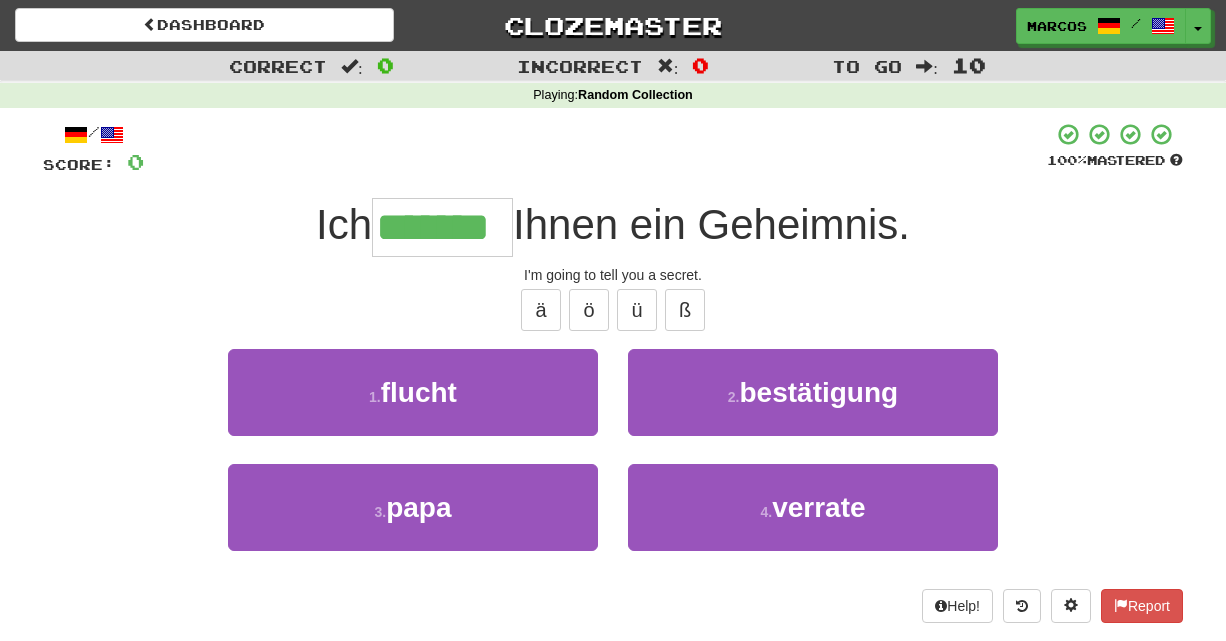 type on "*******" 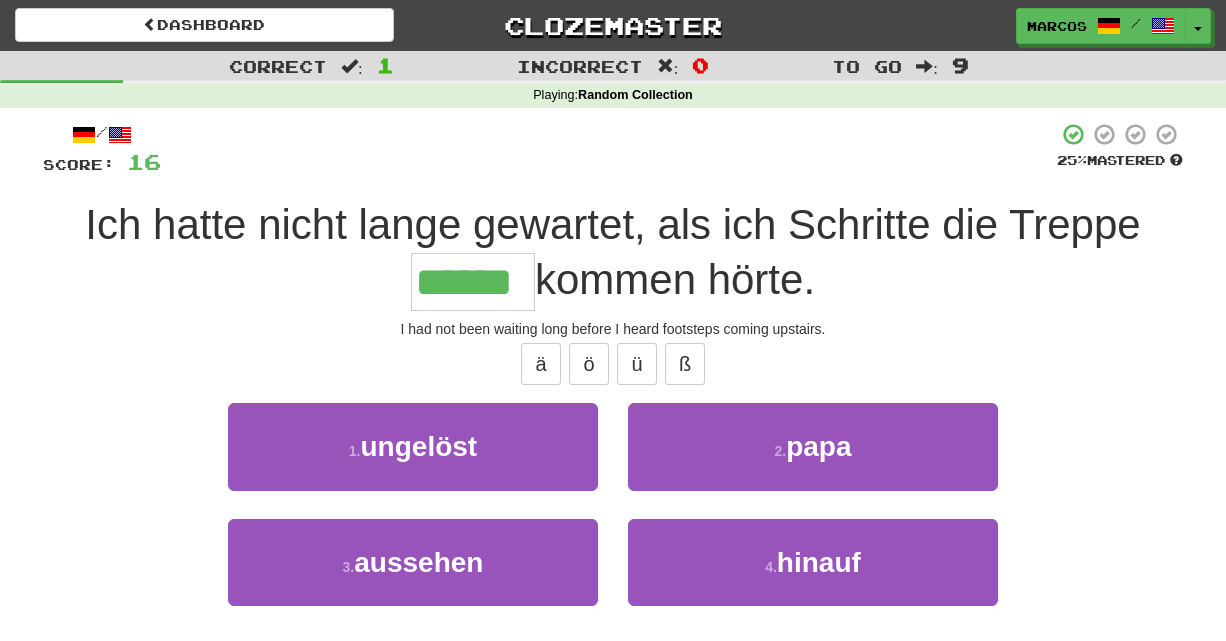 type on "******" 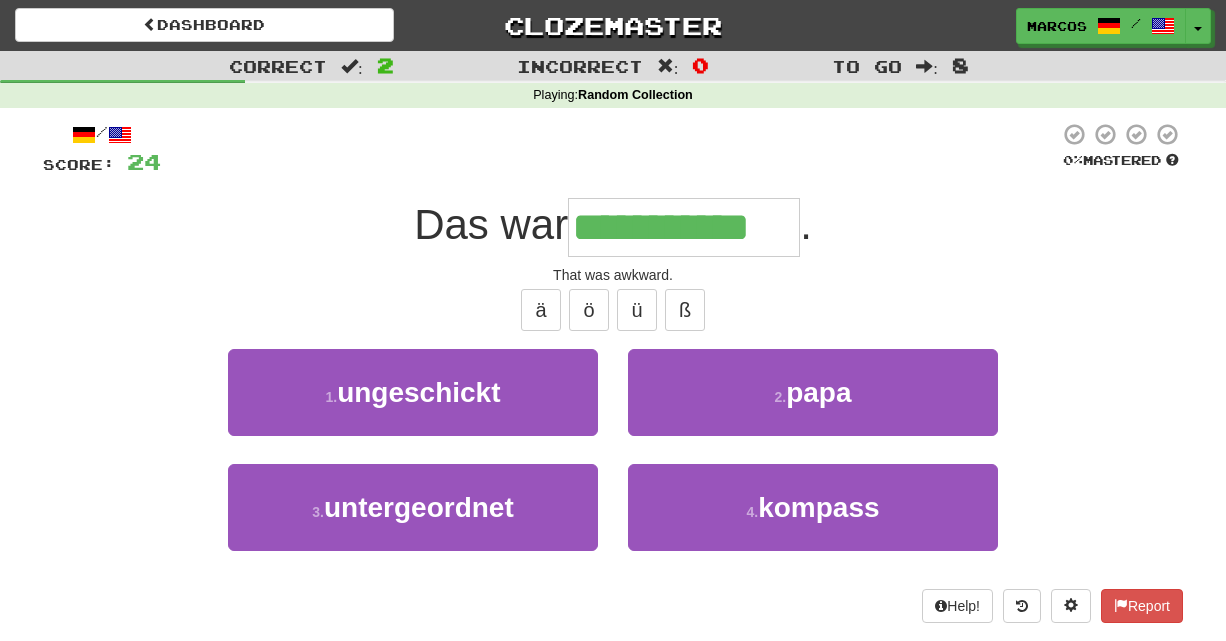type on "**********" 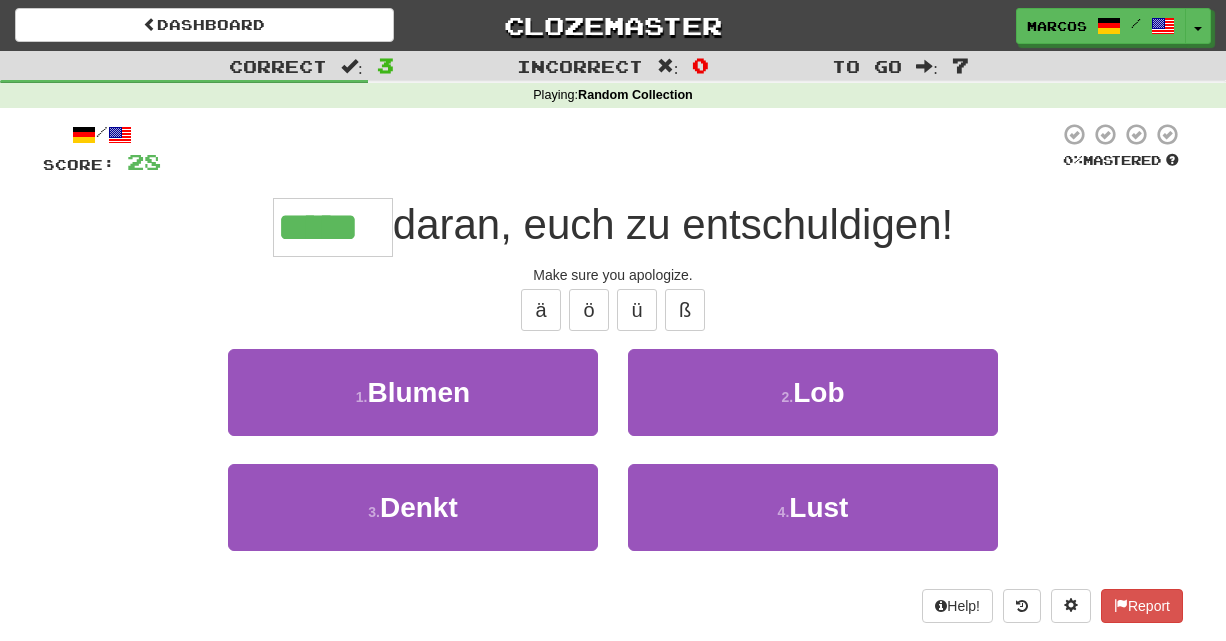 type on "*****" 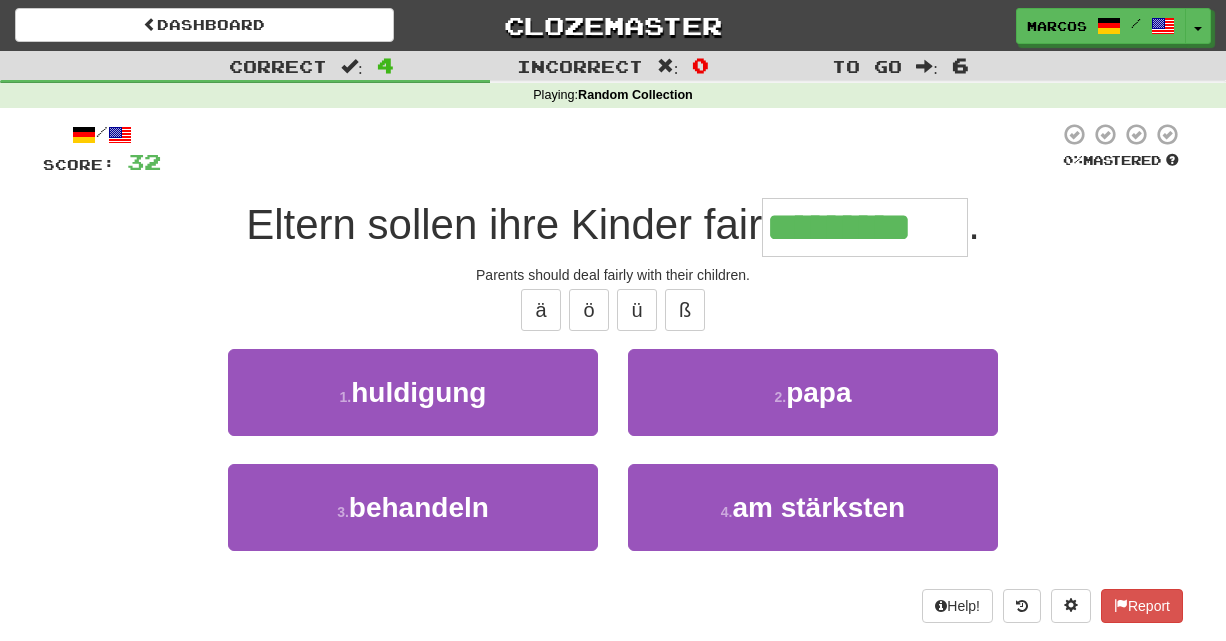 type on "*********" 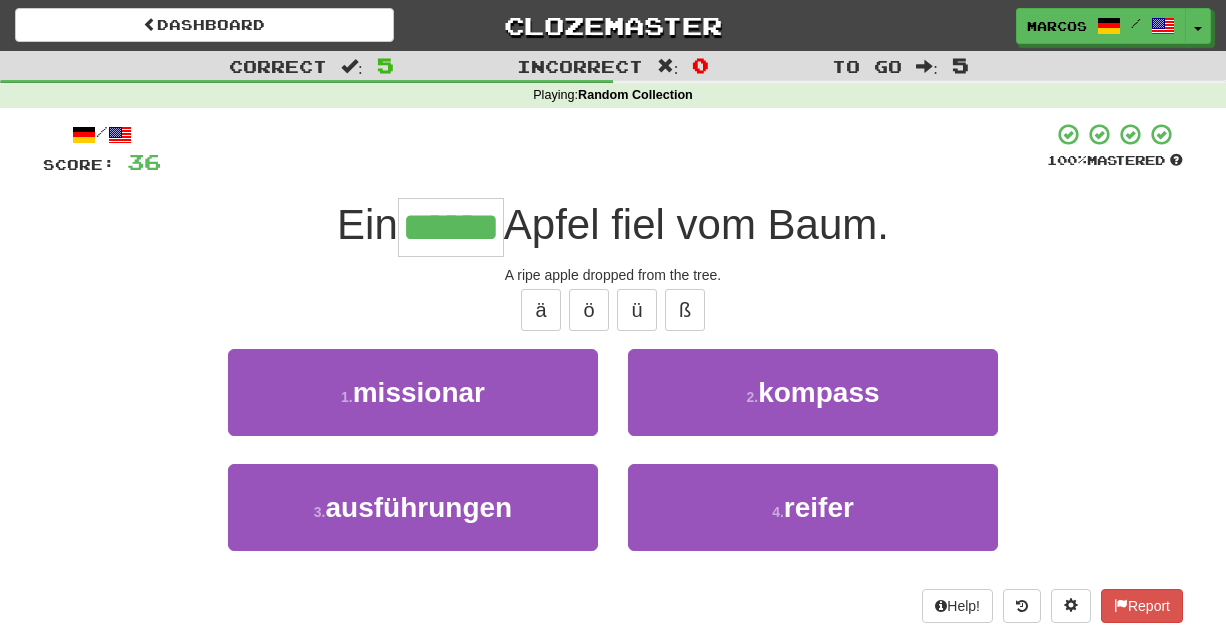 type on "******" 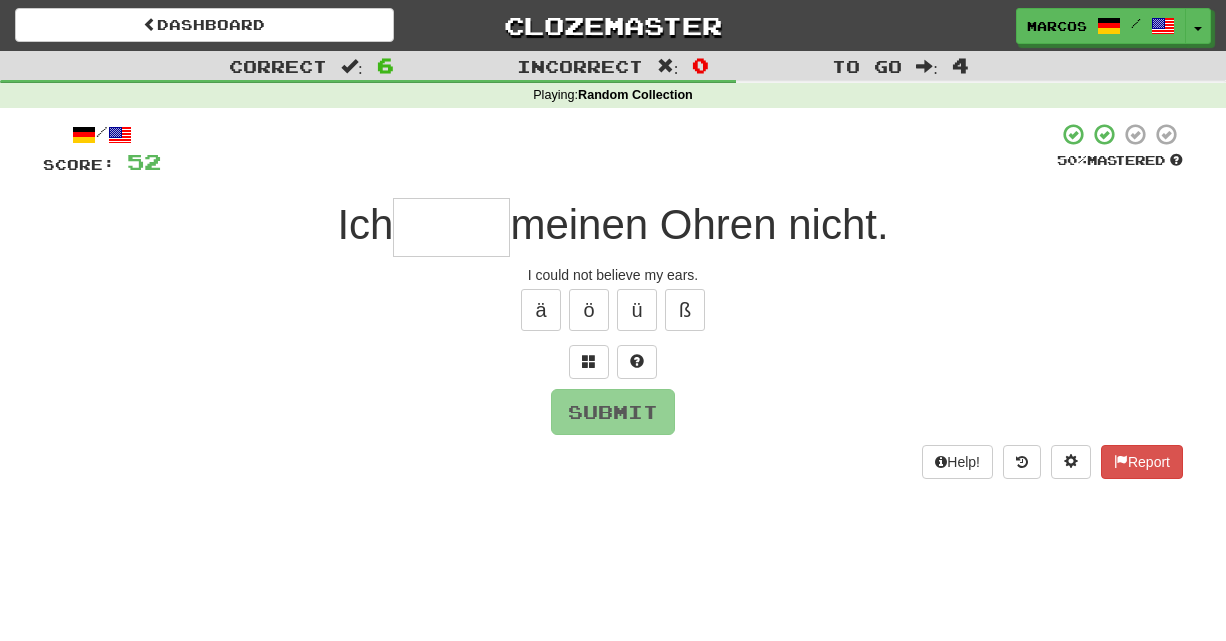 type on "*" 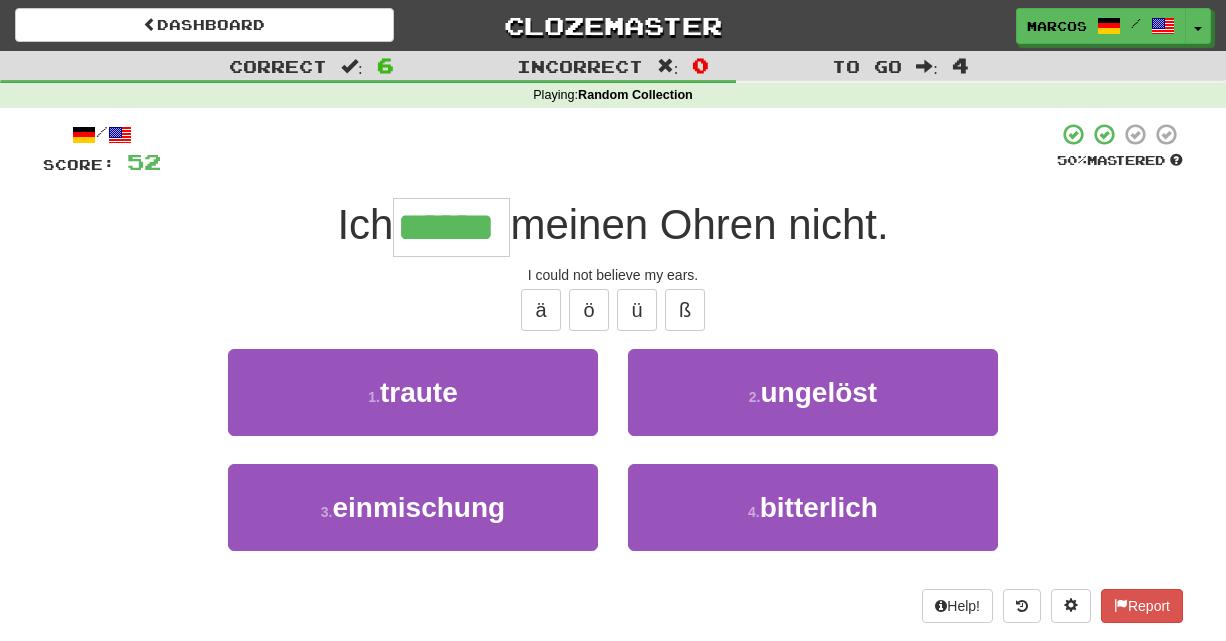 type on "******" 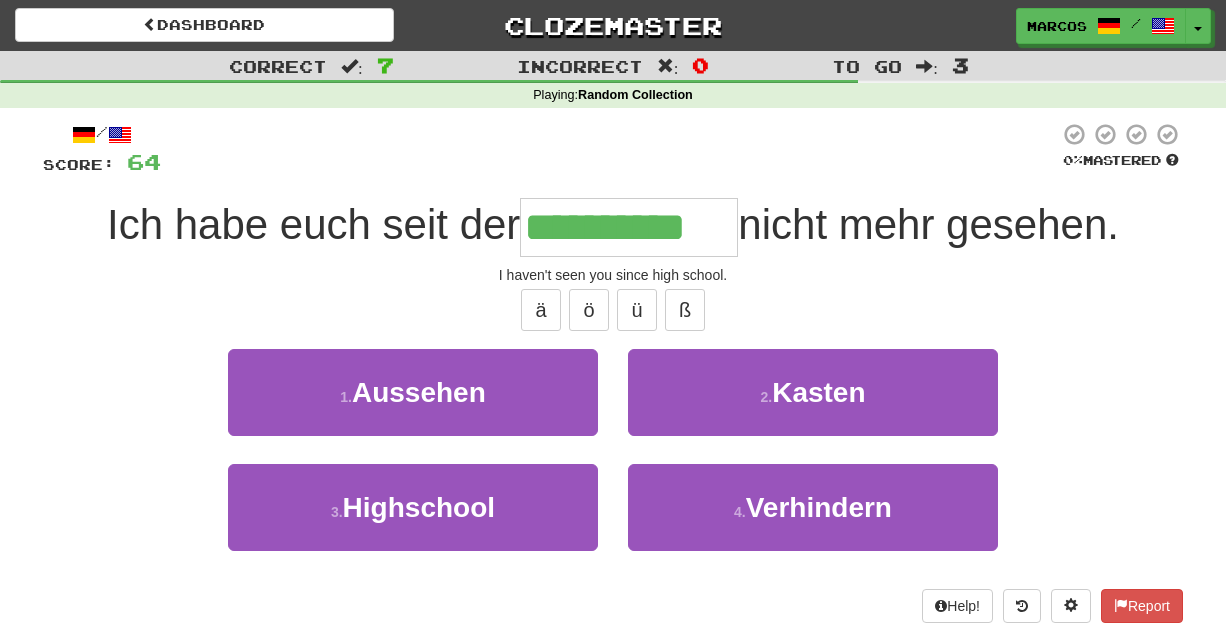 type on "**********" 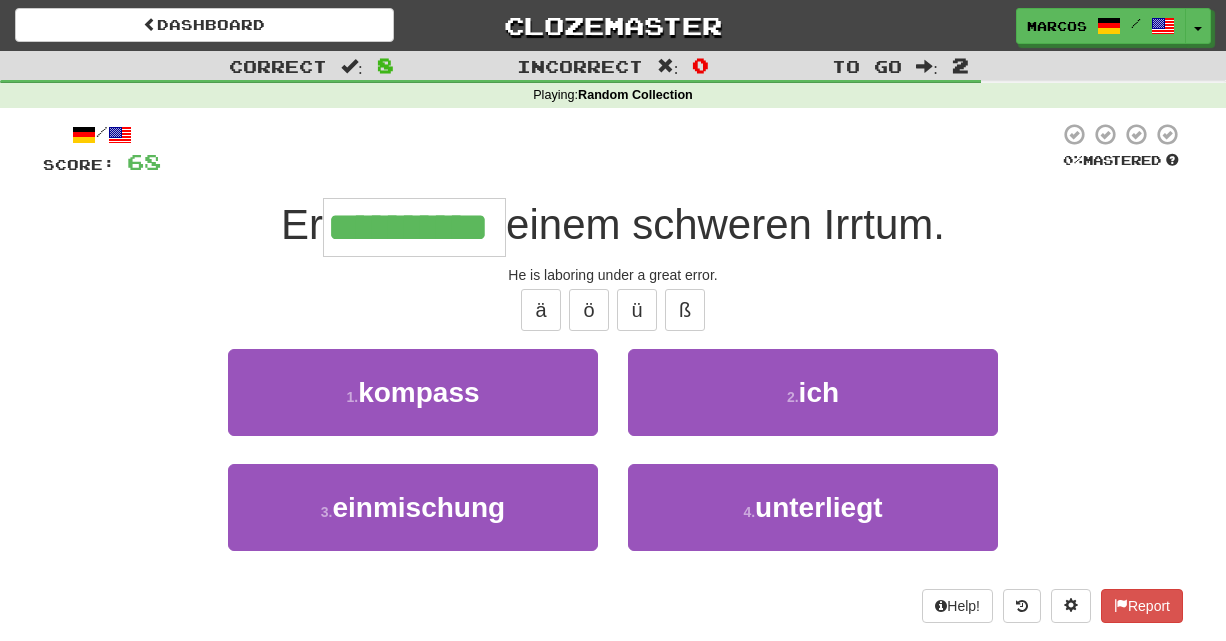 type on "**********" 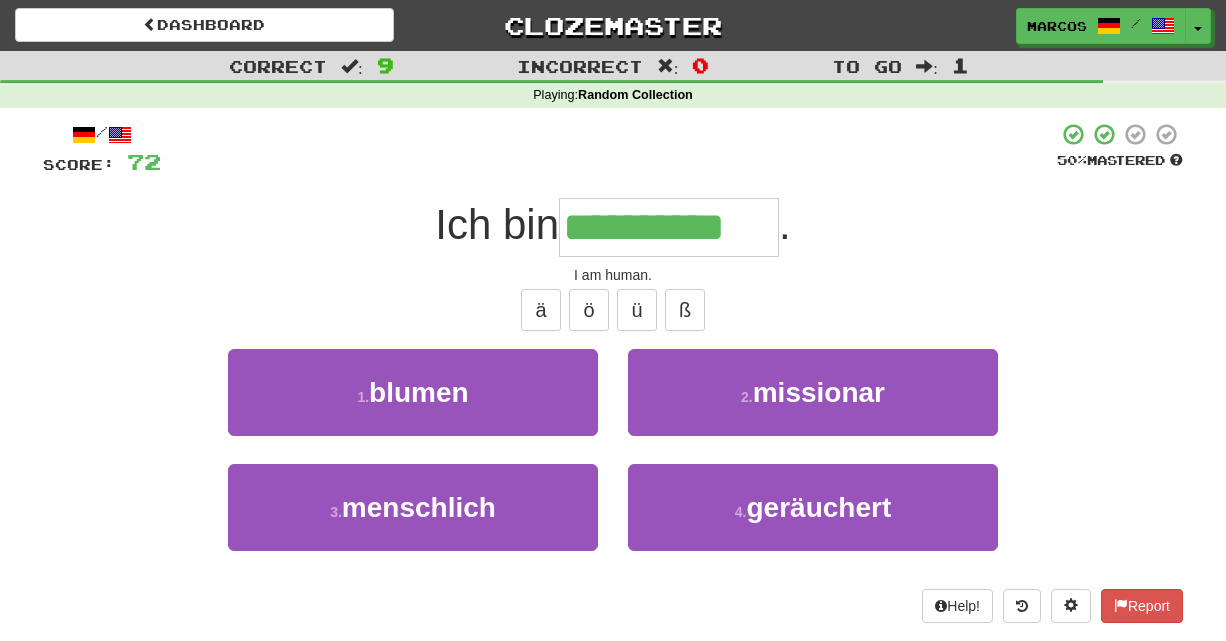 type on "**********" 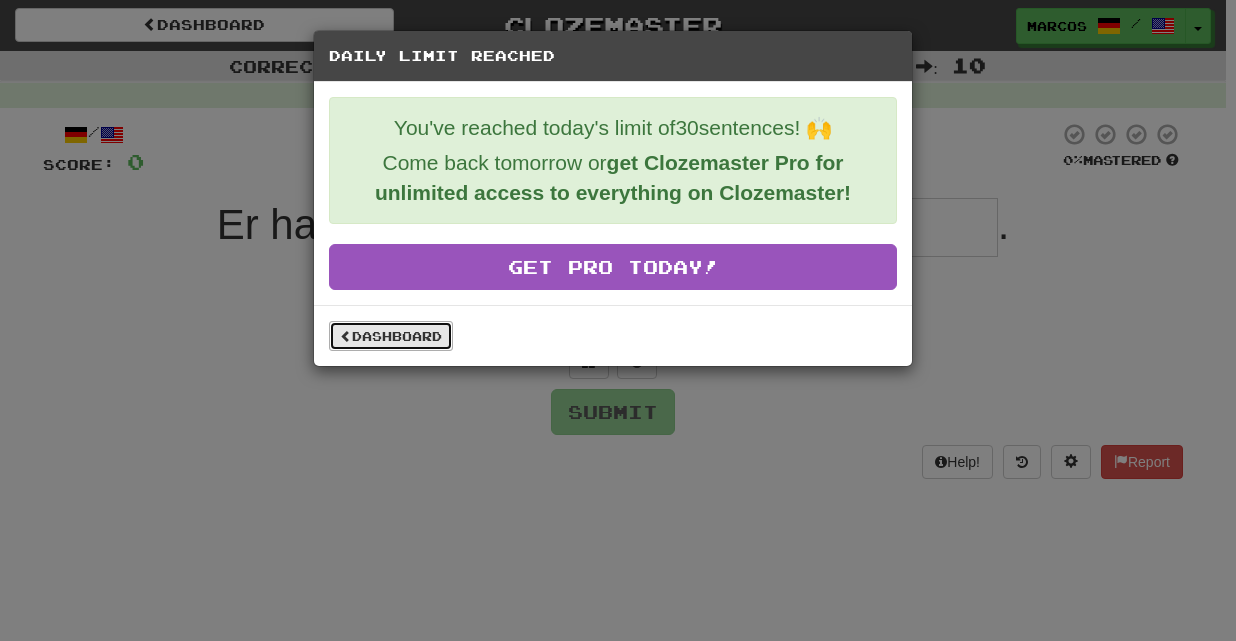 click at bounding box center [346, 336] 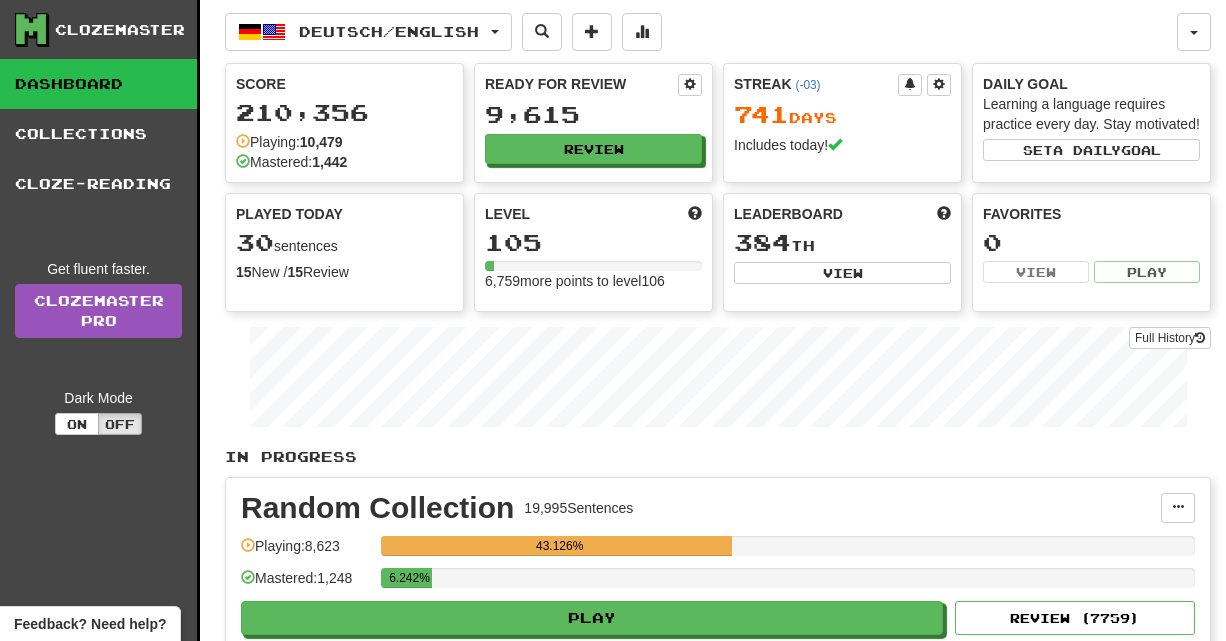 scroll, scrollTop: 0, scrollLeft: 0, axis: both 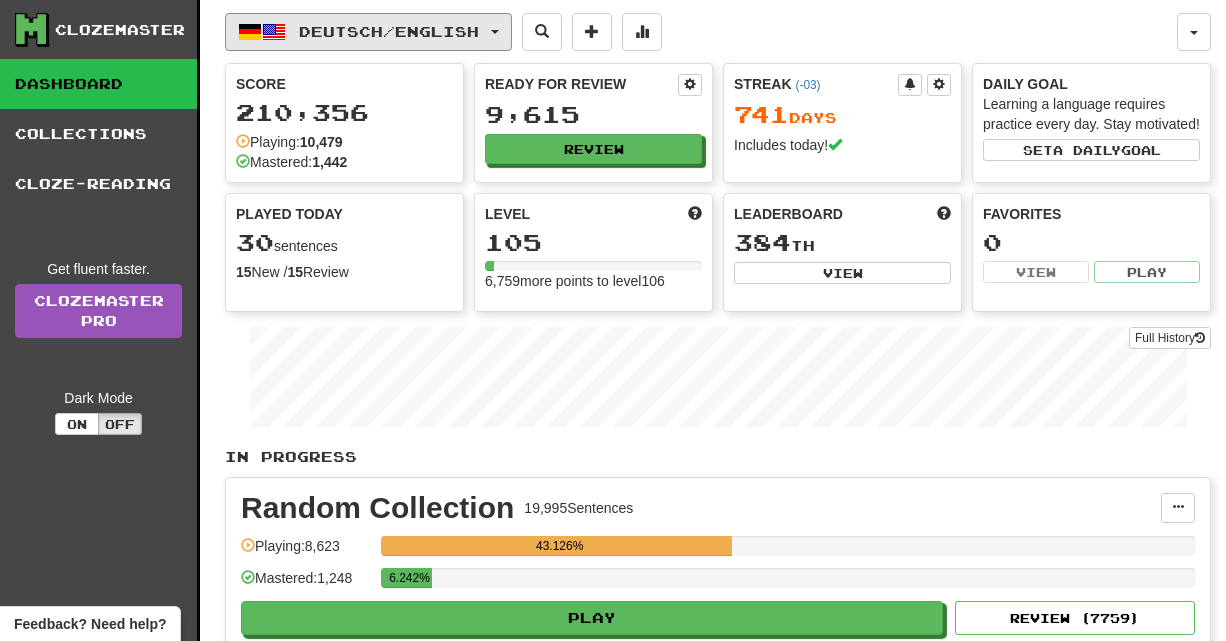 click on "Deutsch  /  English" at bounding box center (389, 31) 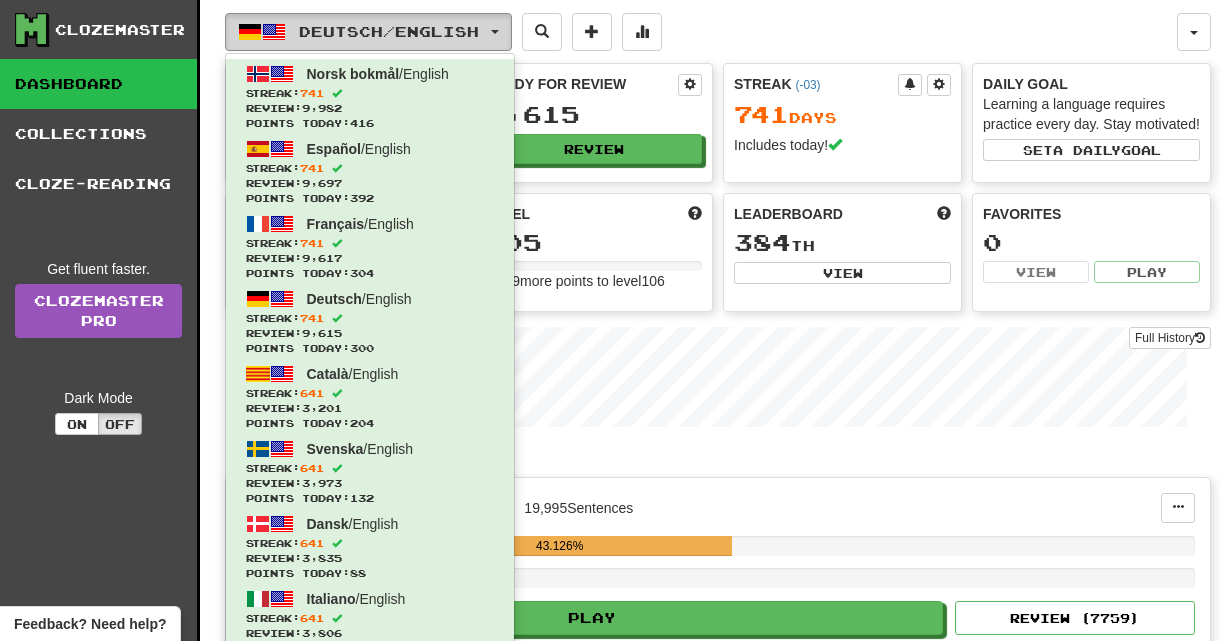 type 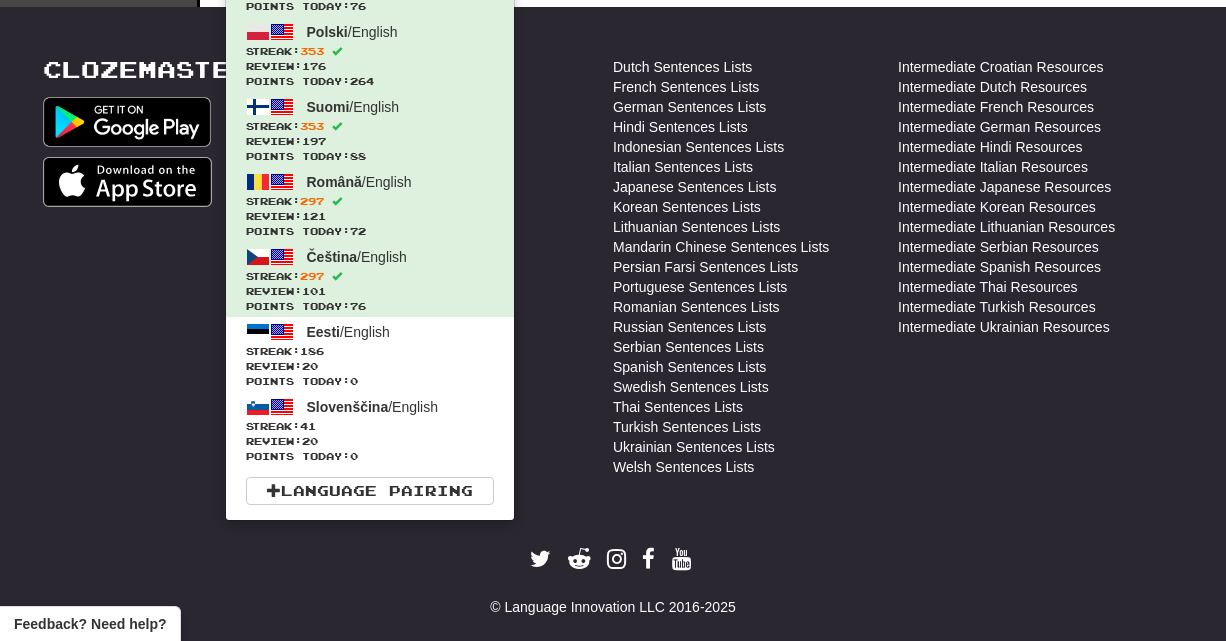 scroll, scrollTop: 814, scrollLeft: 0, axis: vertical 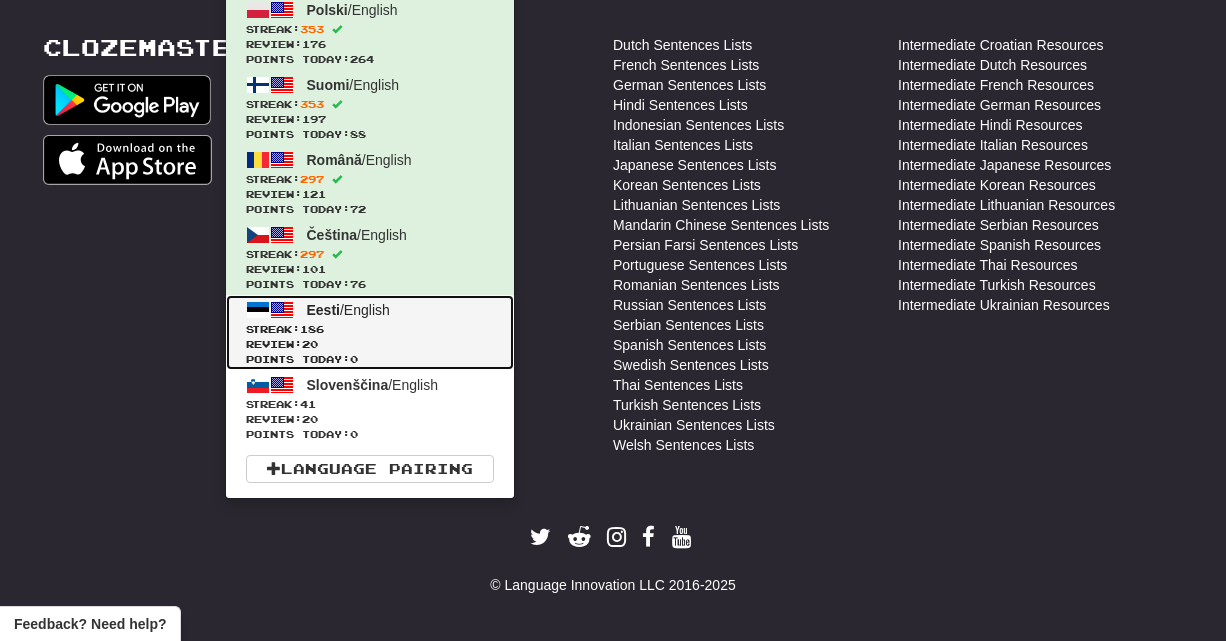 click on "Streak:  [NUMBER]" at bounding box center (370, 329) 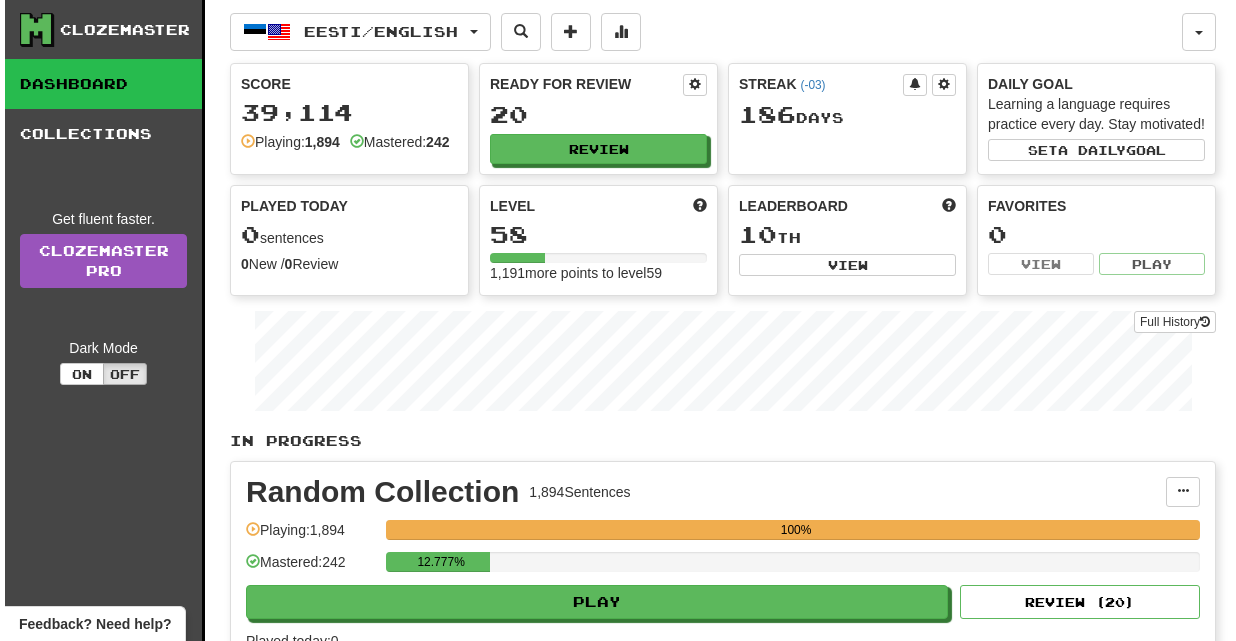 scroll, scrollTop: 0, scrollLeft: 0, axis: both 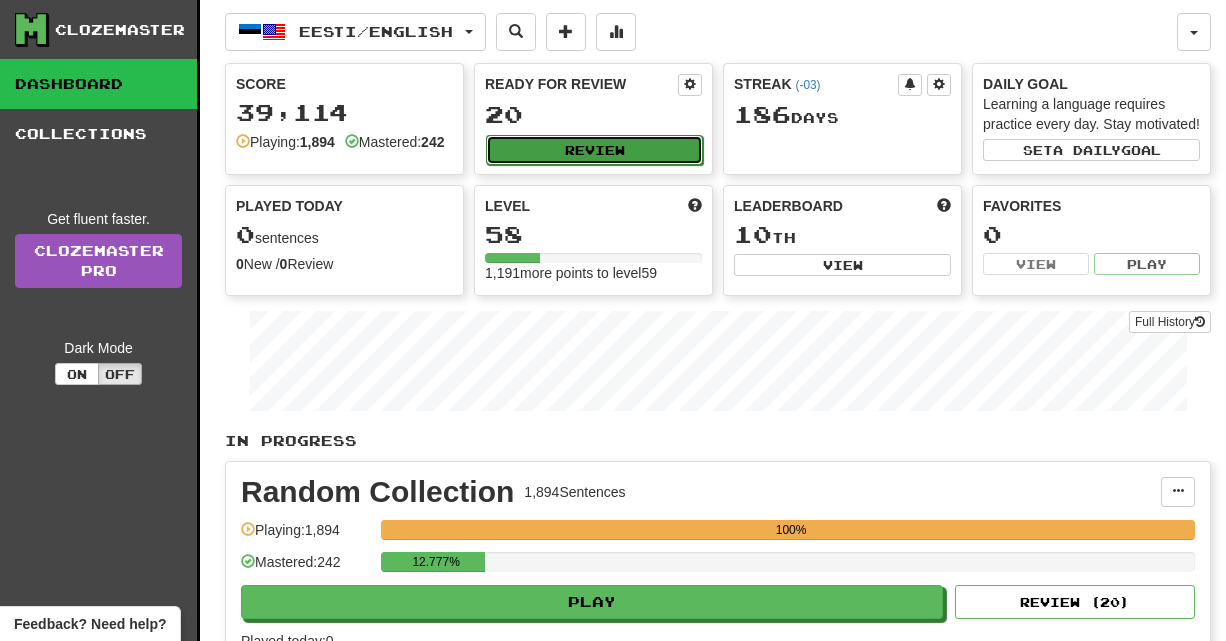 click on "Review" at bounding box center [594, 150] 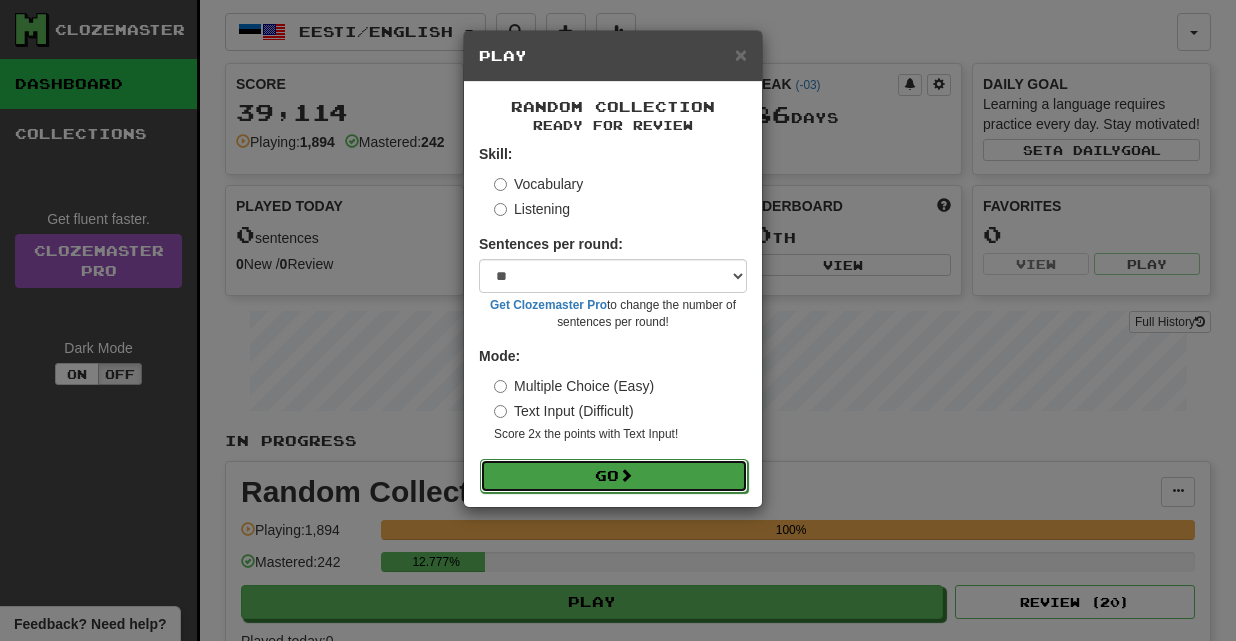 click on "Go" at bounding box center (614, 476) 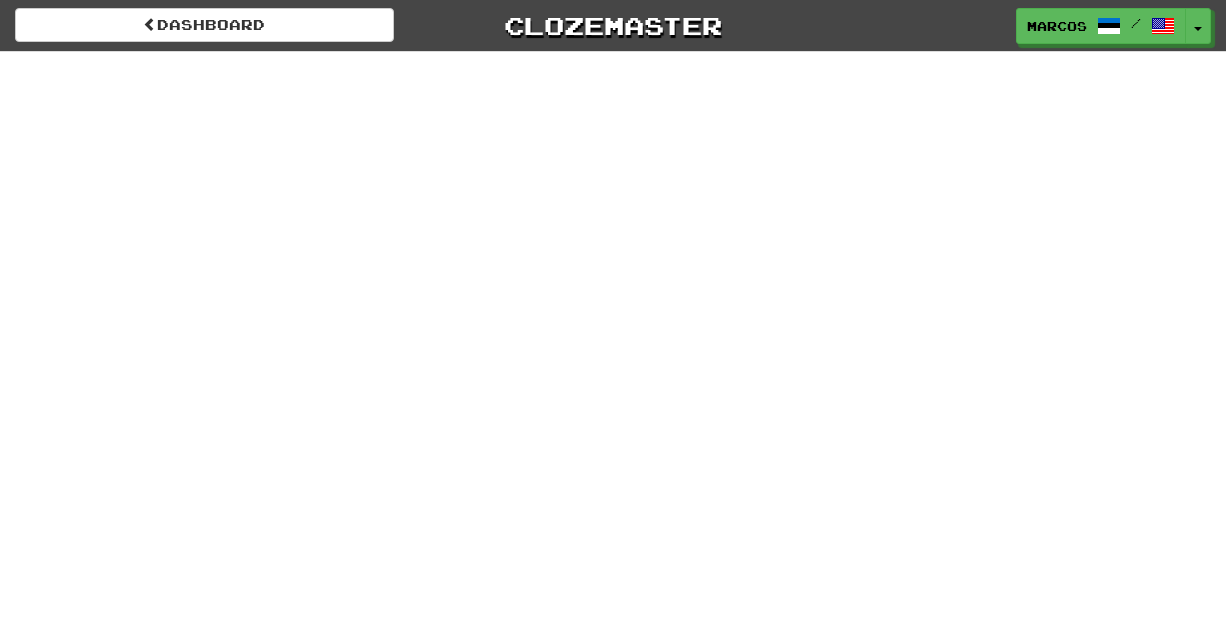 scroll, scrollTop: 0, scrollLeft: 0, axis: both 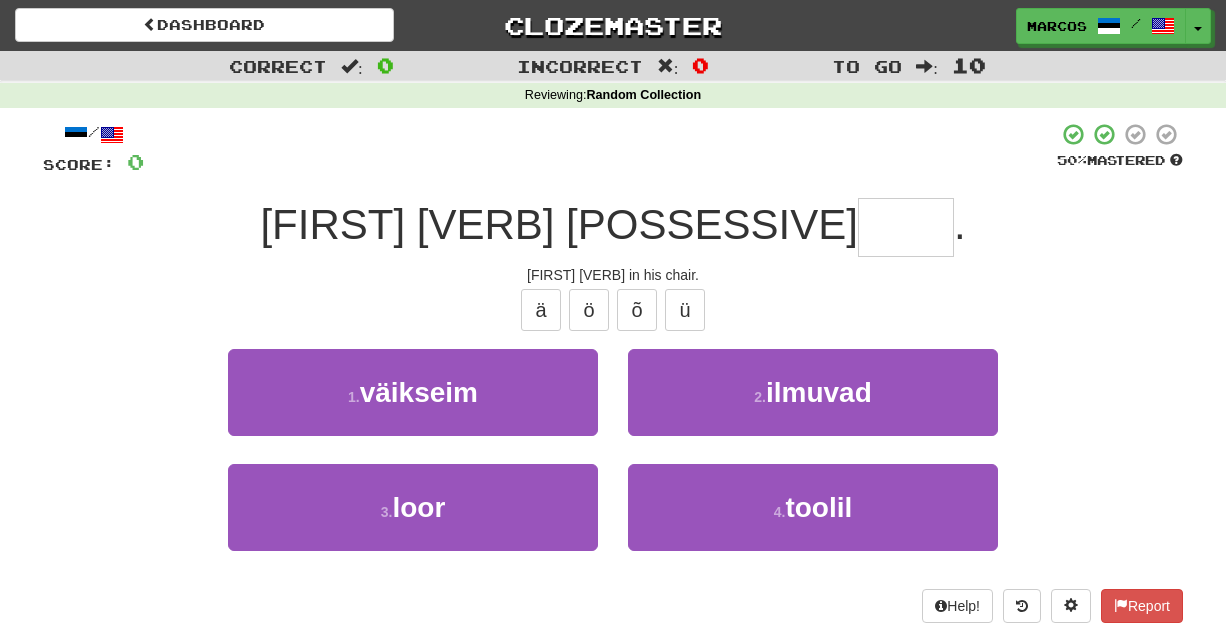type on "*" 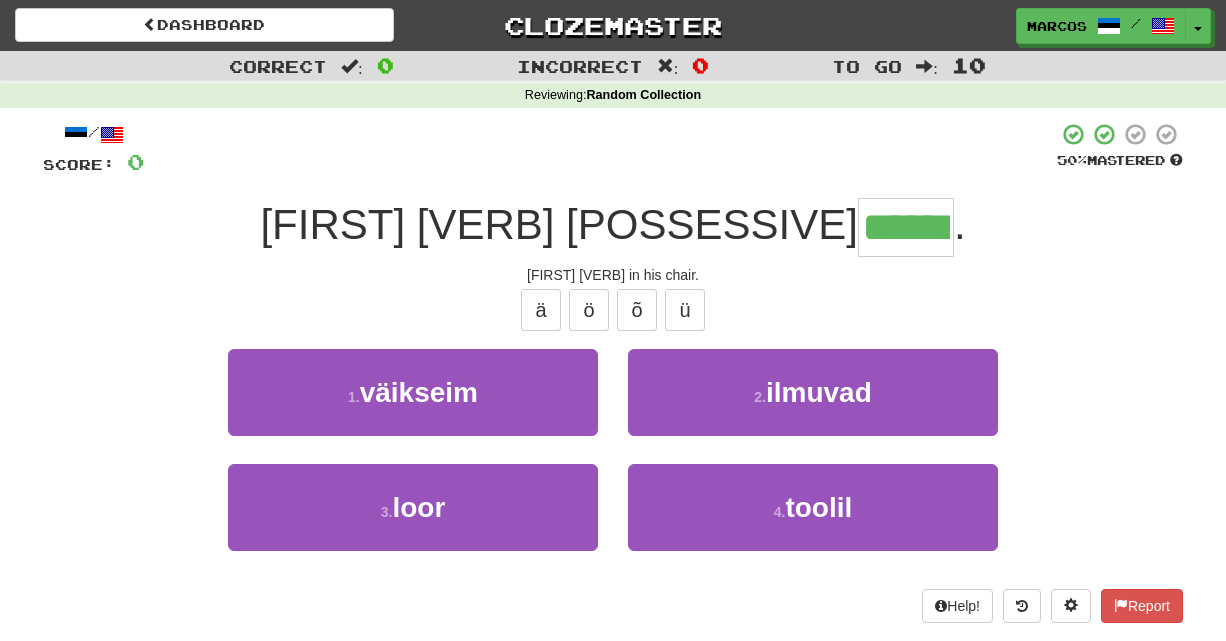 type on "******" 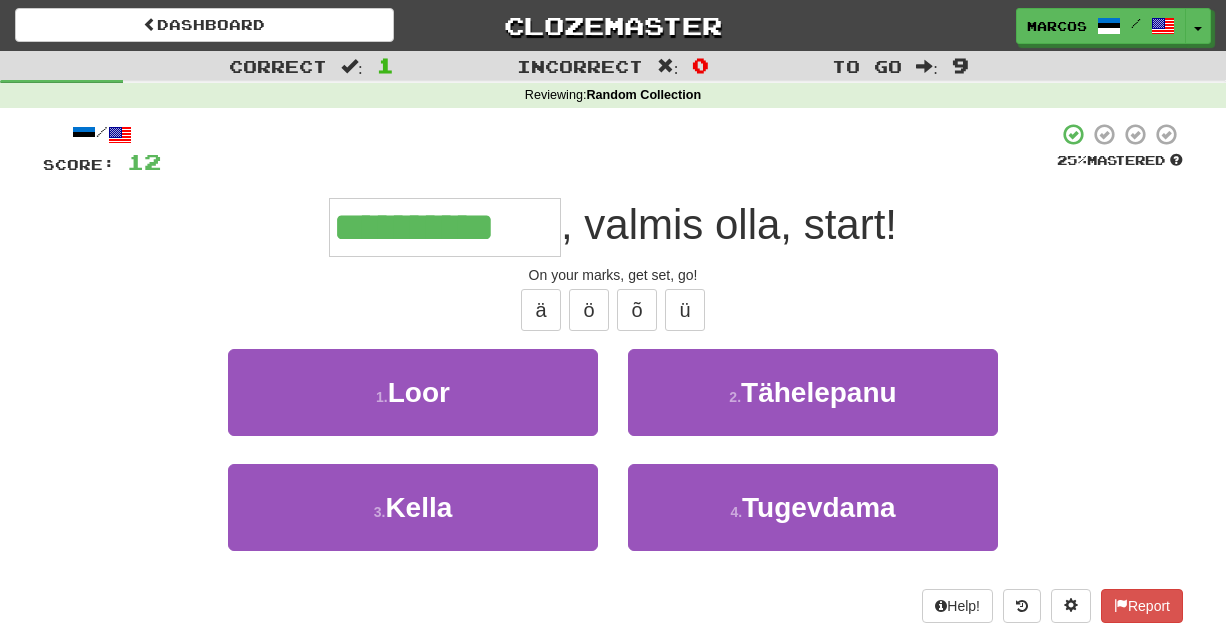 type on "**********" 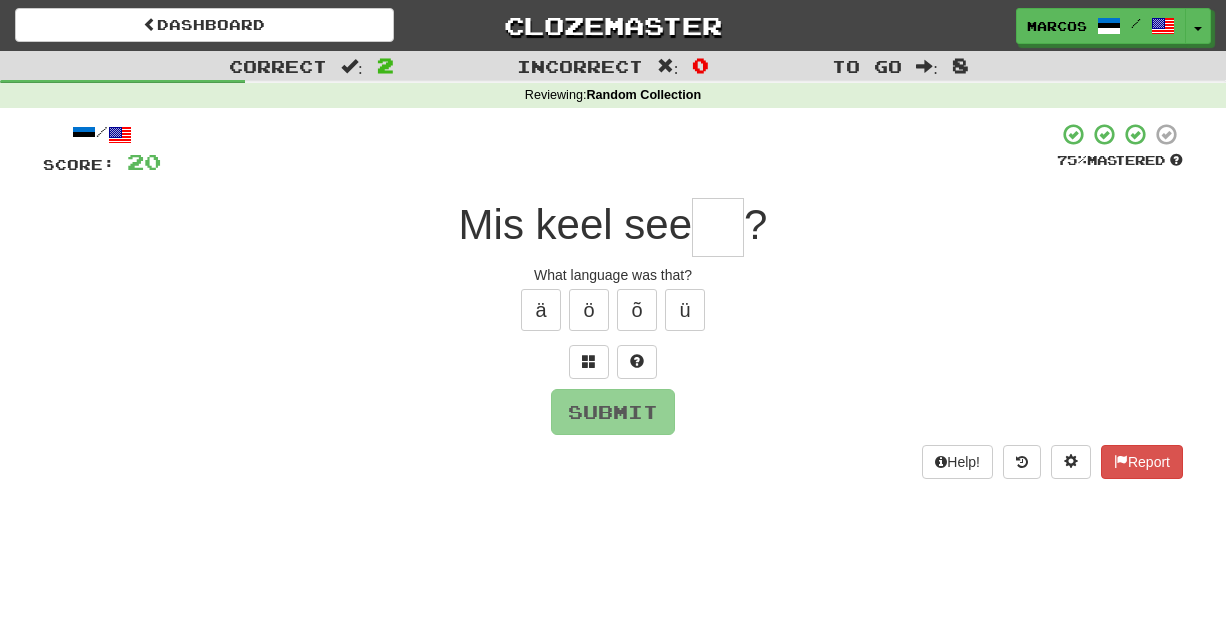 type on "*" 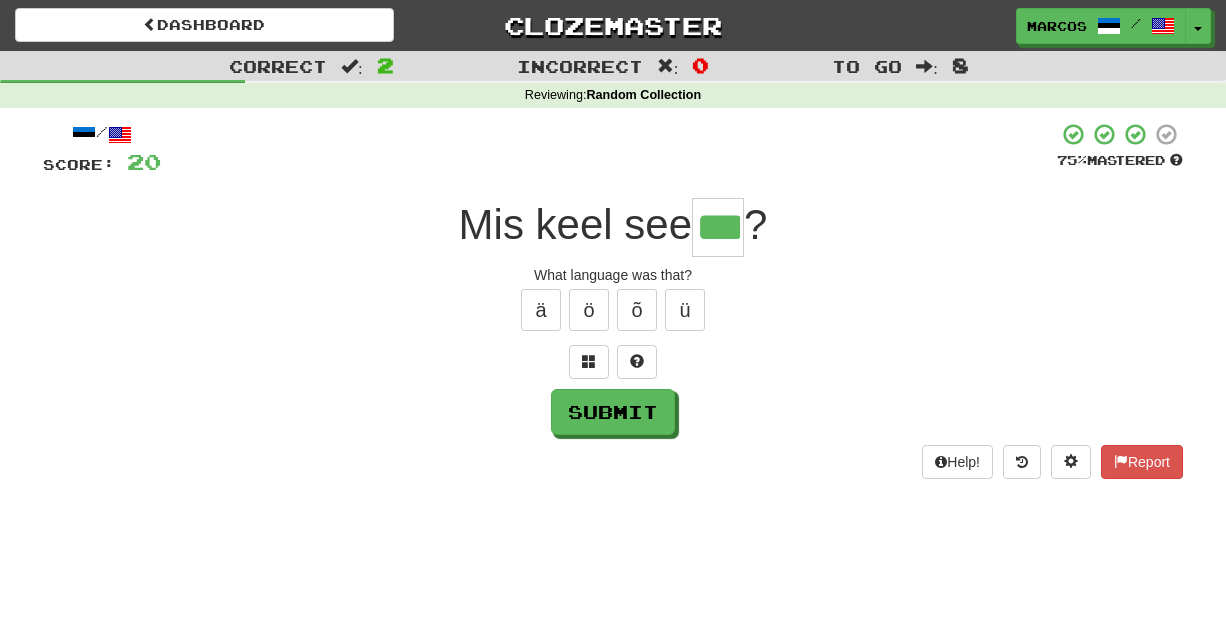 type on "***" 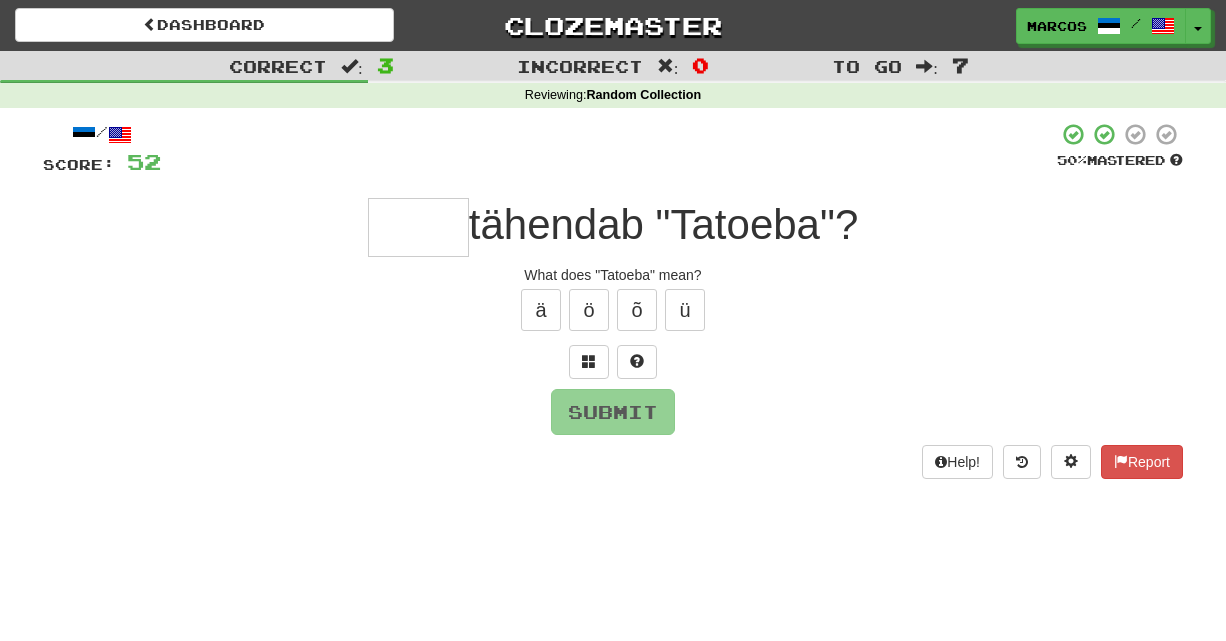 type on "*" 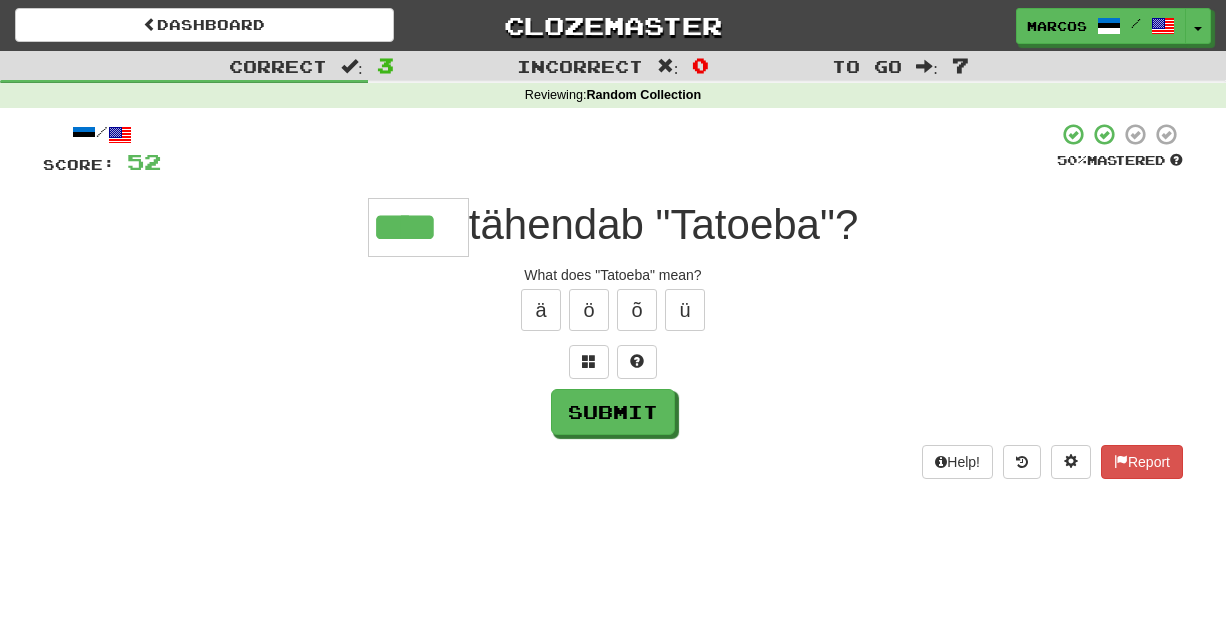 type on "****" 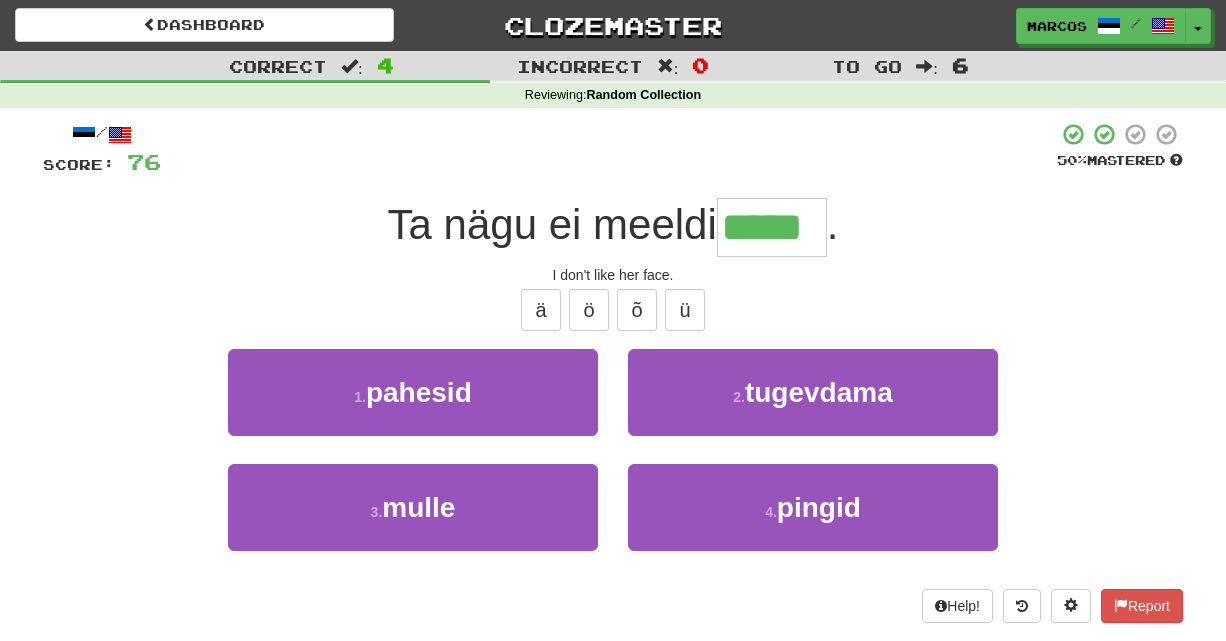 type on "*****" 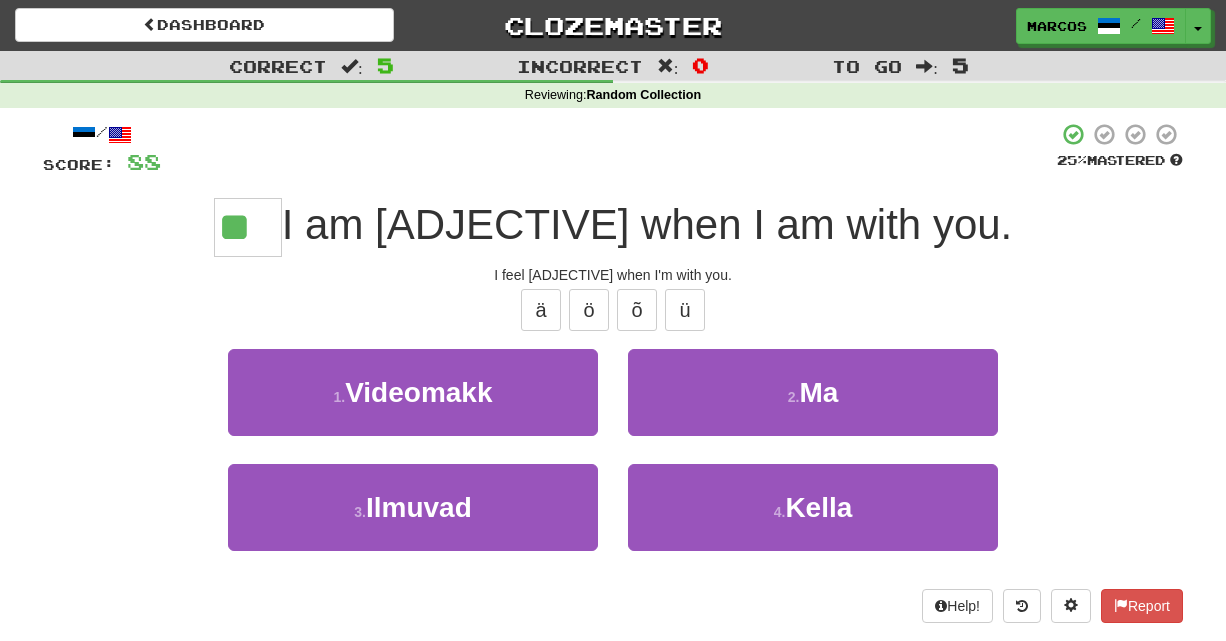 type on "**" 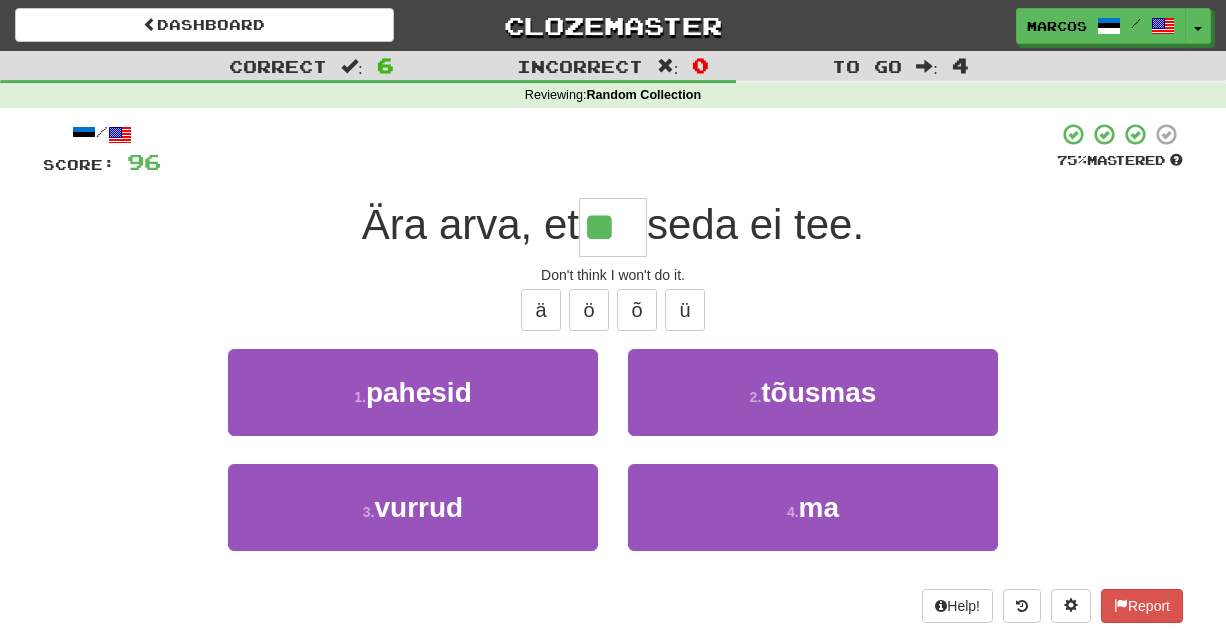 type on "**" 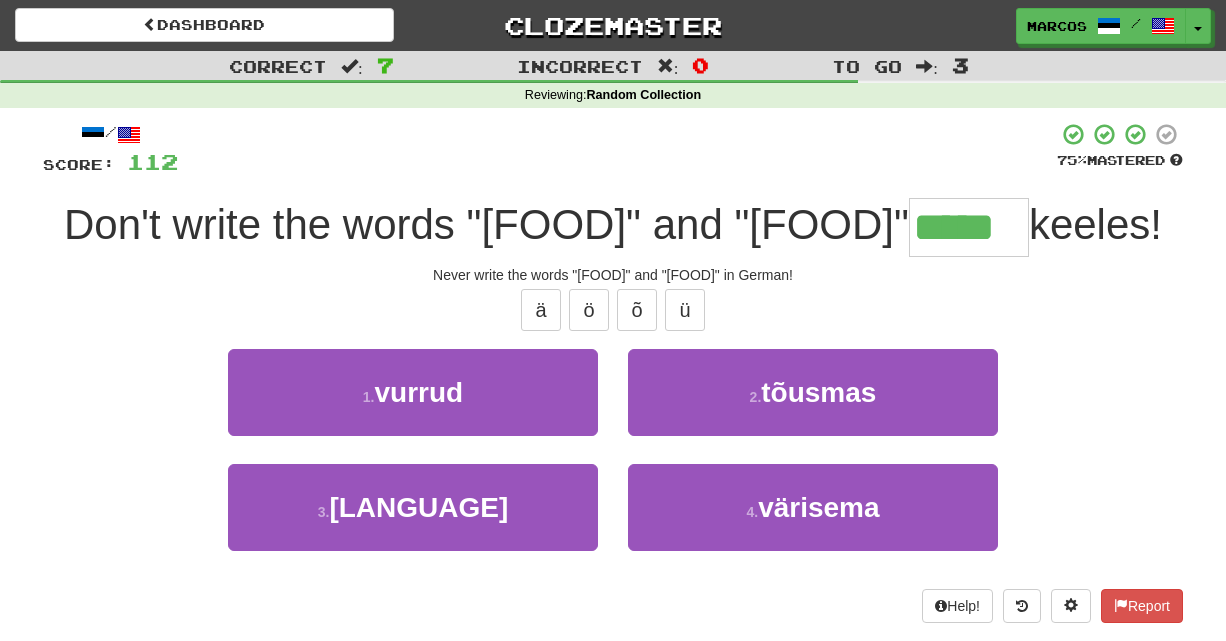 type on "*****" 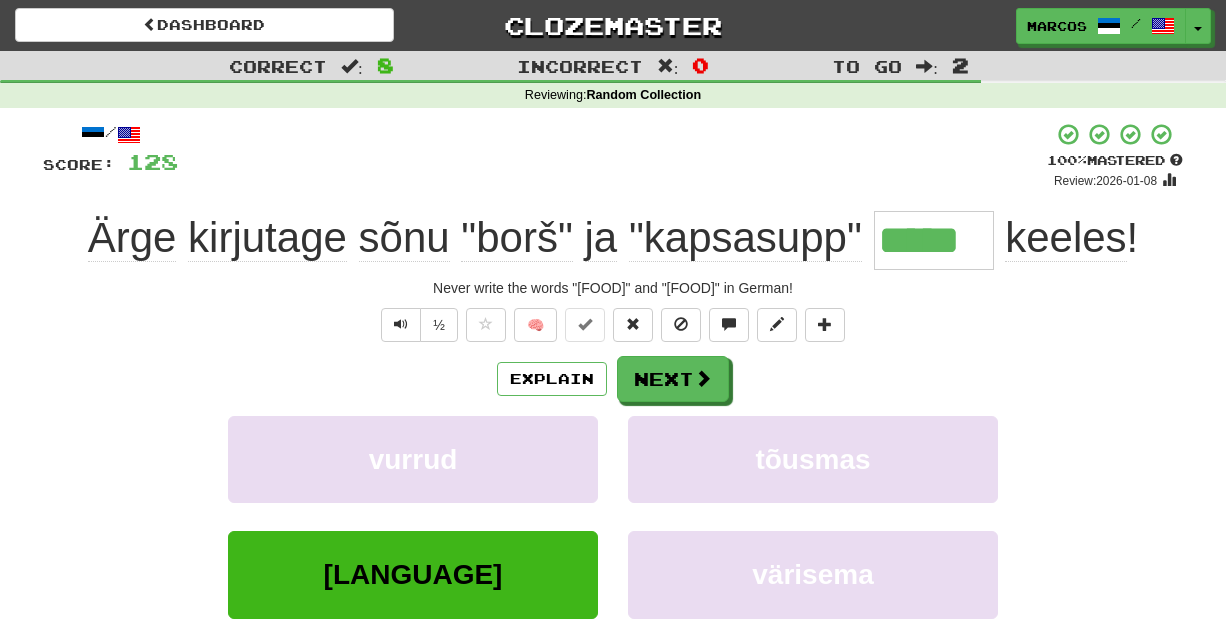 click on "+ 16" at bounding box center [612, 156] 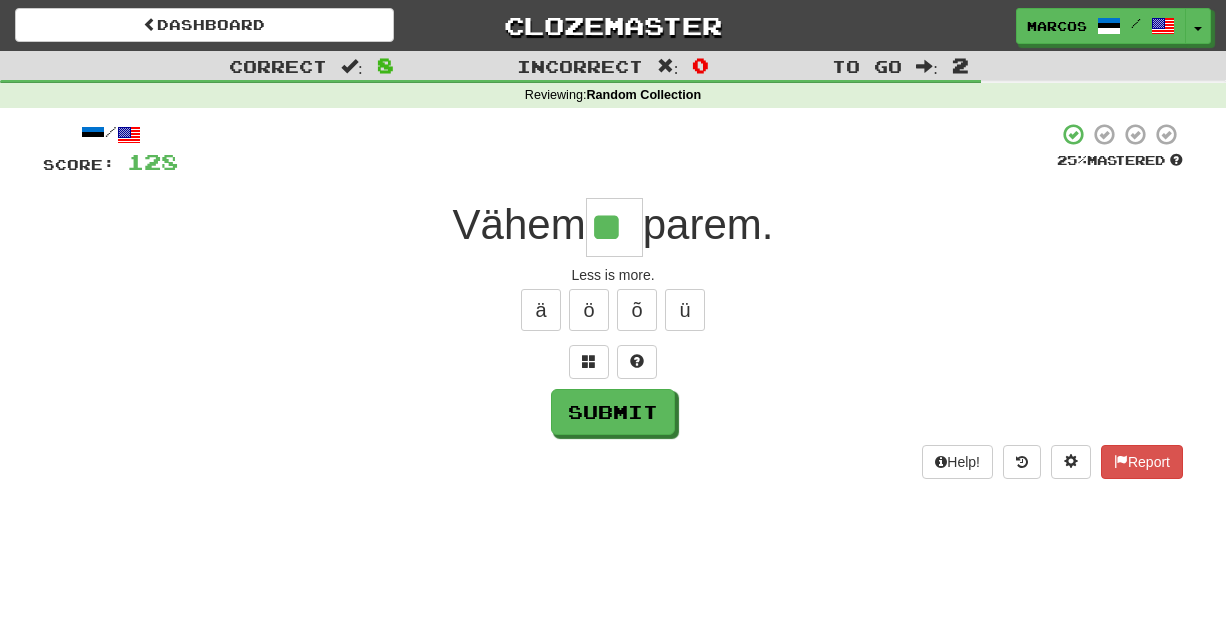 type on "**" 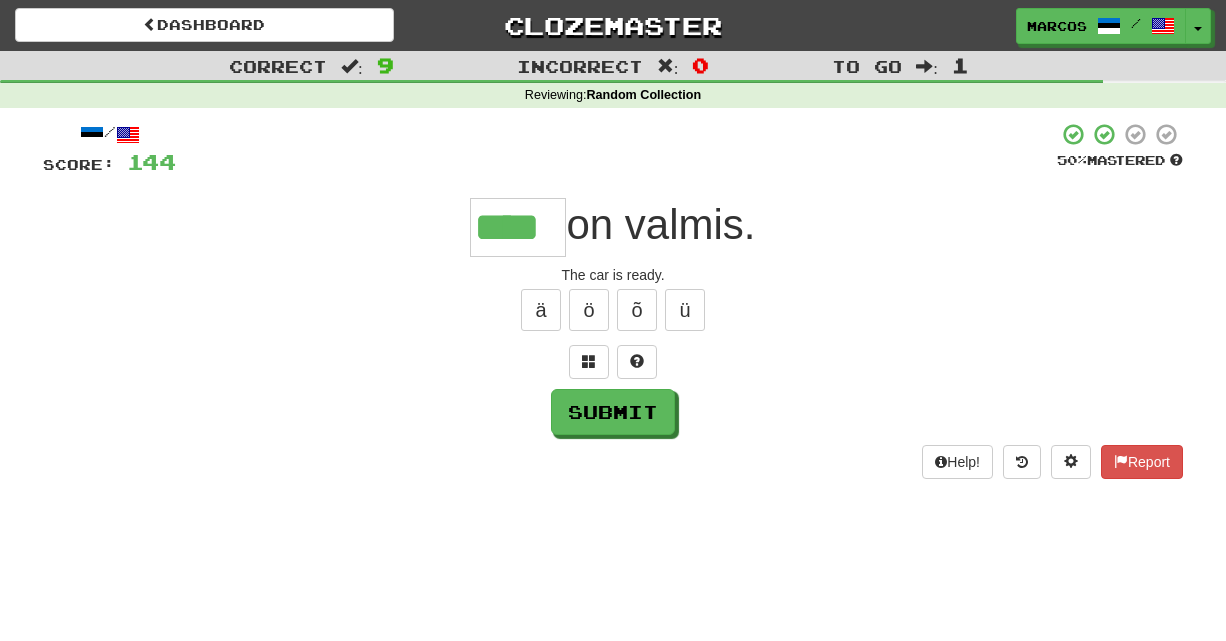 type on "****" 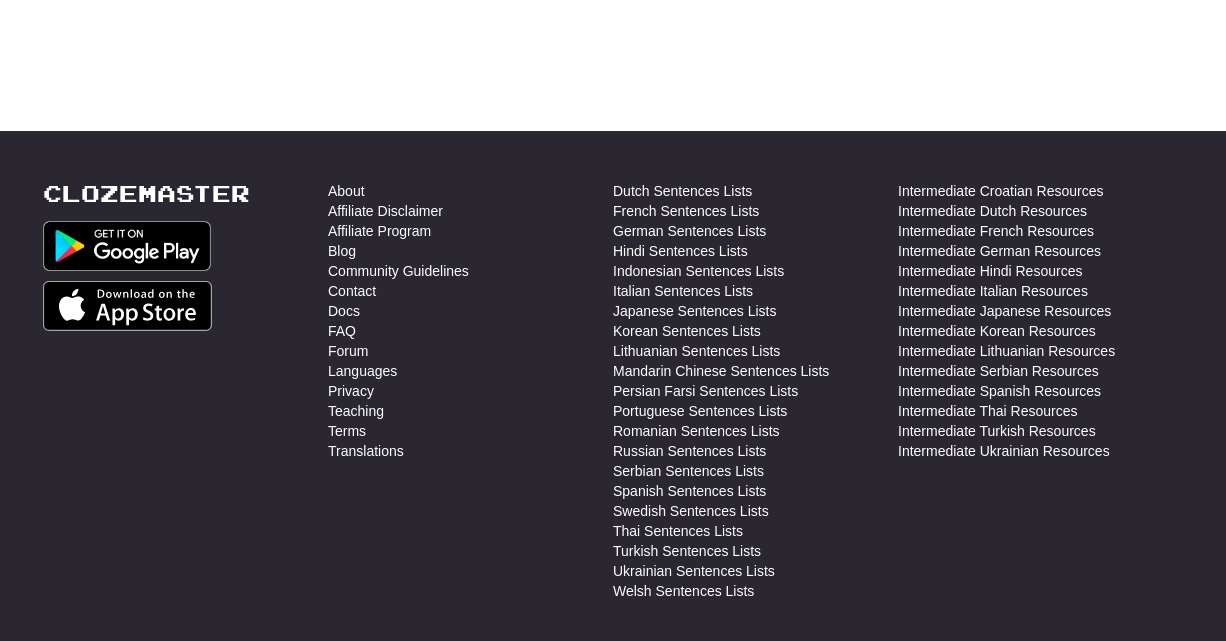 scroll, scrollTop: 0, scrollLeft: 0, axis: both 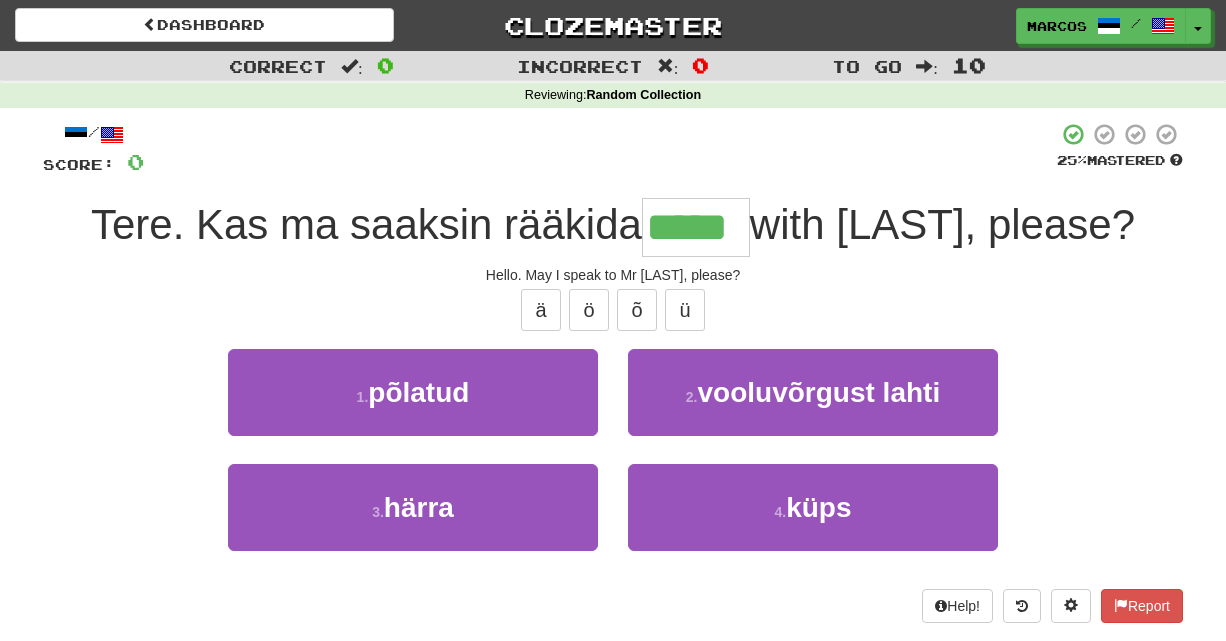 type on "*****" 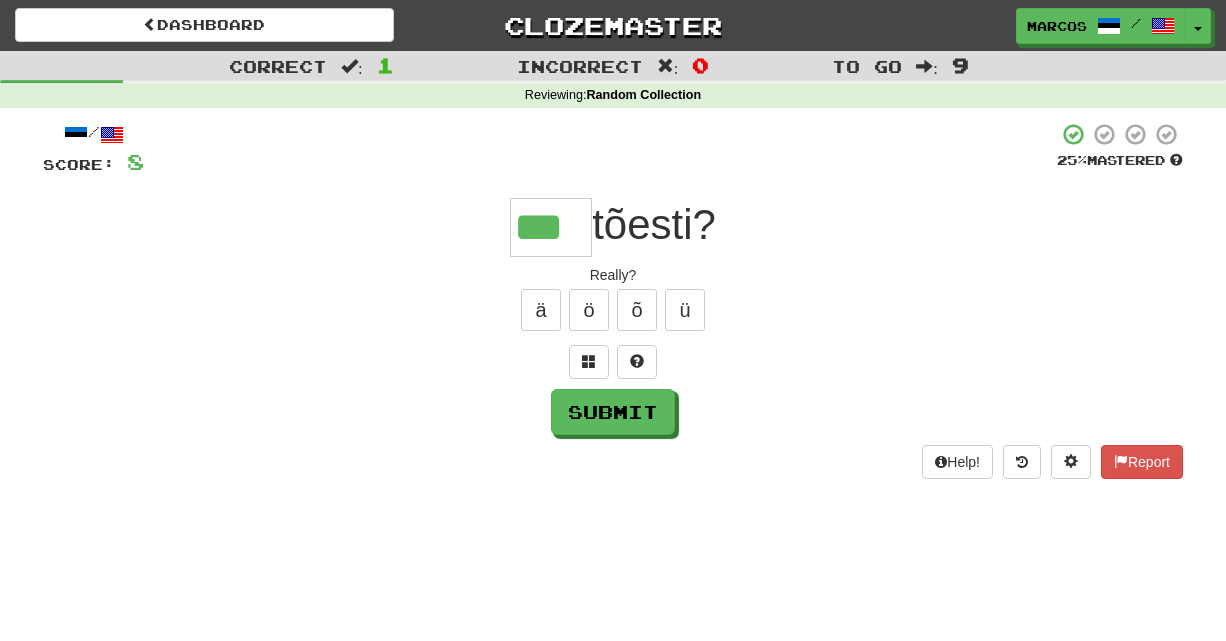 type on "***" 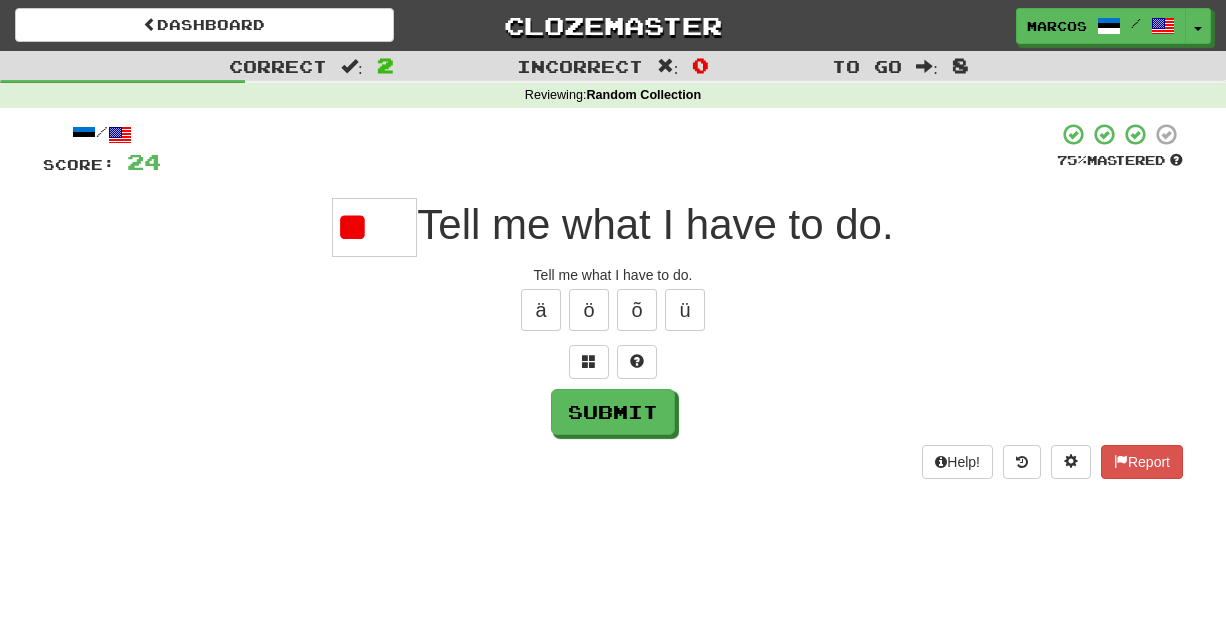 type on "*" 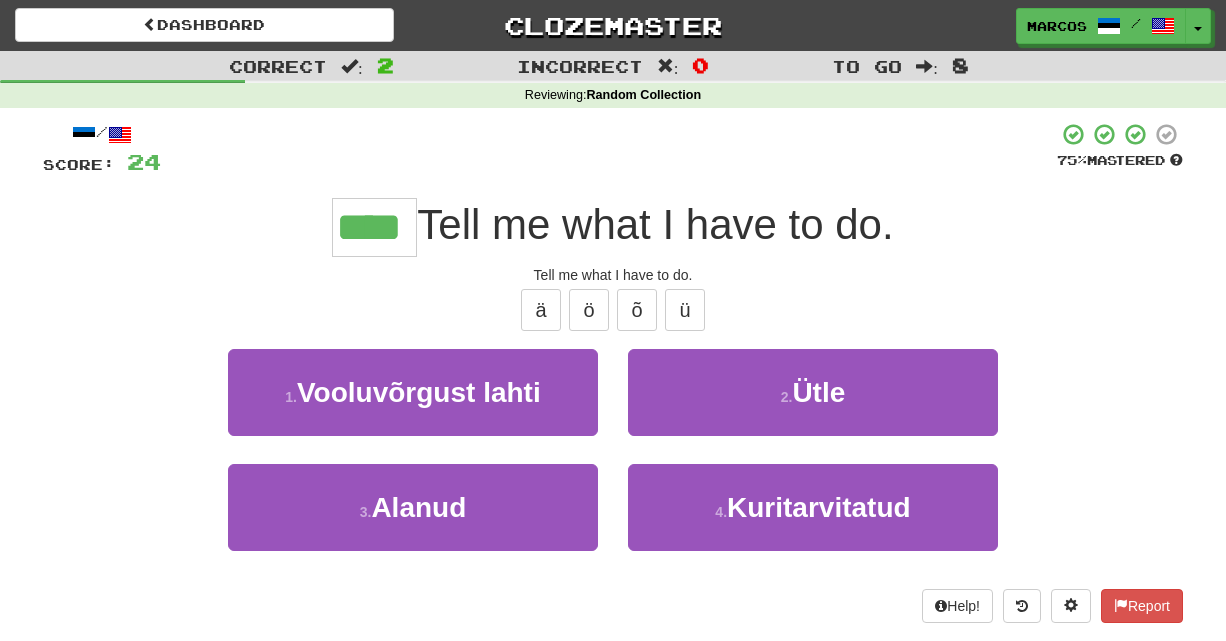 type on "****" 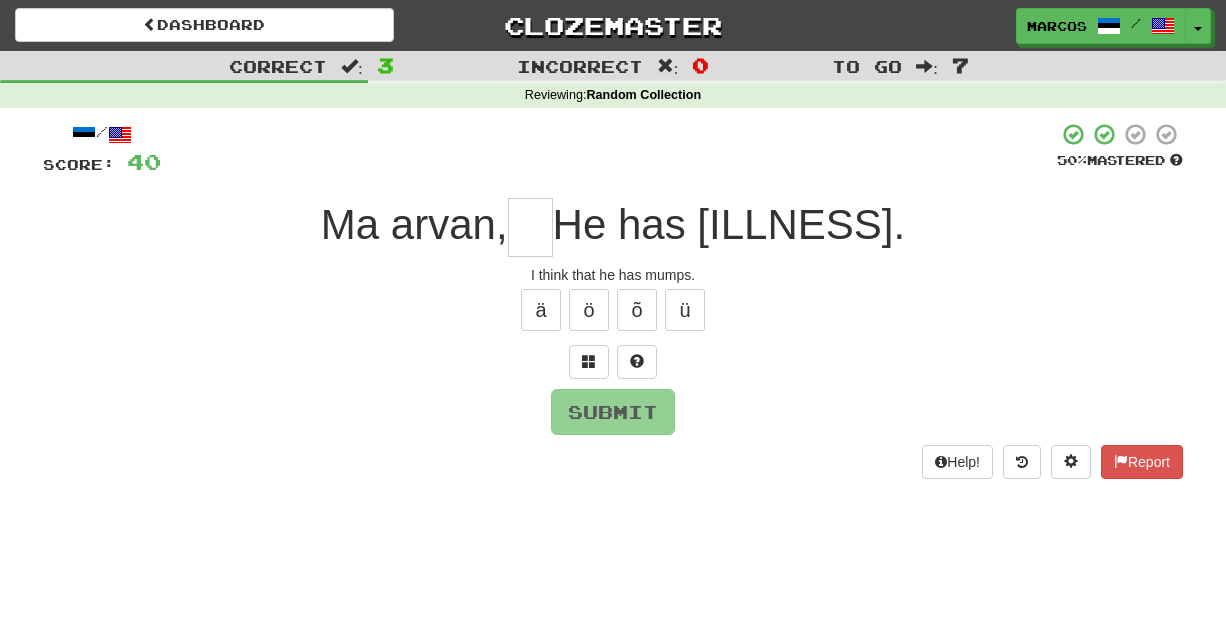 type on "*" 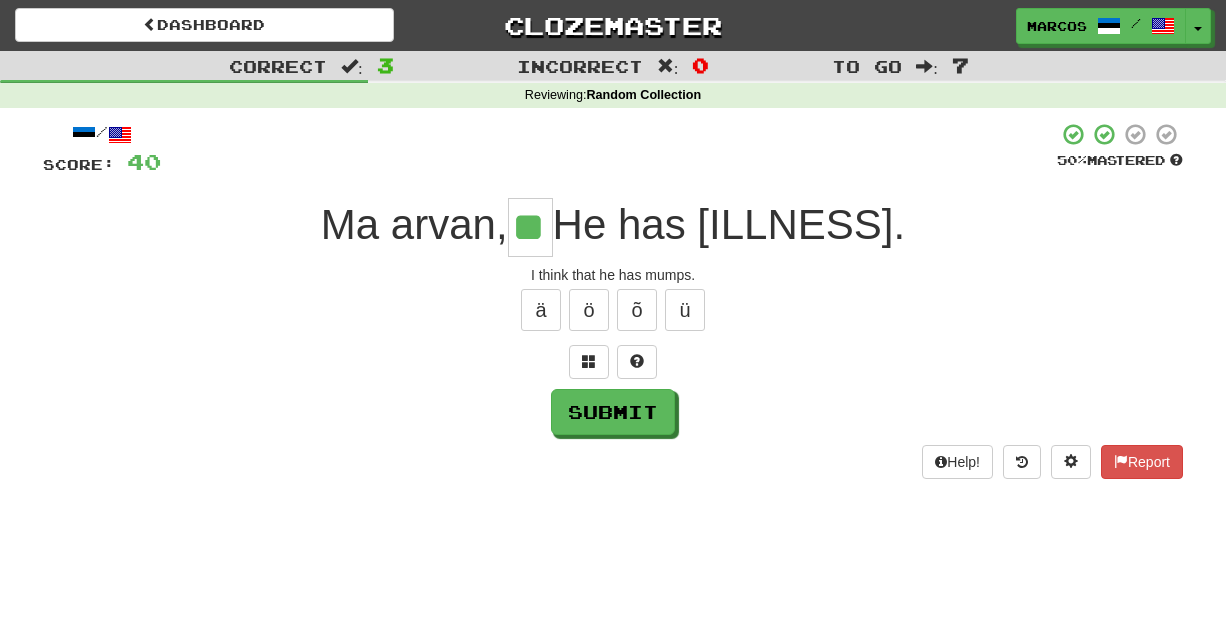 type on "**" 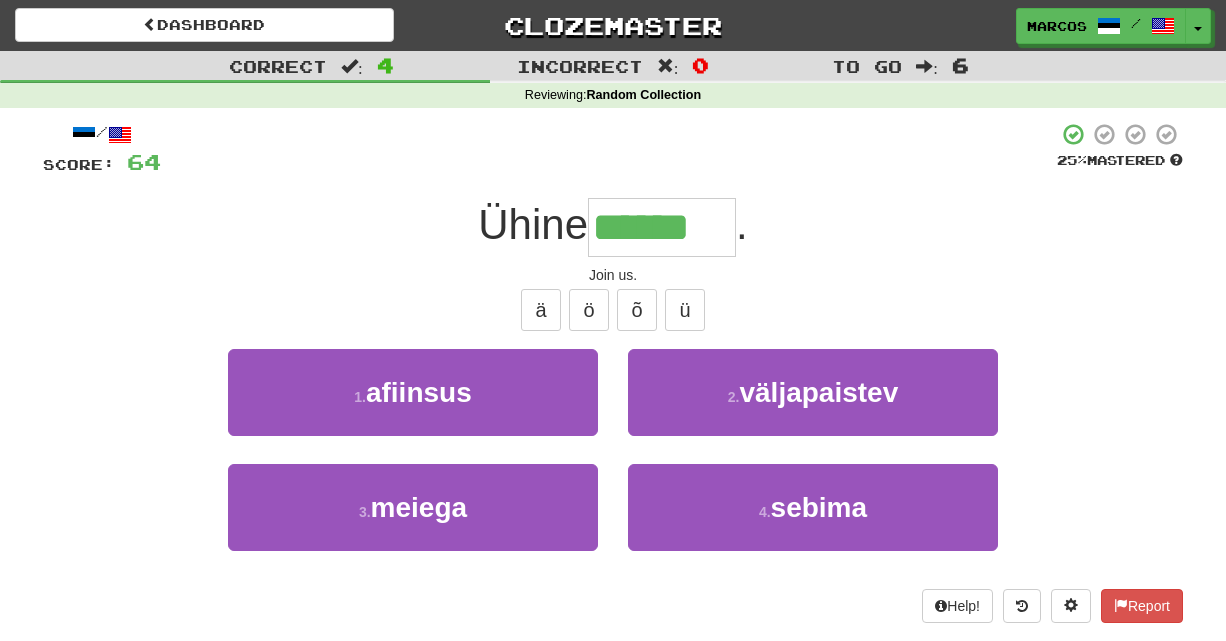 type on "******" 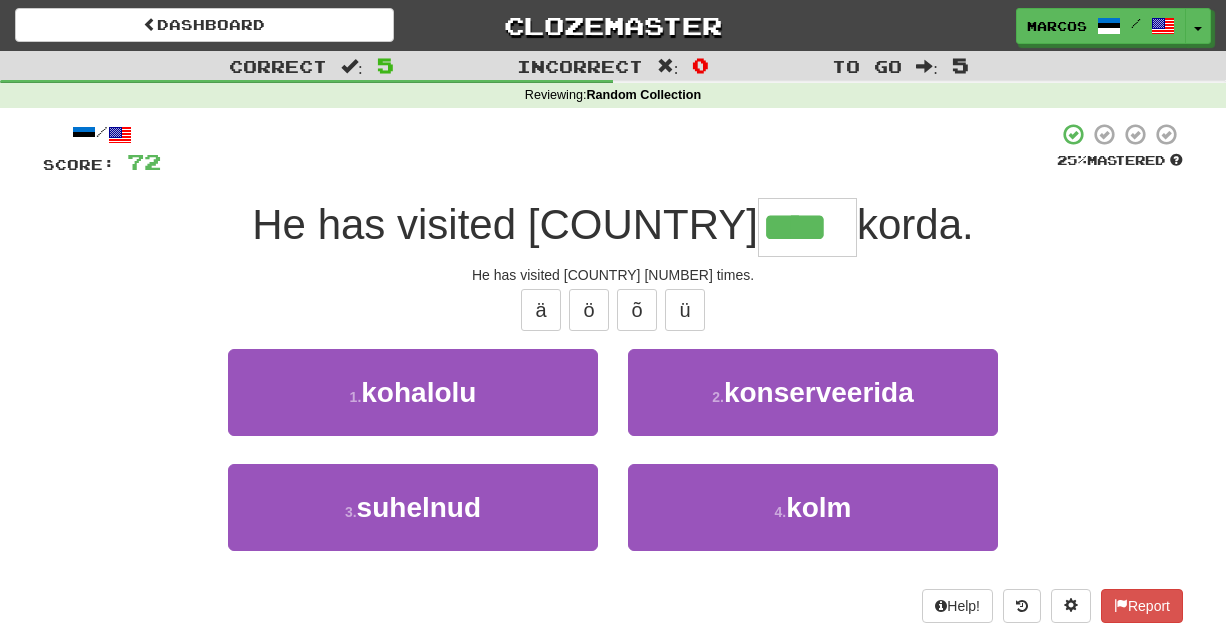 type on "****" 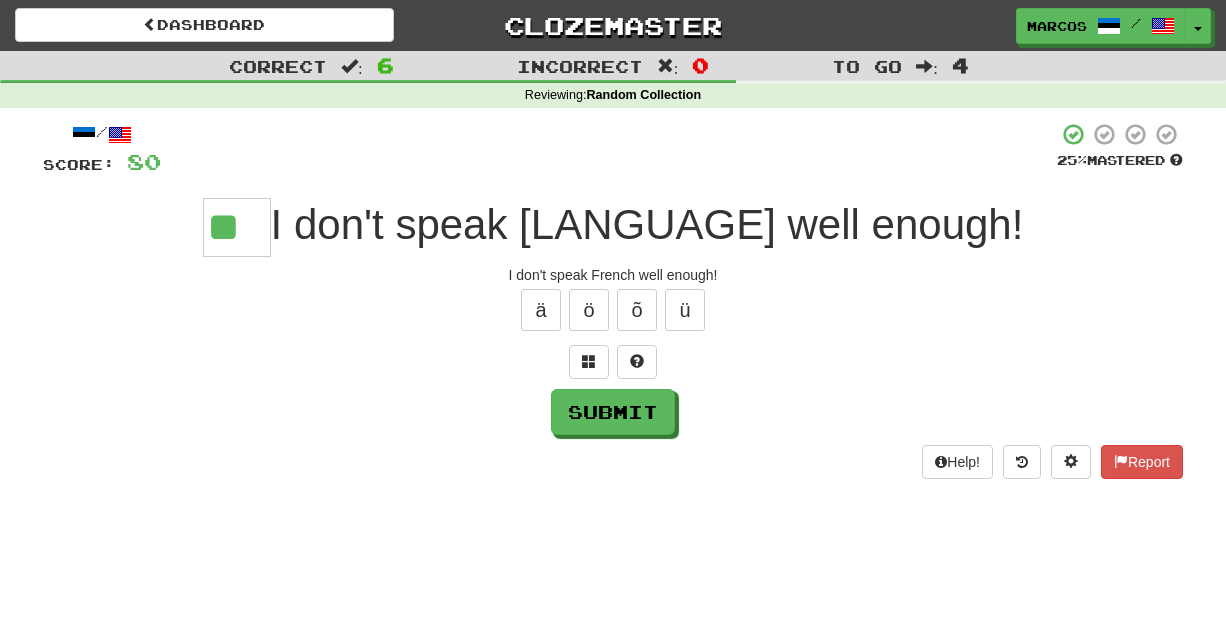 type on "**" 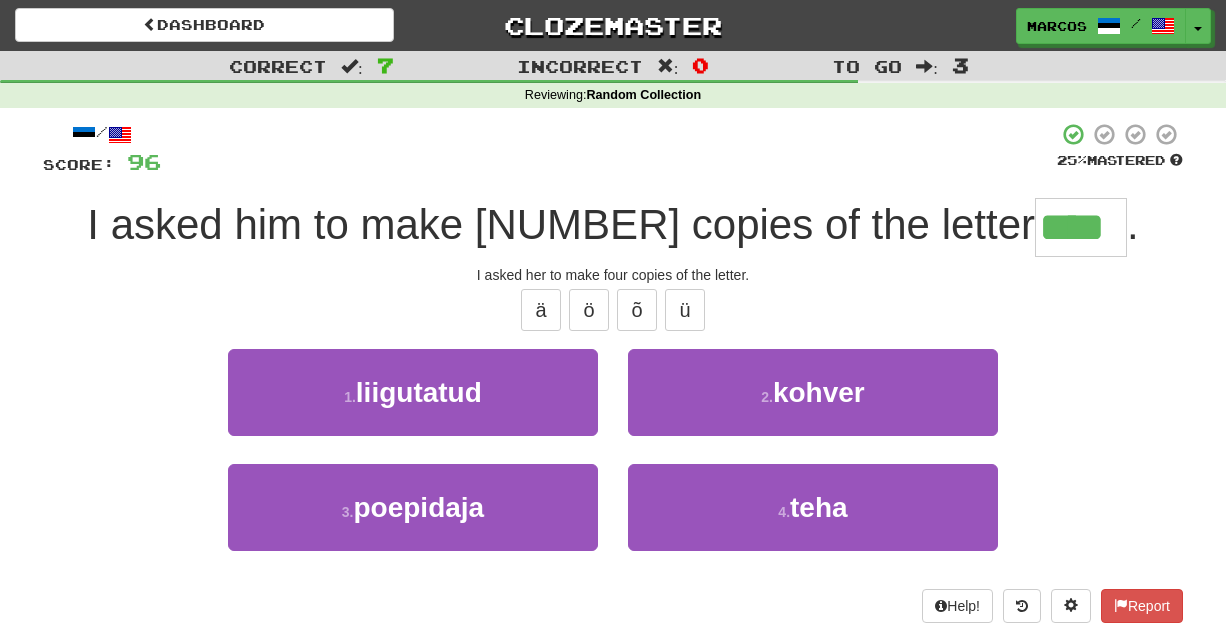 type on "****" 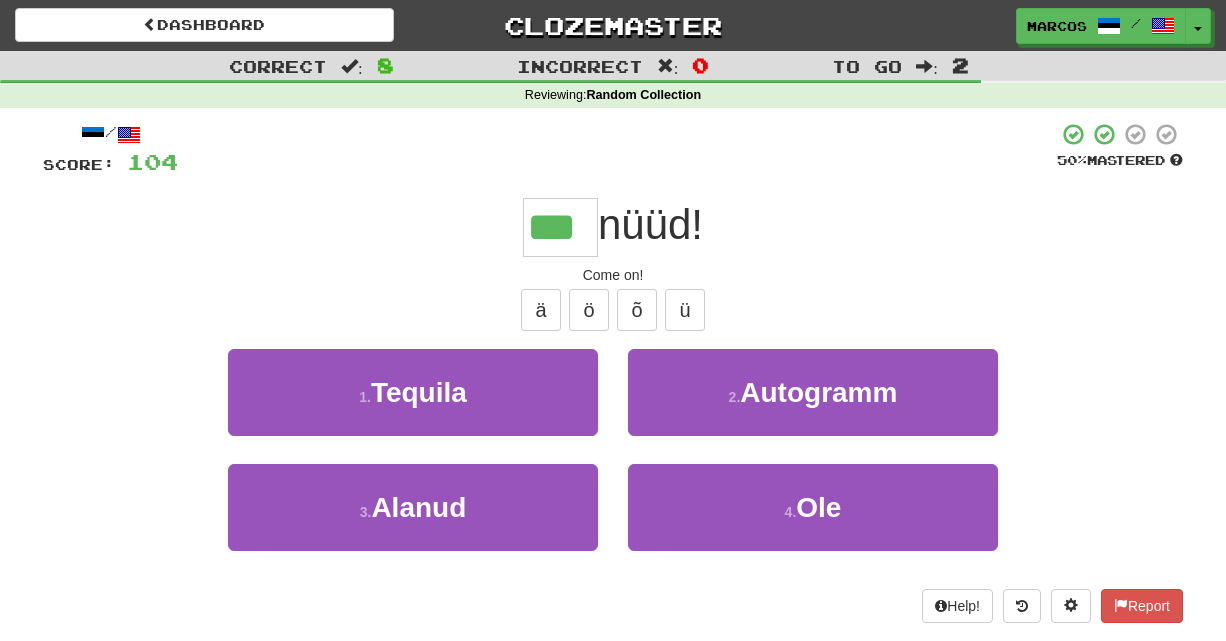 type on "***" 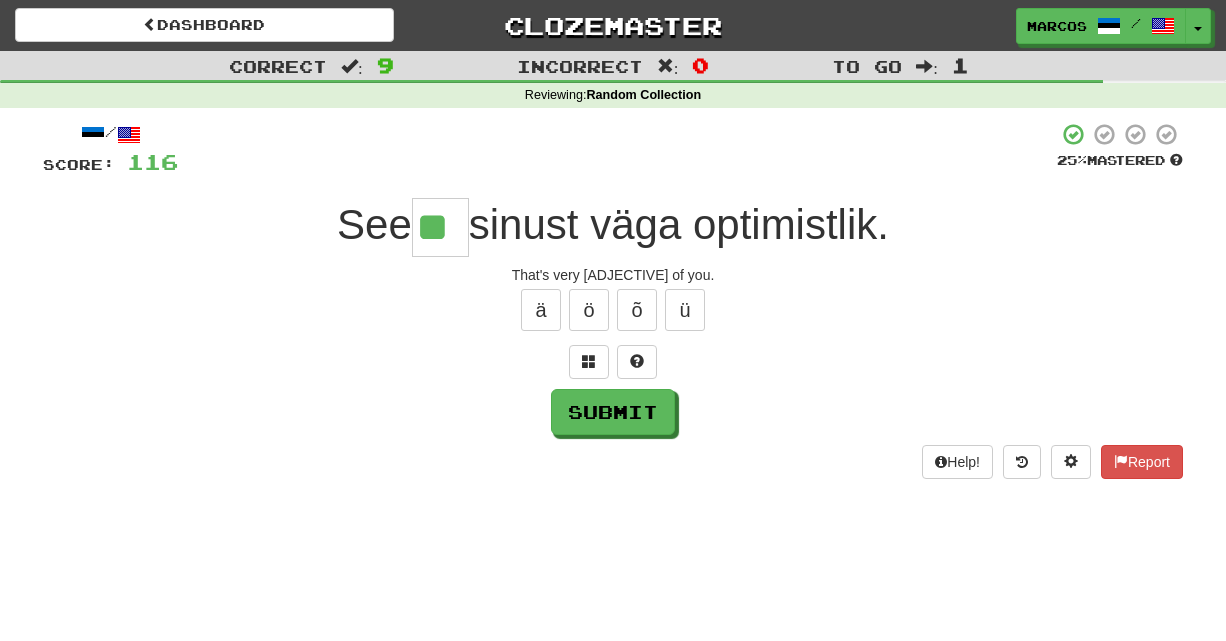 type on "**" 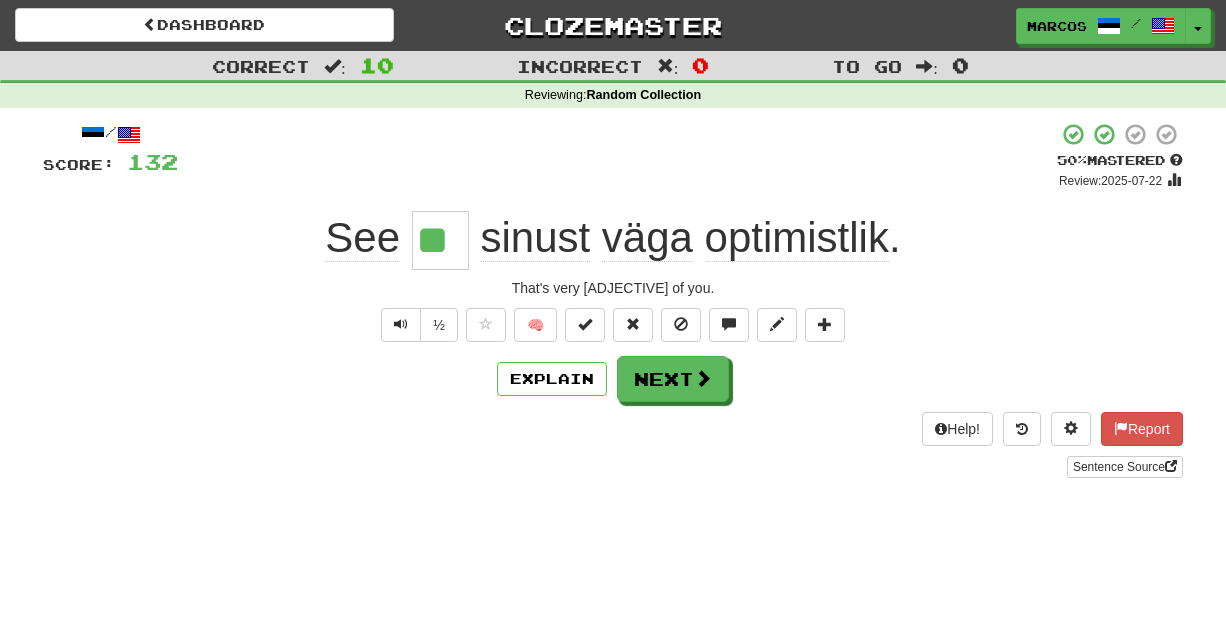click on "+ 16" at bounding box center (617, 156) 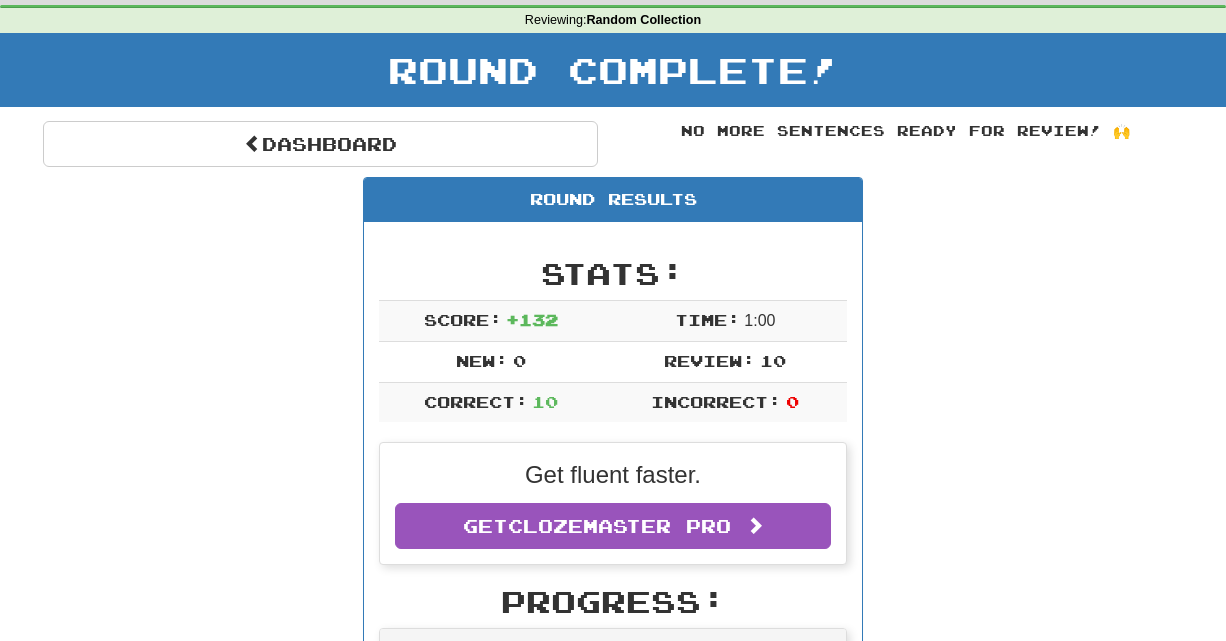 scroll, scrollTop: 0, scrollLeft: 0, axis: both 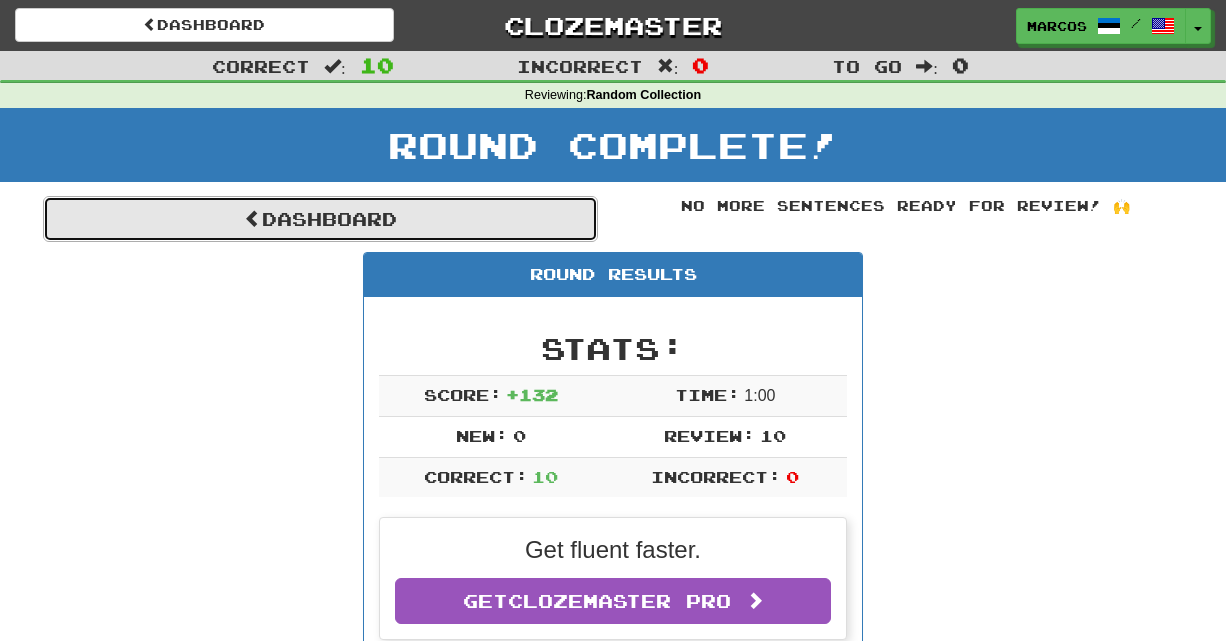click on "Dashboard" at bounding box center (320, 219) 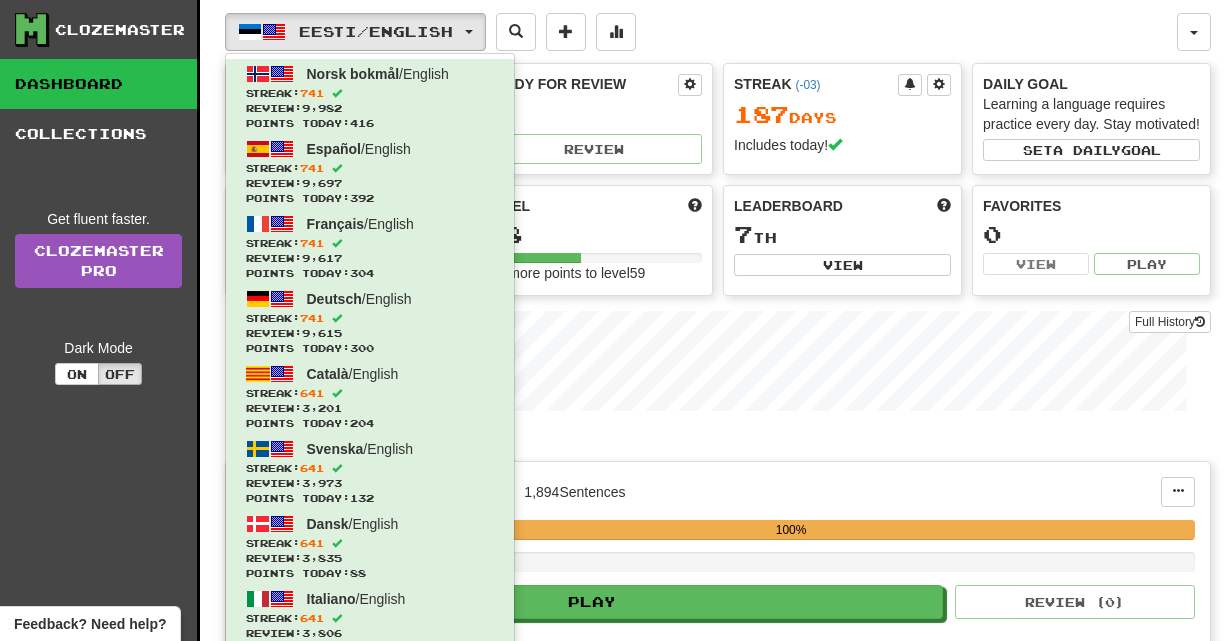 scroll, scrollTop: 0, scrollLeft: 0, axis: both 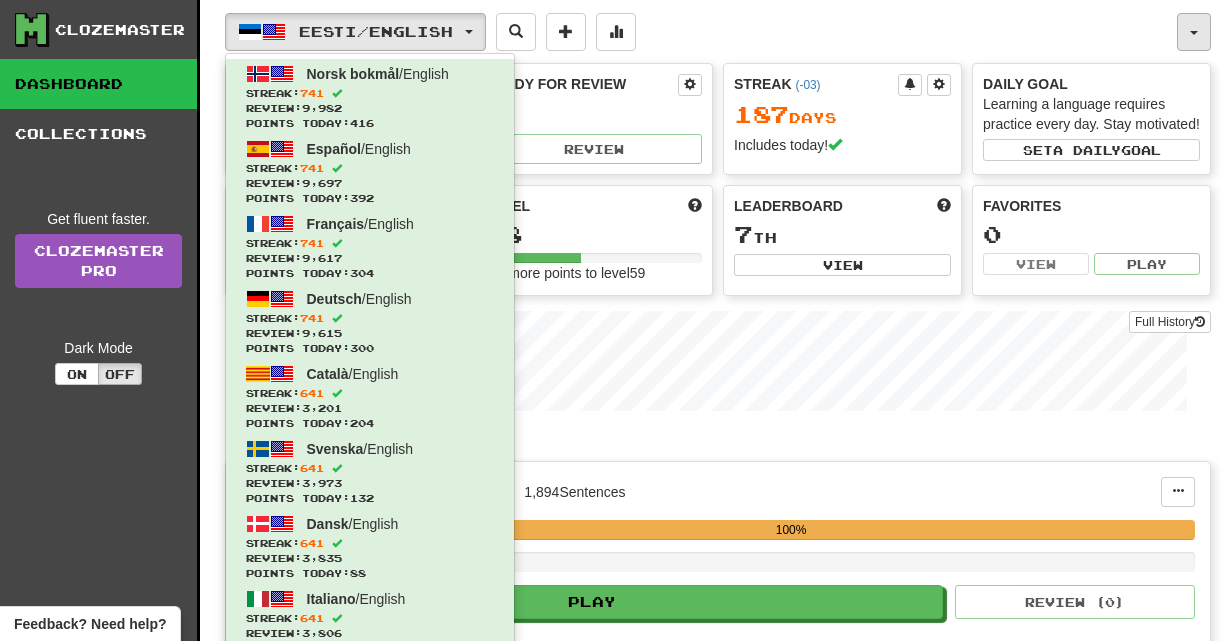 click at bounding box center [1194, 32] 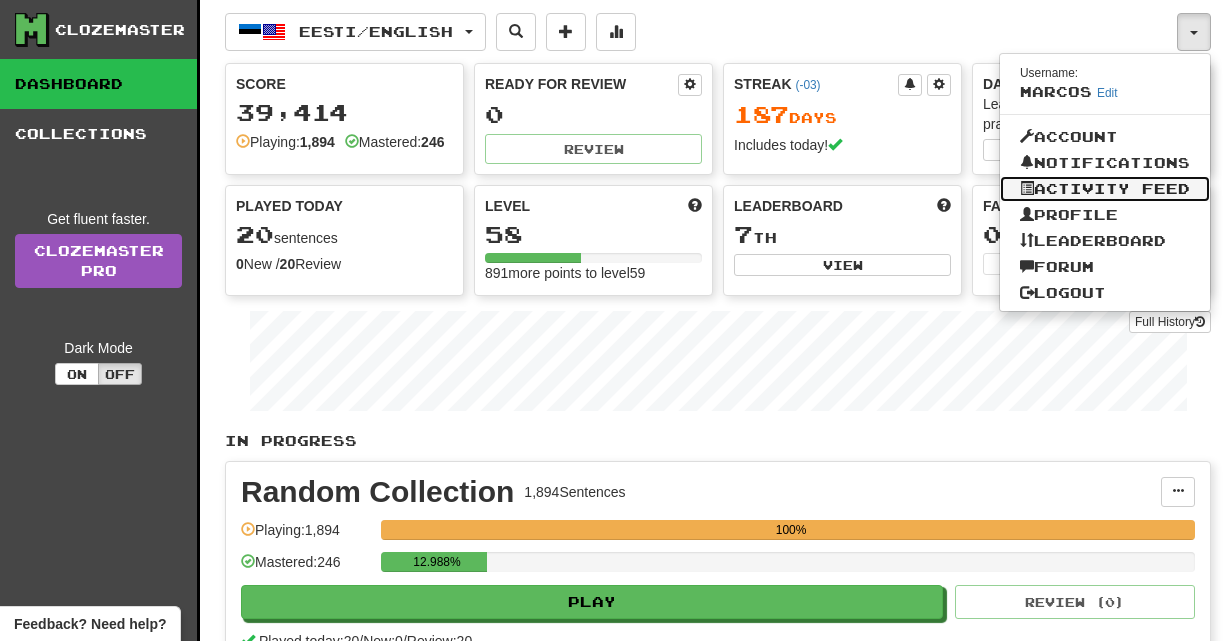 click on "Activity Feed" at bounding box center (1105, 189) 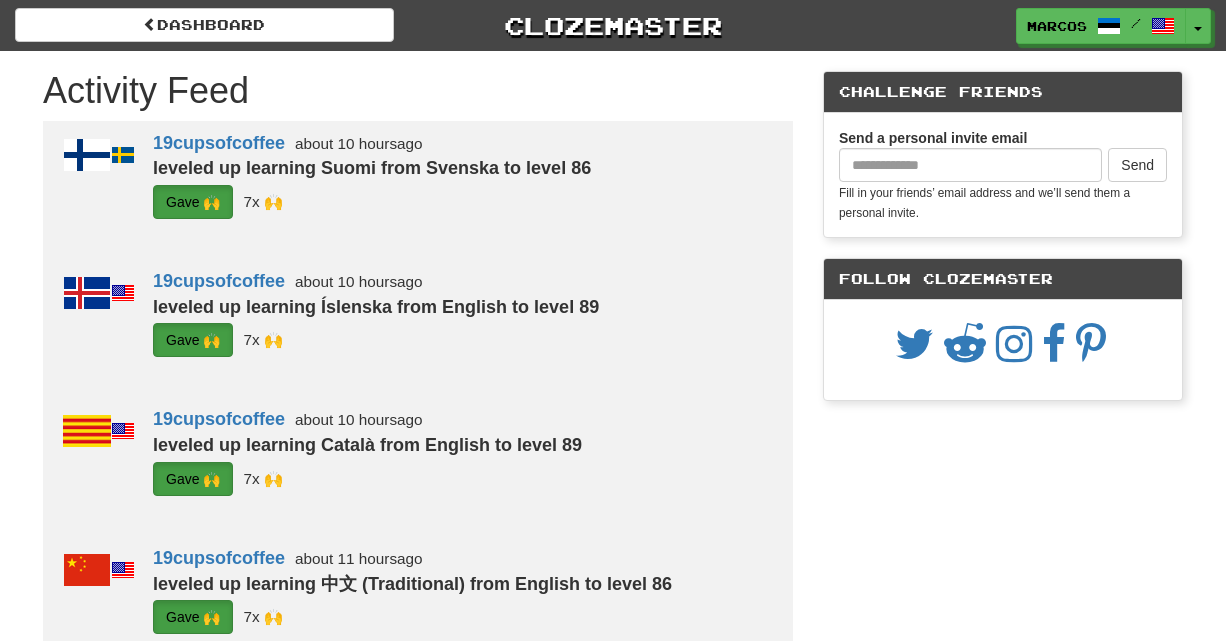 scroll, scrollTop: 0, scrollLeft: 0, axis: both 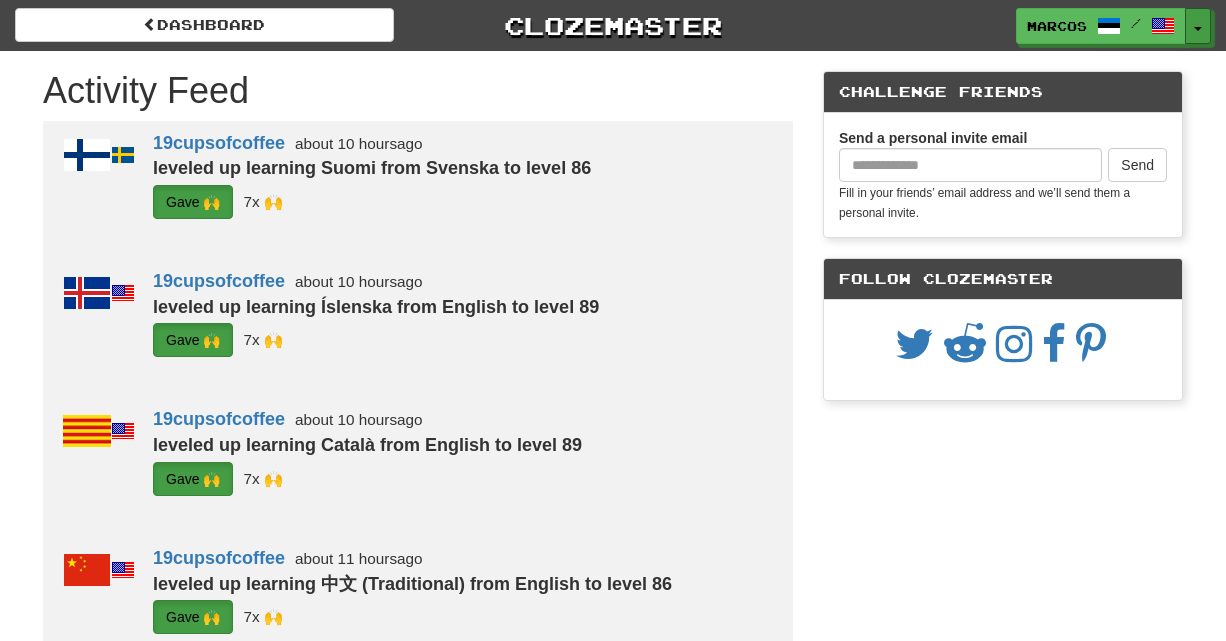 click on "Toggle Dropdown" at bounding box center (1198, 26) 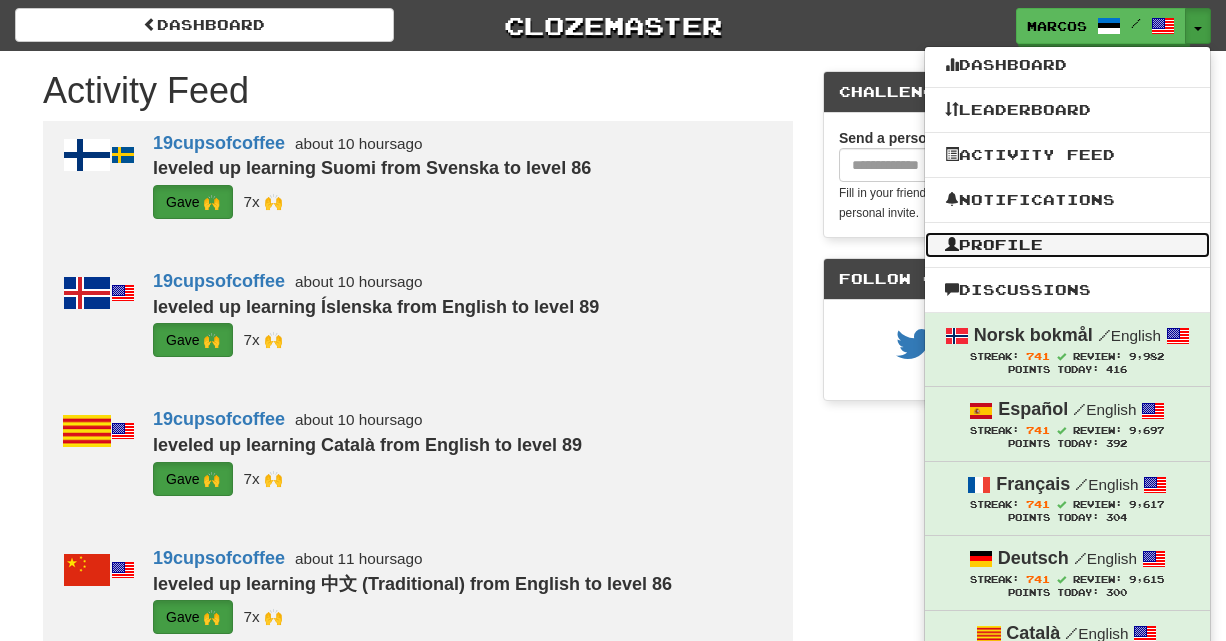click on "Profile" at bounding box center (1067, 245) 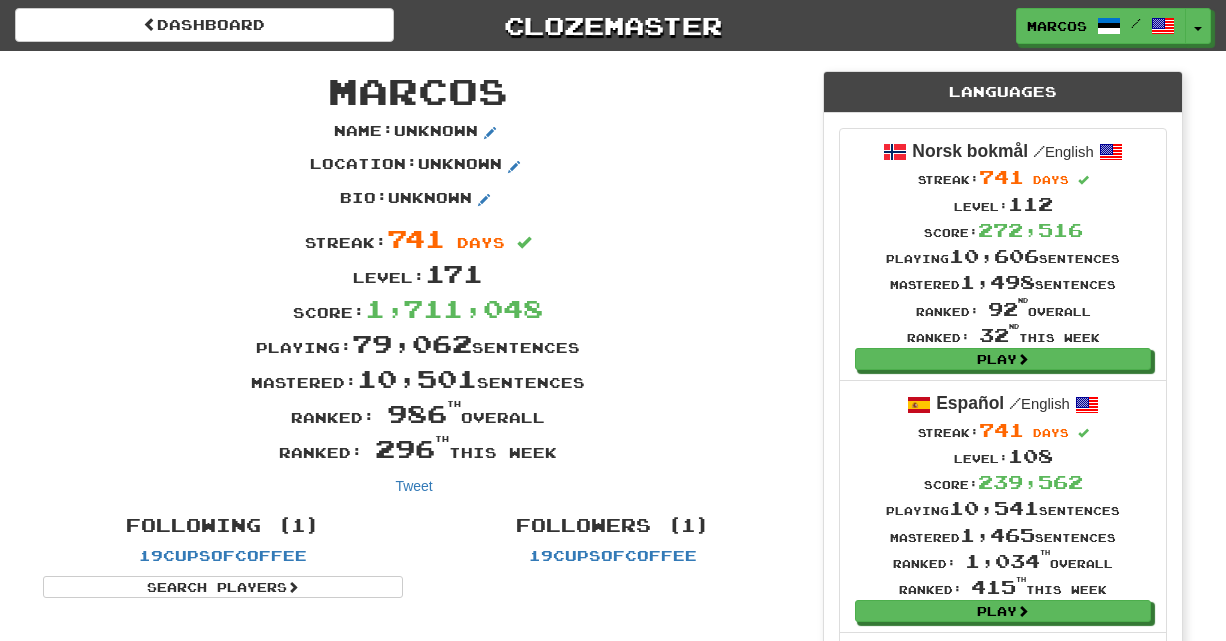 scroll, scrollTop: 0, scrollLeft: 0, axis: both 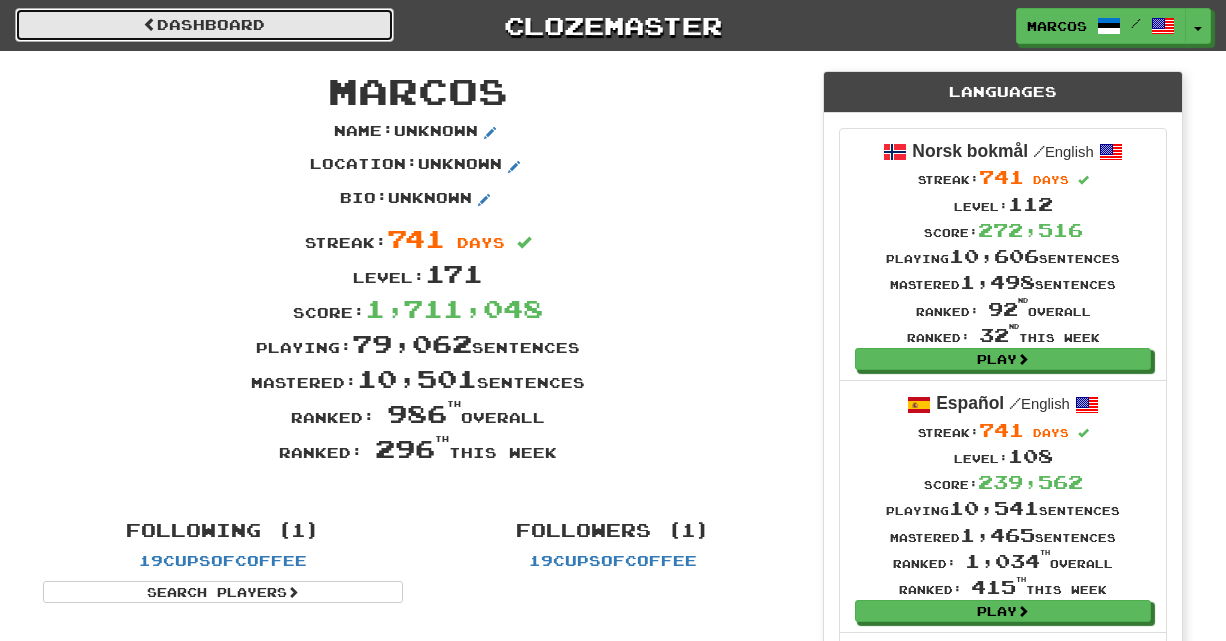 click on "Dashboard" at bounding box center (204, 25) 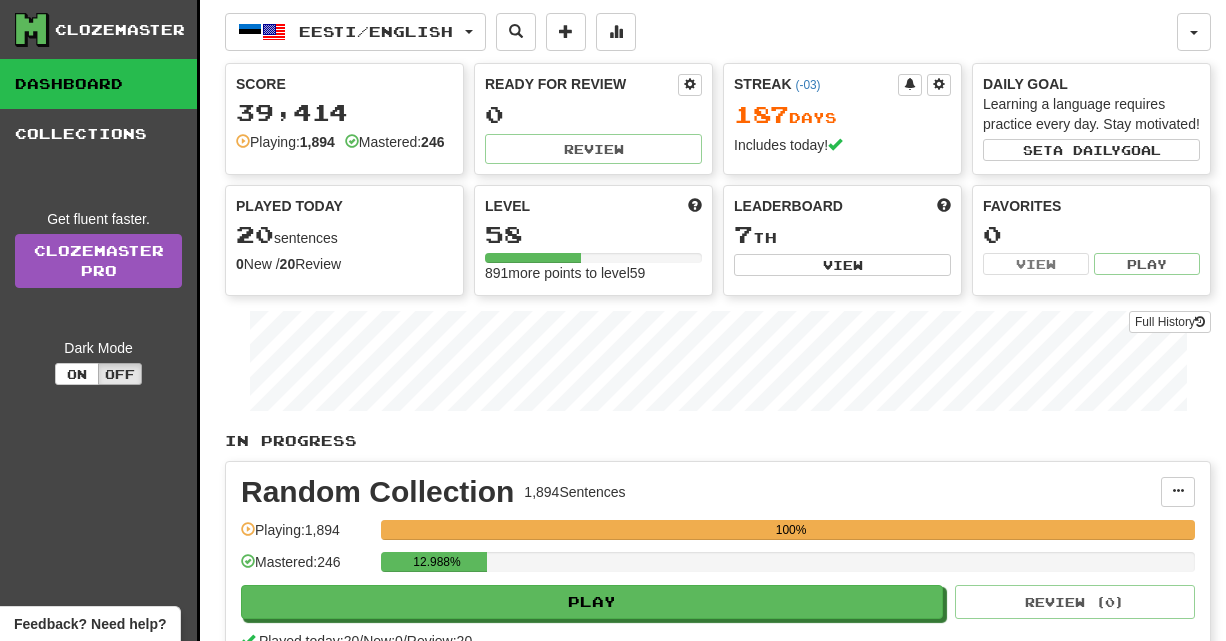 scroll, scrollTop: 0, scrollLeft: 0, axis: both 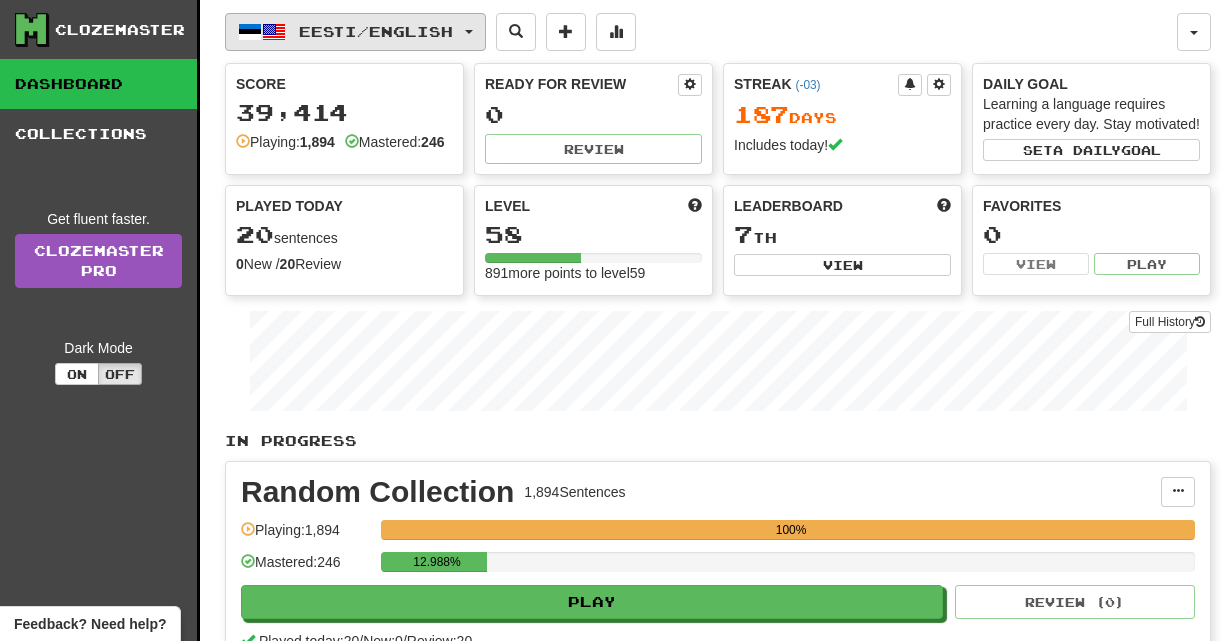 click on "Eesti  /  English" at bounding box center [376, 31] 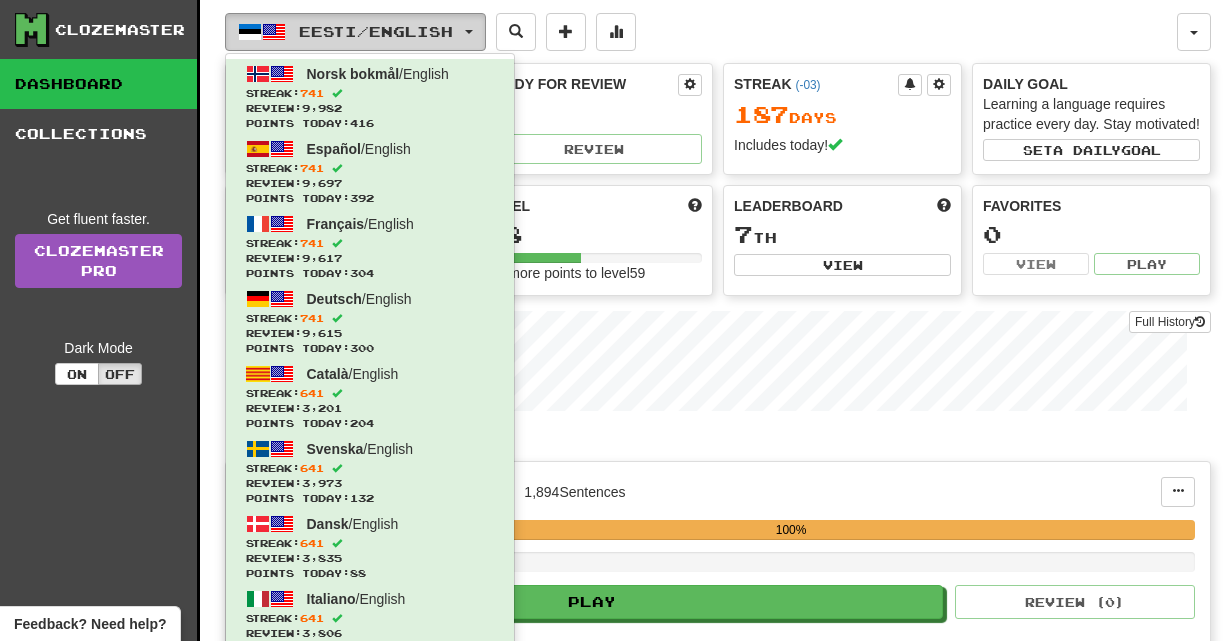 type 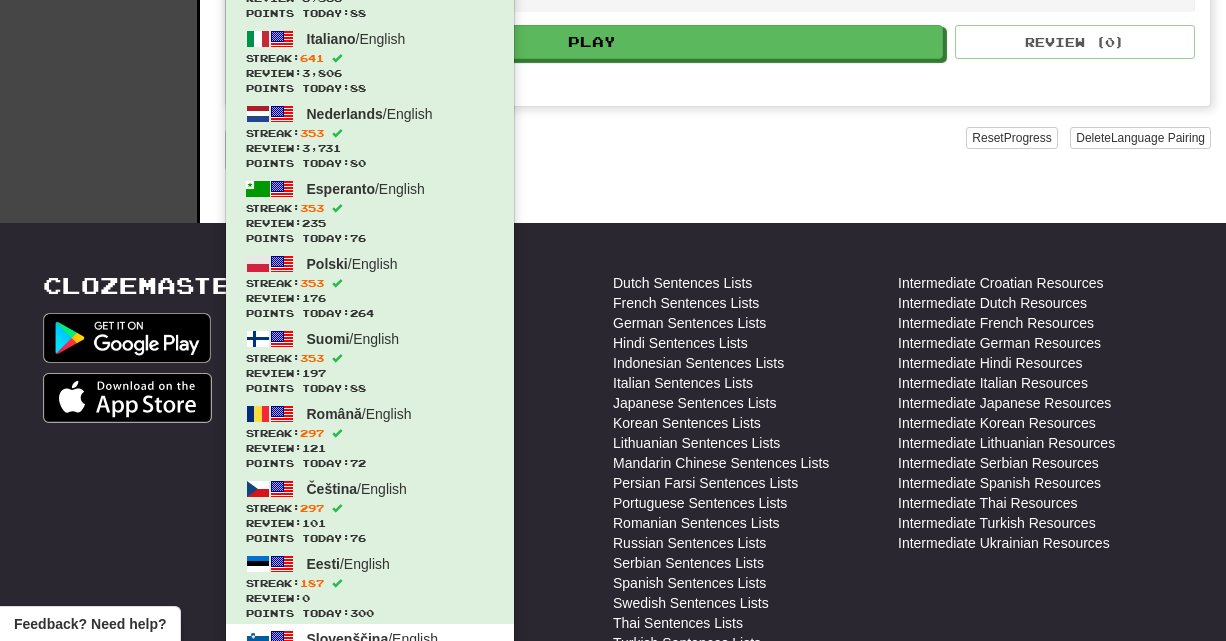 scroll, scrollTop: 814, scrollLeft: 0, axis: vertical 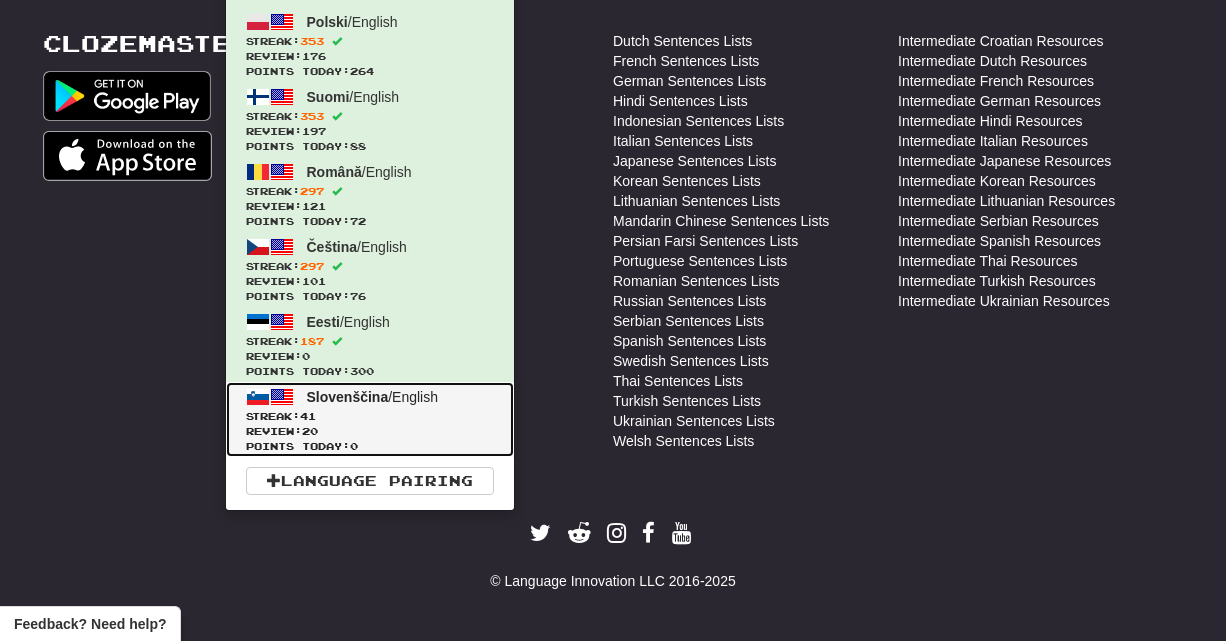 click on "Review:  20" at bounding box center [370, 431] 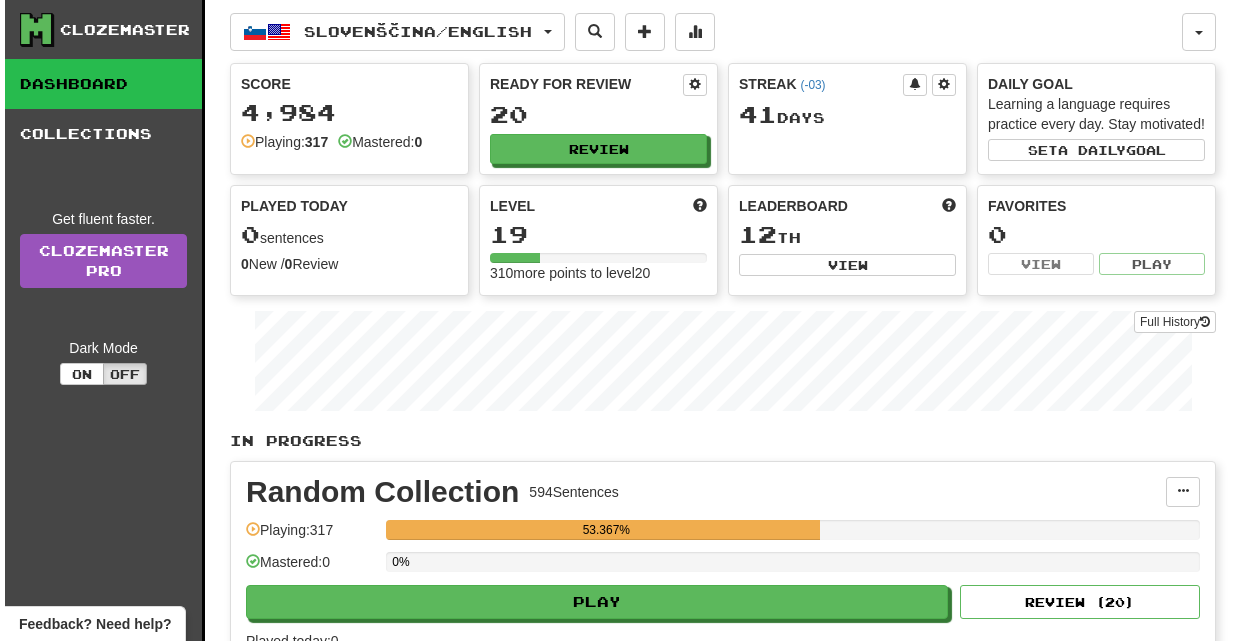 scroll, scrollTop: 0, scrollLeft: 0, axis: both 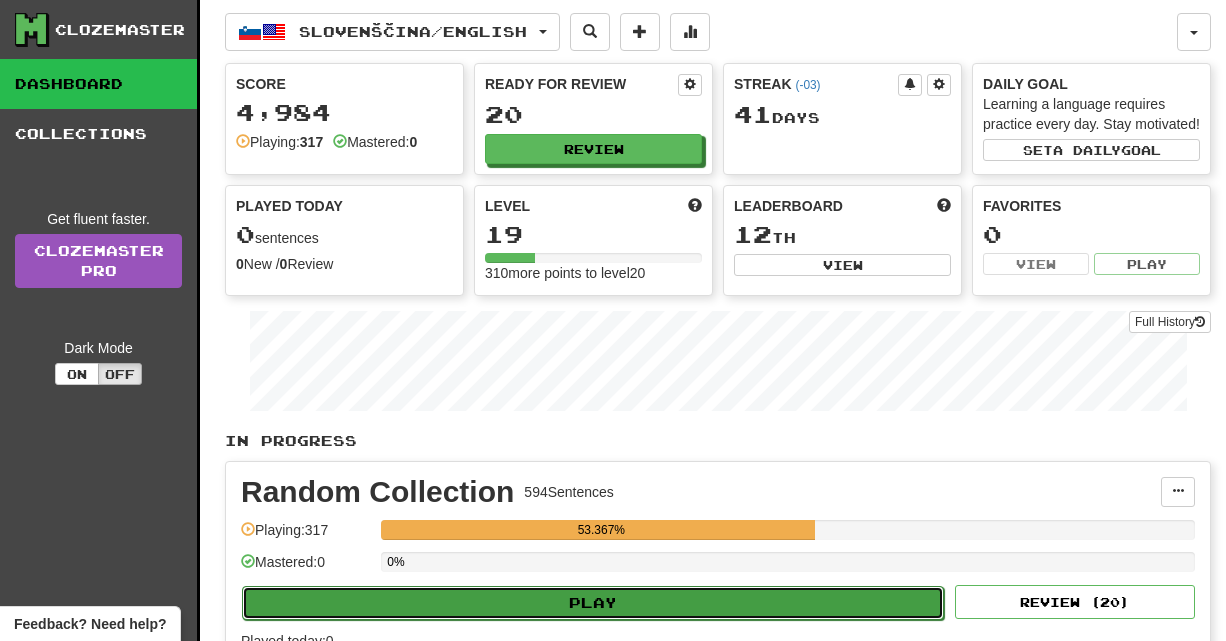 click on "Play" at bounding box center [593, 603] 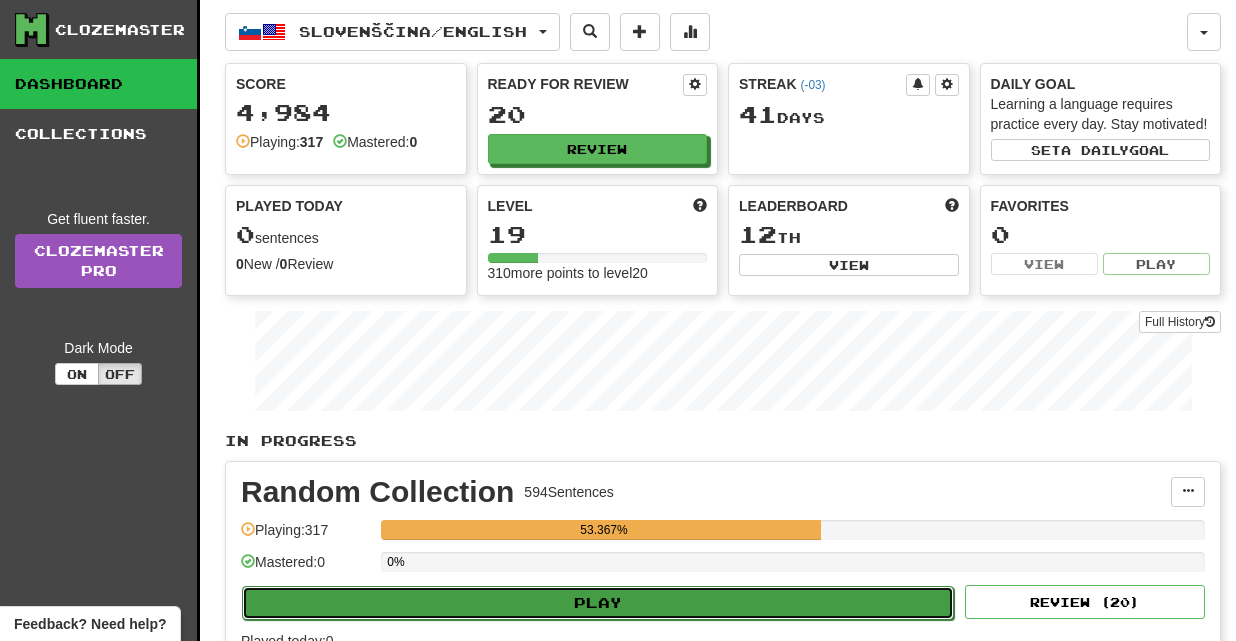 select on "**" 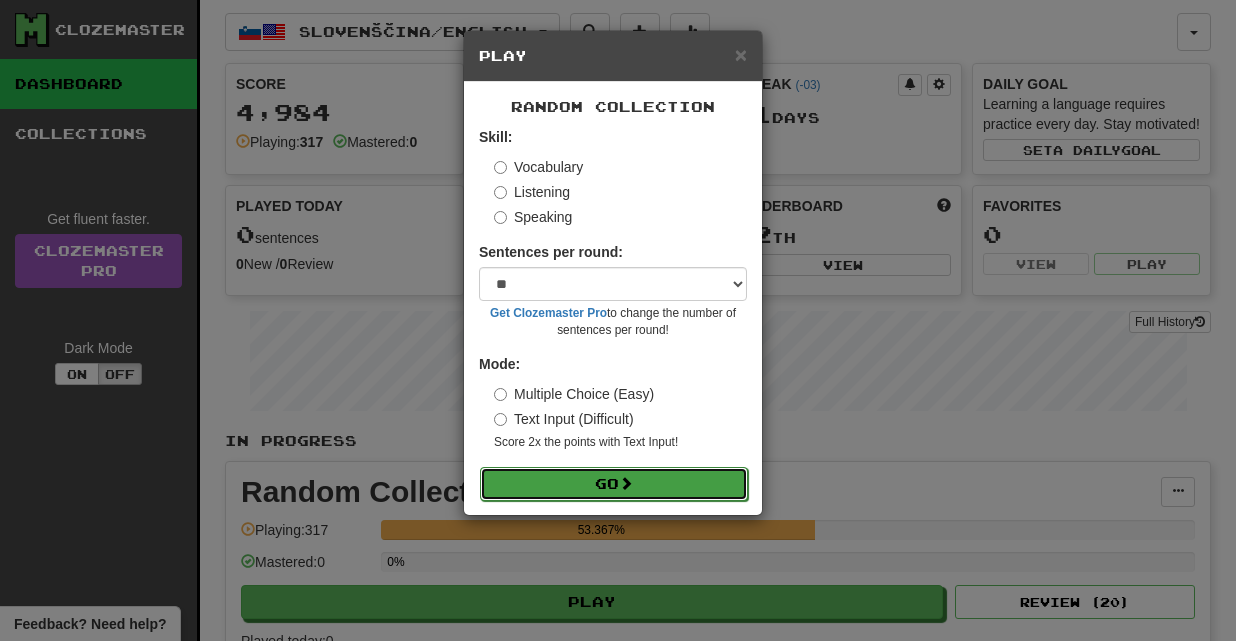 click on "Go" at bounding box center (614, 484) 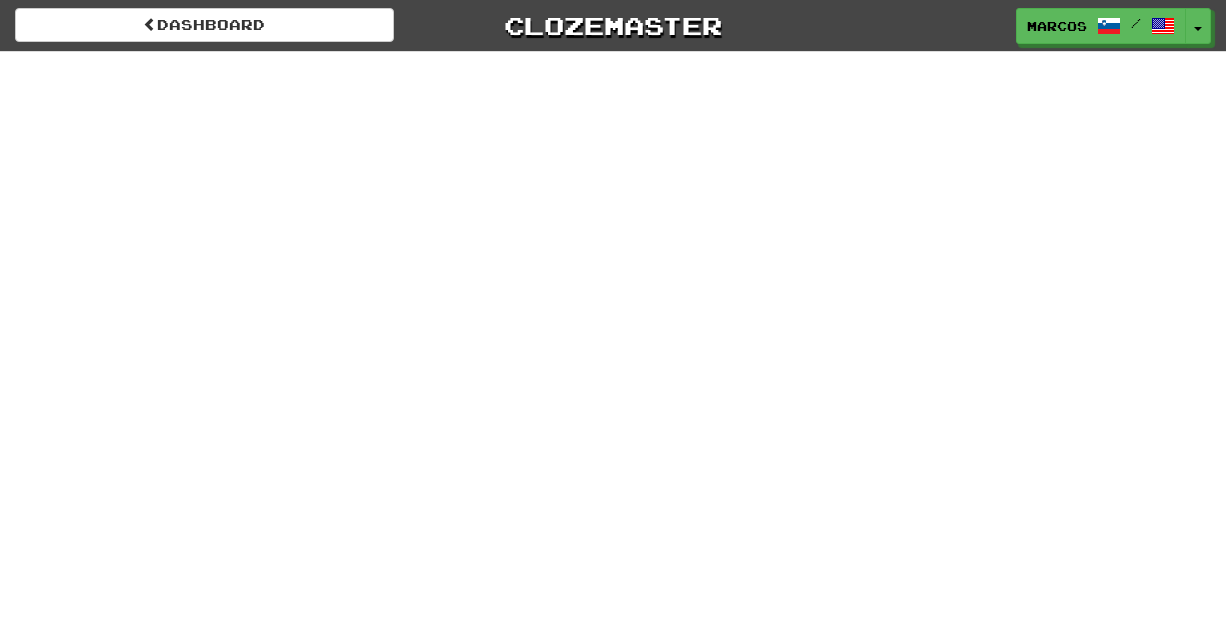 scroll, scrollTop: 0, scrollLeft: 0, axis: both 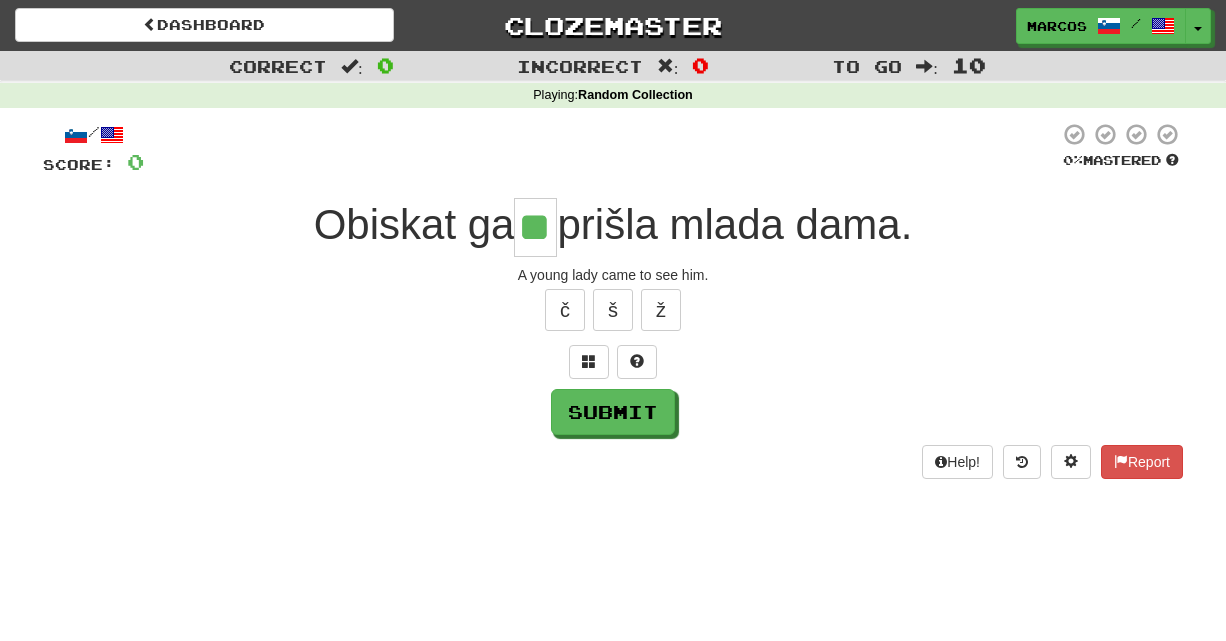 type on "**" 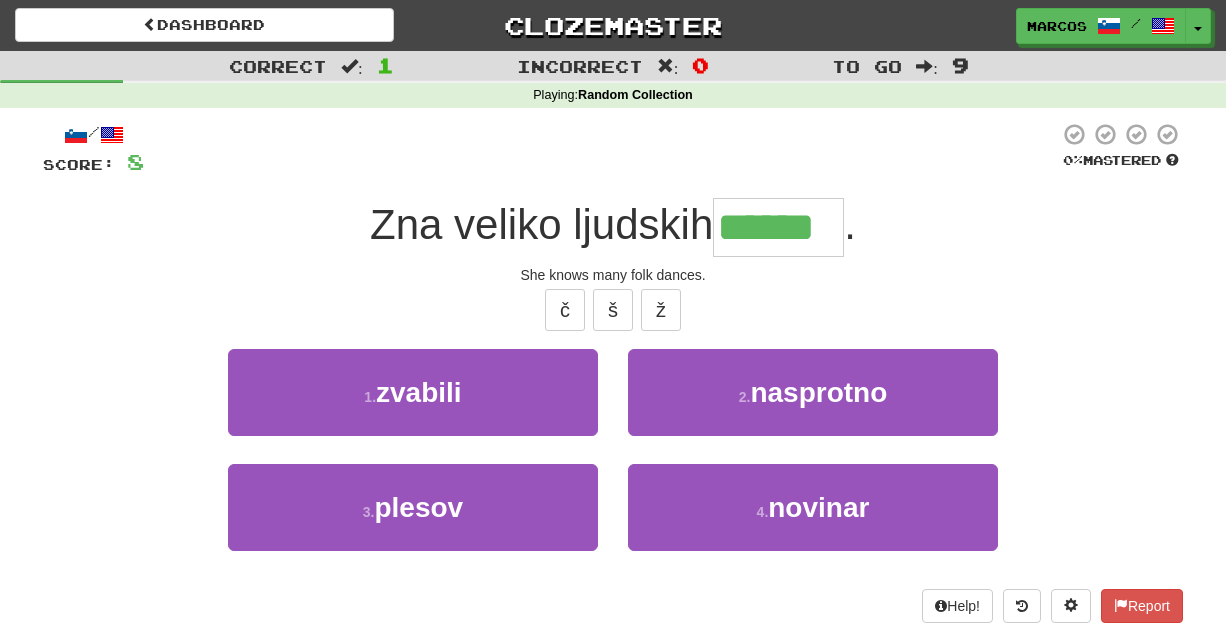 type on "******" 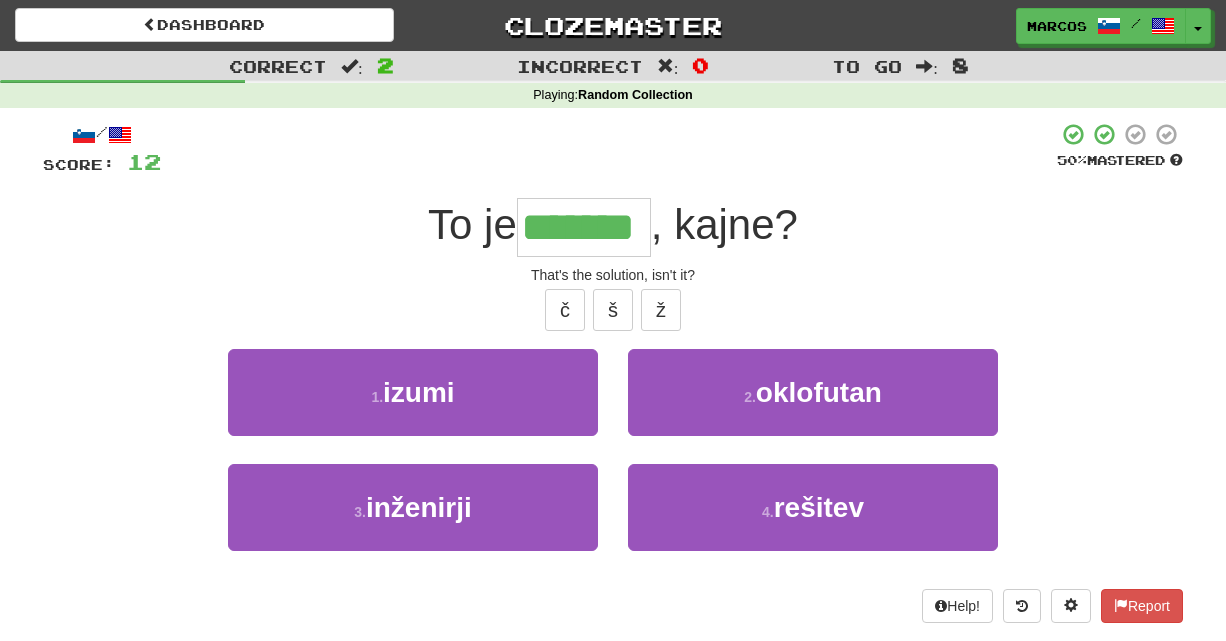 type on "*******" 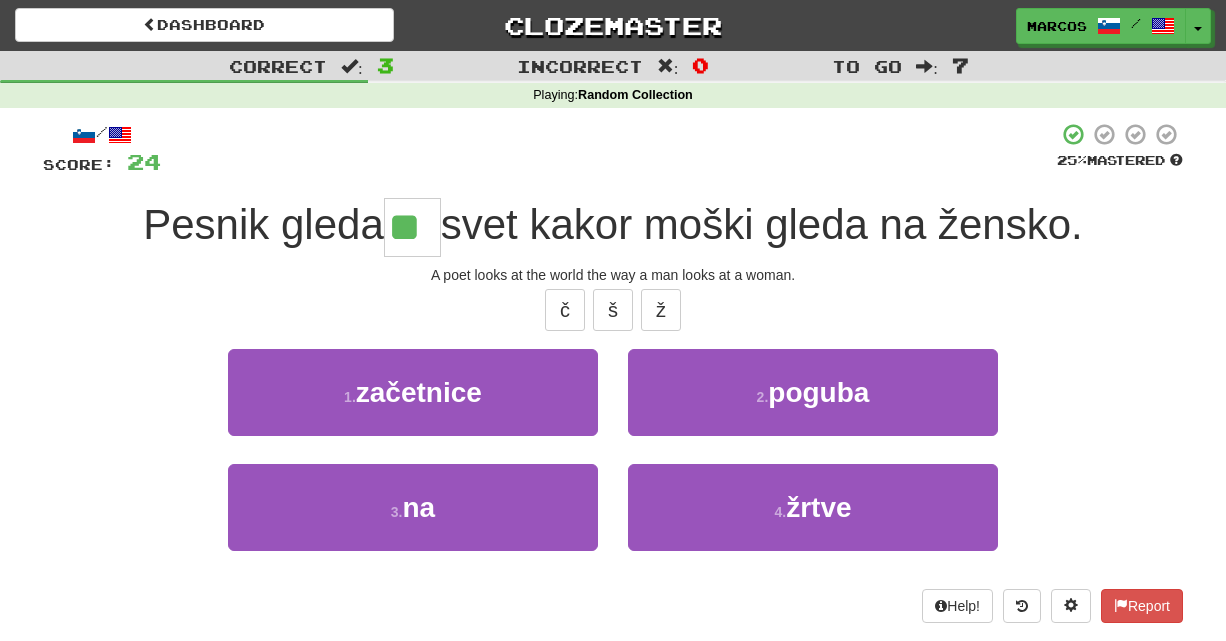 type on "**" 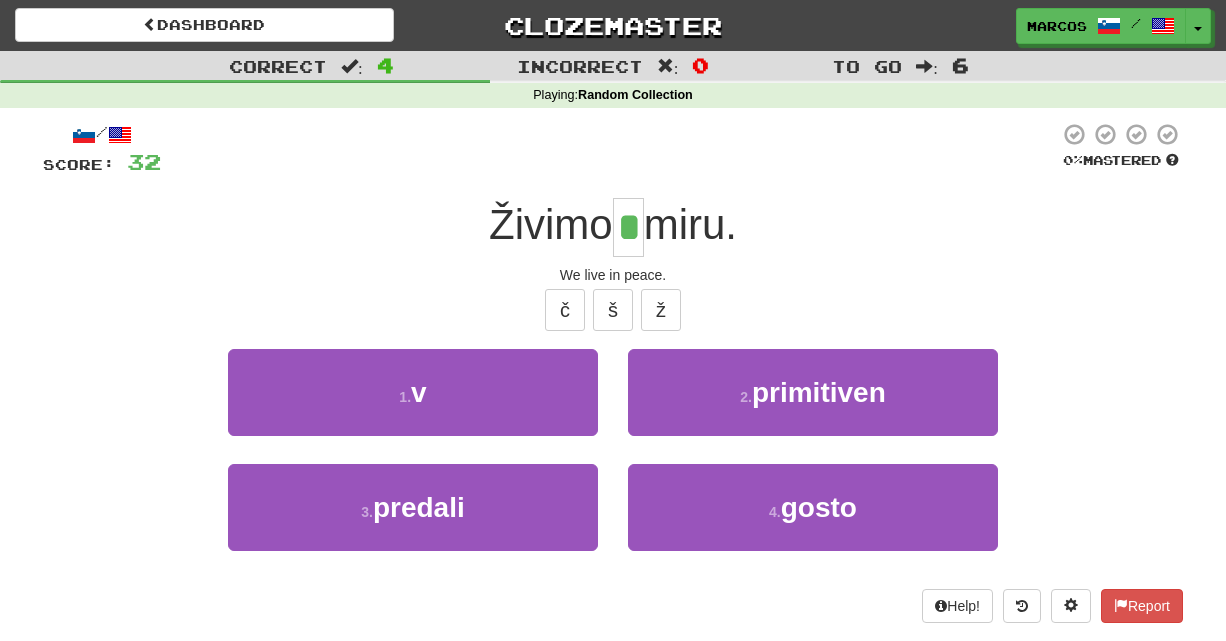 type on "*" 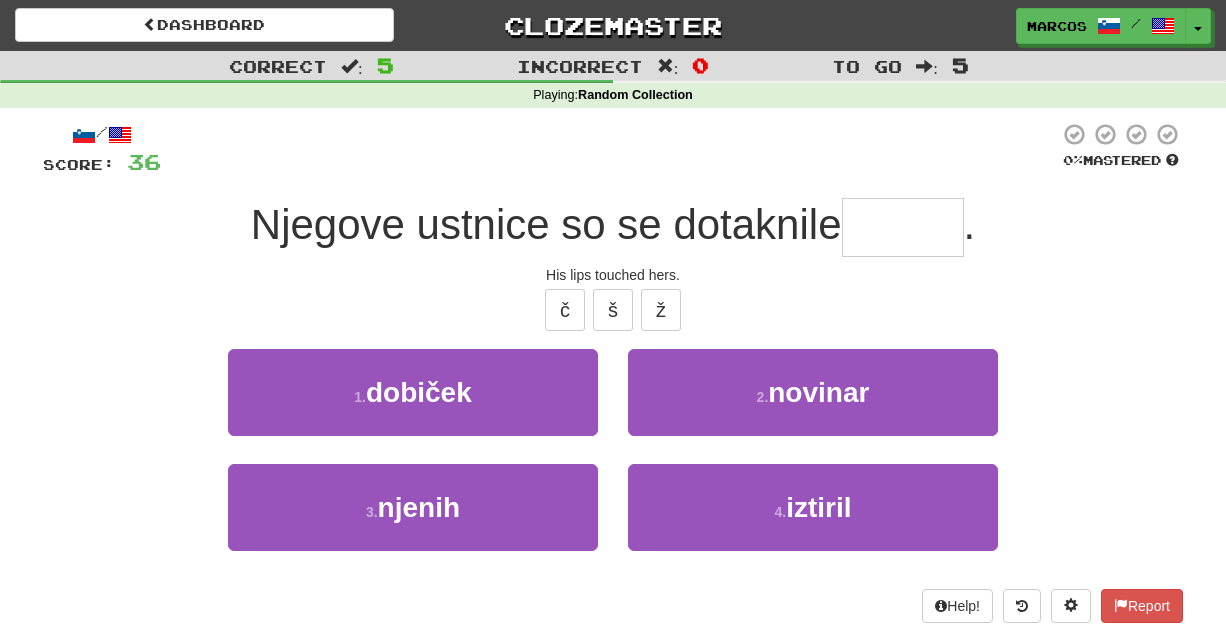 type on "*" 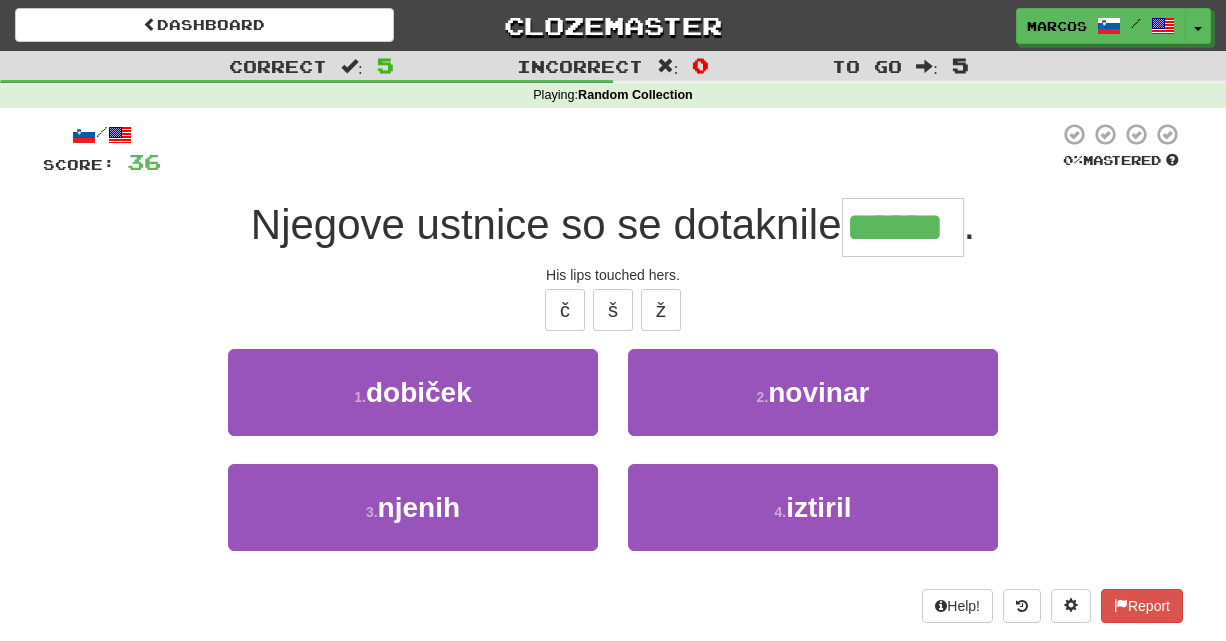 type on "******" 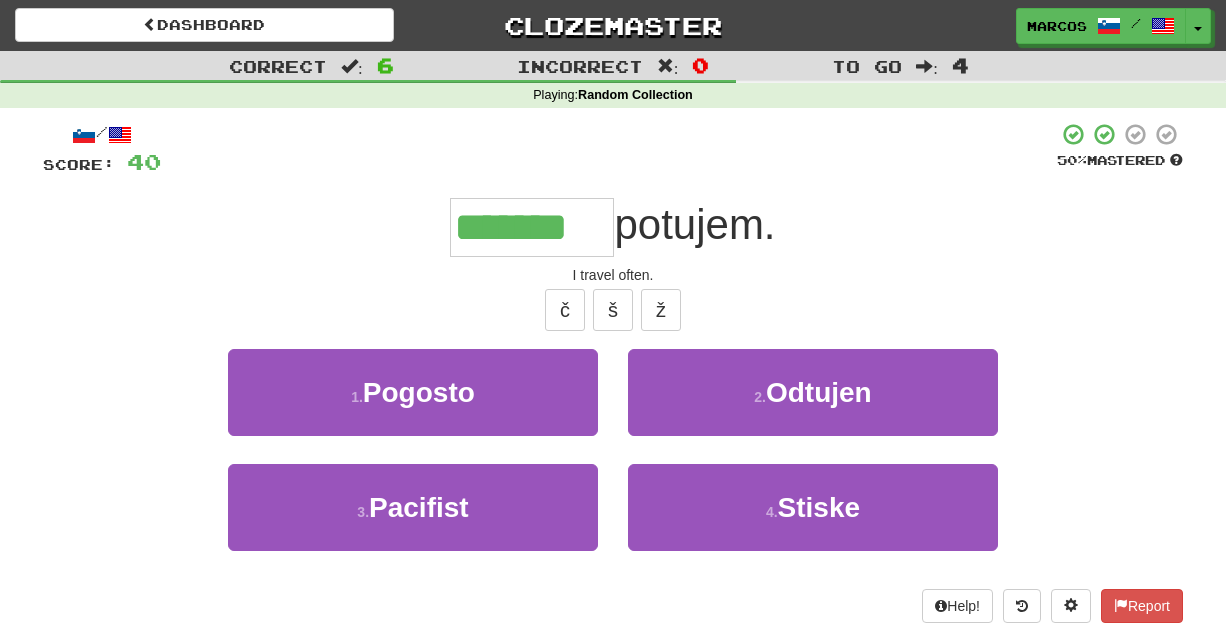 type on "*******" 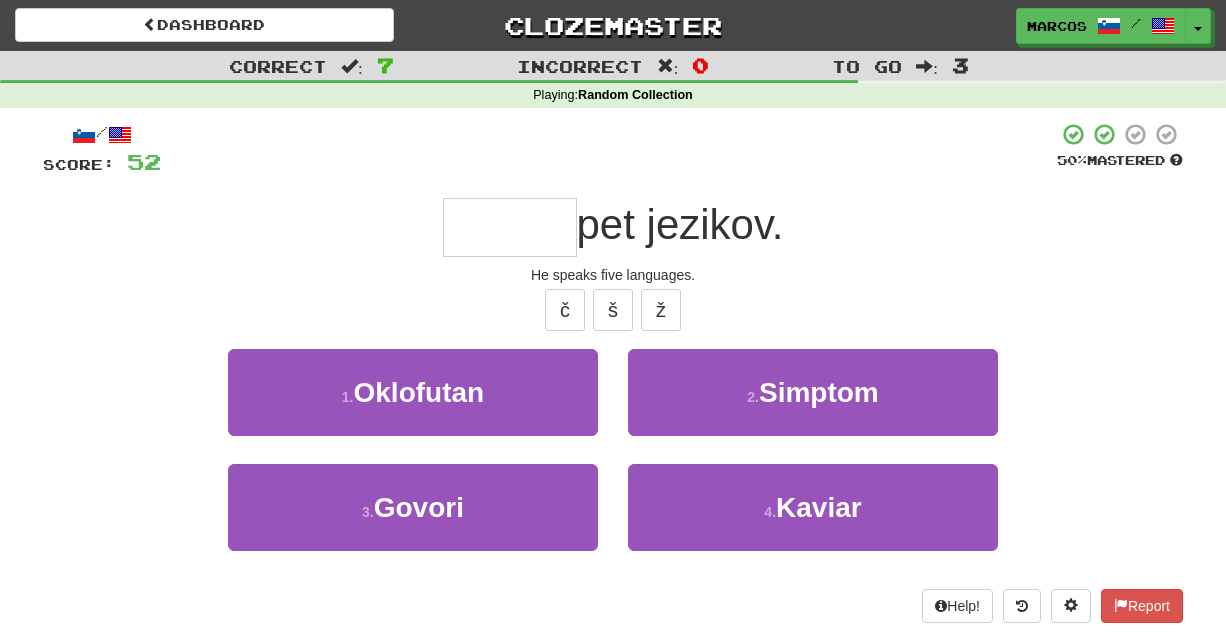 type on "*" 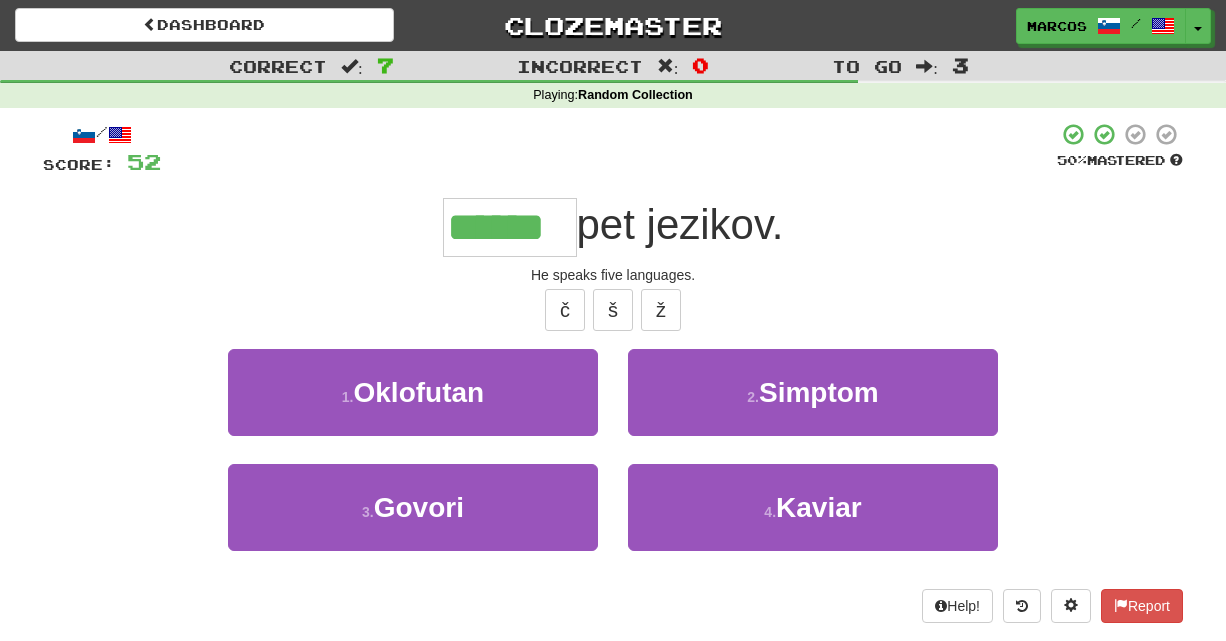 type on "******" 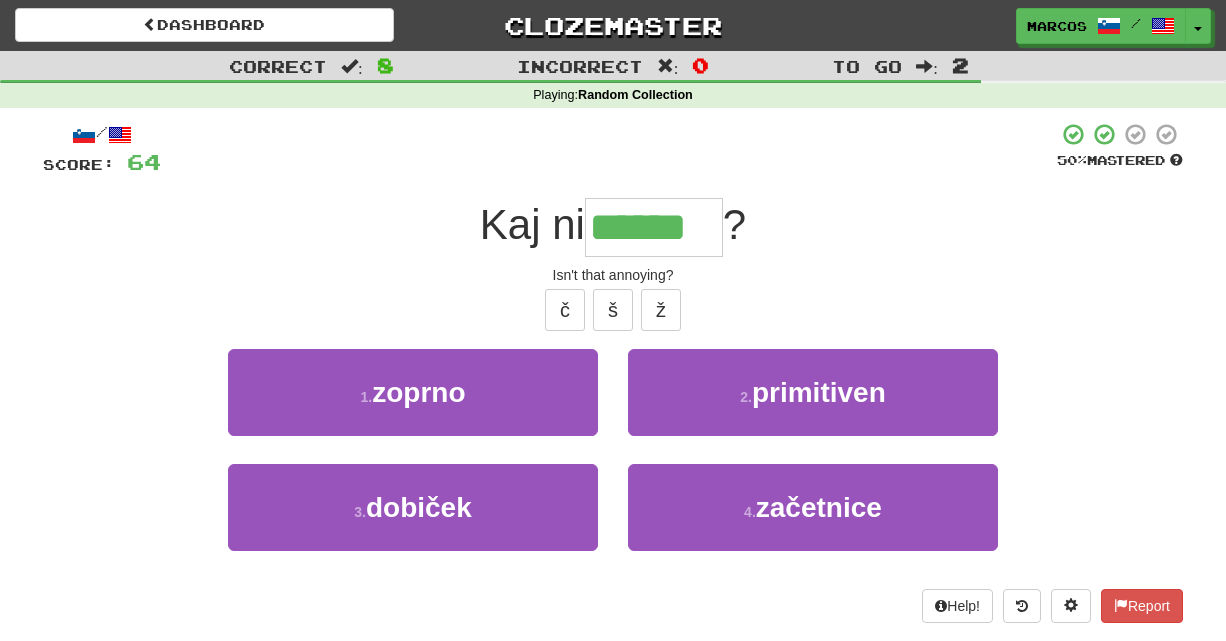 type on "******" 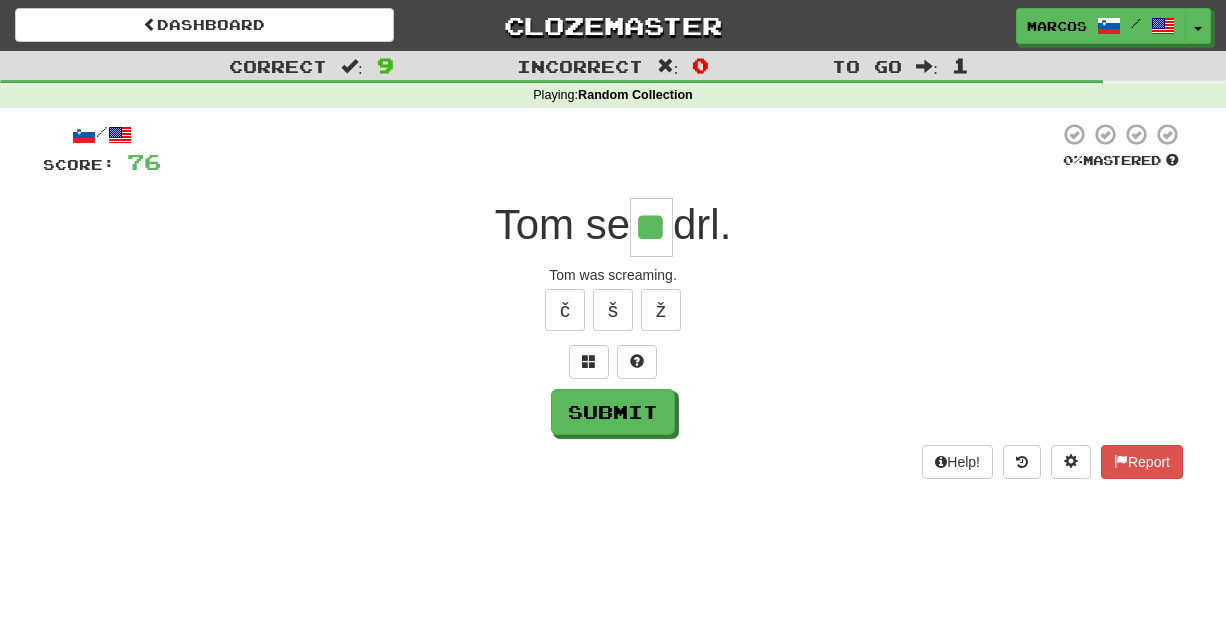 type on "**" 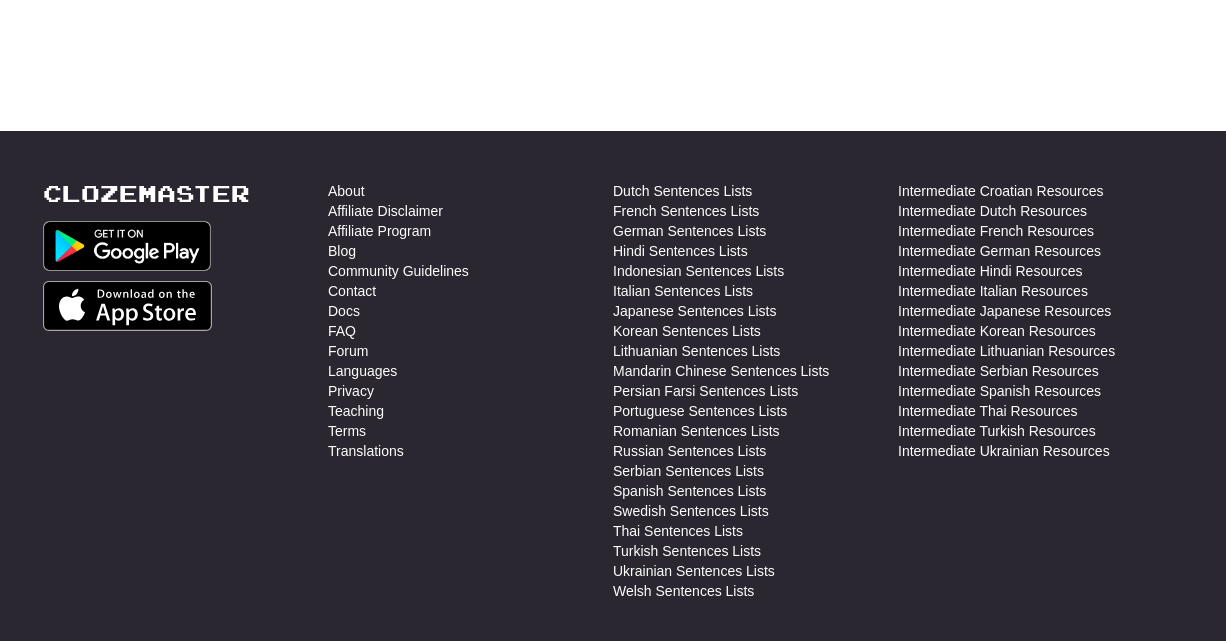 scroll, scrollTop: 0, scrollLeft: 0, axis: both 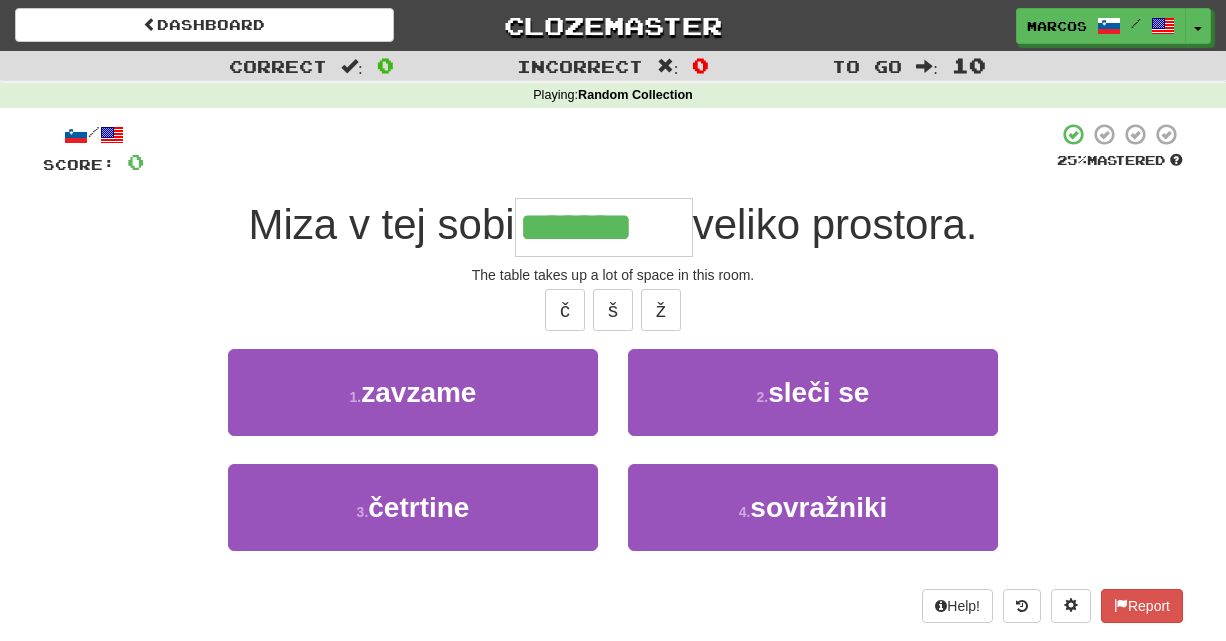 type on "*******" 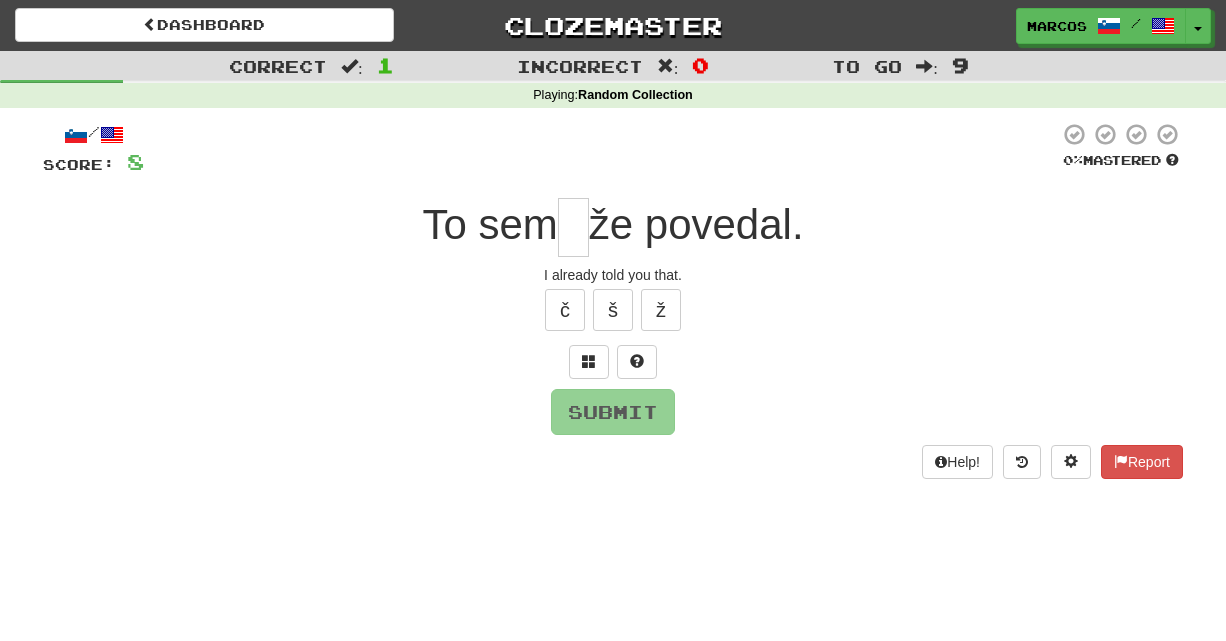 type on "*" 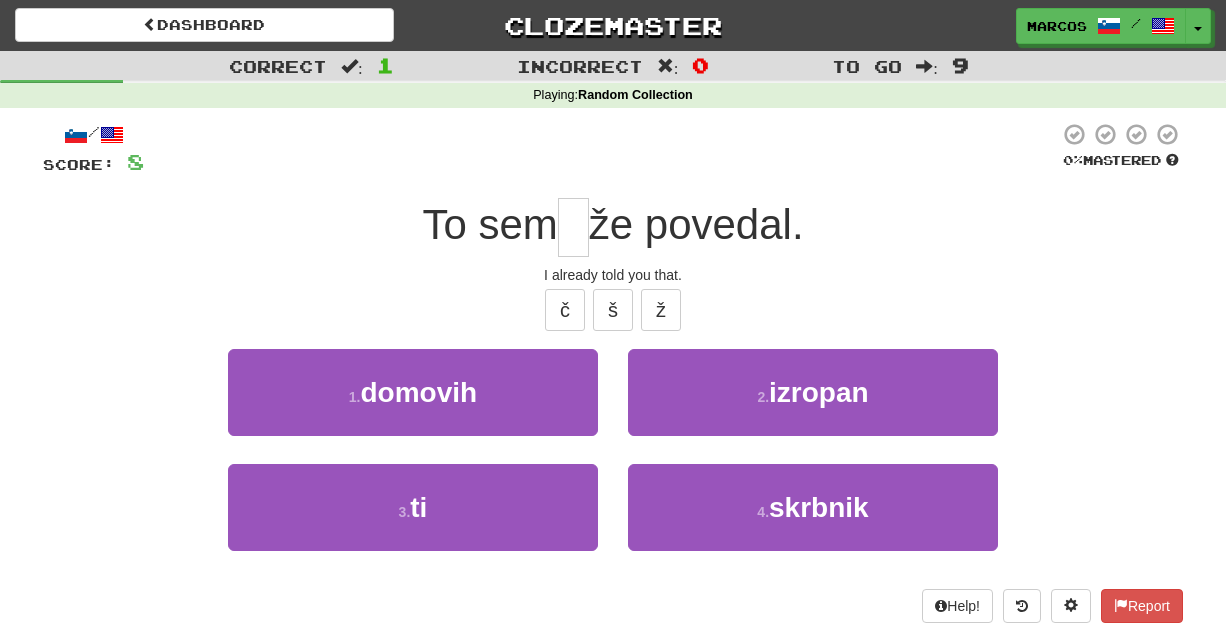 type on "*" 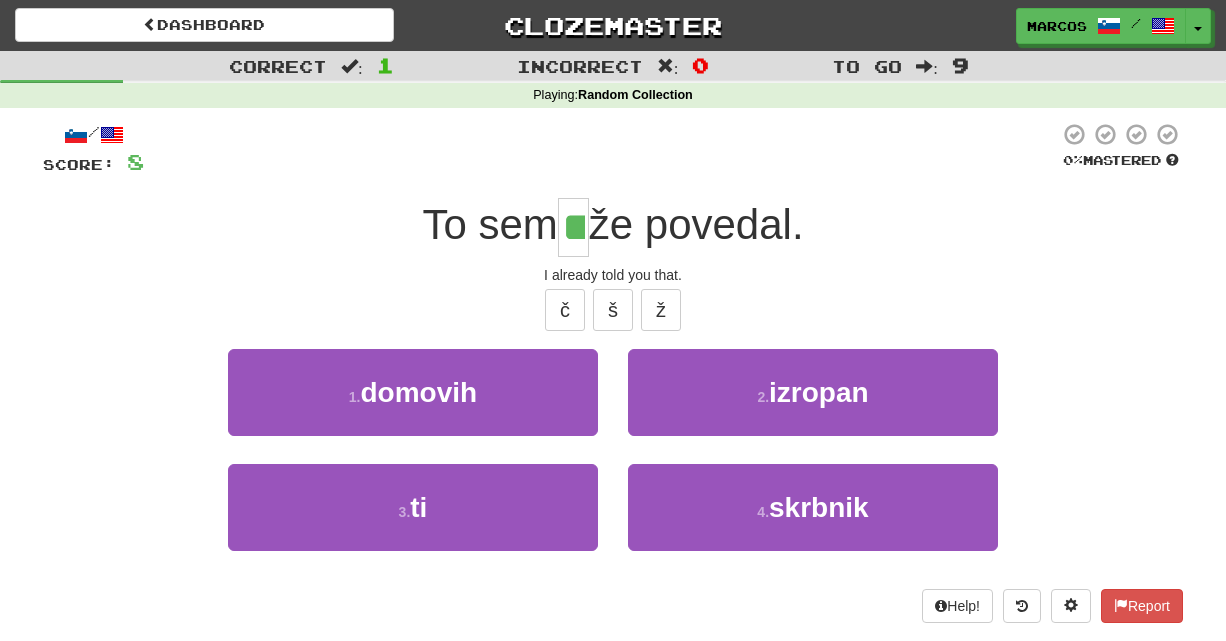 type on "**" 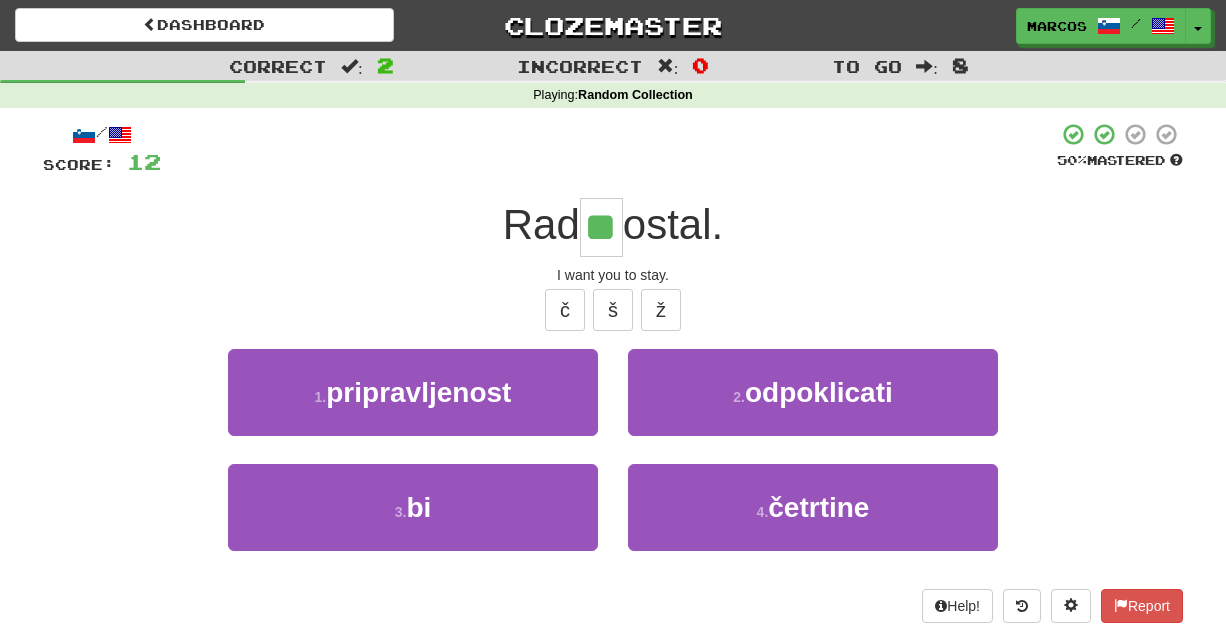 type on "**" 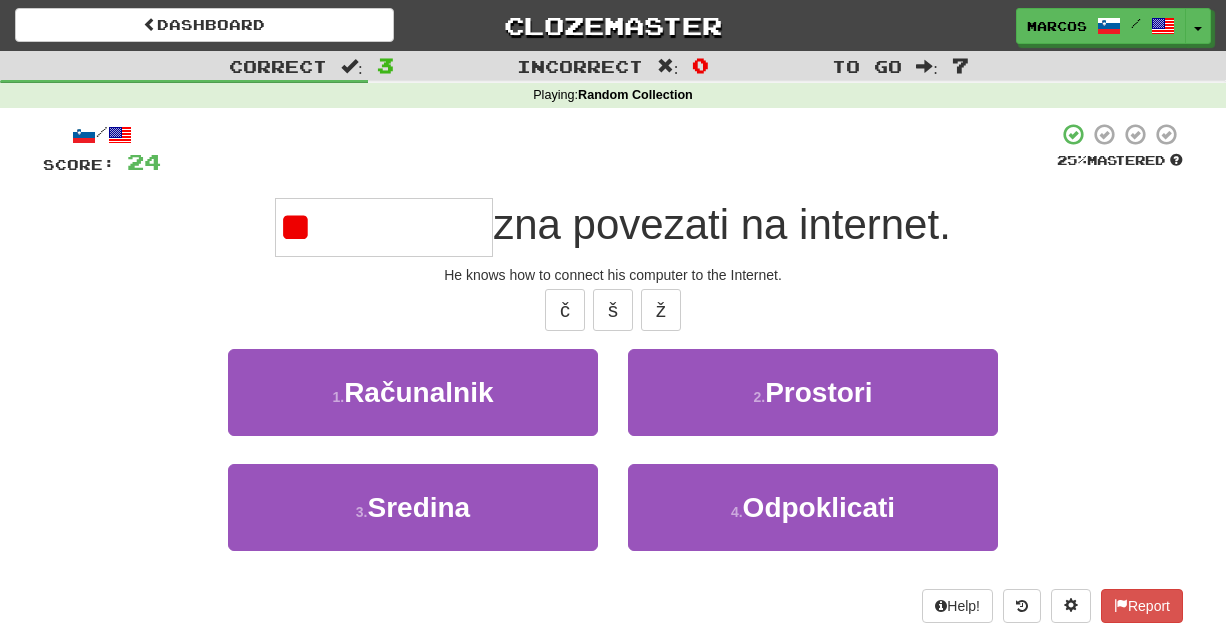 type on "*" 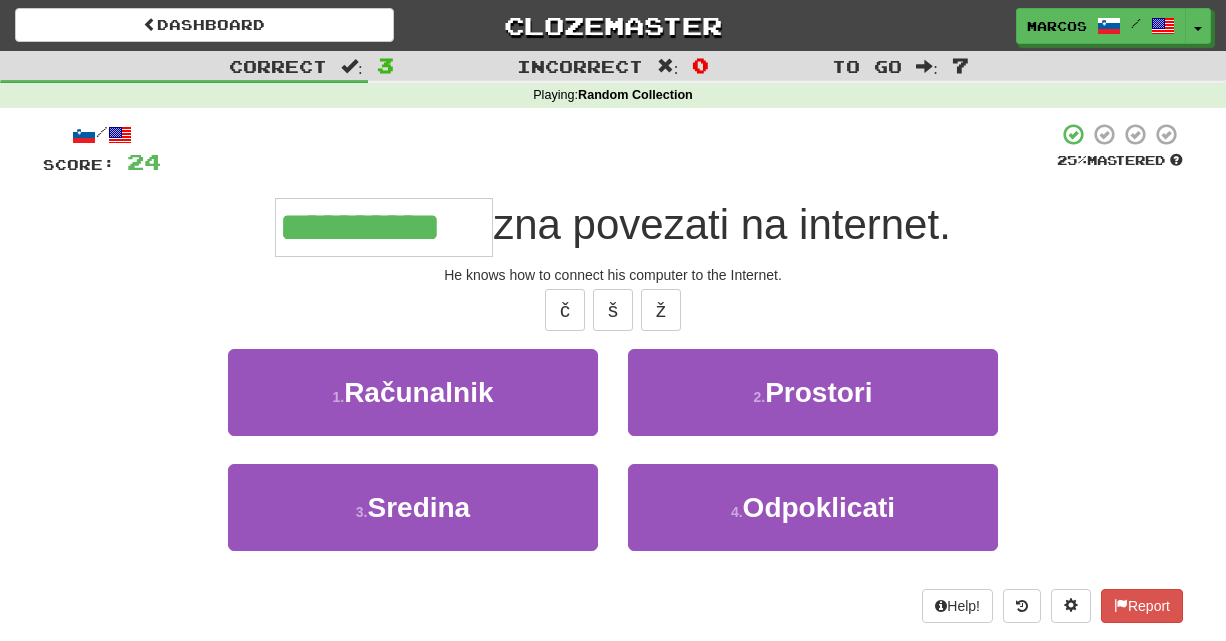 type on "**********" 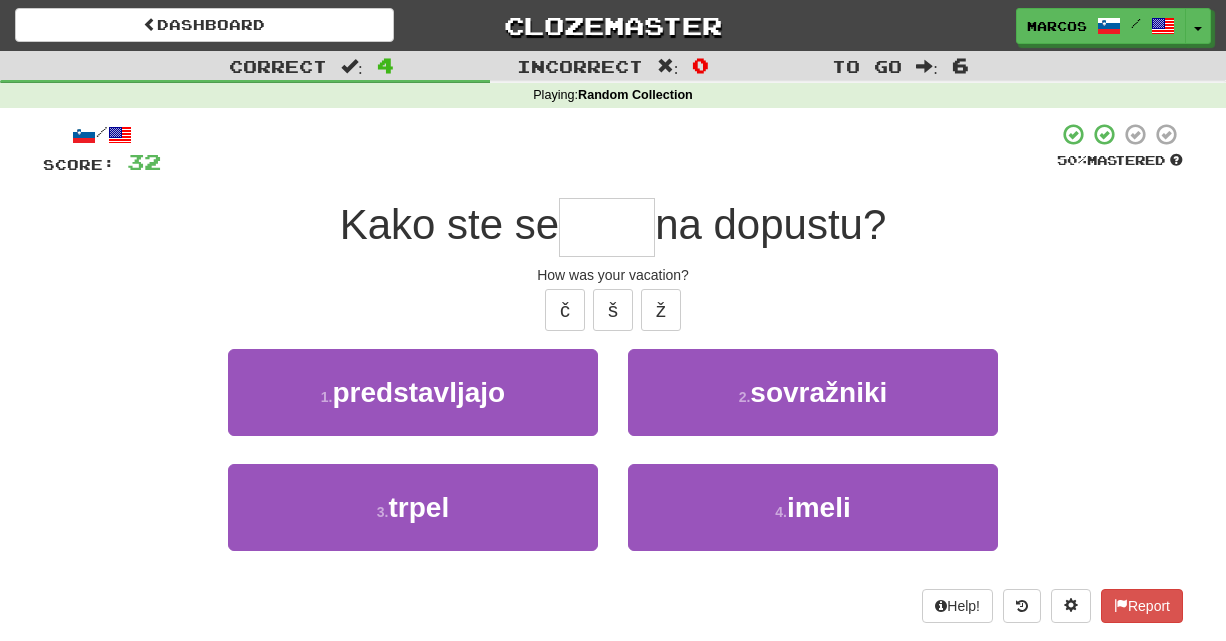 type on "*" 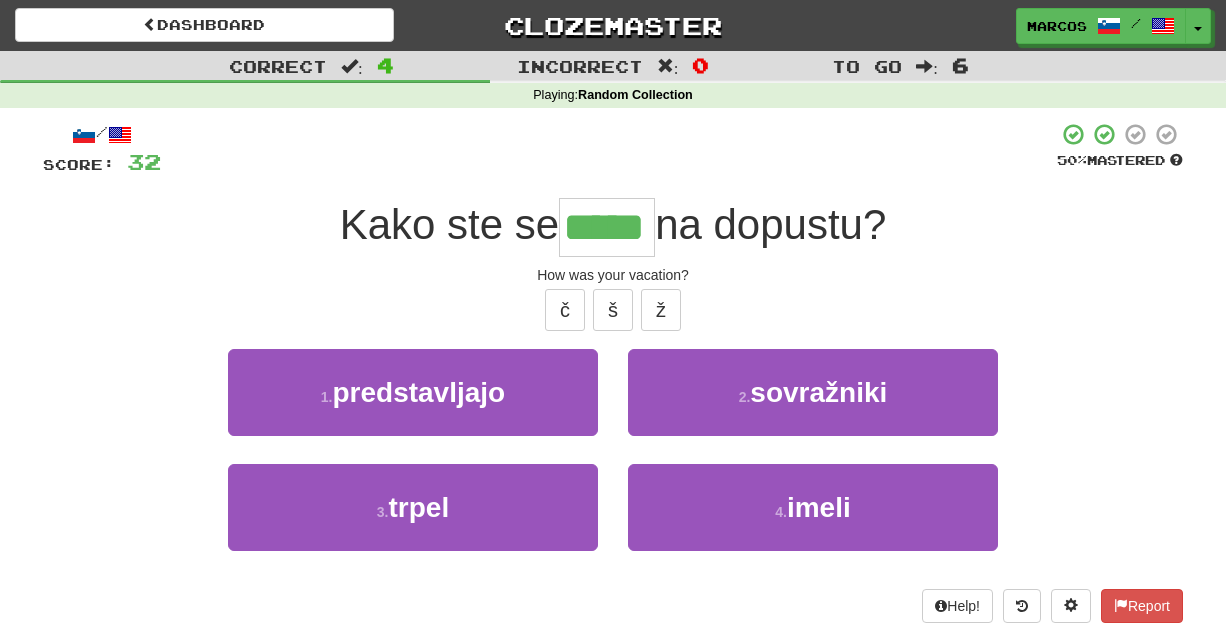 type on "*****" 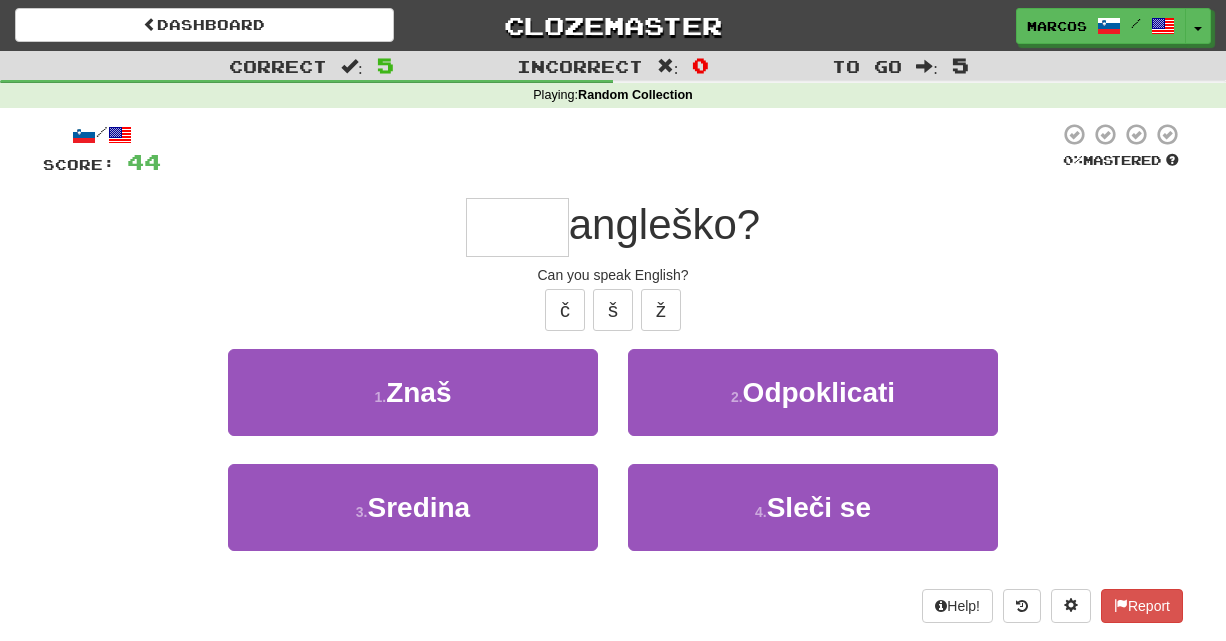 type on "*" 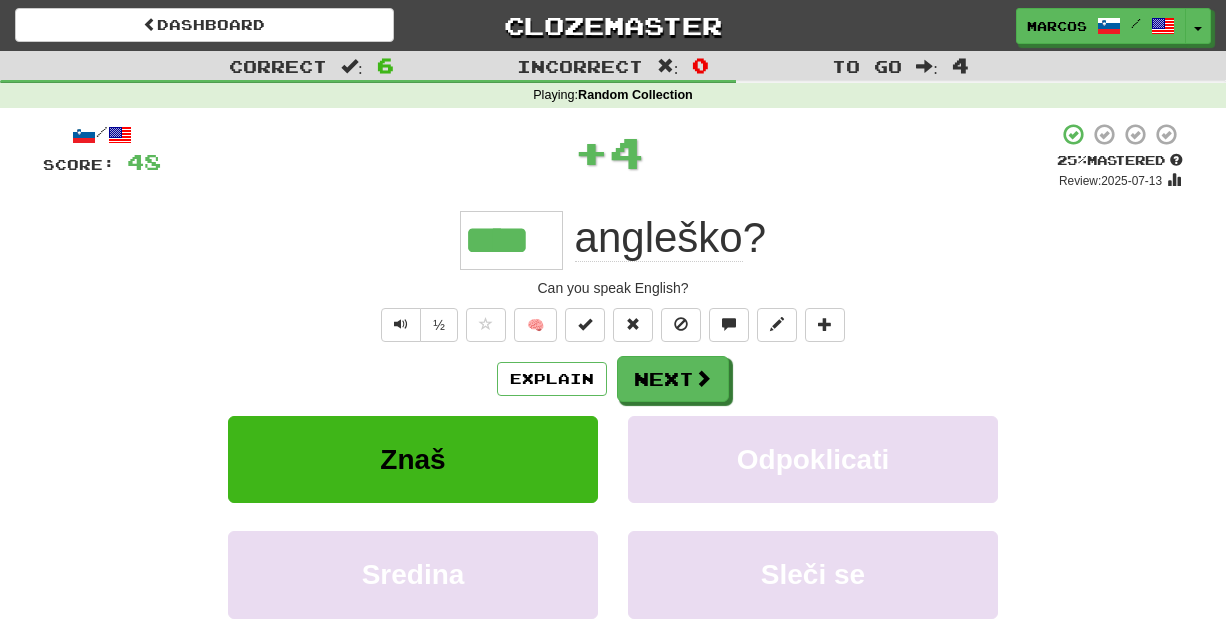type on "****" 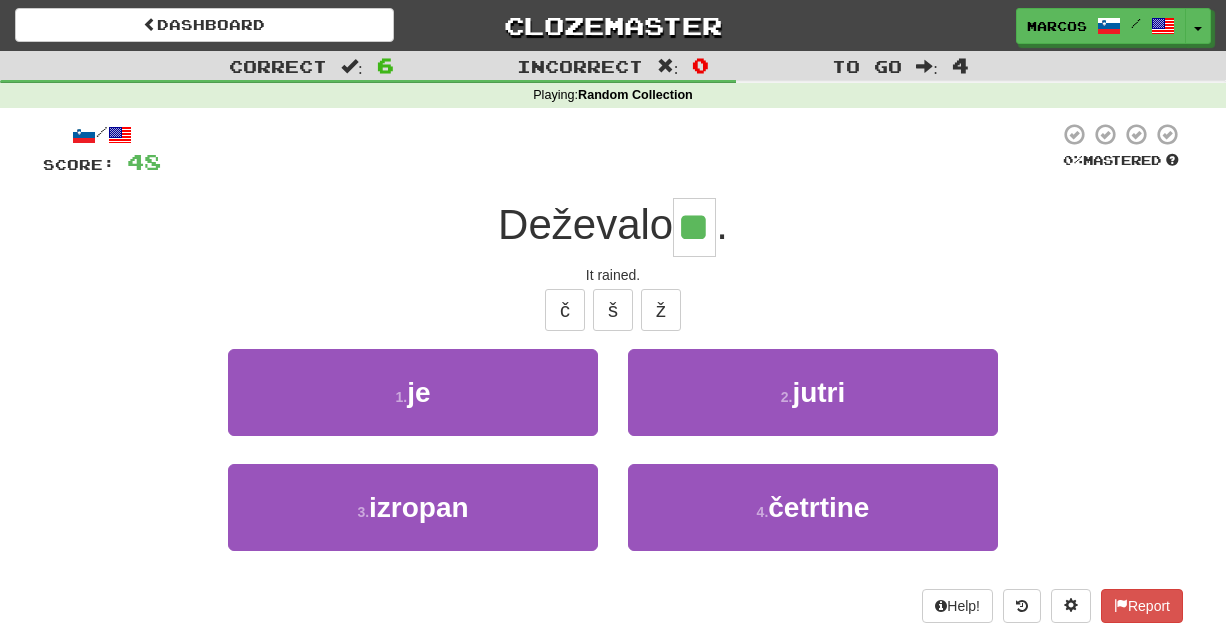 type on "**" 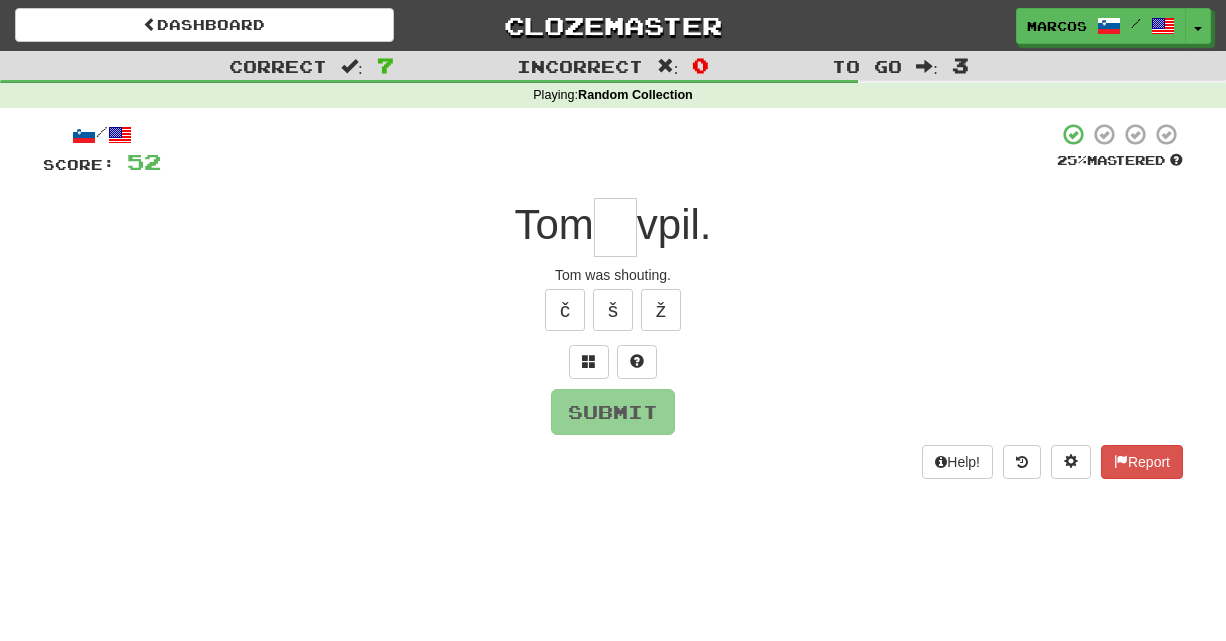 type on "*" 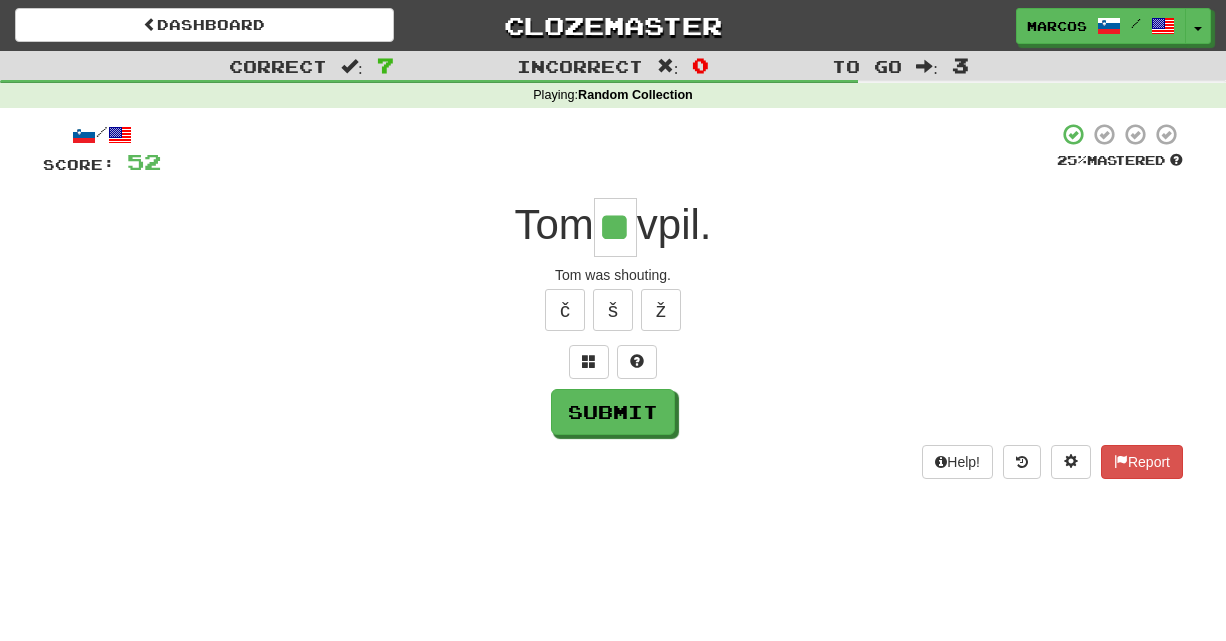 type on "**" 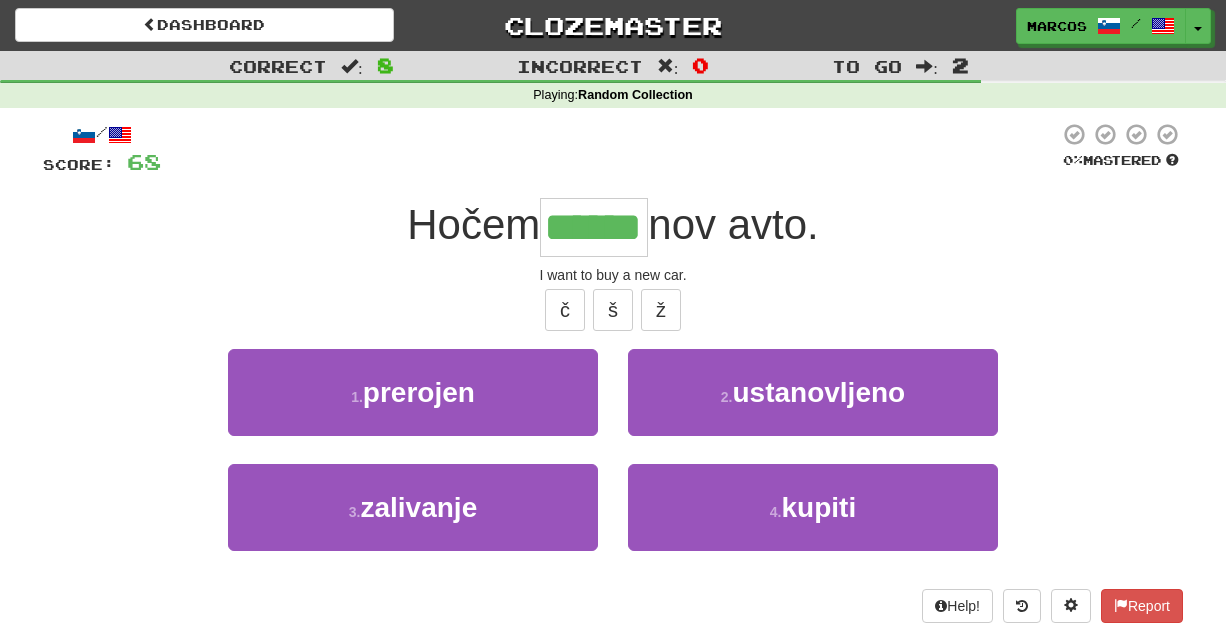 type on "******" 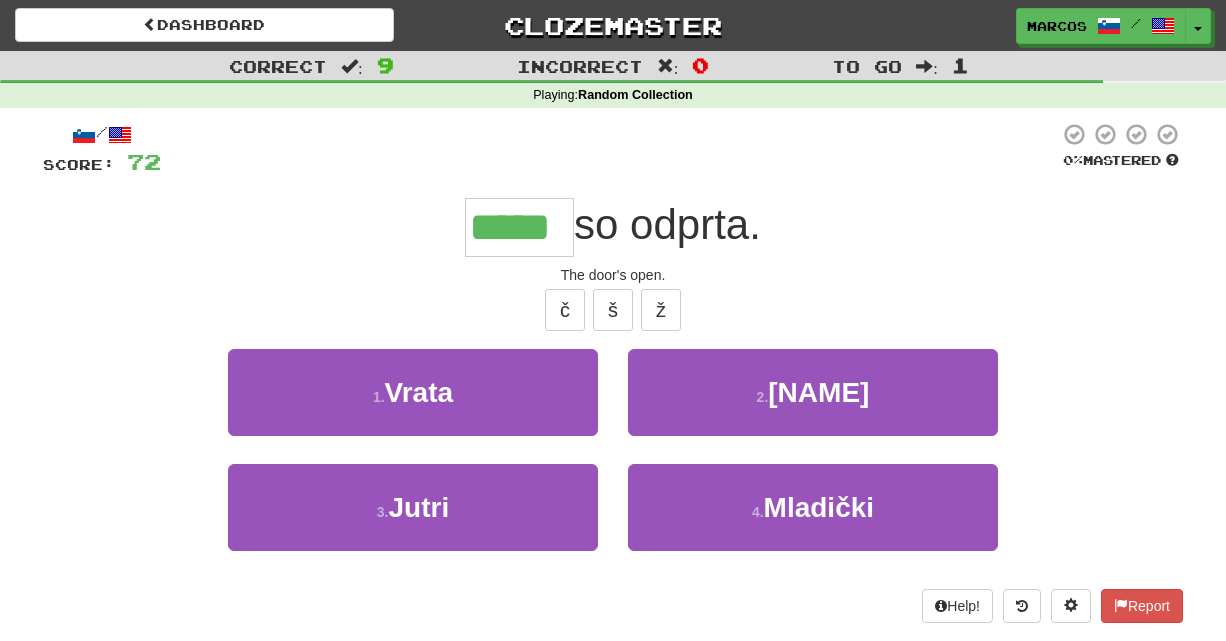 type on "*****" 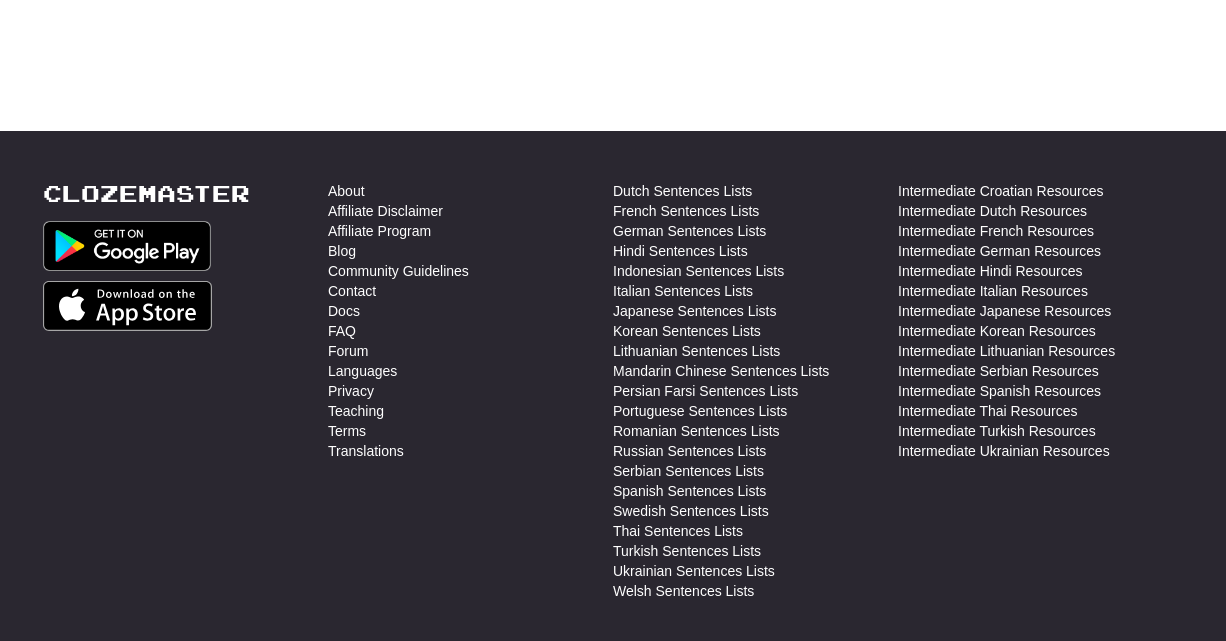 scroll, scrollTop: 0, scrollLeft: 0, axis: both 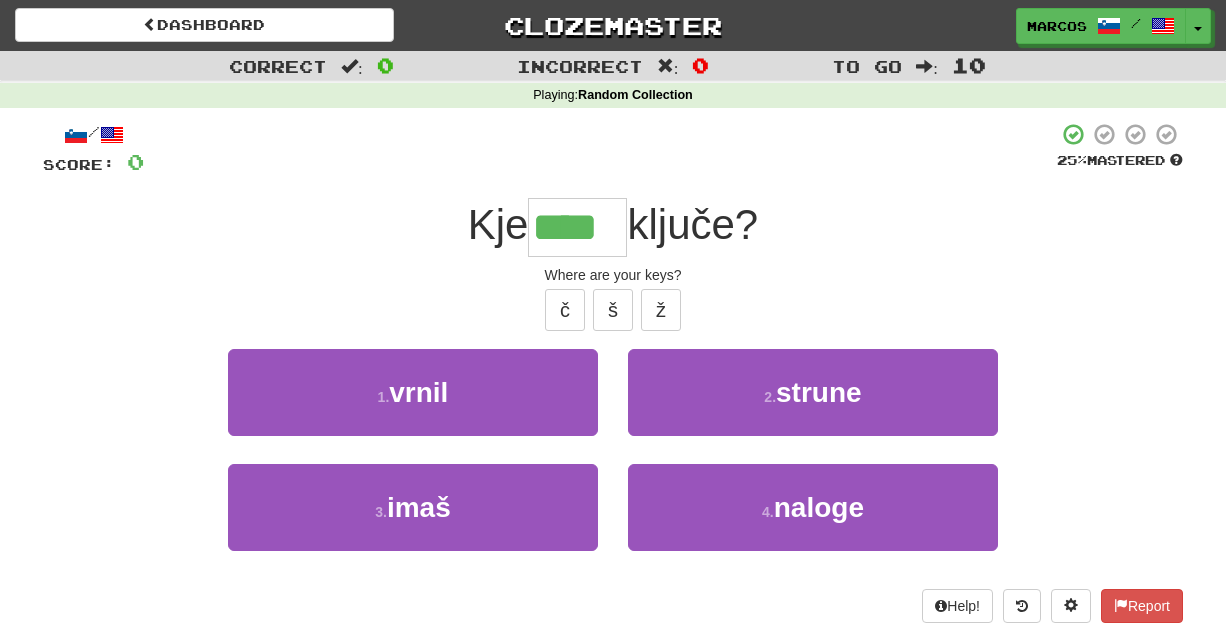 type on "****" 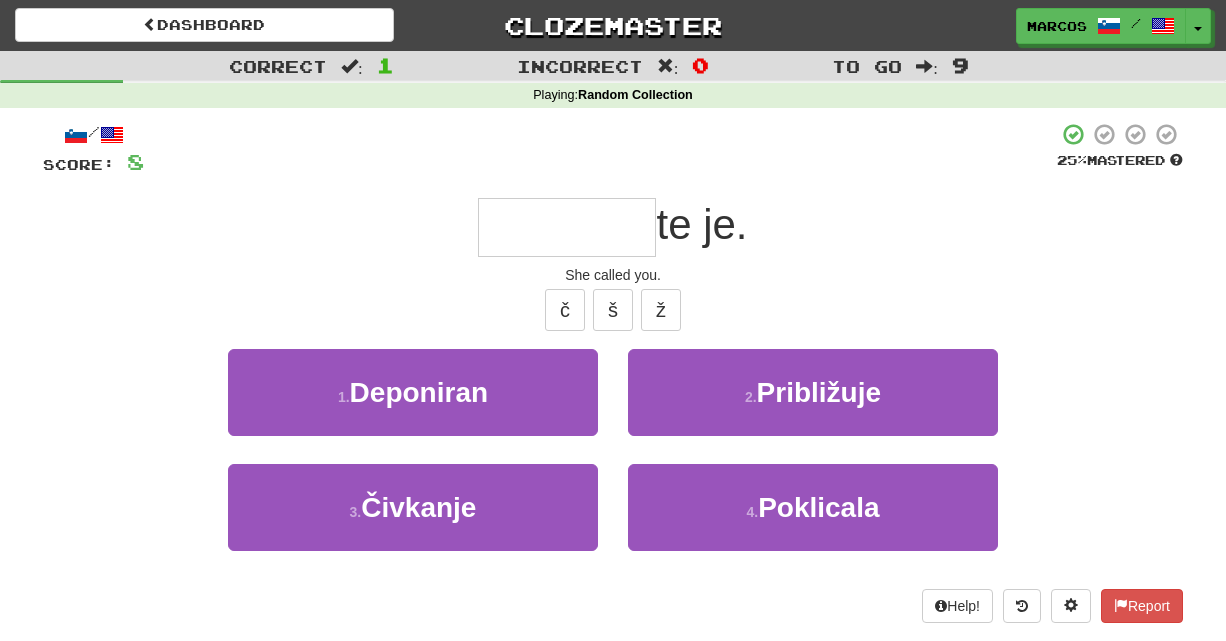 type on "*" 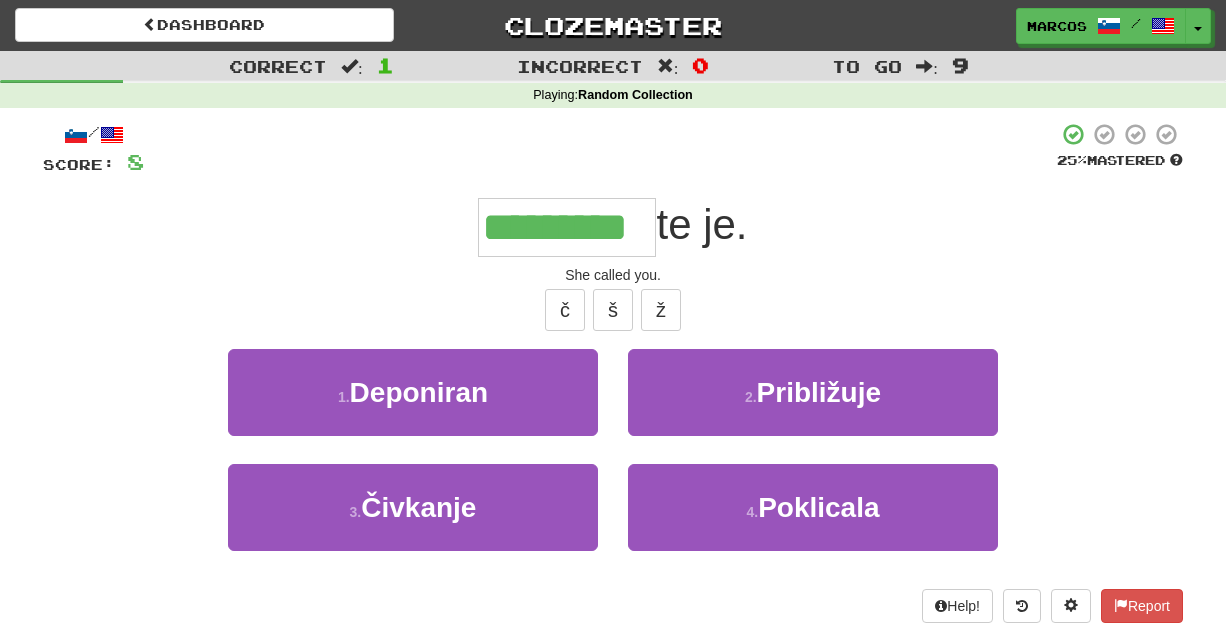 type on "*********" 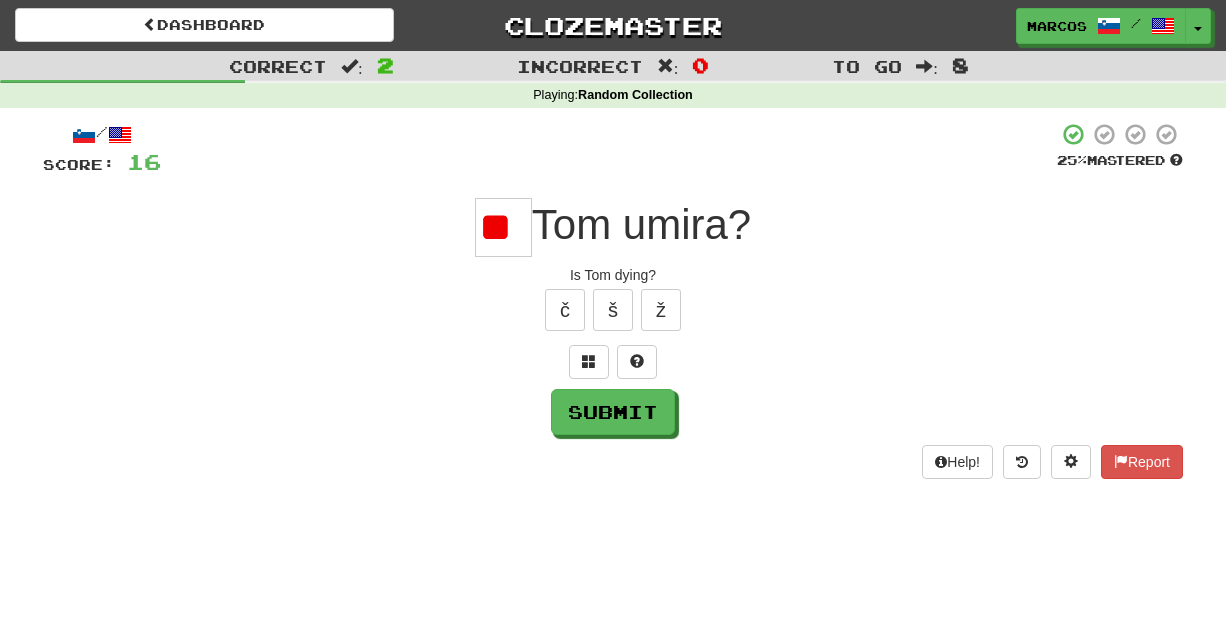 type on "*" 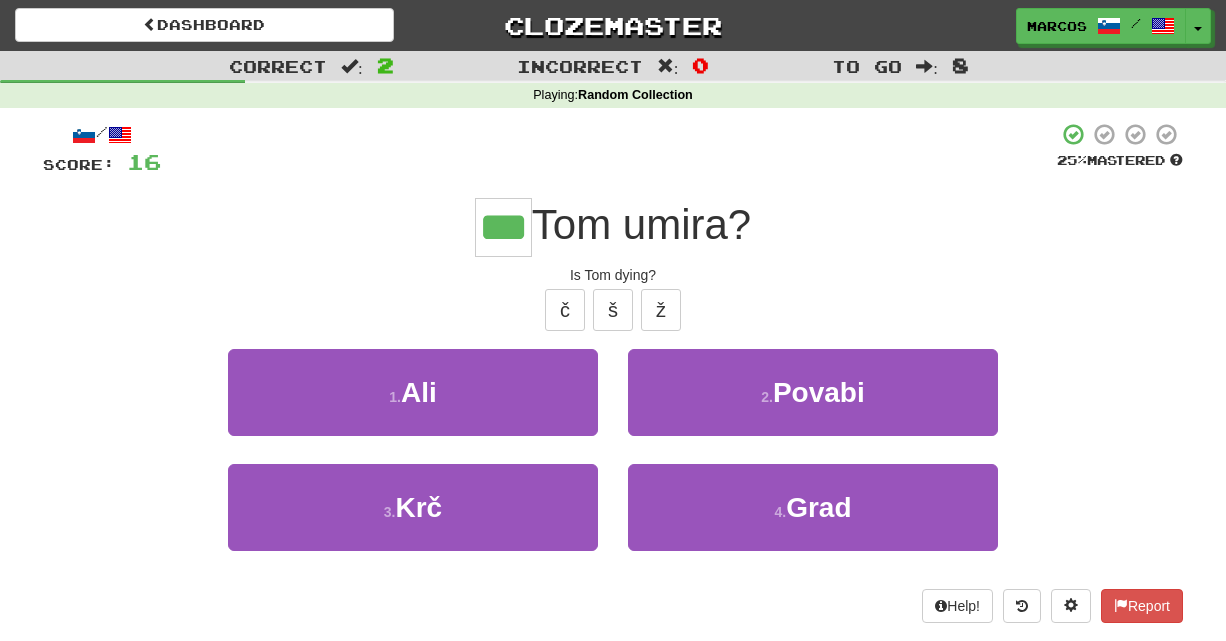 type on "***" 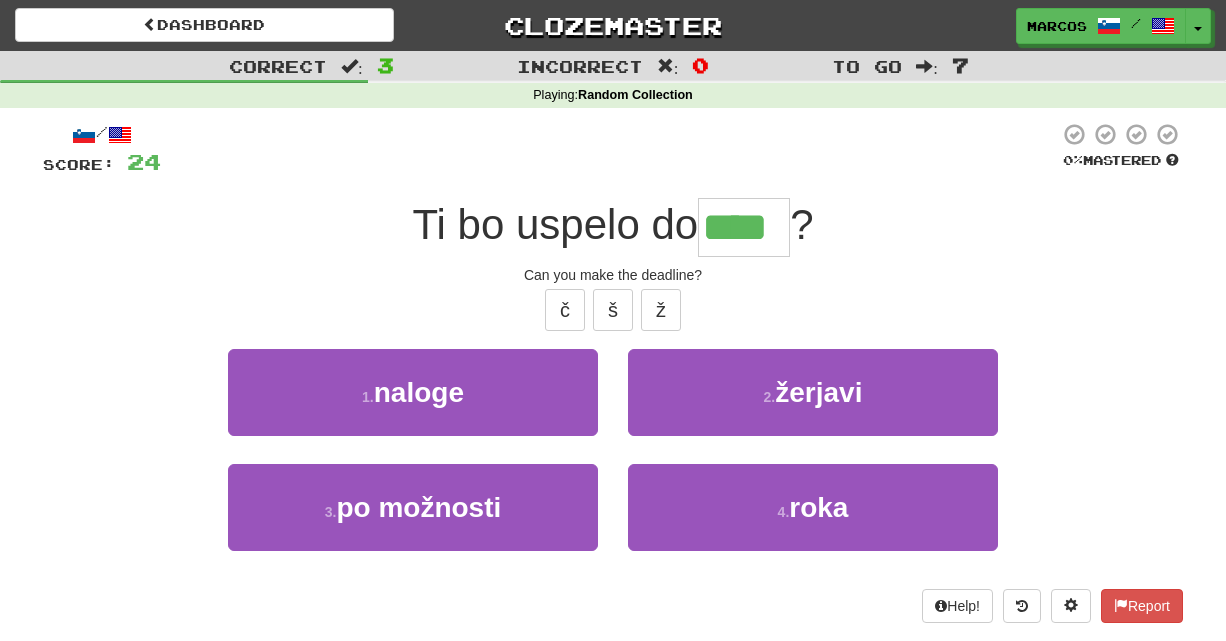type on "****" 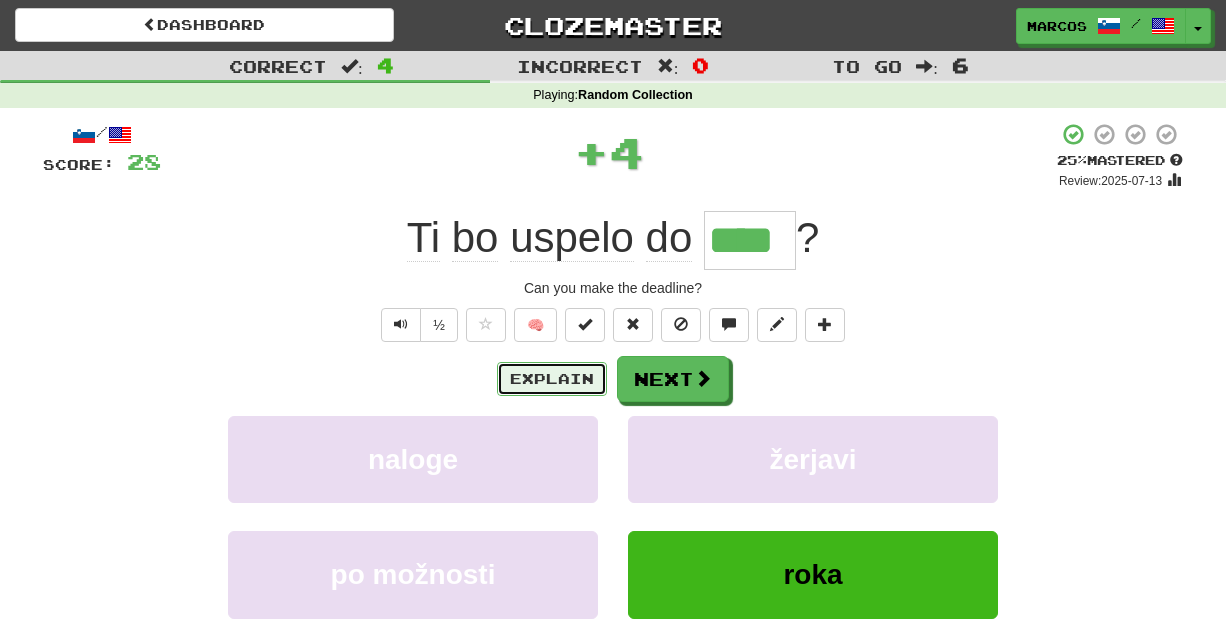 click on "Explain" at bounding box center [552, 379] 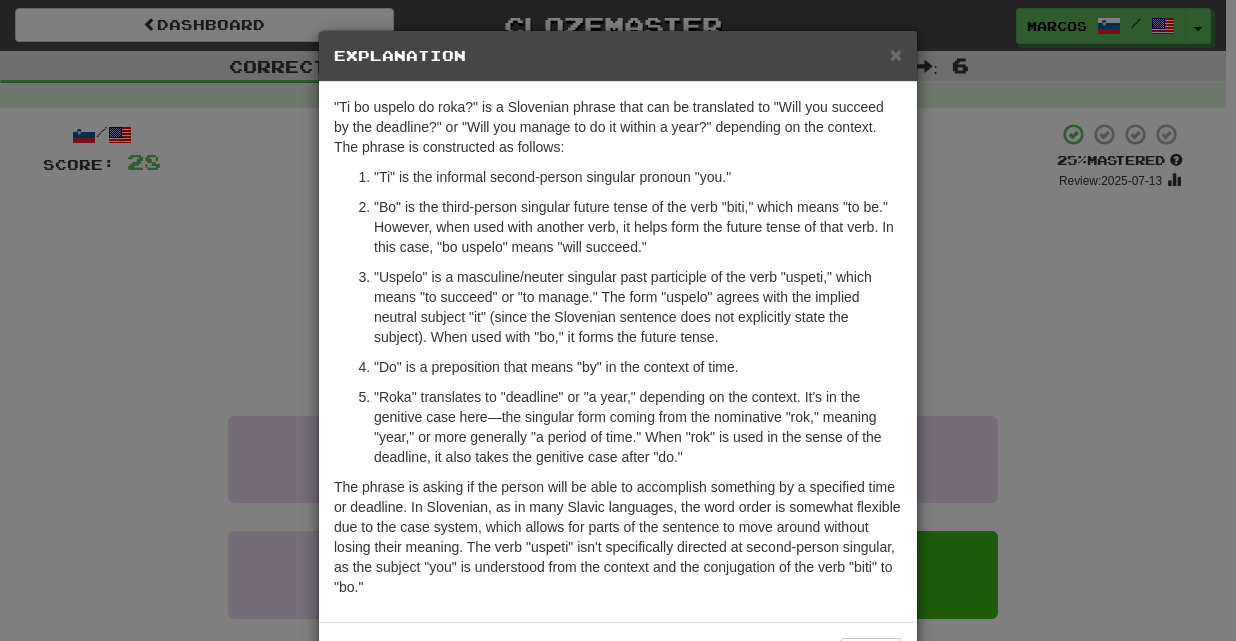 click on "× Explanation "Ti bo uspelo do roka?" is a Slovenian phrase that can be translated to "Will you succeed by the deadline?" or "Will you manage to do it within a year?" depending on the context. The phrase is constructed as follows:
"Ti" is the informal second-person singular pronoun "you."
"Bo" is the third-person singular future tense of the verb "biti," which means "to be." However, when used with another verb, it helps form the future tense of that verb. In this case, "bo uspelo" means "will succeed."
"Uspelo" is a masculine/neuter singular past participle of the verb "uspeti," which means "to succeed" or "to manage." The form "uspelo" agrees with the implied neutral subject "it" (since the Slovenian sentence does not explicitly state the subject). When used with "bo," it forms the future tense.
"Do" is a preposition that means "by" in the context of time.
In beta. Generated by ChatGPT. Like it? Hate it?  Let us know ! Close" at bounding box center [618, 320] 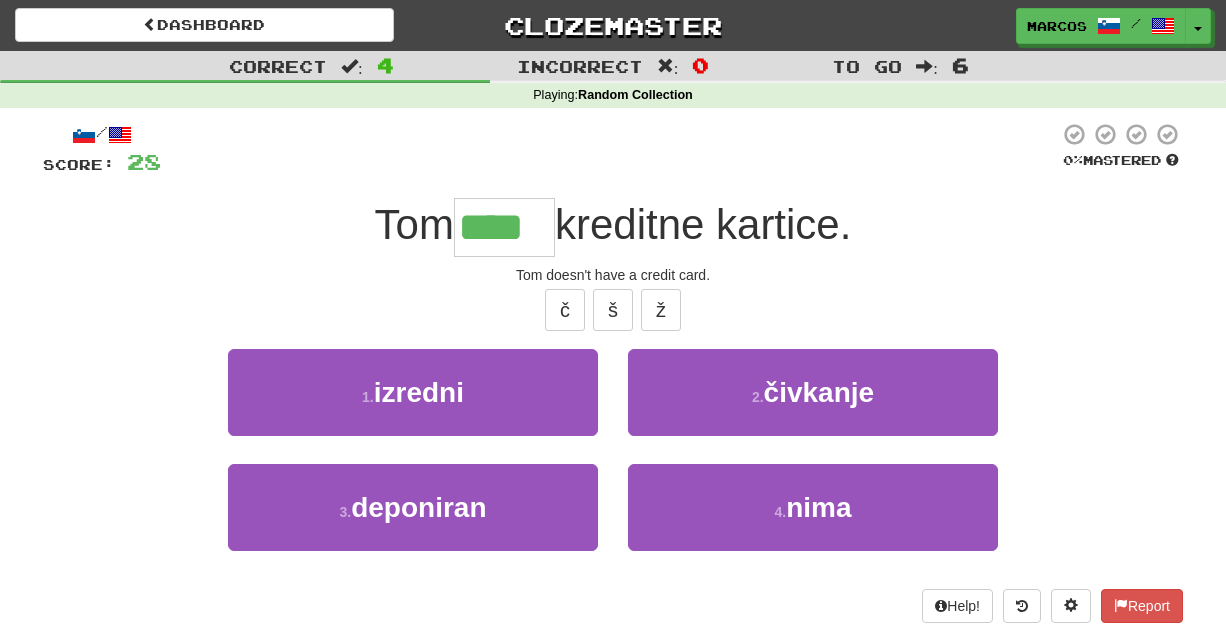 type on "****" 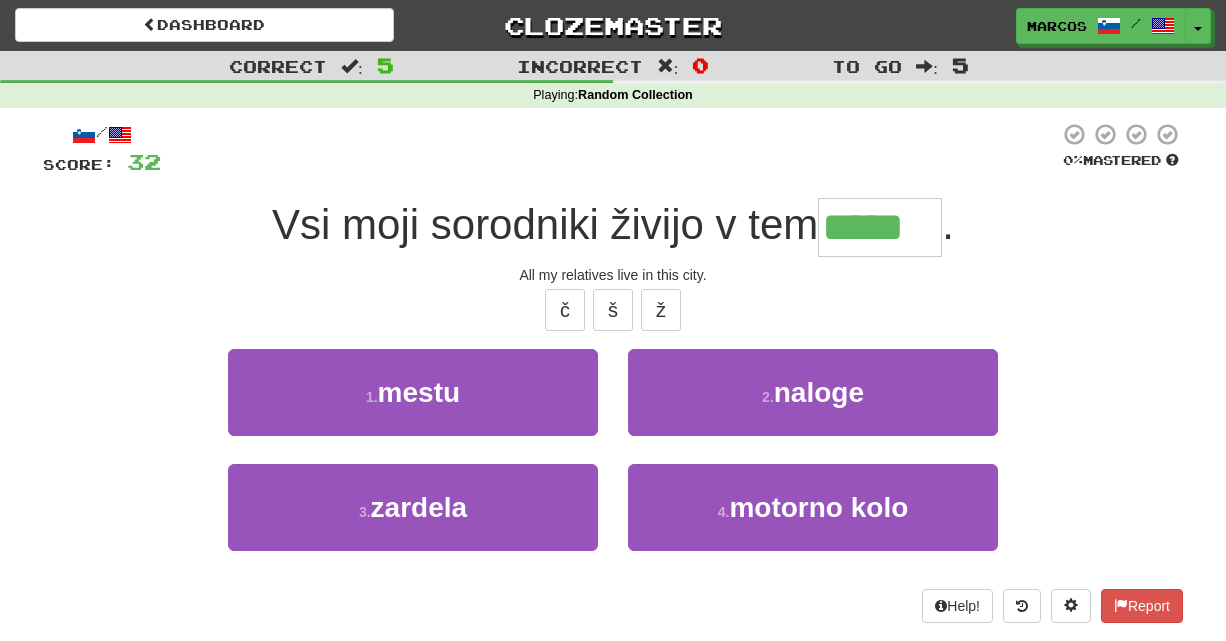 type on "*****" 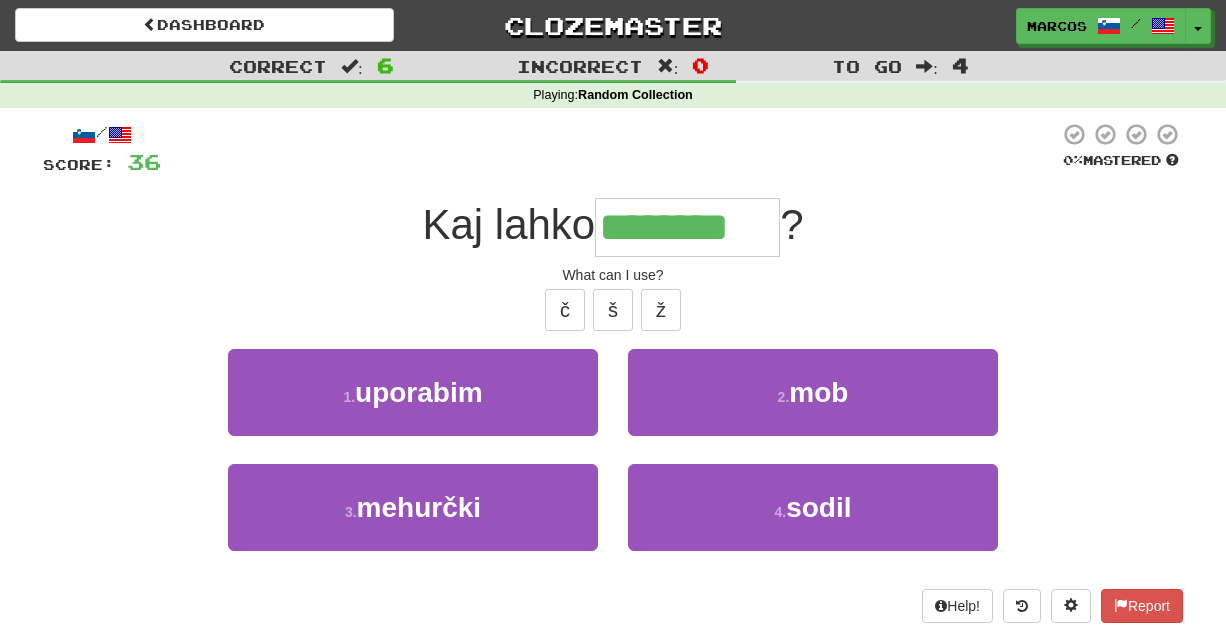 type on "********" 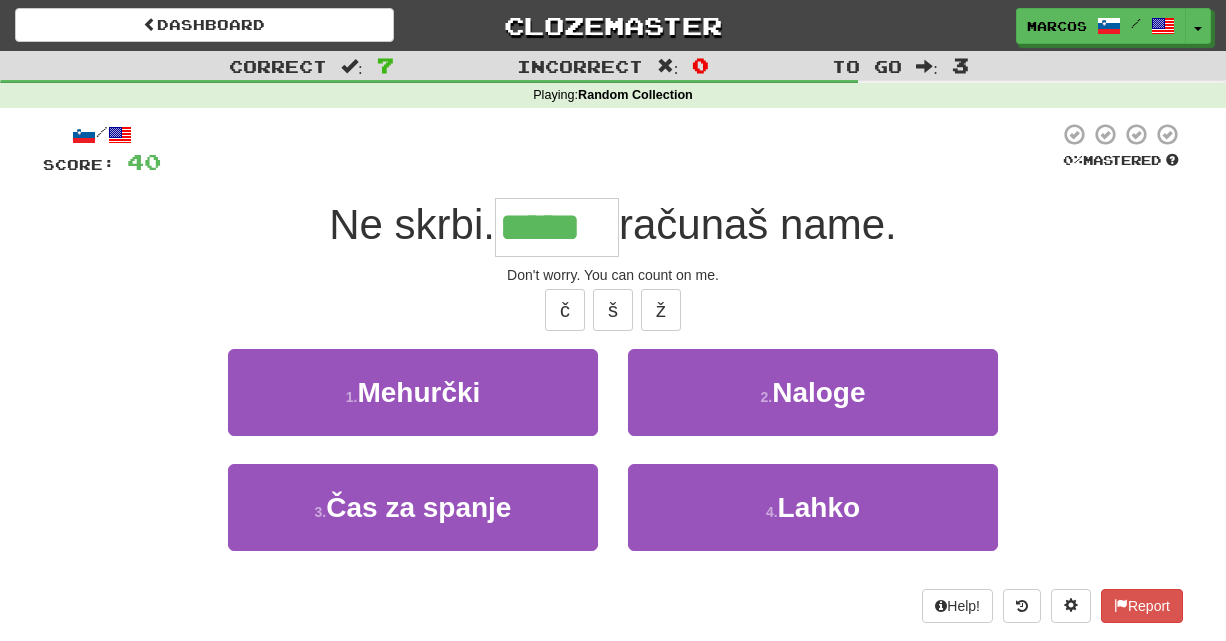 type on "*****" 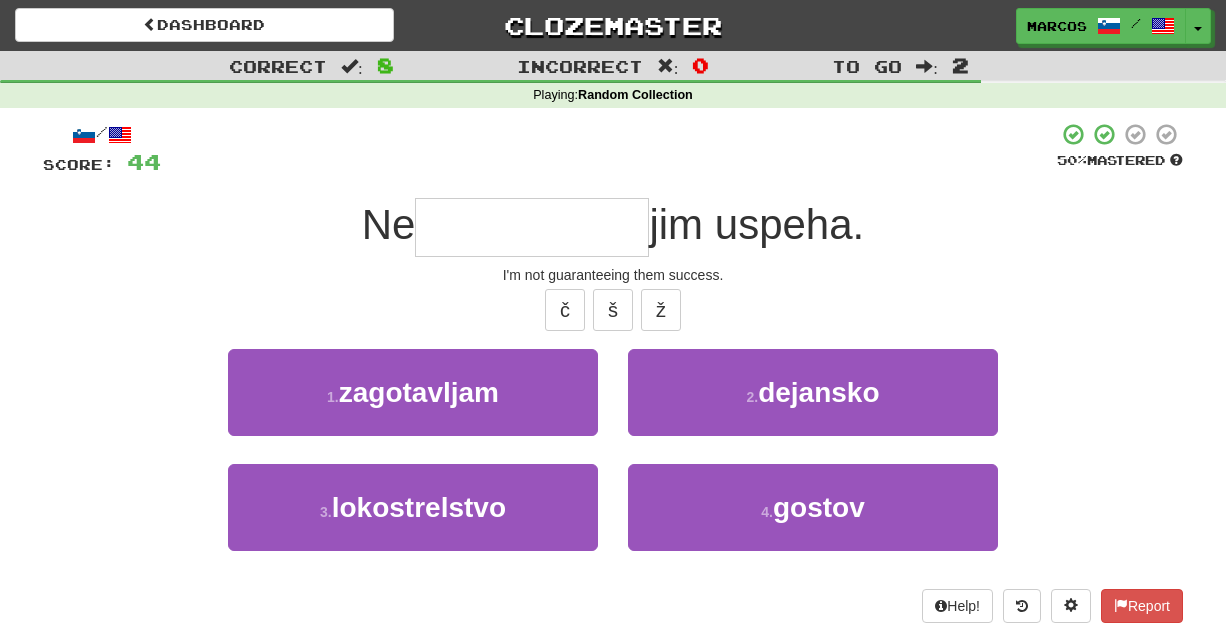 type on "*" 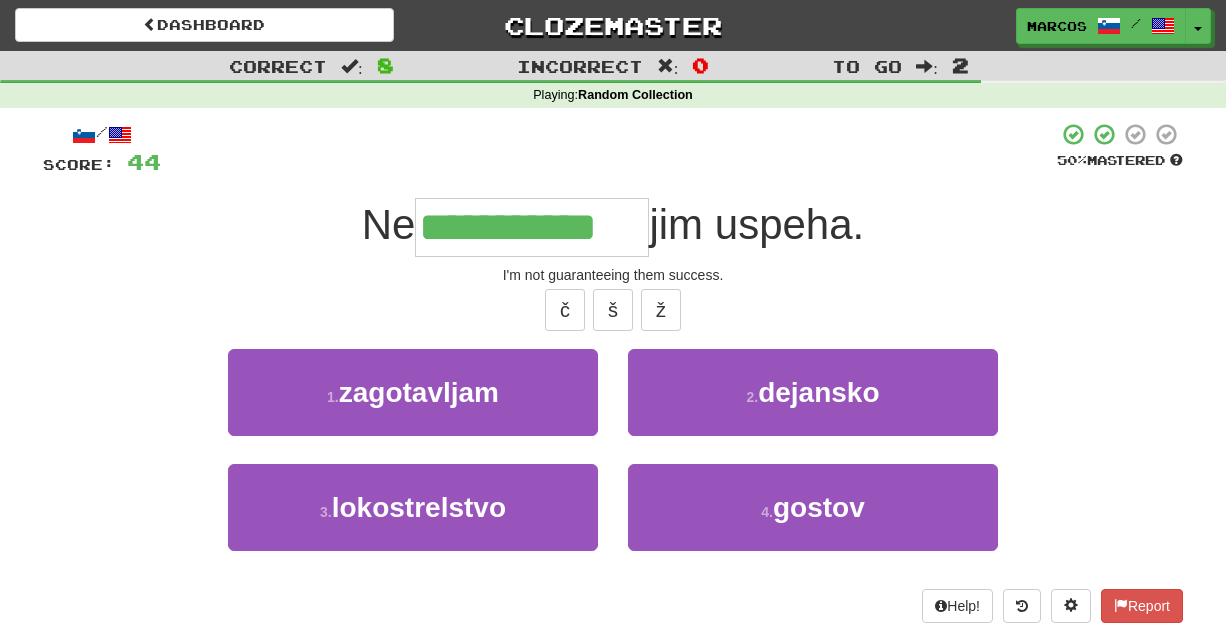 type on "**********" 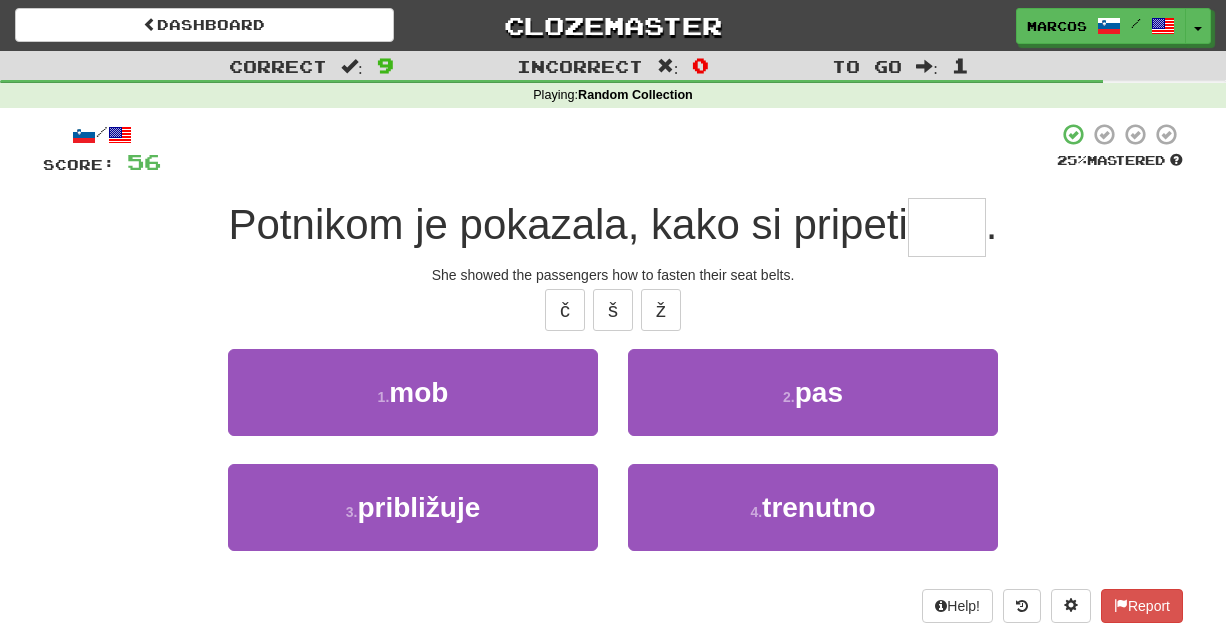 type on "*" 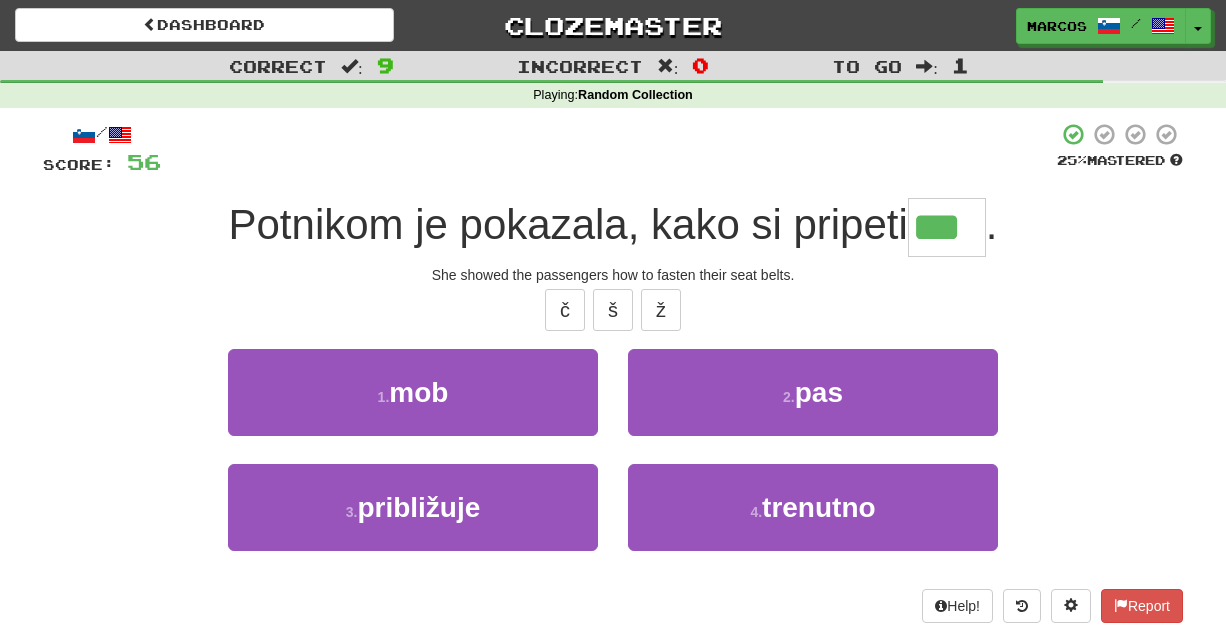 type on "***" 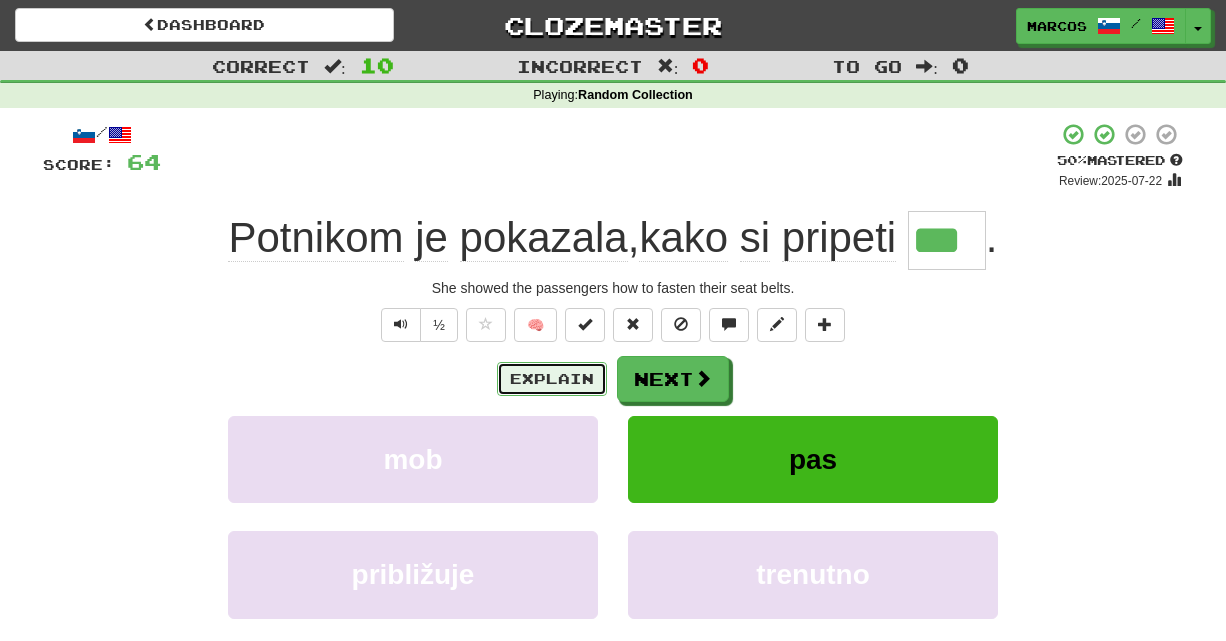click on "Explain" at bounding box center (552, 379) 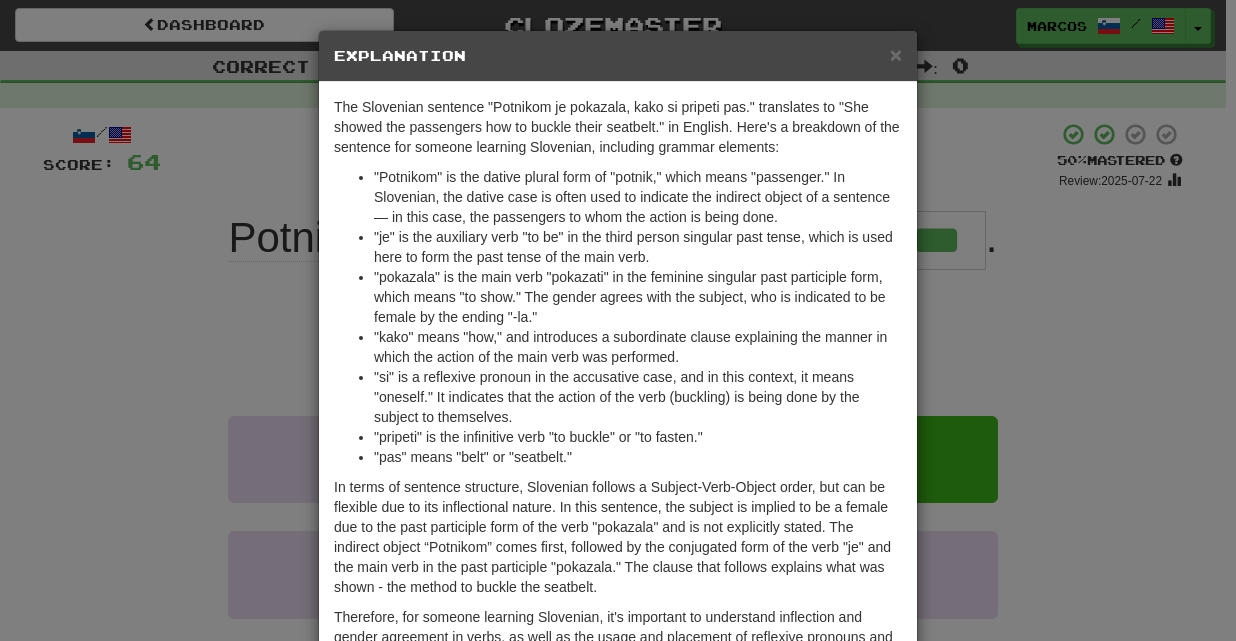 click on "× Explanation The Slovenian sentence "Potnikom je pokazala, kako si pripeti pas." translates to "She showed the passengers how to buckle their seatbelt." in English. Here's a breakdown of the sentence for someone learning Slovenian, including grammar elements:
"Potnikom" is the dative plural form of "potnik," which means "passenger." In Slovenian, the dative case is often used to indicate the indirect object of a sentence — in this case, the passengers to whom the action is being done.
"je" is the auxiliary verb "to be" in the third person singular past tense, which is used here to form the past tense of the main verb.
"pokazala" is the main verb "pokazati" in the feminine singular past participle form, which means "to show." The gender agrees with the subject, who is indicated to be female by the ending "‑la."
"kako" means "how," and introduces a subordinate clause explaining the manner in which the action of the main verb was performed.
"pas" means "belt" or "seatbelt."
! Close" at bounding box center [618, 320] 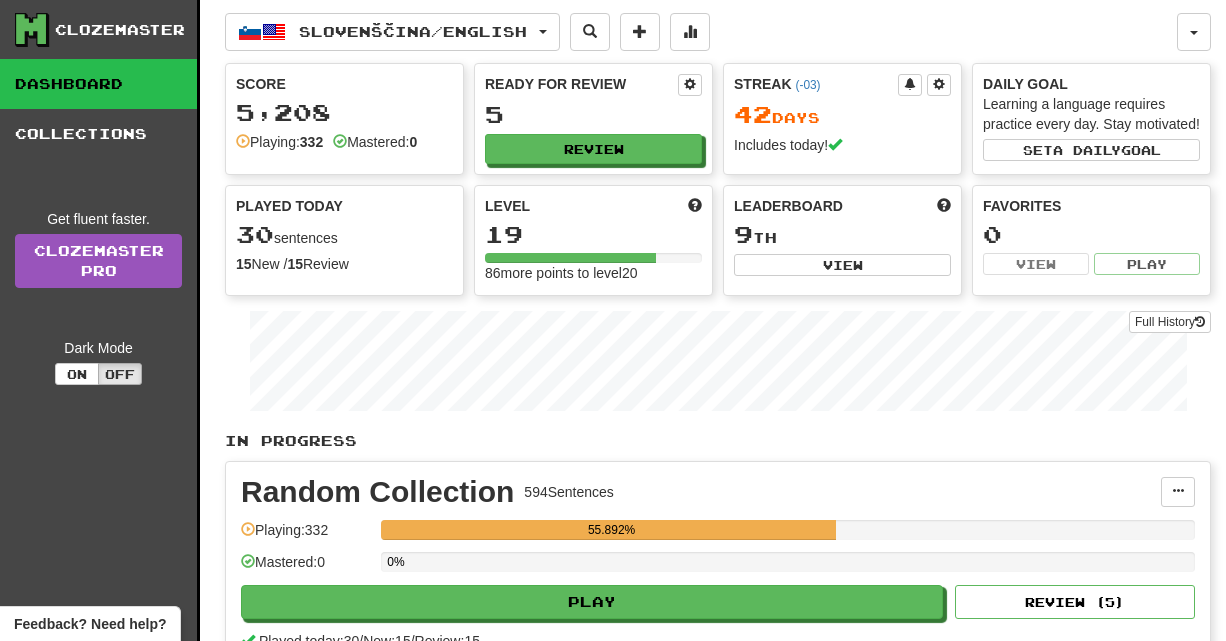 scroll, scrollTop: 0, scrollLeft: 0, axis: both 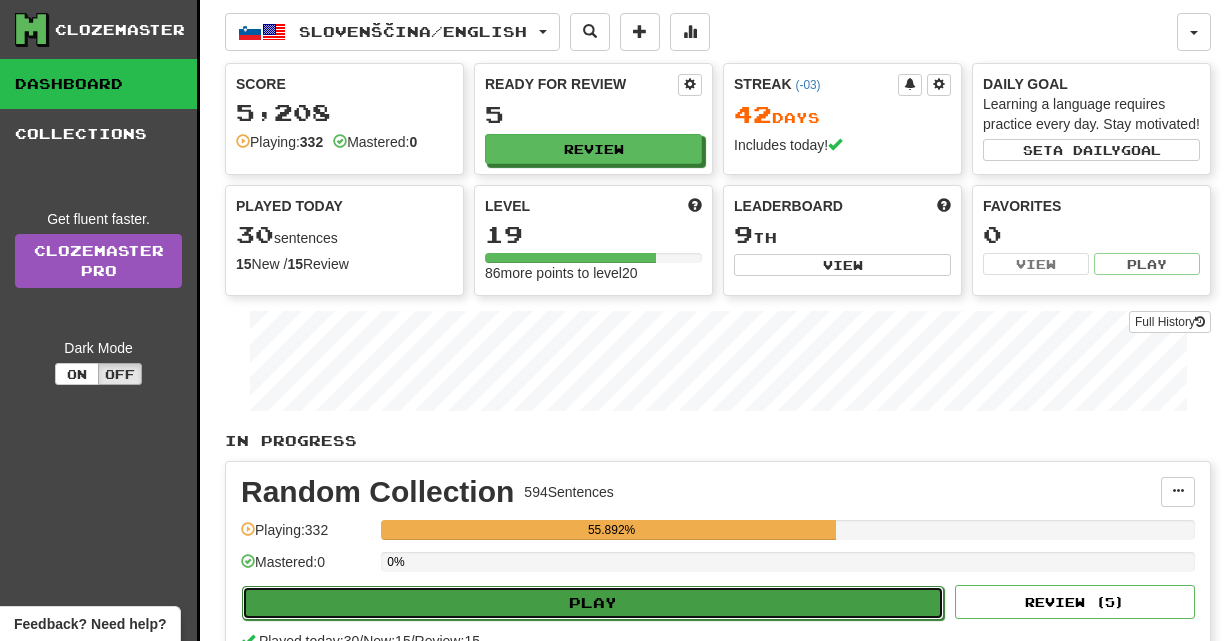 click on "Play" at bounding box center [593, 603] 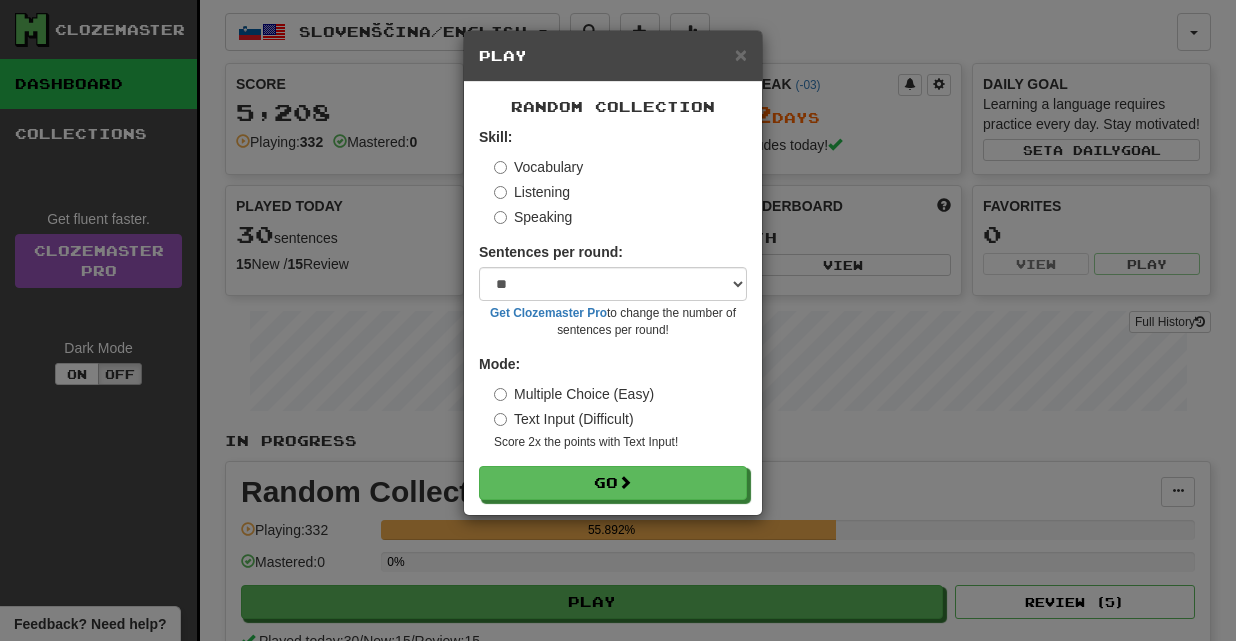 click on "× Play Random Collection Skill: Vocabulary Listening Speaking Sentences per round: * ** ** ** ** ** *** ******** Get Clozemaster Pro  to change the number of sentences per round! Mode: Multiple Choice (Easy) Text Input (Difficult) Score 2x the points with Text Input ! Go" at bounding box center (618, 320) 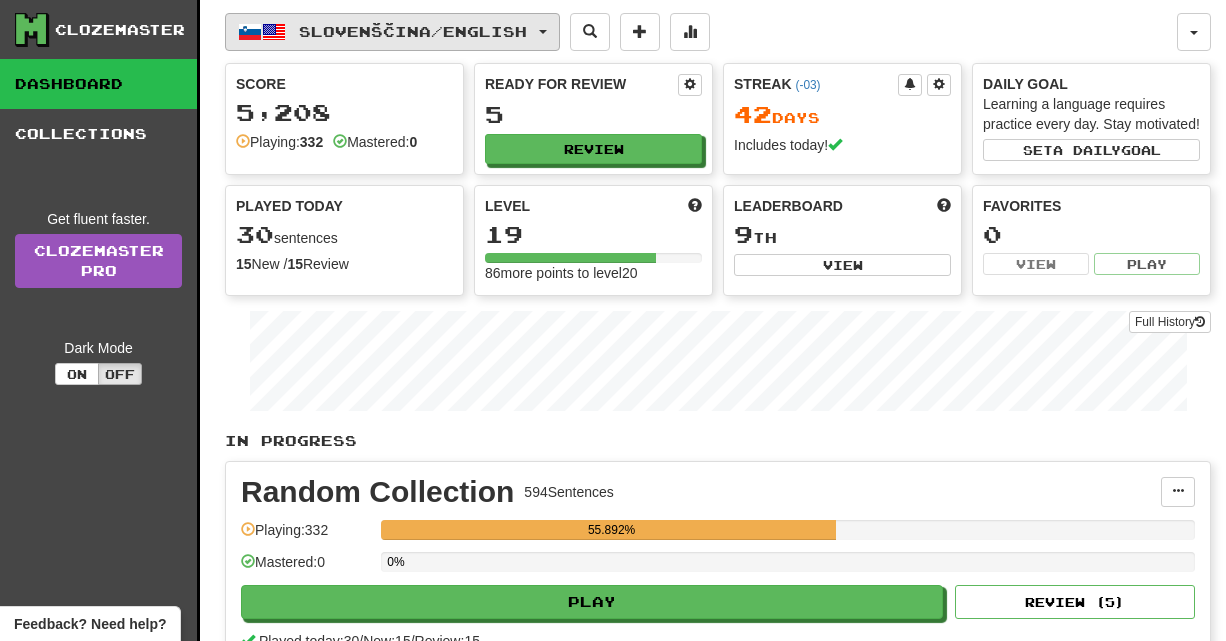 click on "Slovenščina  /  English" at bounding box center [413, 31] 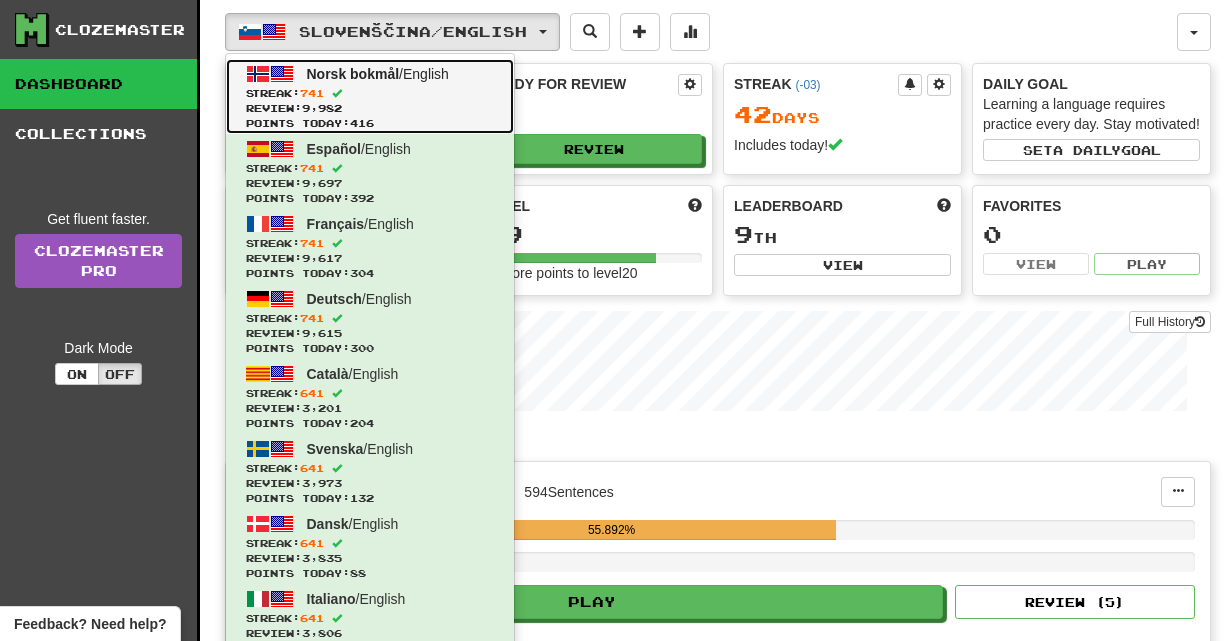 click on "Streak:  741" at bounding box center [370, 93] 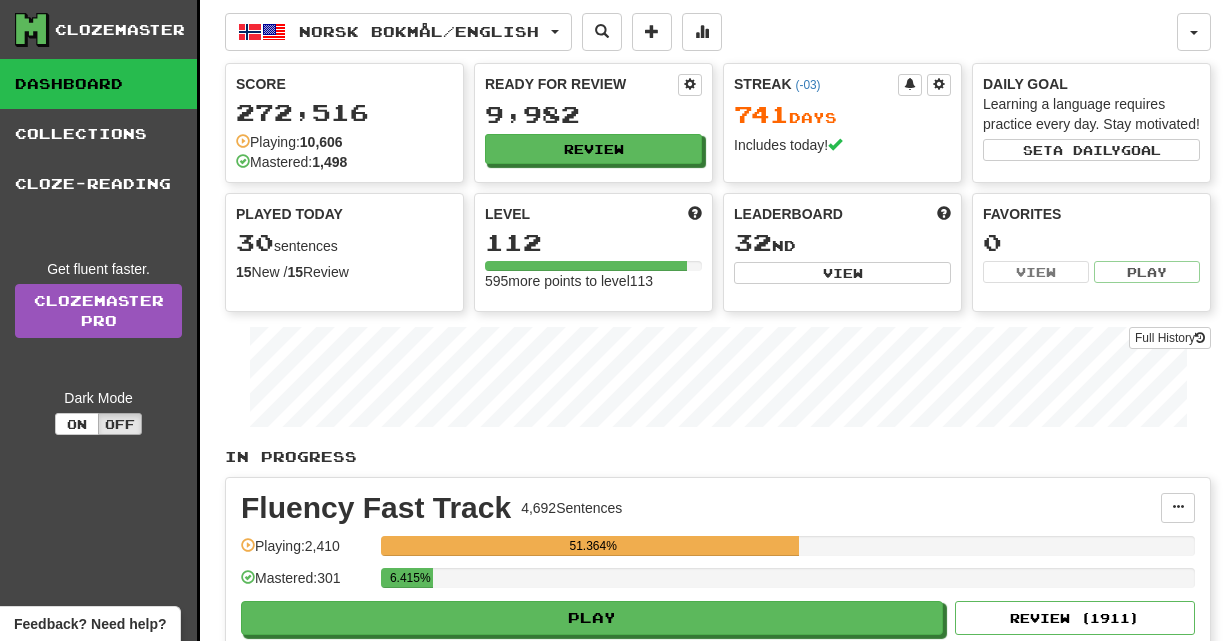 scroll, scrollTop: 0, scrollLeft: 0, axis: both 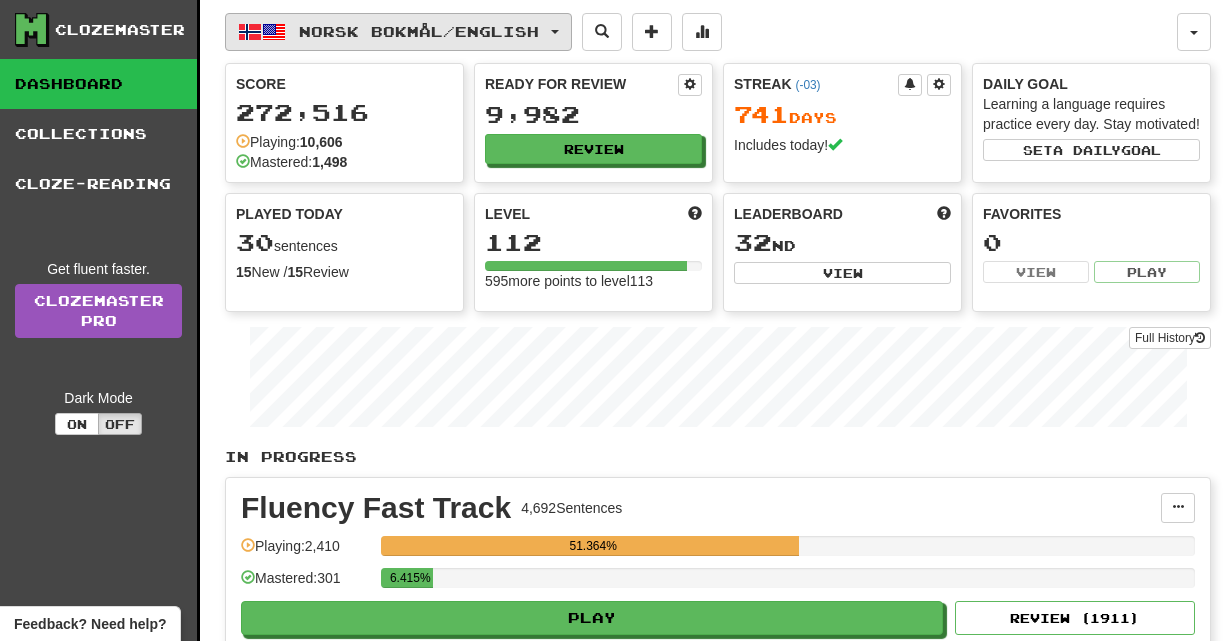 click on "Norsk bokmål  /  English" at bounding box center [419, 31] 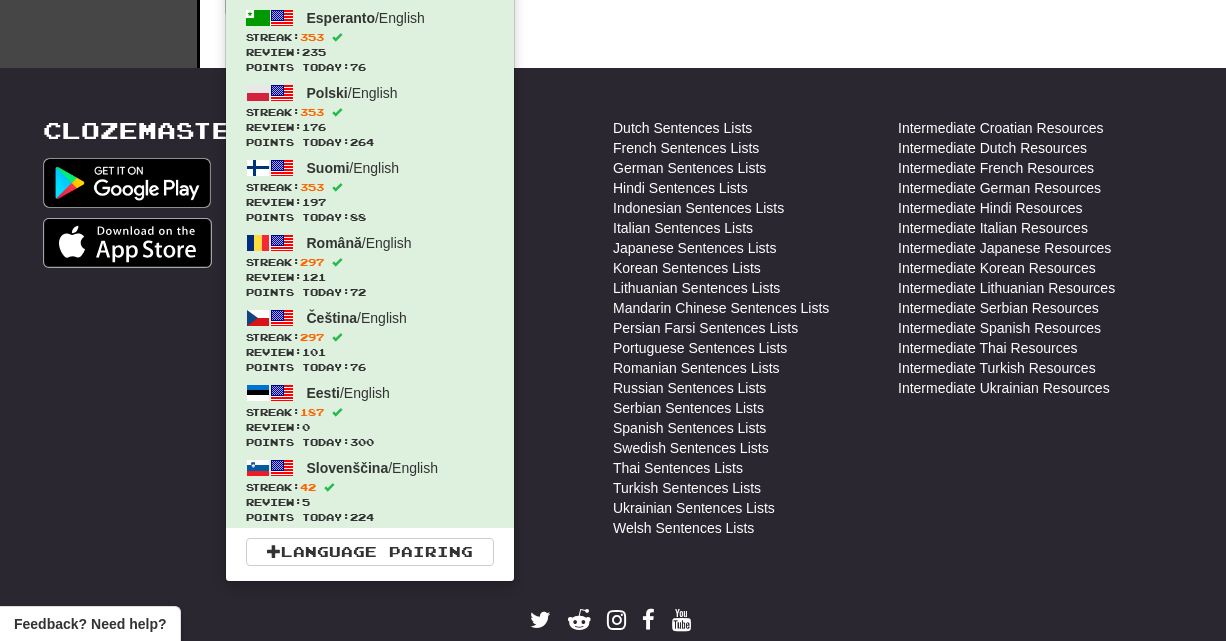 scroll, scrollTop: 742, scrollLeft: 0, axis: vertical 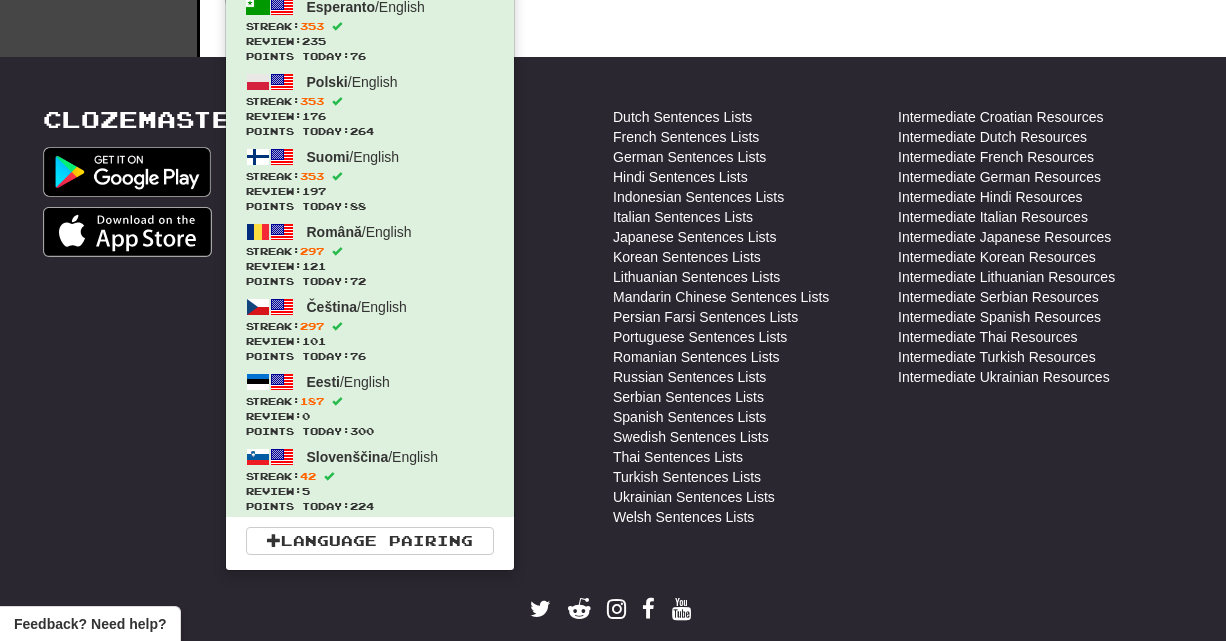 type 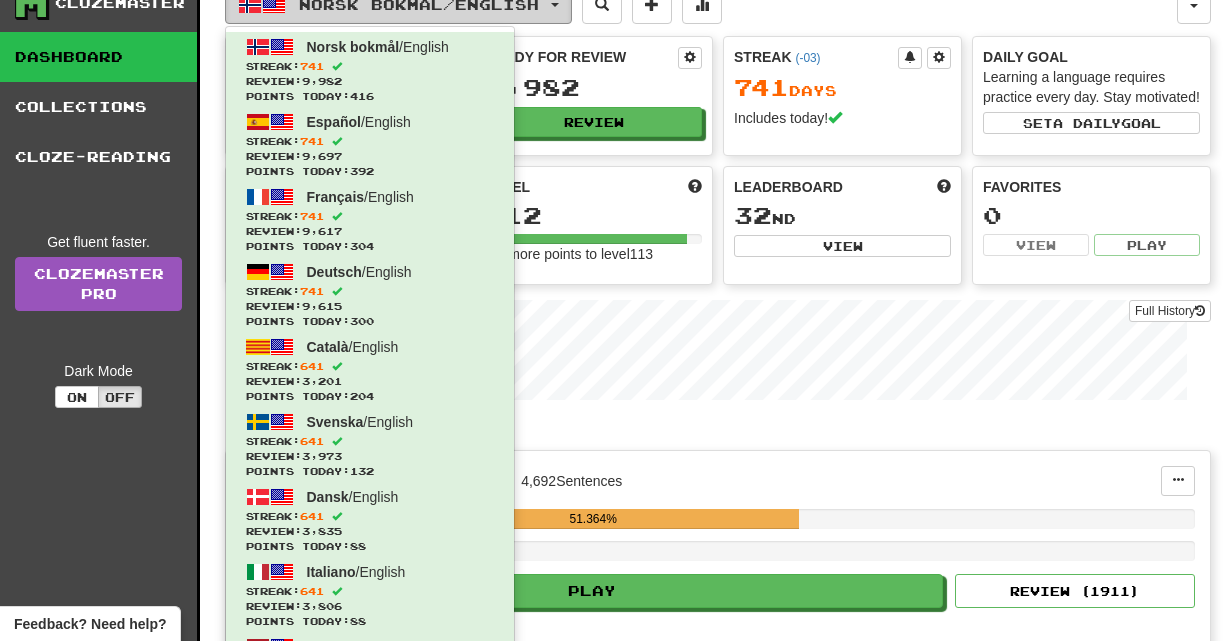 scroll, scrollTop: 0, scrollLeft: 0, axis: both 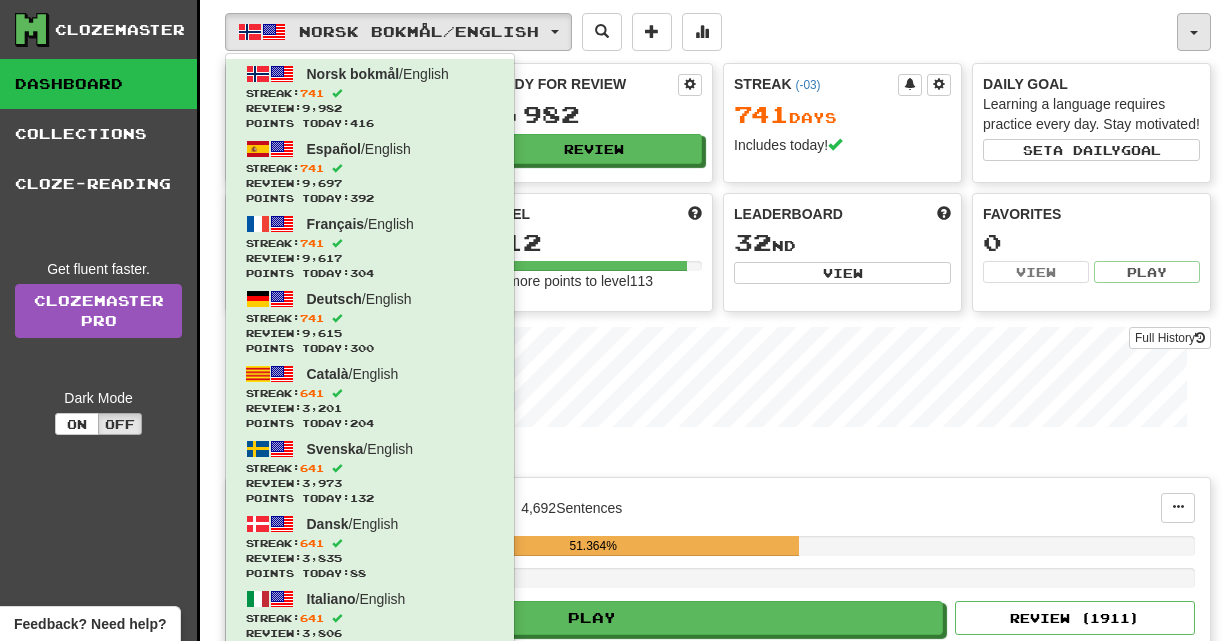 click at bounding box center [1194, 32] 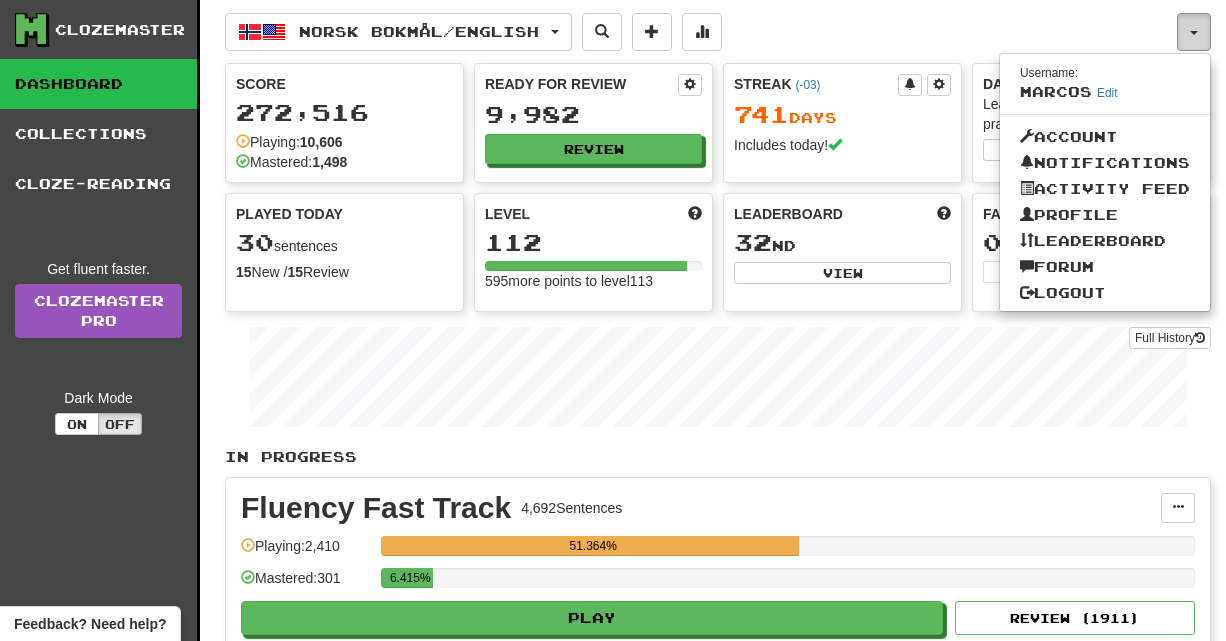 type 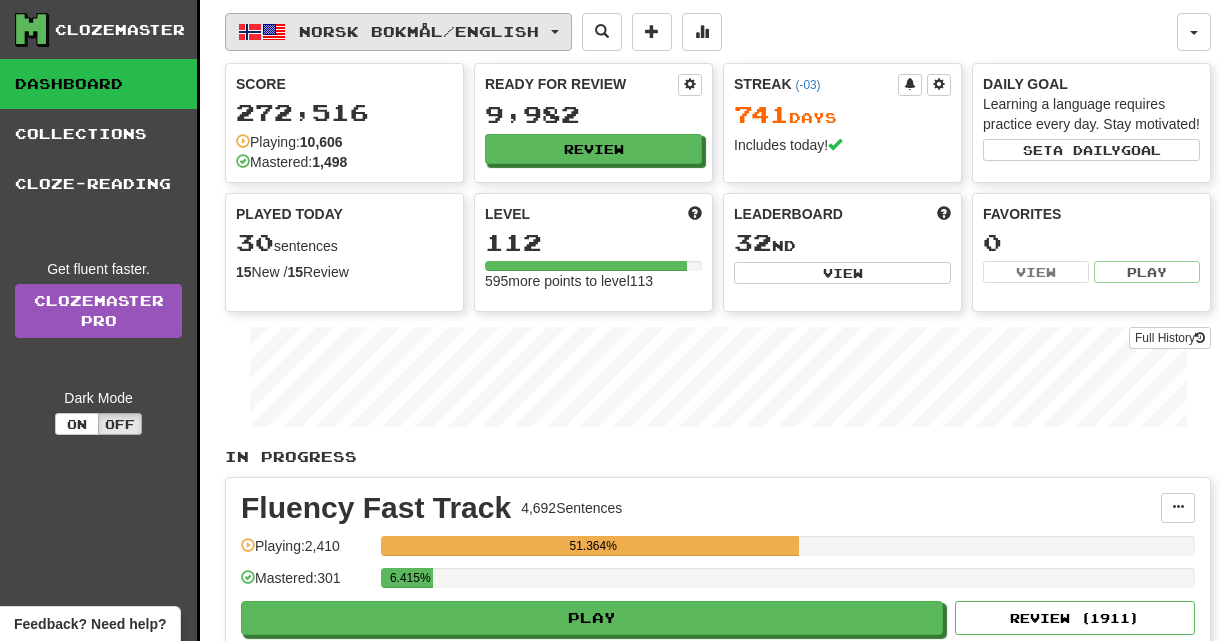 scroll, scrollTop: 0, scrollLeft: 0, axis: both 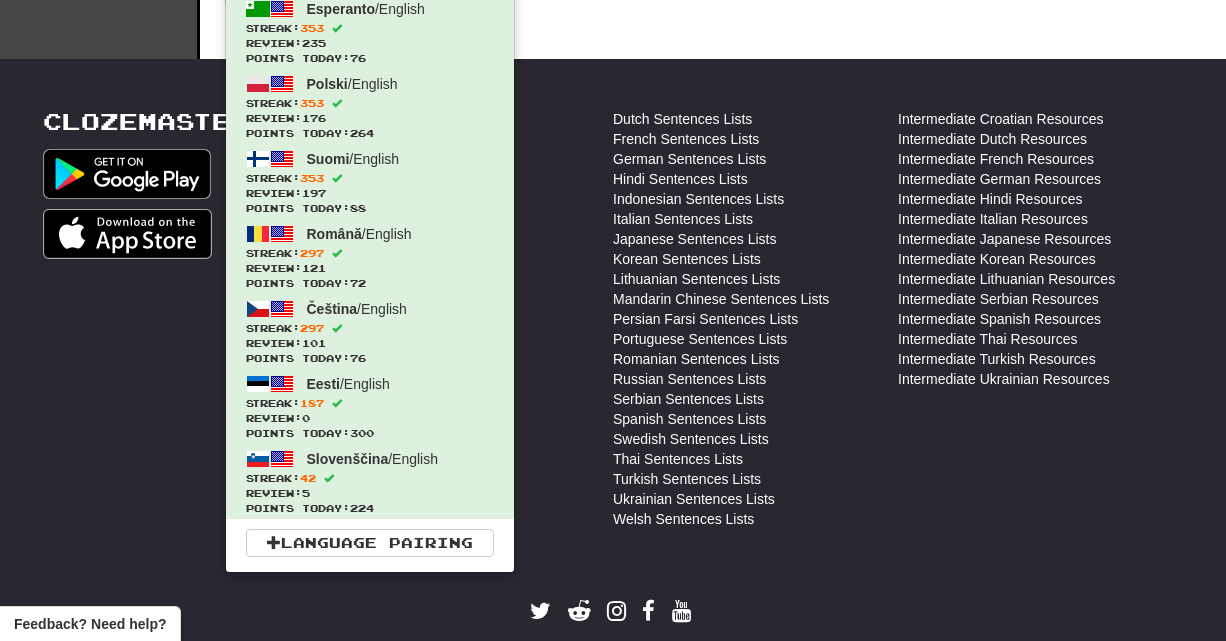 type 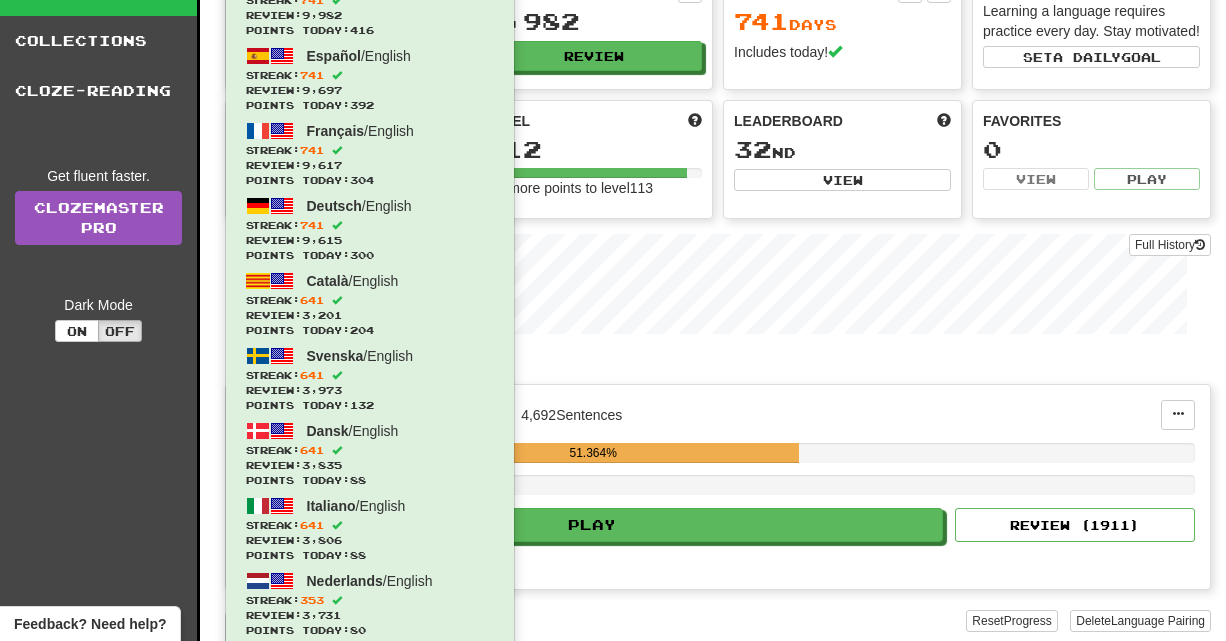 scroll, scrollTop: 0, scrollLeft: 0, axis: both 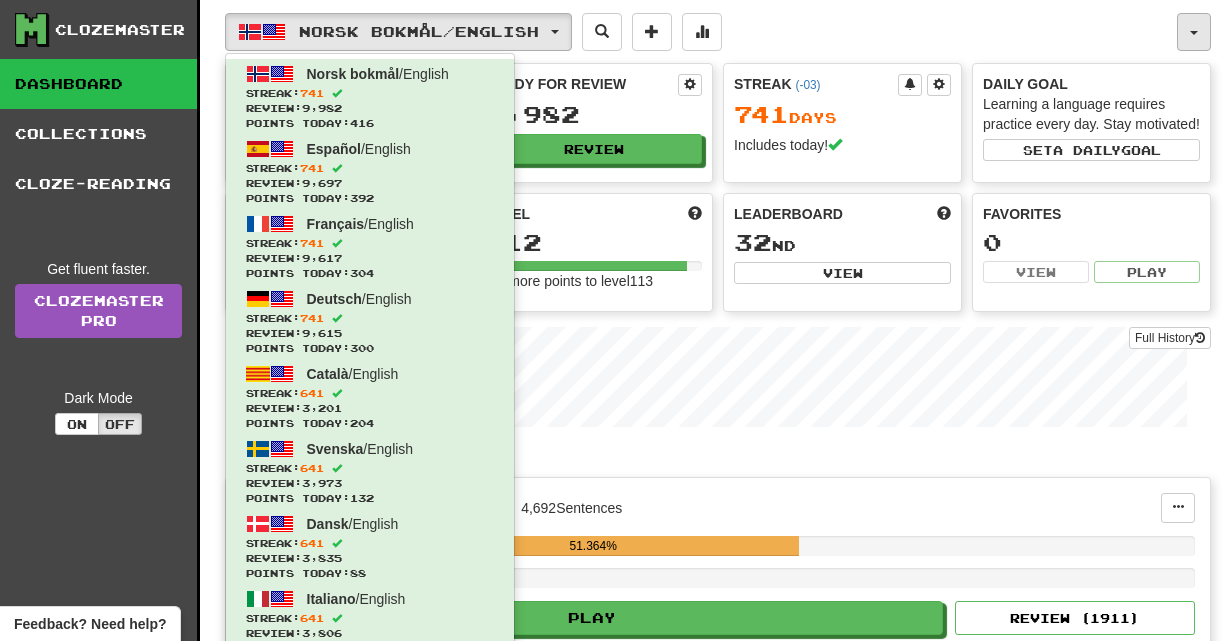 click at bounding box center [1194, 32] 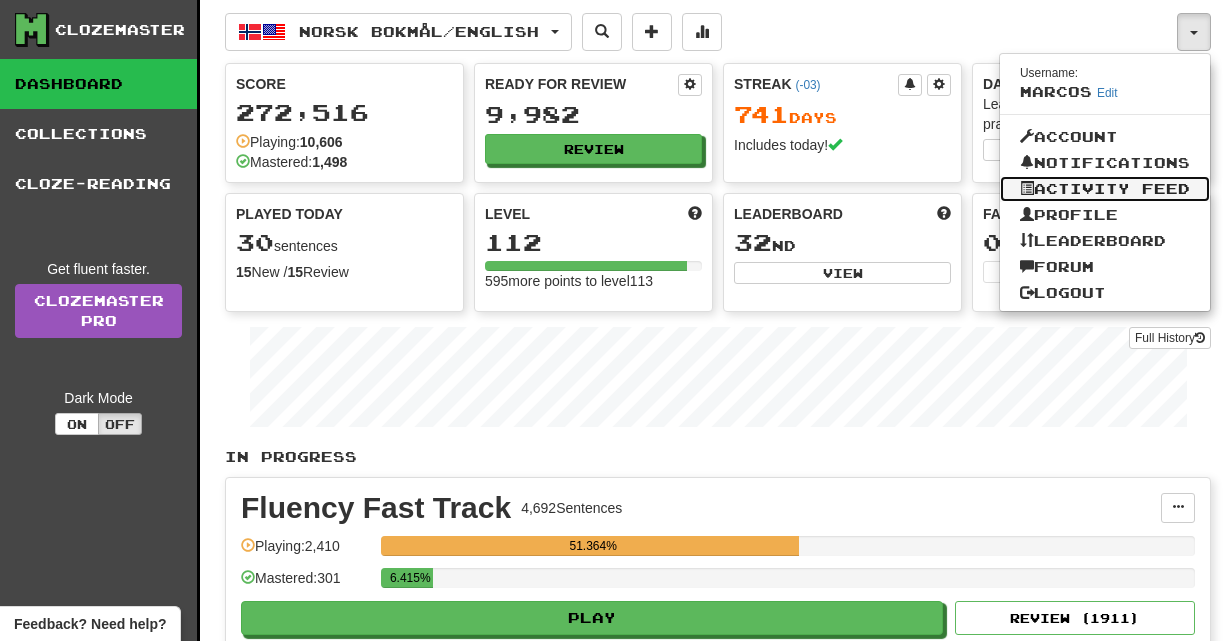 click on "Activity Feed" at bounding box center [1105, 189] 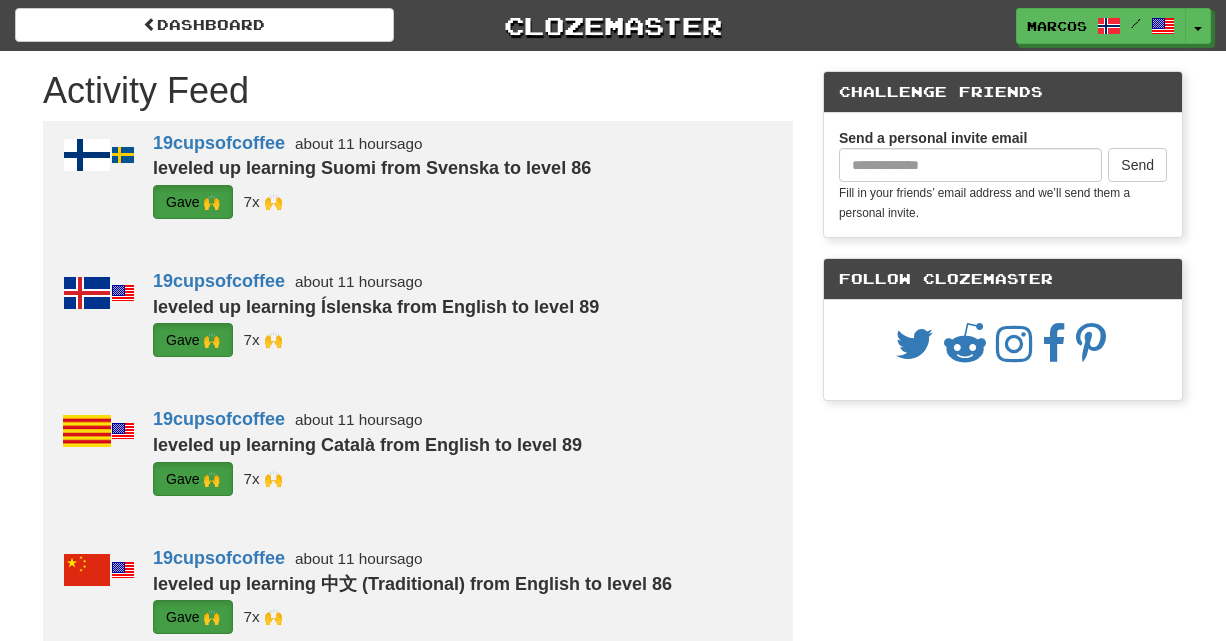 scroll, scrollTop: 0, scrollLeft: 0, axis: both 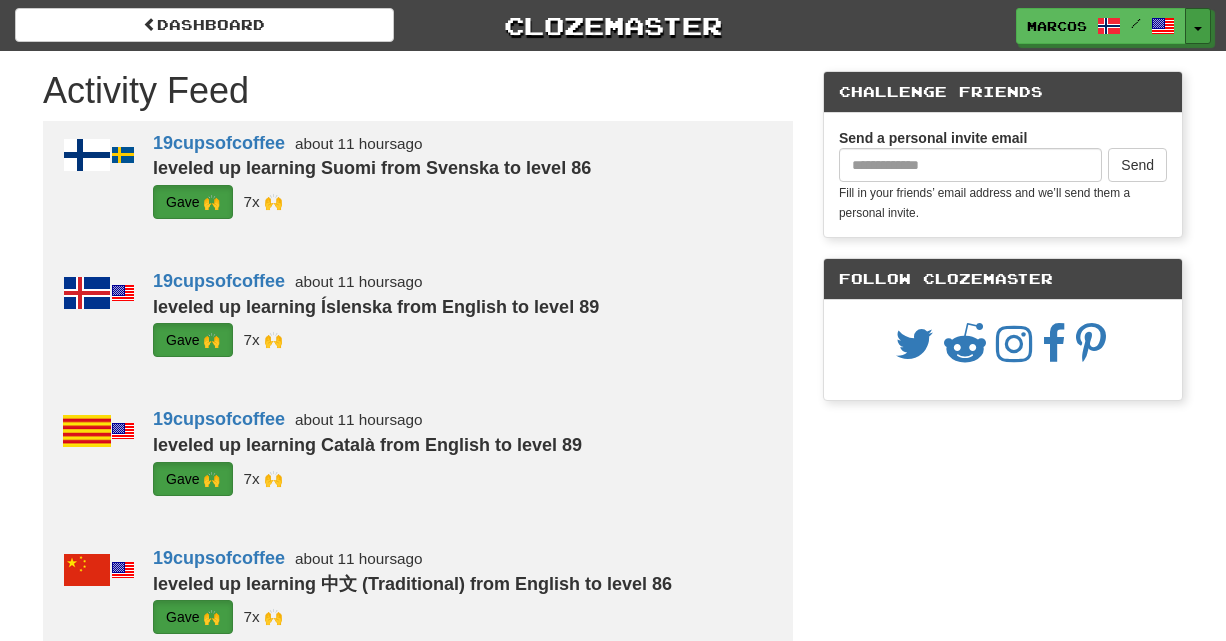 click on "Toggle Dropdown" at bounding box center [1198, 26] 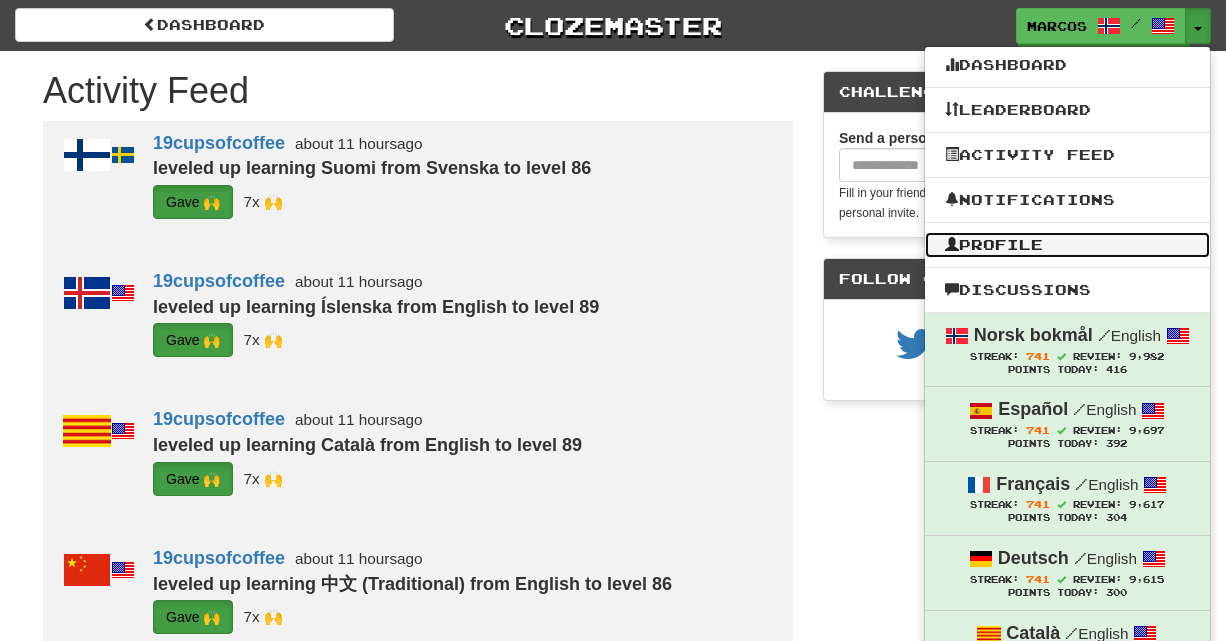 click on "Profile" at bounding box center (1067, 245) 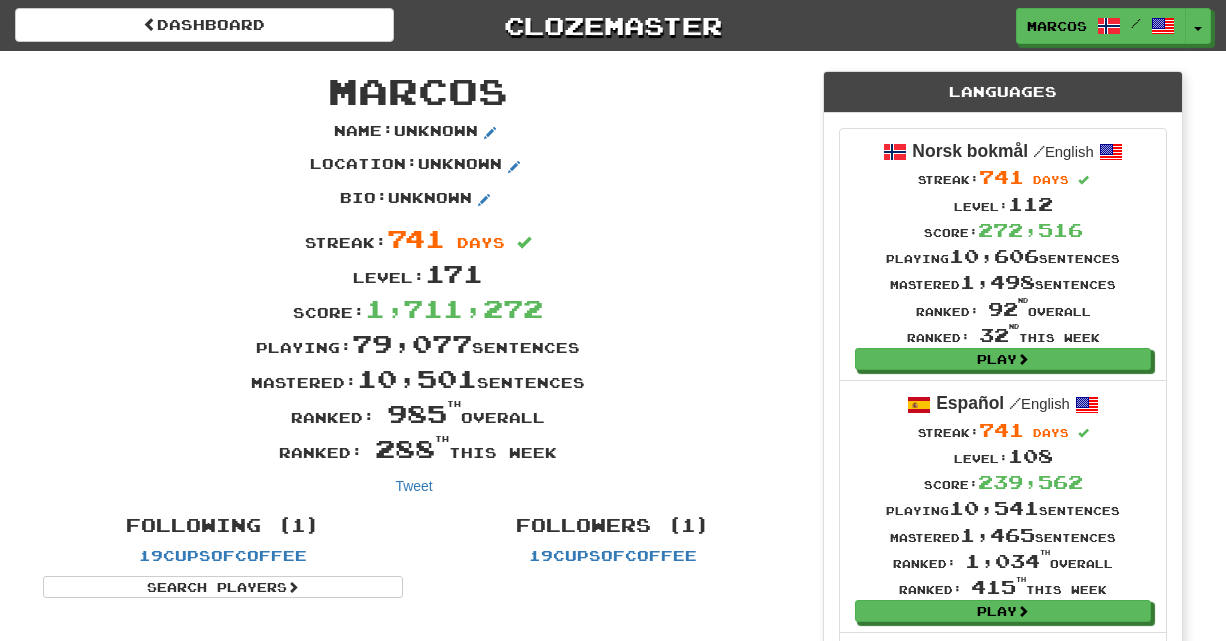 scroll, scrollTop: 0, scrollLeft: 0, axis: both 